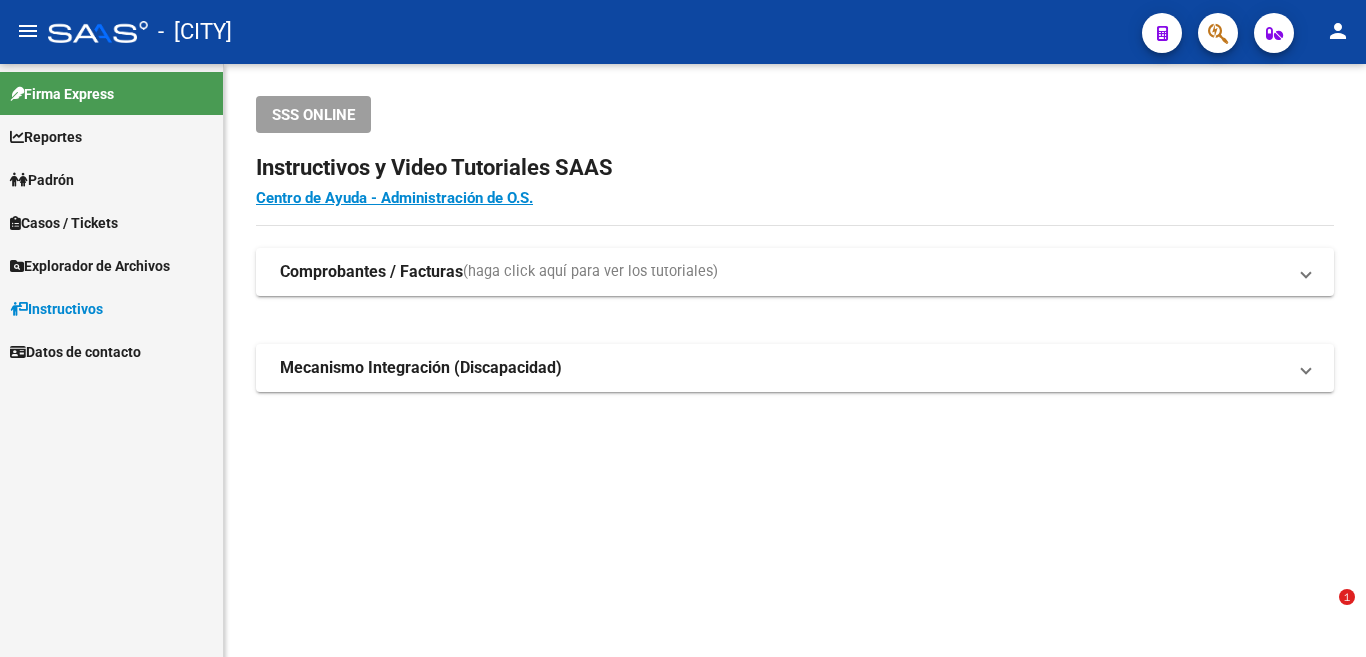 scroll, scrollTop: 0, scrollLeft: 0, axis: both 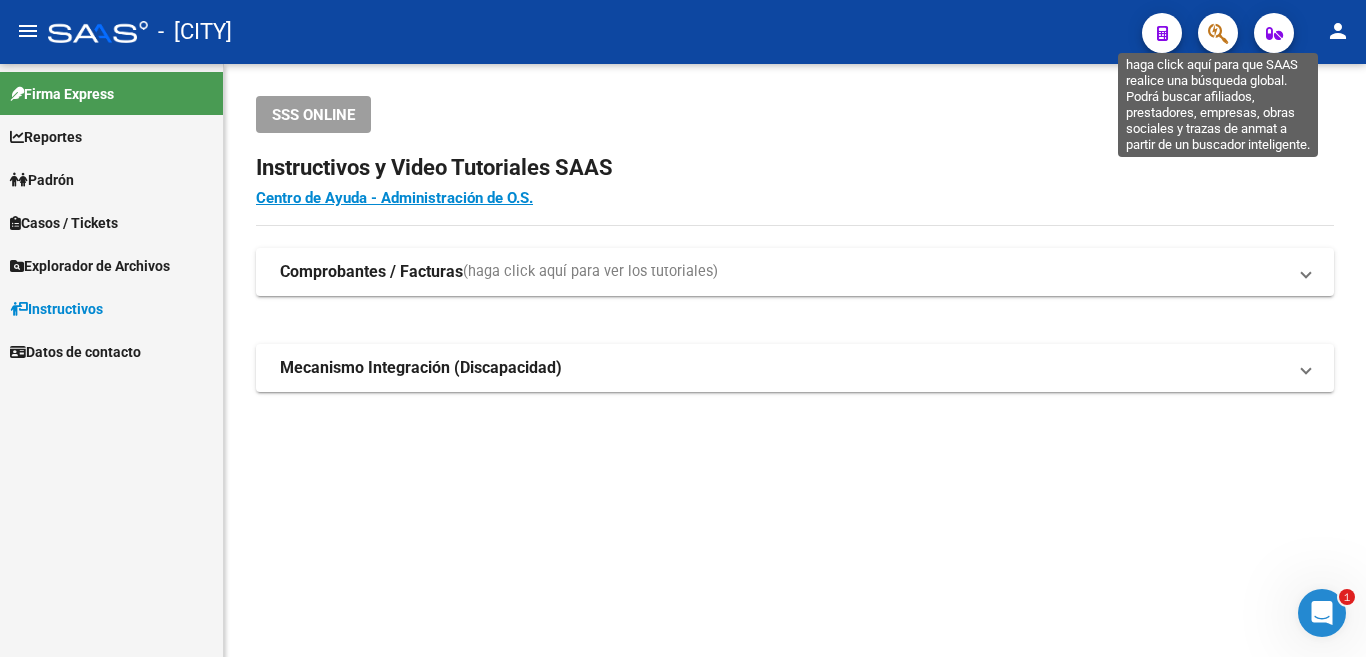 click 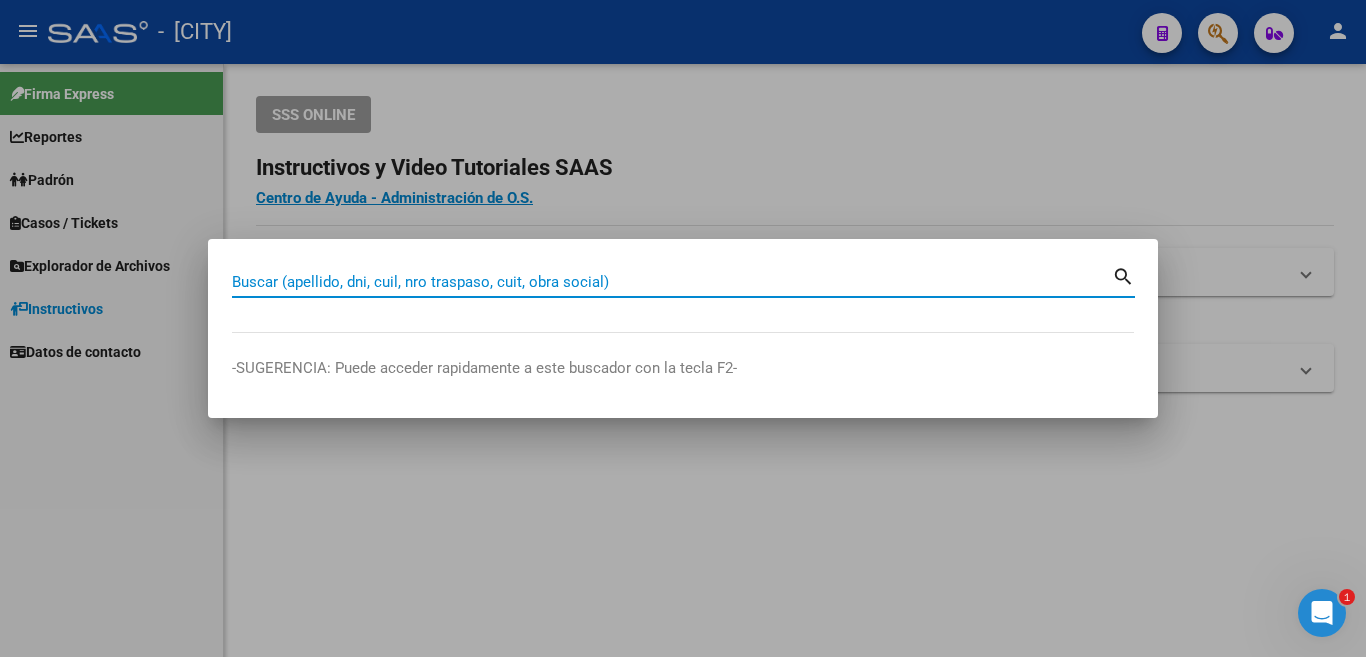 click on "Buscar (apellido, dni, cuil, nro traspaso, cuit, obra social)" at bounding box center (672, 282) 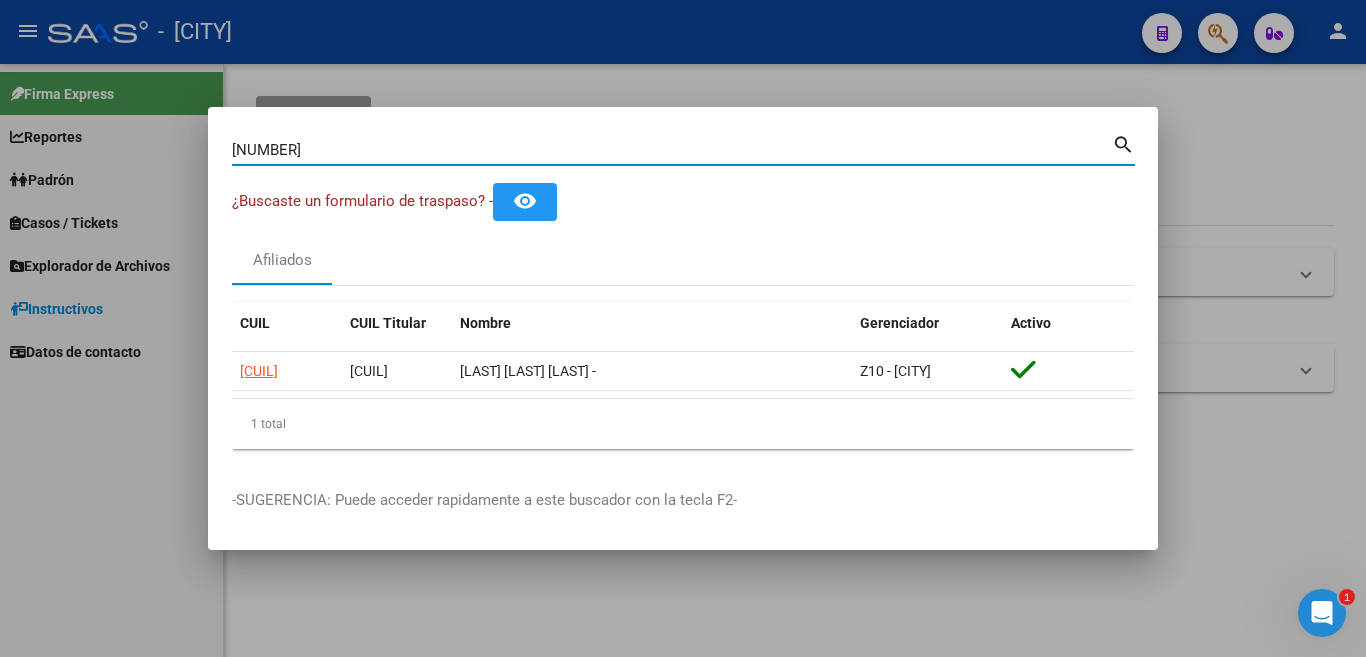 click on "[NUMBER]" at bounding box center (672, 150) 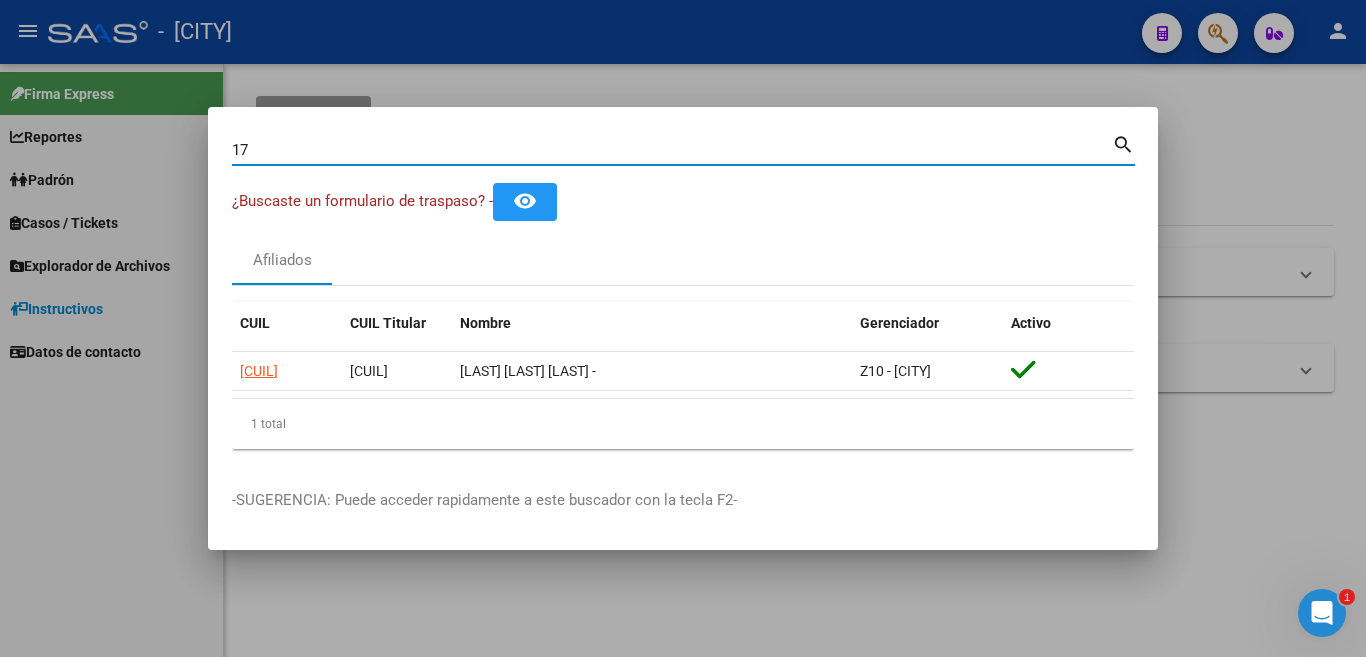 type on "1" 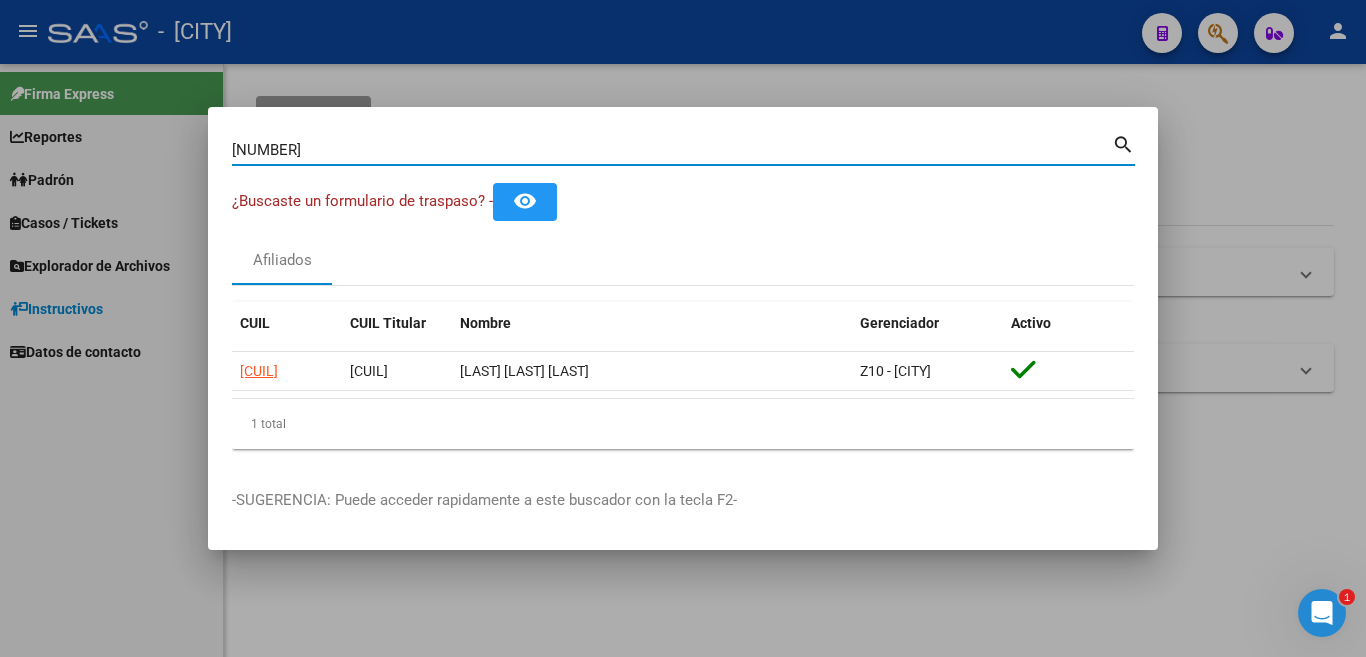 click on "[NUMBER]" at bounding box center (672, 150) 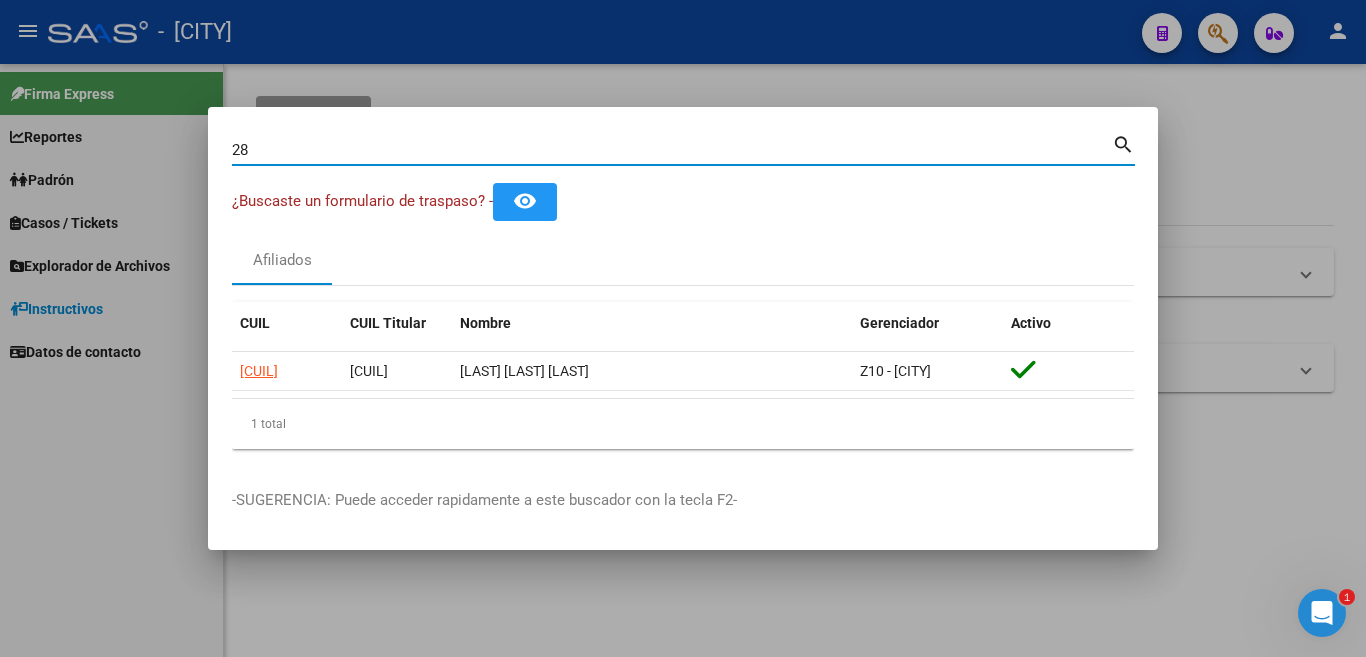 type on "2" 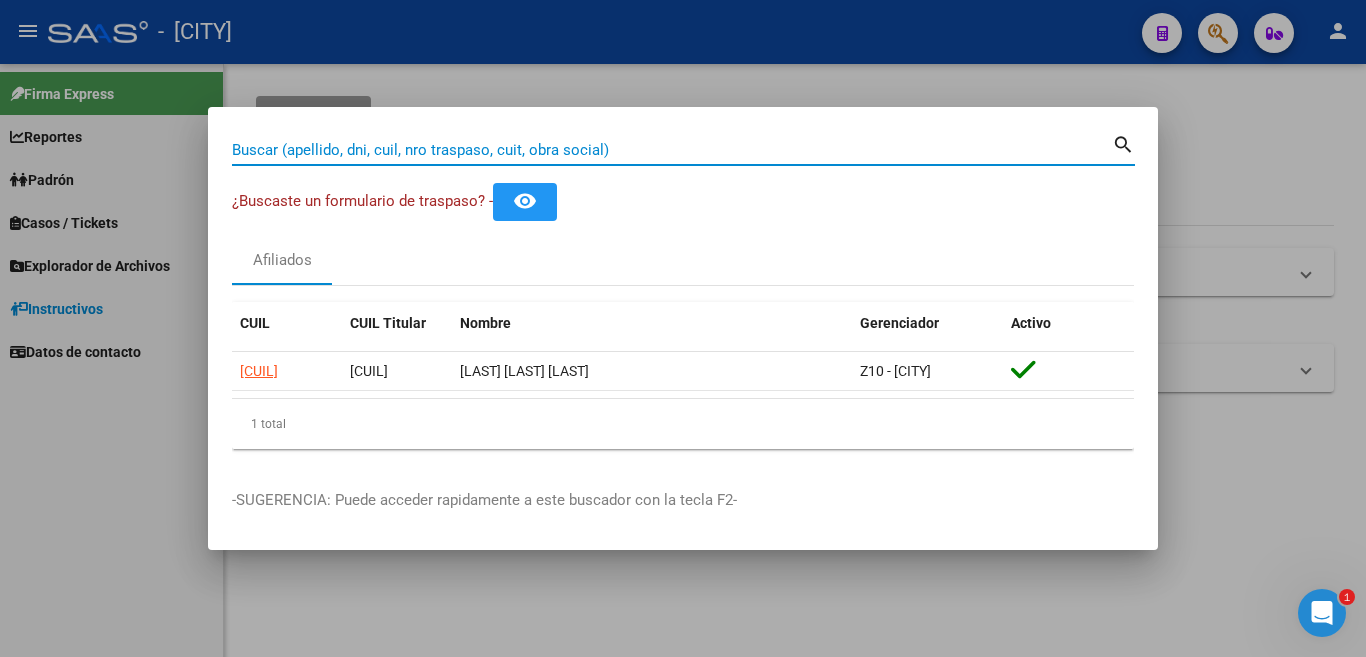 type 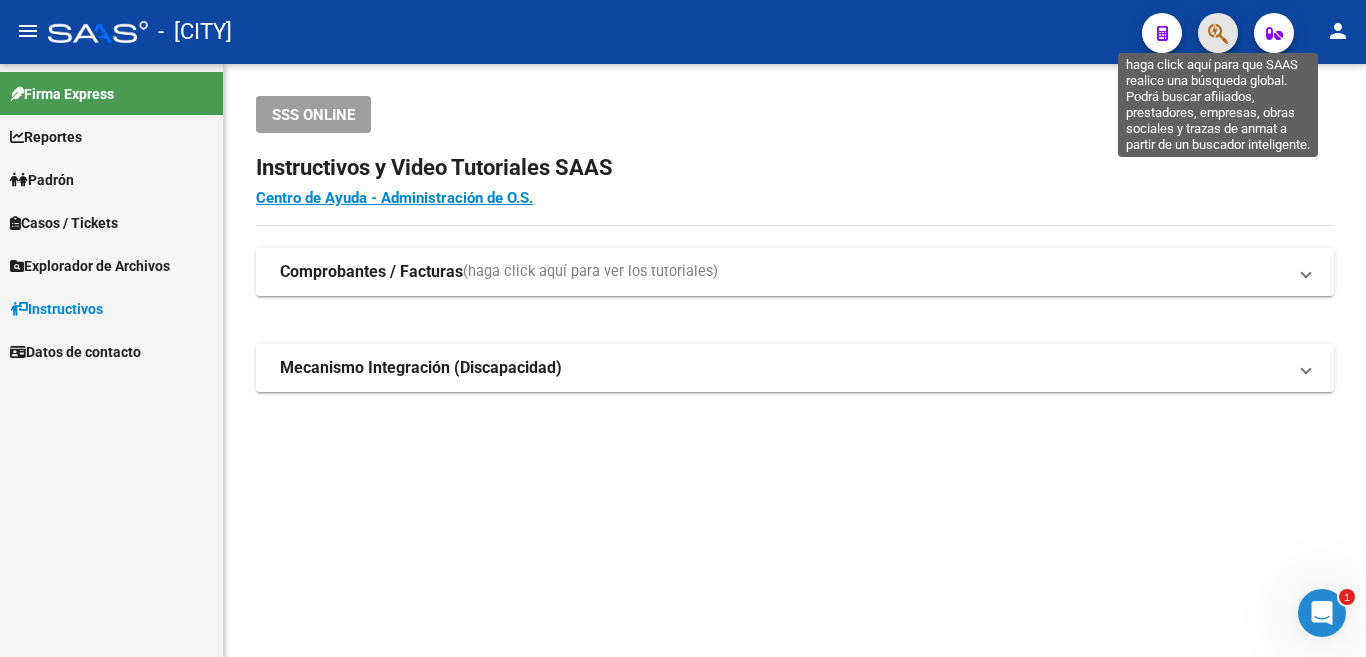 click 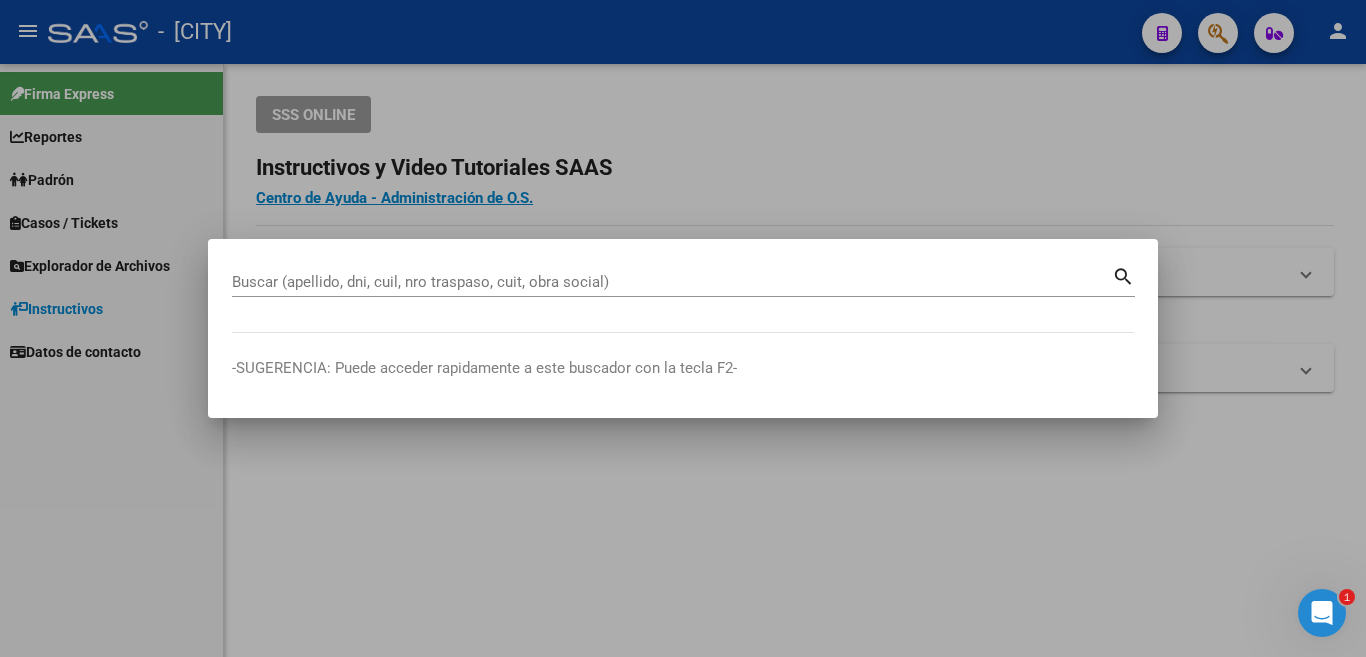 click on "Buscar (apellido, dni, cuil, nro traspaso, cuit, obra social)" at bounding box center (672, 282) 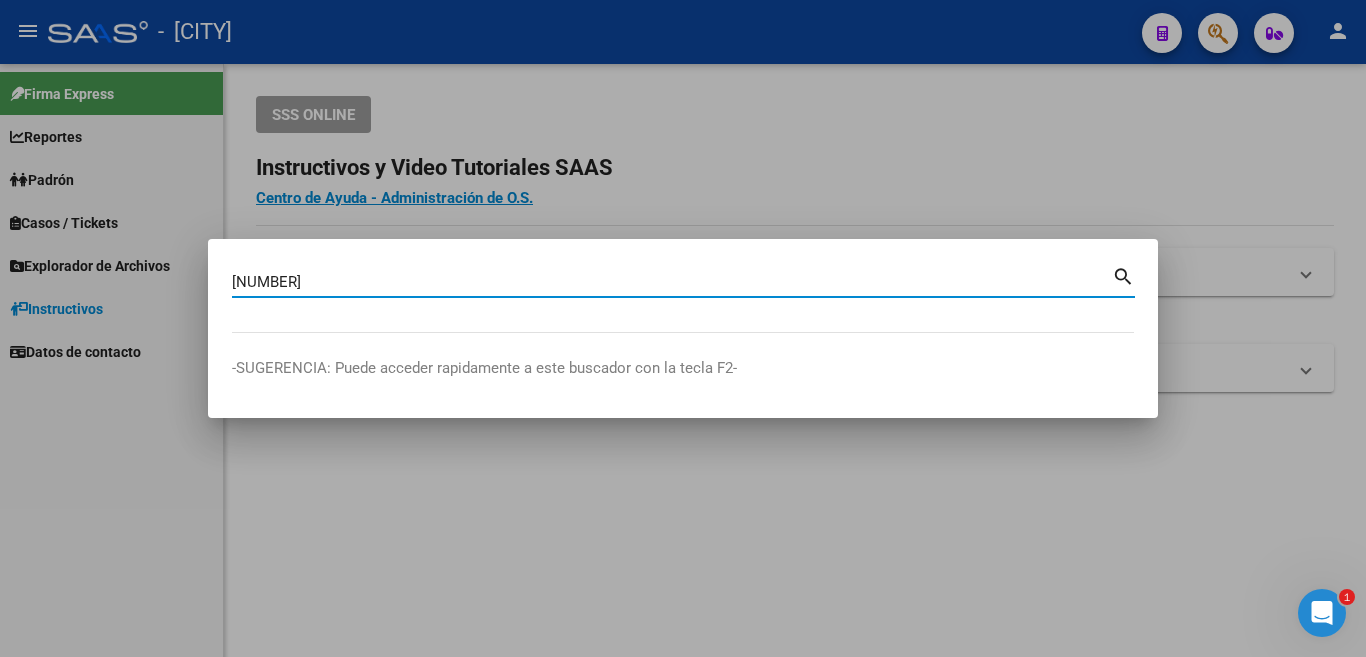 type on "17272239" 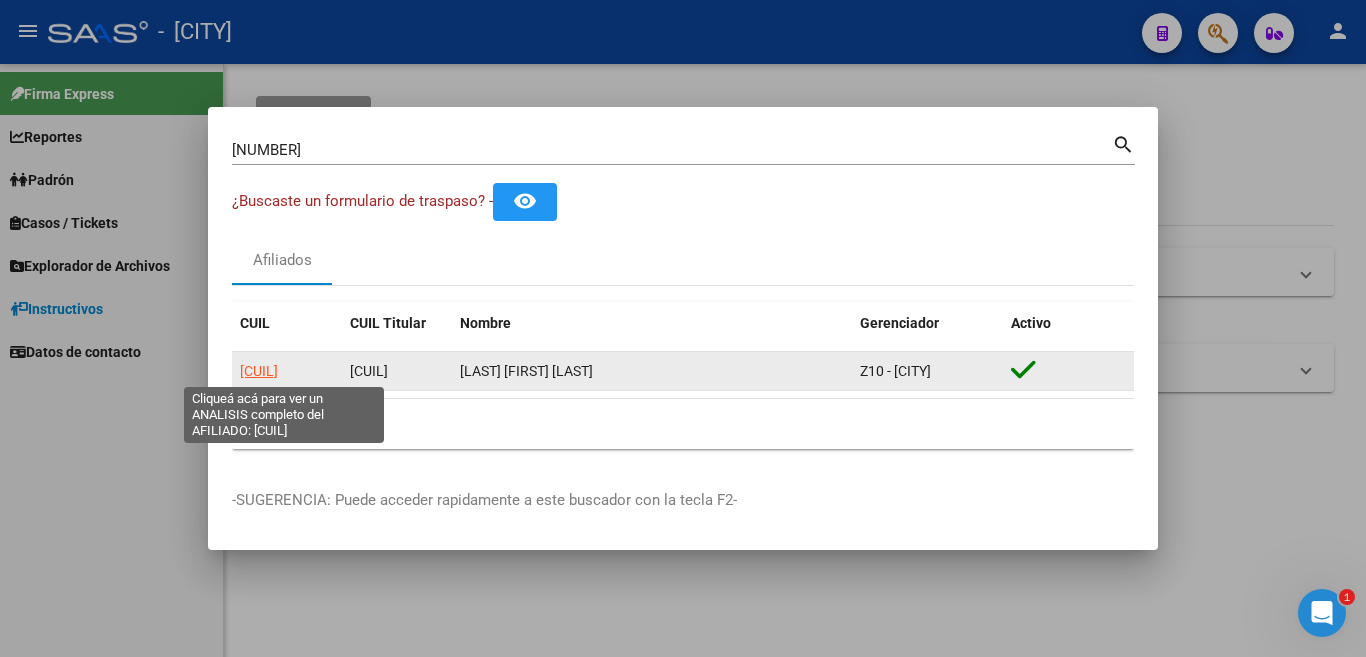 click on "20172722394" 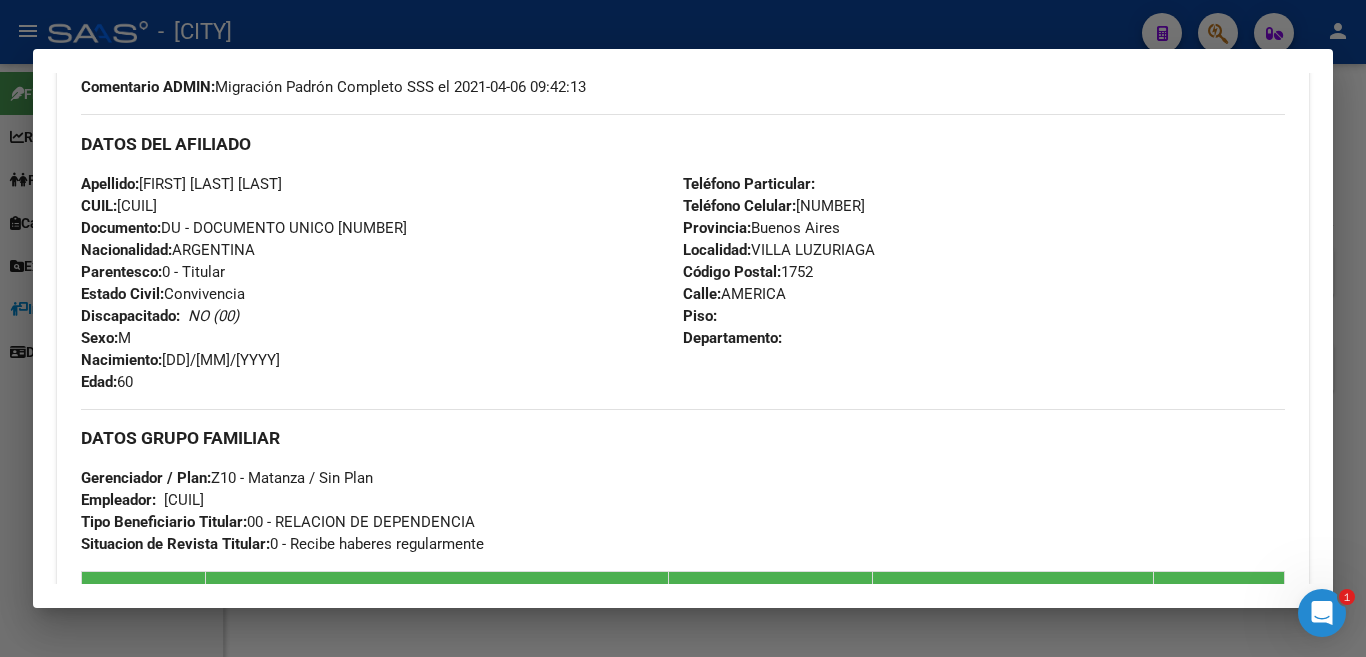scroll, scrollTop: 900, scrollLeft: 0, axis: vertical 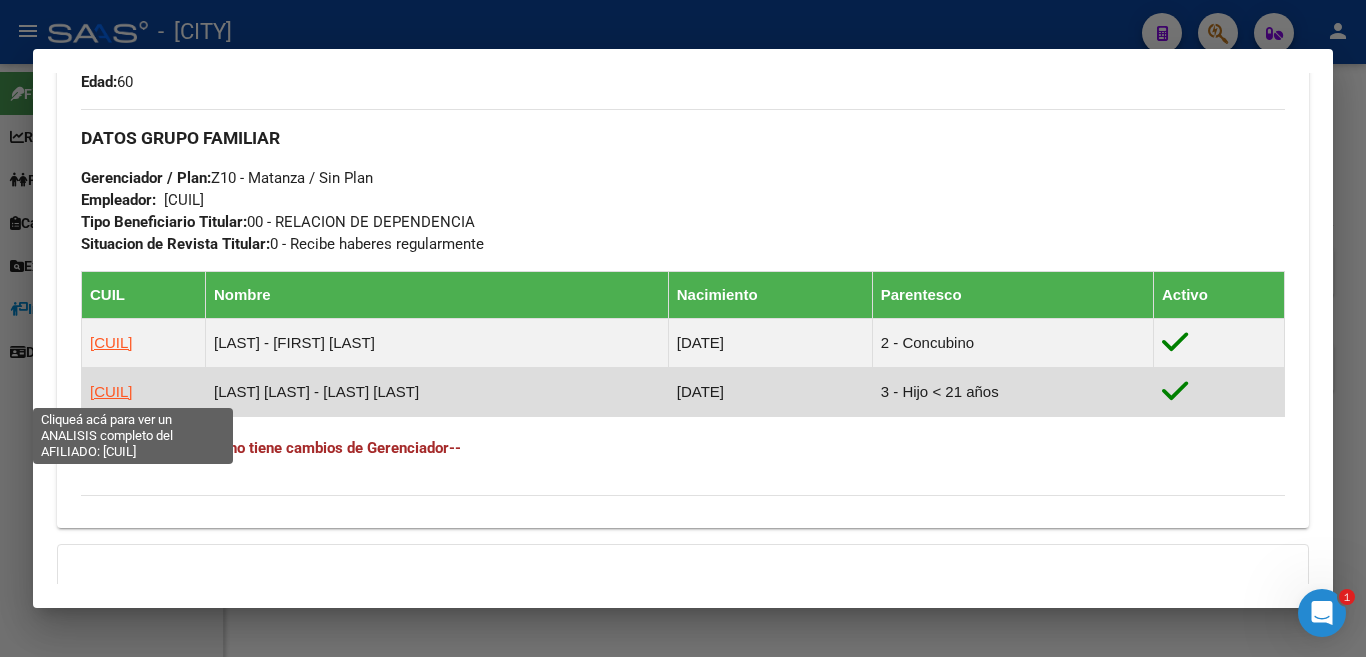 click on "27520273579" at bounding box center [111, 391] 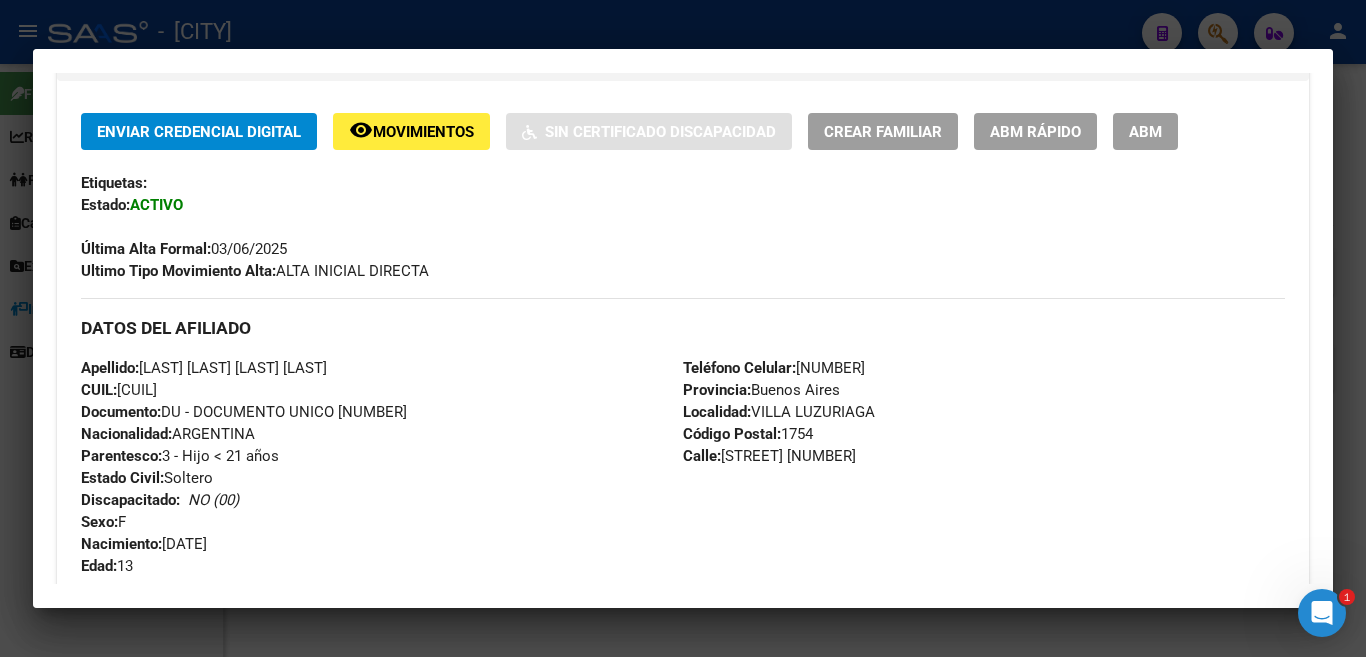 scroll, scrollTop: 500, scrollLeft: 0, axis: vertical 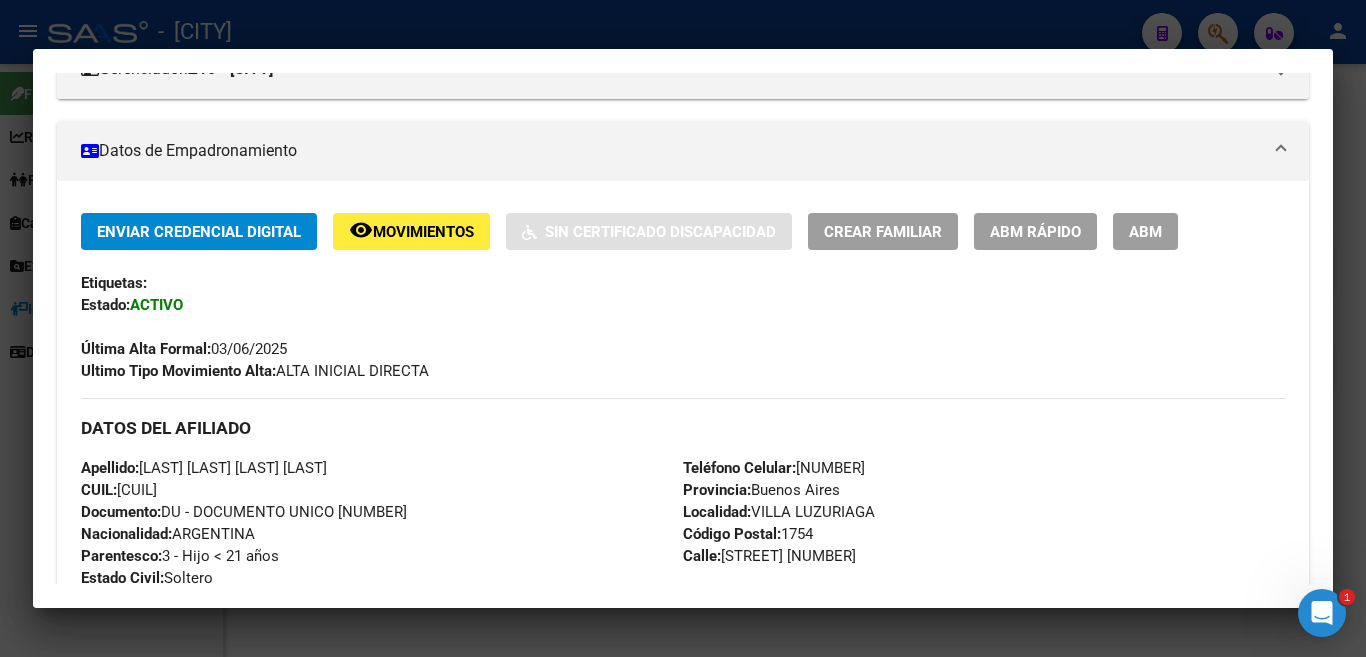 click on "ABM" at bounding box center (1145, 232) 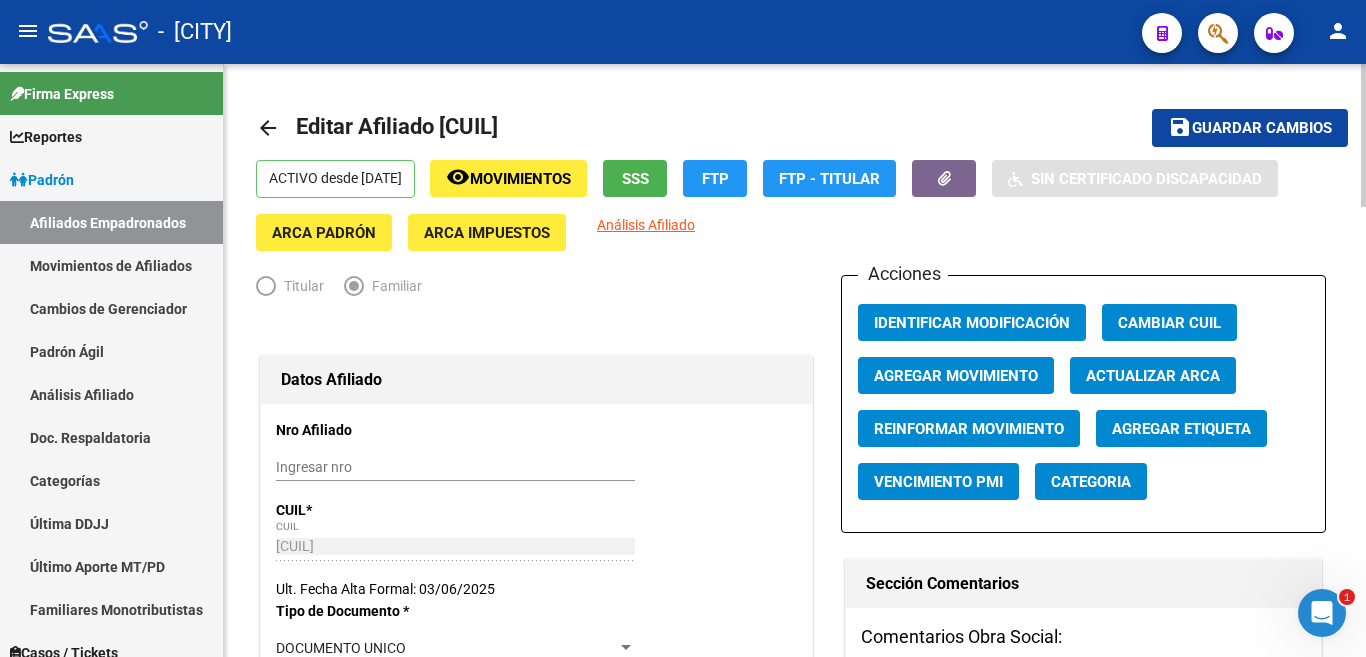 radio on "true" 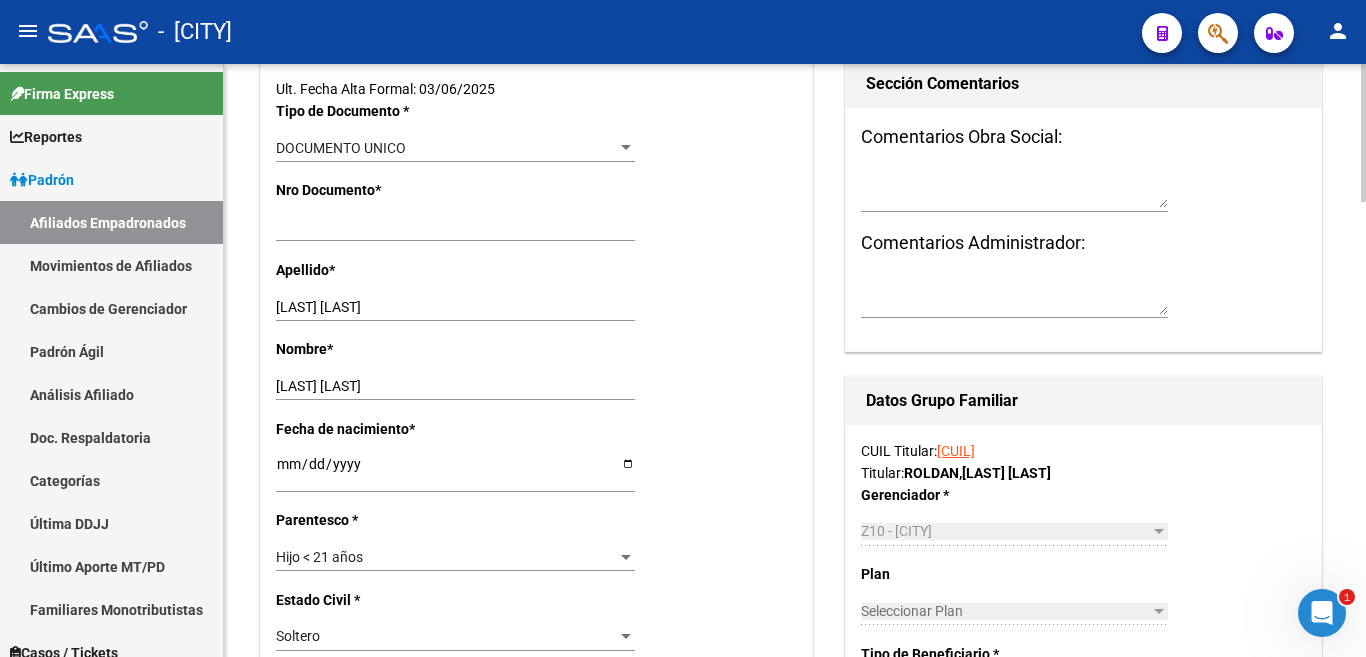 scroll, scrollTop: 600, scrollLeft: 0, axis: vertical 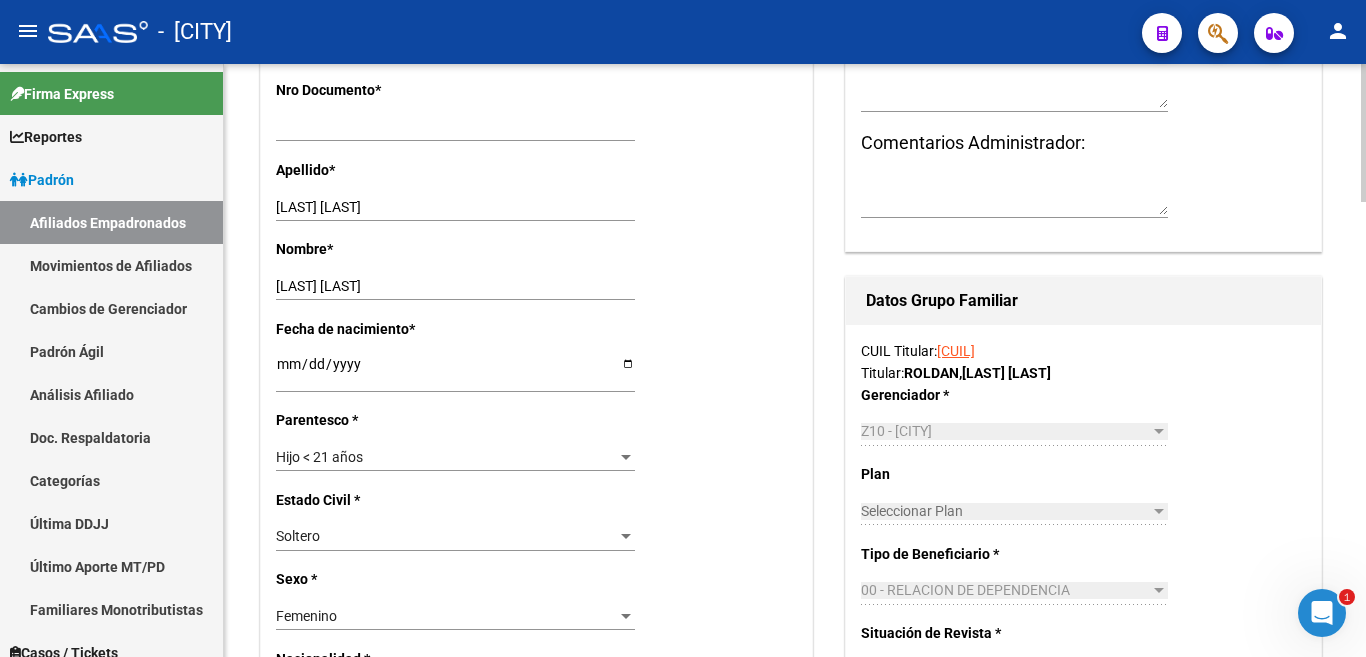 click at bounding box center [626, 457] 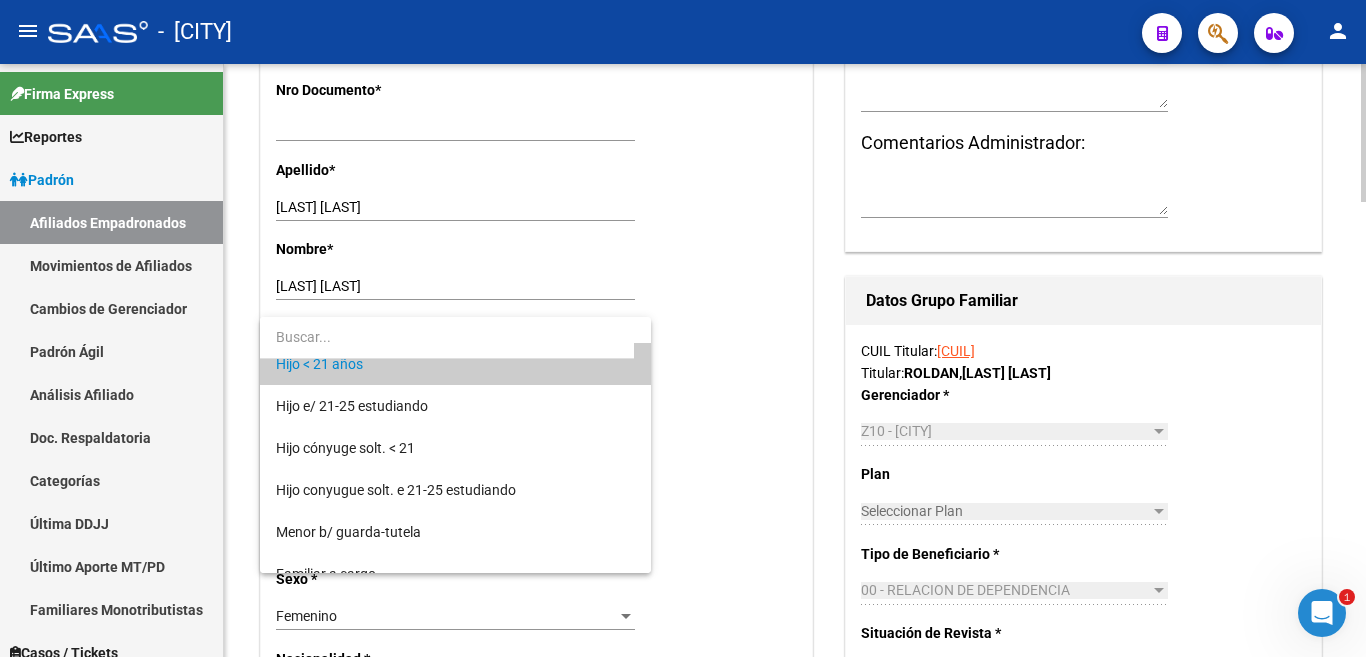 scroll, scrollTop: 200, scrollLeft: 0, axis: vertical 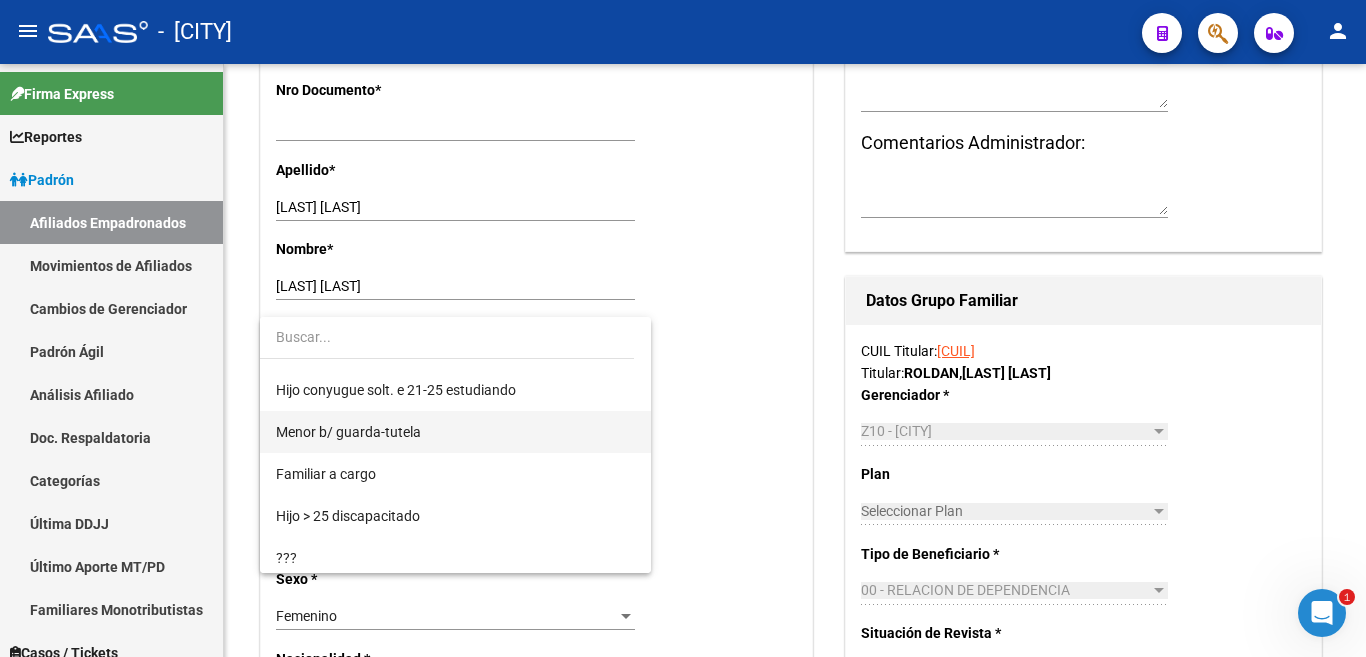 click on "Menor b/ guarda-tutela" at bounding box center (455, 432) 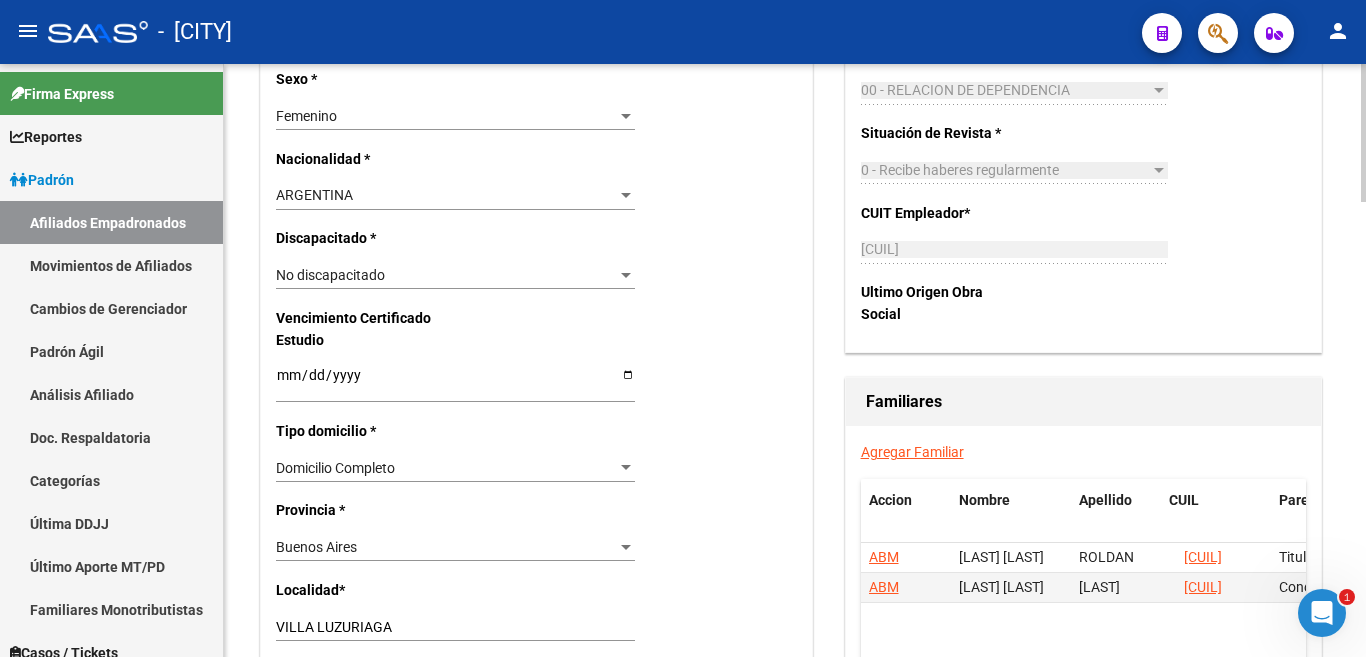 scroll, scrollTop: 1200, scrollLeft: 0, axis: vertical 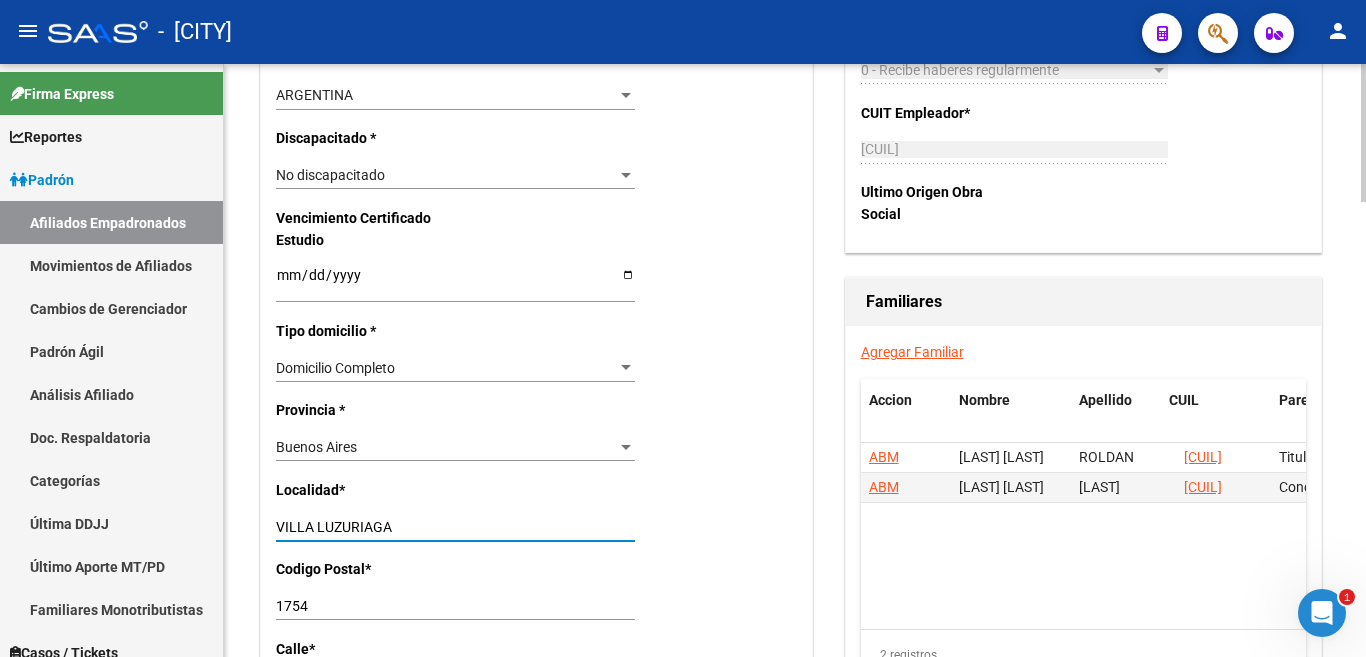 click on "VILLA LUZURIAGA" at bounding box center [455, 527] 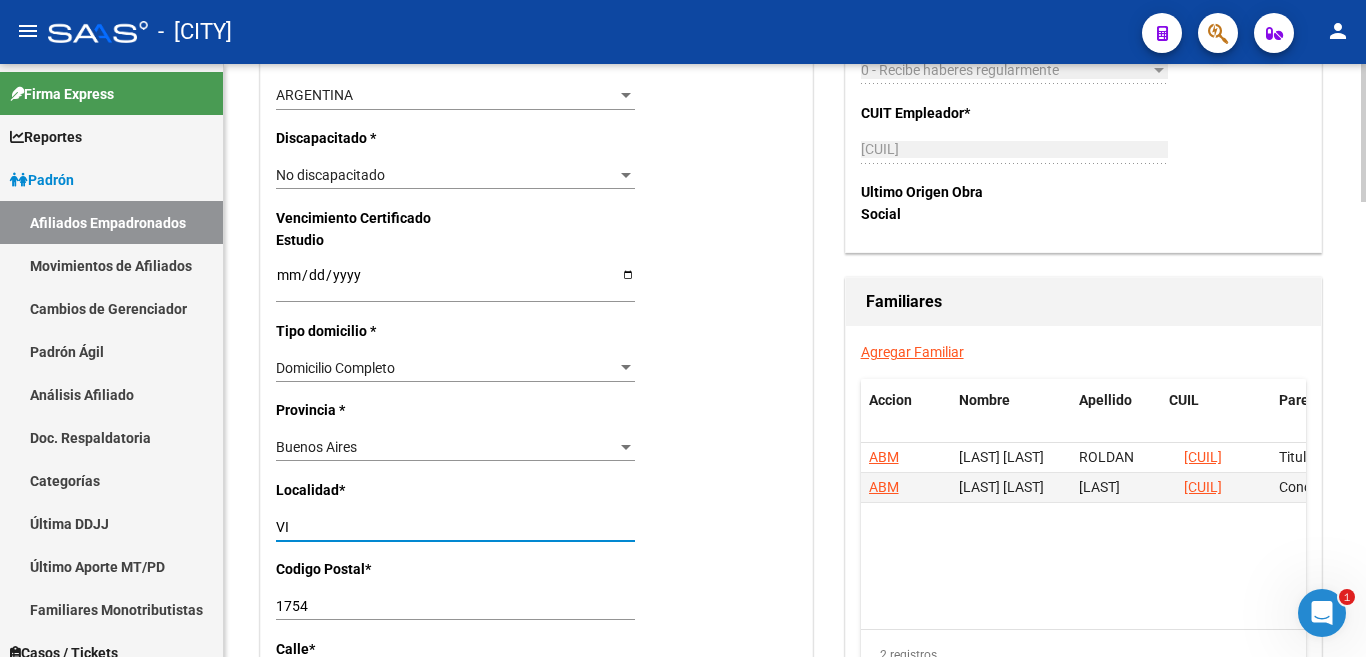 type on "V" 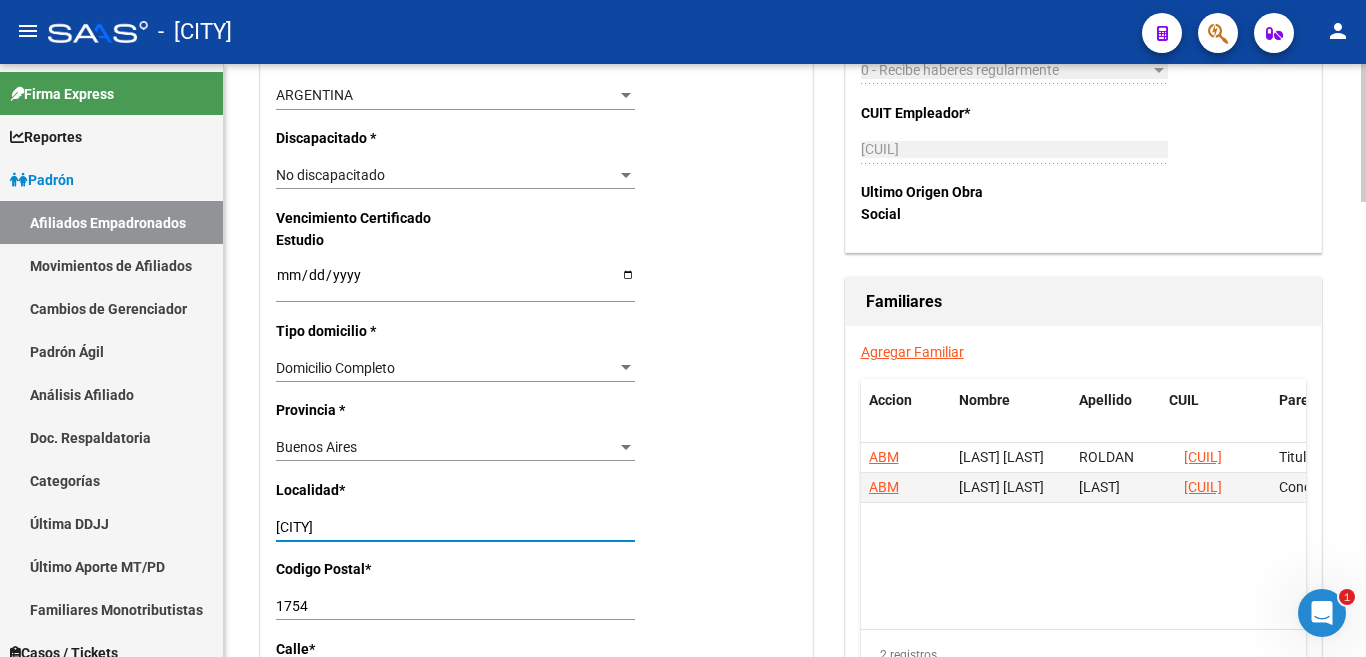type on "SAN JUSTO" 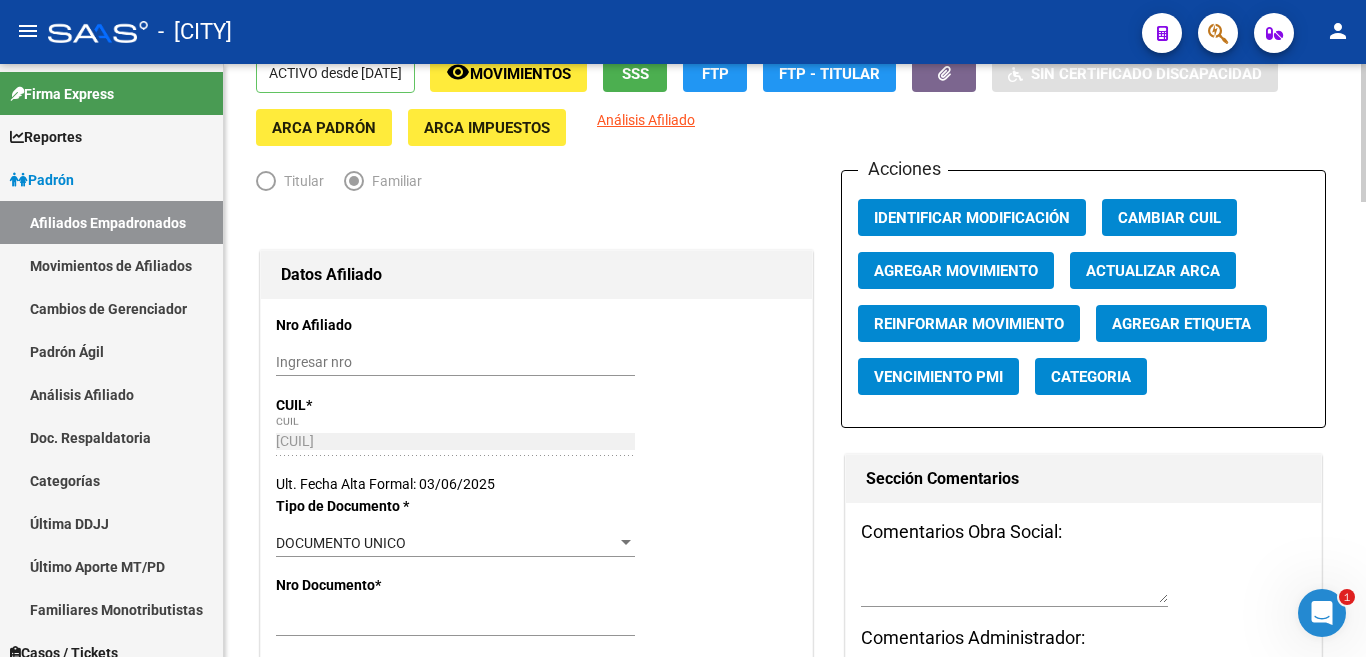 scroll, scrollTop: 101, scrollLeft: 0, axis: vertical 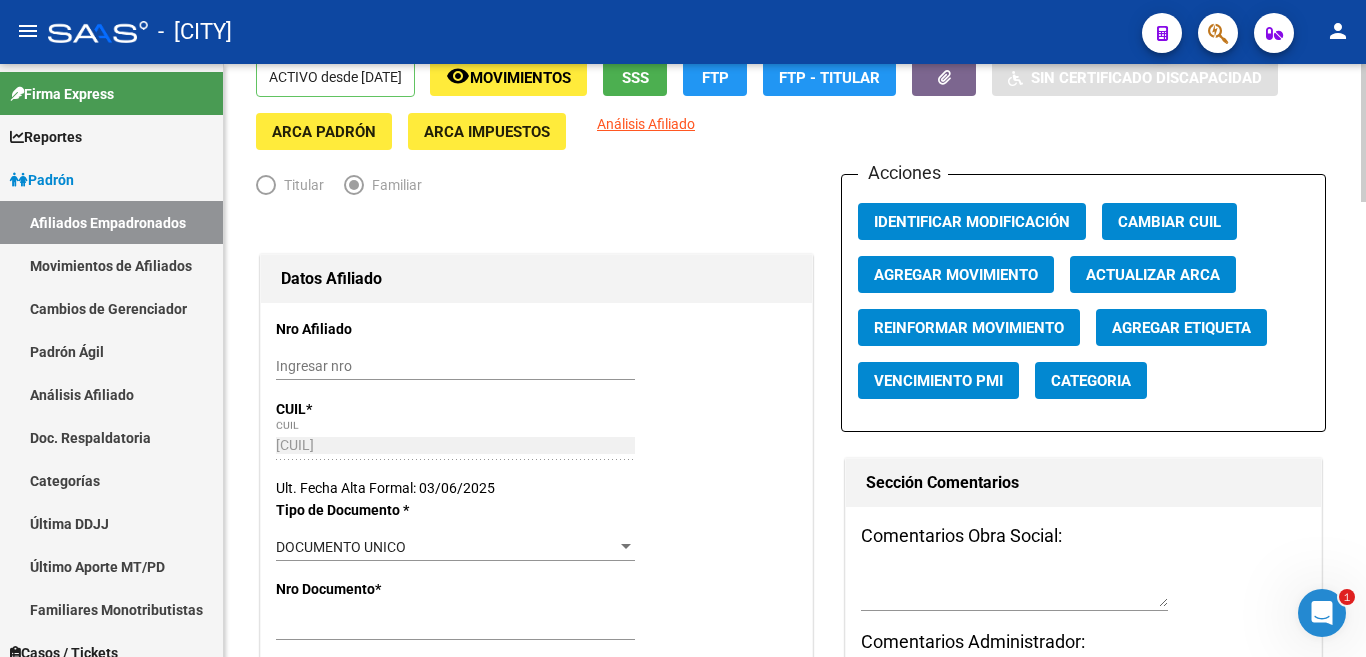 click 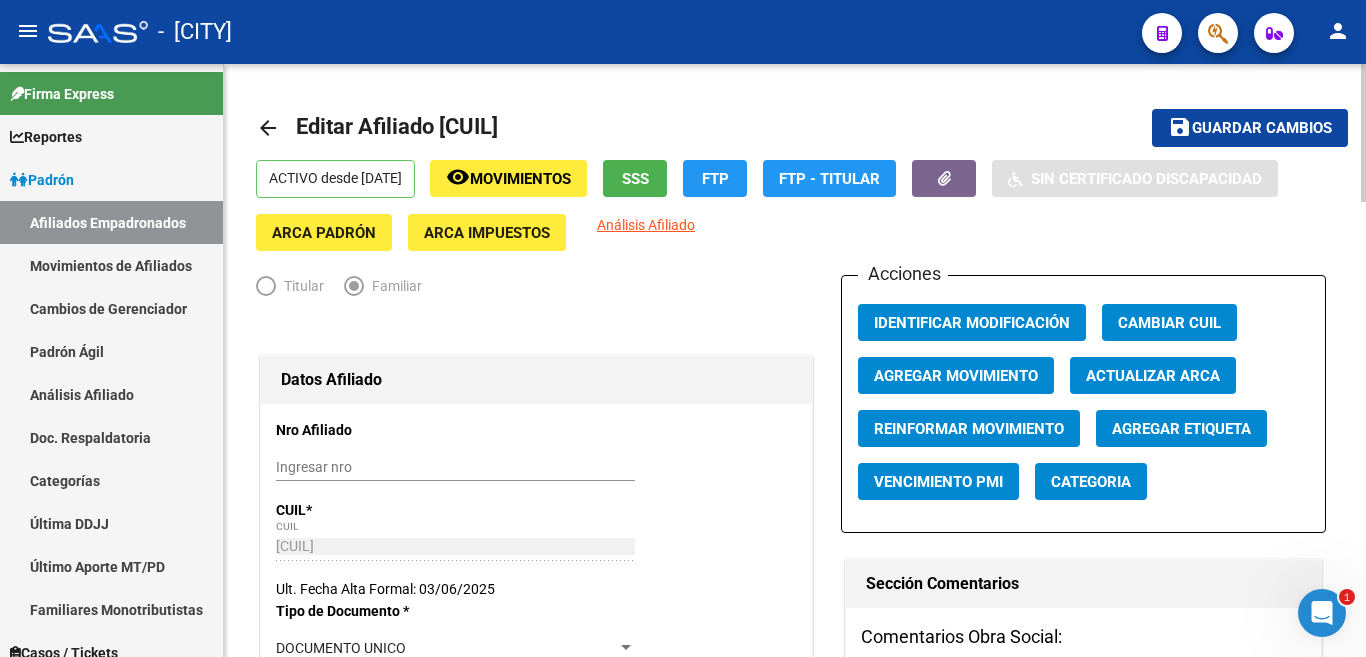 click 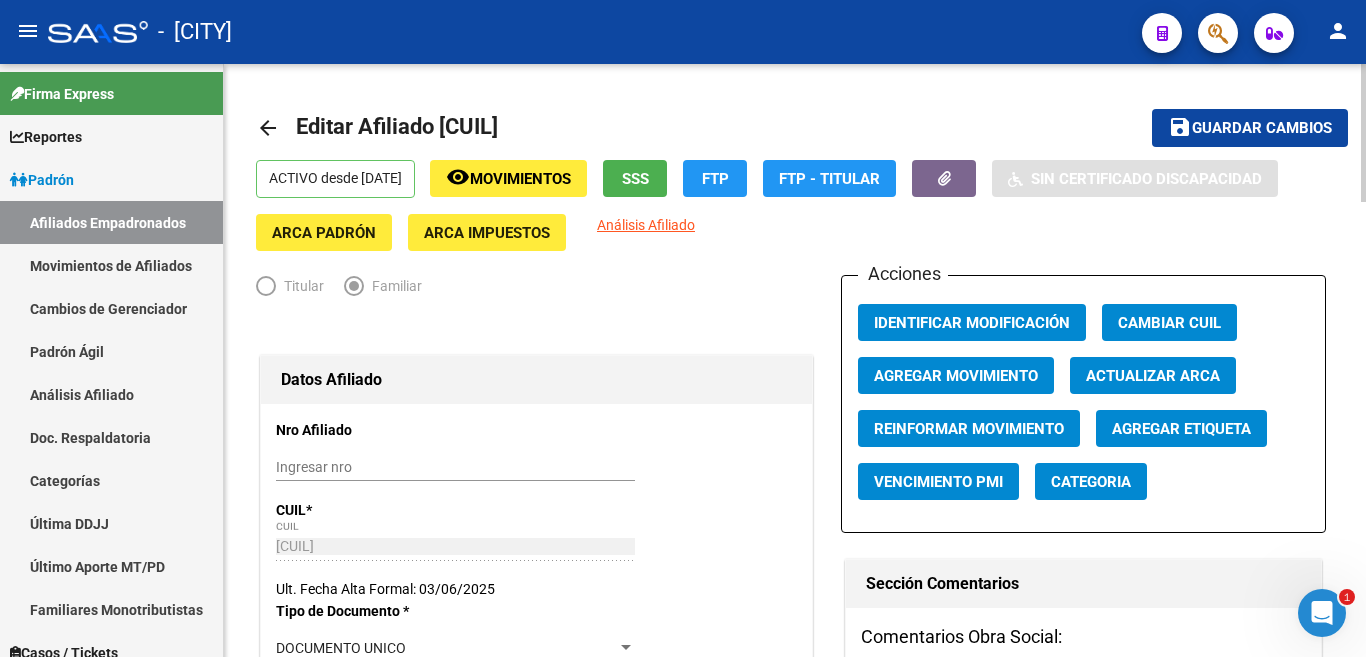 click on "Guardar cambios" 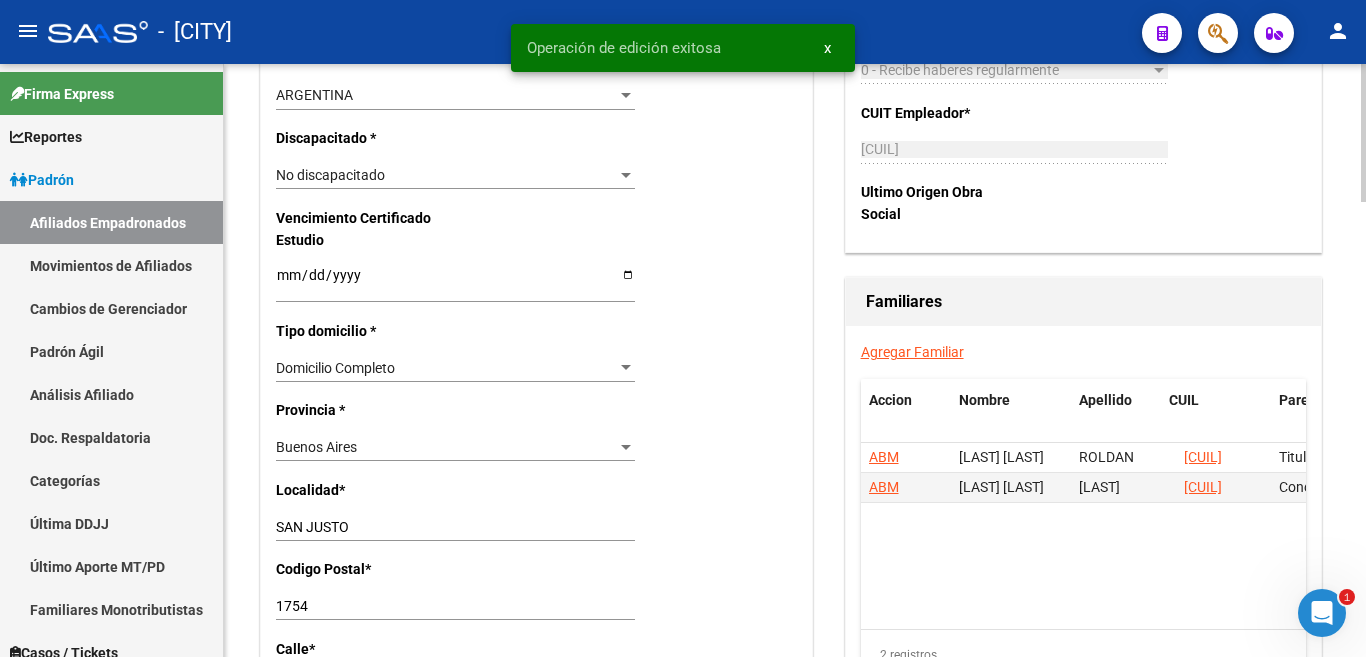 scroll, scrollTop: 1300, scrollLeft: 0, axis: vertical 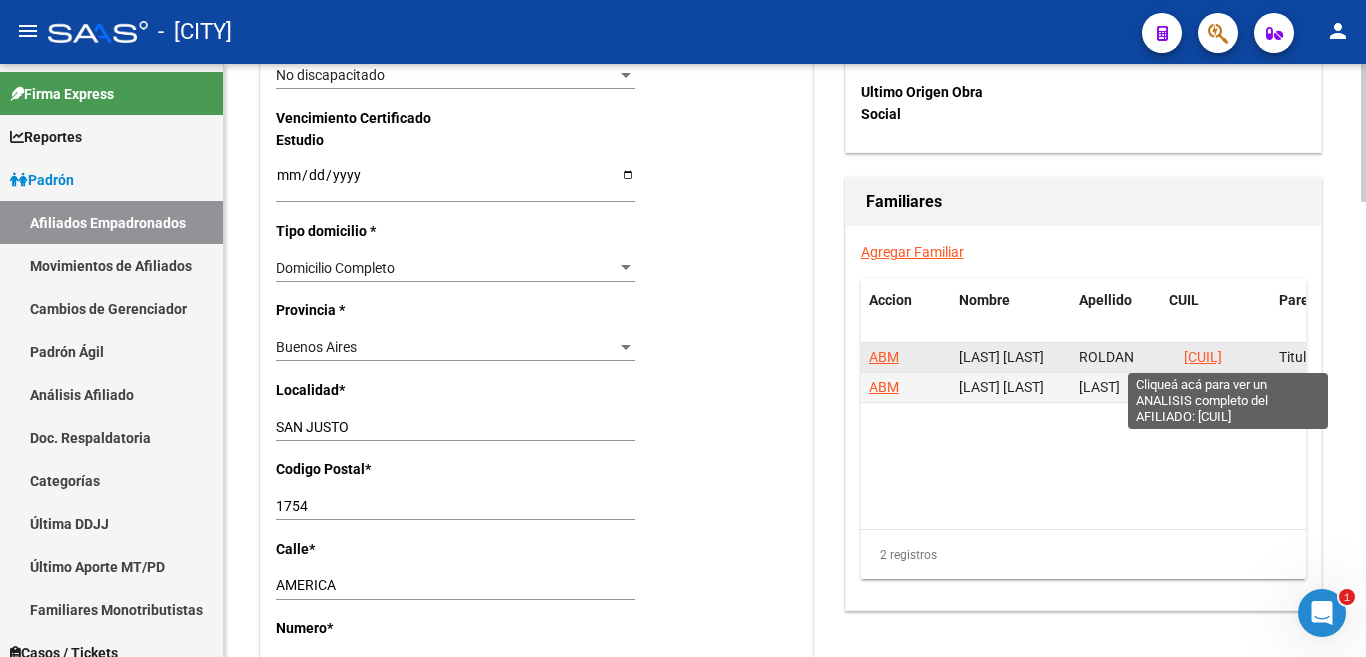 click on "20172722394" 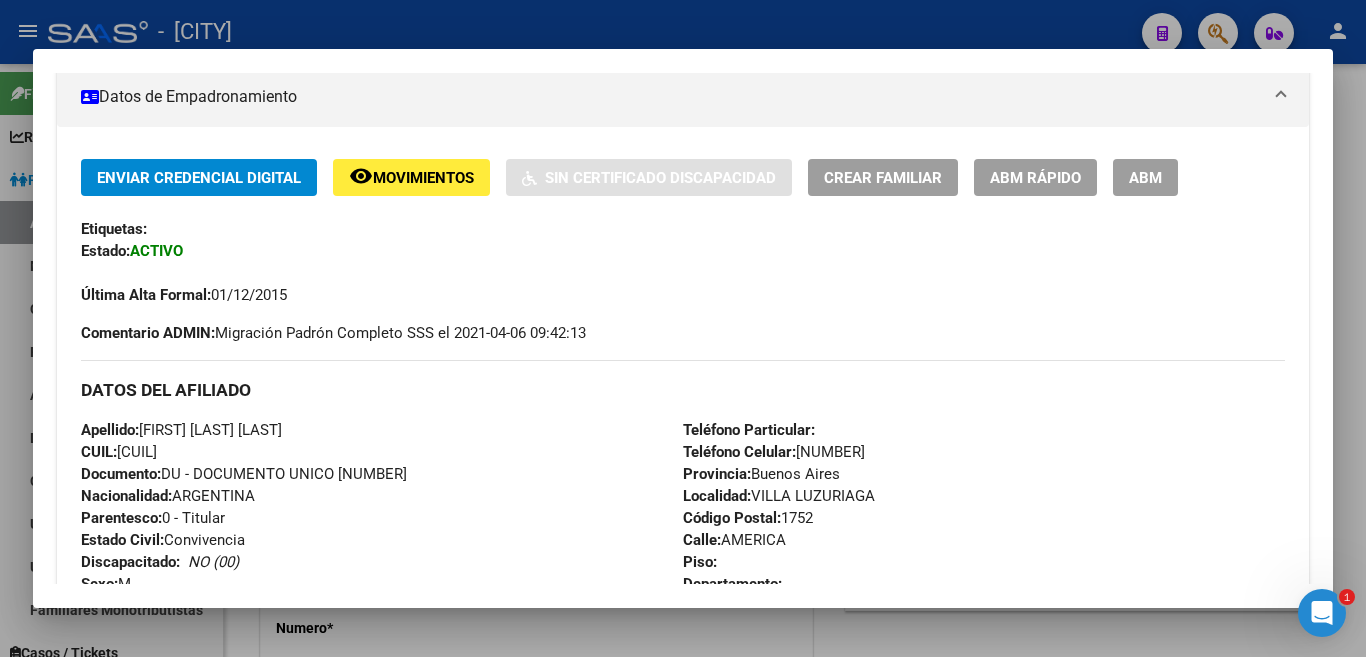 scroll, scrollTop: 400, scrollLeft: 0, axis: vertical 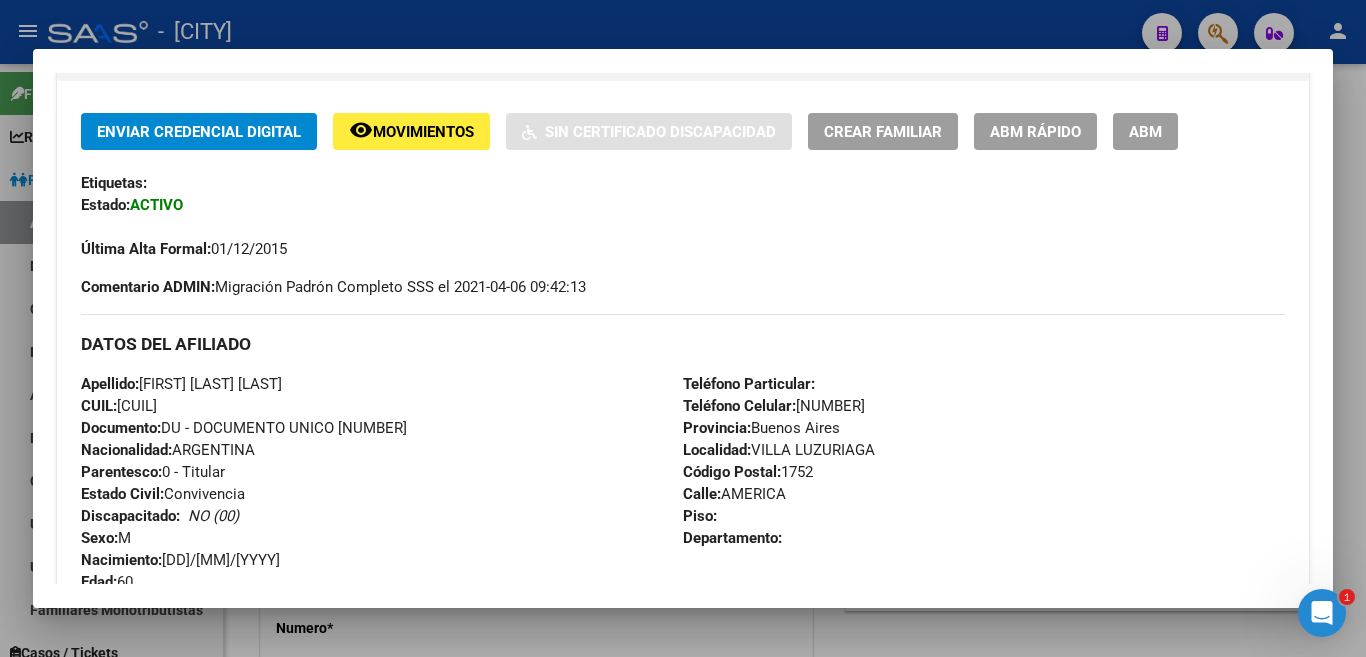 click on "ABM" at bounding box center (1145, 132) 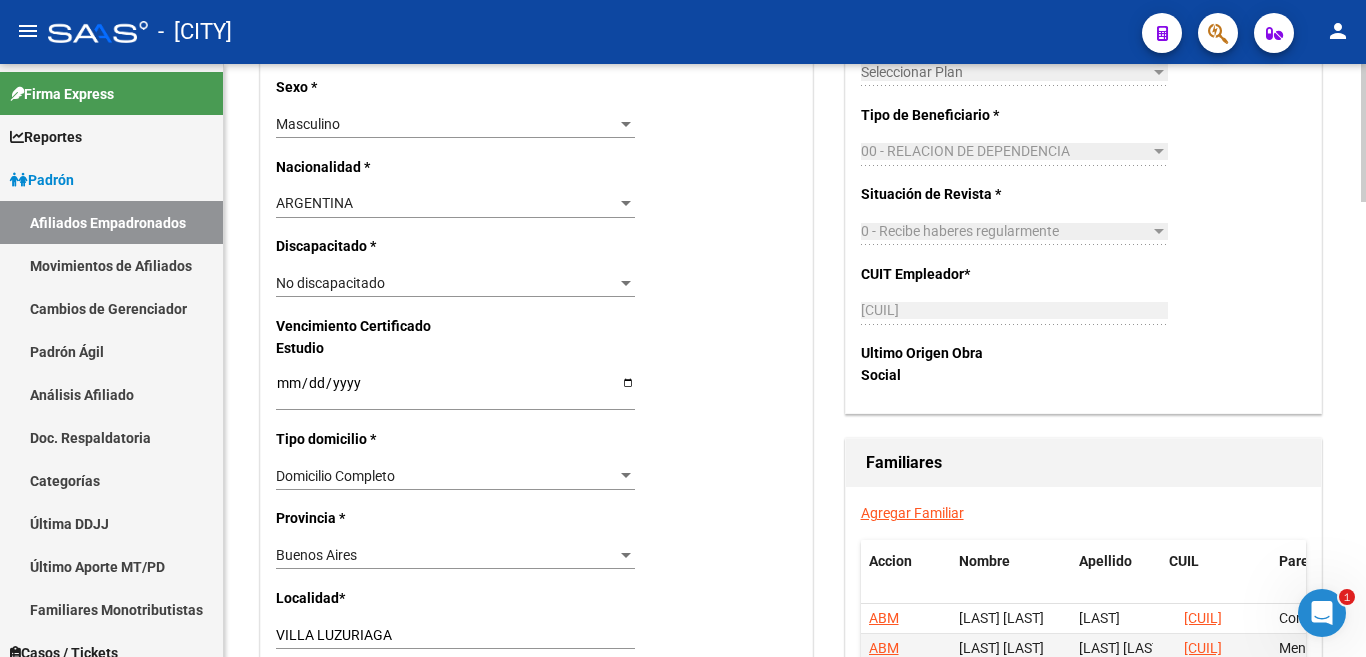 scroll, scrollTop: 1100, scrollLeft: 0, axis: vertical 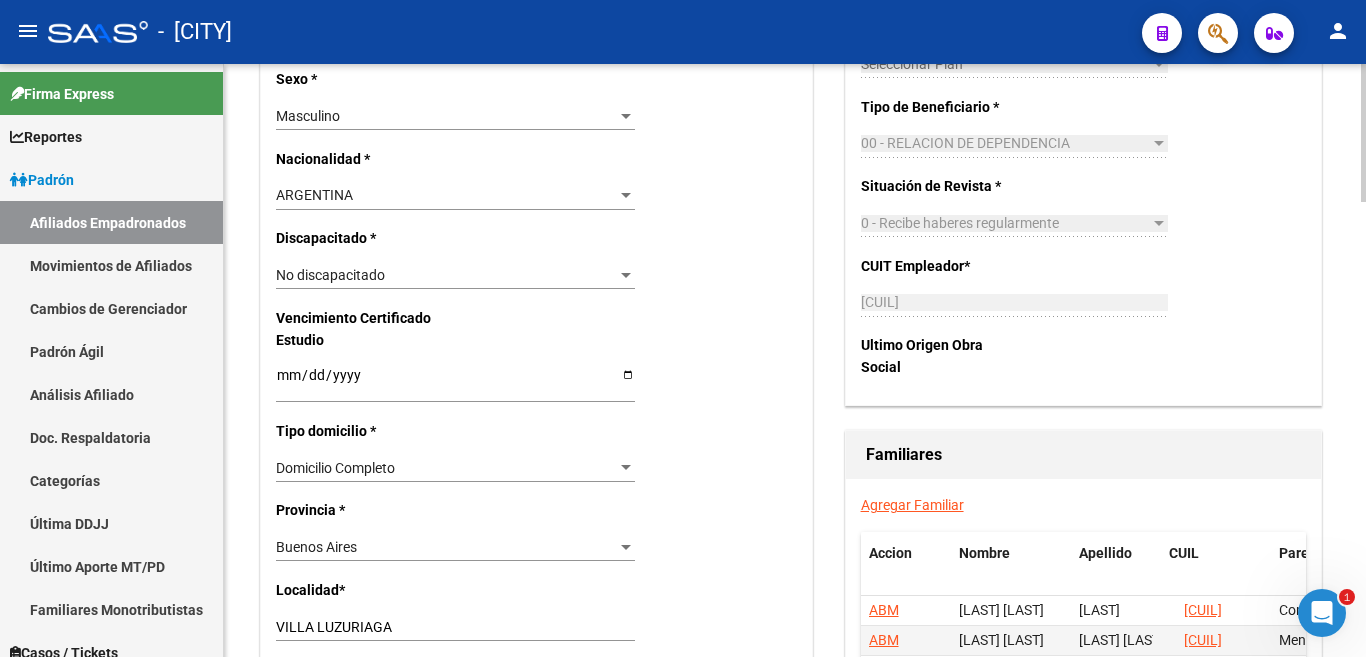 click on "VILLA LUZURIAGA" at bounding box center (455, 627) 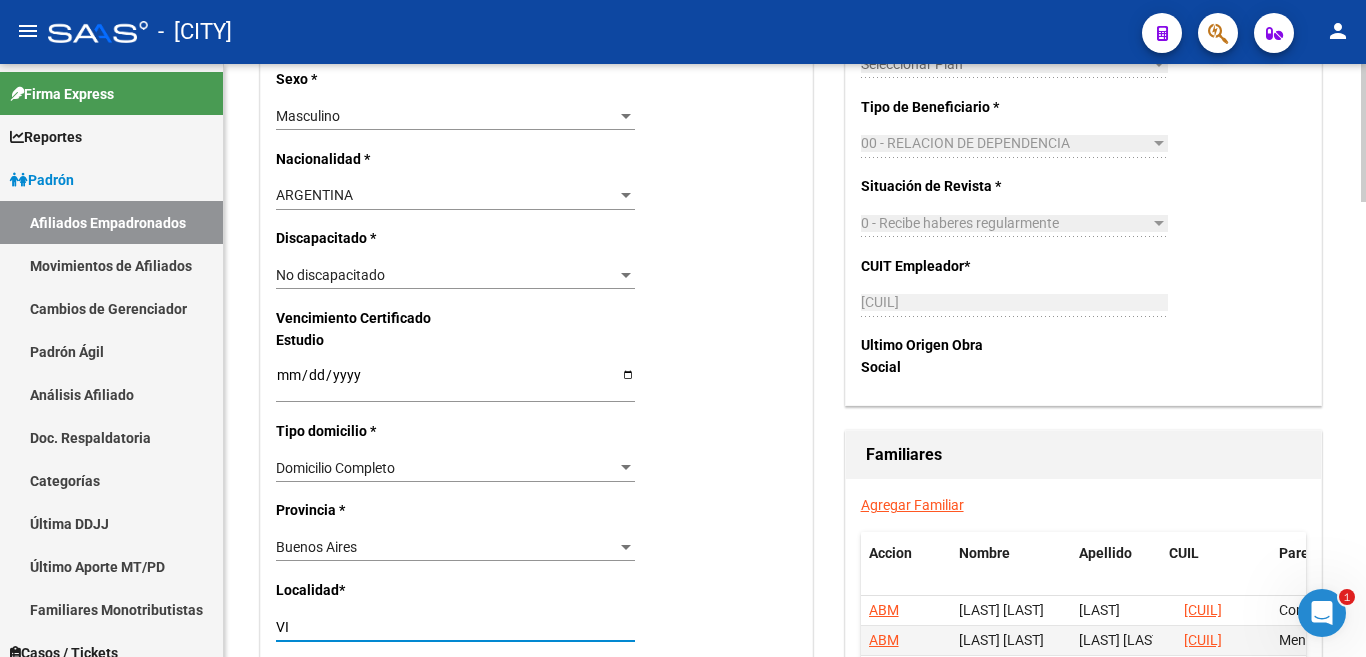 type on "V" 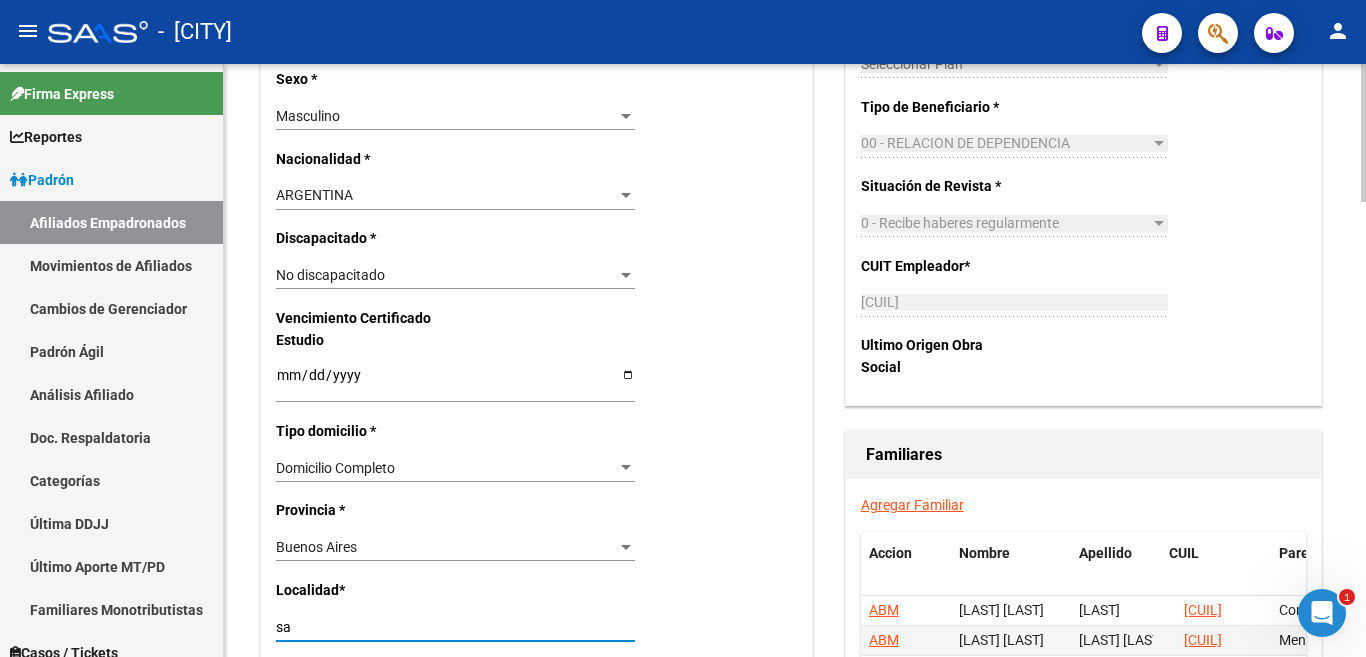 type on "s" 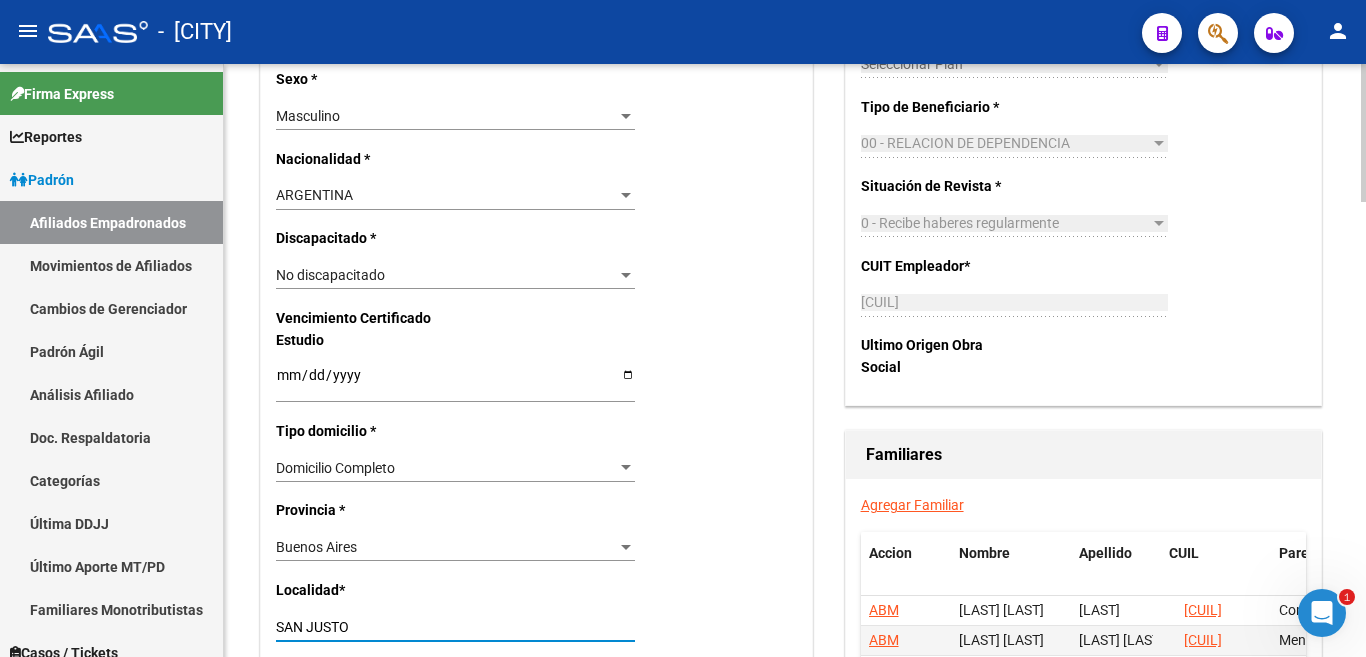 type on "SAN JUSTO" 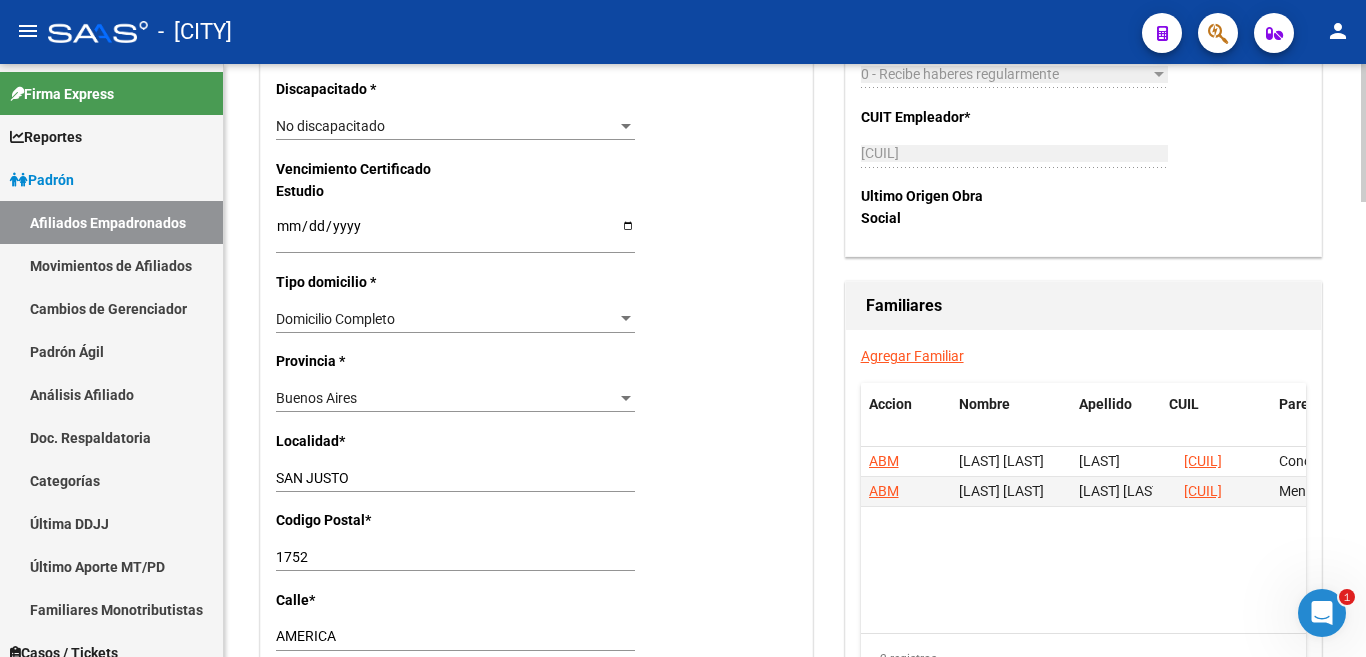 scroll, scrollTop: 1300, scrollLeft: 0, axis: vertical 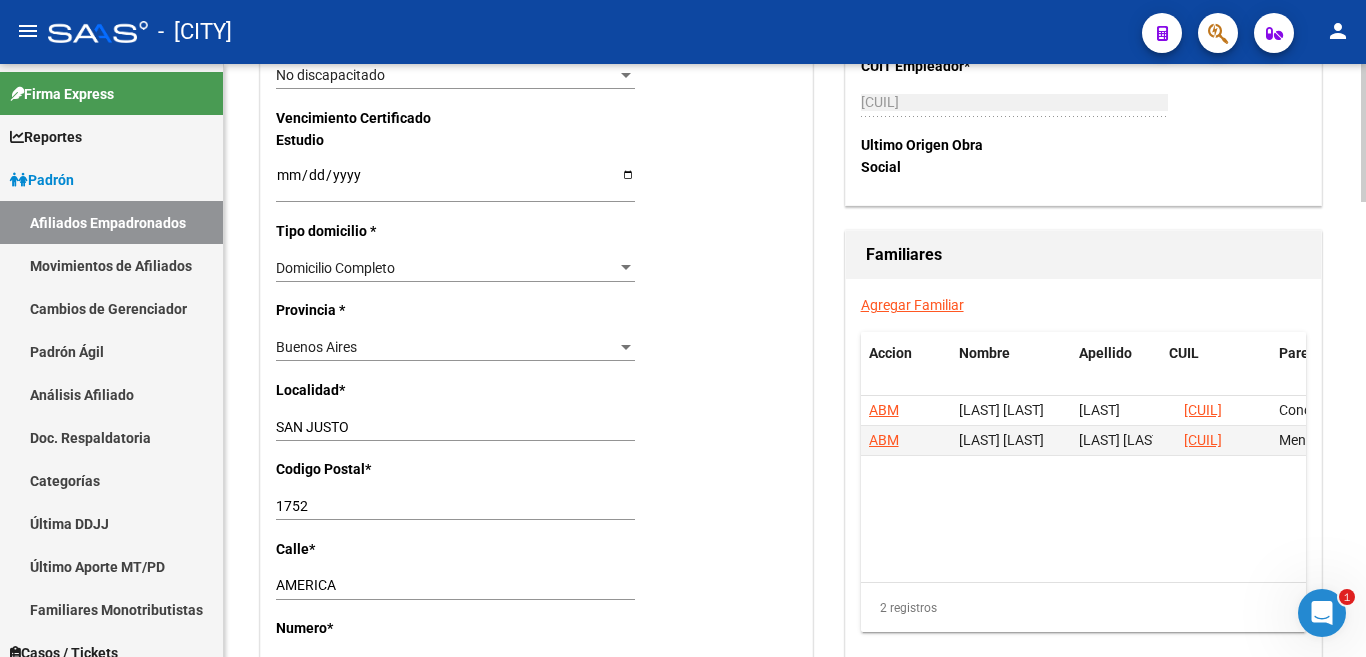 click on "1752" at bounding box center (455, 506) 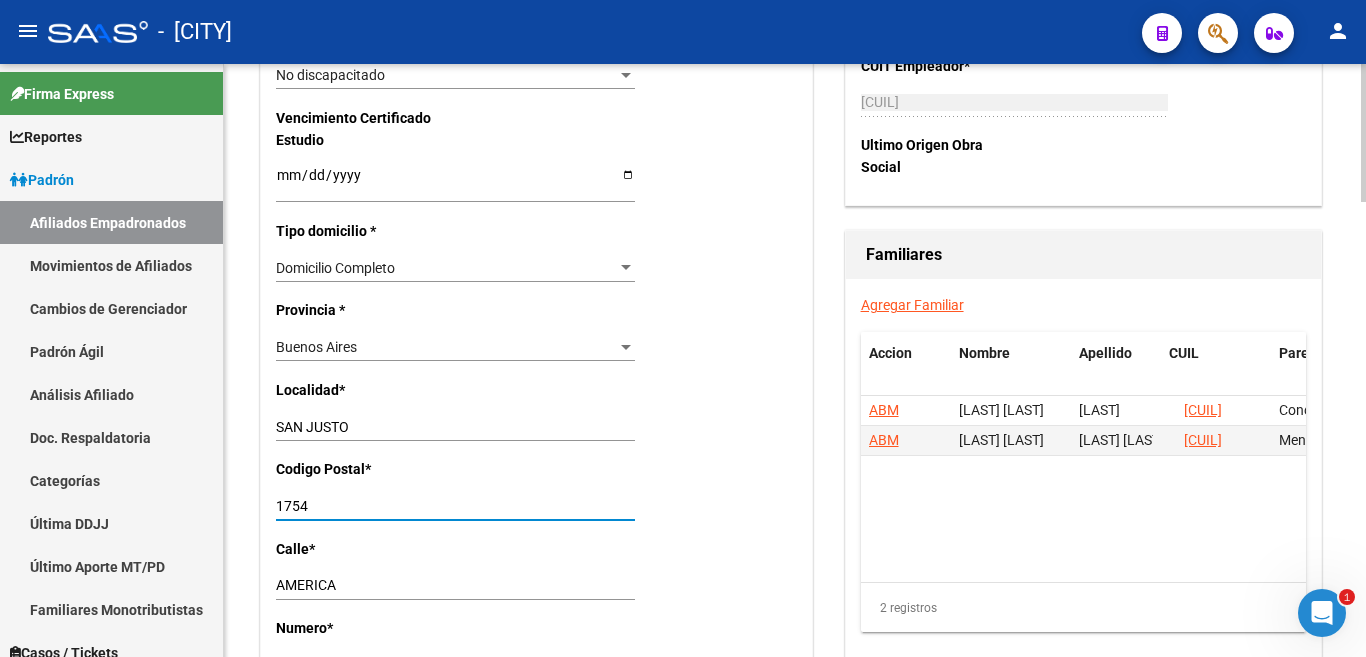 type on "1754" 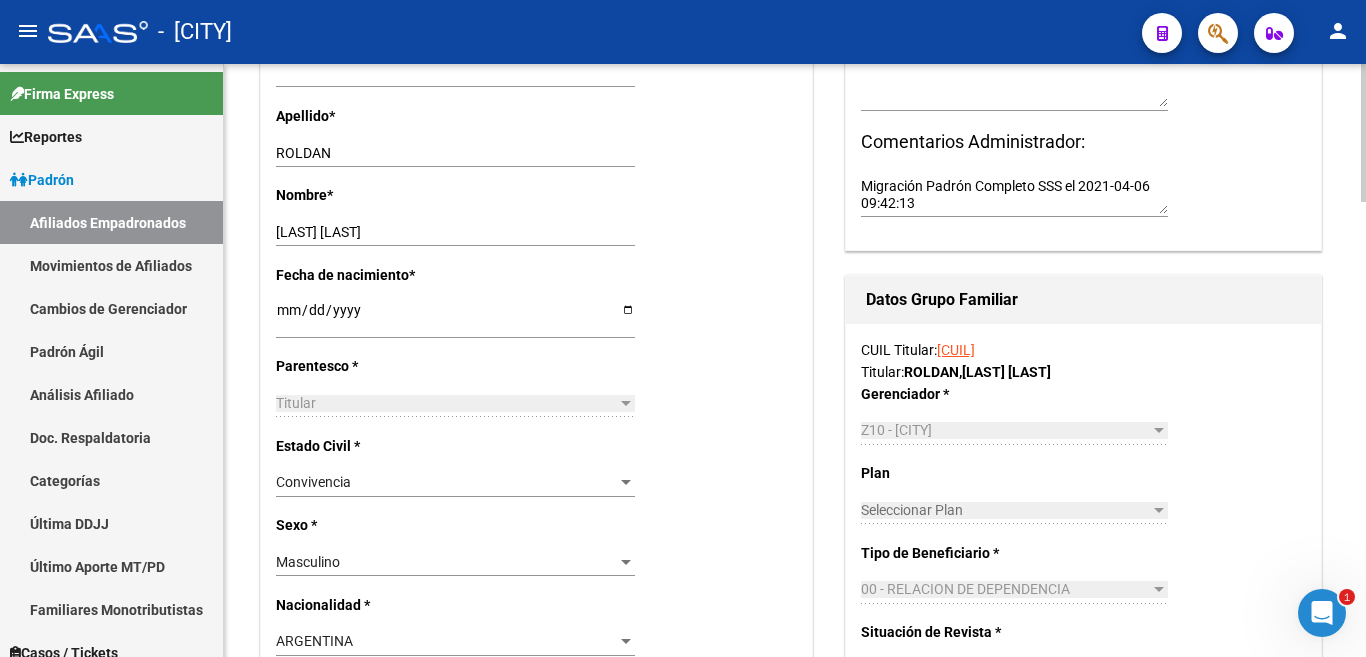 scroll, scrollTop: 600, scrollLeft: 0, axis: vertical 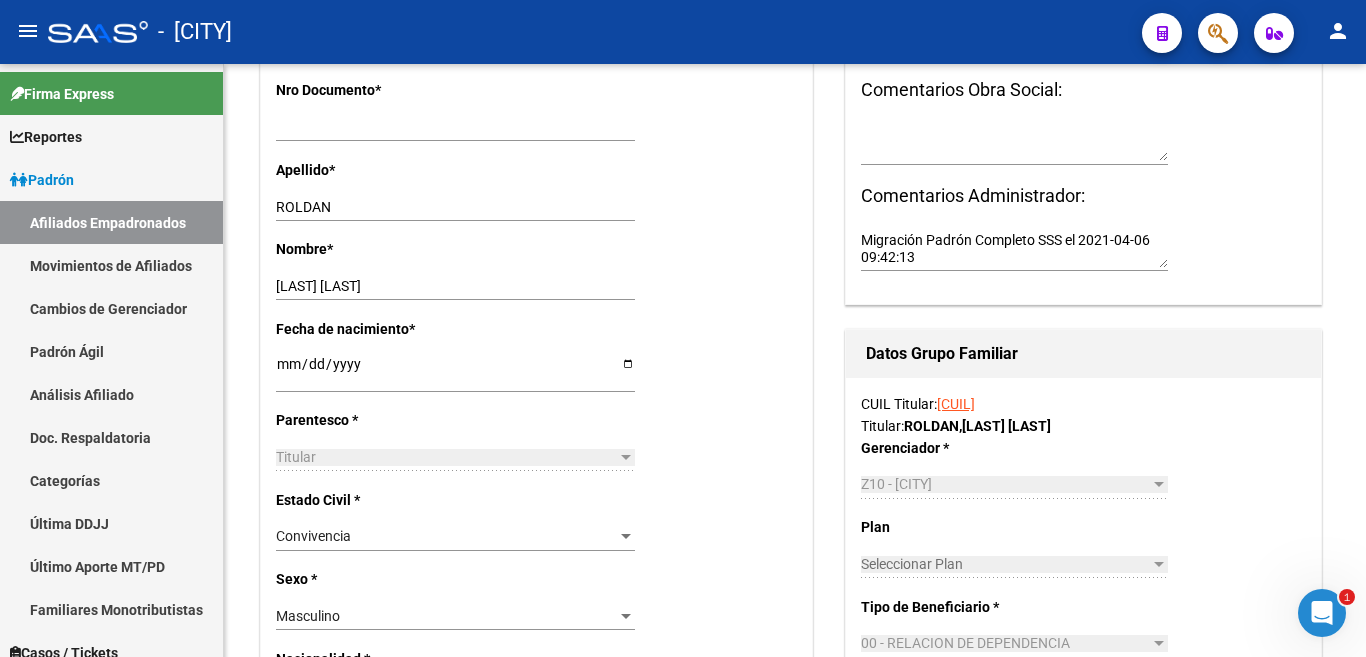 click 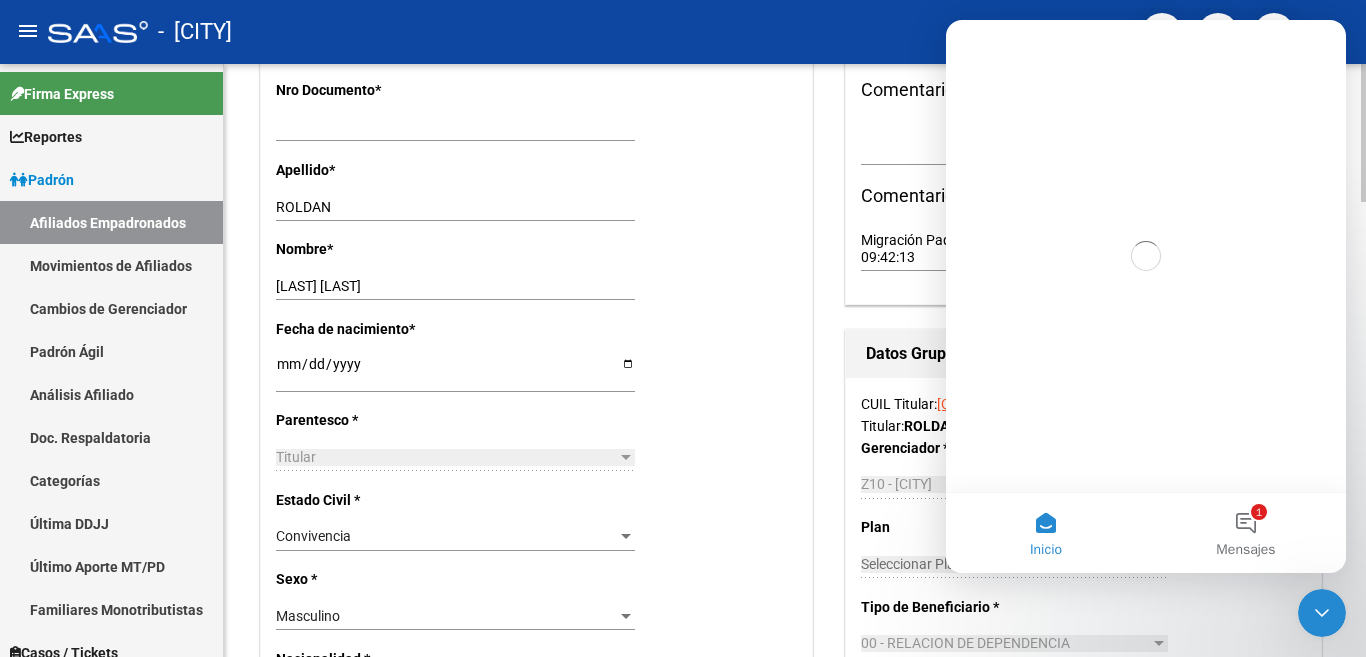 scroll, scrollTop: 0, scrollLeft: 0, axis: both 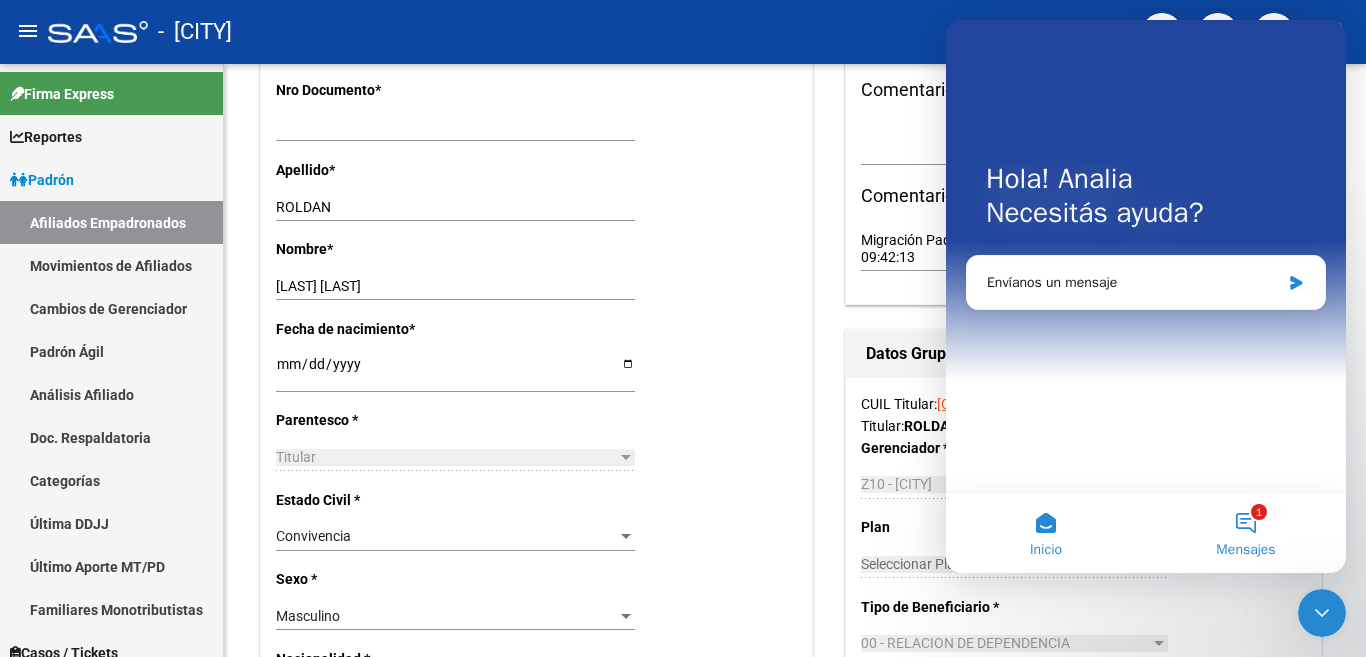 click on "1 Mensajes" at bounding box center (1246, 533) 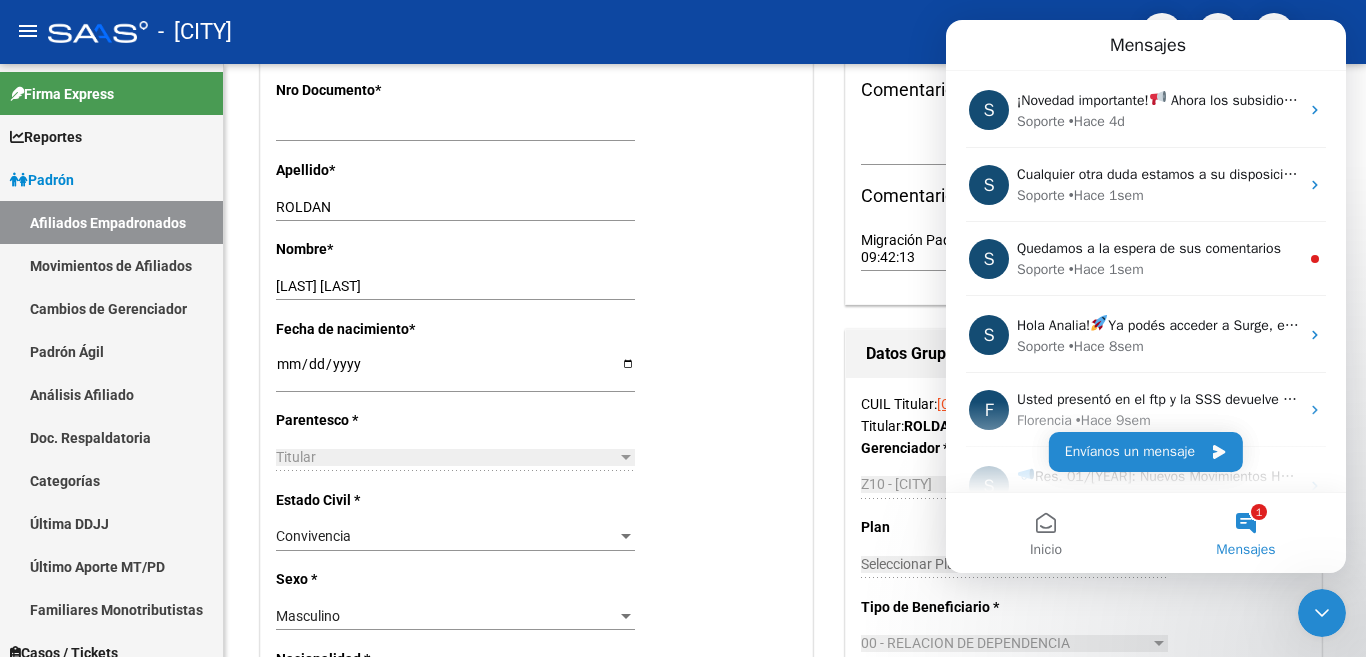 click on "menu -   [CITY] person" 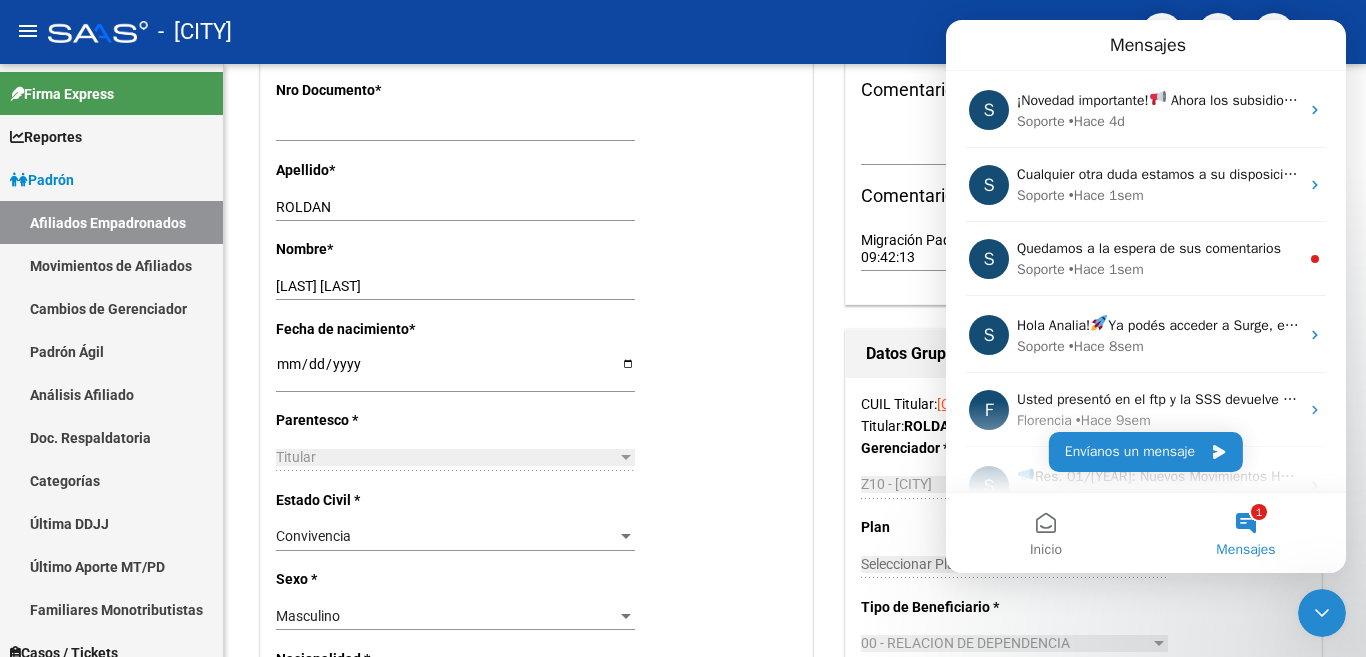 click 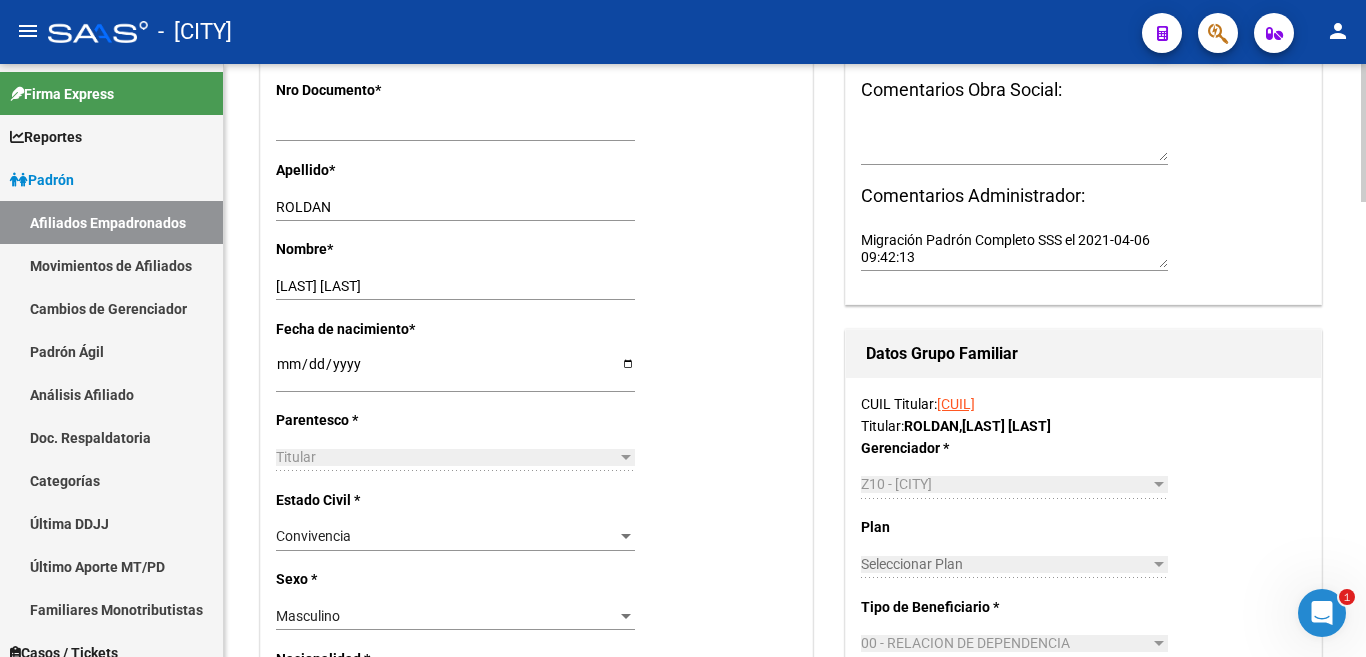 scroll, scrollTop: 0, scrollLeft: 0, axis: both 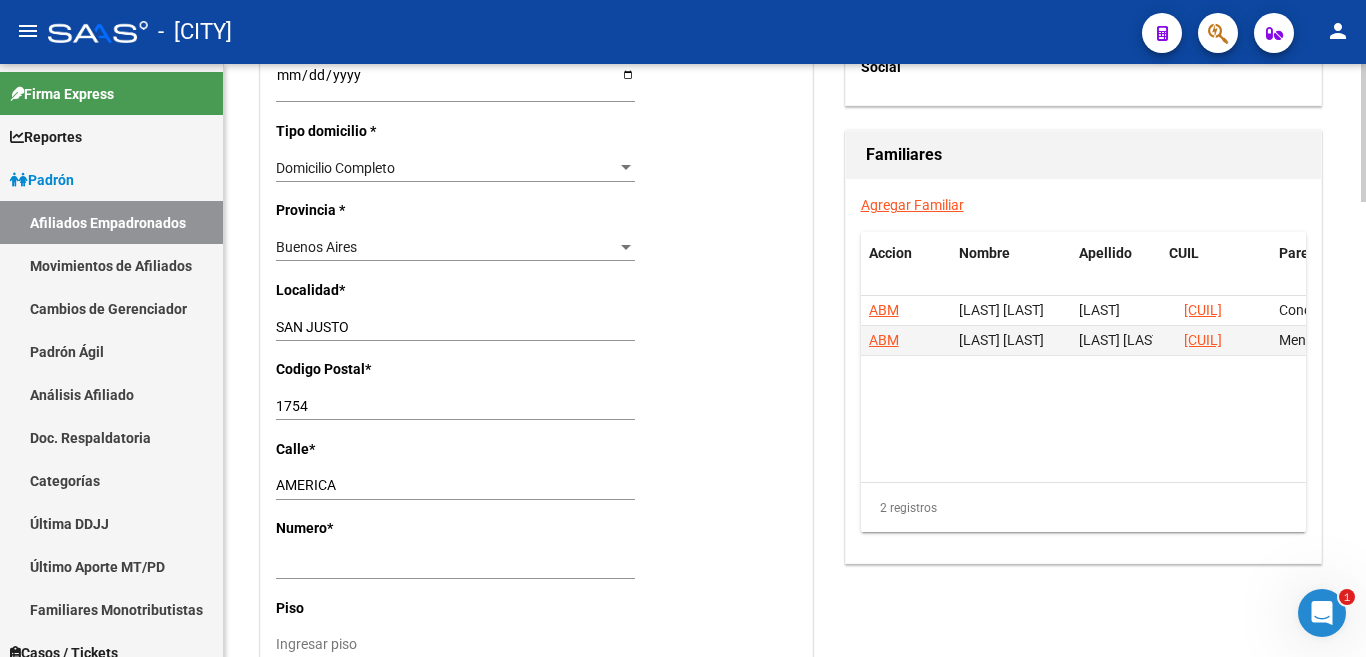 click on "Ingresar nro" 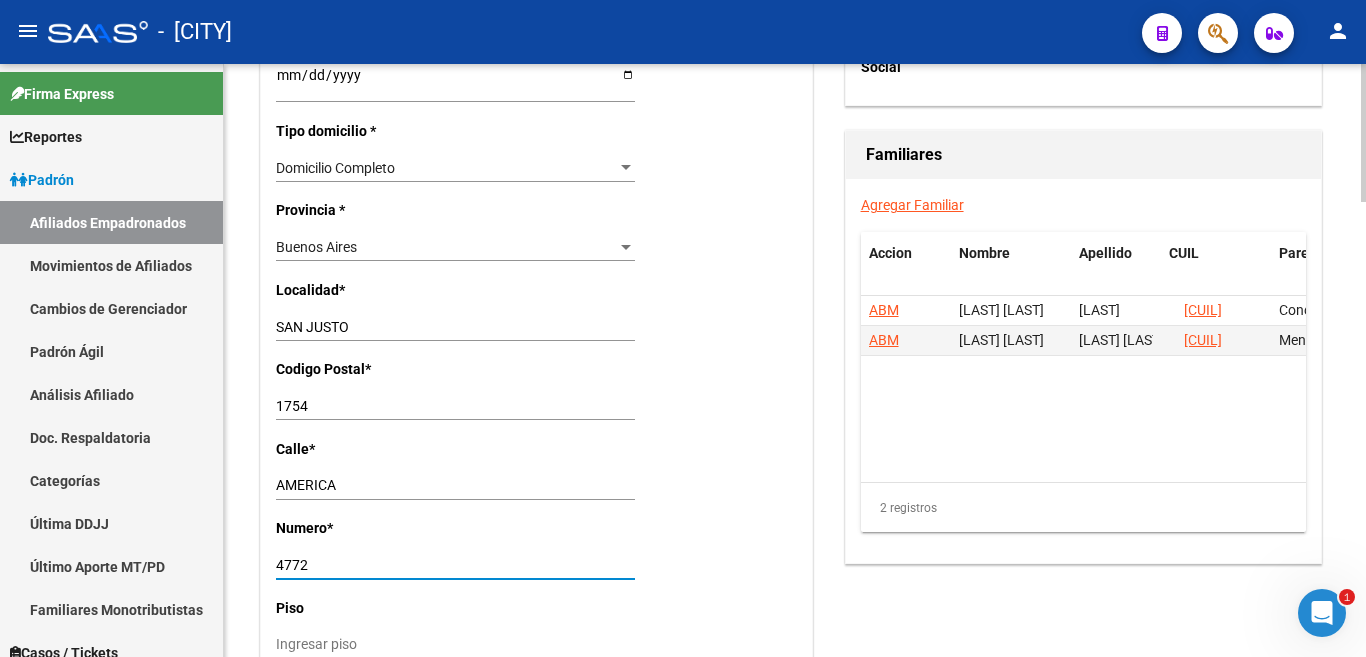 click on "4772" at bounding box center [455, 565] 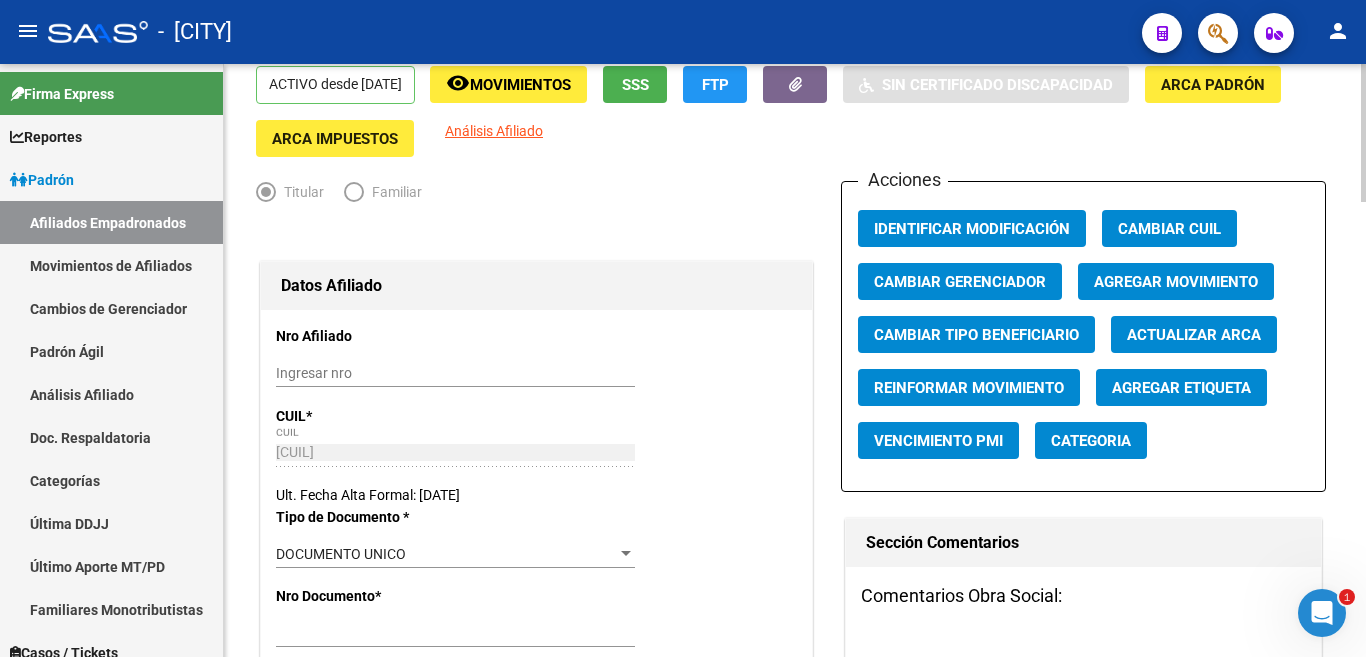 scroll, scrollTop: 0, scrollLeft: 0, axis: both 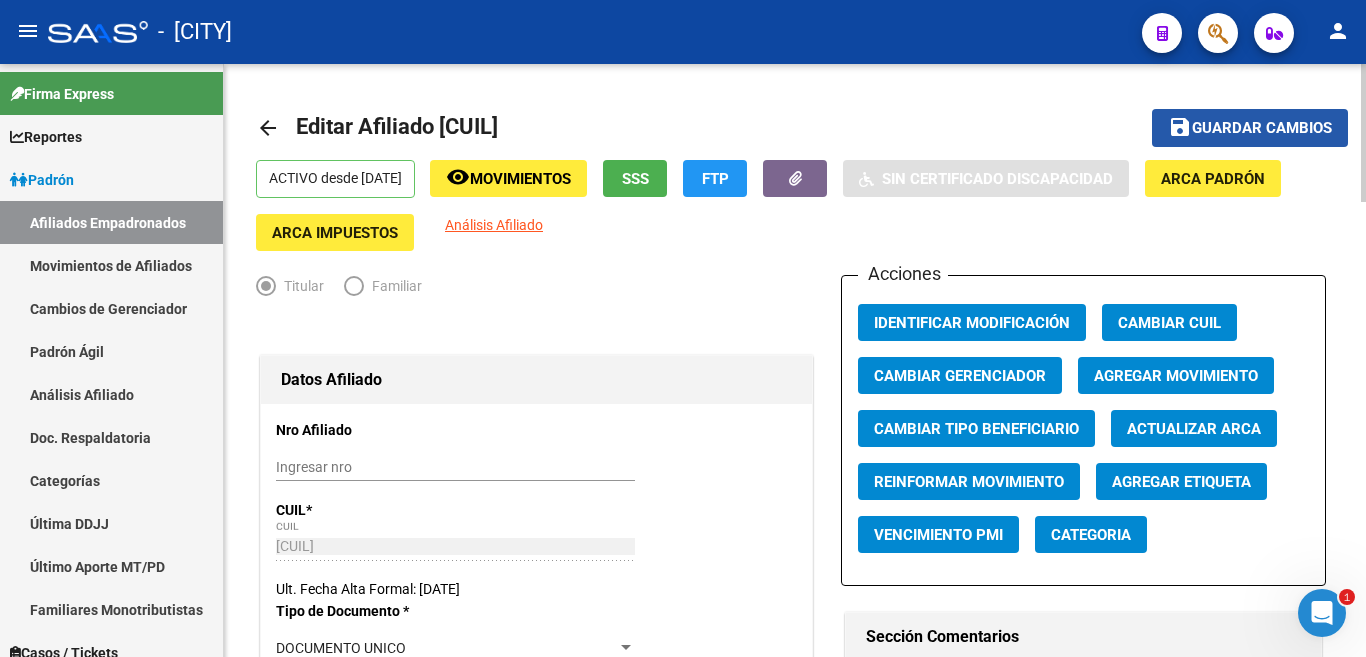 click on "Guardar cambios" 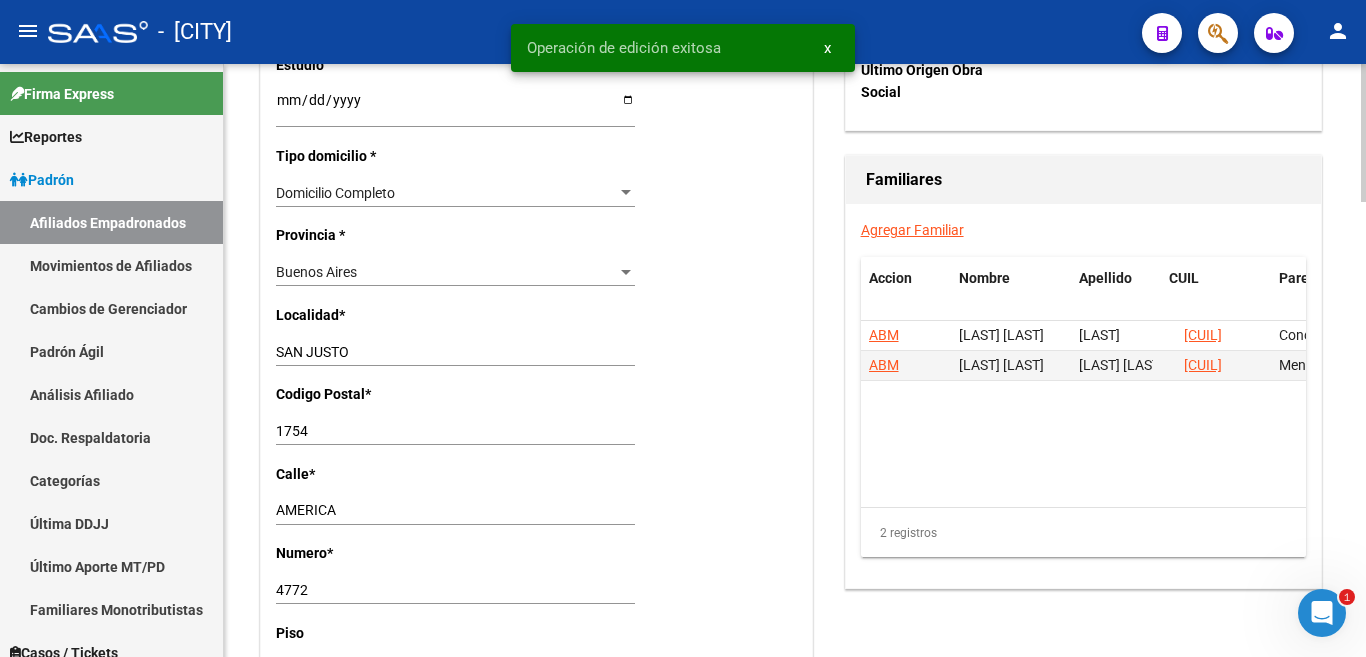 scroll, scrollTop: 1400, scrollLeft: 0, axis: vertical 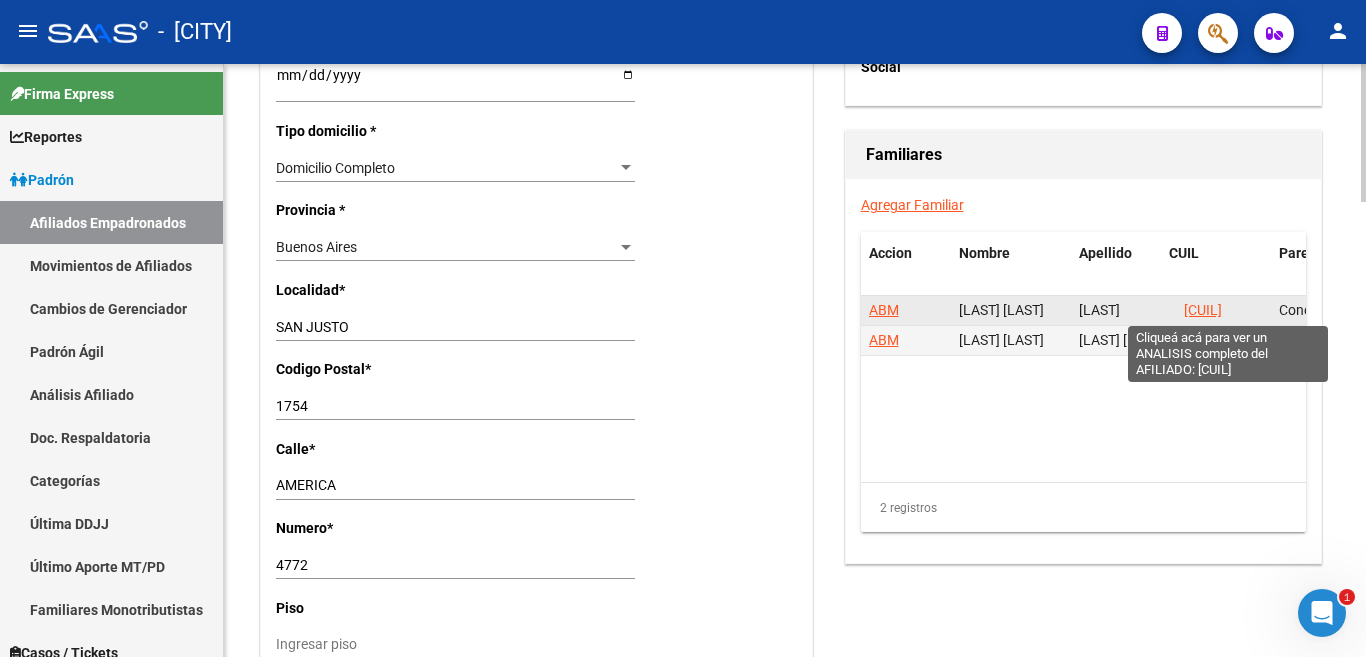 click on "27230871413" 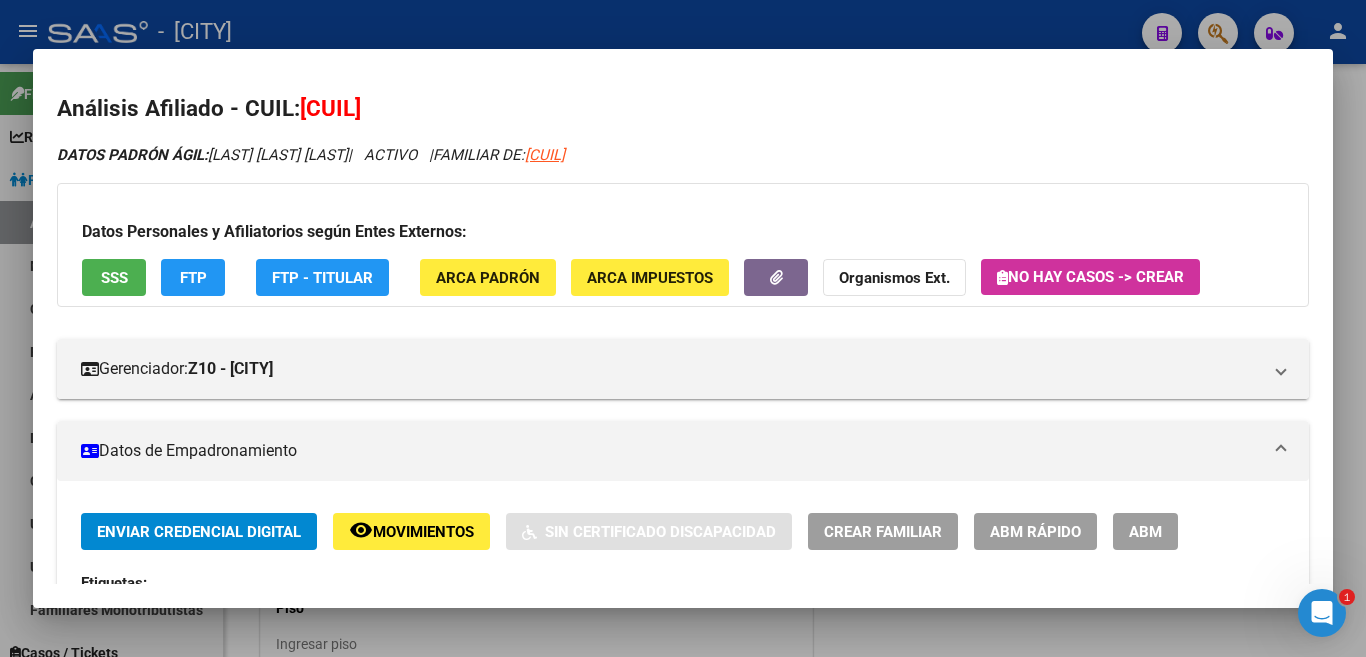 scroll, scrollTop: 300, scrollLeft: 0, axis: vertical 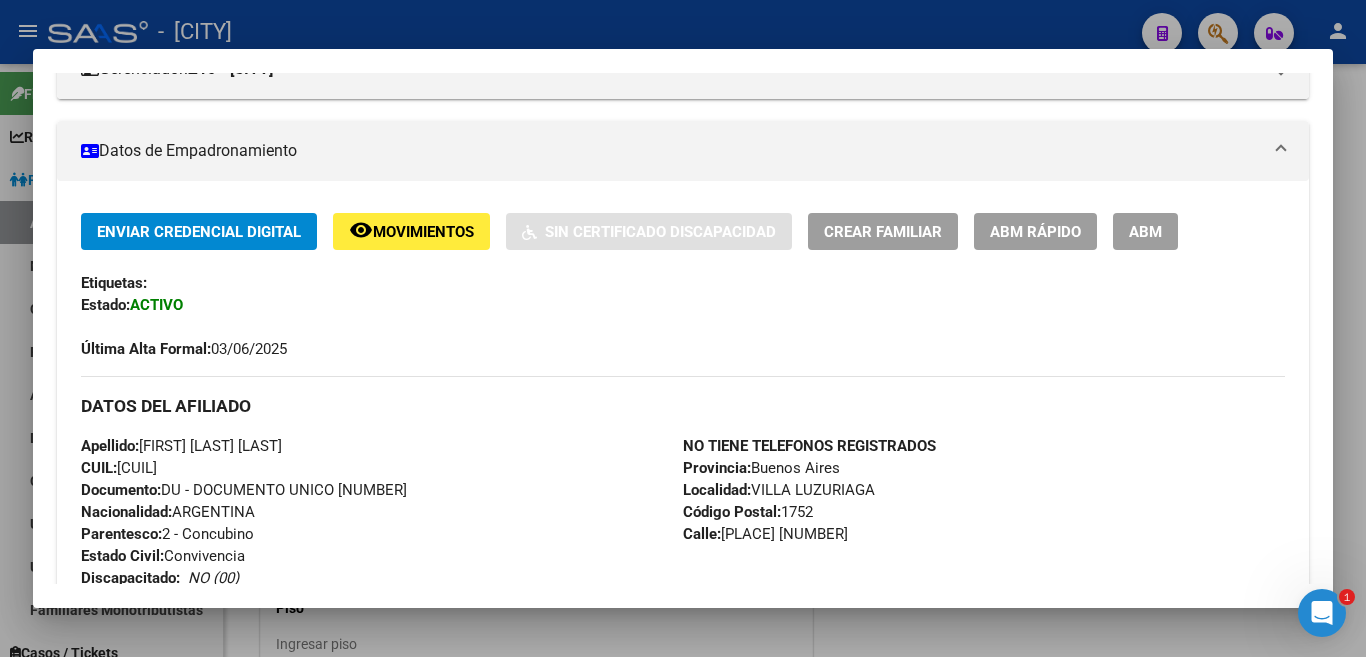click on "ABM" at bounding box center (1145, 231) 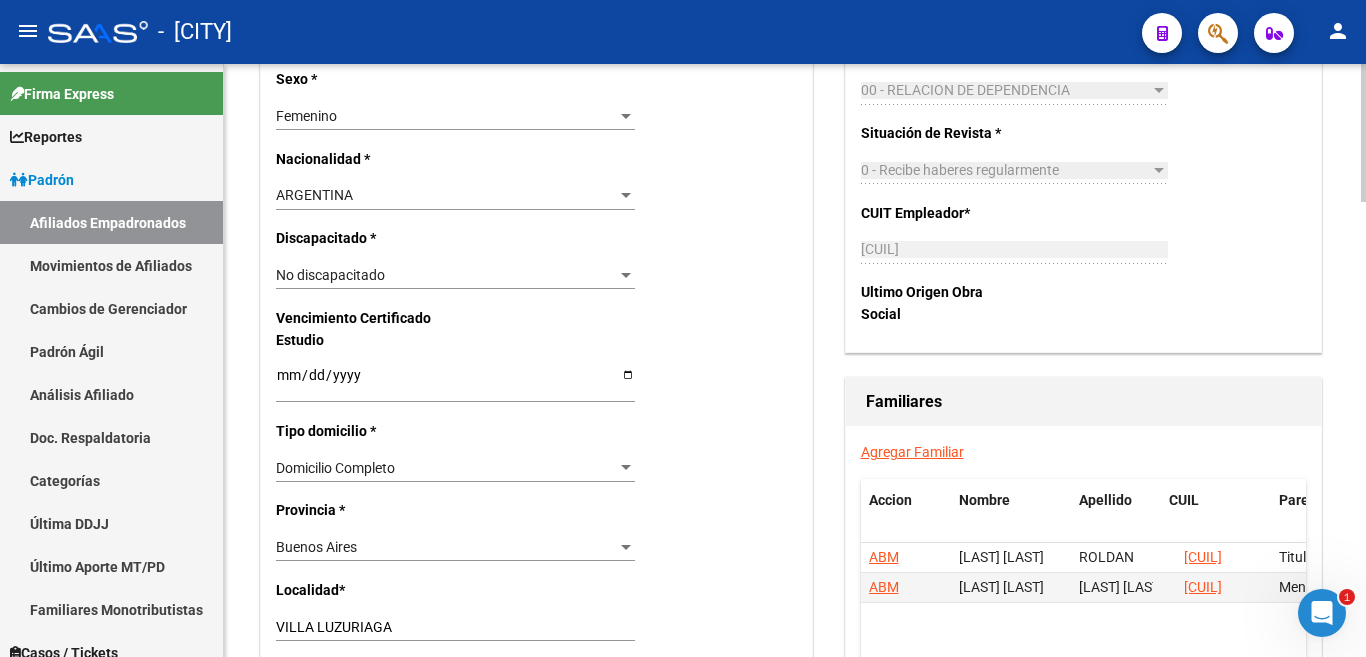 scroll, scrollTop: 1200, scrollLeft: 0, axis: vertical 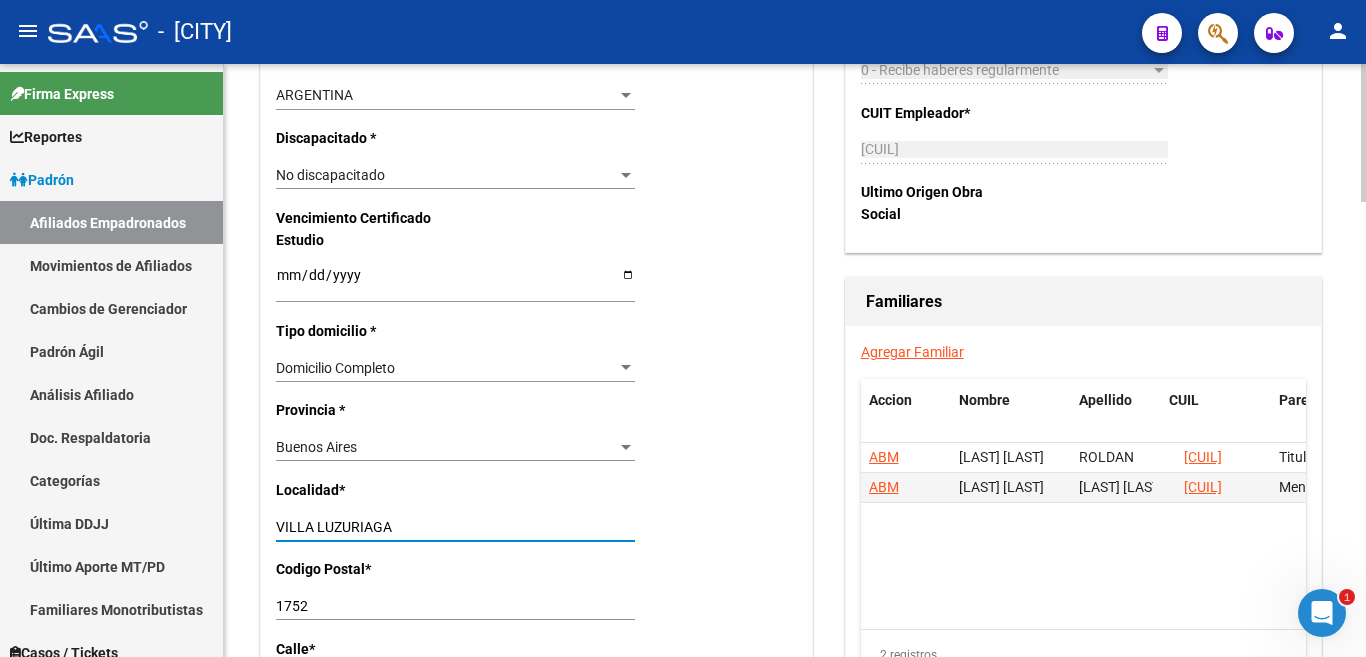 click on "VILLA LUZURIAGA" at bounding box center (455, 527) 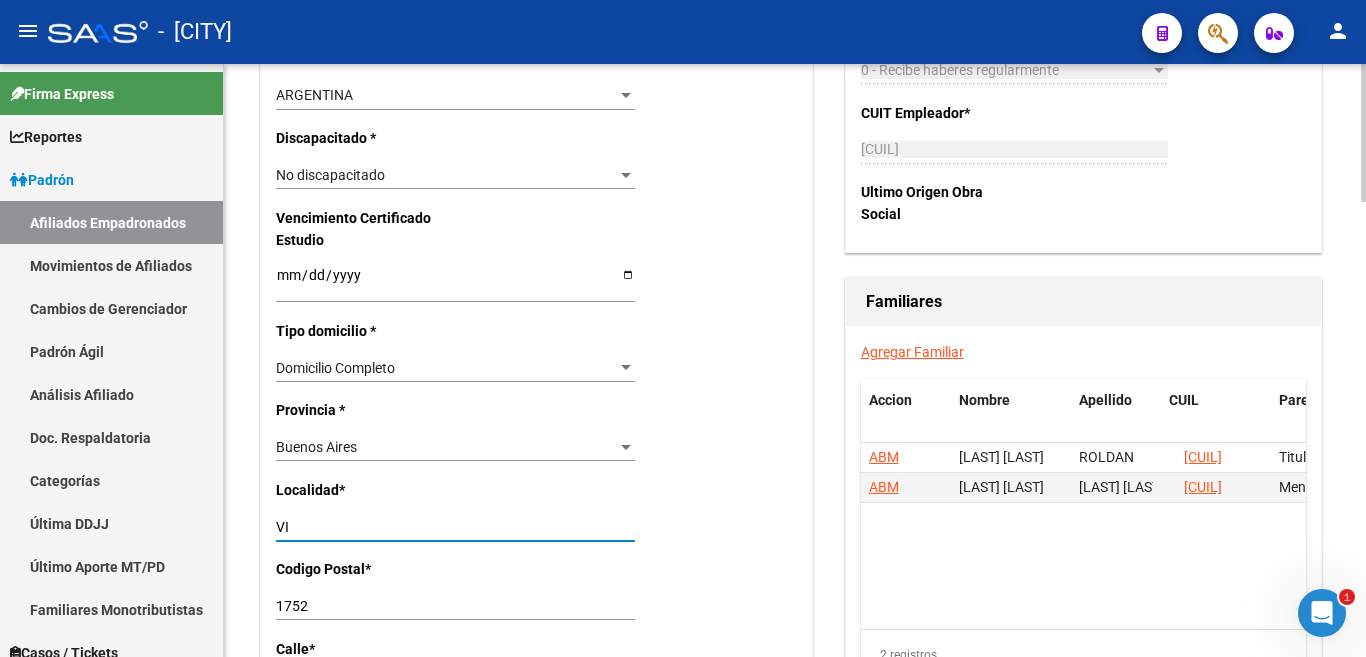 type on "V" 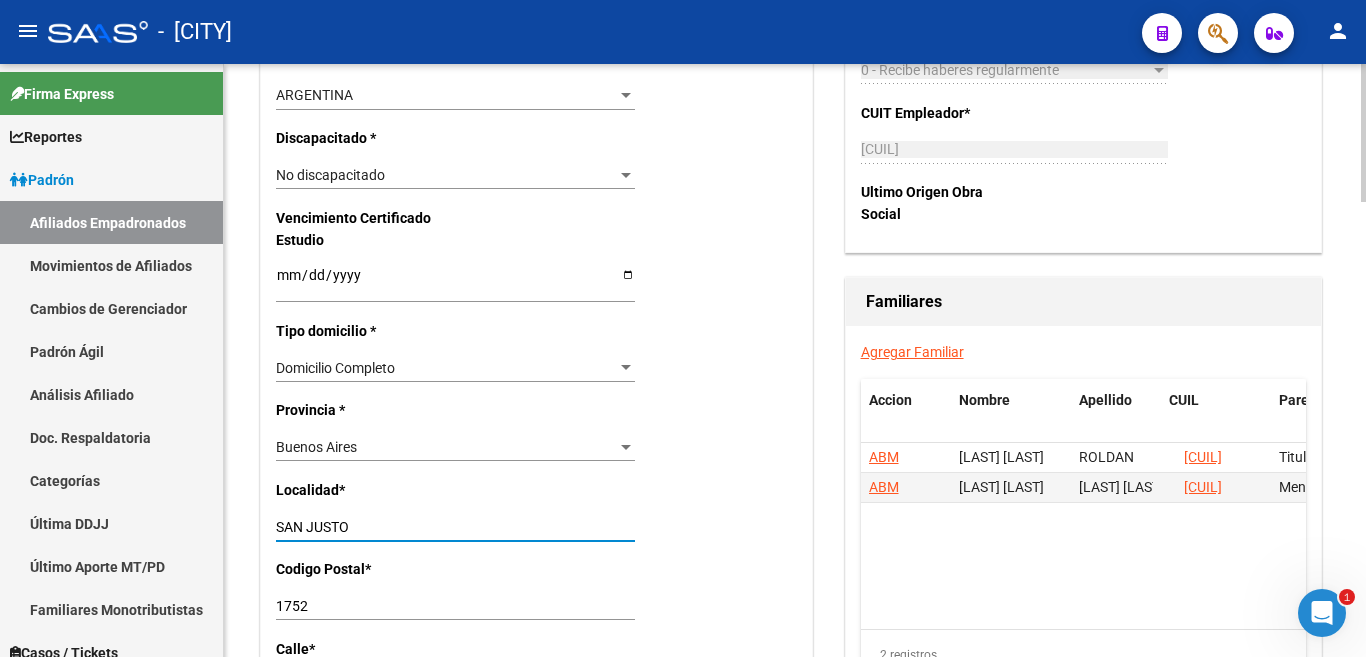 type on "SAN JUSTO" 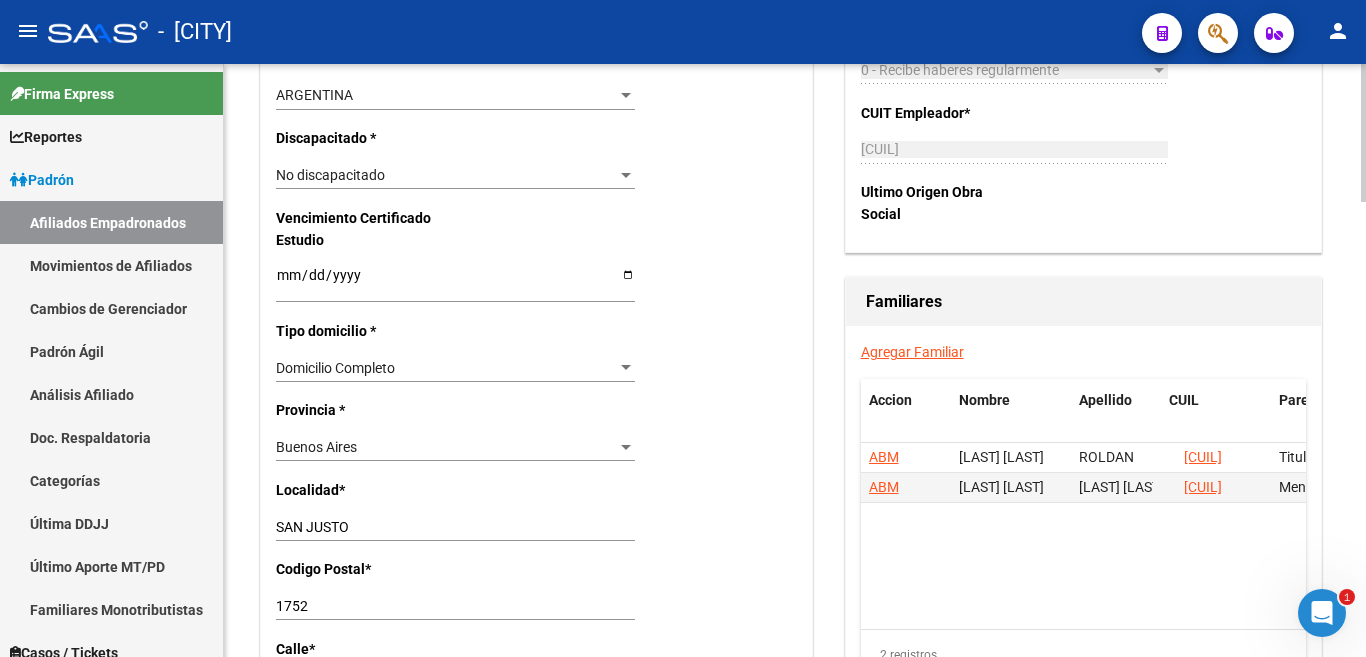 click on "1752 Ingresar el codigo" 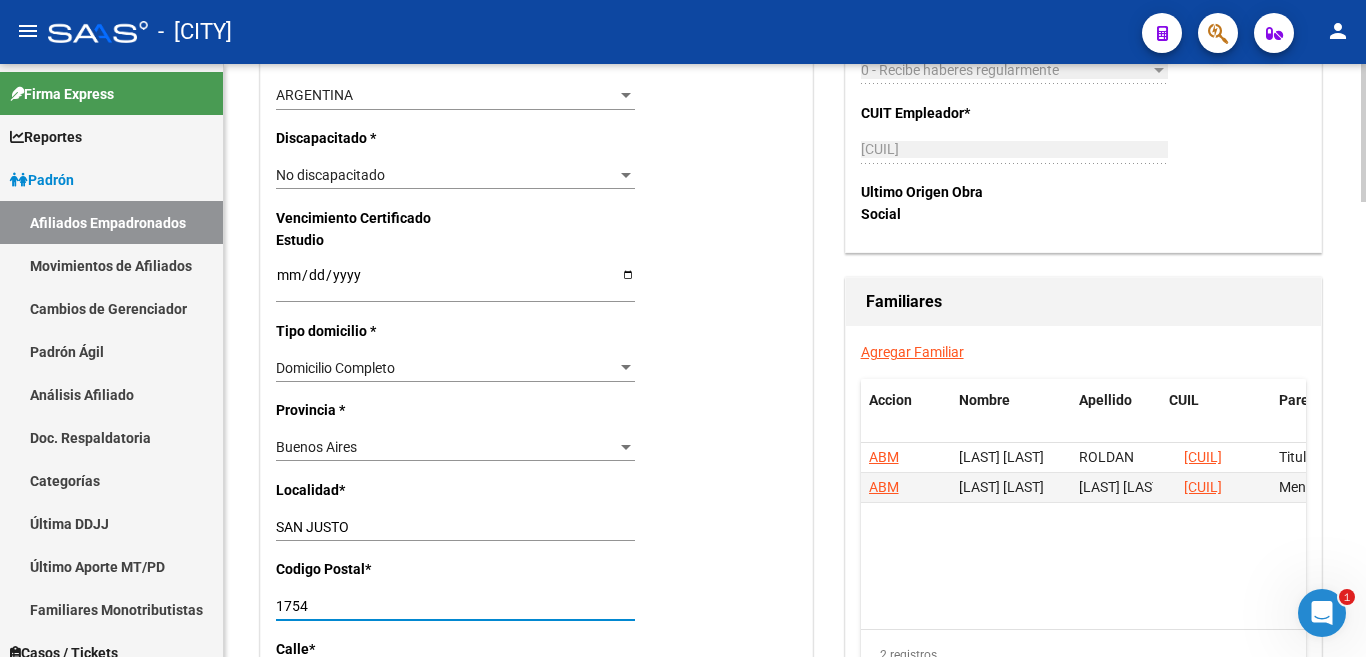 type on "1754" 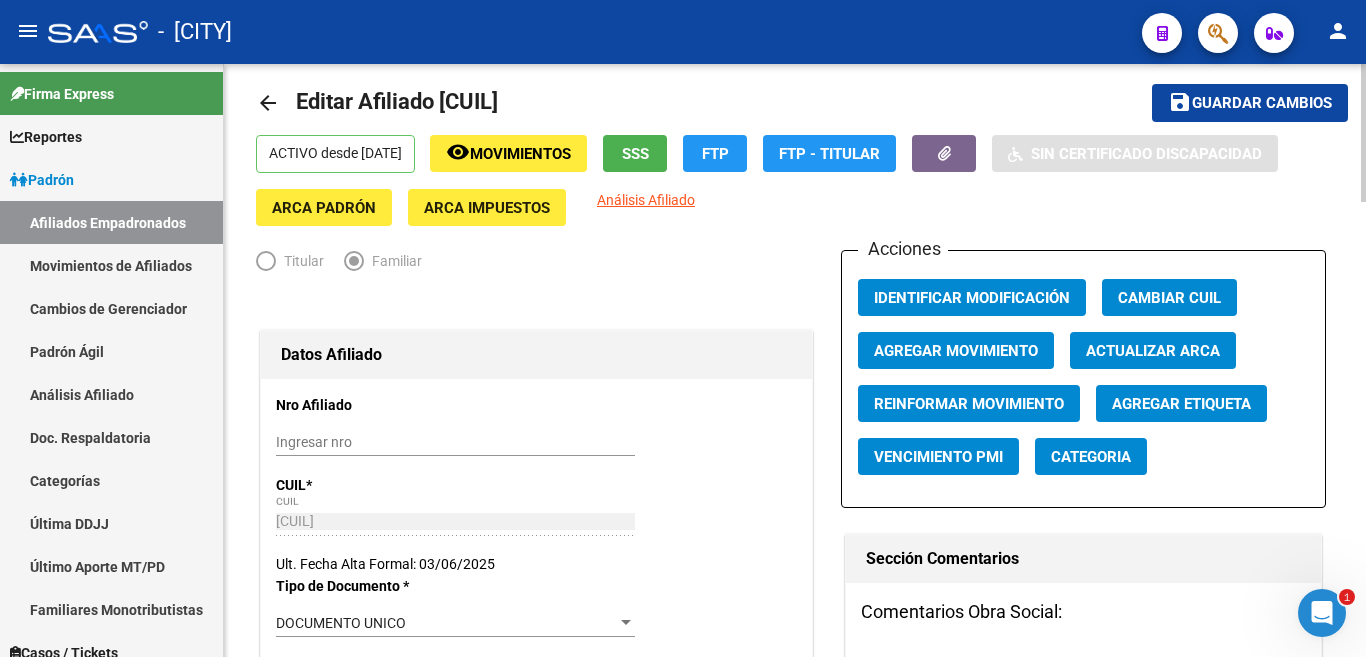 scroll, scrollTop: 0, scrollLeft: 0, axis: both 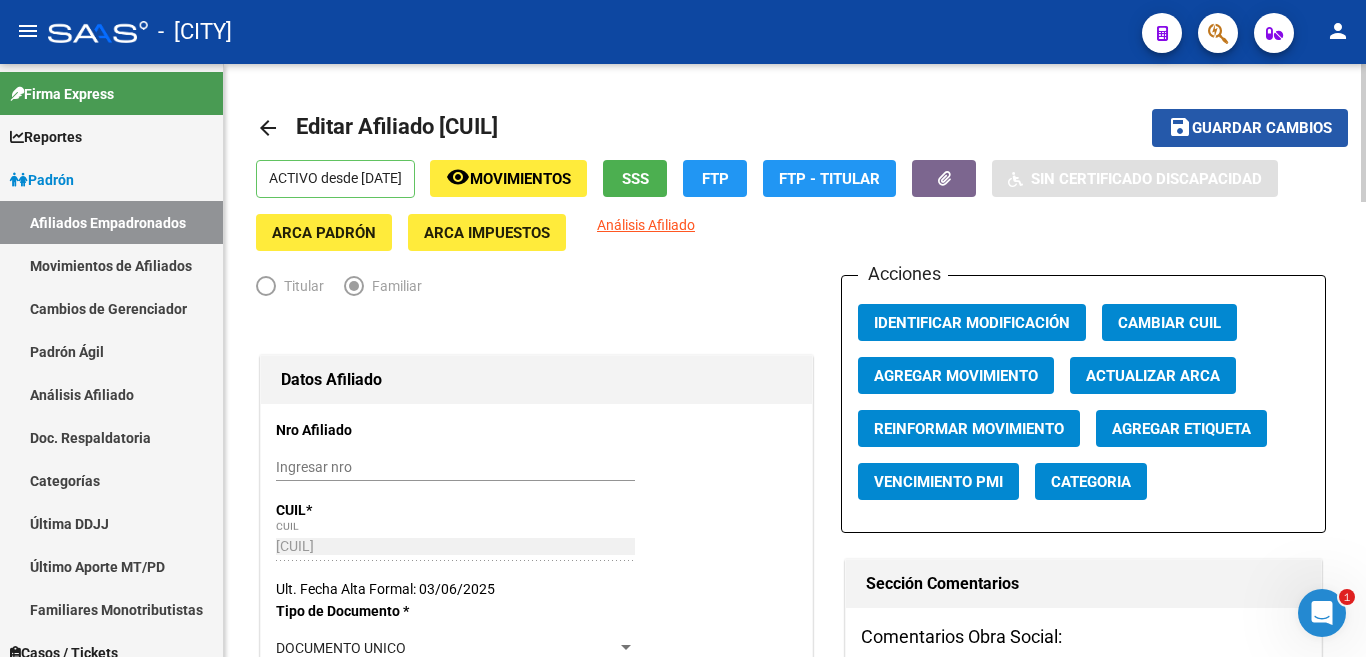 click on "Guardar cambios" 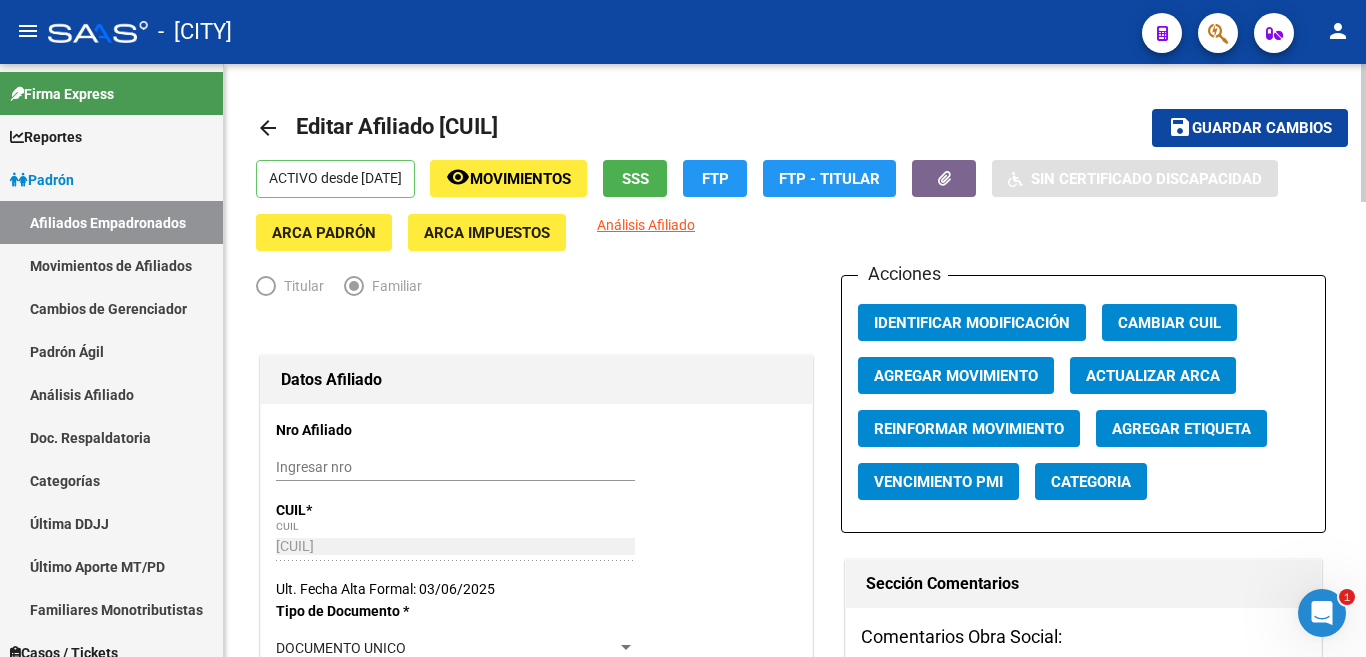 click on "Guardar cambios" 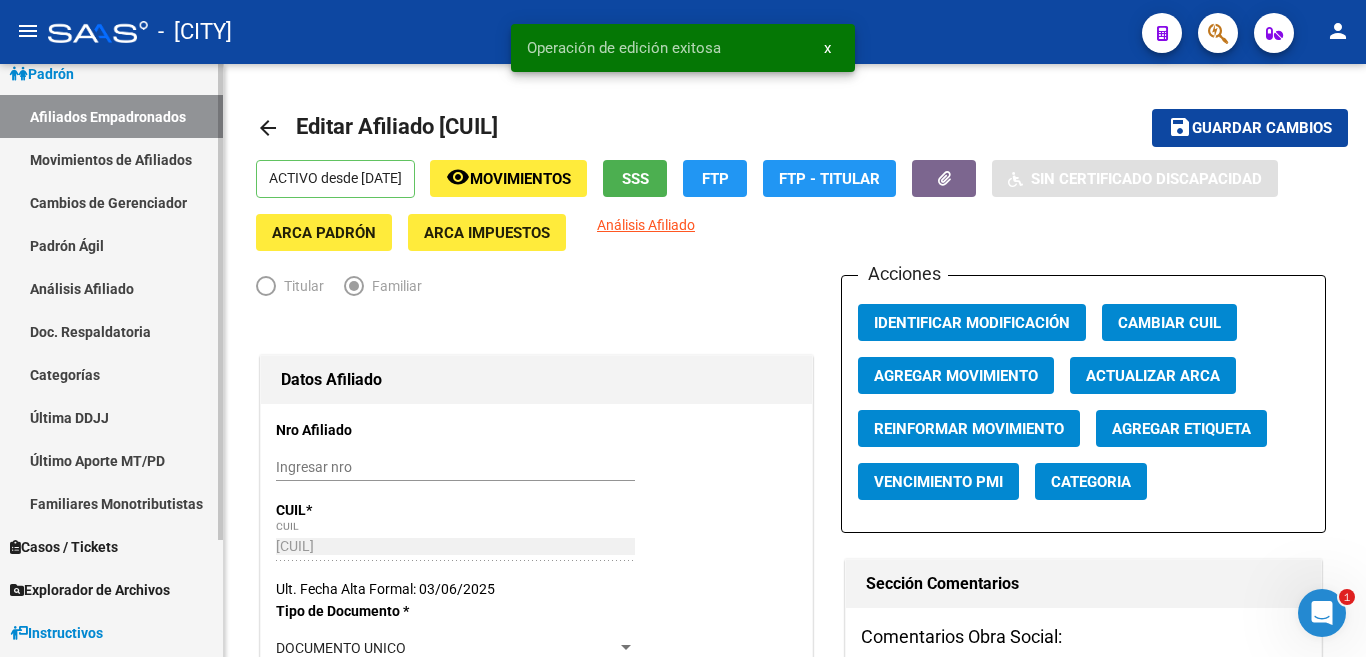 scroll, scrollTop: 146, scrollLeft: 0, axis: vertical 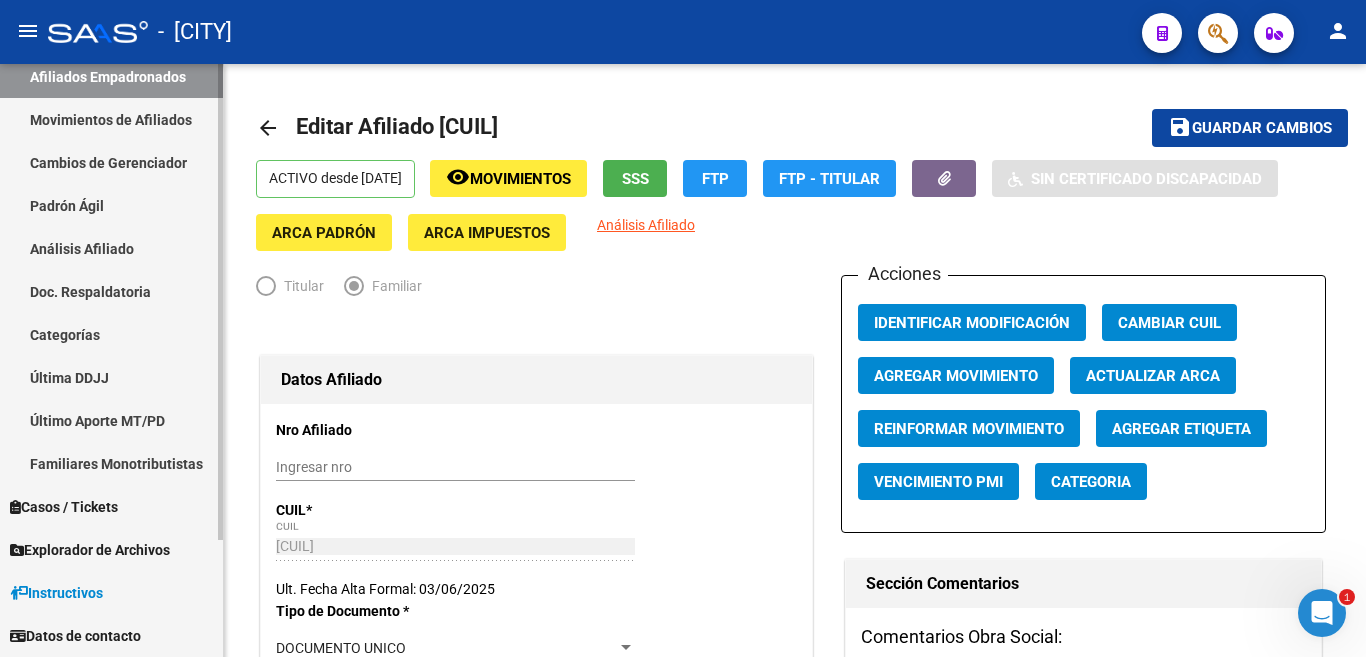 click on "Explorador de Archivos" at bounding box center [90, 550] 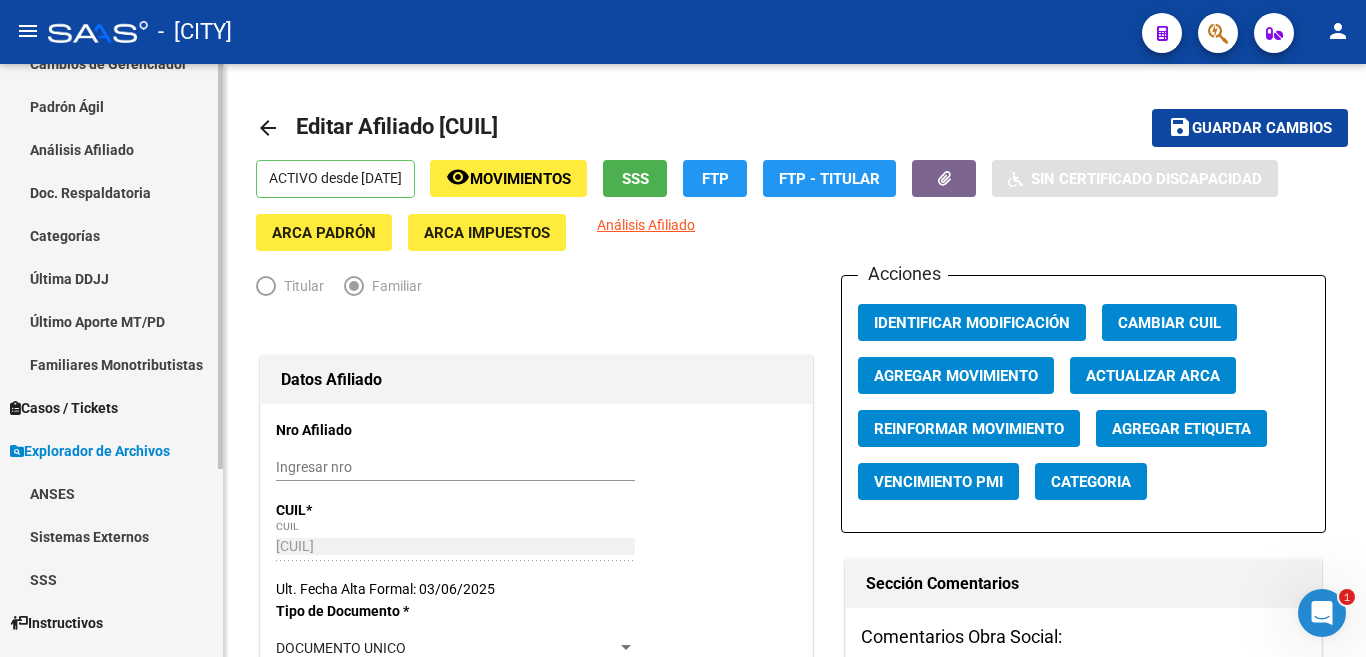 scroll, scrollTop: 275, scrollLeft: 0, axis: vertical 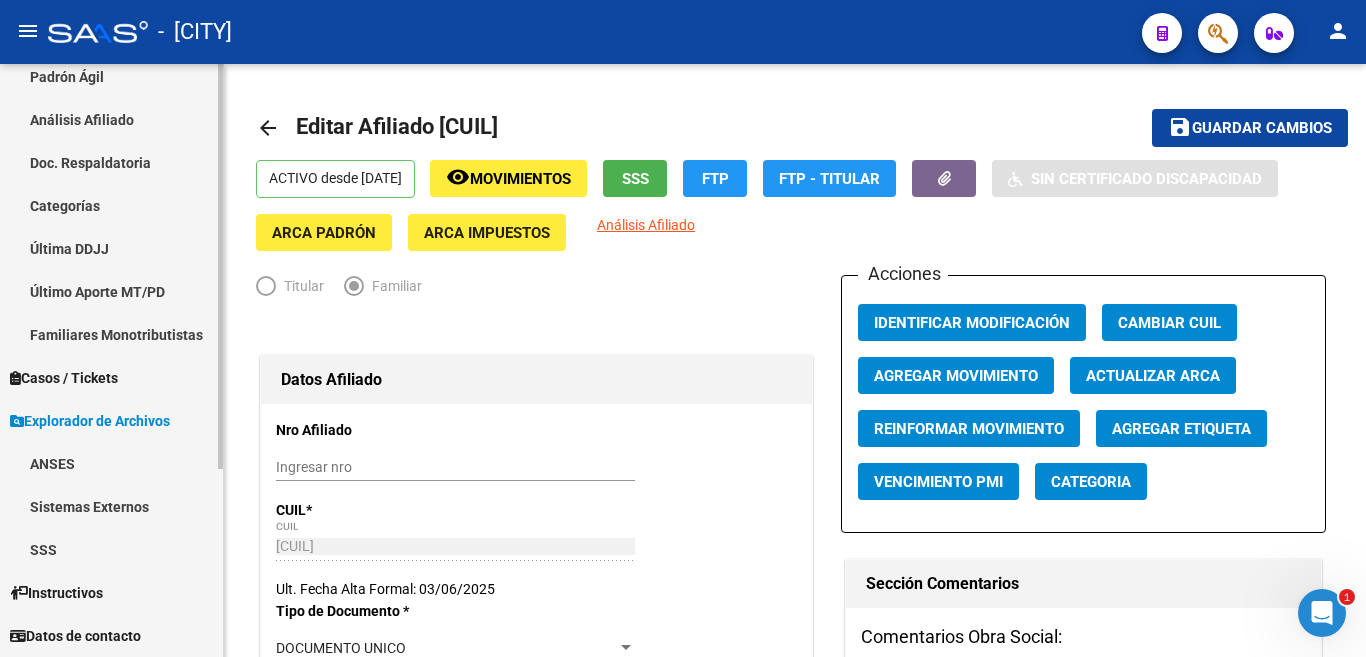 click on "Sistemas Externos" at bounding box center (111, 506) 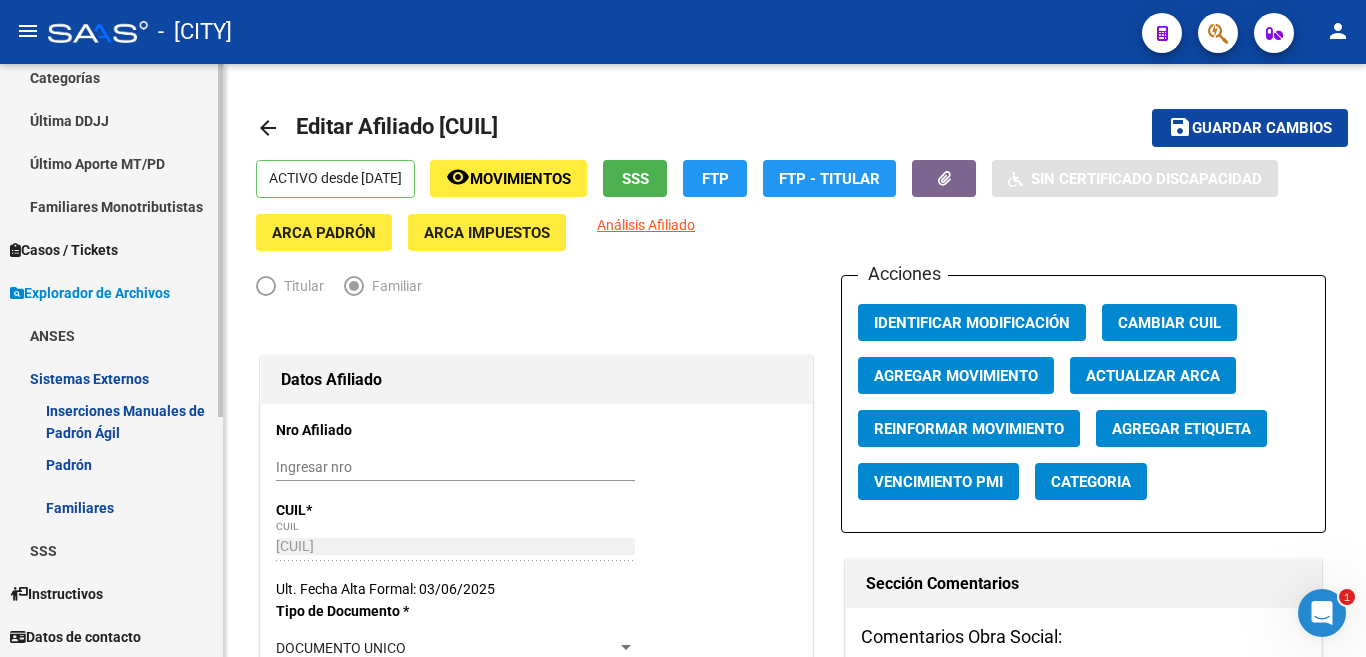 scroll, scrollTop: 404, scrollLeft: 0, axis: vertical 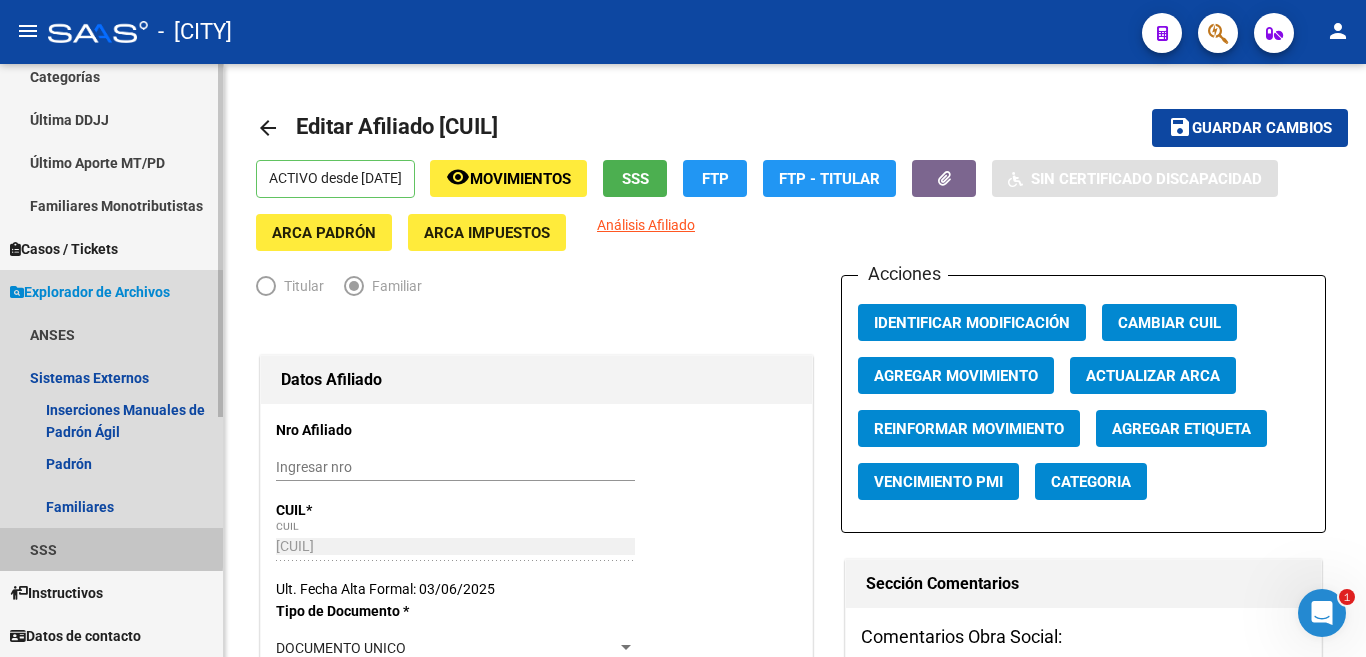 click on "SSS" at bounding box center (111, 549) 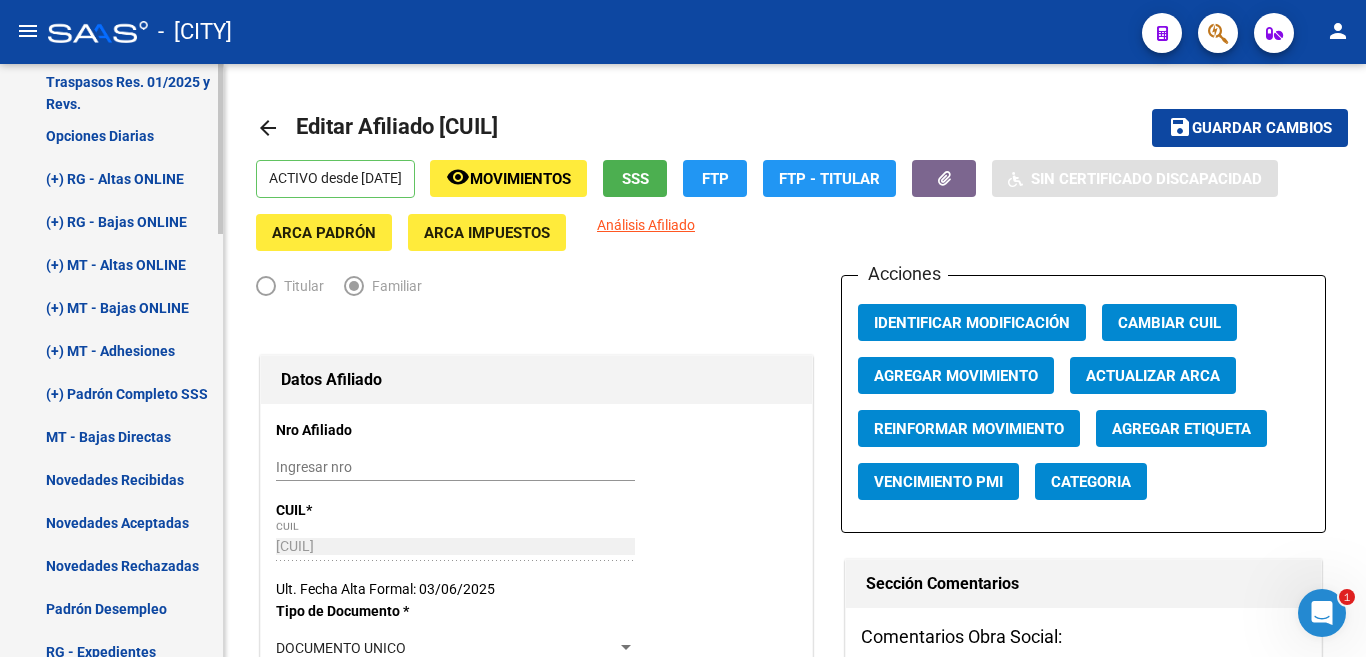 scroll, scrollTop: 1004, scrollLeft: 0, axis: vertical 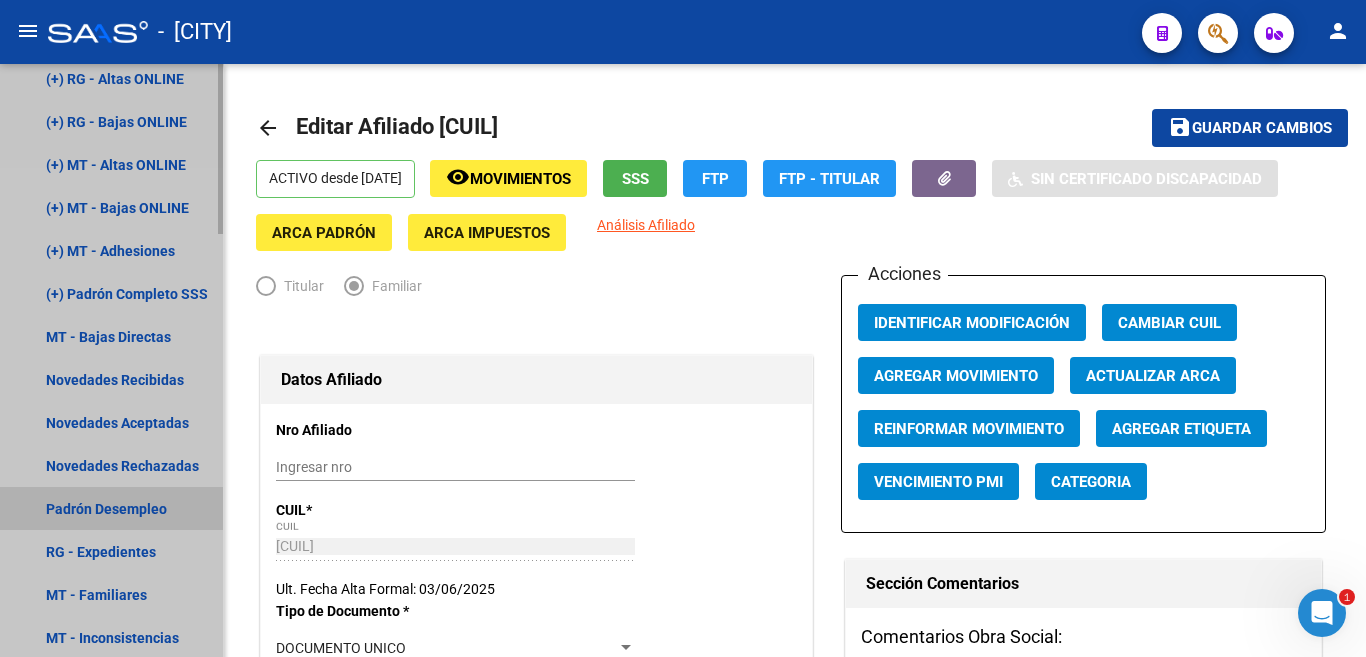 click on "Padrón Desempleo" at bounding box center [111, 508] 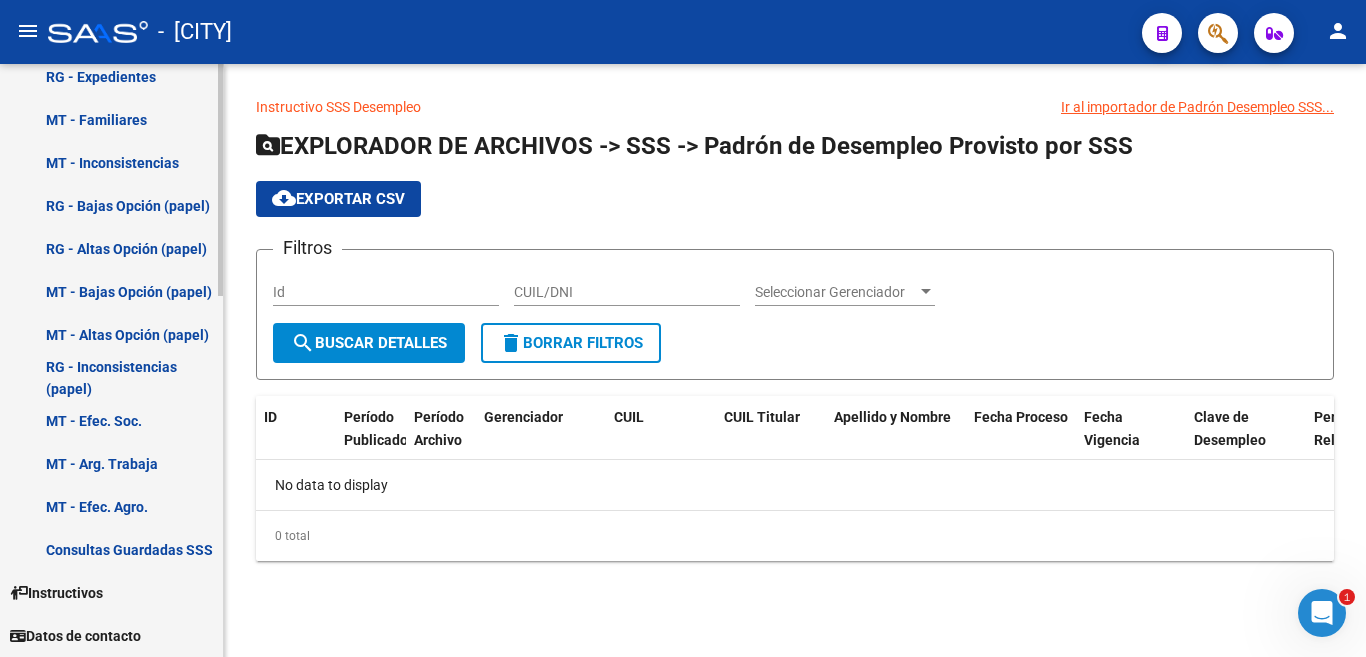 scroll, scrollTop: 920, scrollLeft: 0, axis: vertical 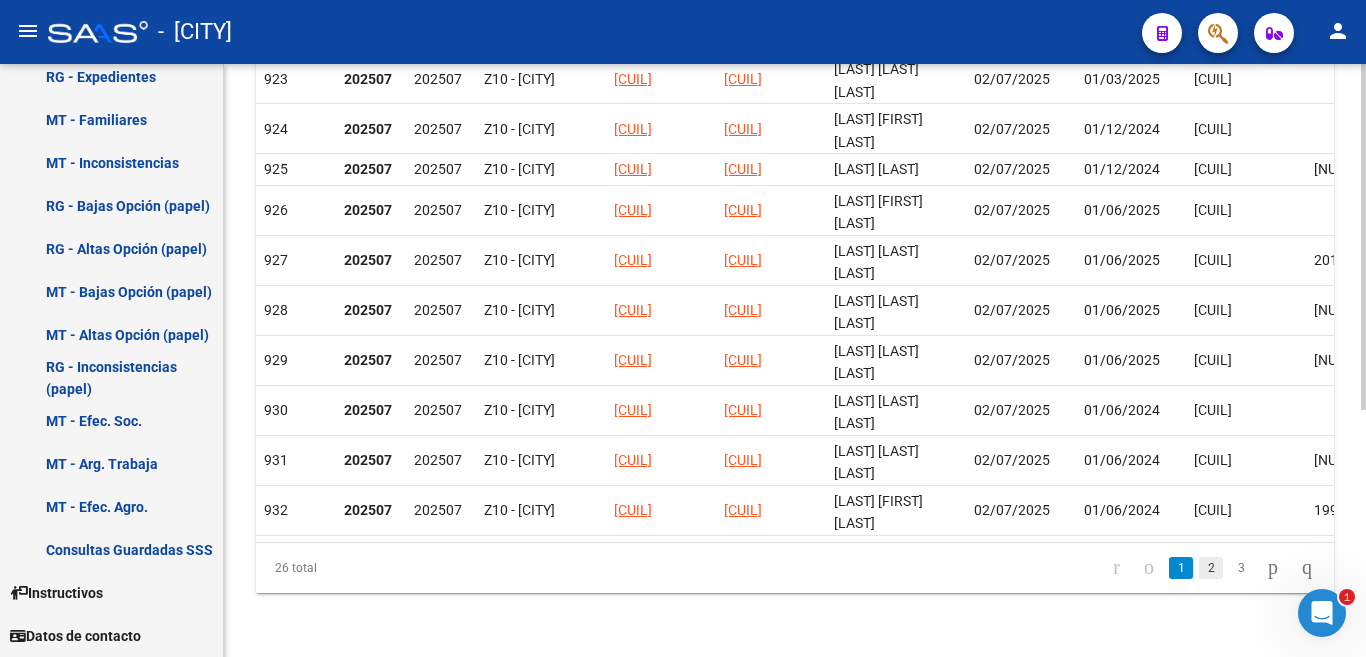 click on "2" 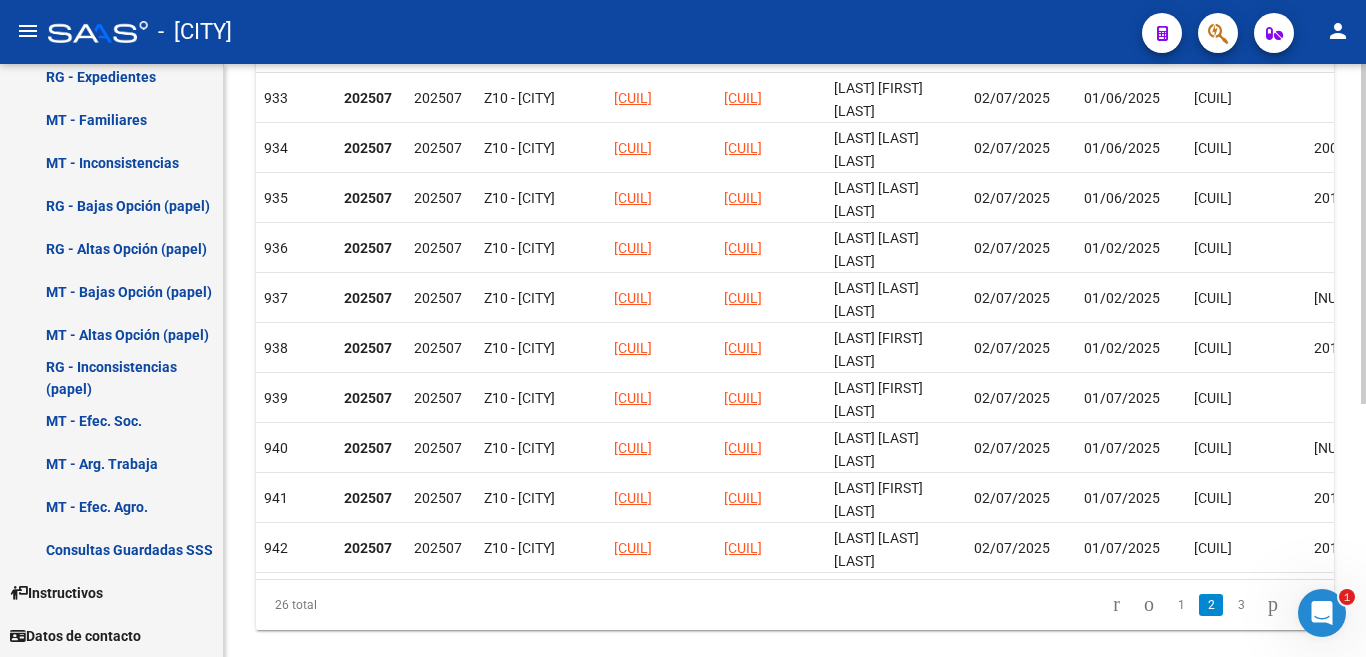 scroll, scrollTop: 423, scrollLeft: 0, axis: vertical 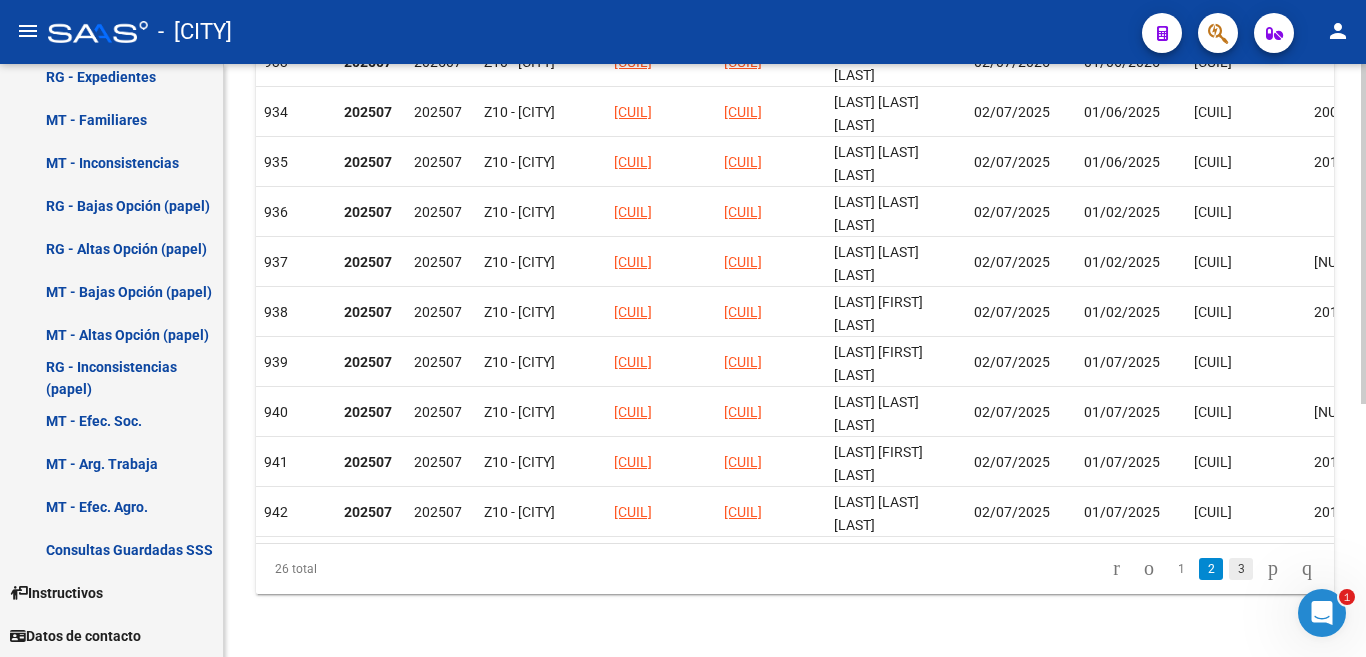 click on "3" 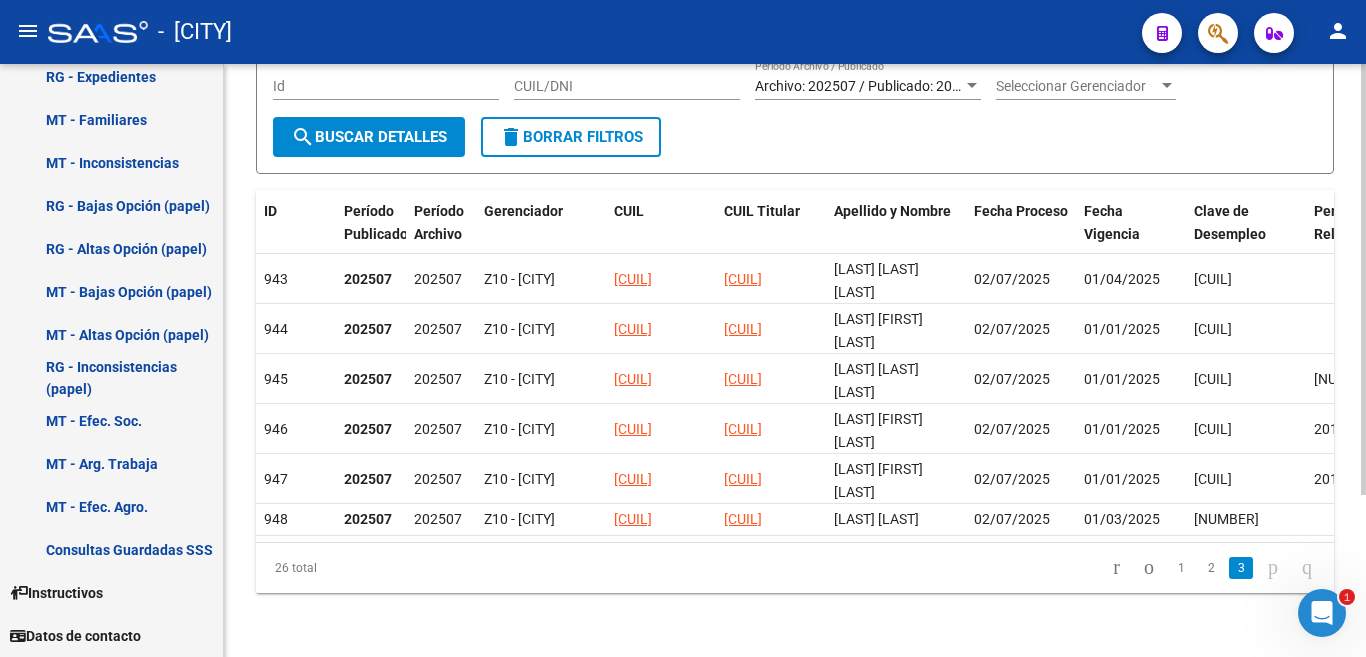 scroll, scrollTop: 223, scrollLeft: 0, axis: vertical 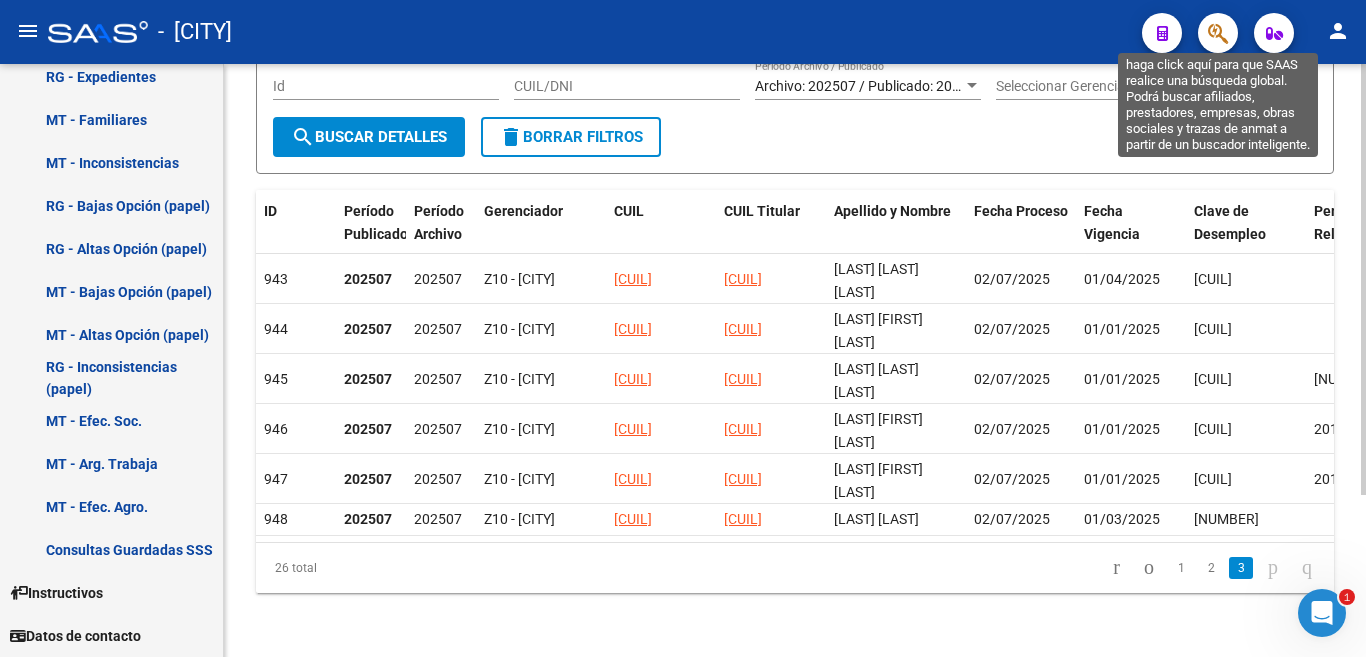click 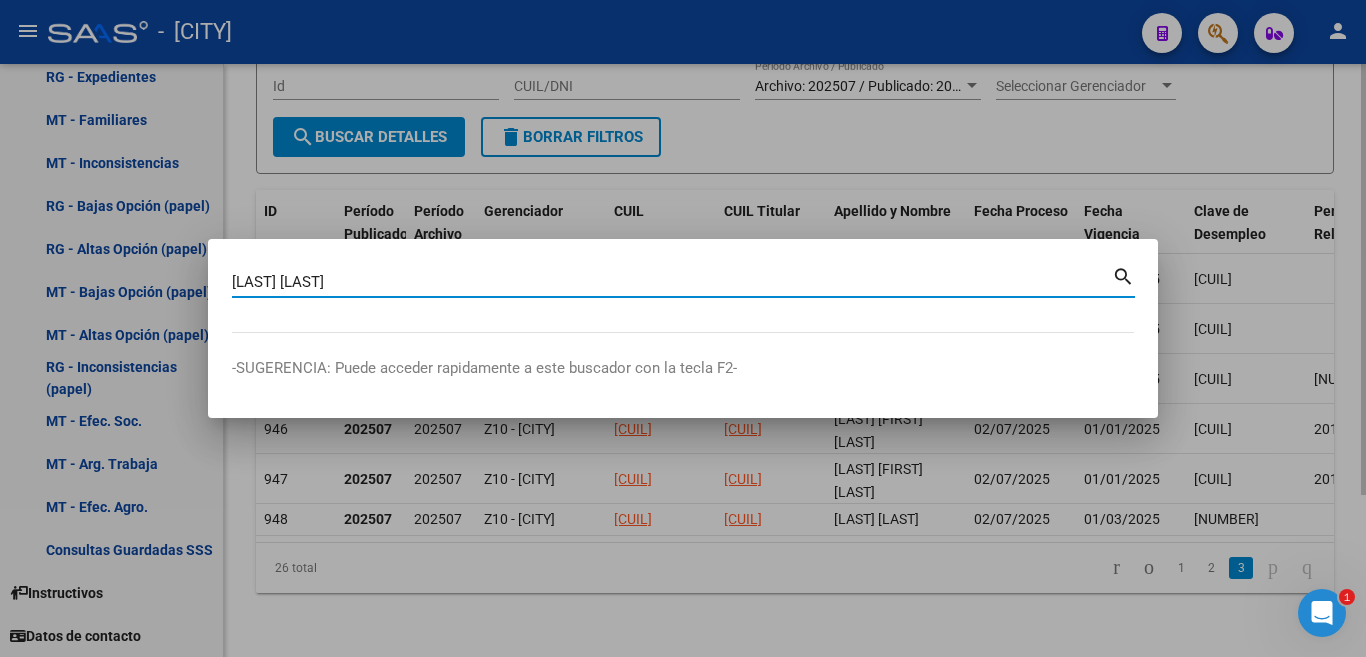 type on "REYES KARINA" 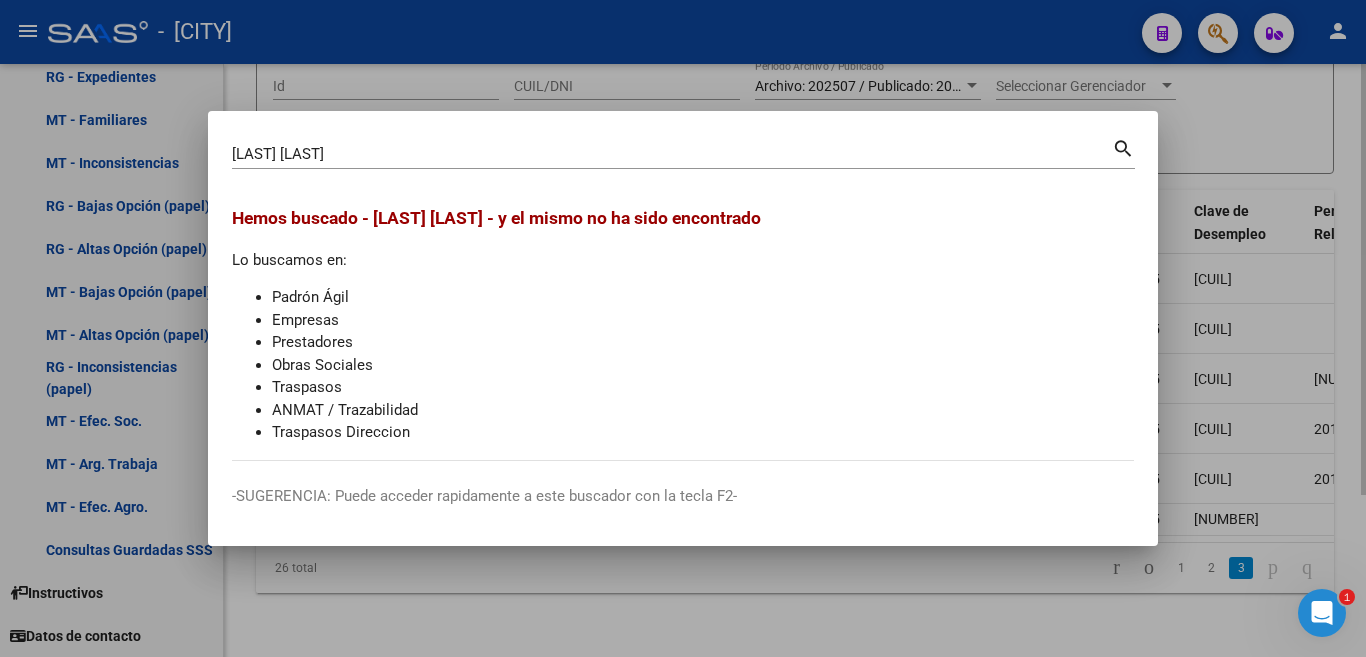 click at bounding box center [683, 328] 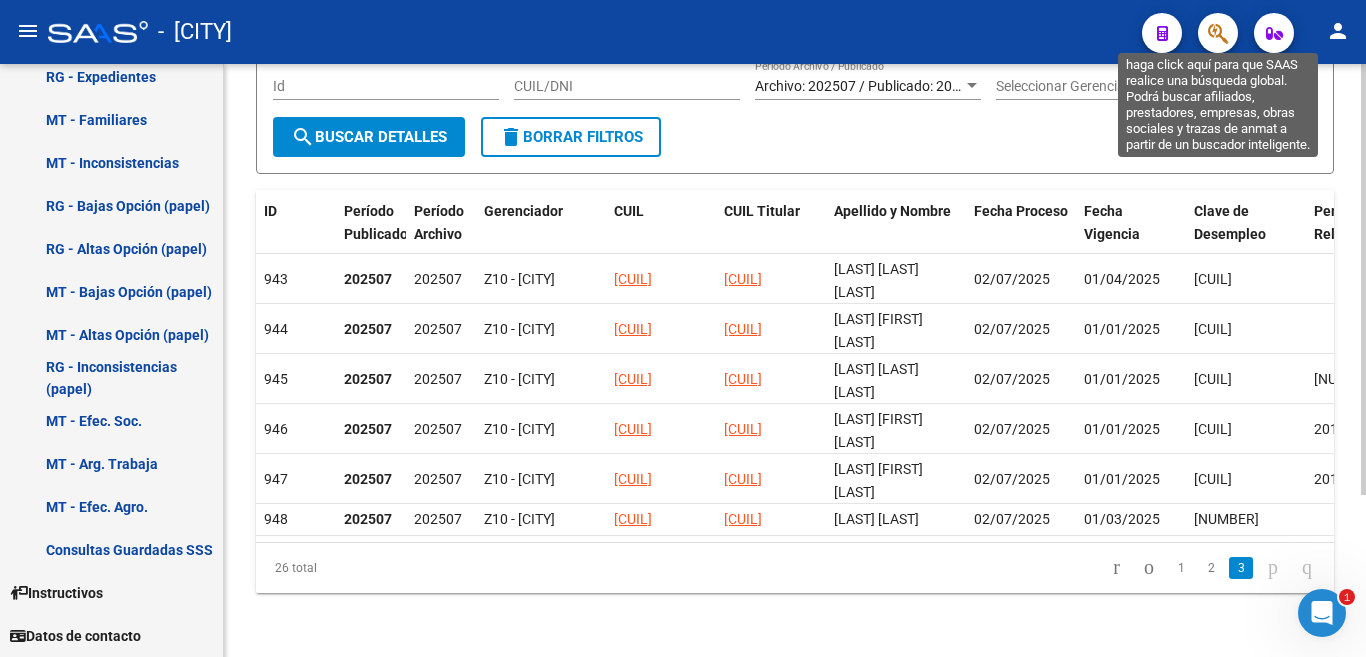 click 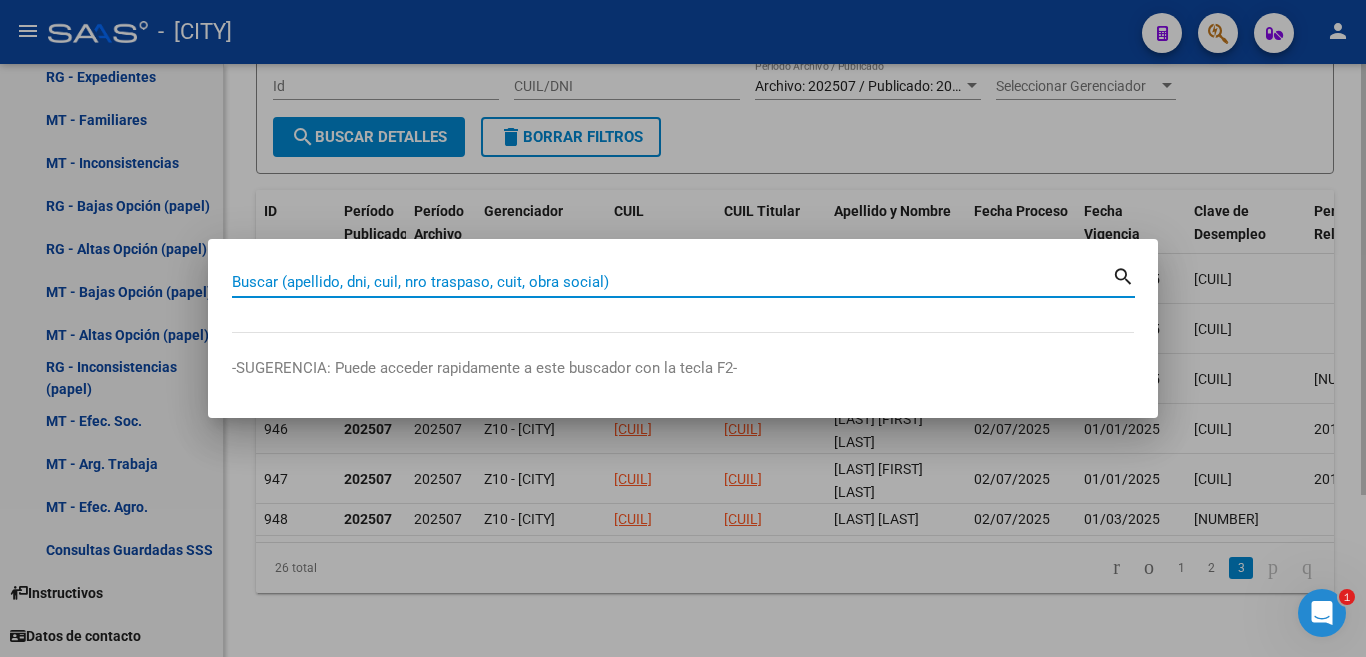 click on "Buscar (apellido, dni, cuil, nro traspaso, cuit, obra social)" at bounding box center [672, 282] 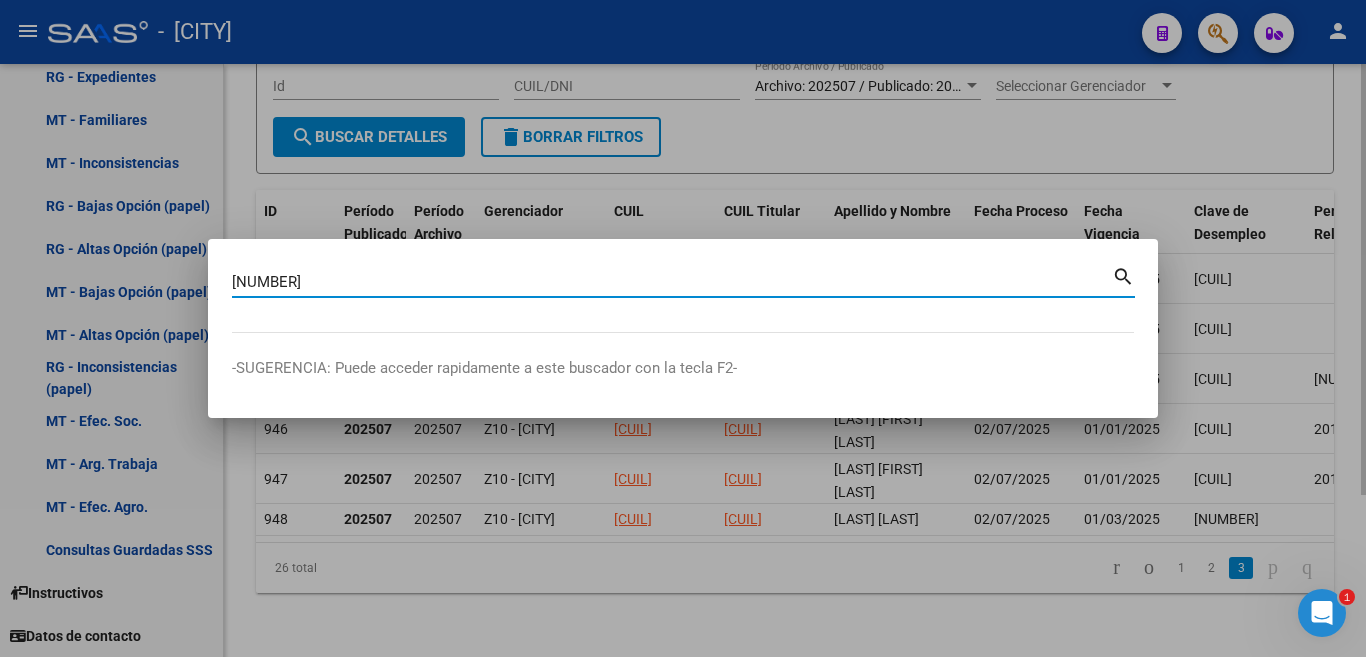 type on "13331592" 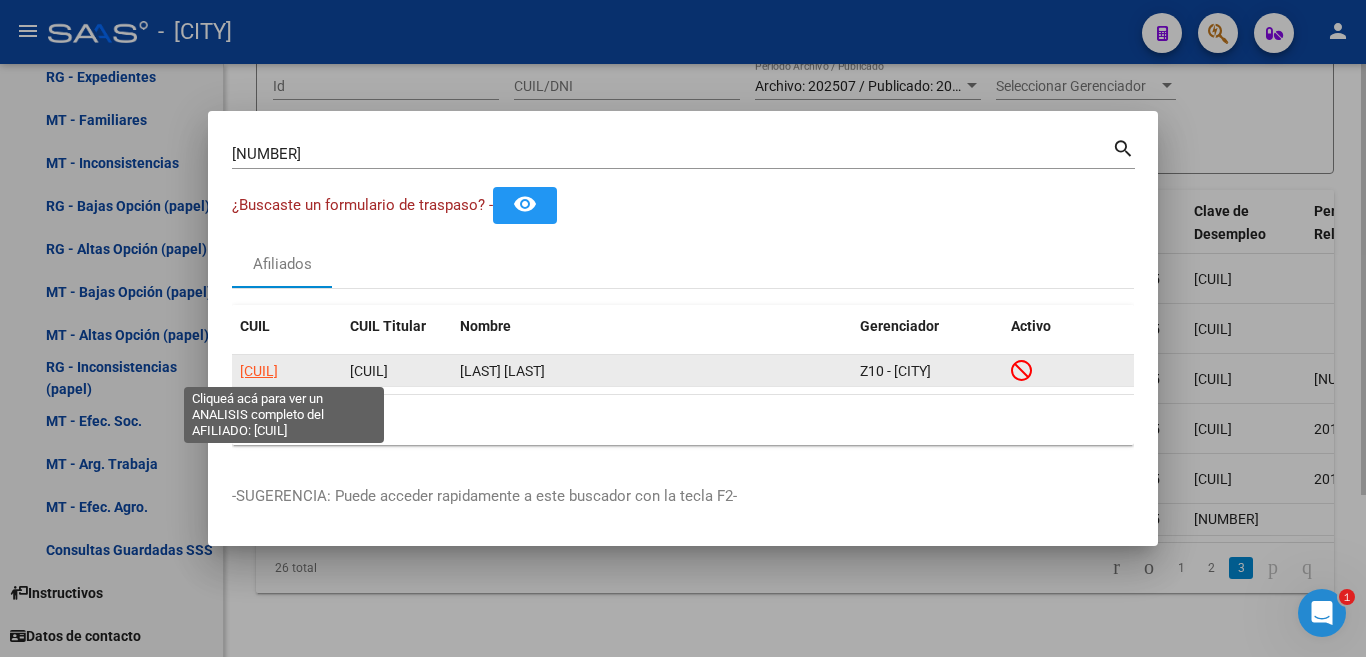 click on "27133315921" 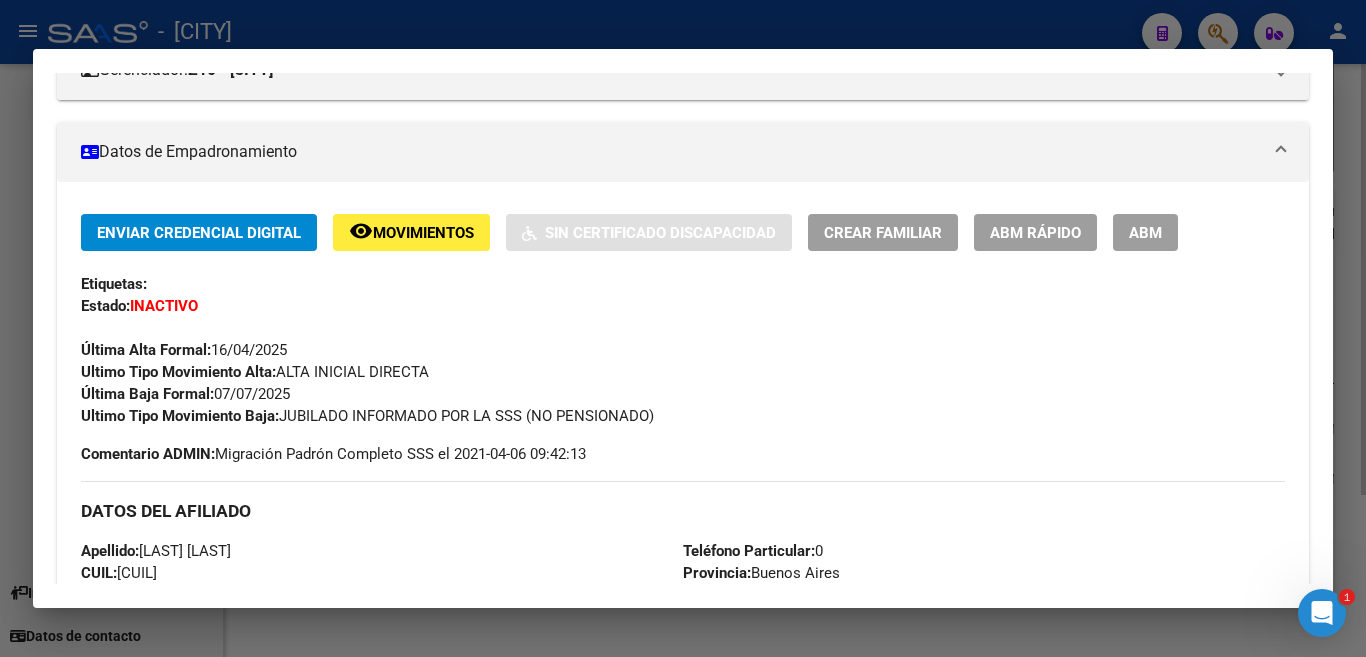 scroll, scrollTop: 300, scrollLeft: 0, axis: vertical 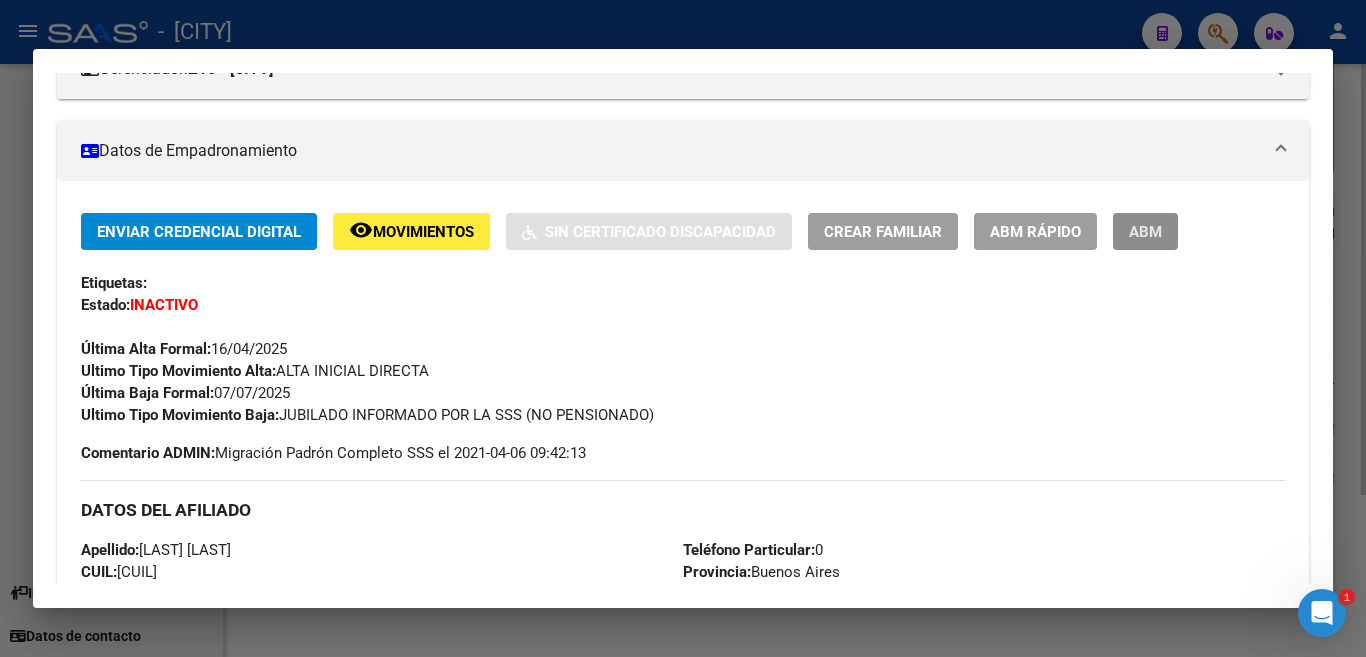 click on "ABM" at bounding box center [1145, 232] 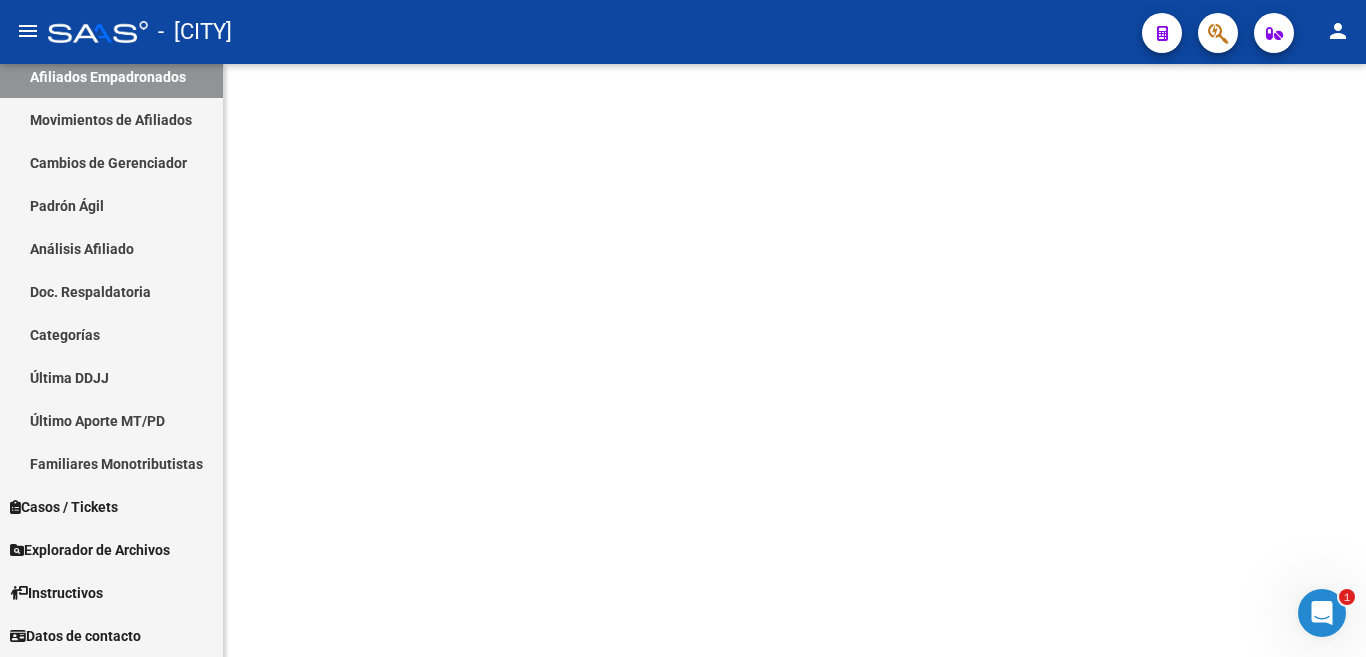scroll, scrollTop: 0, scrollLeft: 0, axis: both 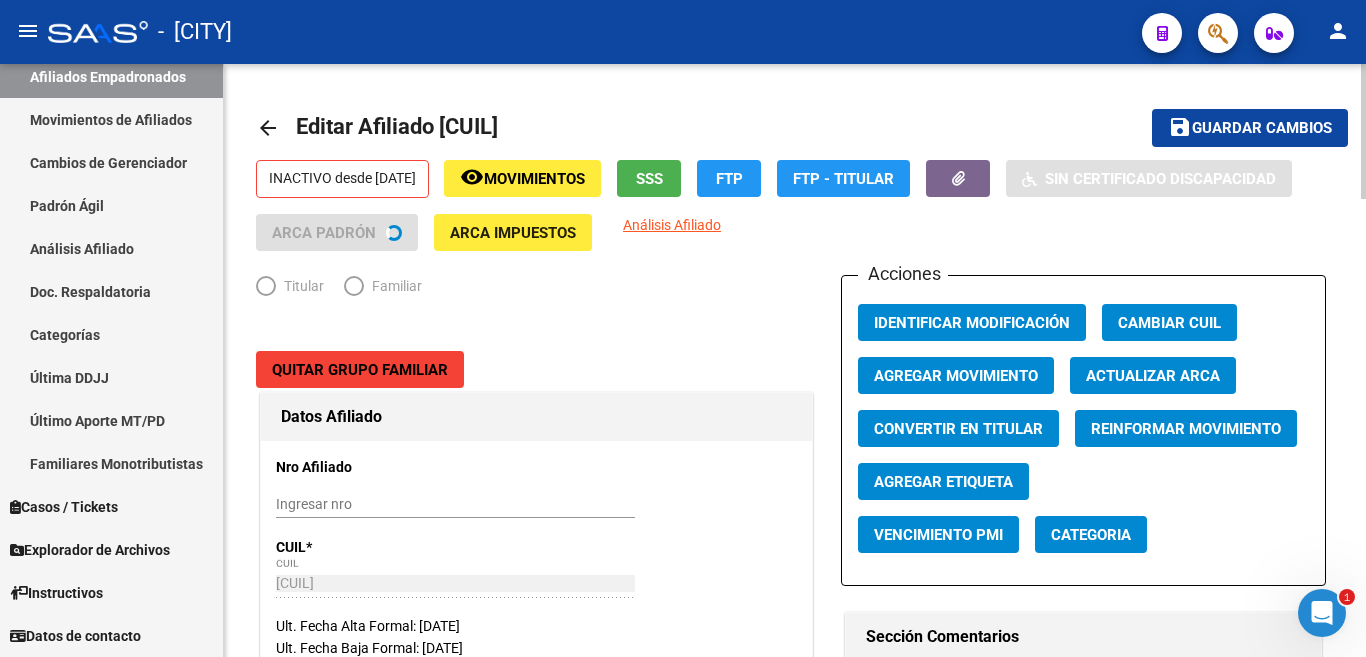radio on "true" 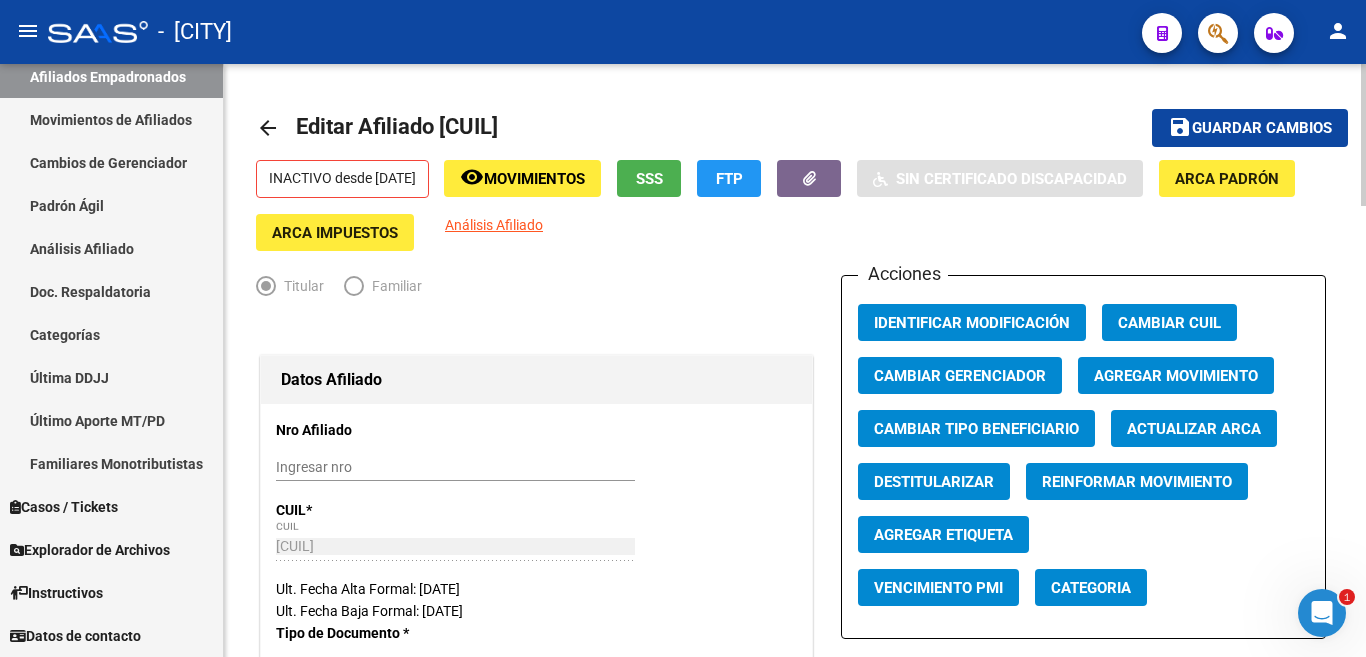 scroll, scrollTop: 146, scrollLeft: 0, axis: vertical 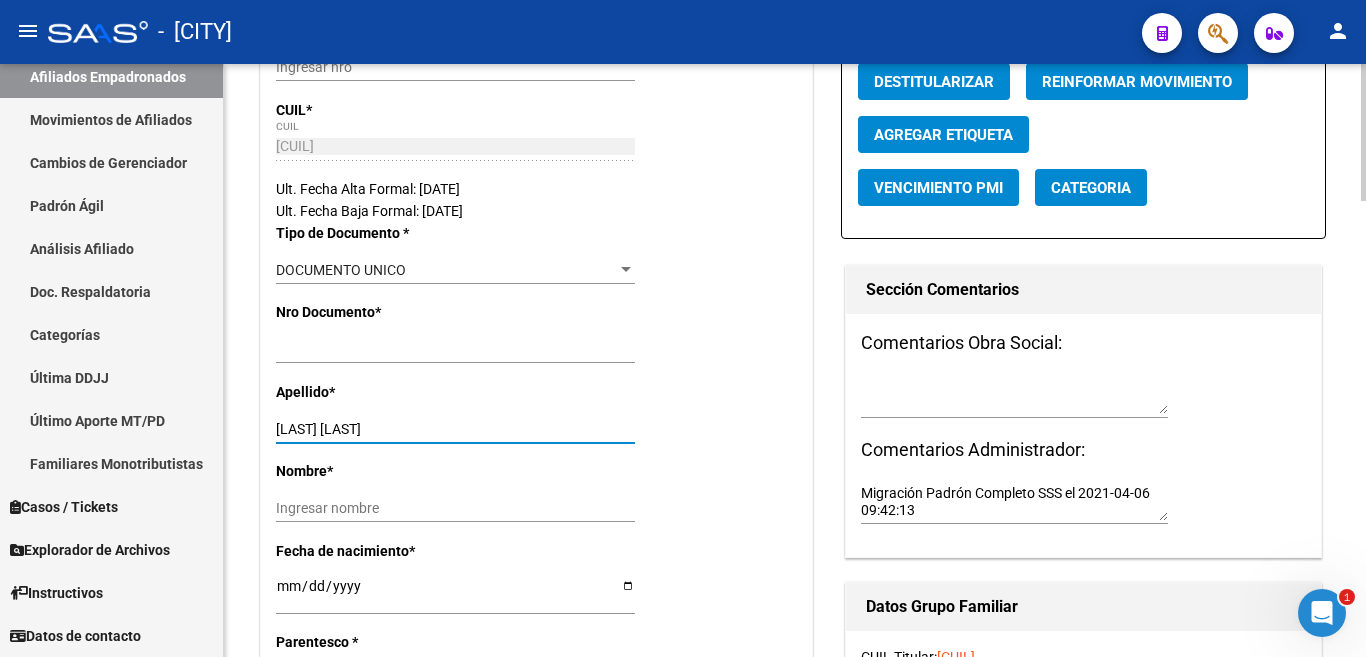 click on "VERA NORMA HAYDEE" at bounding box center (455, 429) 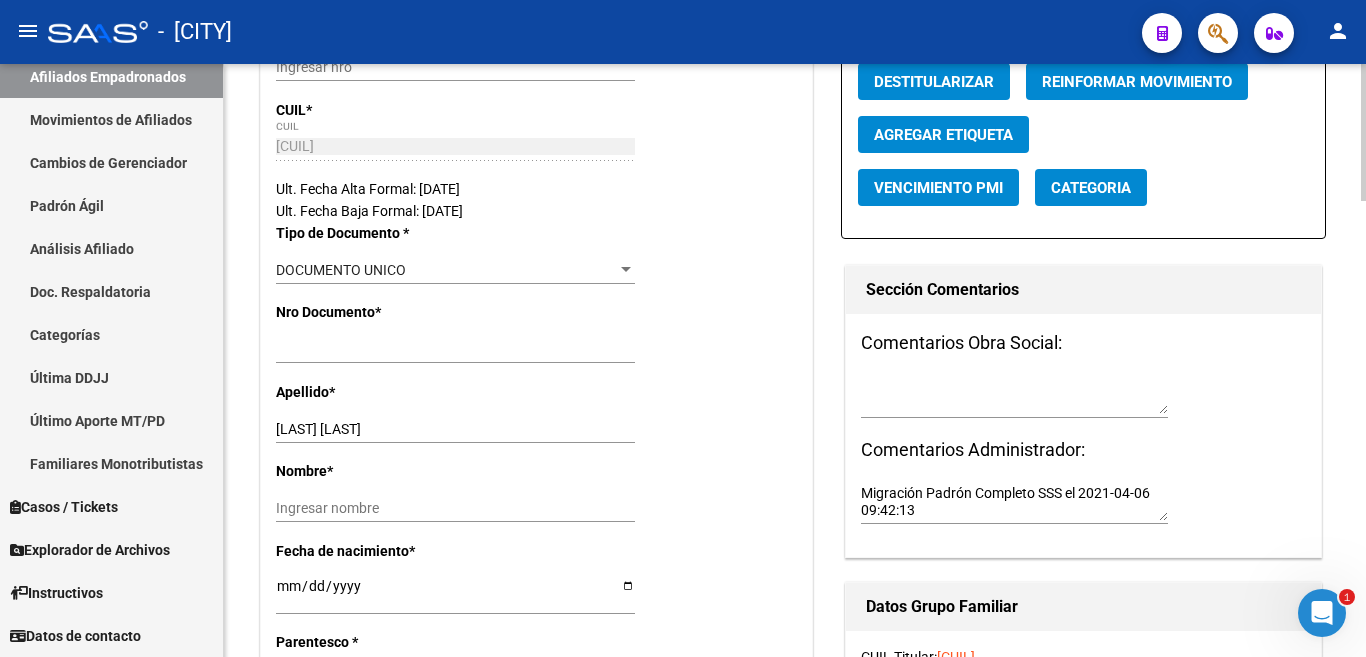 drag, startPoint x: 312, startPoint y: 497, endPoint x: 439, endPoint y: 523, distance: 129.6341 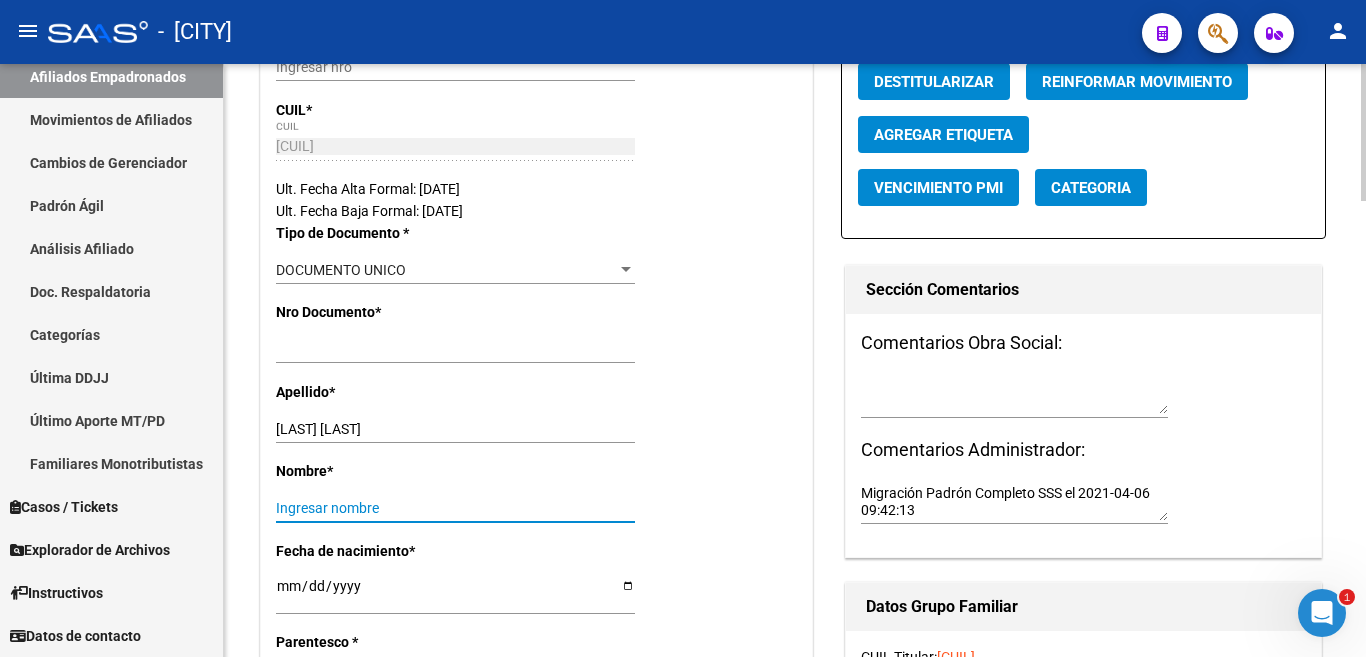 paste on "NORMA HAYDEE" 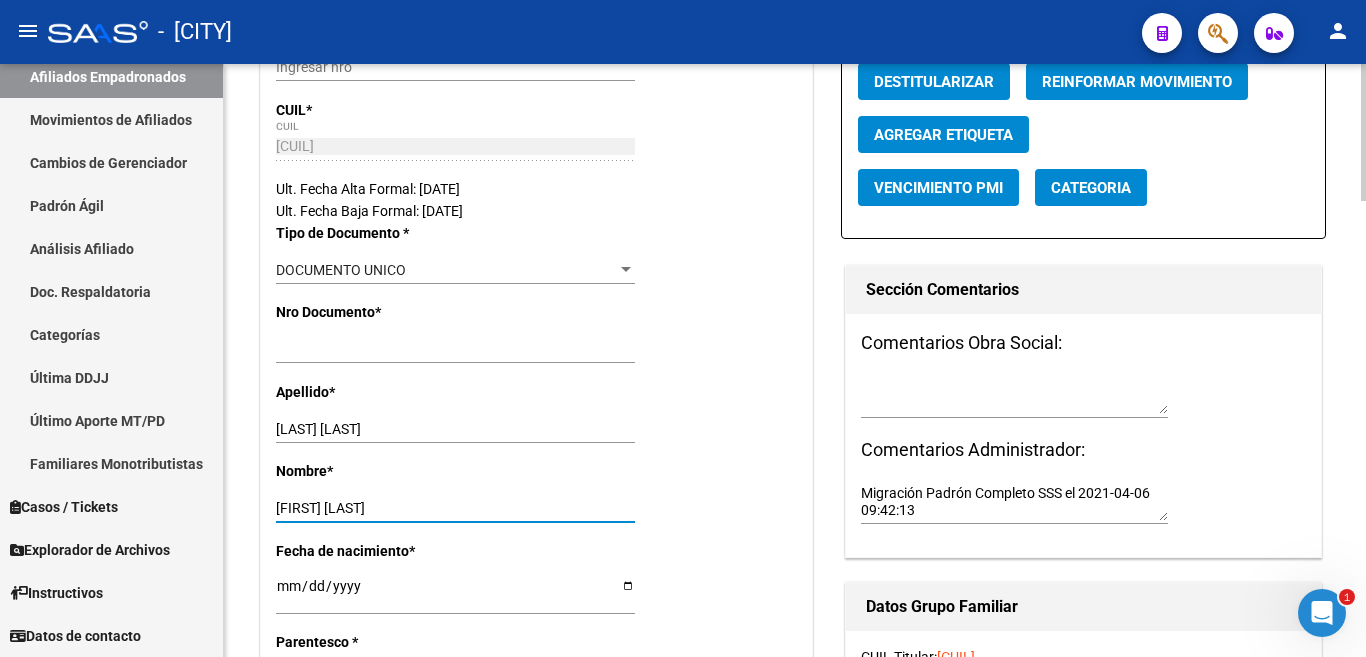 type on "NORMA HAYDEE" 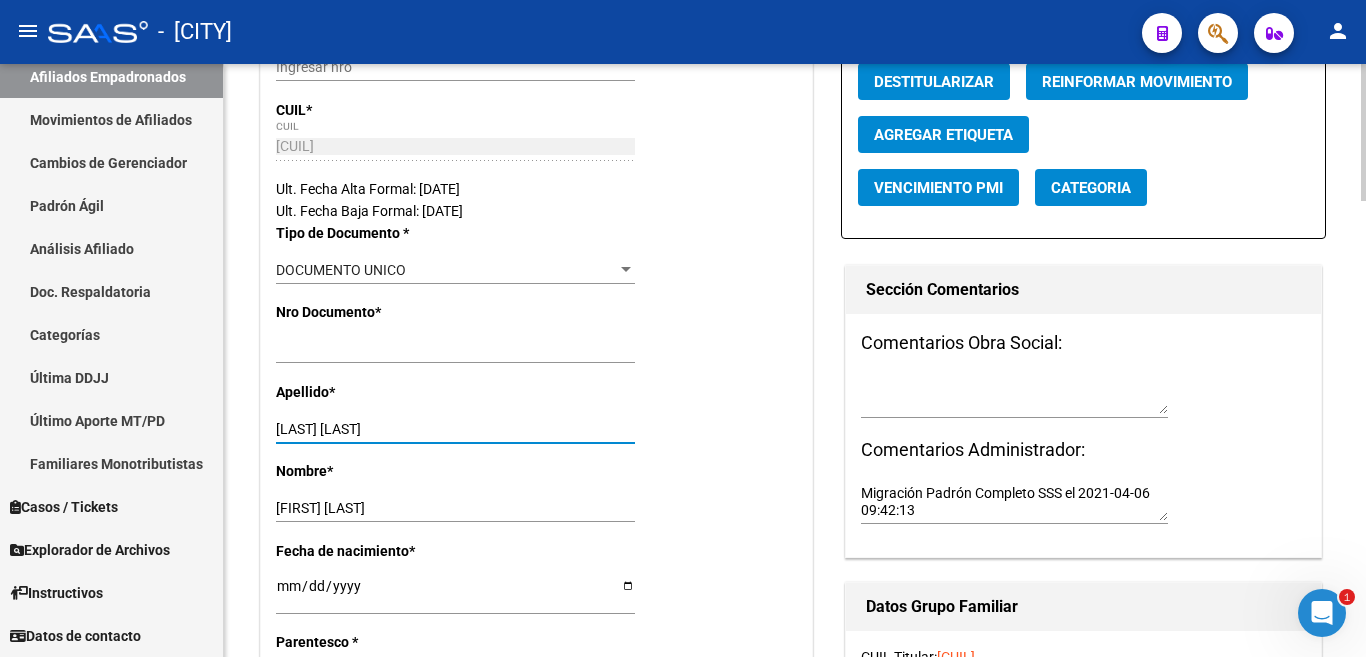 drag, startPoint x: 311, startPoint y: 426, endPoint x: 428, endPoint y: 428, distance: 117.01709 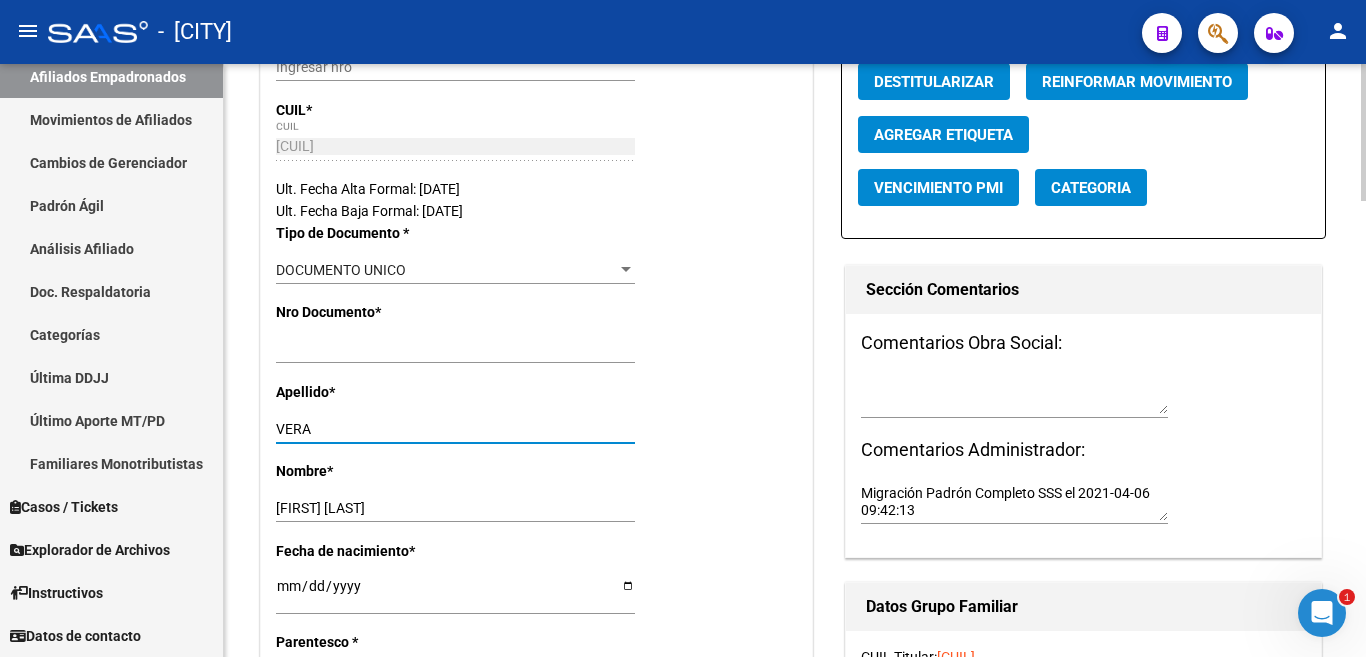 type on "VERA" 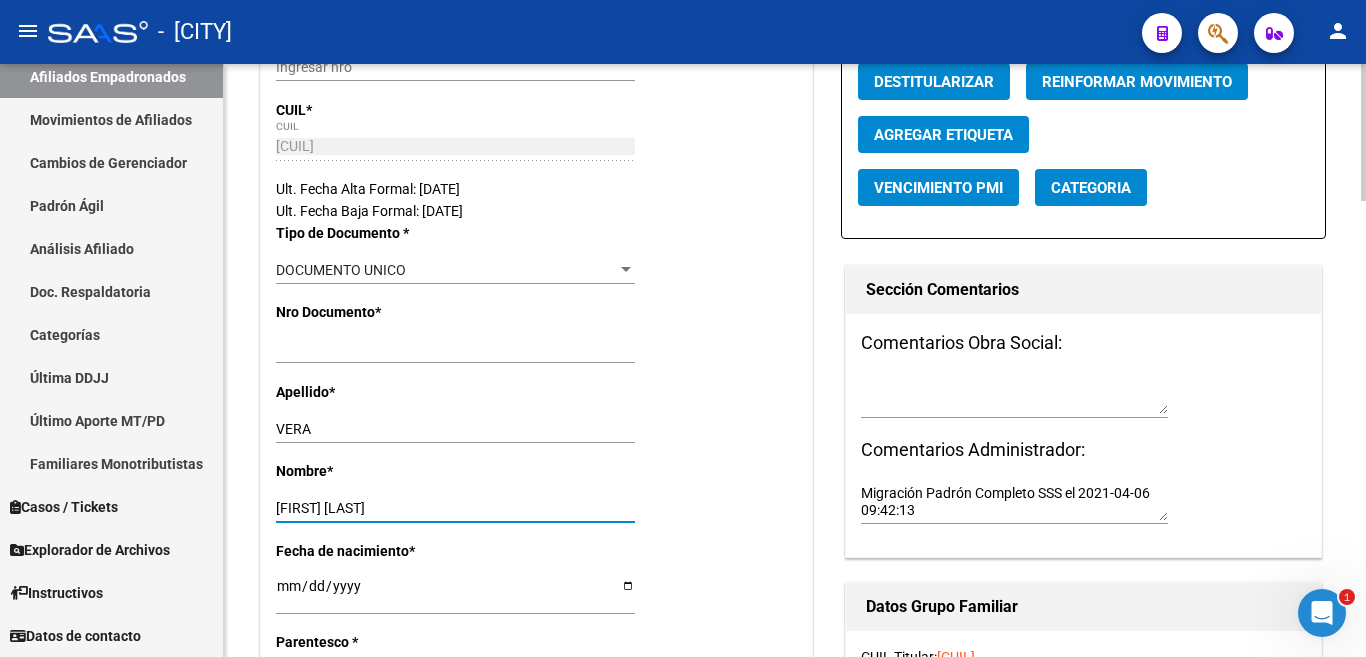 click on "NORMA HAYDEE" at bounding box center (455, 508) 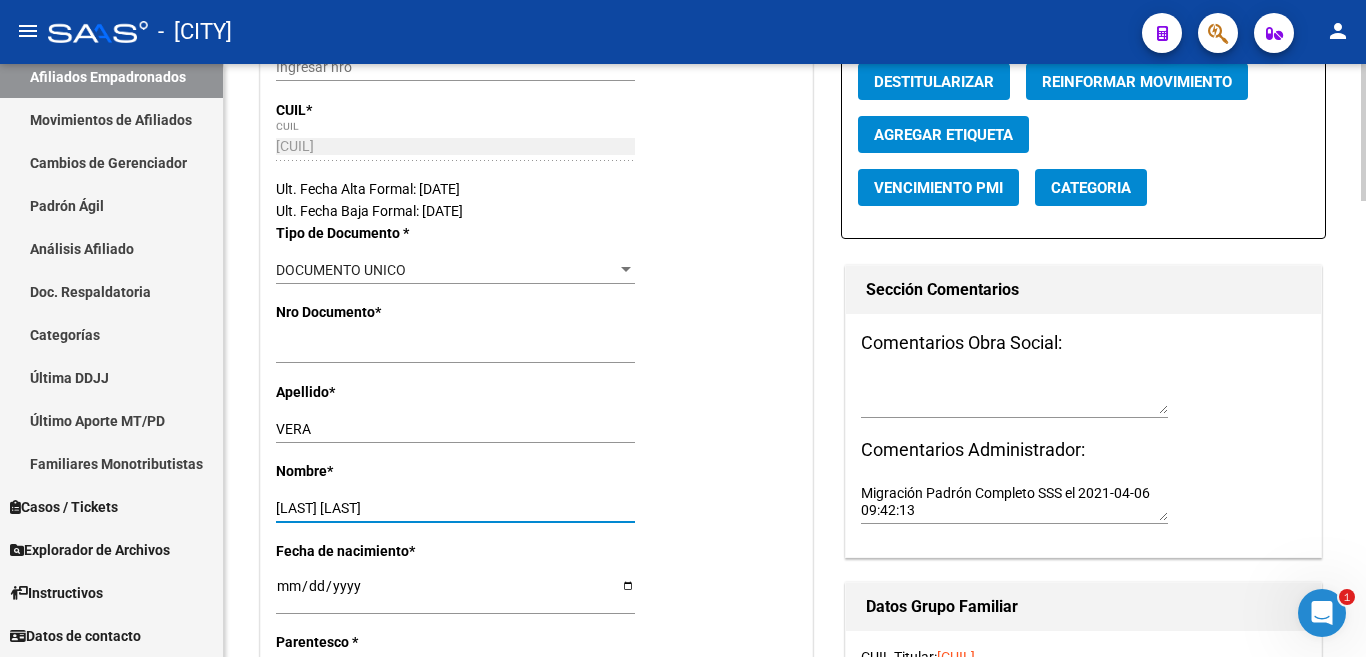 type on "NORMA HAYDE" 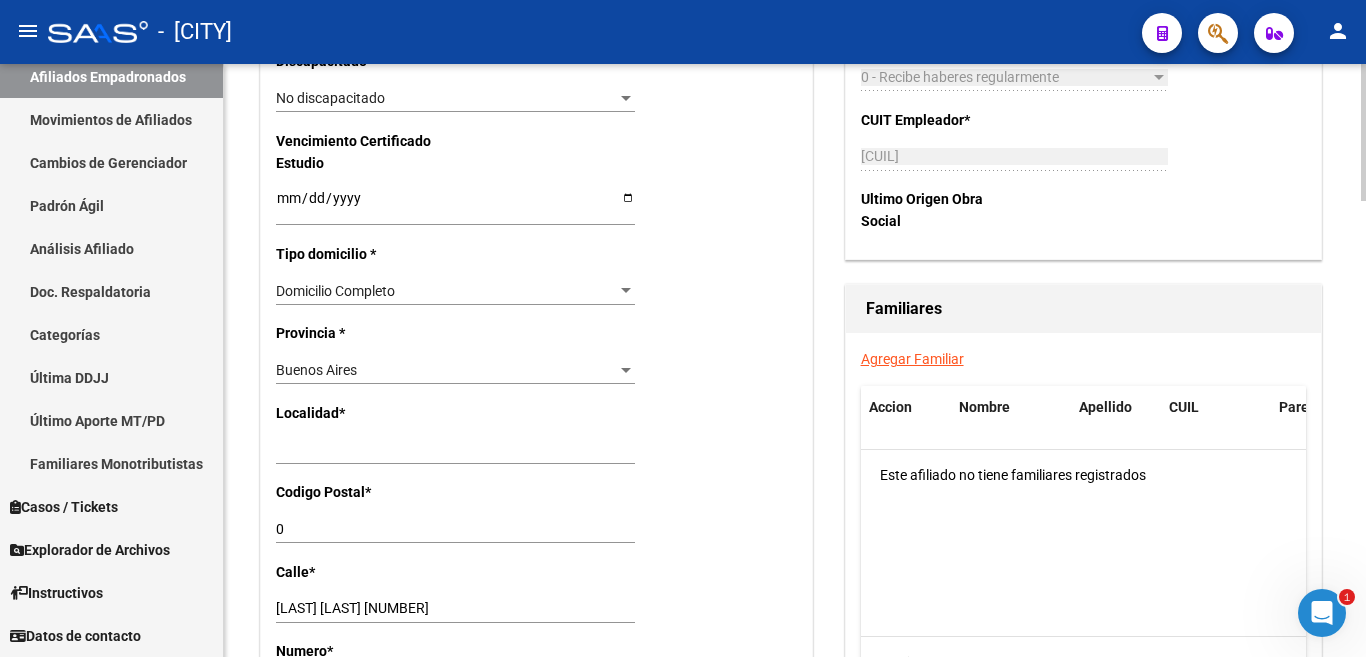 scroll, scrollTop: 1300, scrollLeft: 0, axis: vertical 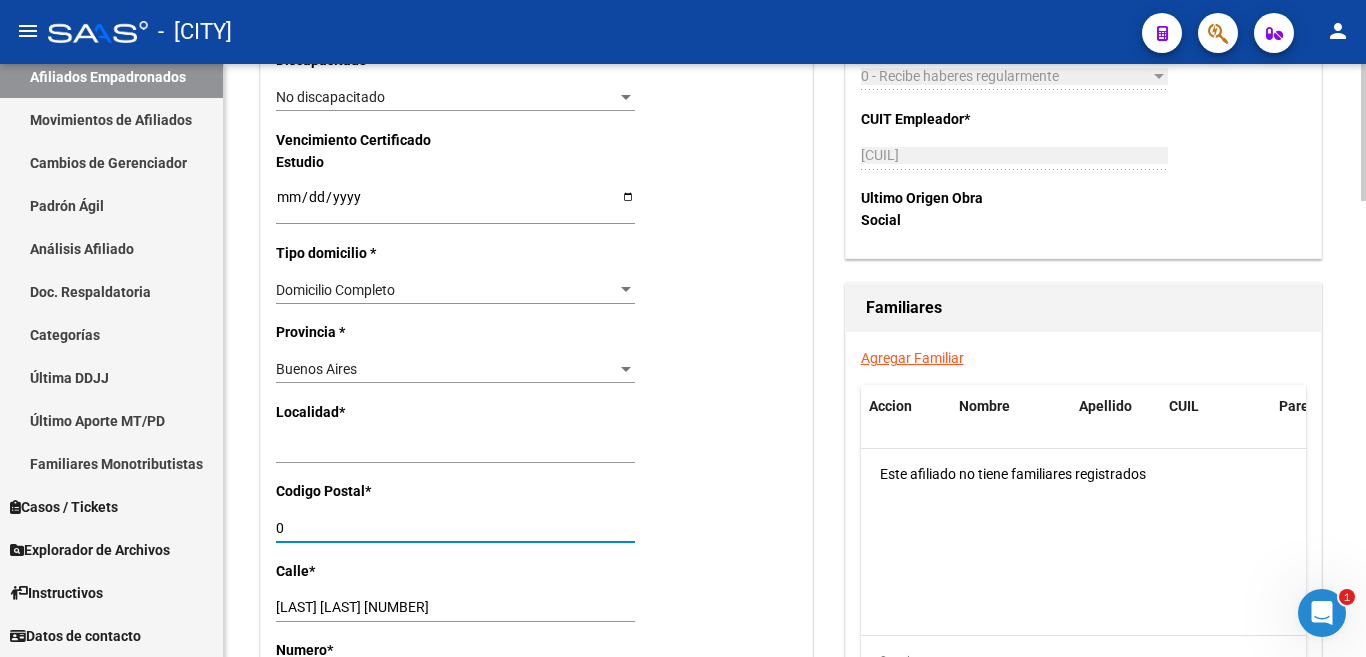 click on "0" at bounding box center [455, 528] 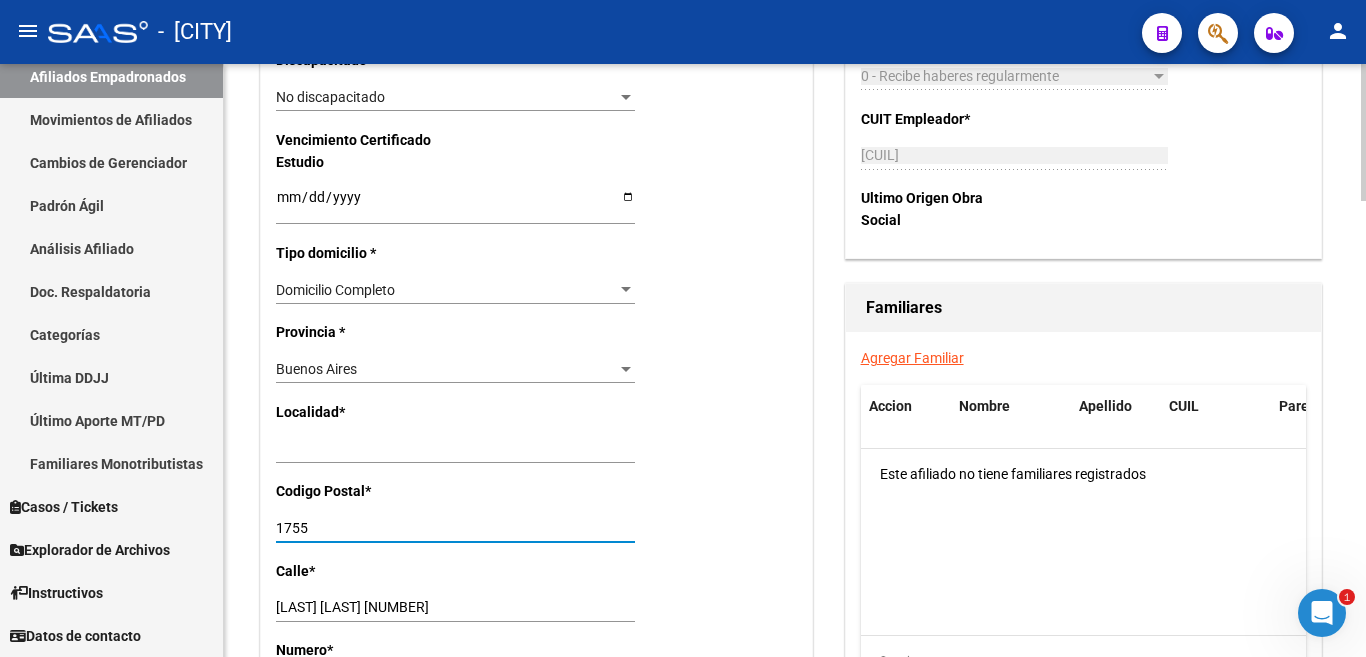 scroll, scrollTop: 1400, scrollLeft: 0, axis: vertical 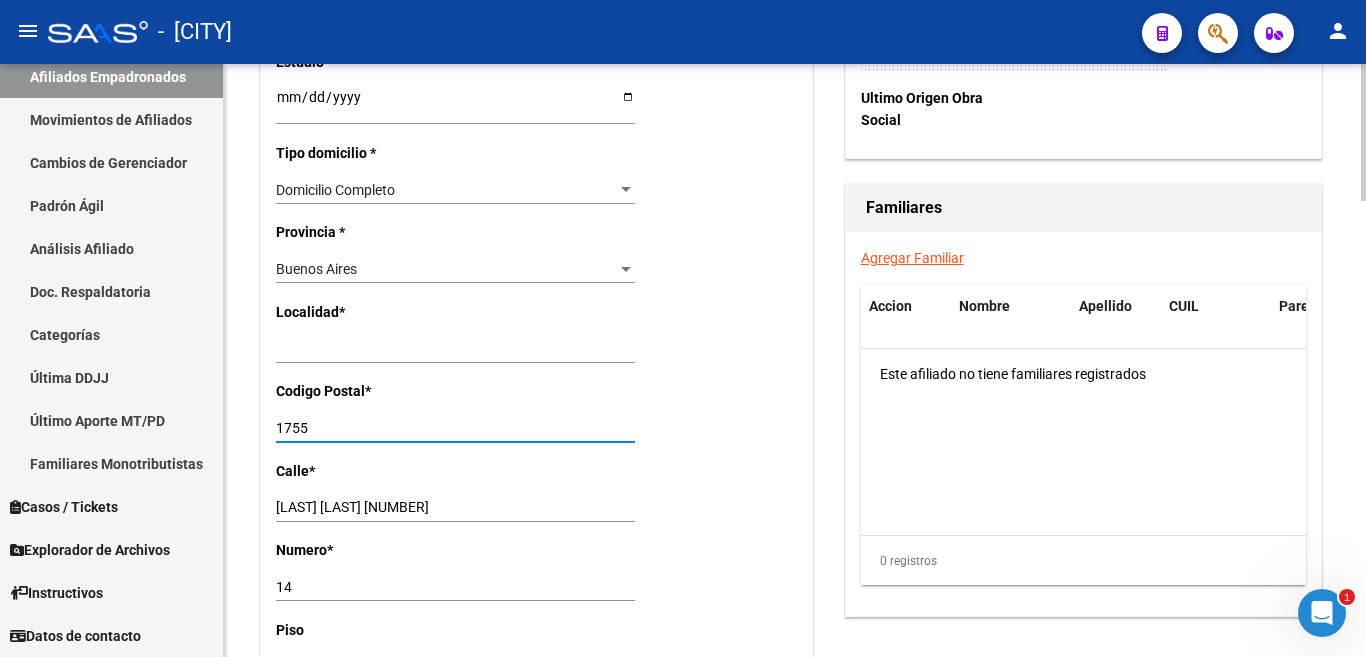 type on "1755" 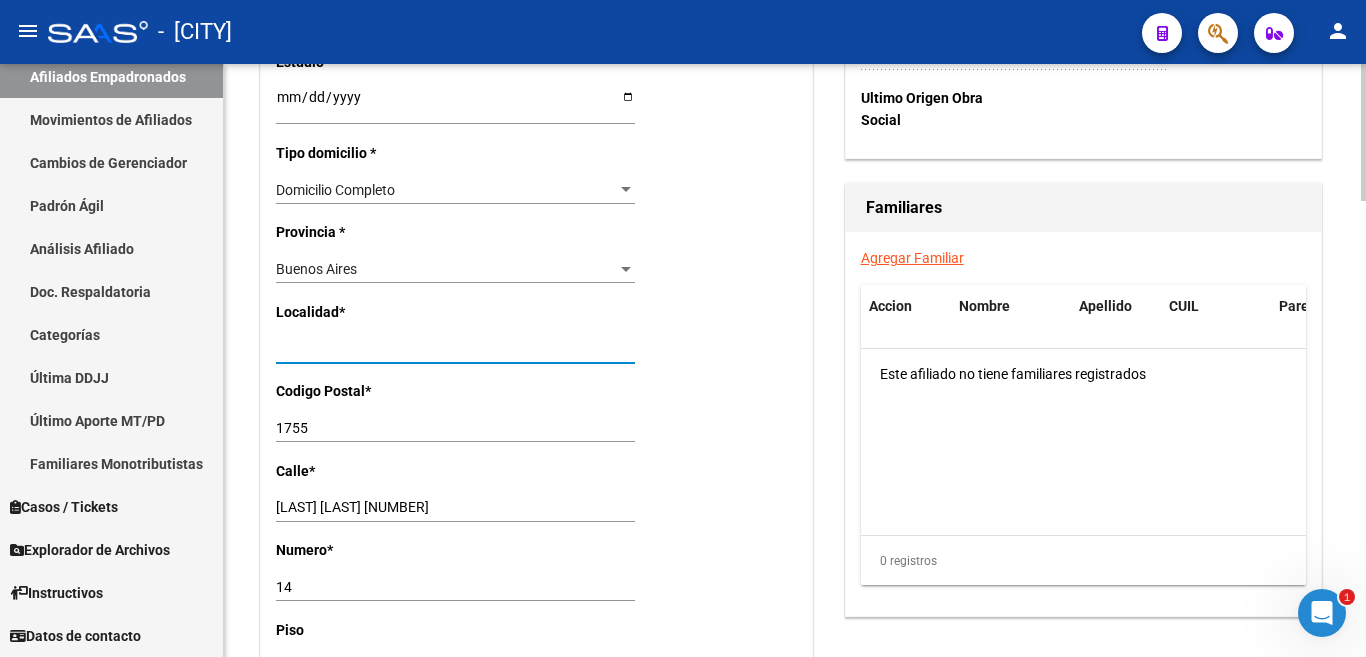 click on "Ingresar el nombre" at bounding box center (455, 349) 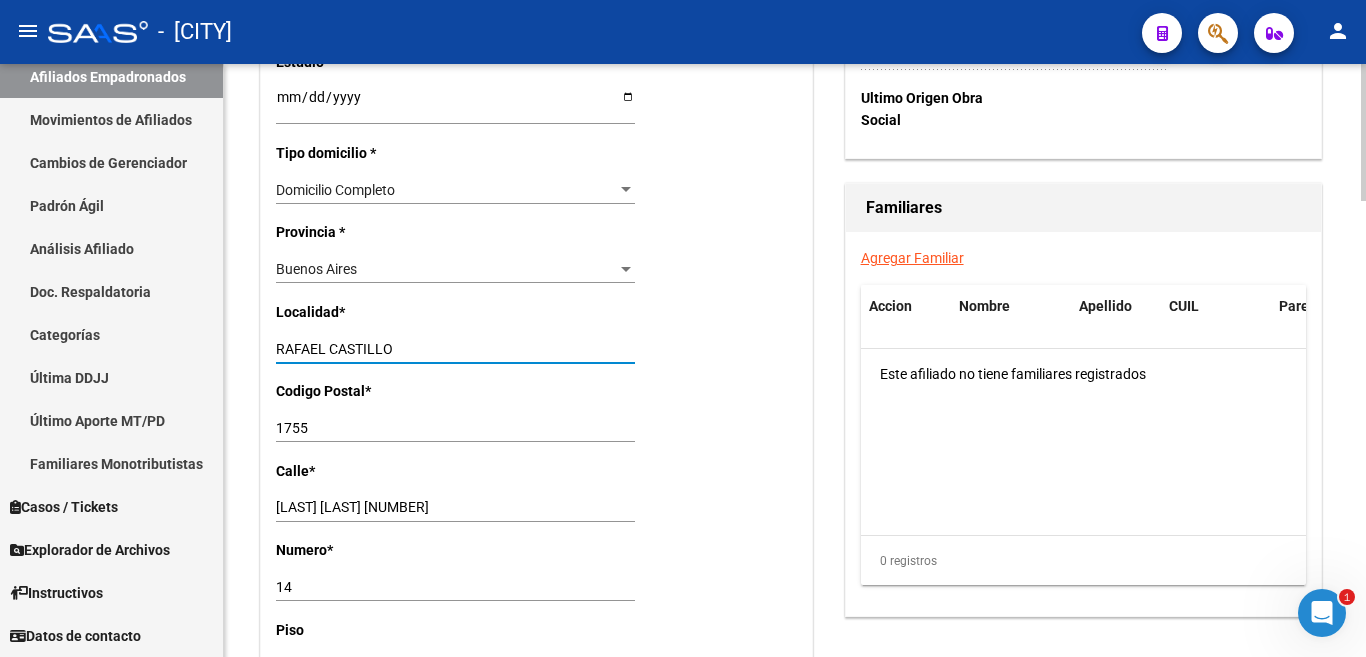 click on "RAFAEL CASTILLO" at bounding box center [455, 349] 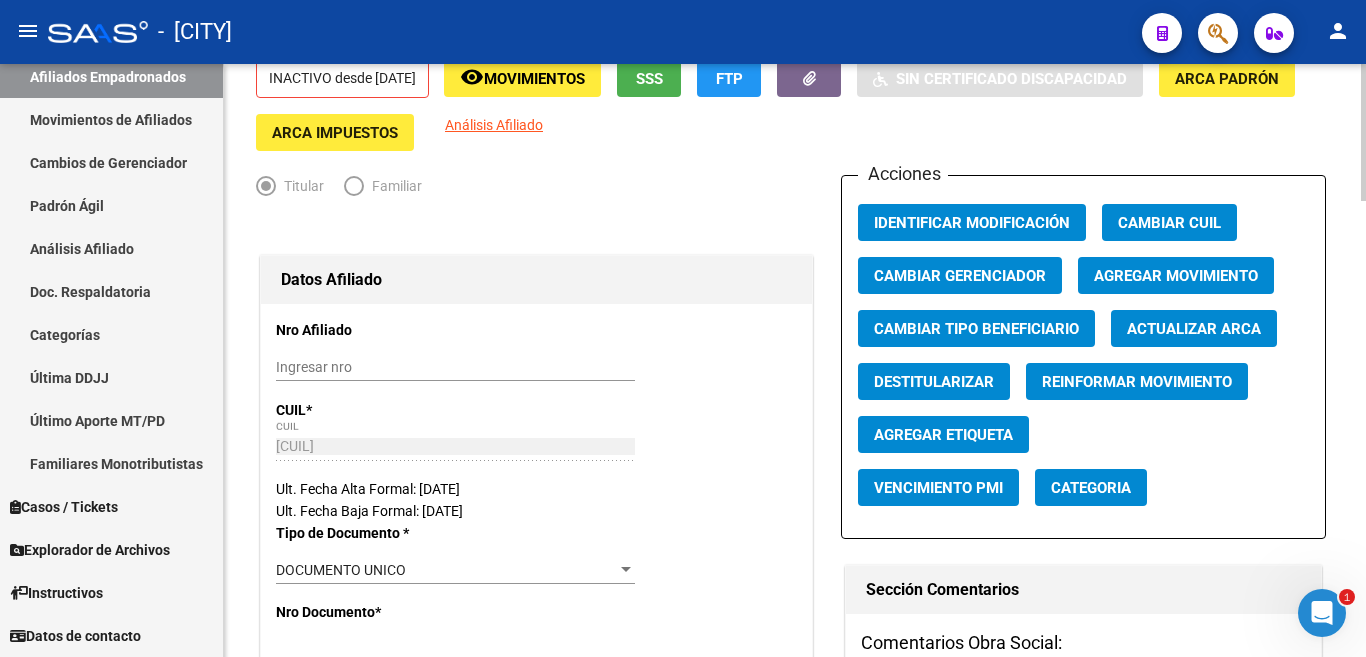 scroll, scrollTop: 0, scrollLeft: 0, axis: both 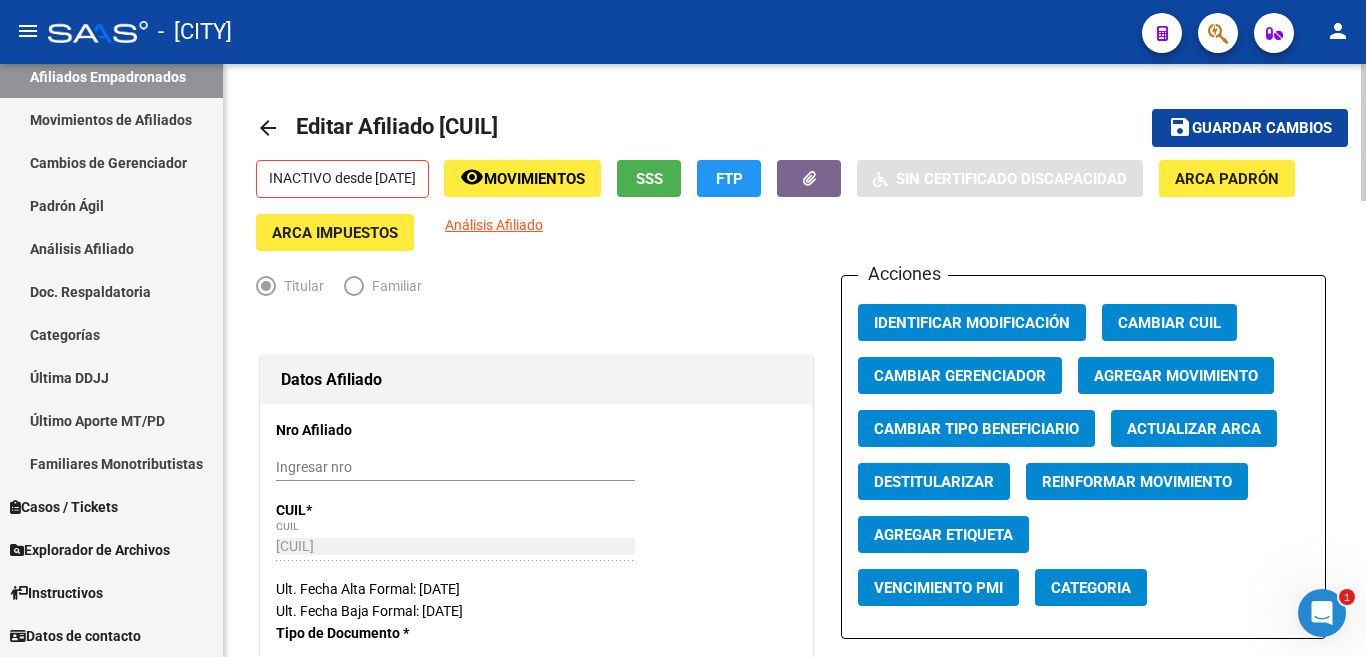 type on "RAFAEL CASTILLO" 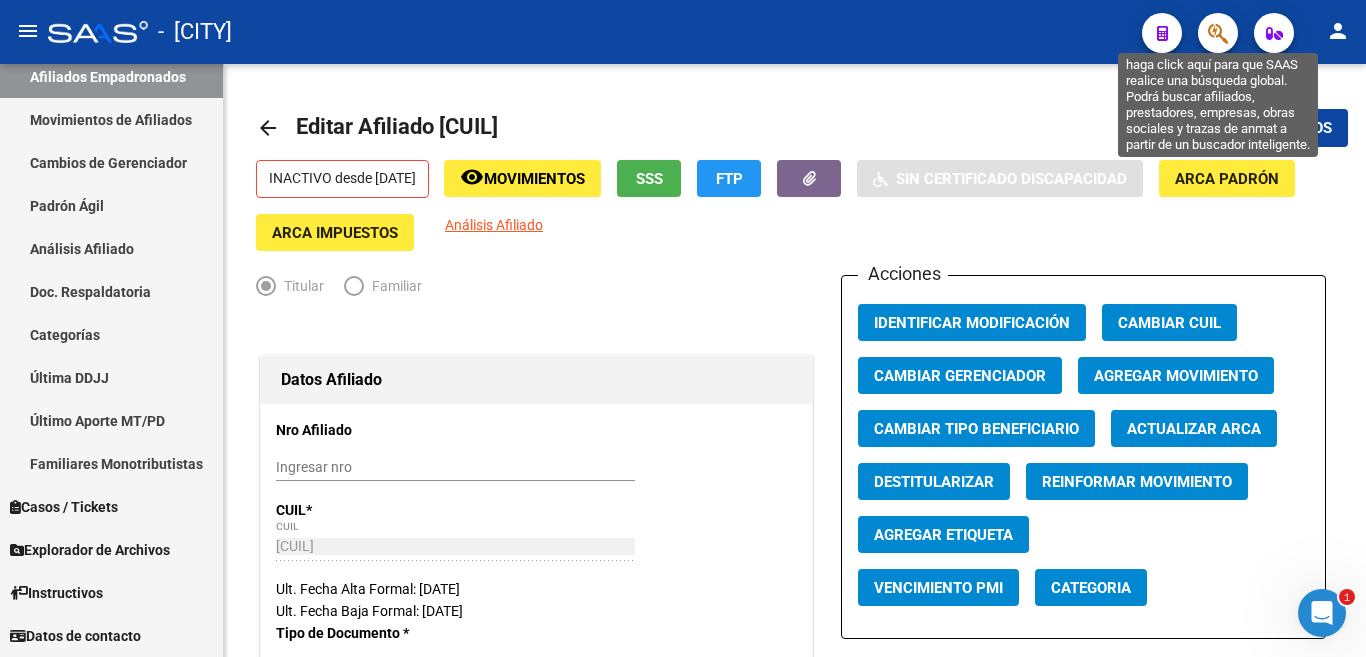 click 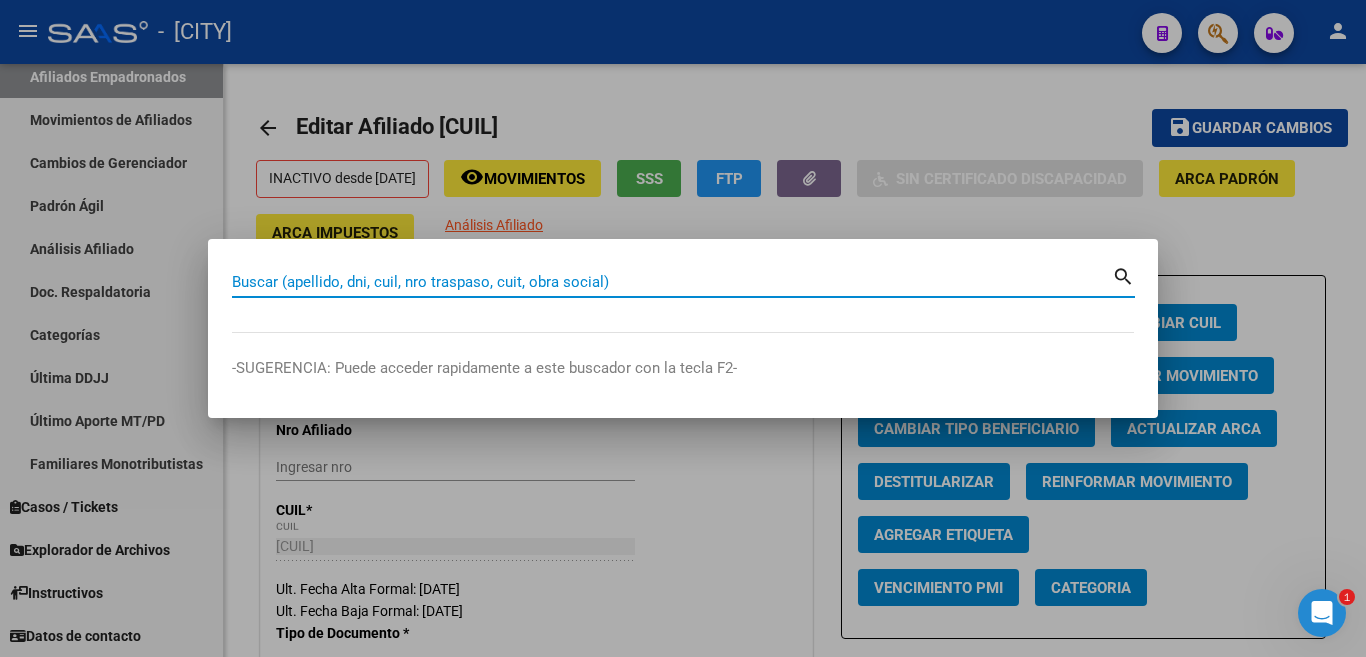 click on "Buscar (apellido, dni, cuil, nro traspaso, cuit, obra social)" at bounding box center [672, 282] 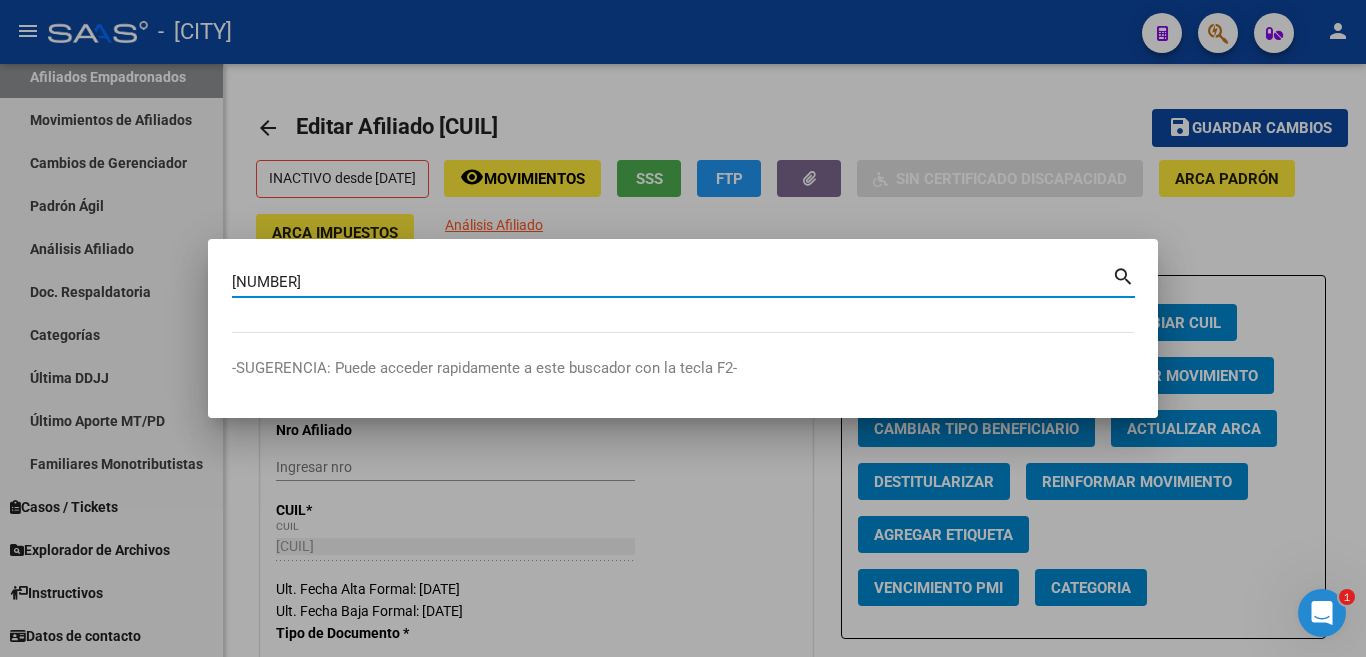 type on "13038325" 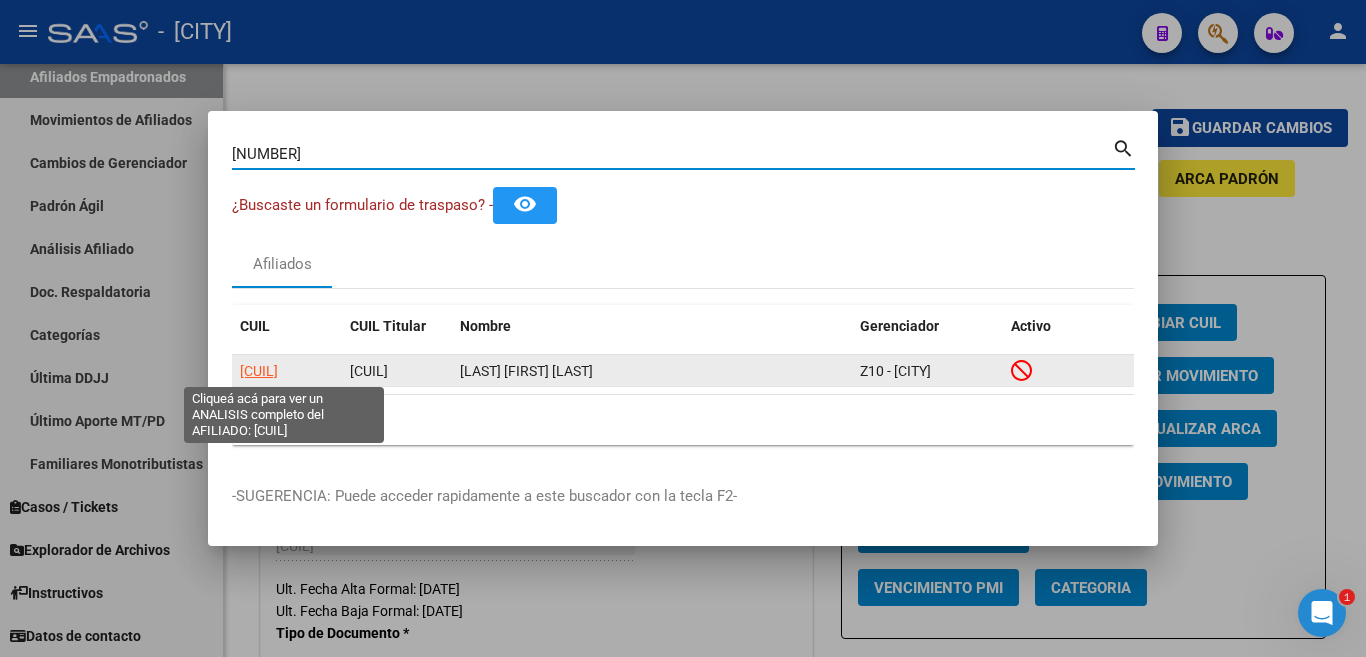 click on "23130383254" 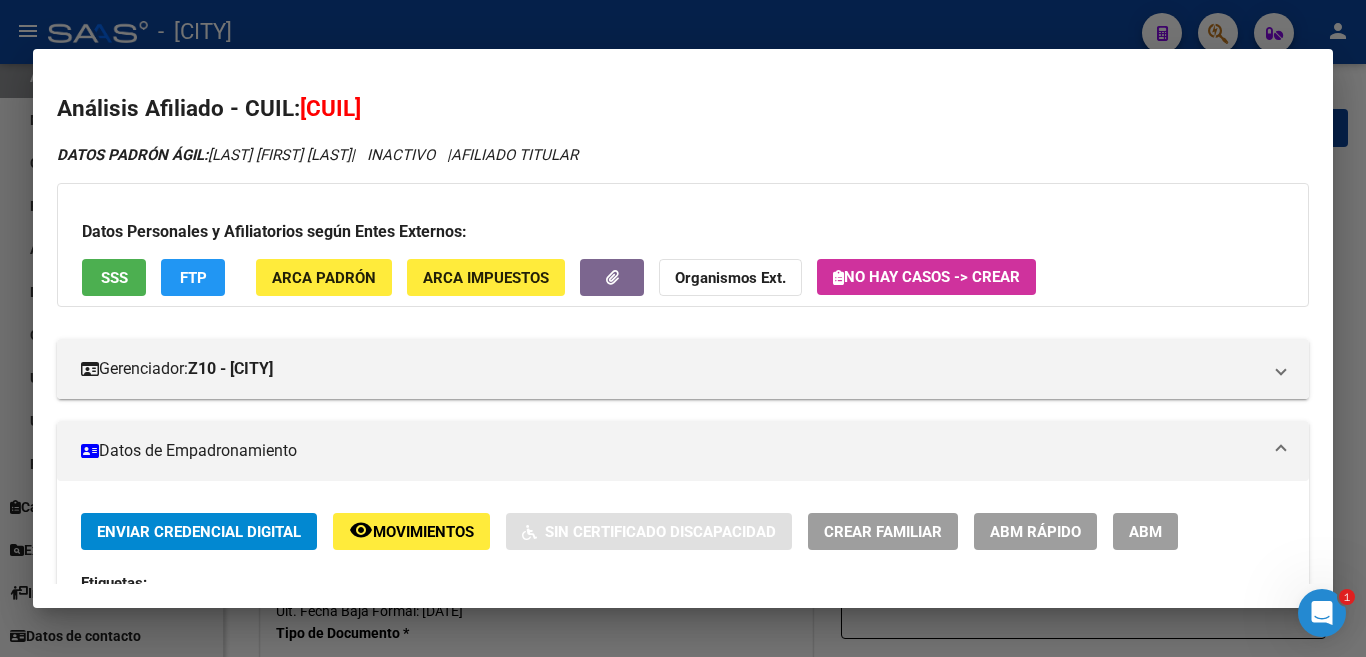 scroll, scrollTop: 300, scrollLeft: 0, axis: vertical 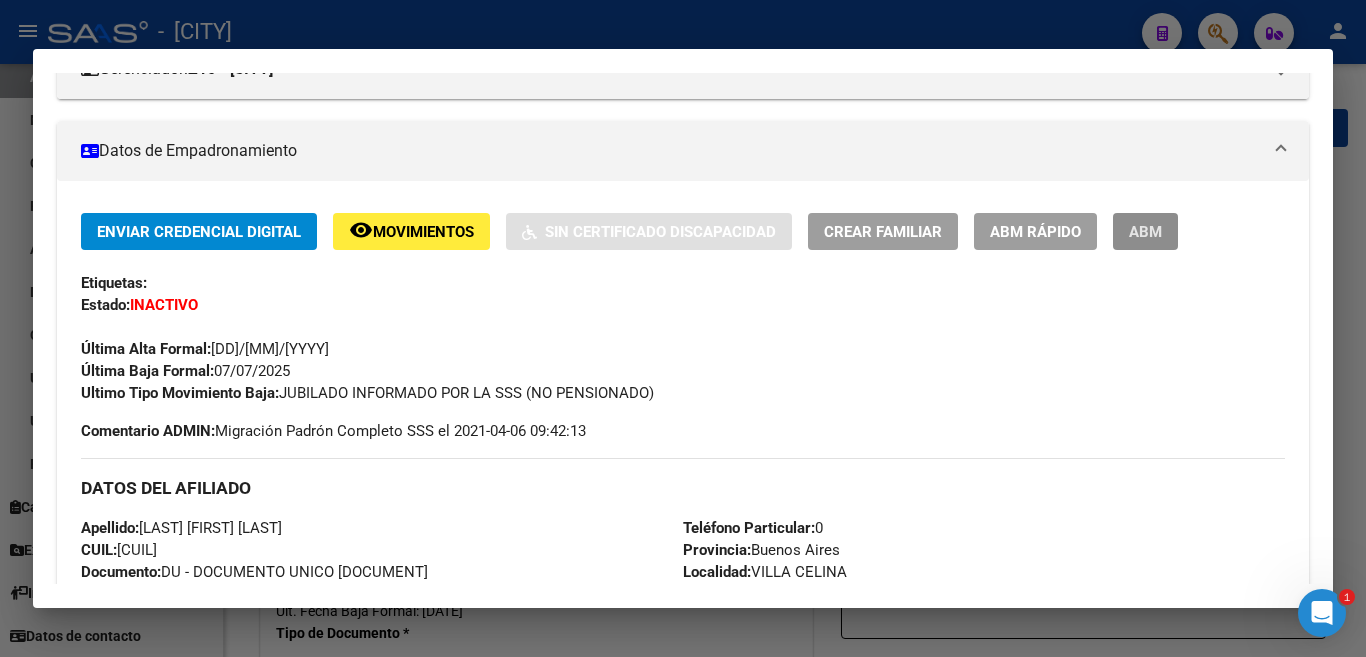 click on "ABM" at bounding box center [1145, 231] 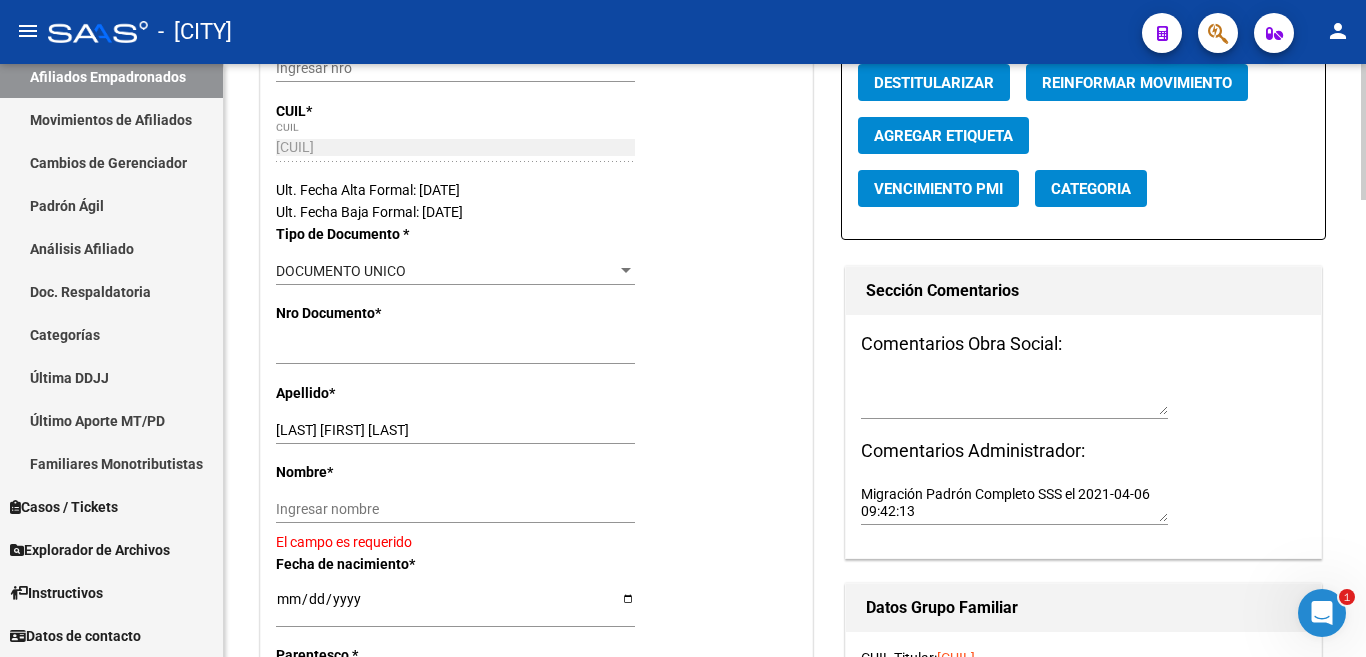 scroll, scrollTop: 400, scrollLeft: 0, axis: vertical 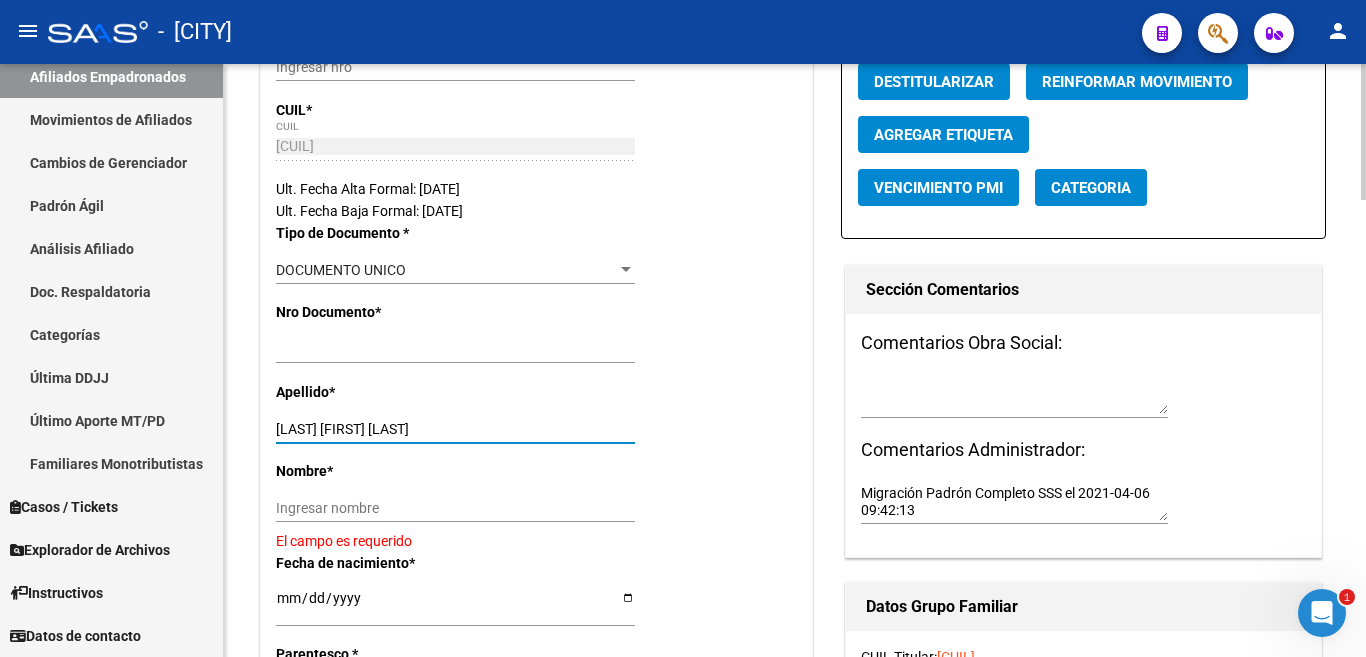 drag, startPoint x: 328, startPoint y: 425, endPoint x: 444, endPoint y: 434, distance: 116.34862 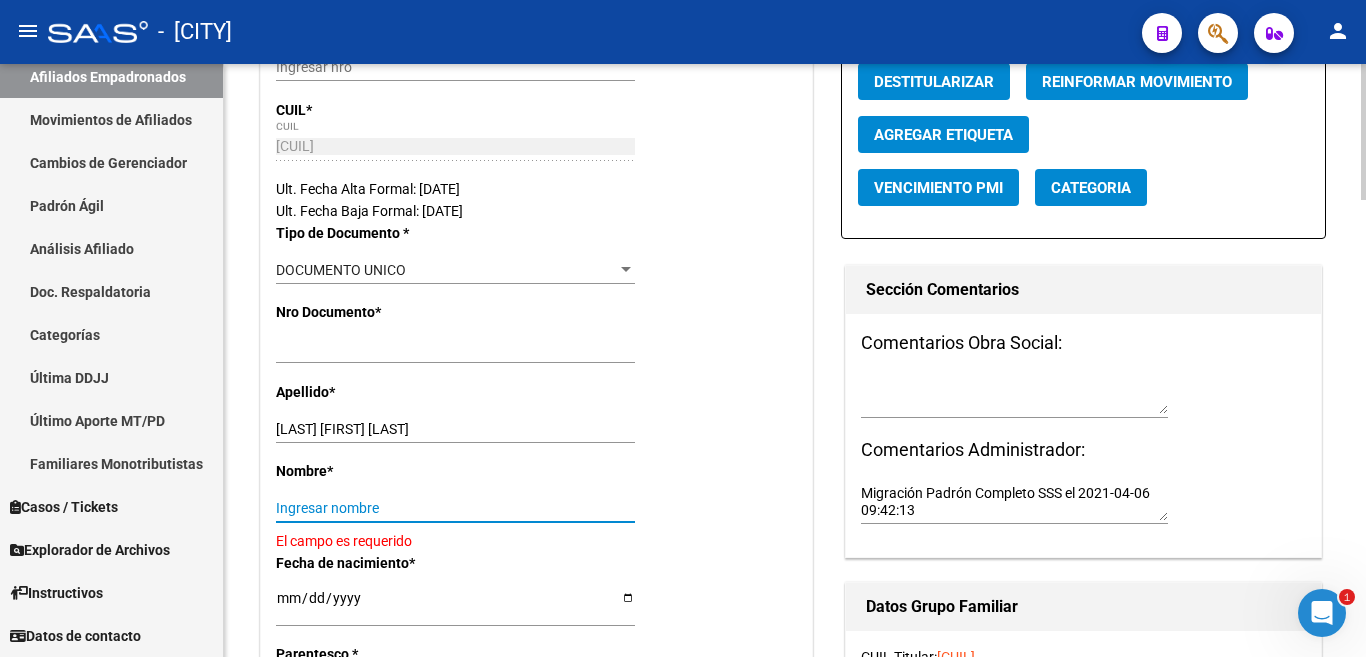 paste on "GRACIELA NOEMI" 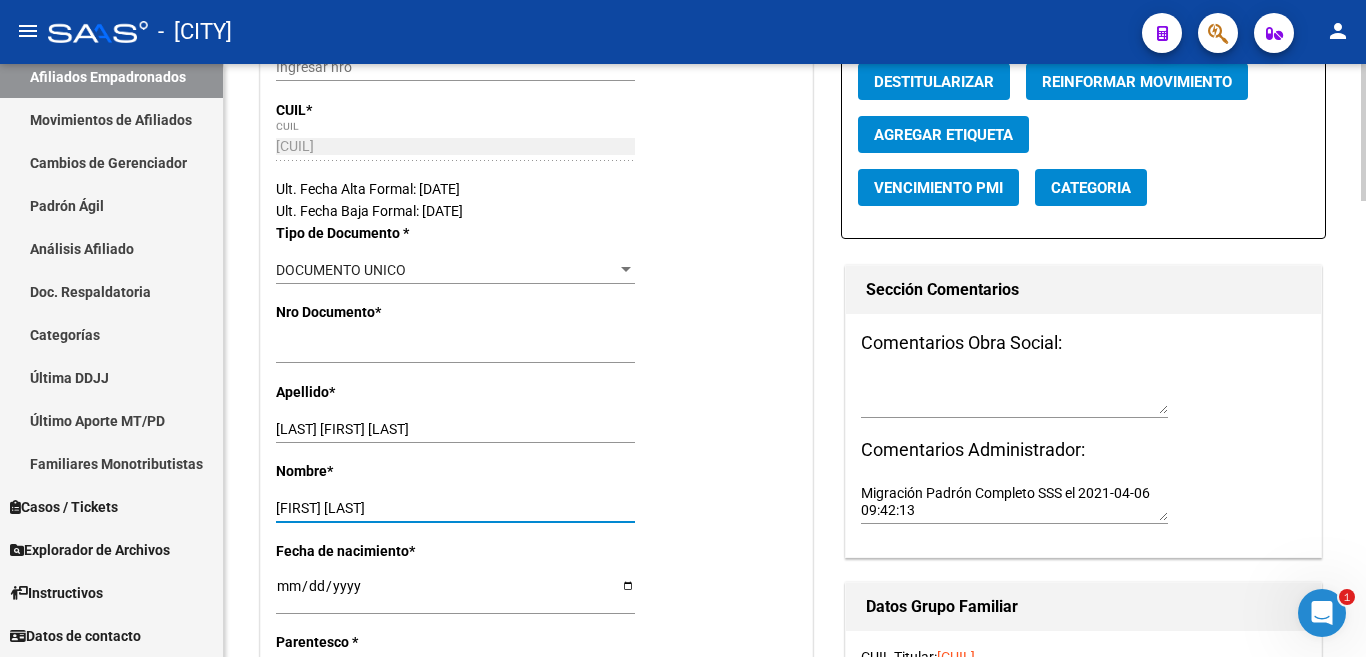 type on "GRACIELA NOEMI" 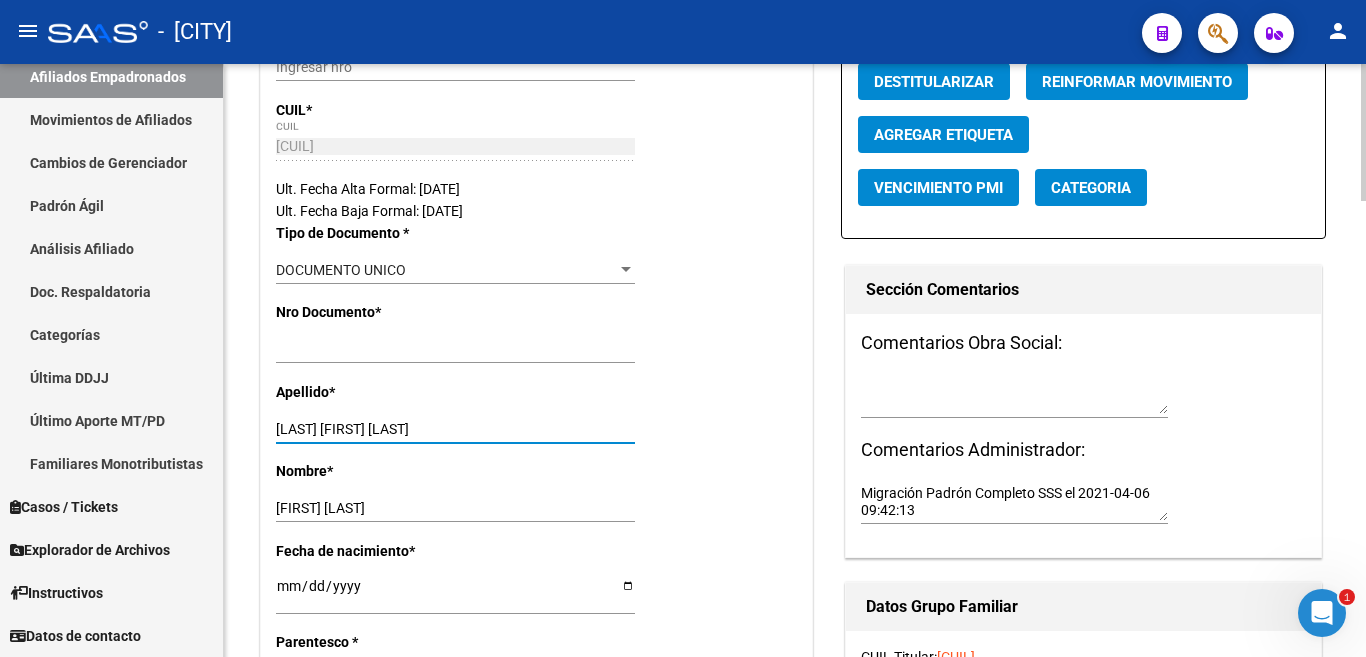 drag, startPoint x: 326, startPoint y: 427, endPoint x: 442, endPoint y: 425, distance: 116.01724 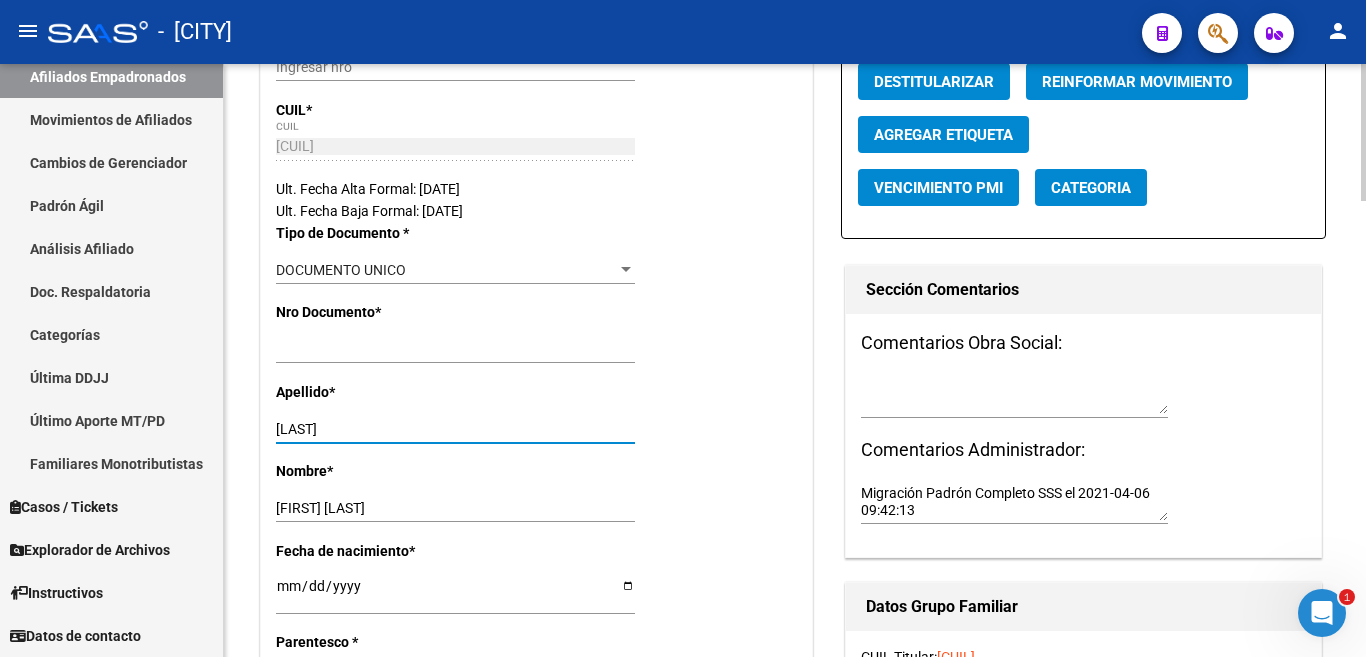 type on "GUALES" 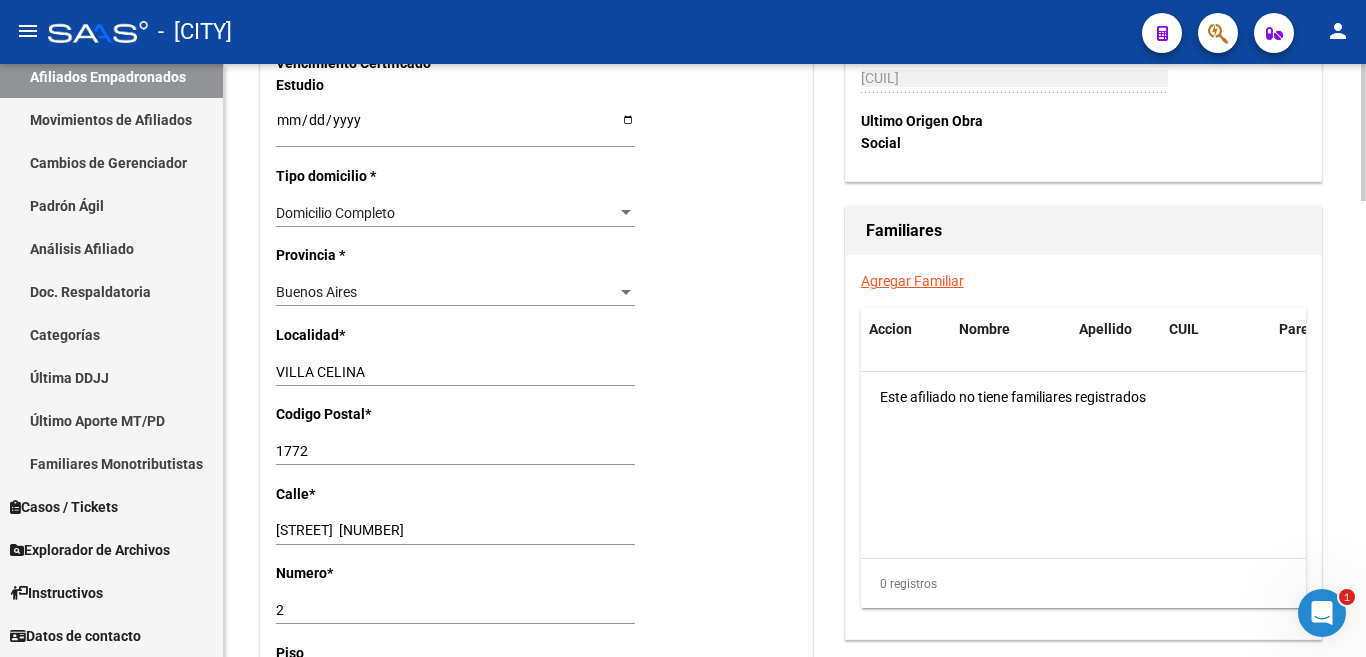 scroll, scrollTop: 1400, scrollLeft: 0, axis: vertical 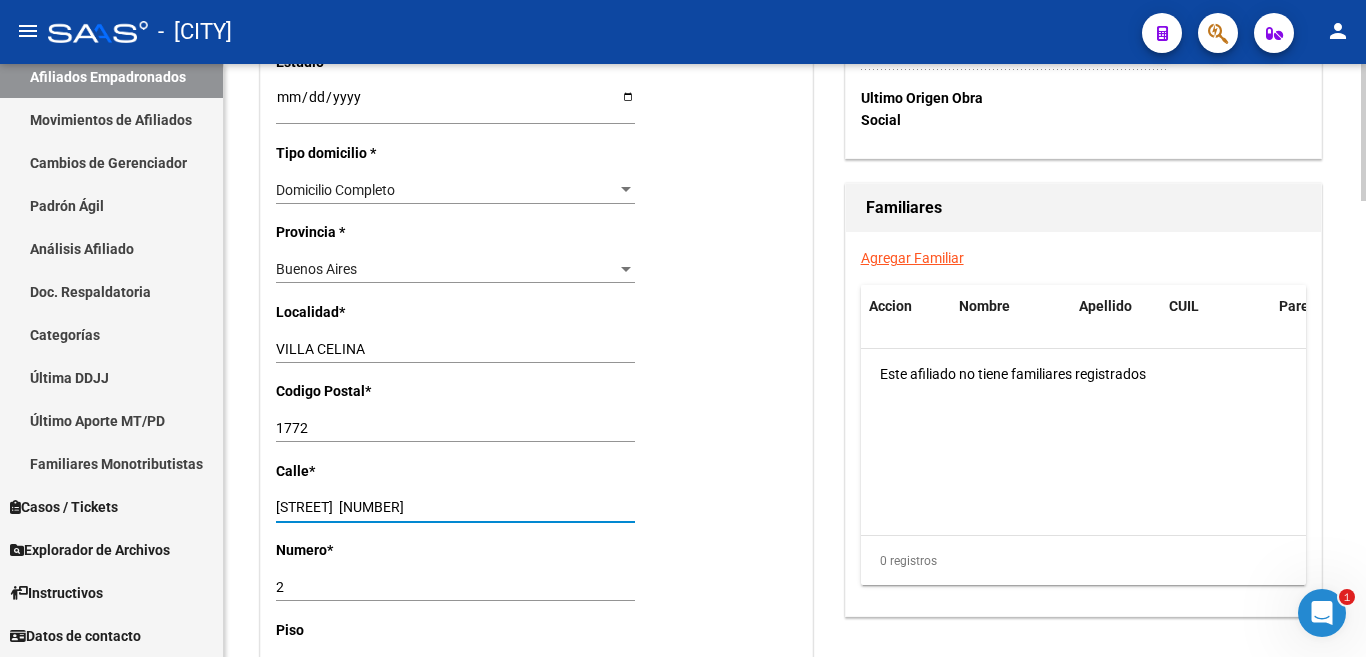 drag, startPoint x: 362, startPoint y: 483, endPoint x: 337, endPoint y: 482, distance: 25.019993 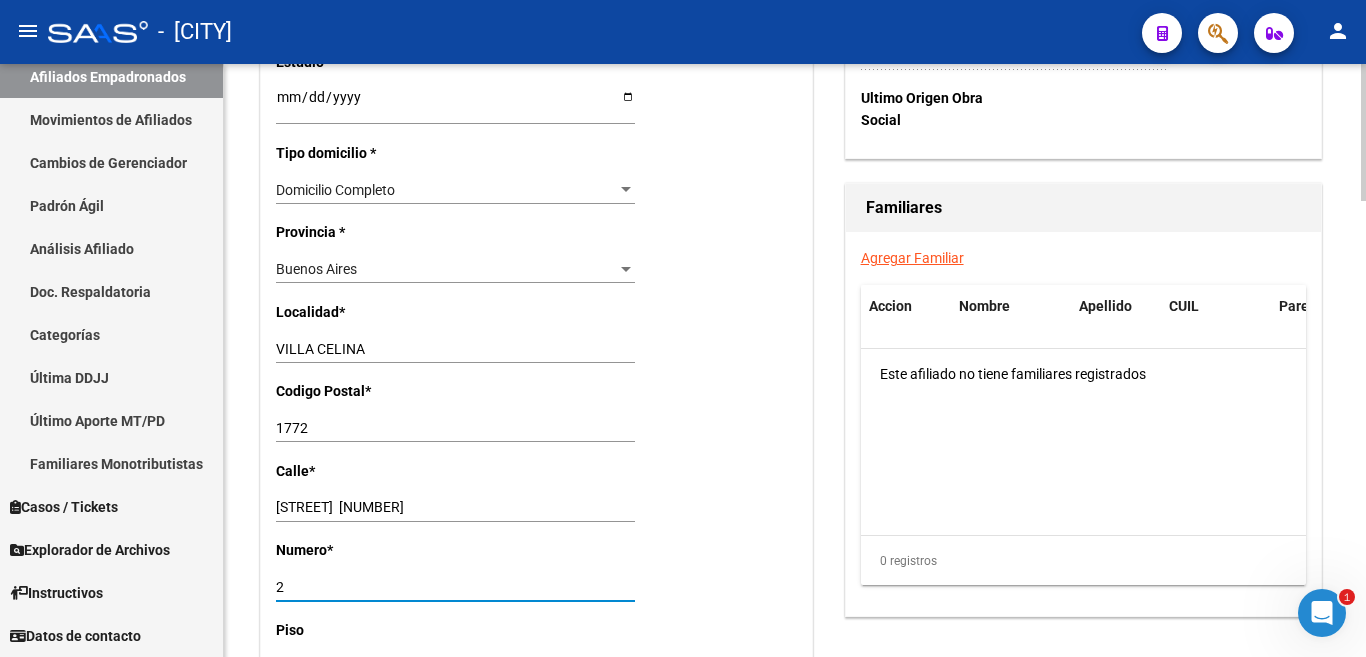 click on "2" at bounding box center (455, 587) 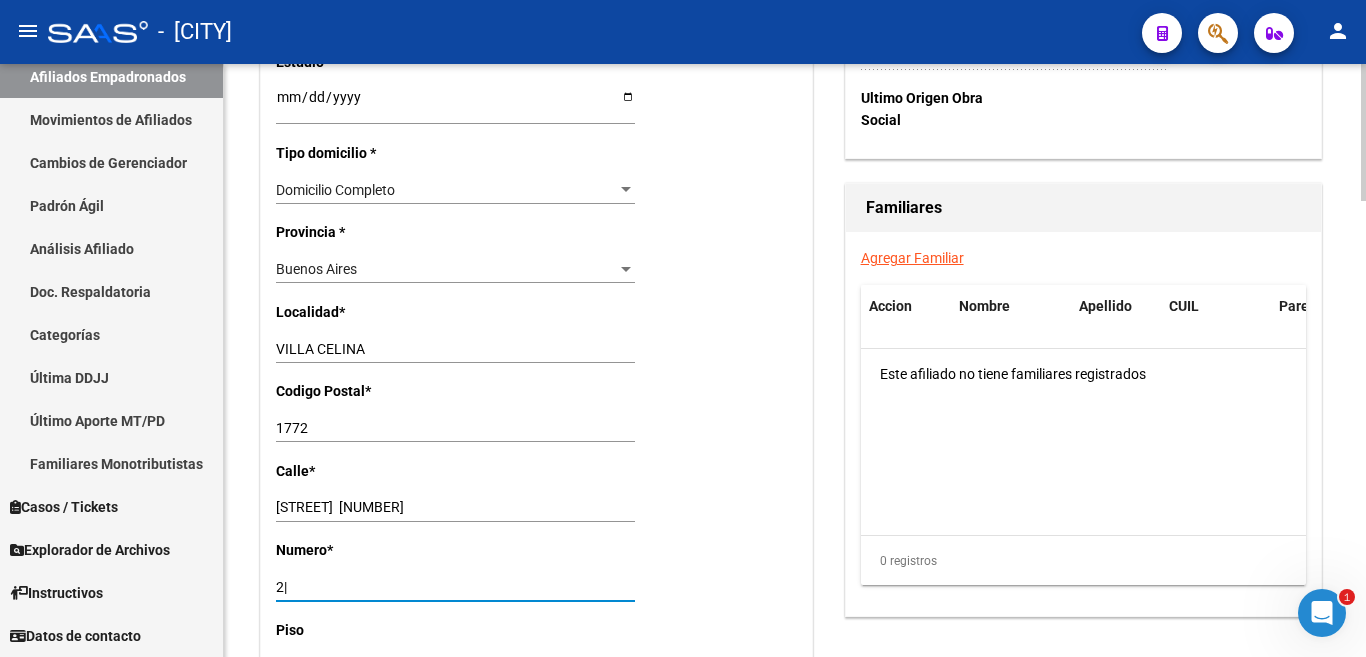 type on "2" 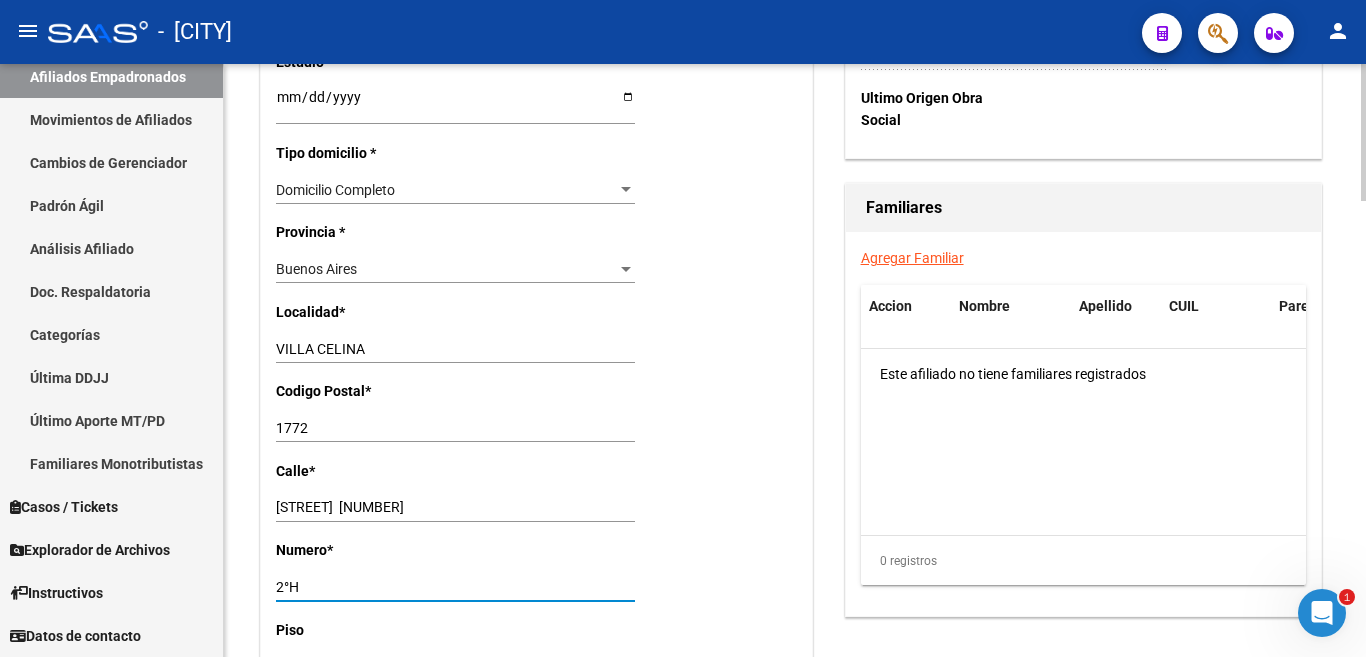 type on "2°H" 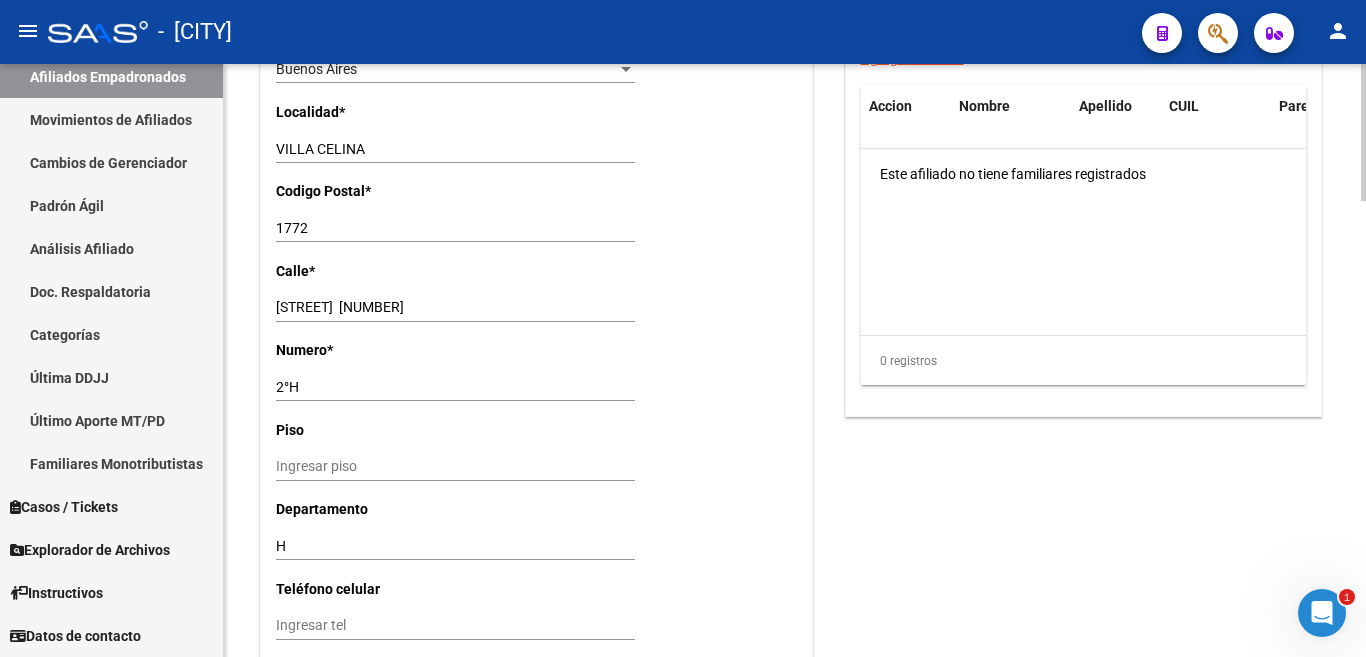 scroll, scrollTop: 1700, scrollLeft: 0, axis: vertical 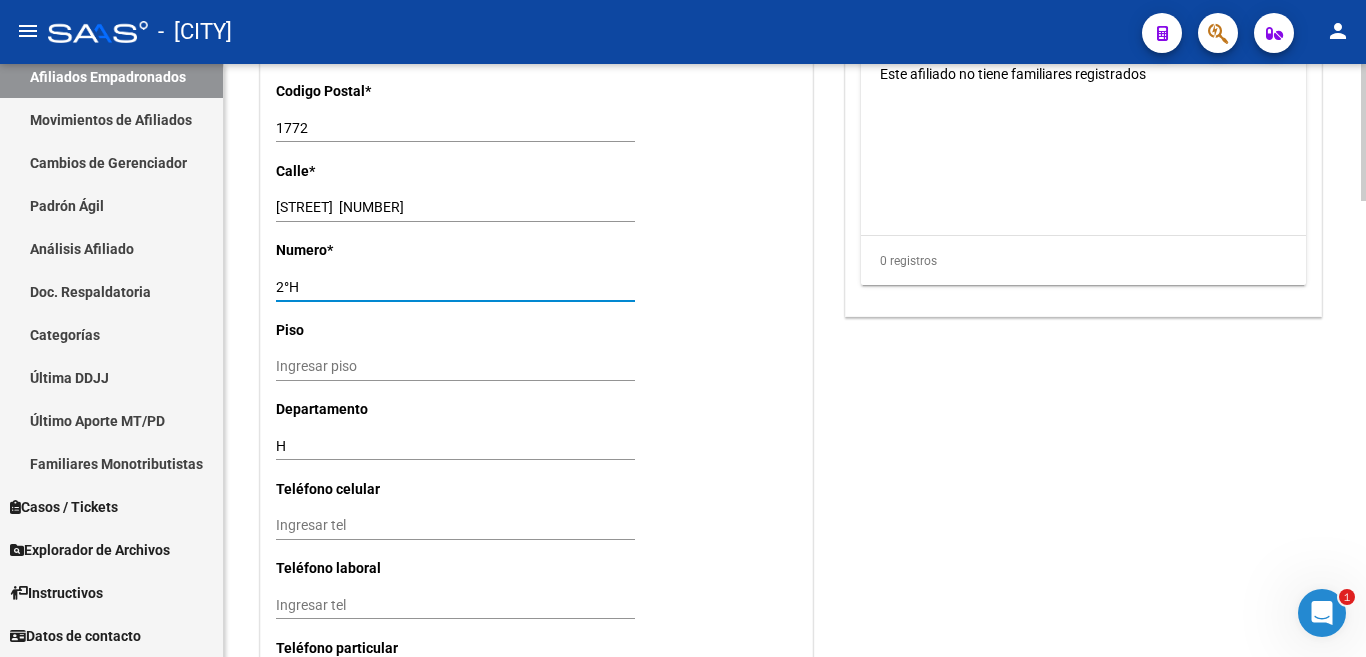 drag, startPoint x: 307, startPoint y: 265, endPoint x: 275, endPoint y: 266, distance: 32.01562 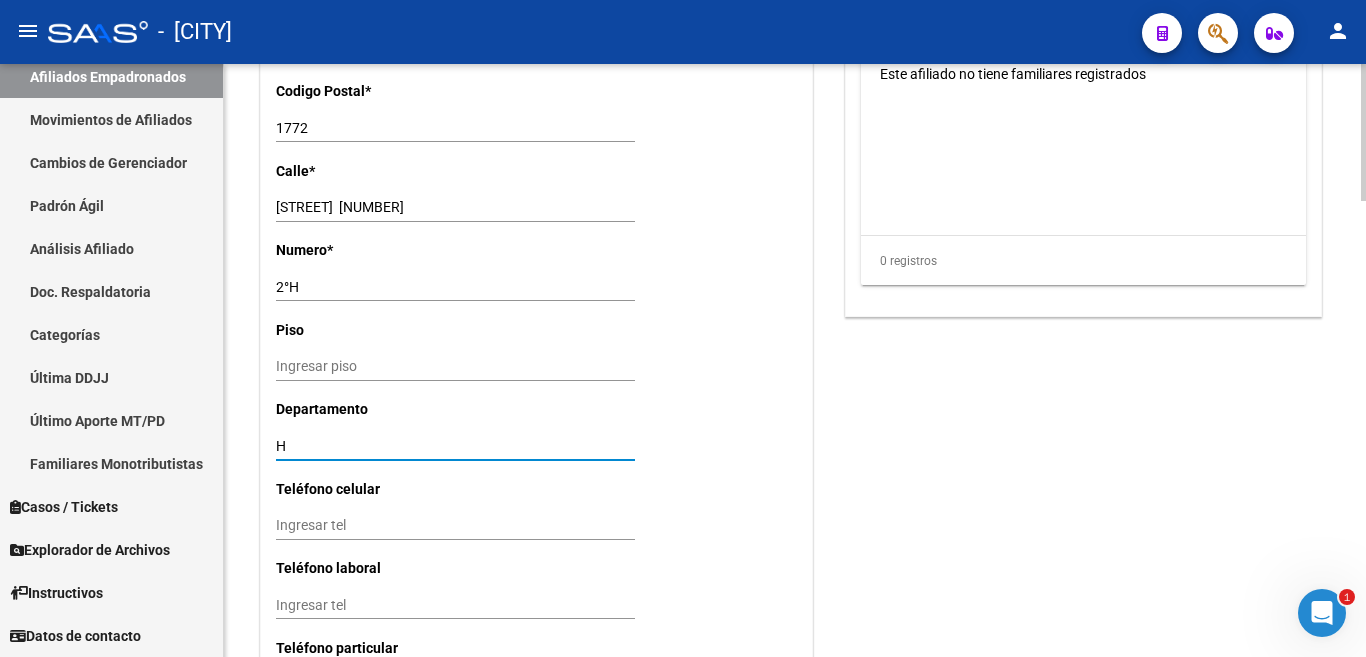 paste on "2°H" 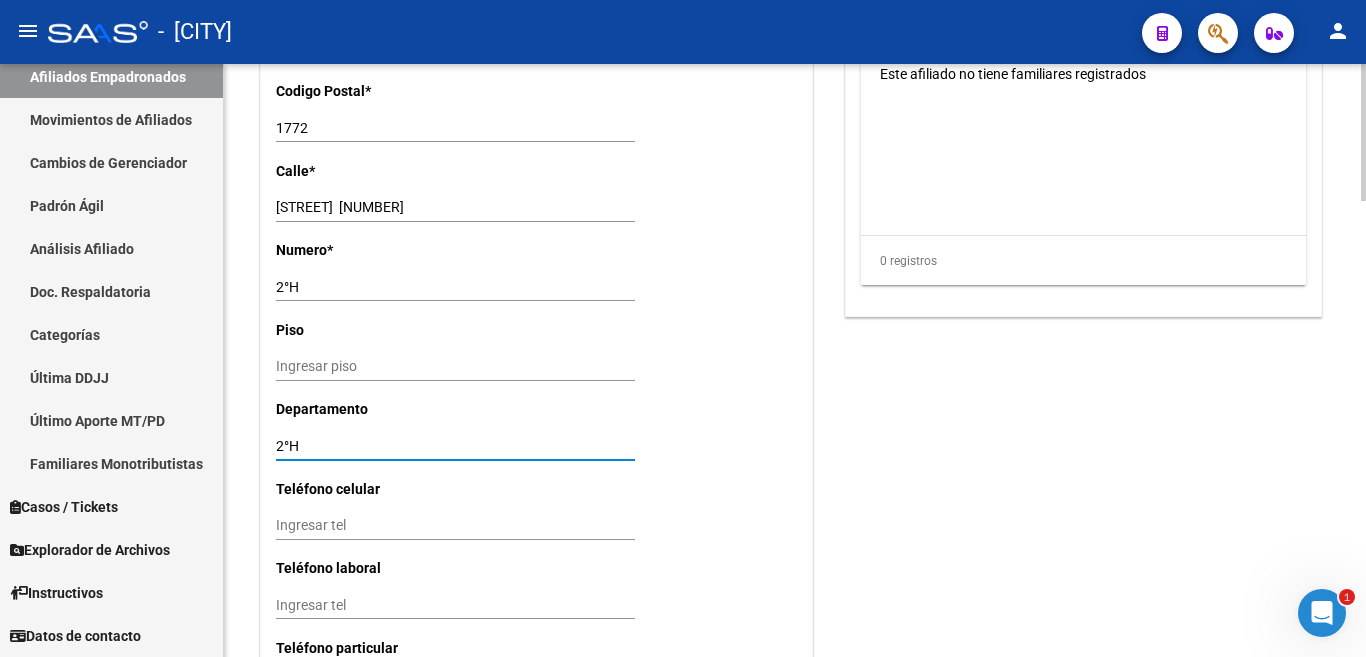 type on "2°H" 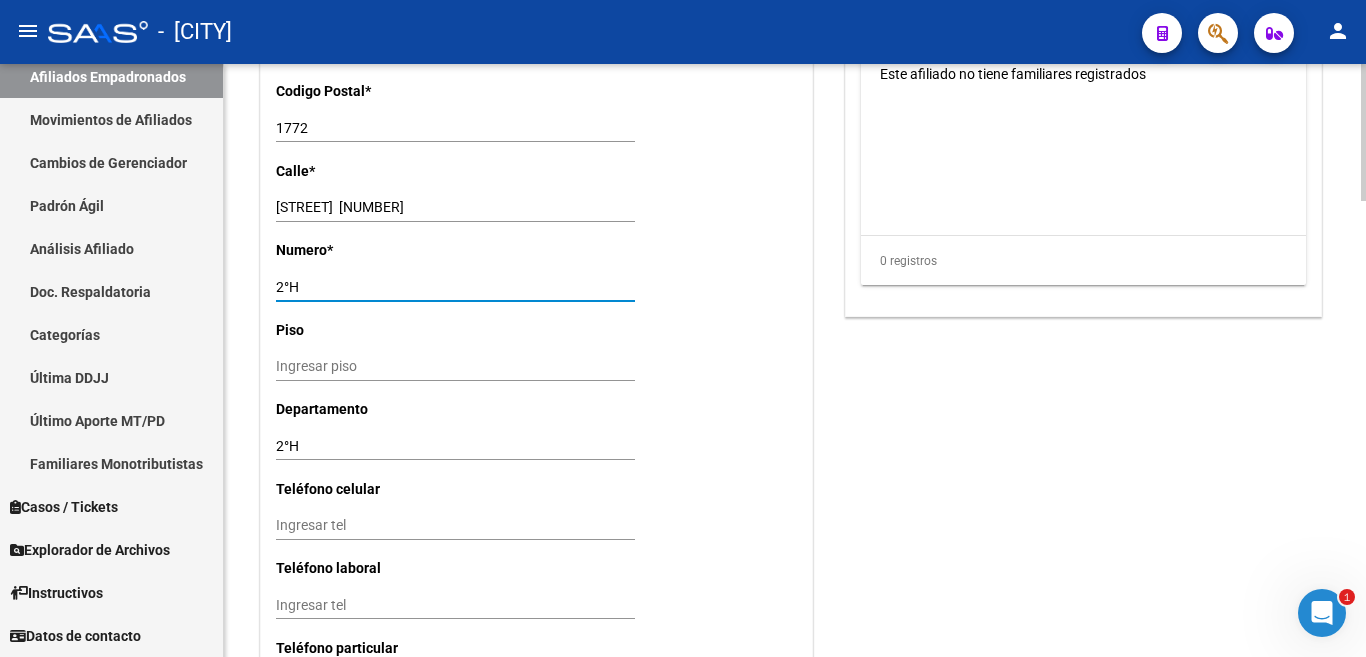 click on "2°H" at bounding box center (455, 287) 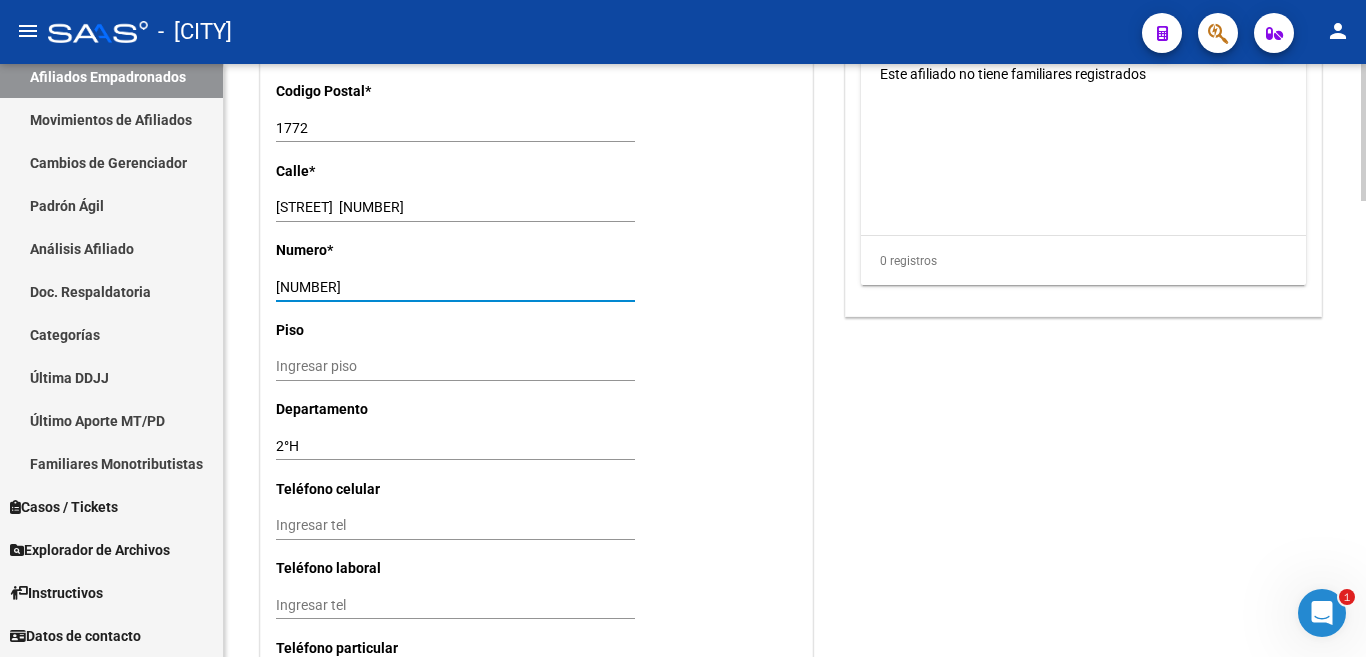 type on "2" 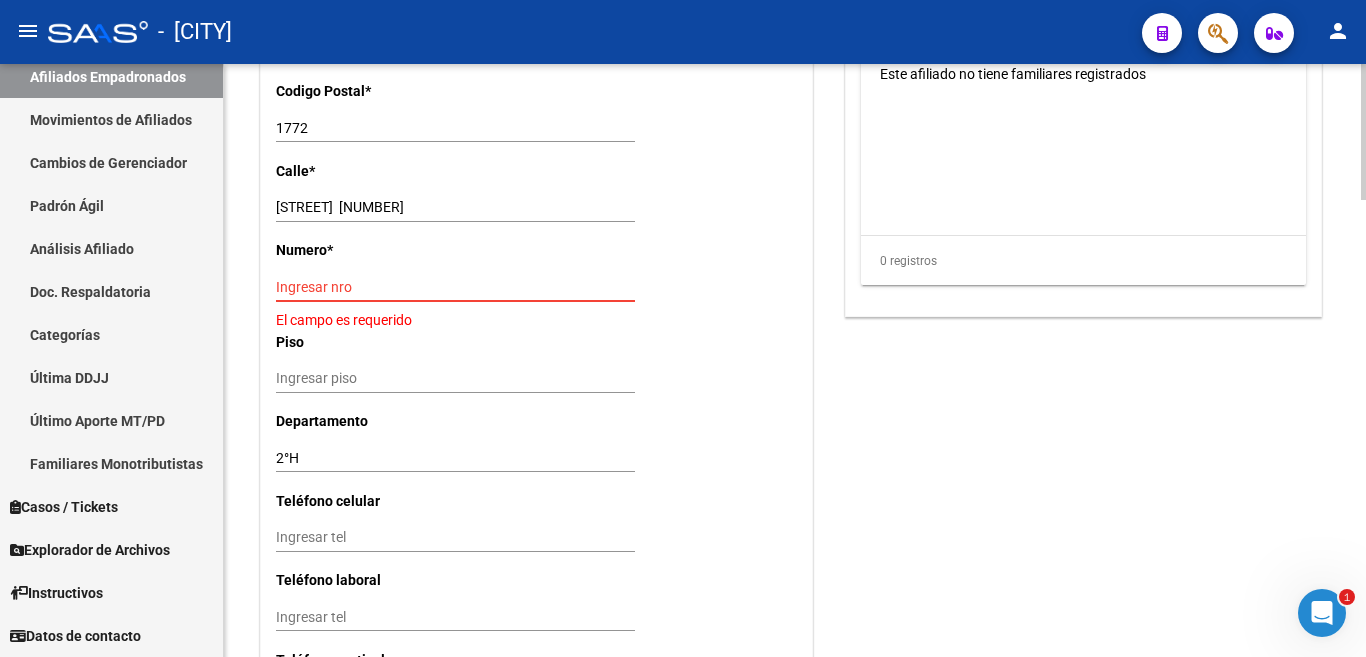 click on "Ingresar nro" at bounding box center (455, 287) 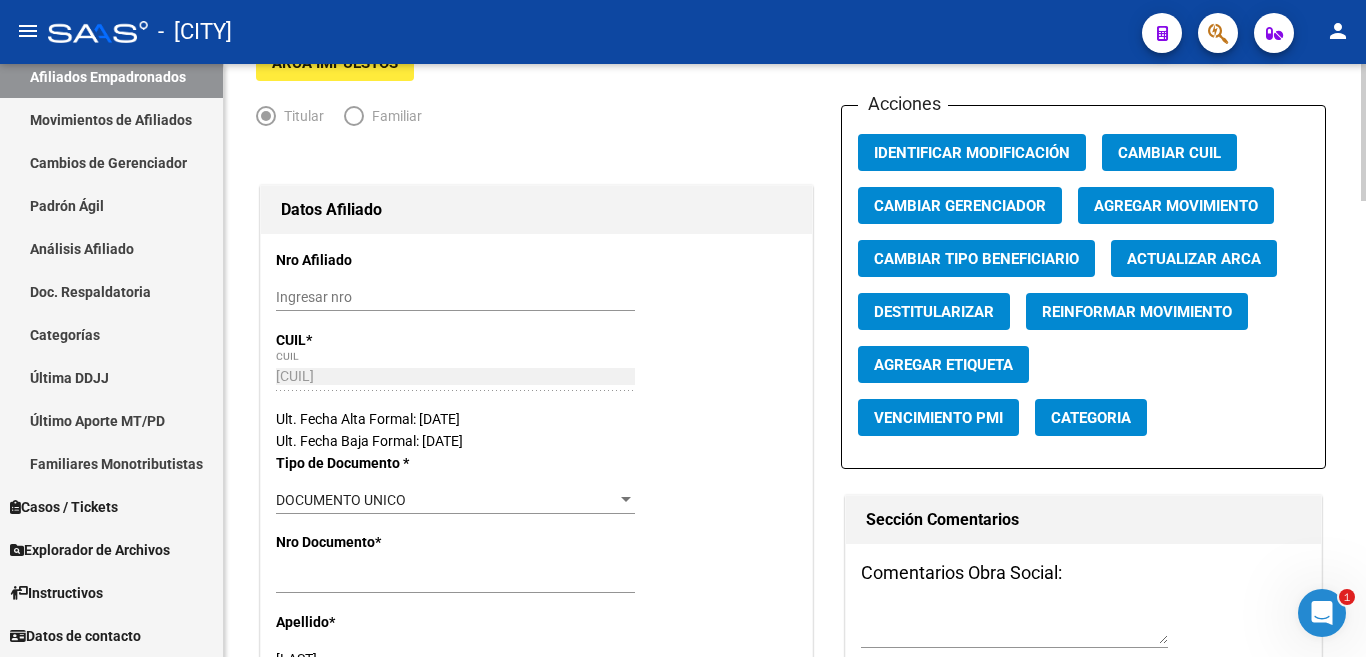scroll, scrollTop: 0, scrollLeft: 0, axis: both 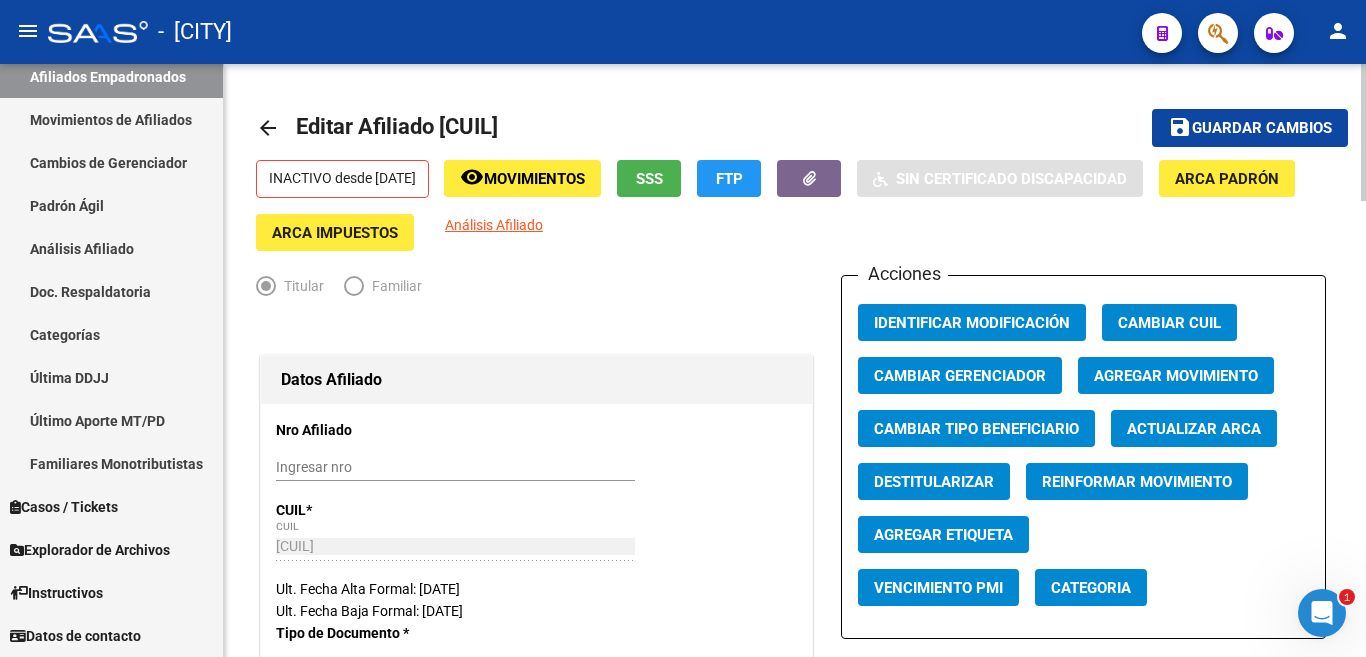 type on "29" 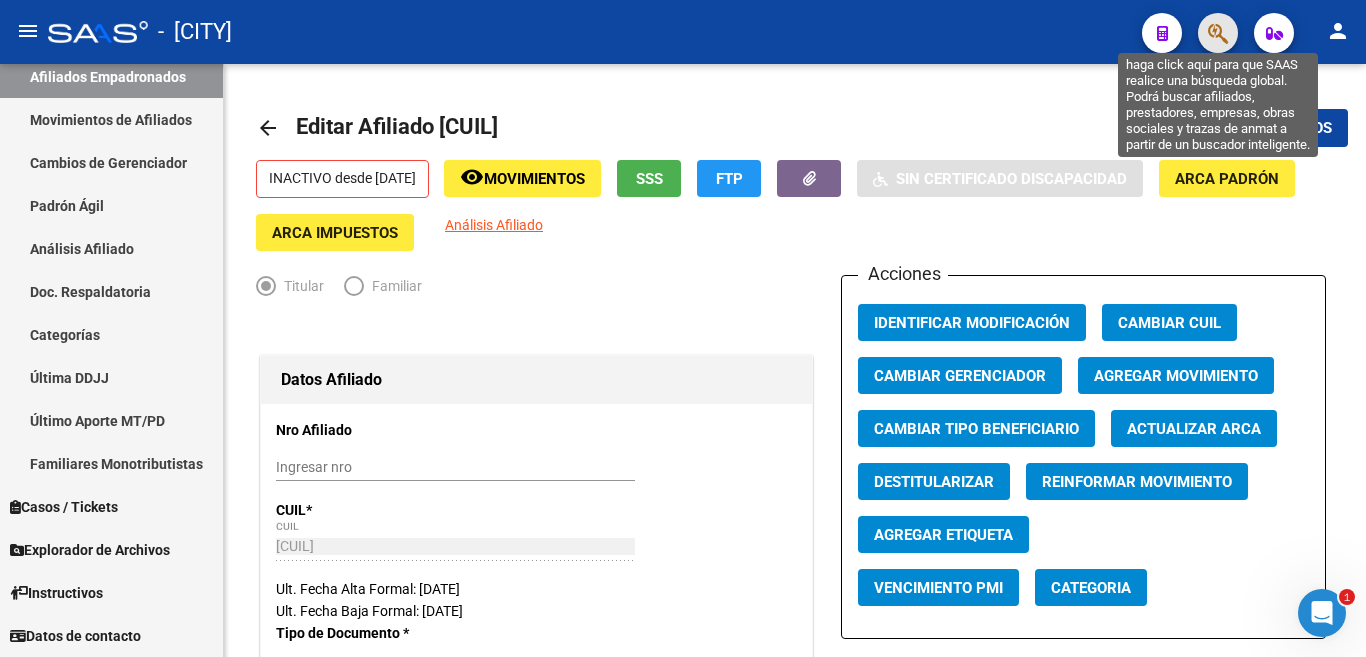 click 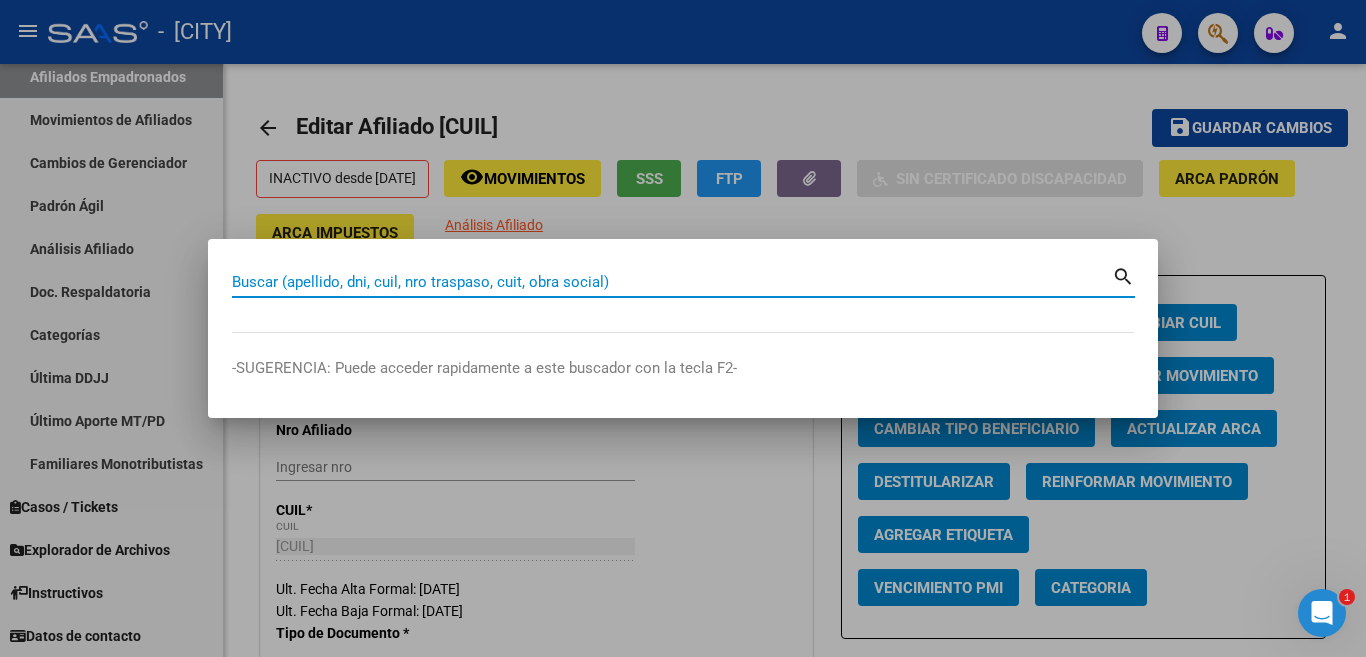 click on "Buscar (apellido, dni, cuil, nro traspaso, cuit, obra social)" at bounding box center (672, 282) 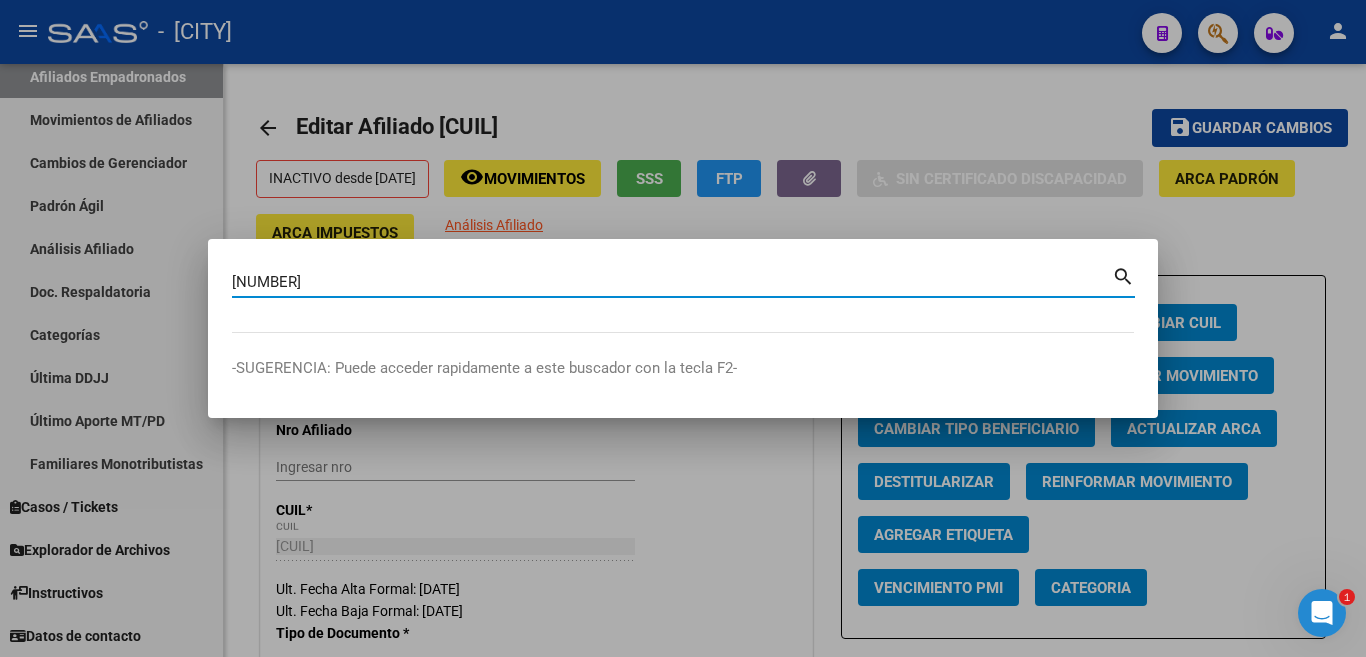 type on "14380318" 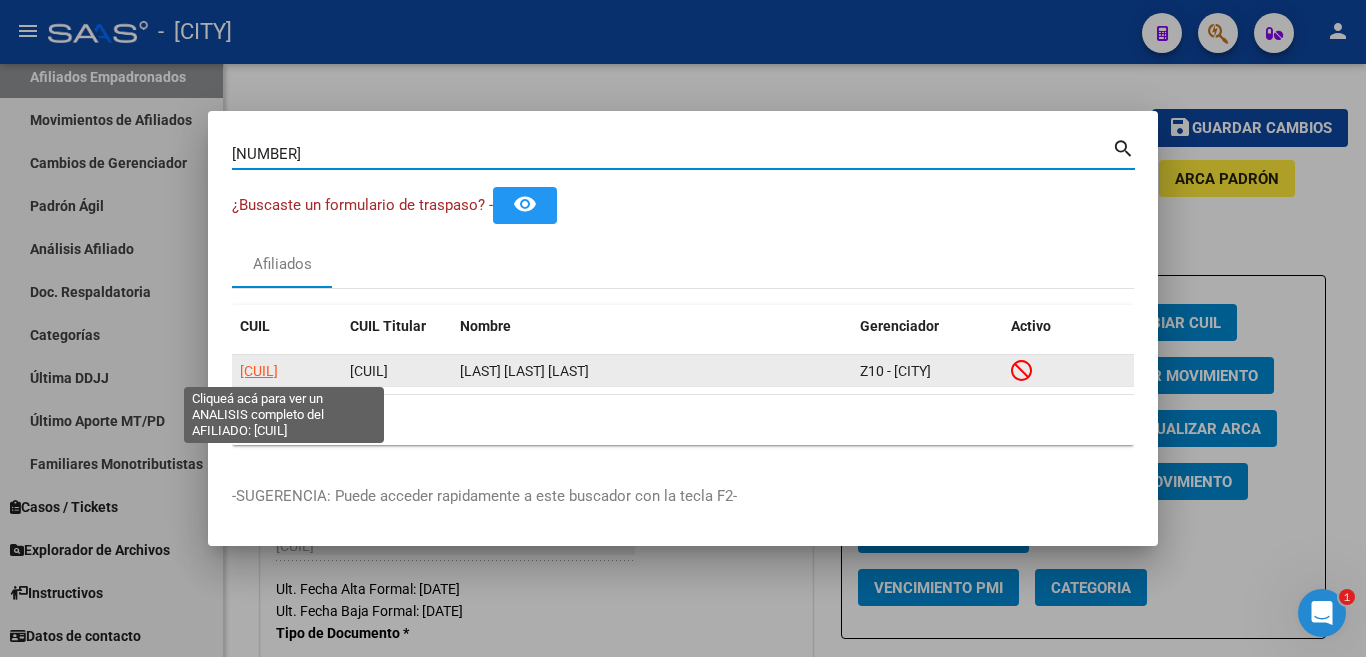 click on "27143803185" 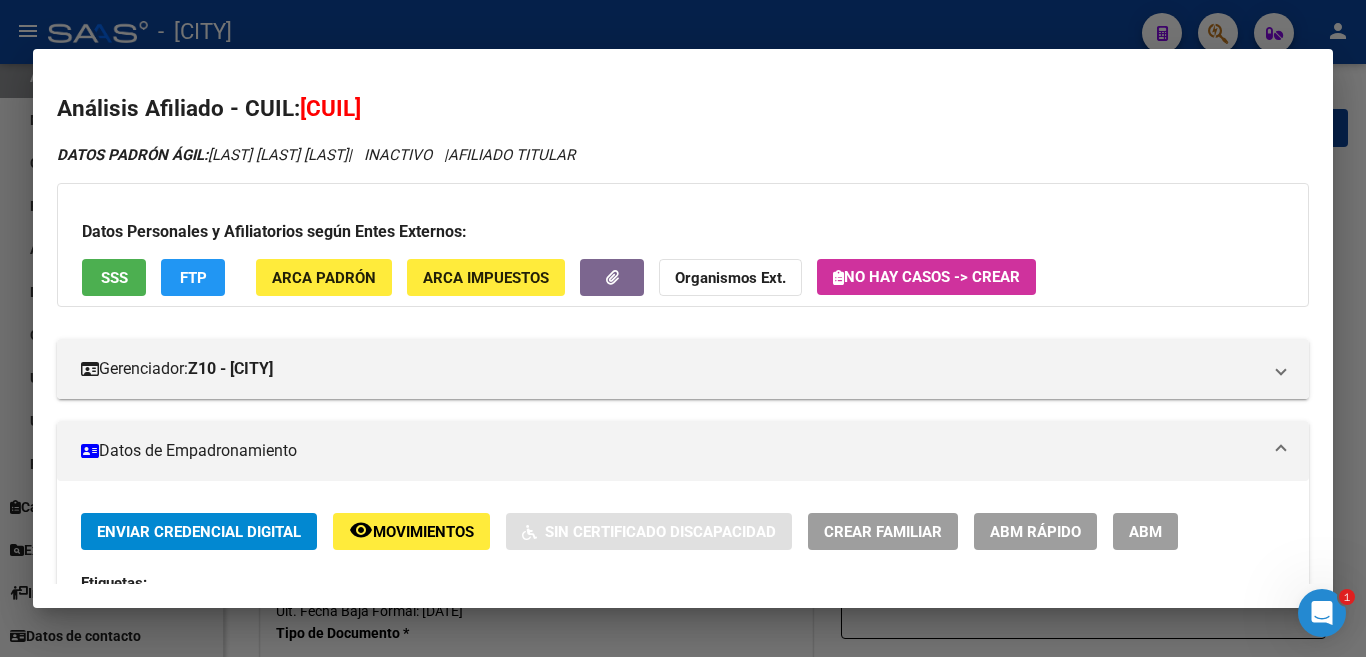scroll, scrollTop: 300, scrollLeft: 0, axis: vertical 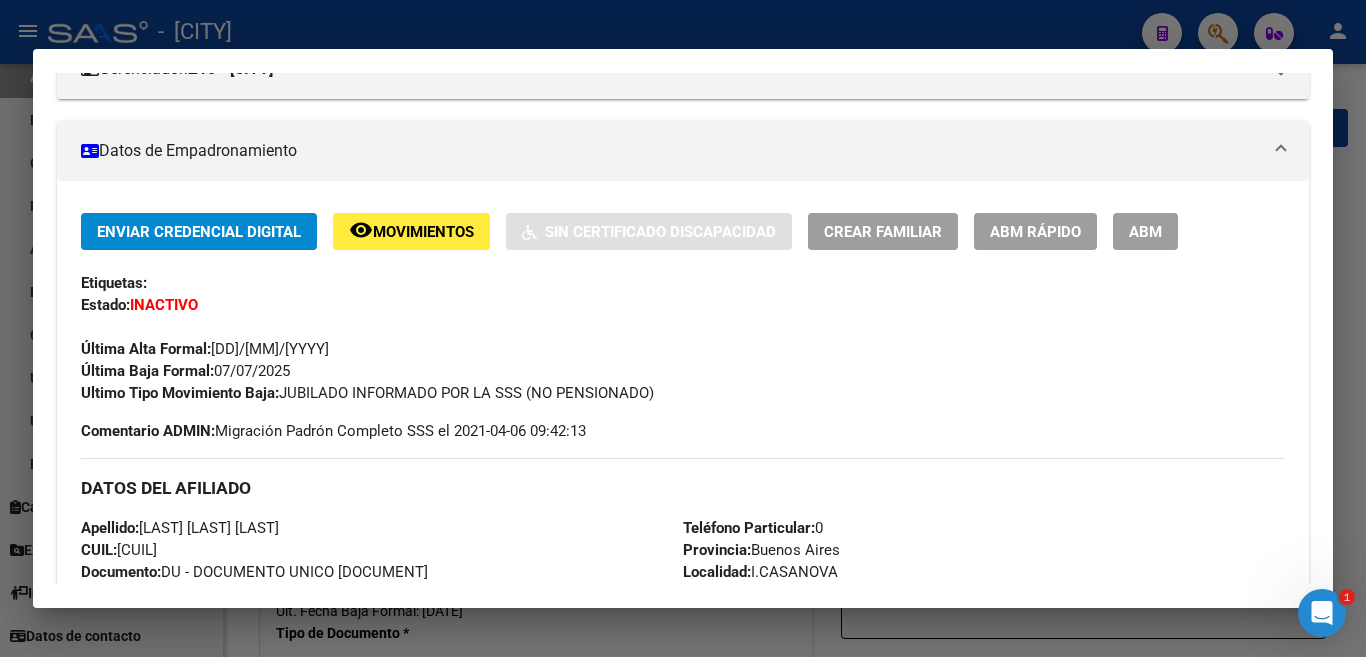 click on "ABM" at bounding box center (1145, 232) 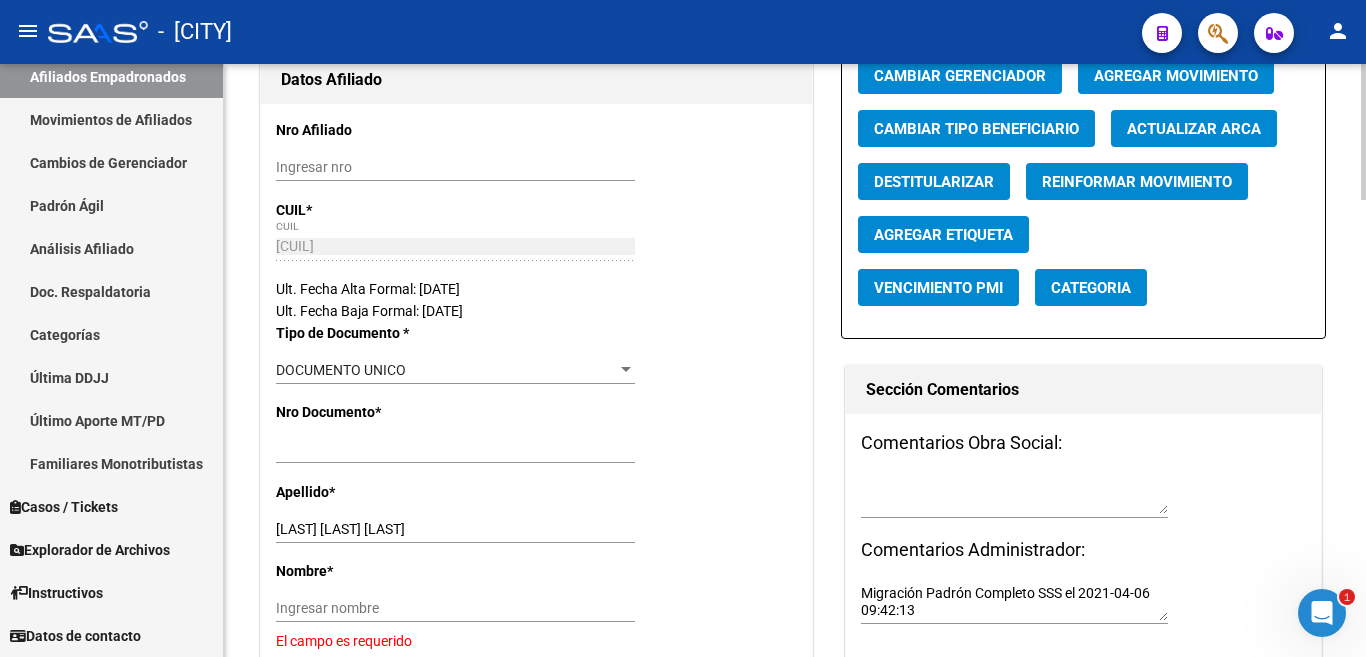 scroll, scrollTop: 400, scrollLeft: 0, axis: vertical 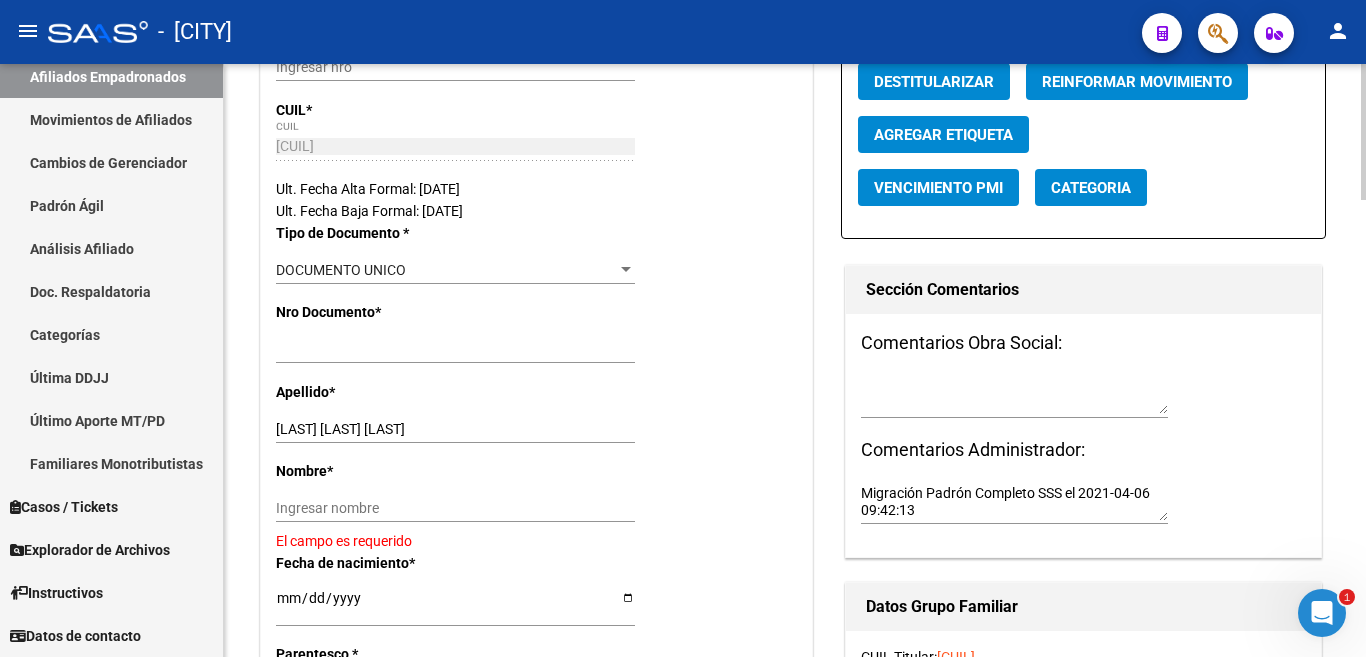 click on "ASTRADA OLGA DEL VALLE" at bounding box center [455, 429] 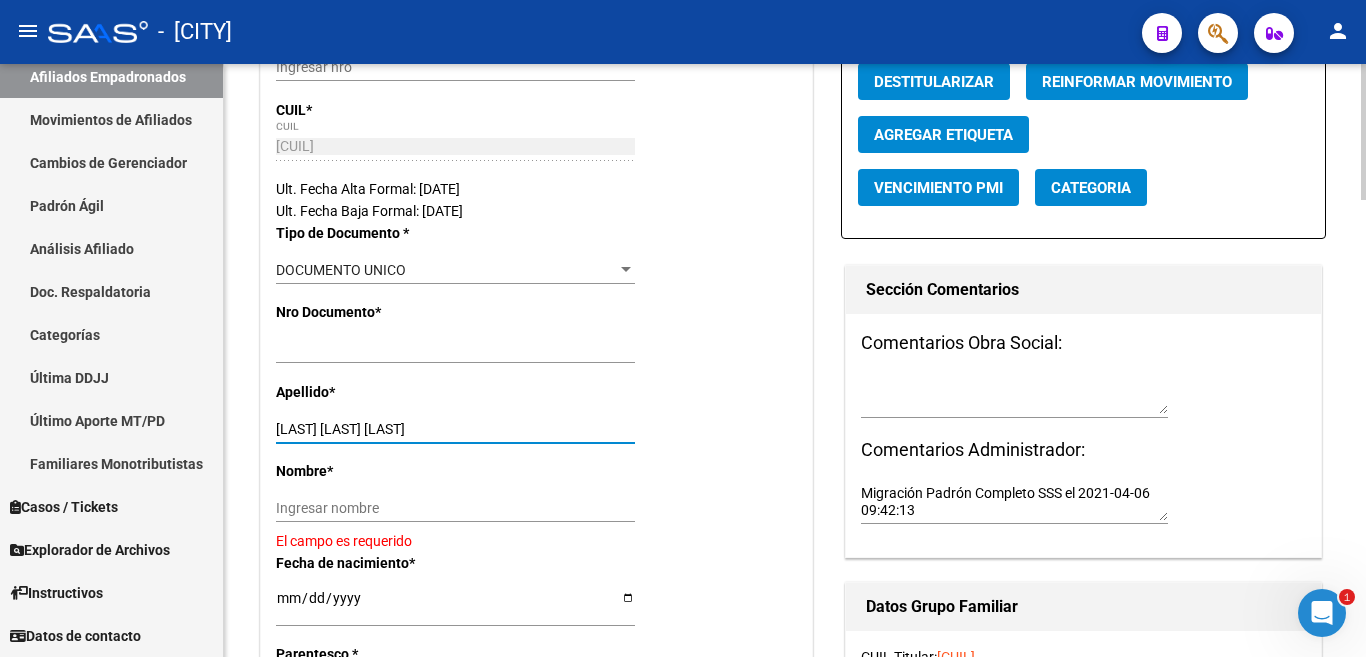 click on "ASTRADA OLGA DEL VALLE" at bounding box center [455, 429] 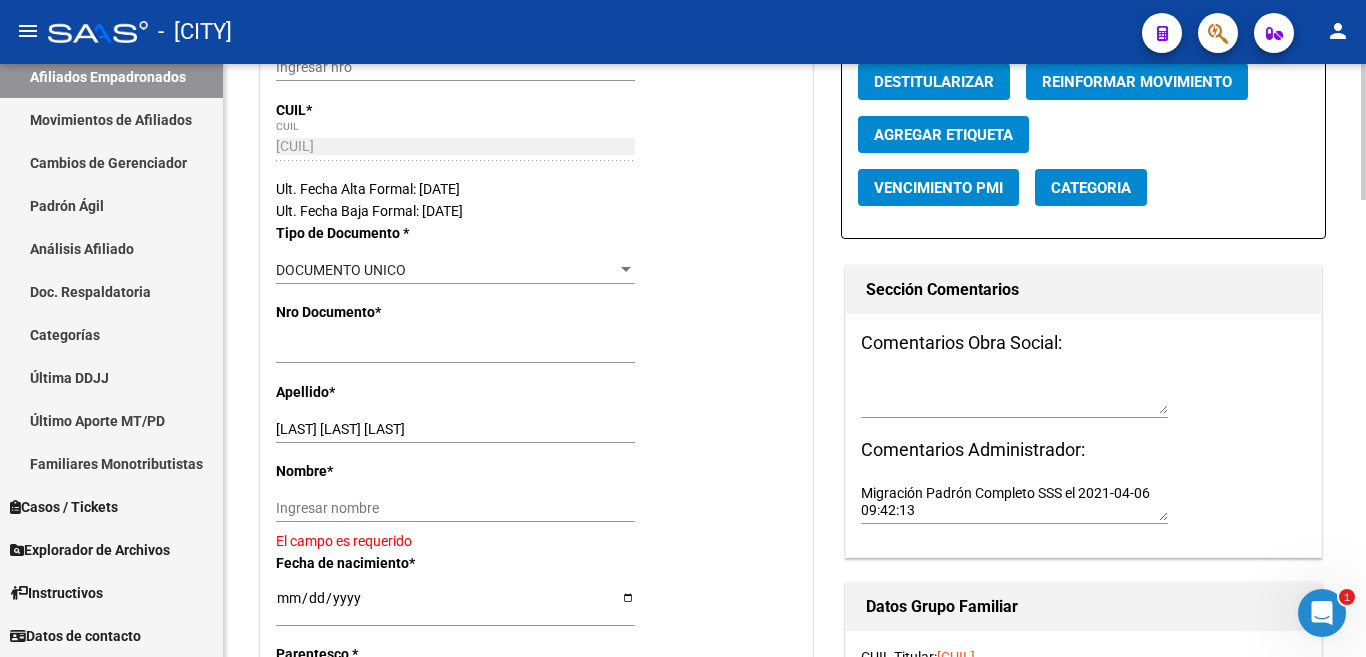 drag, startPoint x: 436, startPoint y: 442, endPoint x: 384, endPoint y: 461, distance: 55.362442 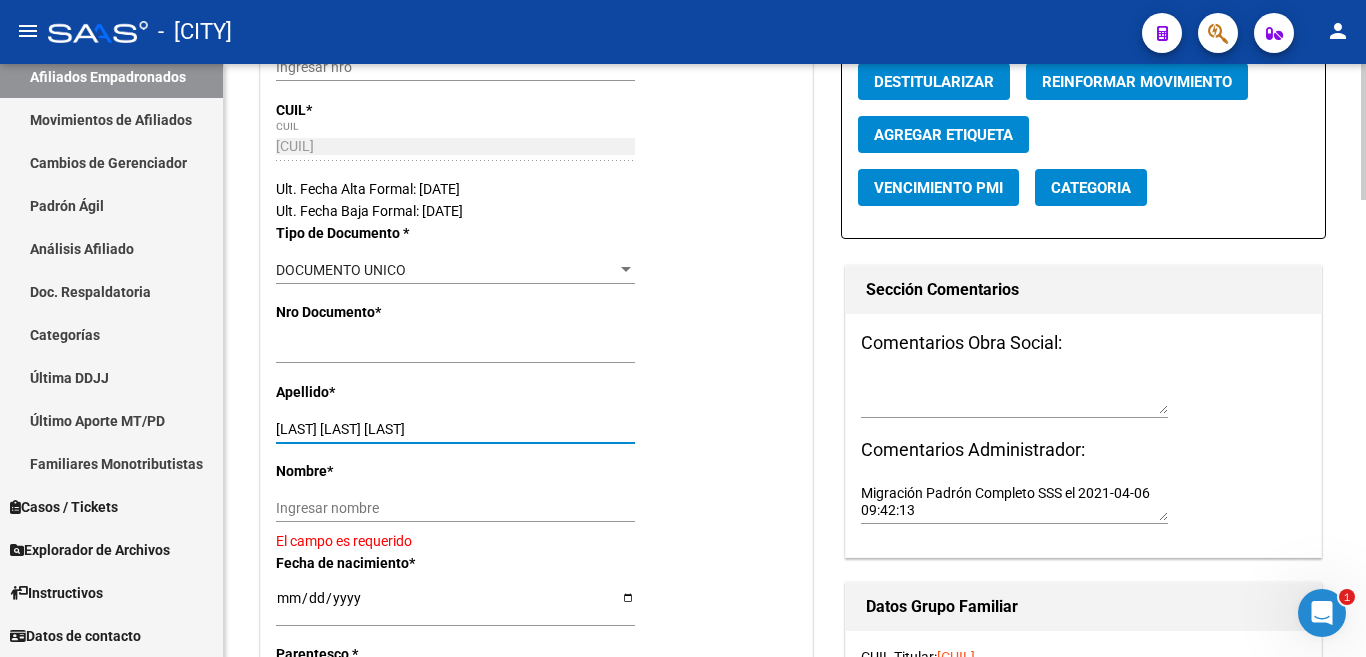 drag, startPoint x: 339, startPoint y: 428, endPoint x: 451, endPoint y: 428, distance: 112 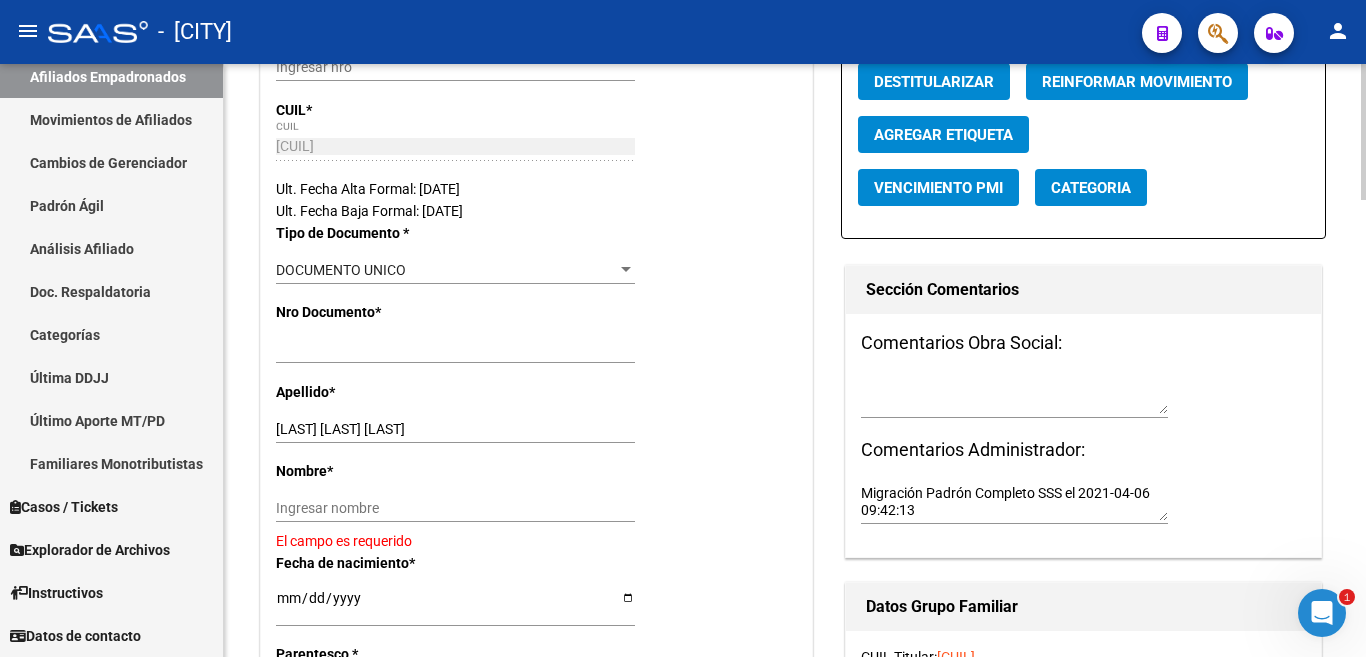 drag, startPoint x: 316, startPoint y: 498, endPoint x: 295, endPoint y: 499, distance: 21.023796 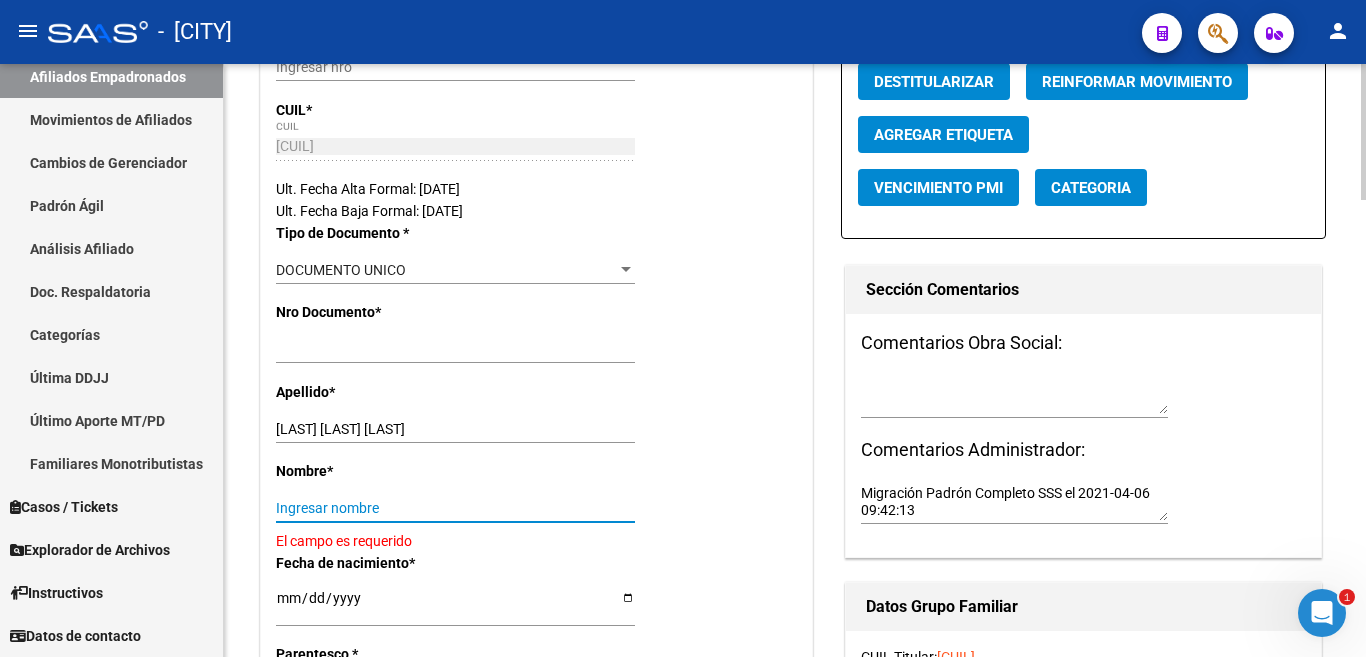 click on "Ingresar nombre" at bounding box center (455, 508) 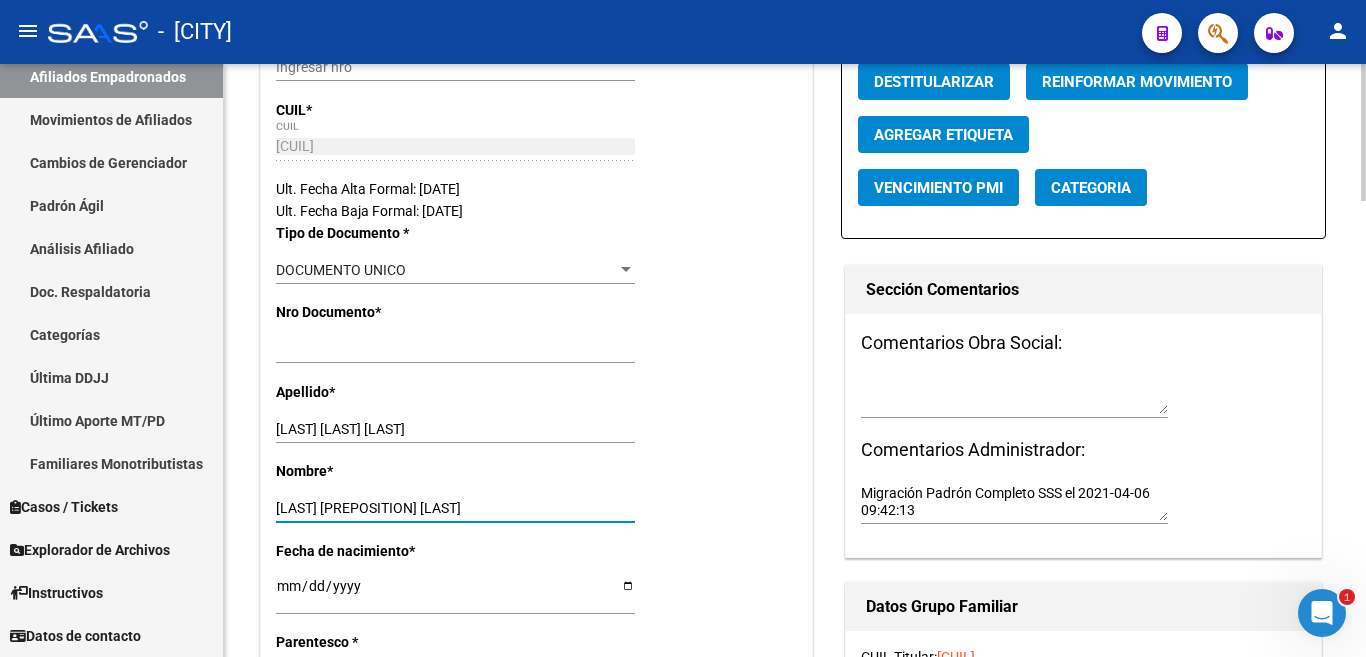 type on "OLGA DEL VALLE" 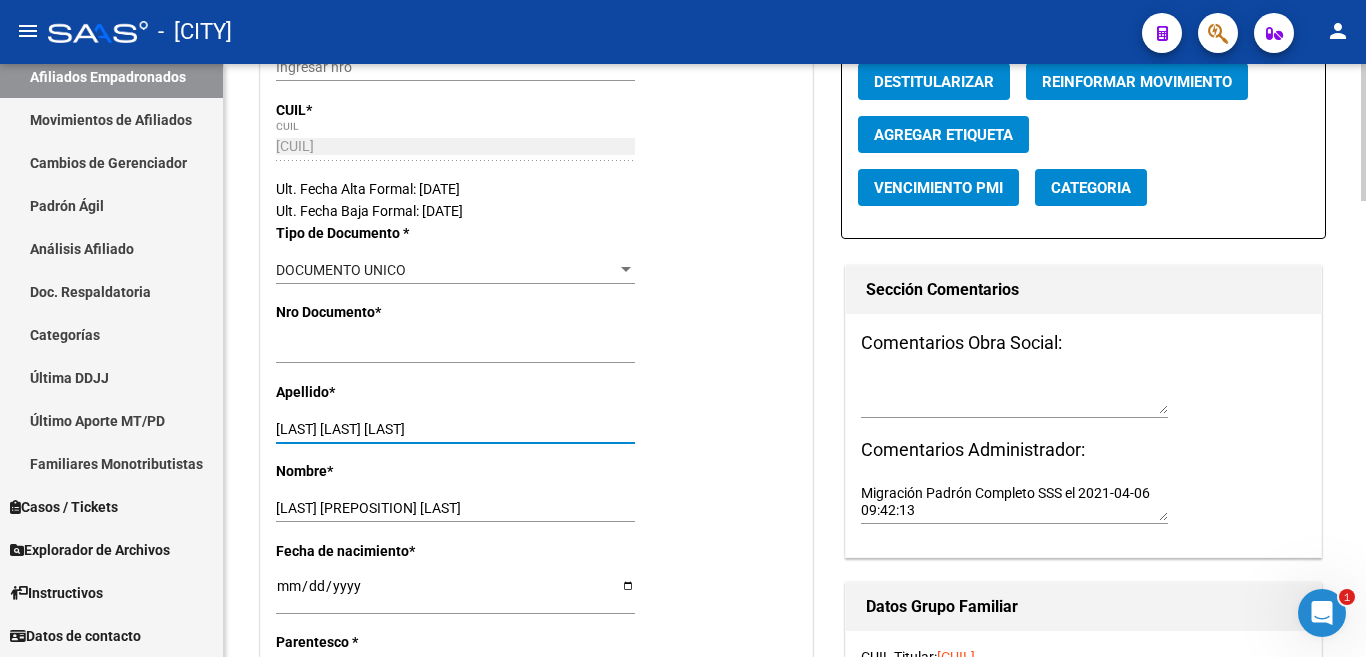 drag, startPoint x: 338, startPoint y: 427, endPoint x: 465, endPoint y: 428, distance: 127.00394 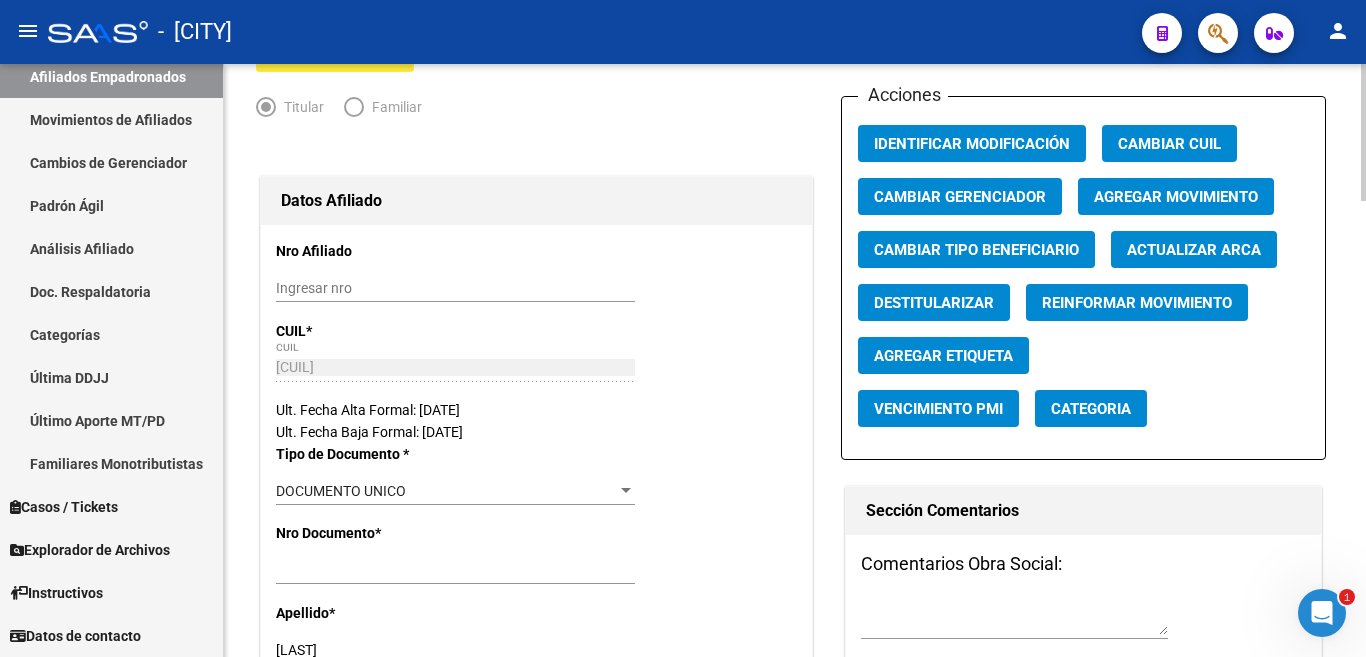 scroll, scrollTop: 0, scrollLeft: 0, axis: both 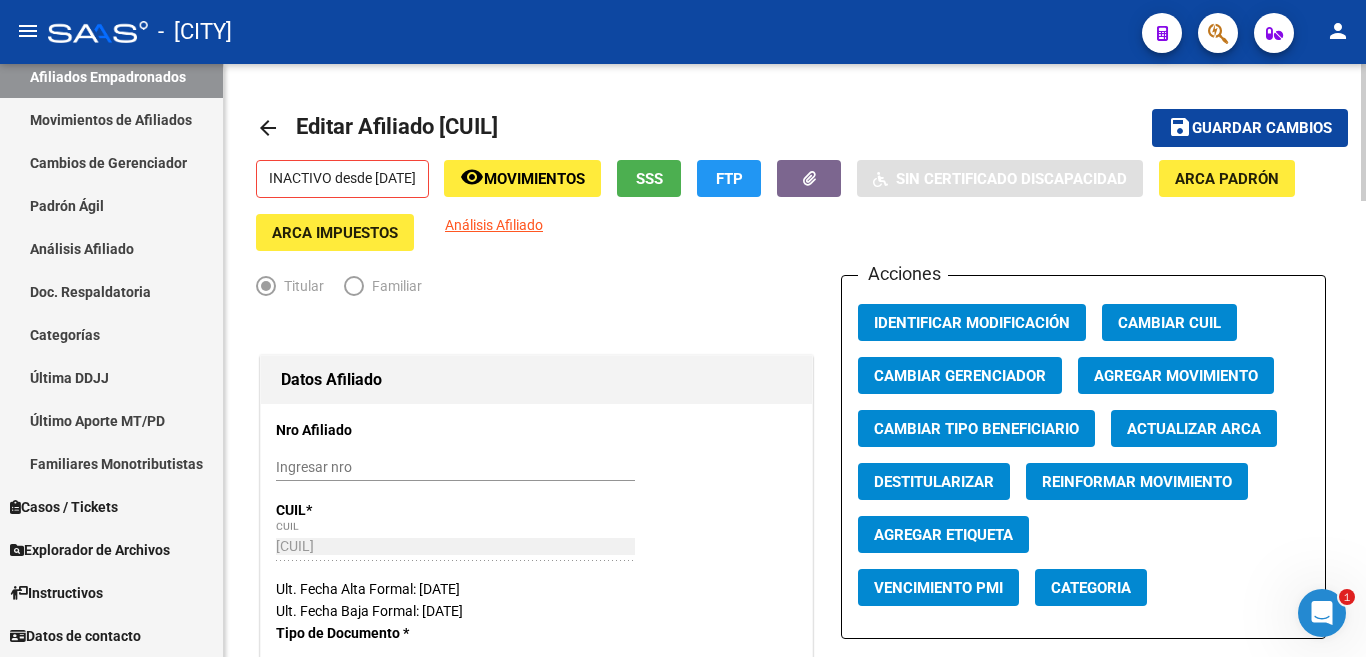 type on "ASTRADA" 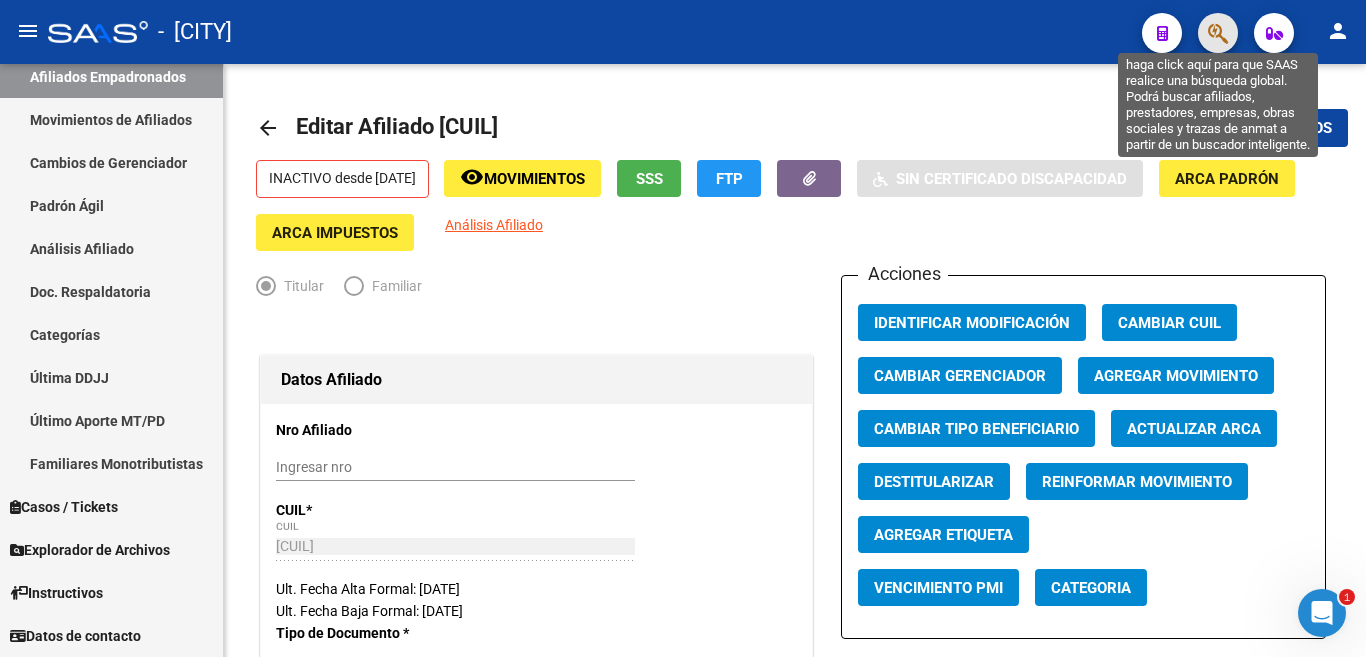 click 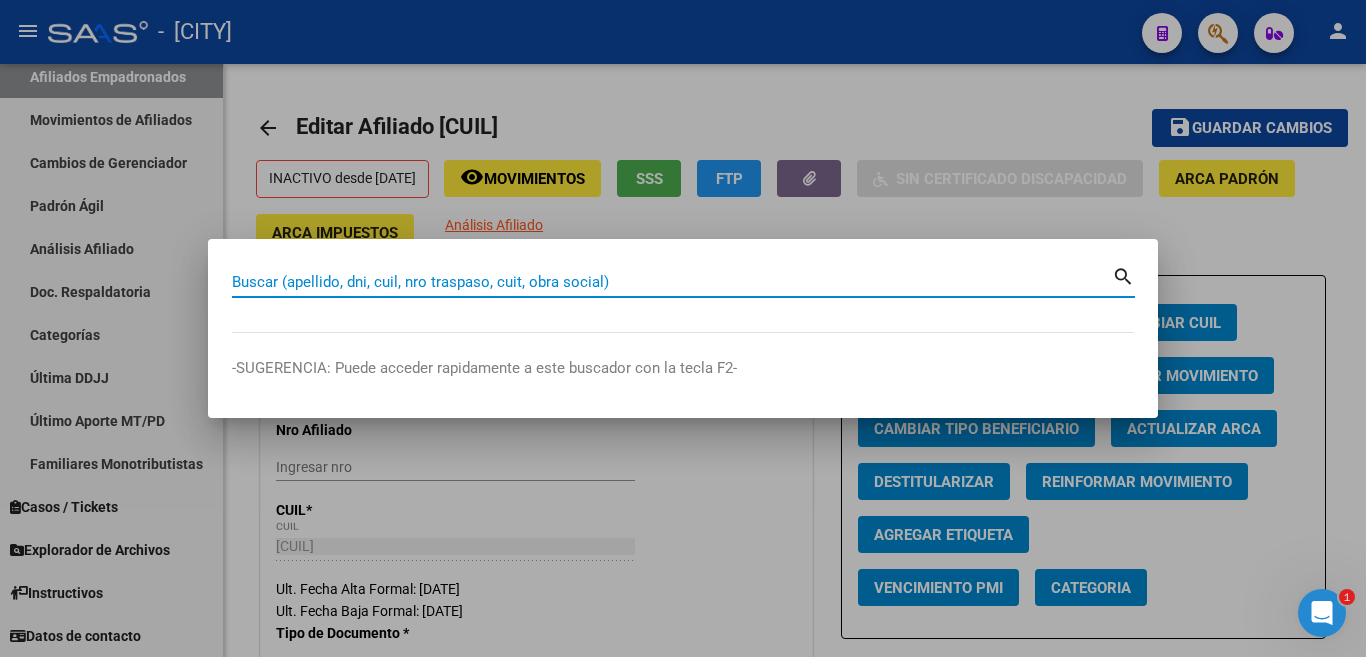 click on "Buscar (apellido, dni, cuil, nro traspaso, cuit, obra social)" at bounding box center [672, 282] 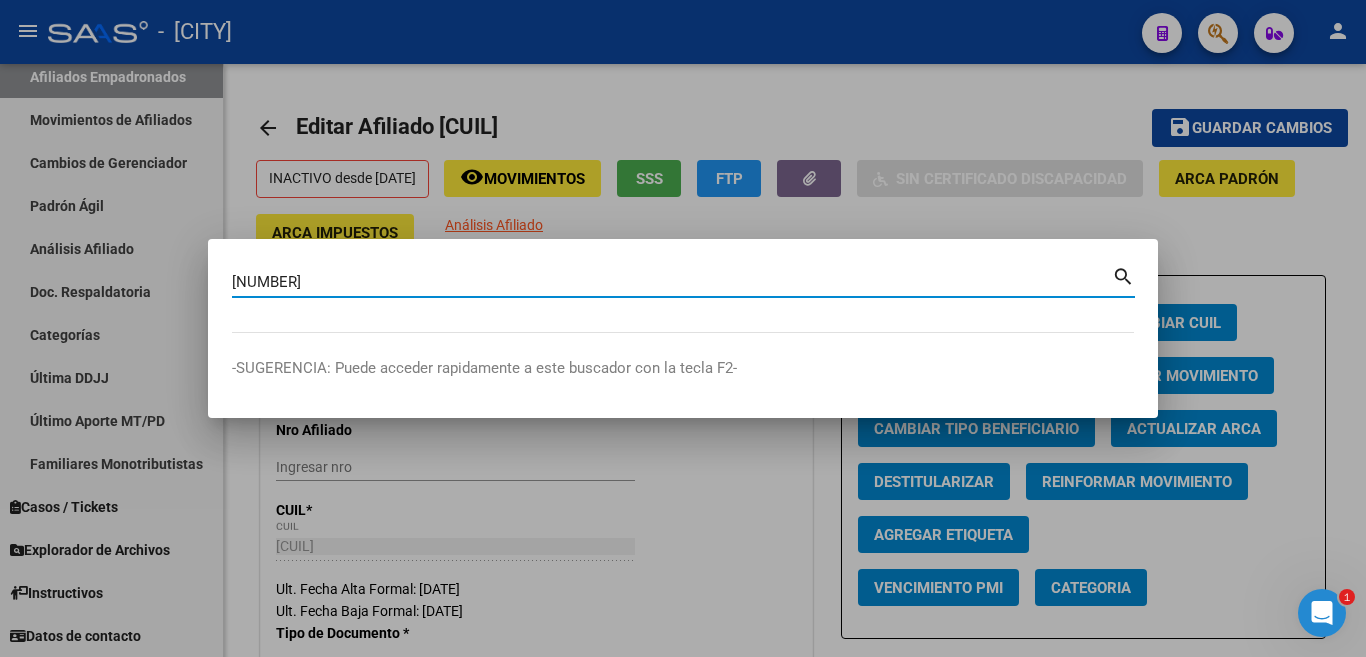 type on "38929388" 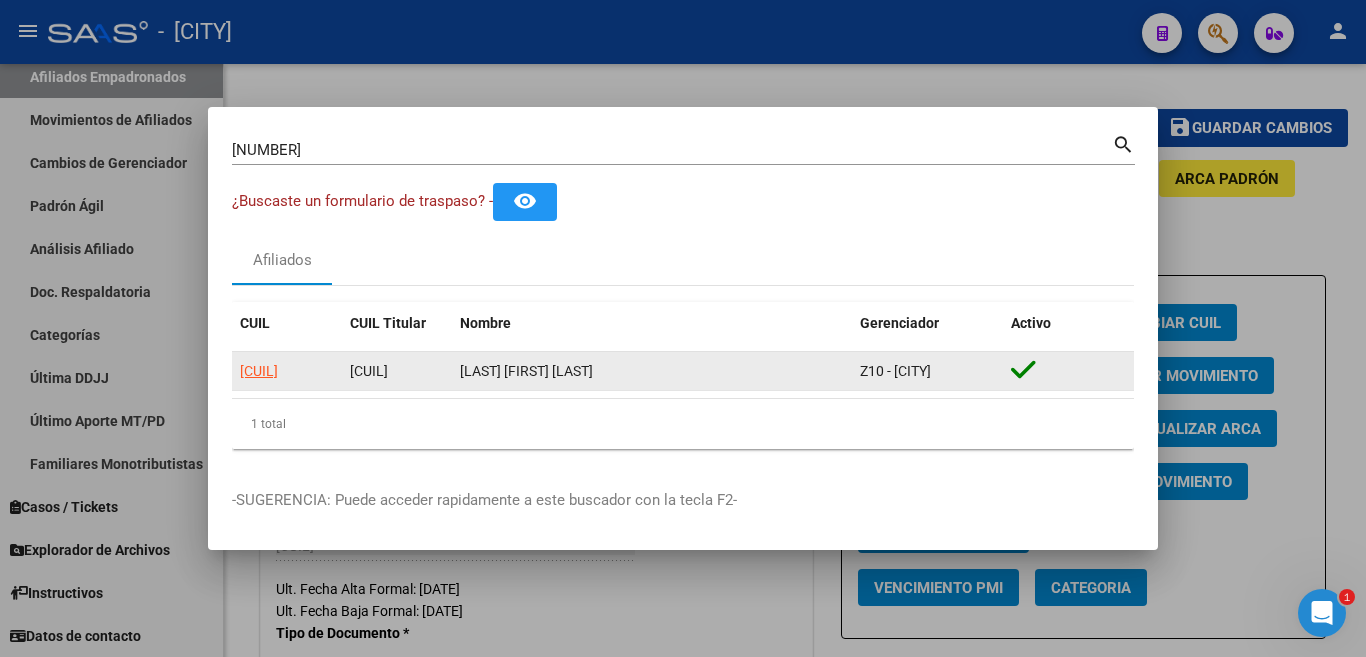 click on "27389293887" 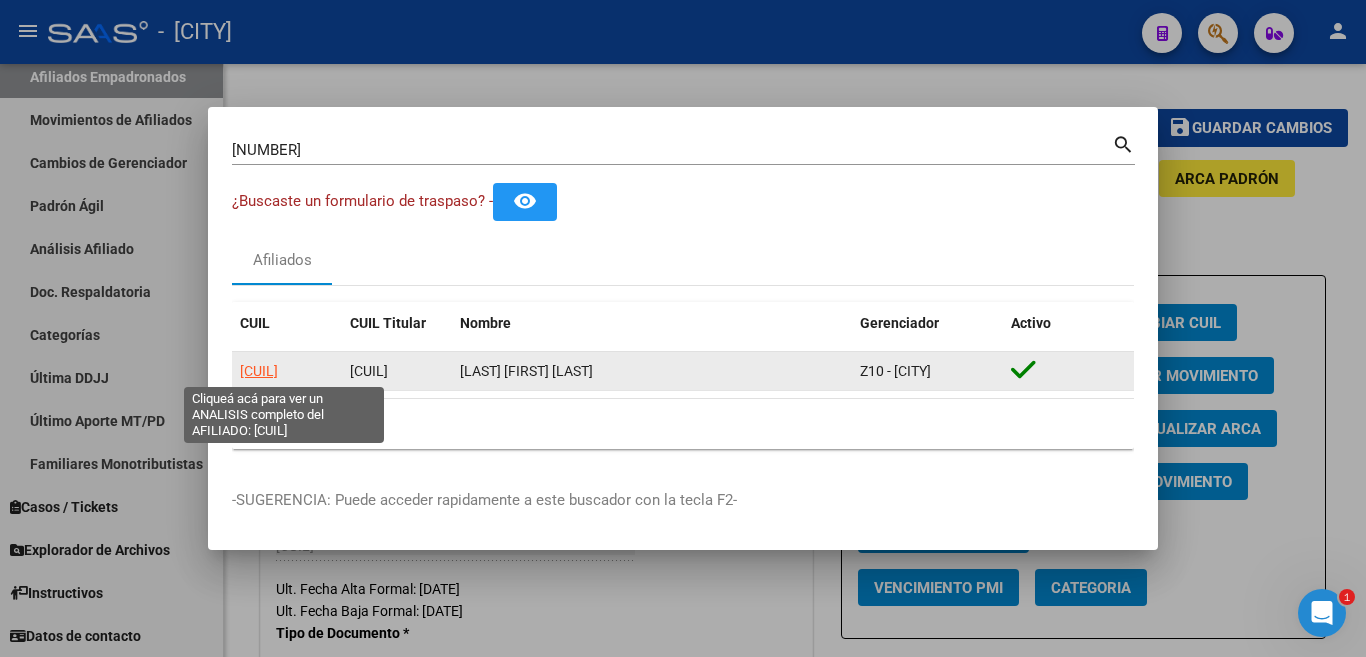 click on "27389293887" 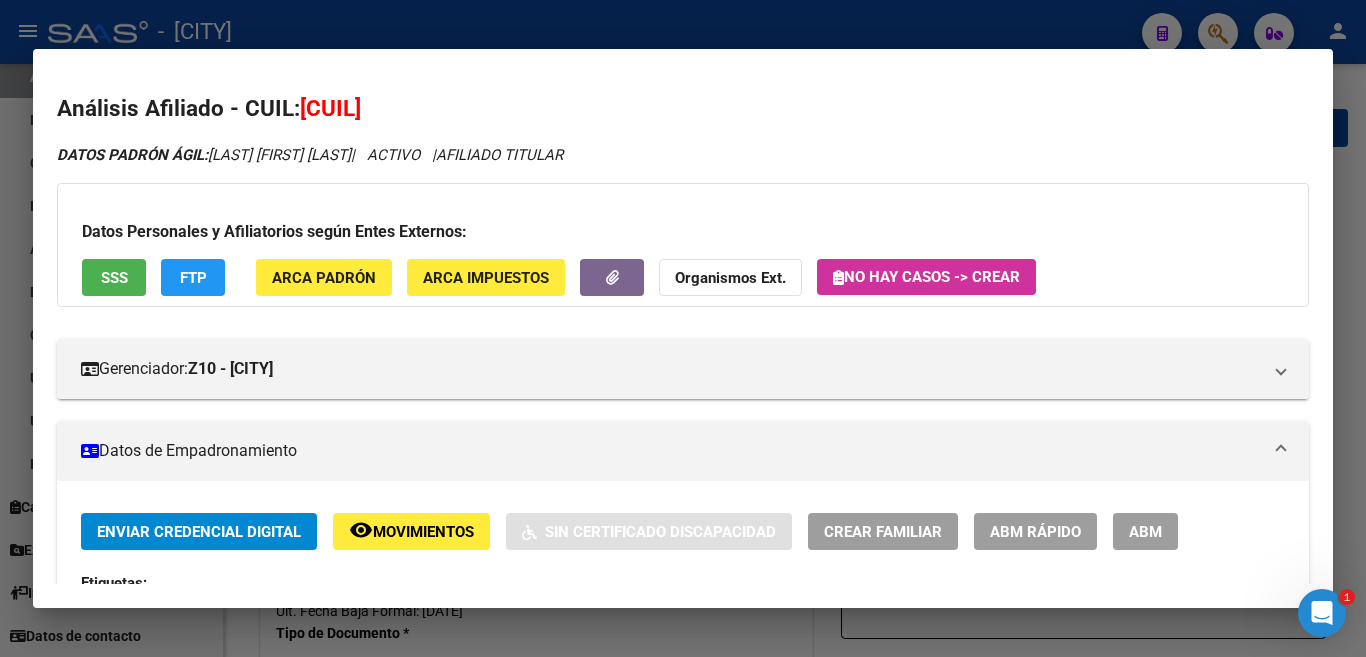 scroll, scrollTop: 200, scrollLeft: 0, axis: vertical 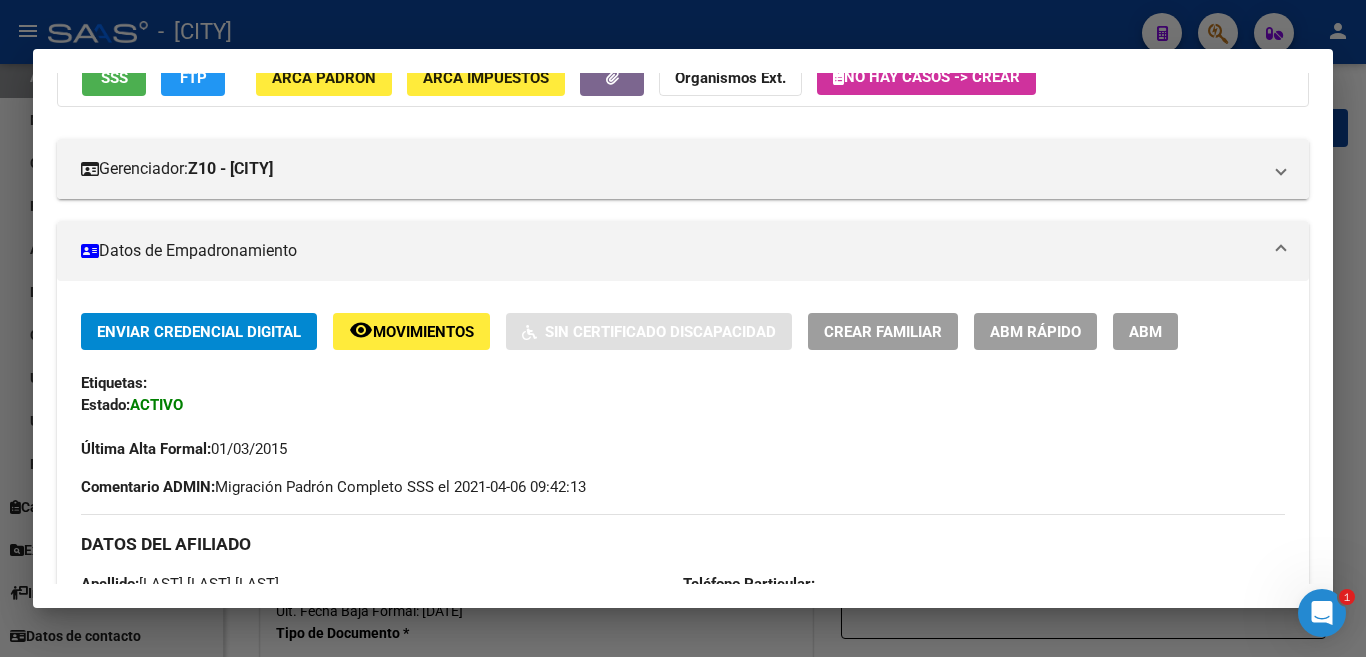 click on "ABM" at bounding box center [1145, 332] 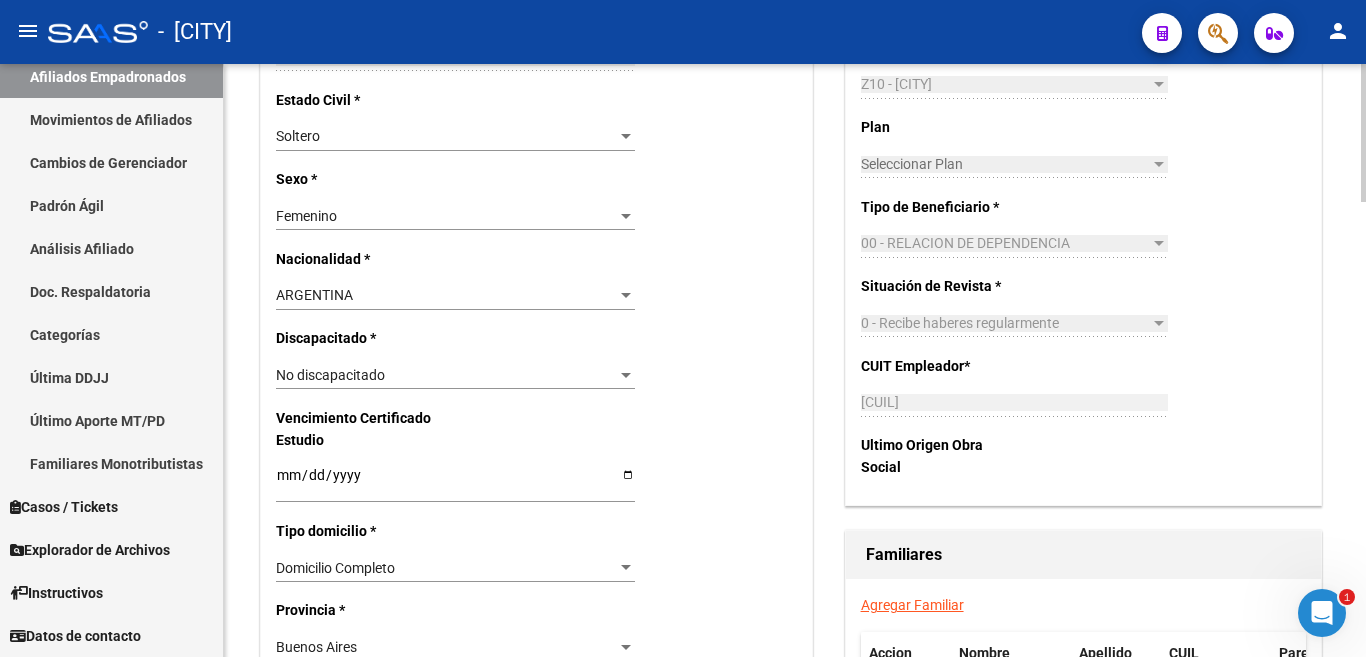 scroll, scrollTop: 1100, scrollLeft: 0, axis: vertical 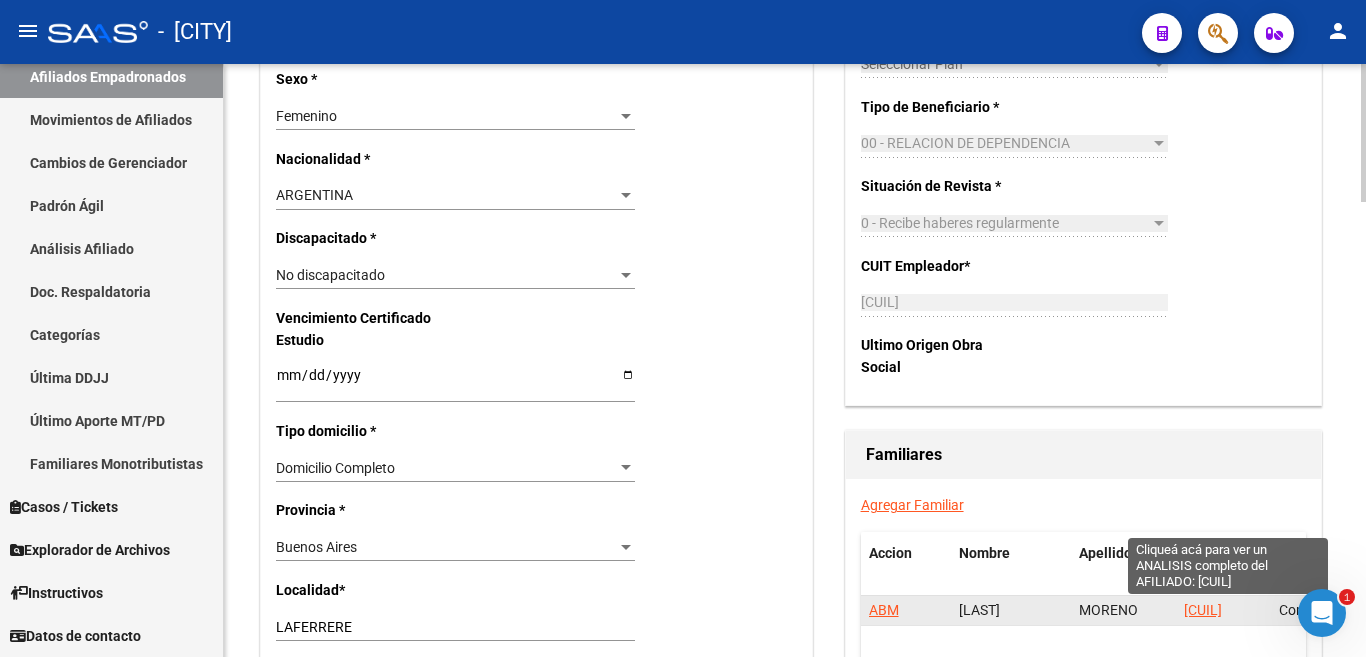 click on "20395628802" 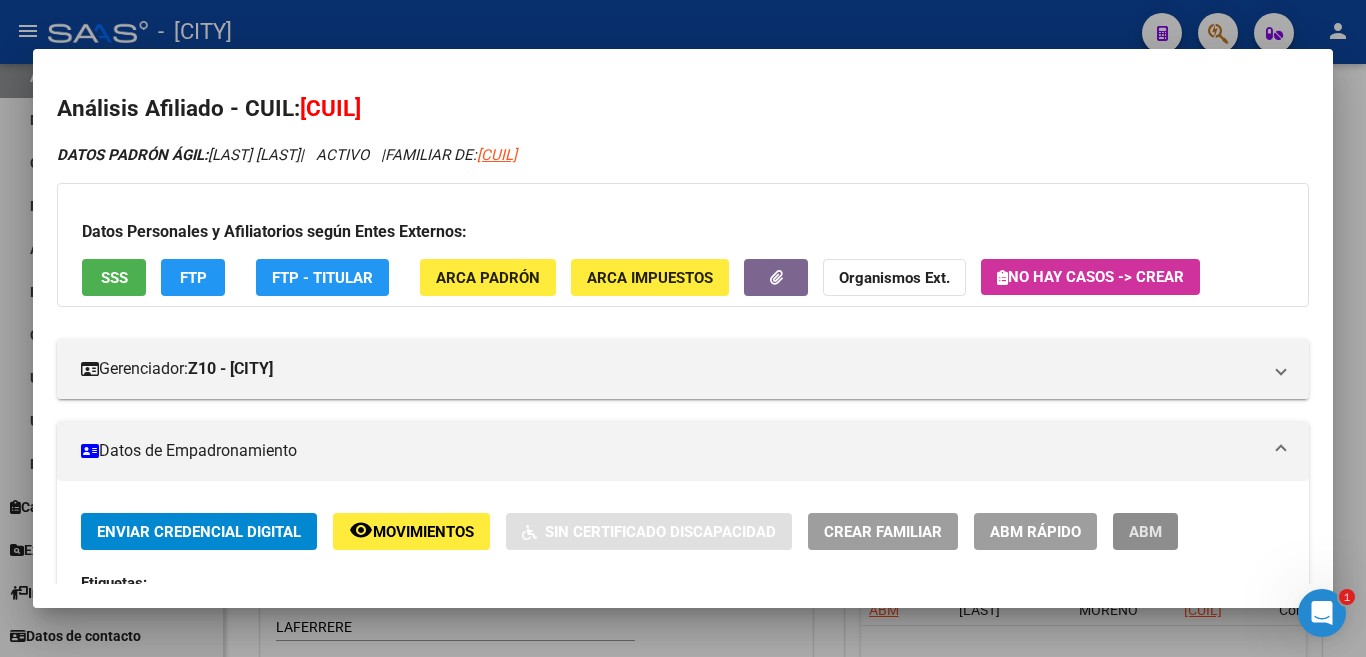 drag, startPoint x: 1162, startPoint y: 533, endPoint x: 1104, endPoint y: 644, distance: 125.23977 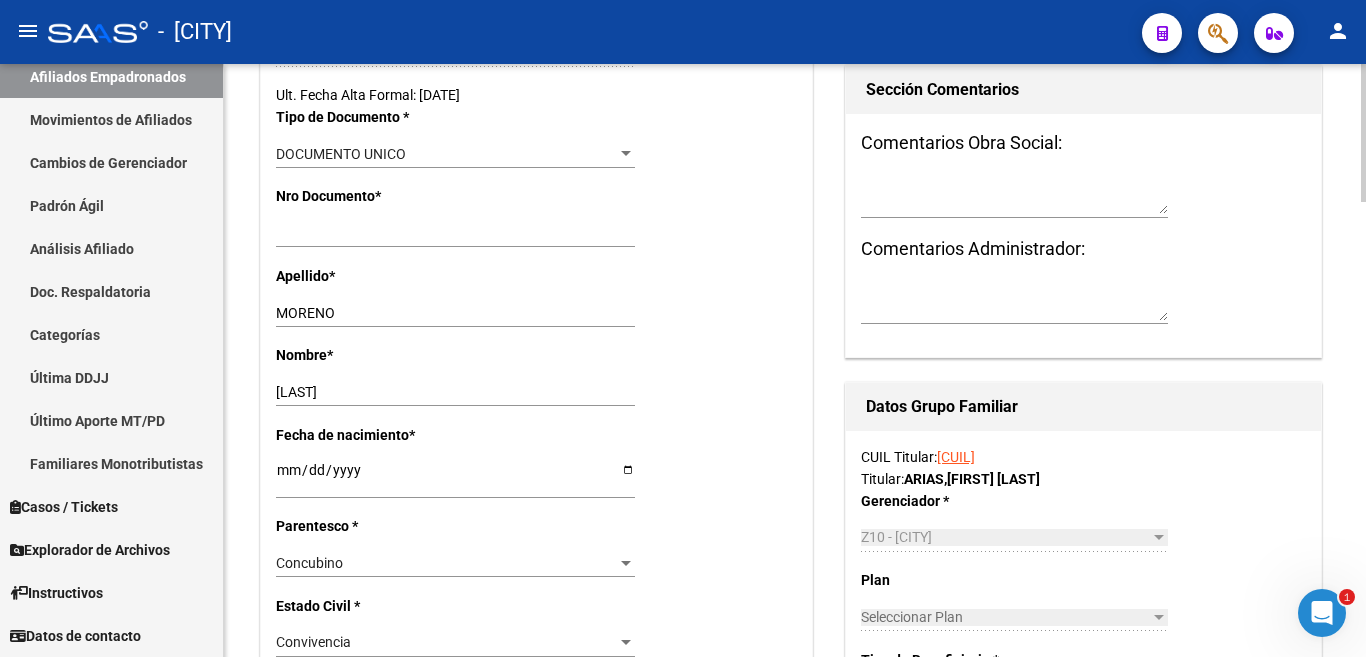 scroll, scrollTop: 500, scrollLeft: 0, axis: vertical 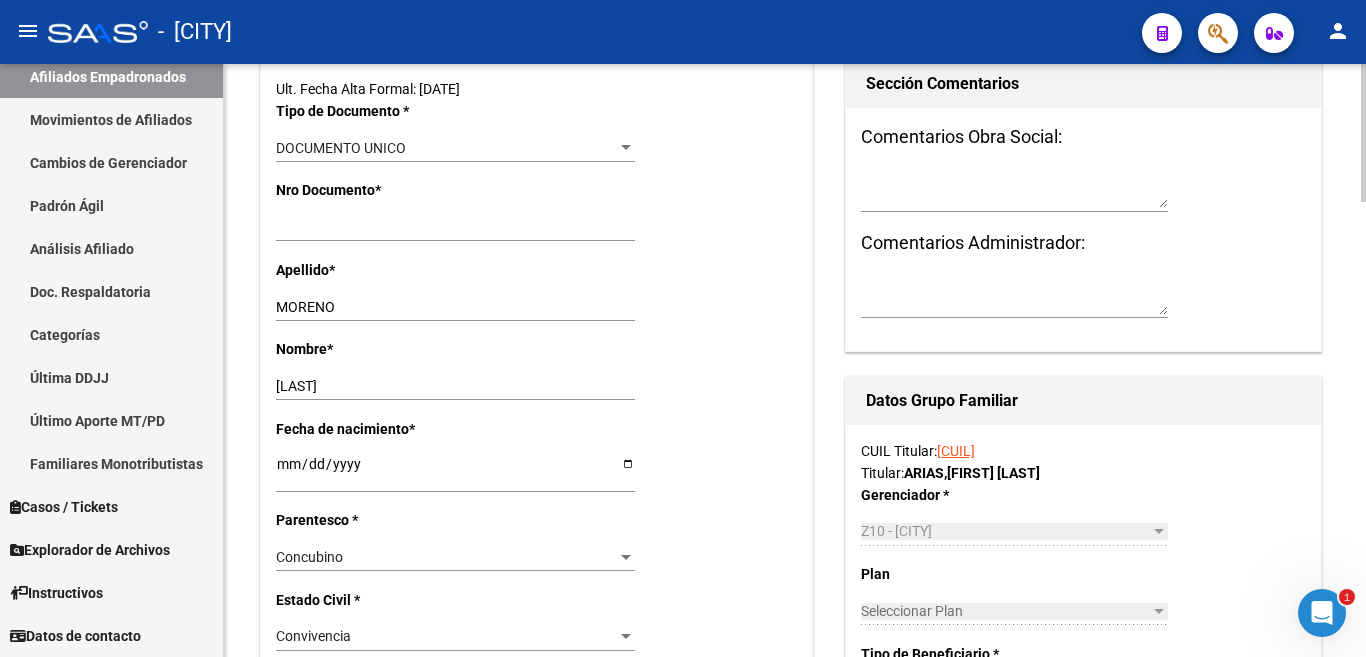 click at bounding box center (626, 557) 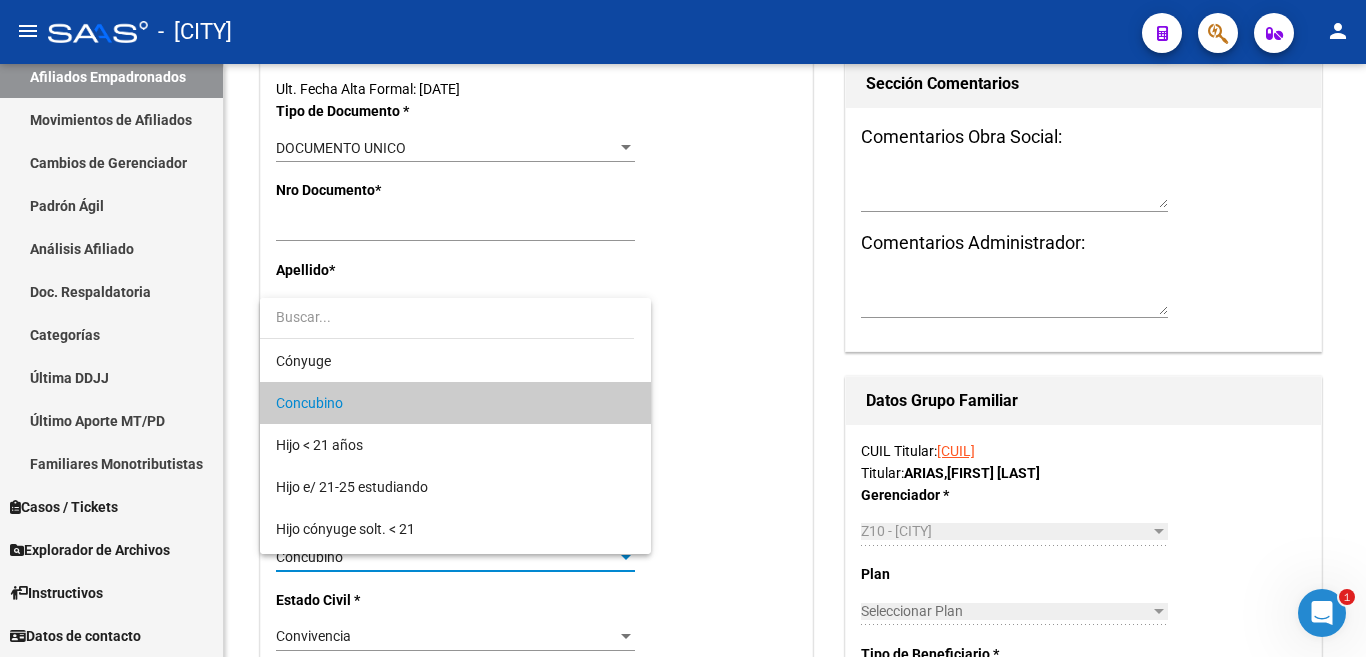 click on "Concubino" at bounding box center (455, 403) 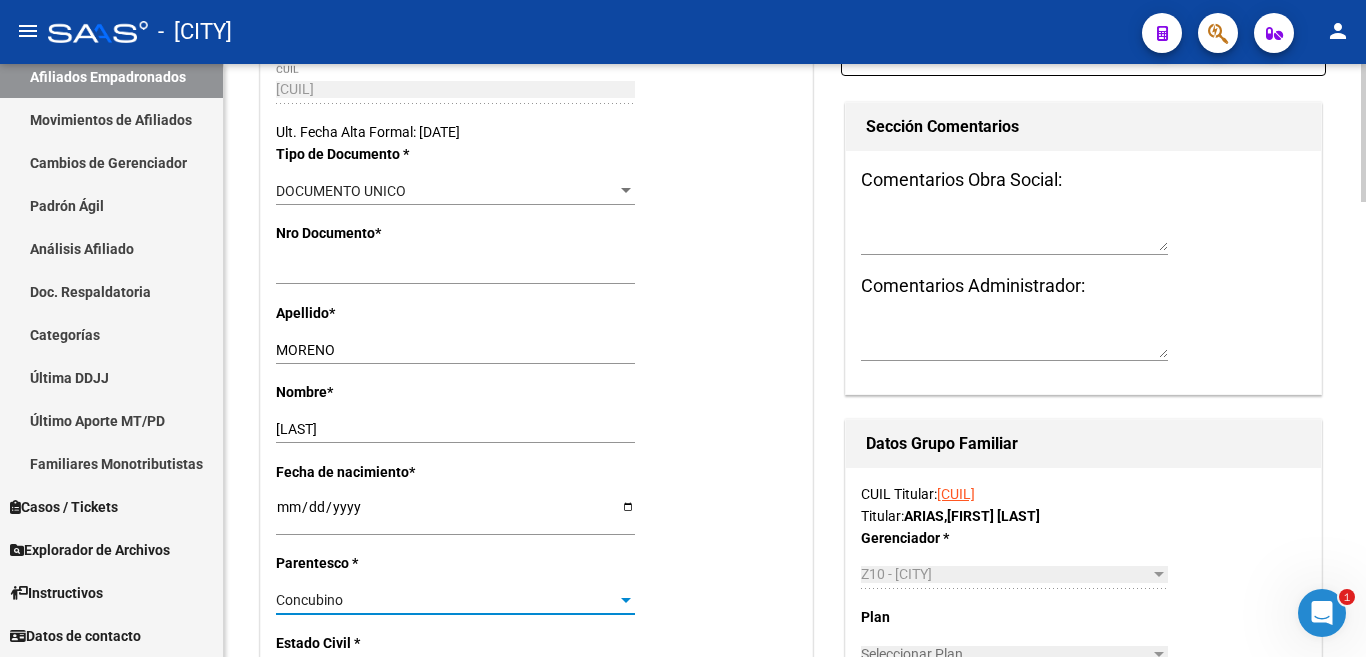 scroll, scrollTop: 0, scrollLeft: 0, axis: both 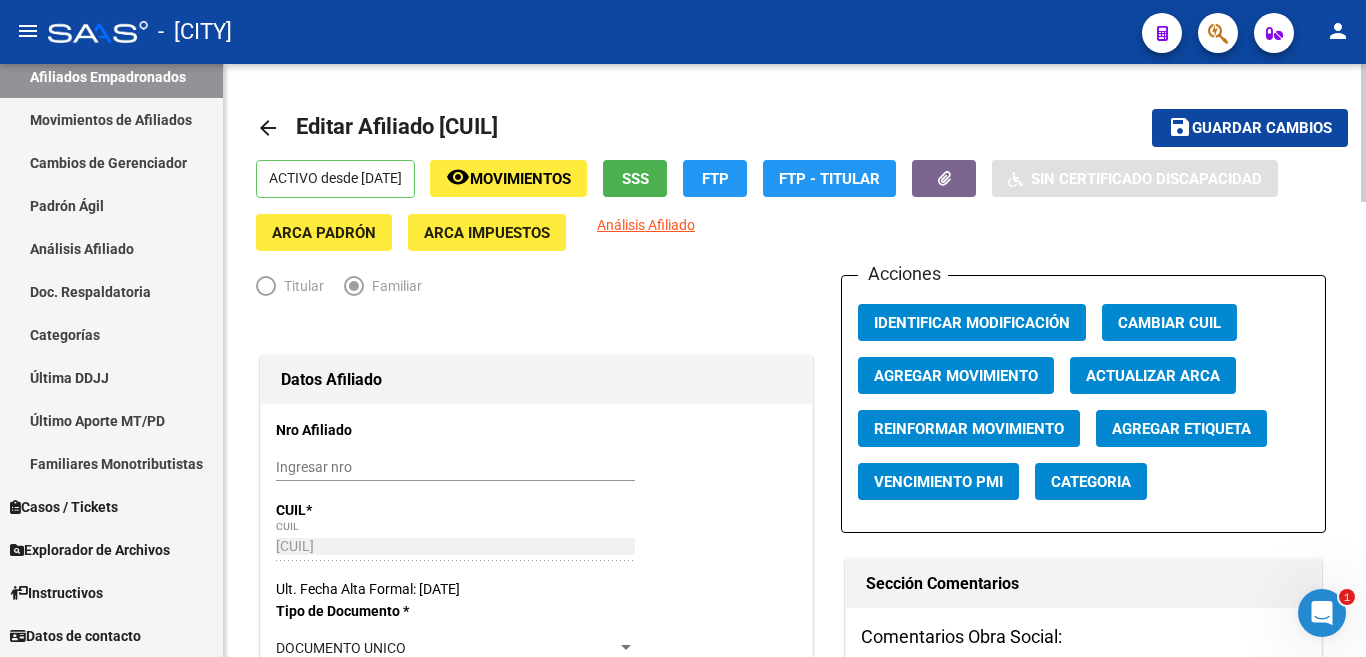 click on "Guardar cambios" 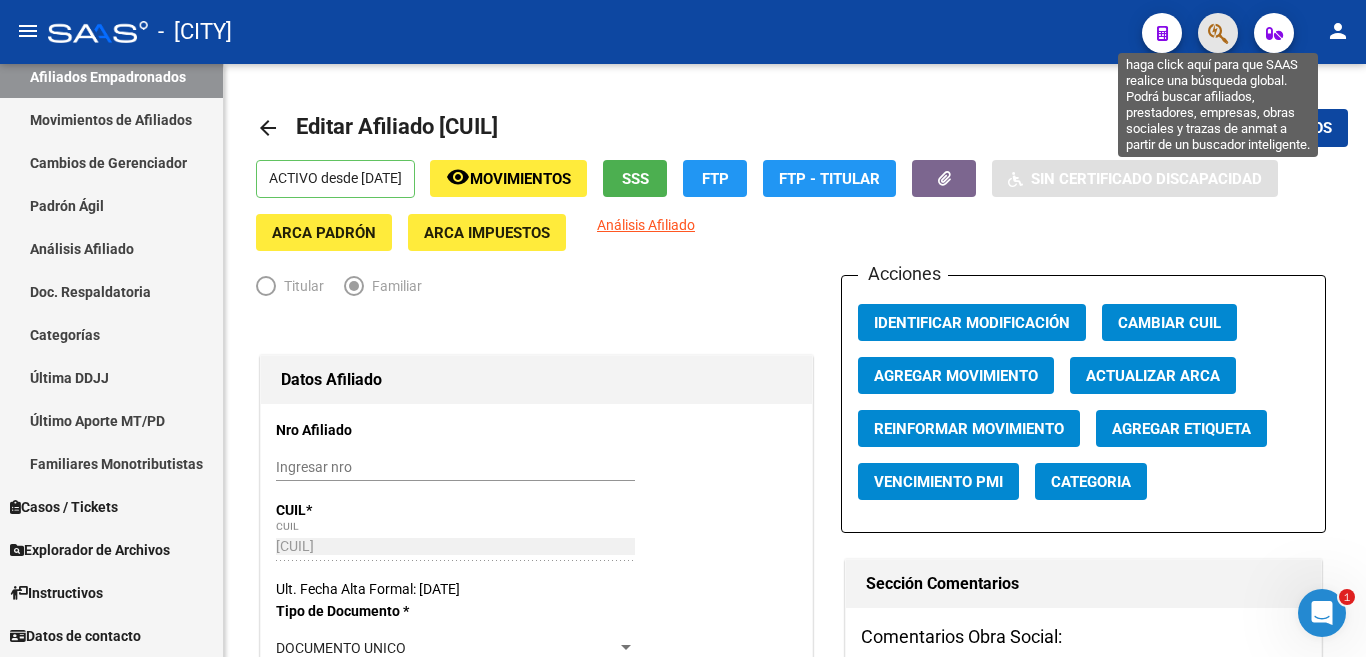 click 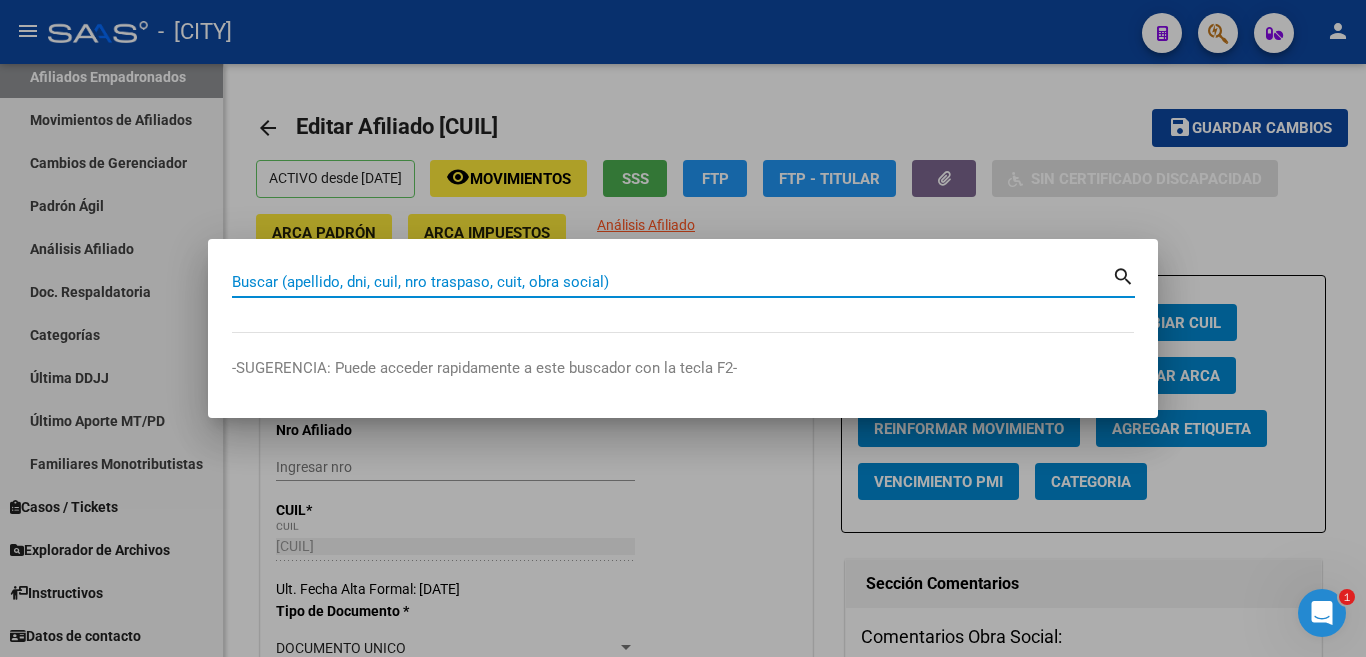 click on "Buscar (apellido, dni, cuil, nro traspaso, cuit, obra social)" at bounding box center (672, 282) 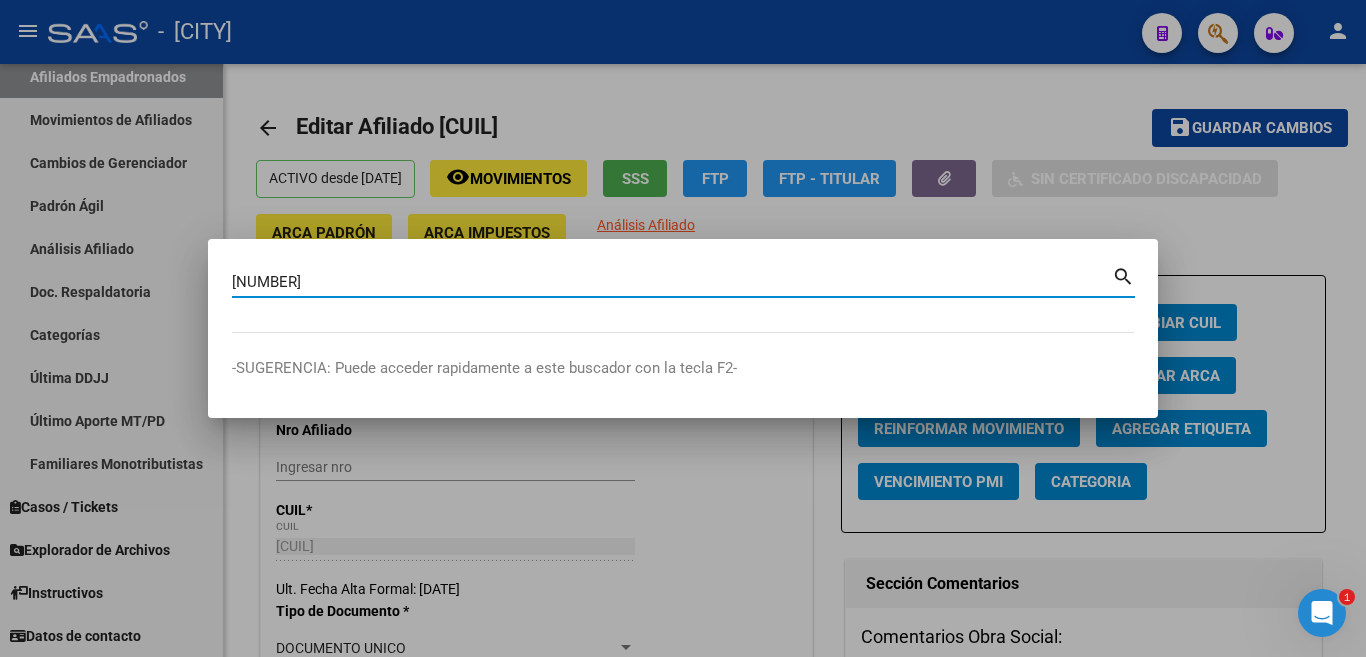 type on "40062599" 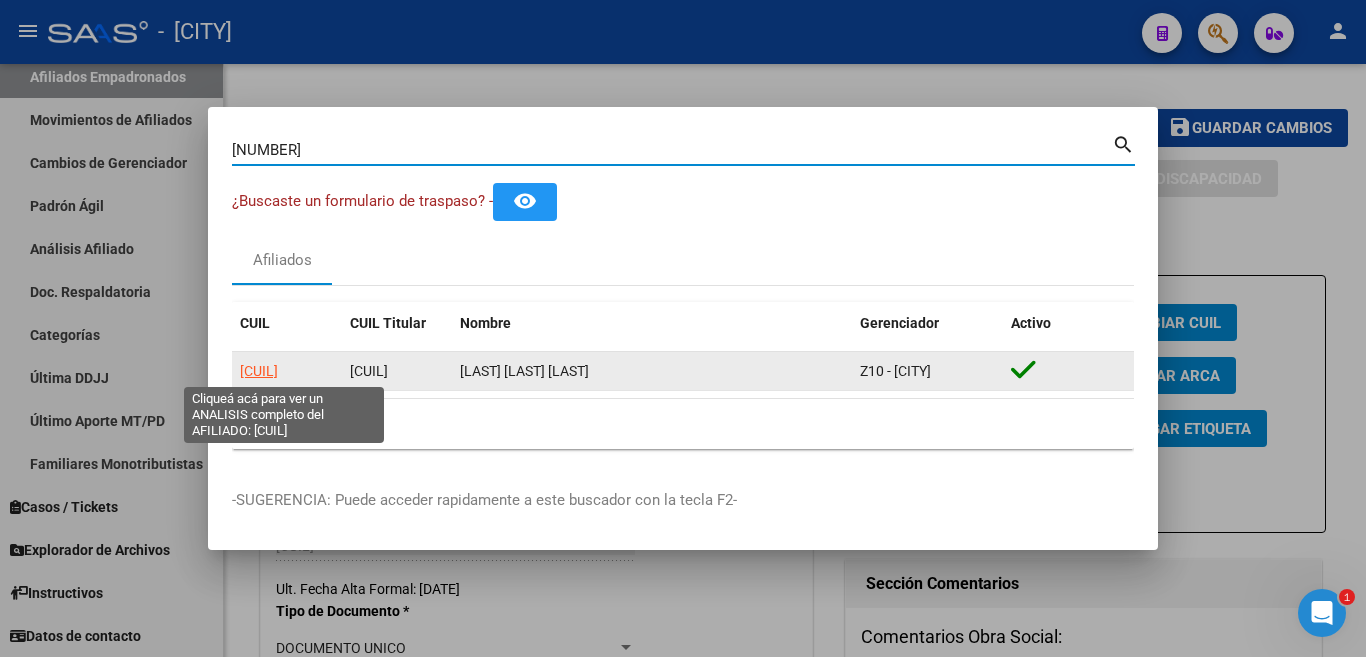 click on "23400625999" 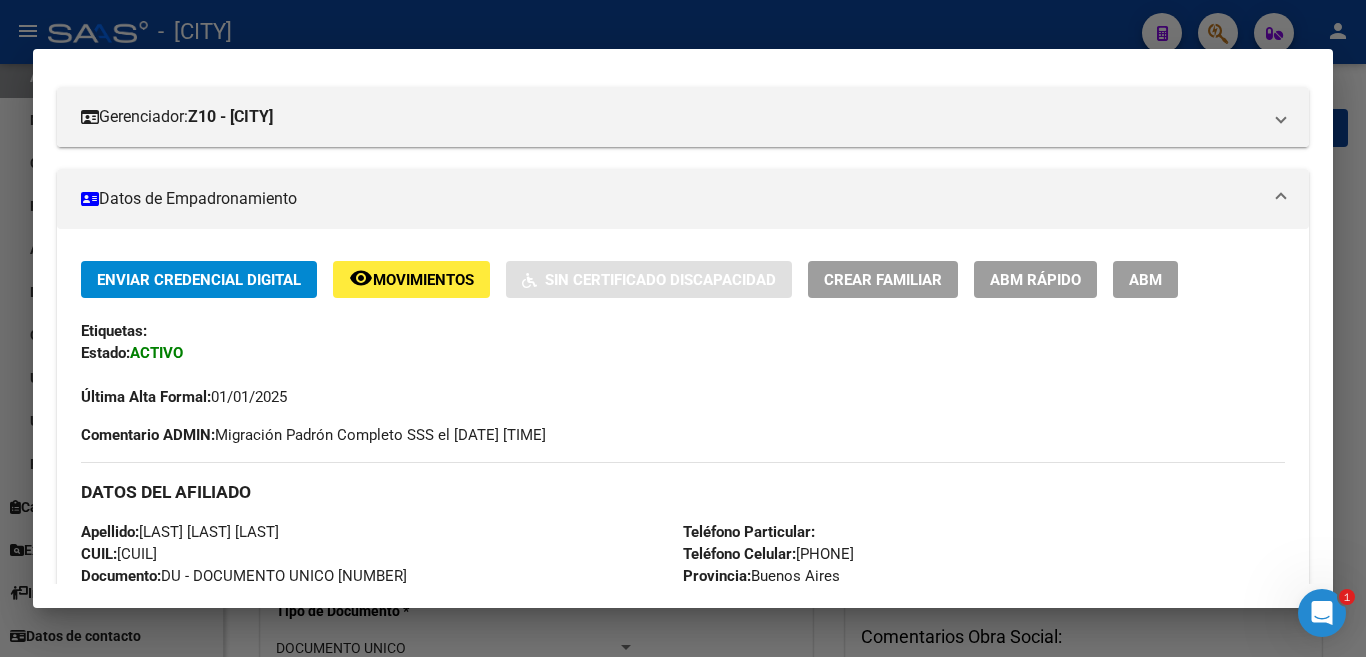 scroll, scrollTop: 100, scrollLeft: 0, axis: vertical 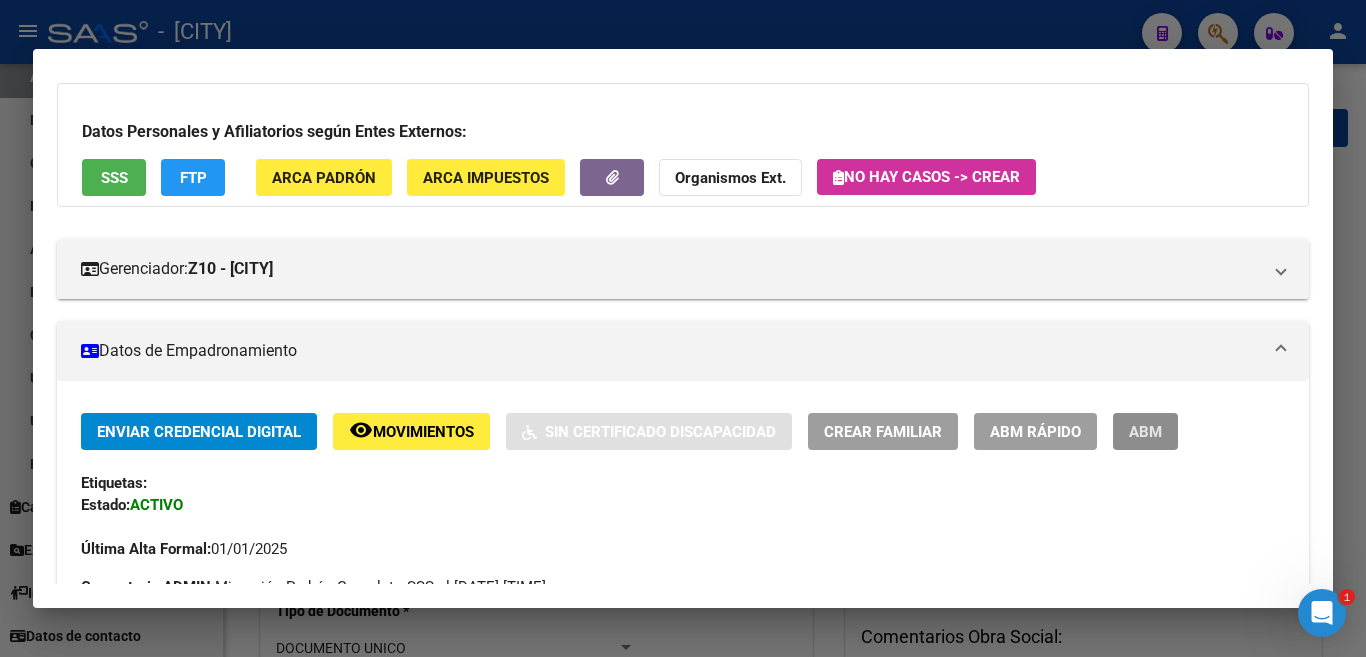 click on "ABM" at bounding box center [1145, 431] 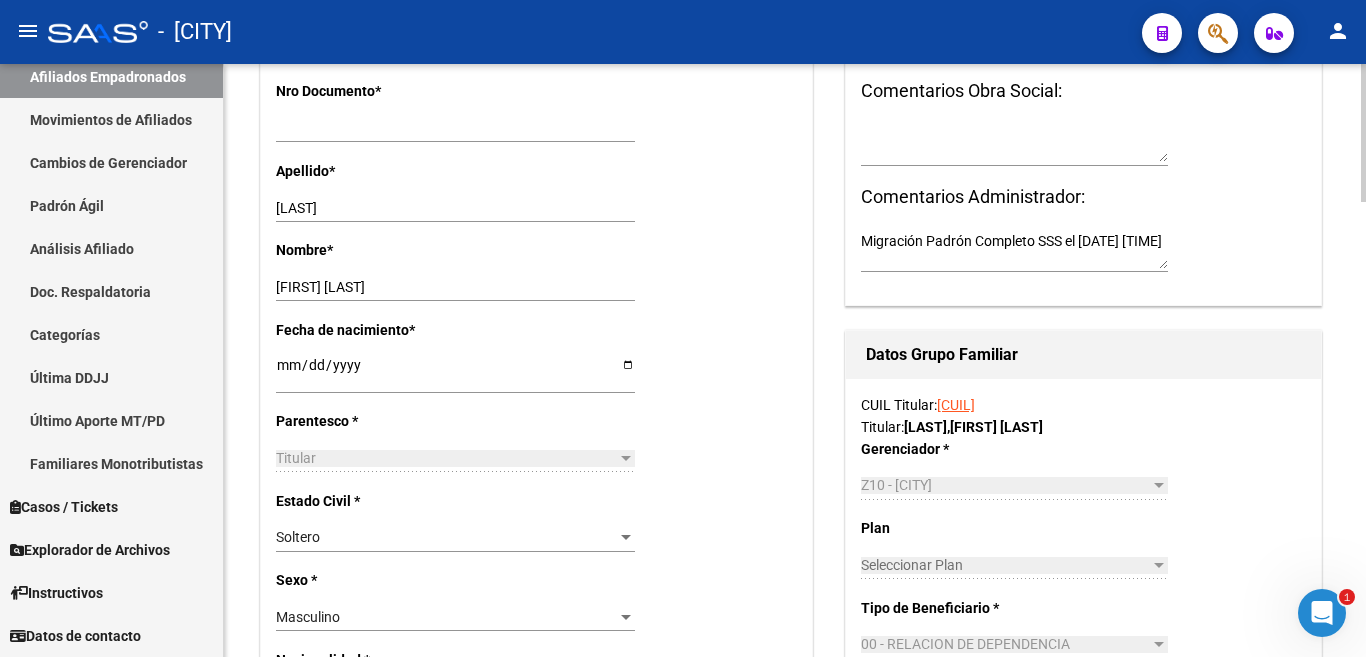 scroll, scrollTop: 600, scrollLeft: 0, axis: vertical 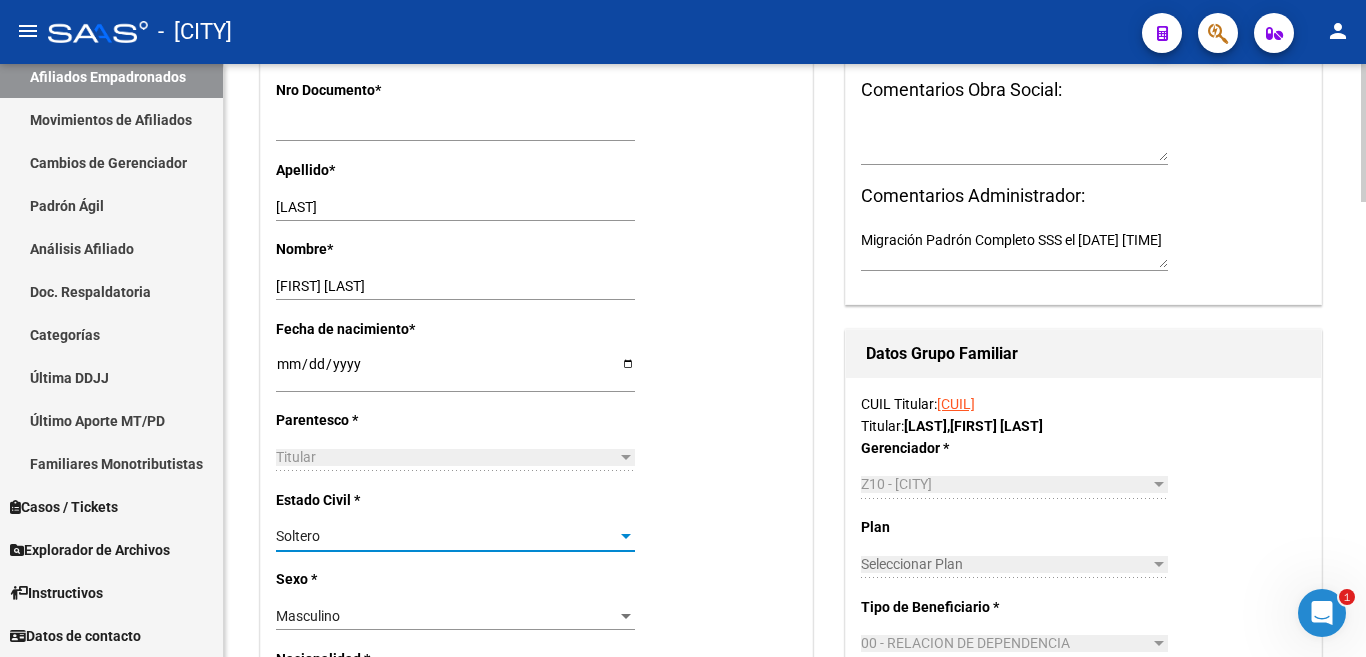 click at bounding box center (626, 537) 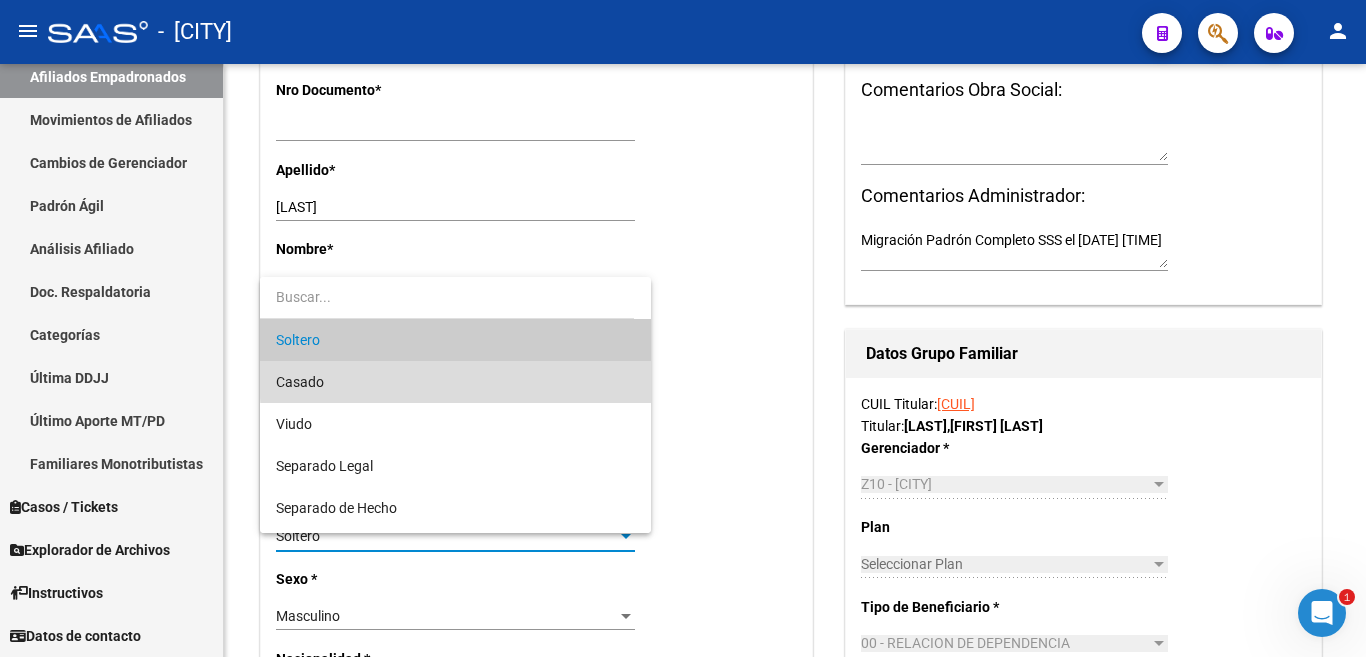 click on "Casado" at bounding box center [455, 382] 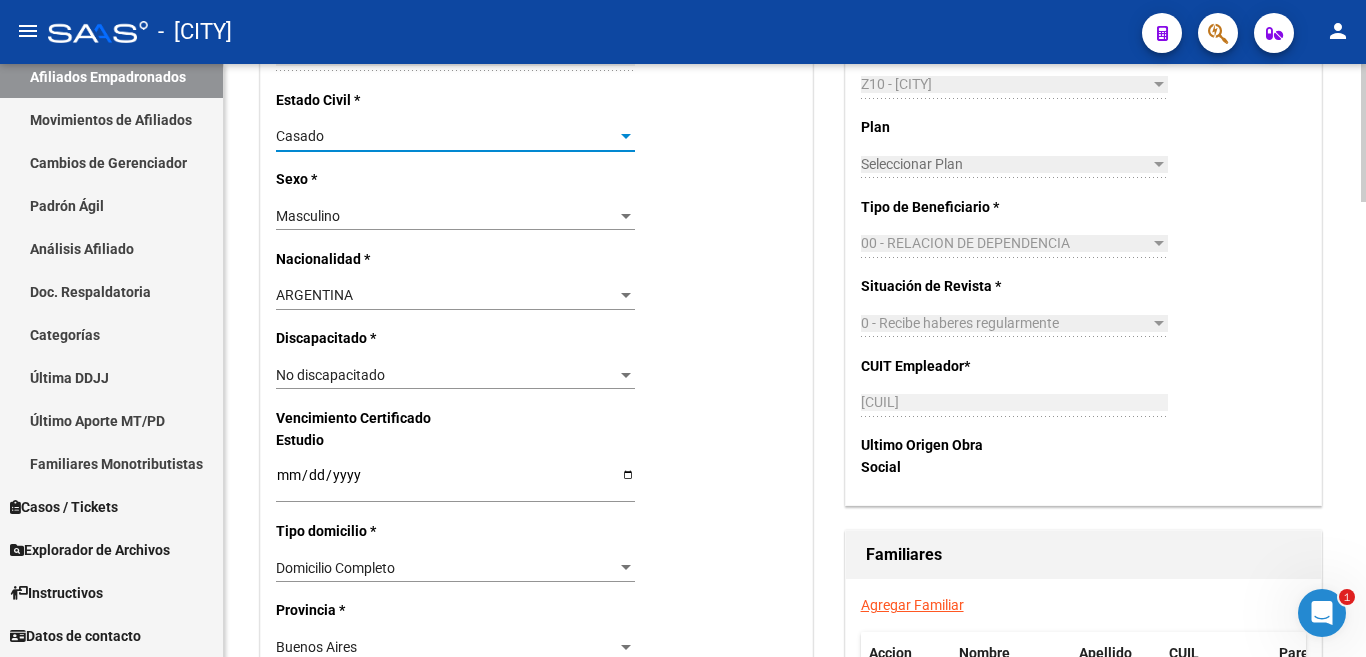 scroll, scrollTop: 1100, scrollLeft: 0, axis: vertical 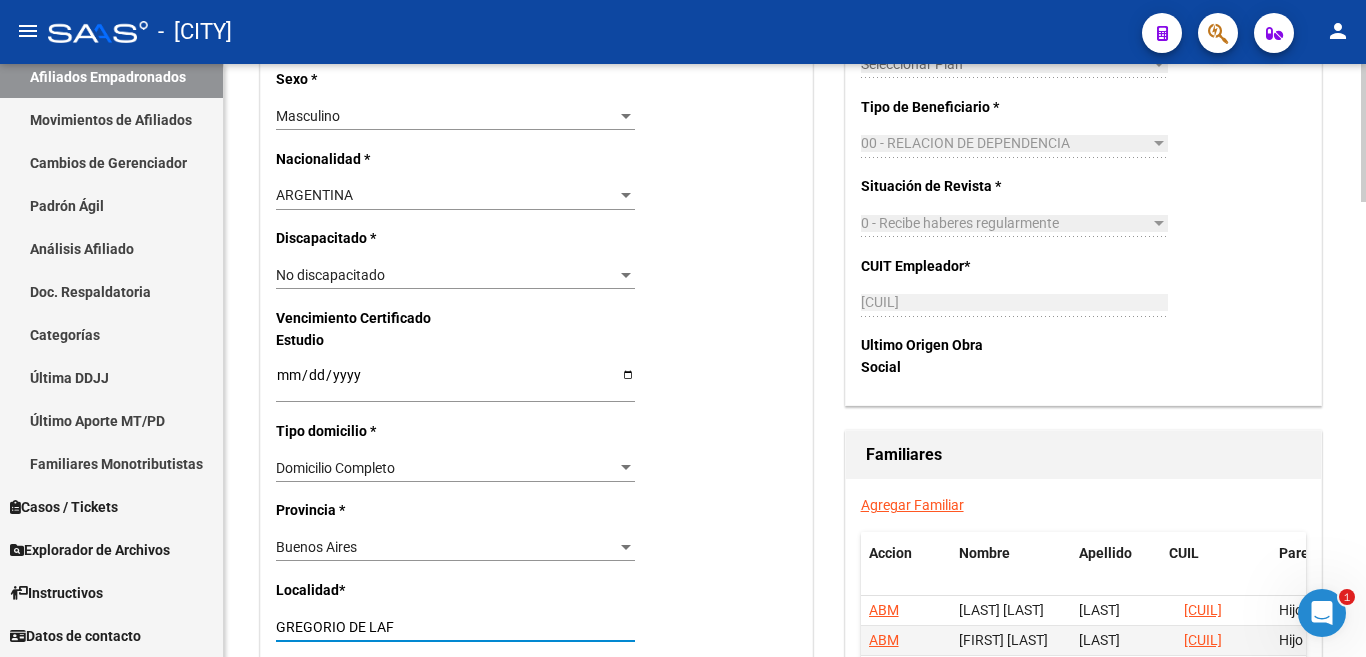 click on "GREGORIO DE LAF" at bounding box center (455, 627) 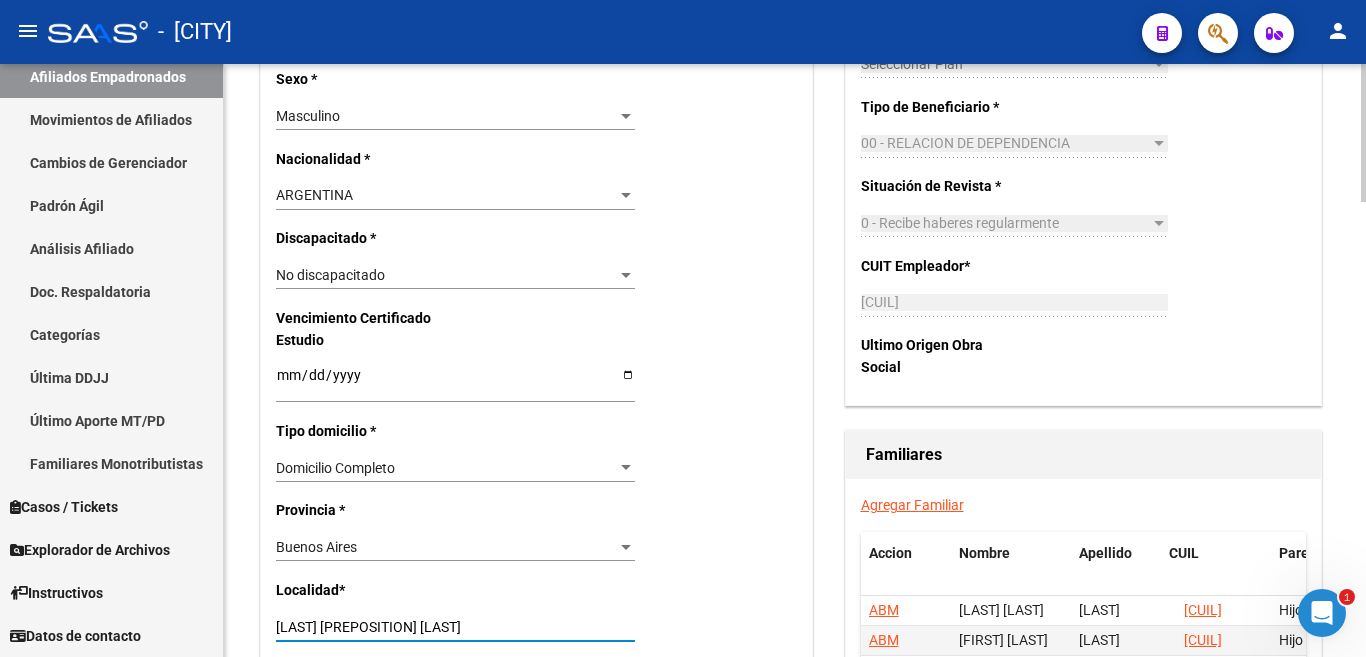 scroll, scrollTop: 1300, scrollLeft: 0, axis: vertical 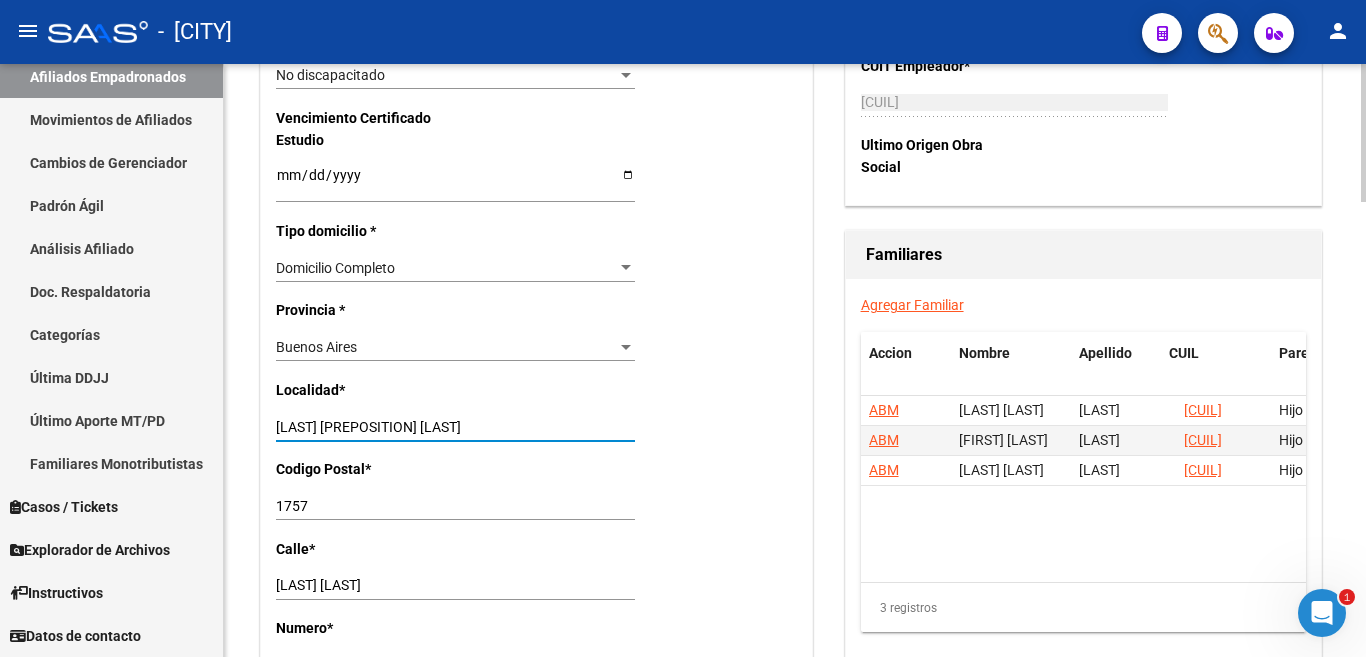 type on "GREGORIO DE LAFERRERES" 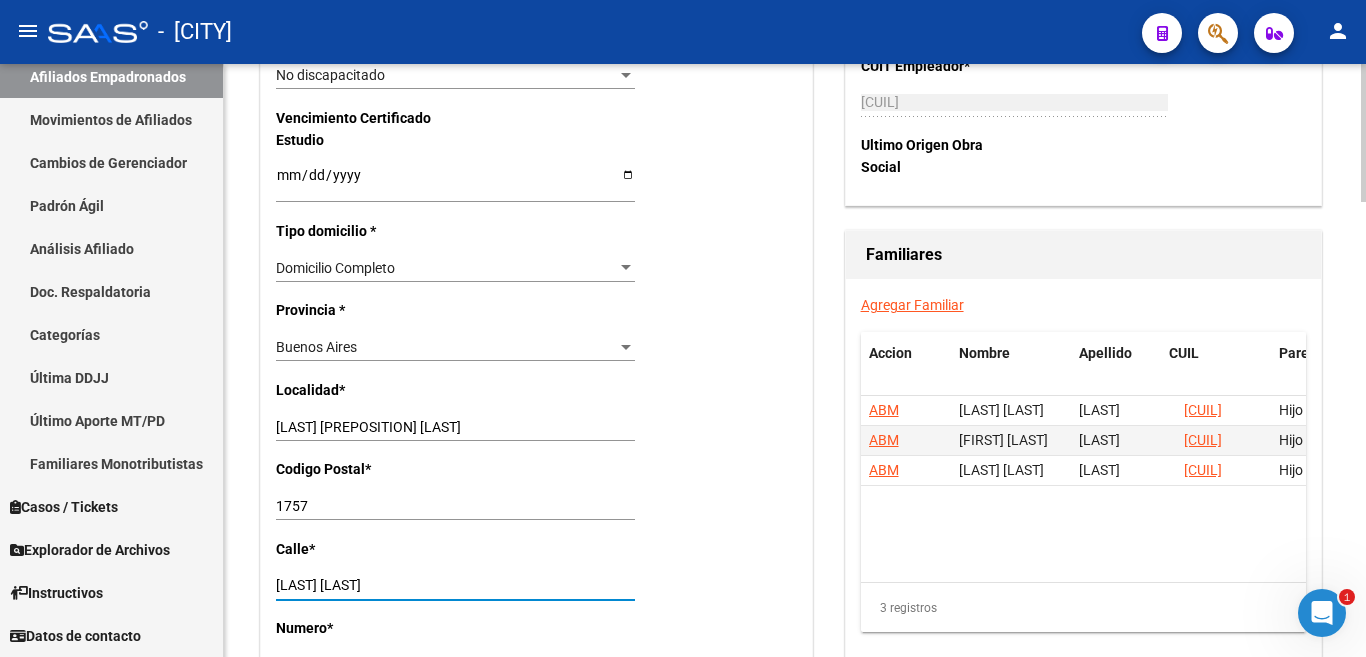 click on "VUELTA DE ROCHA" at bounding box center (455, 585) 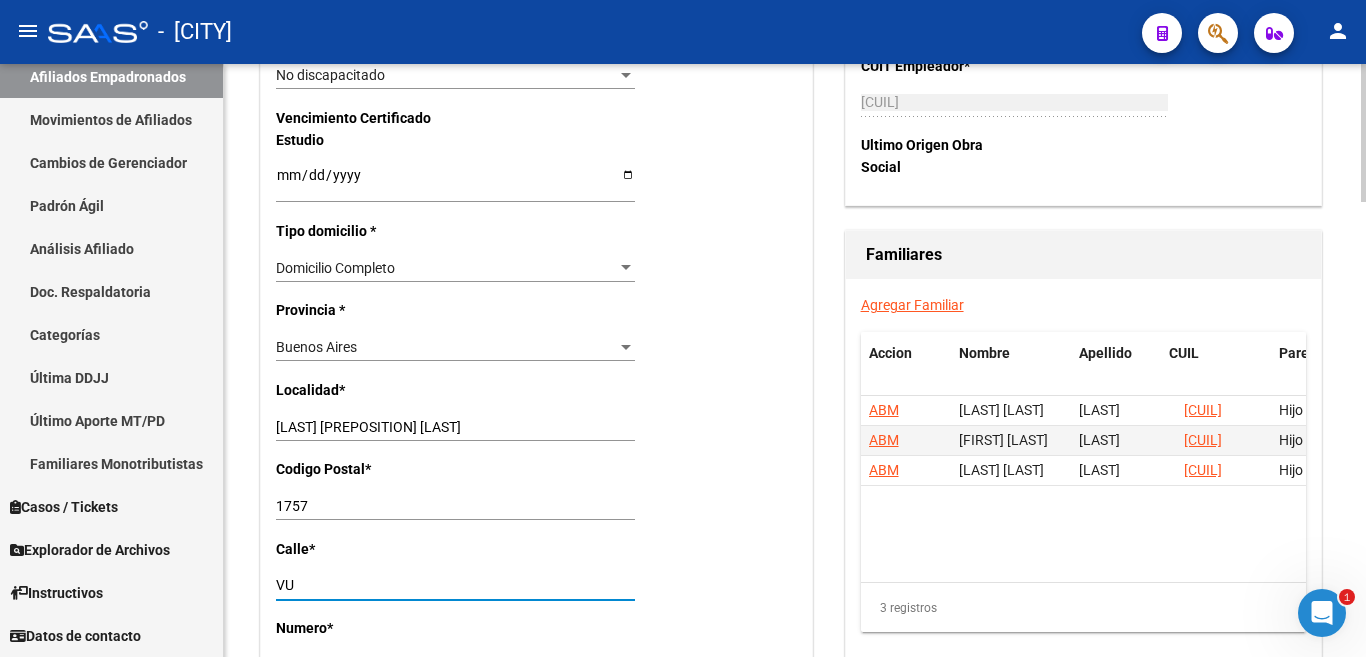 type on "V" 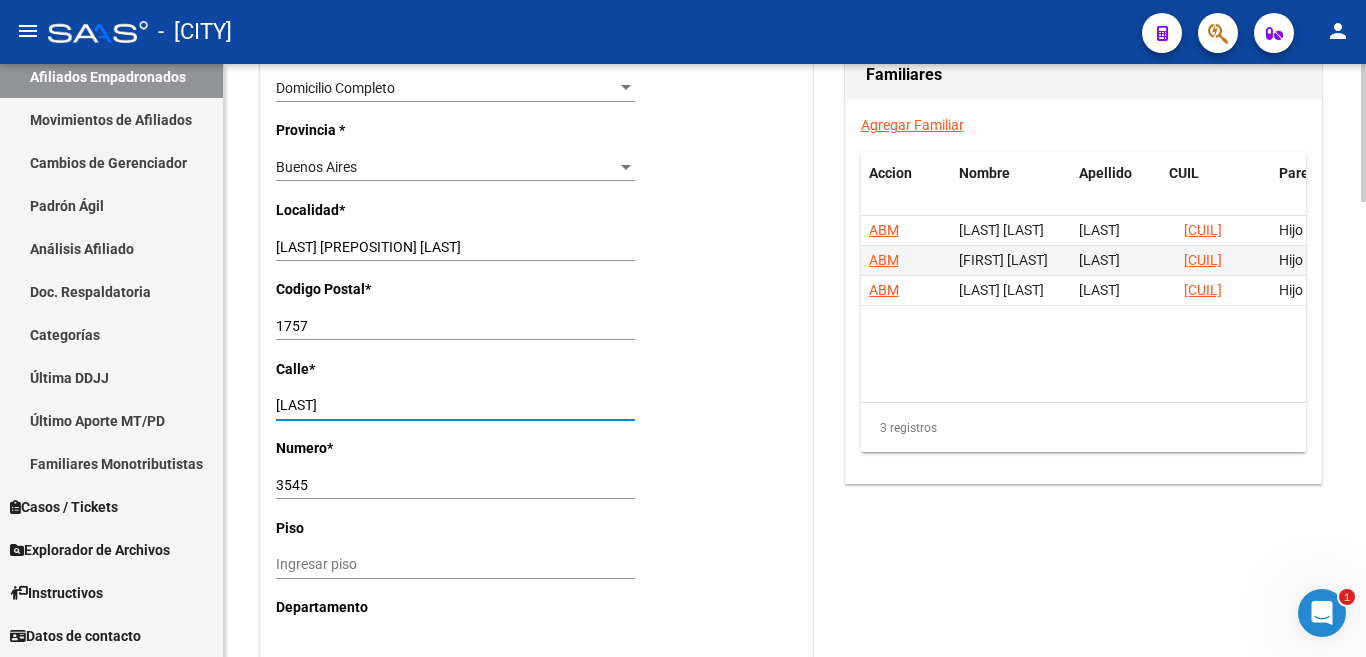 scroll, scrollTop: 1500, scrollLeft: 0, axis: vertical 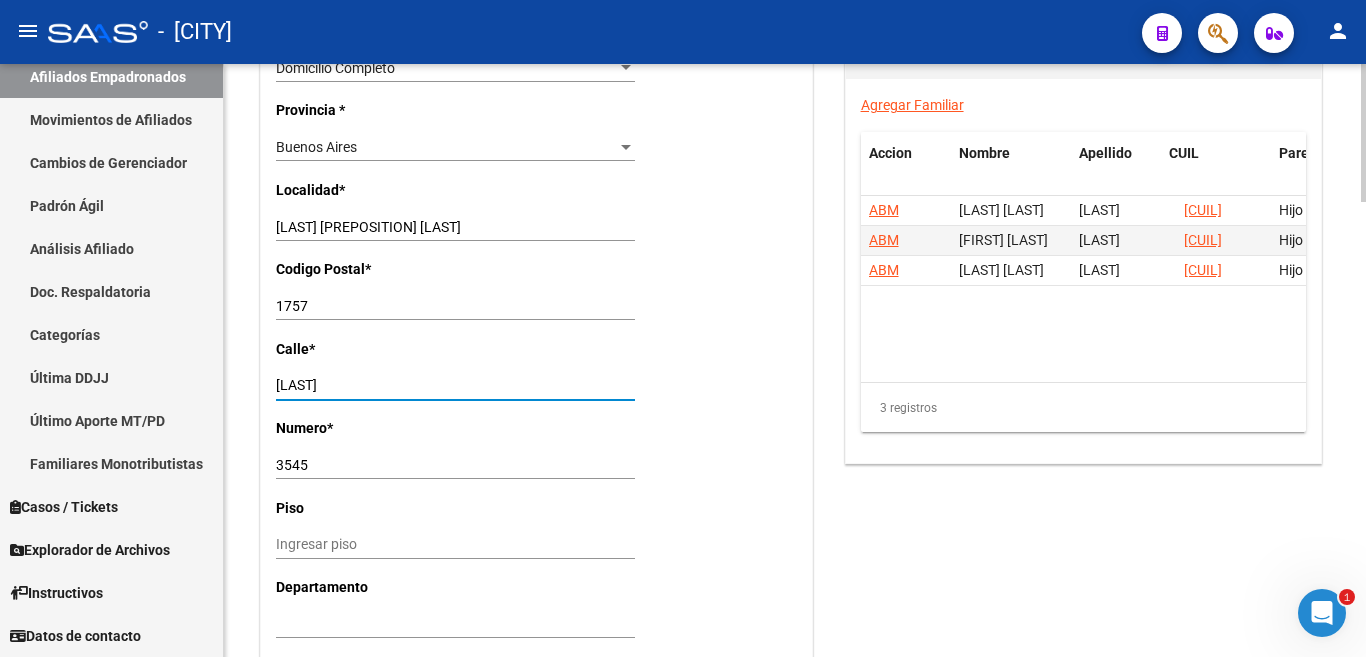 type on "ZEQUEIRA" 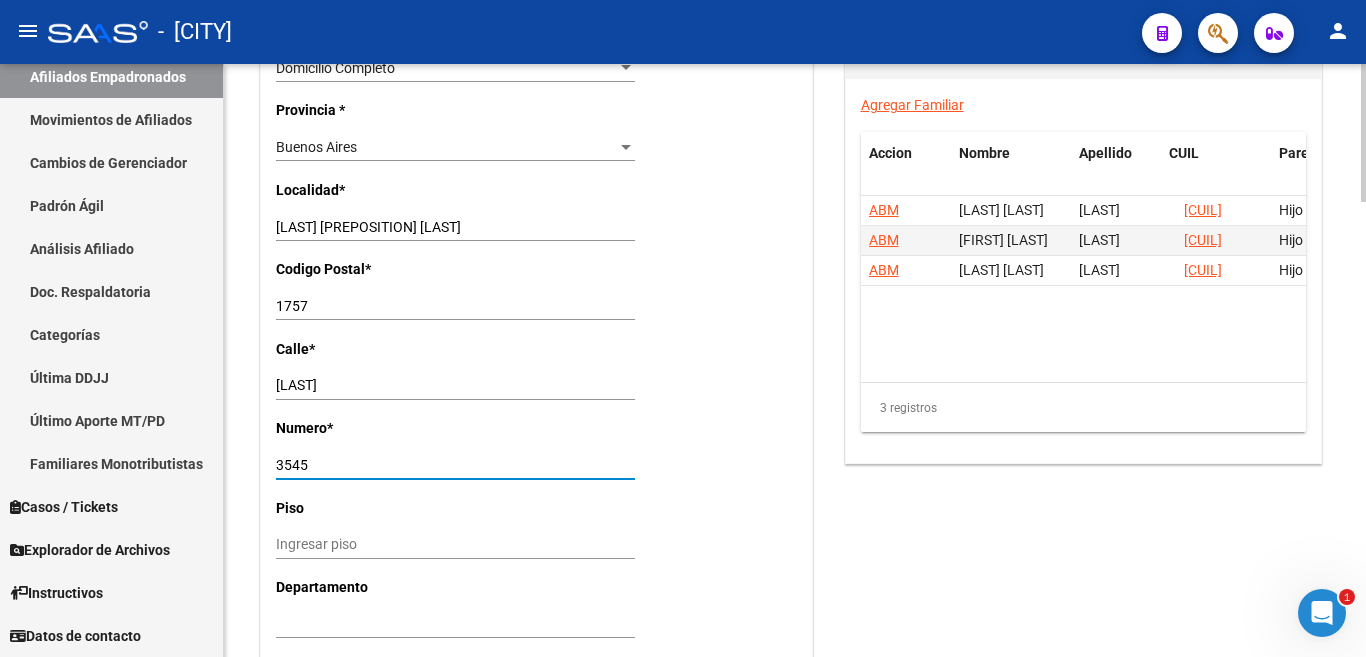 click on "3545" at bounding box center (455, 465) 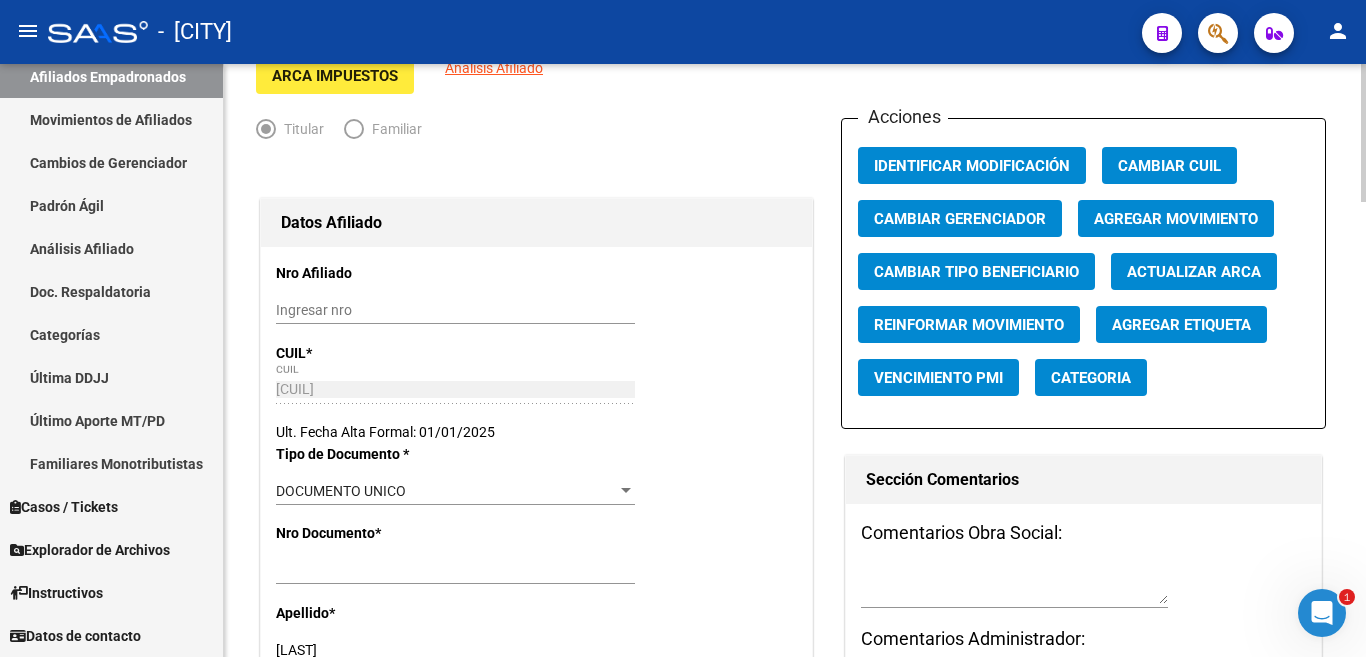 scroll, scrollTop: 57, scrollLeft: 0, axis: vertical 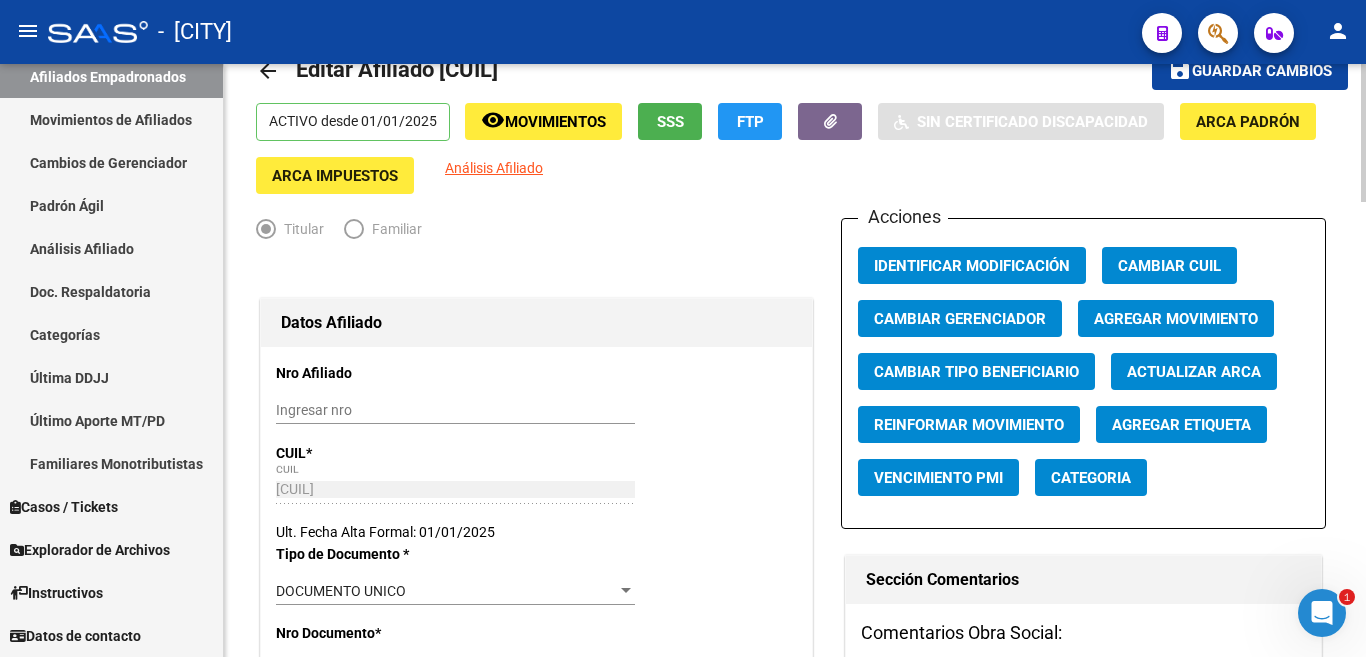type on "3872" 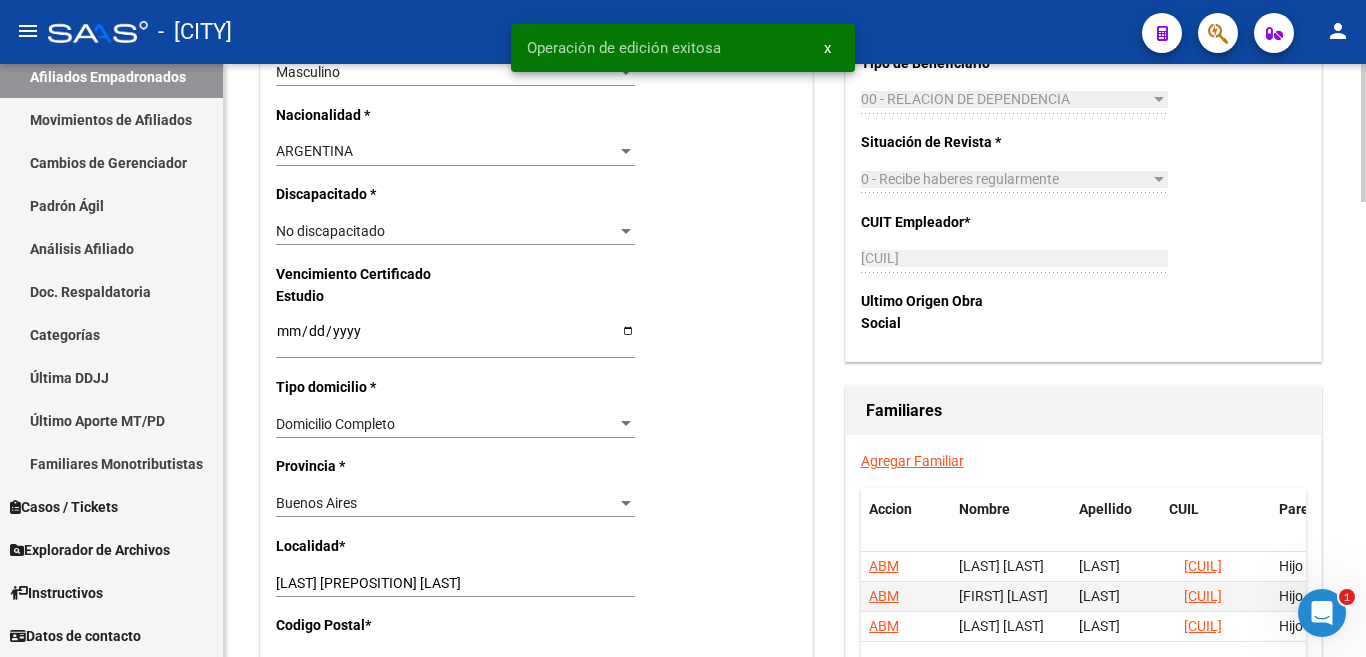 scroll, scrollTop: 1157, scrollLeft: 0, axis: vertical 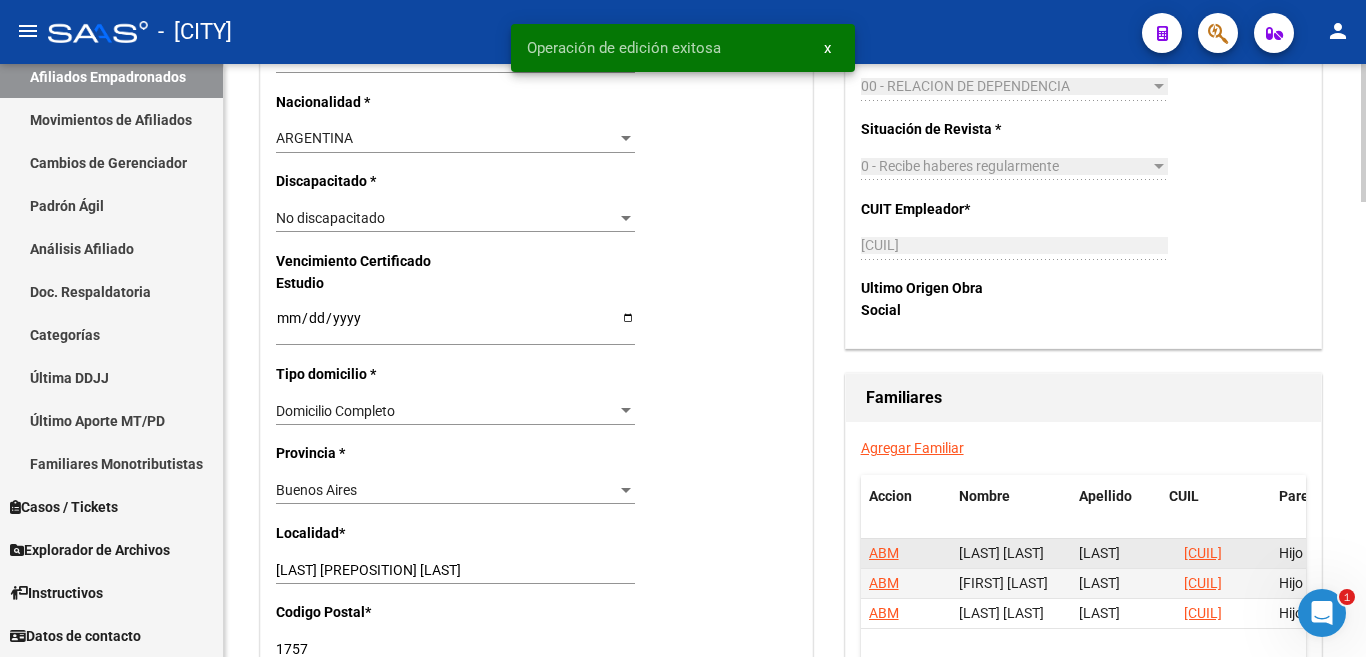 click on "ABM" 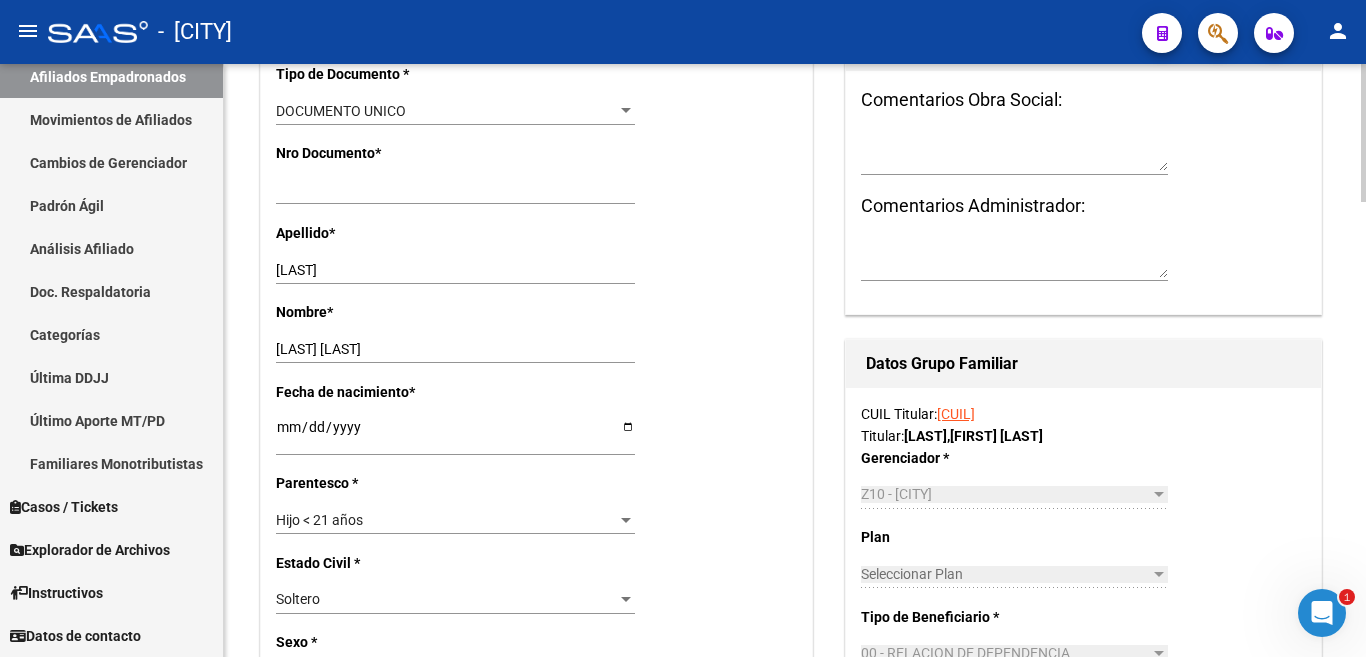 scroll, scrollTop: 600, scrollLeft: 0, axis: vertical 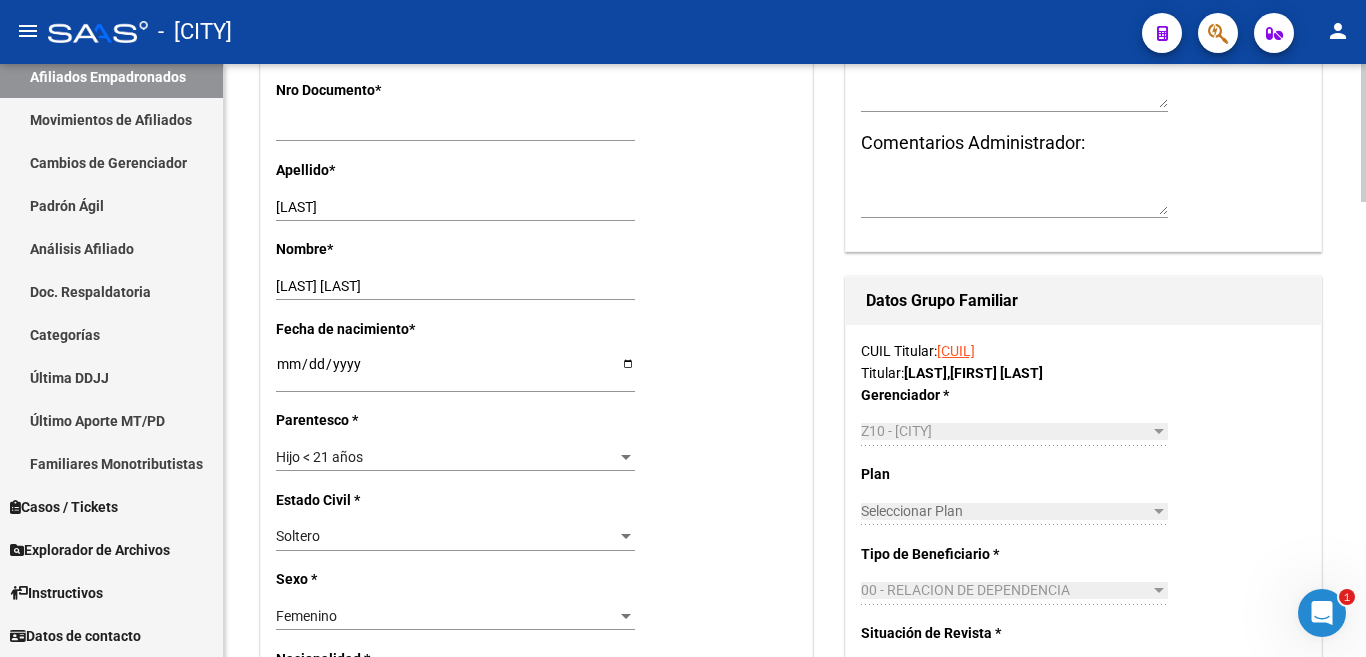 click at bounding box center (626, 457) 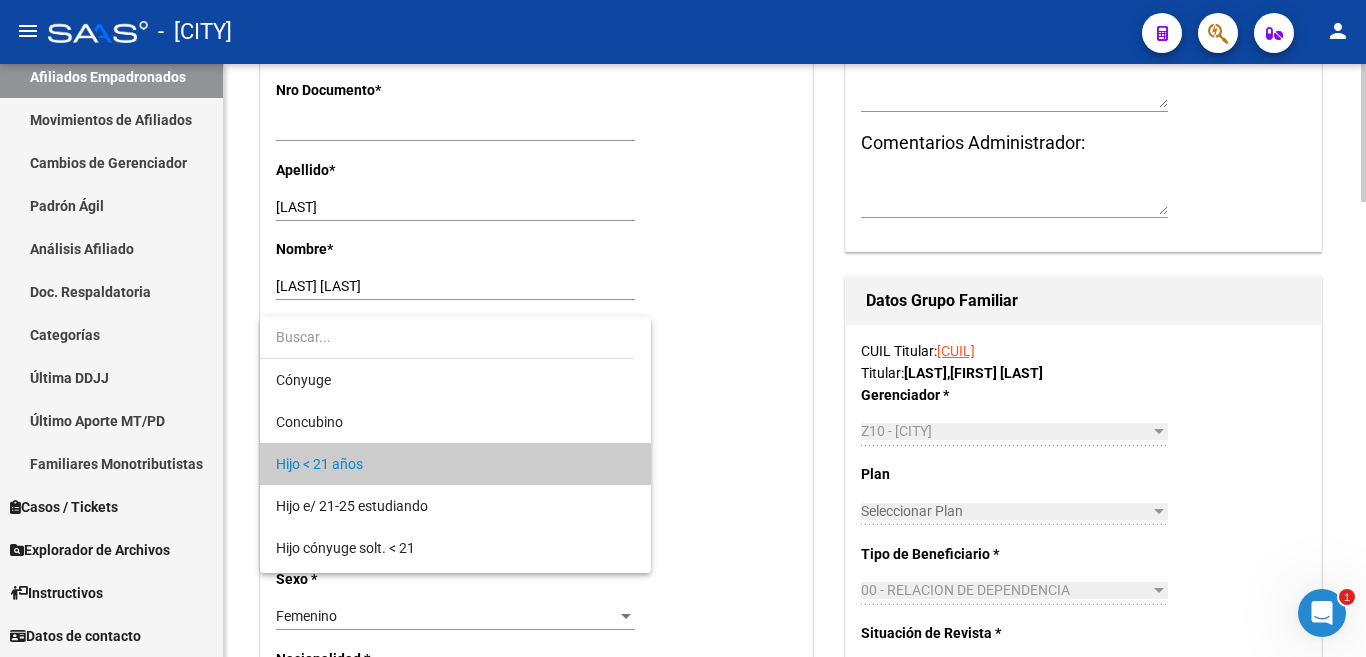 scroll, scrollTop: 19, scrollLeft: 0, axis: vertical 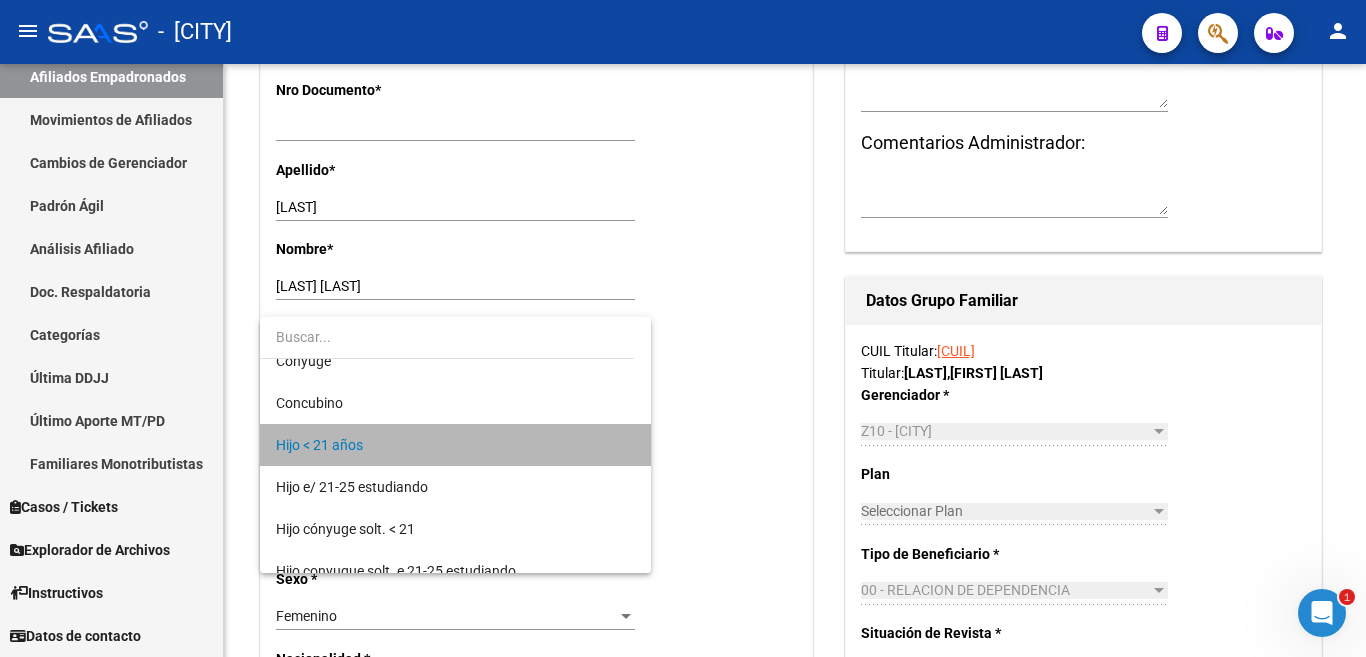 click on "Hijo < 21 años" at bounding box center [455, 445] 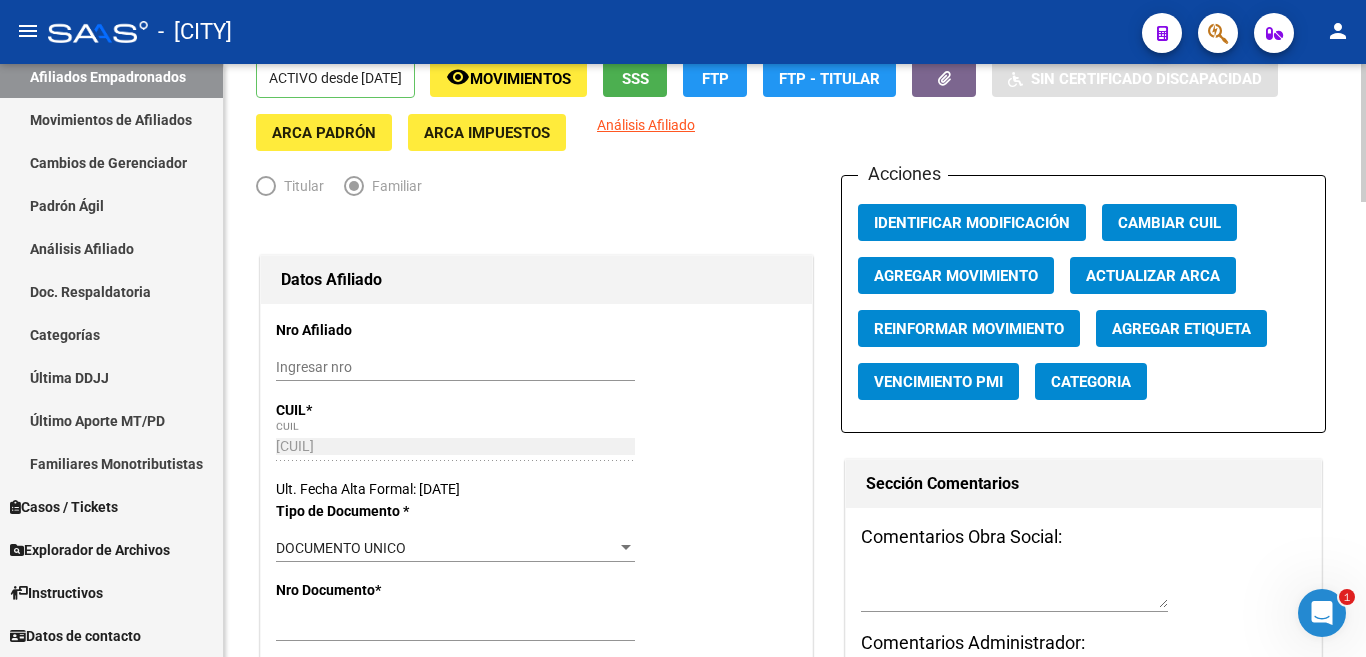 scroll, scrollTop: 0, scrollLeft: 0, axis: both 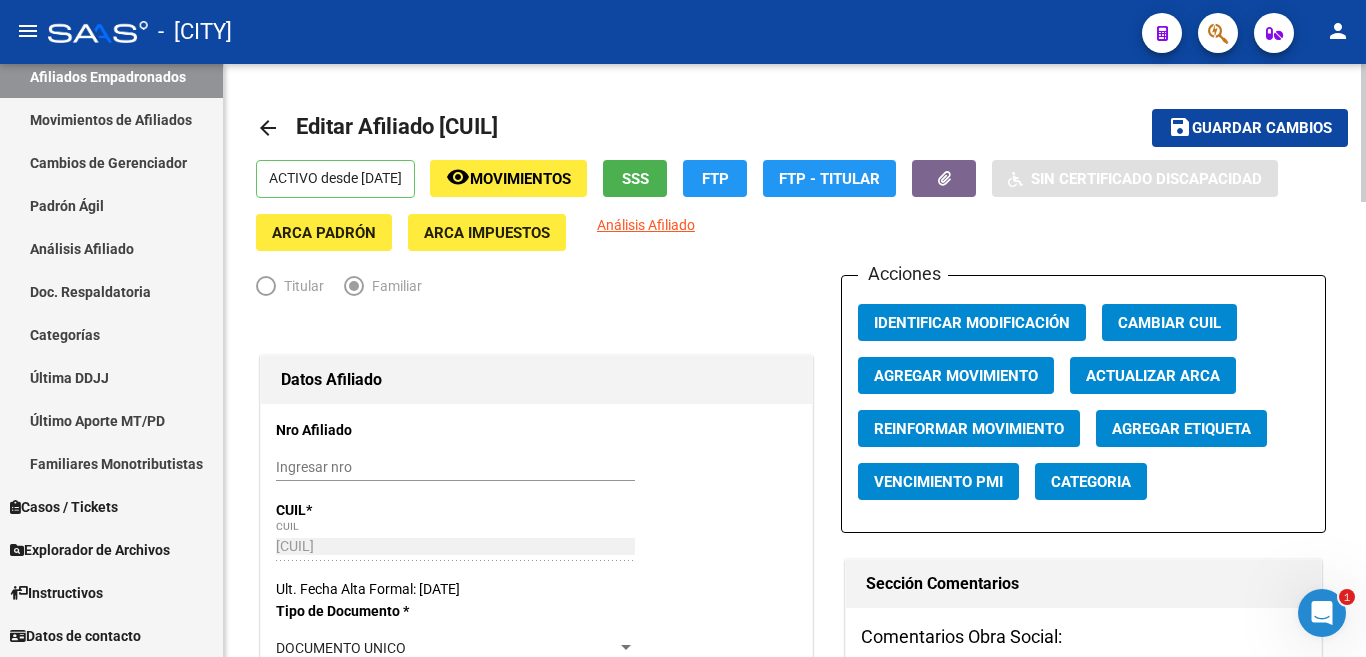 click on "Guardar cambios" 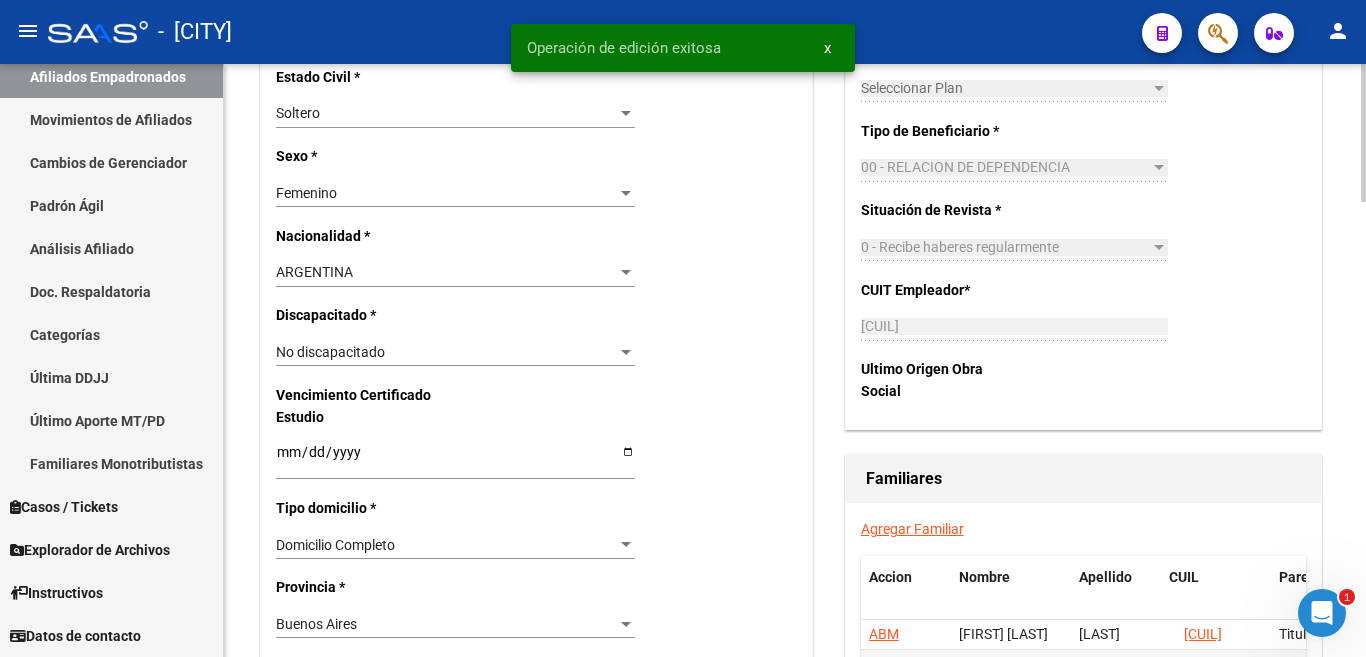 scroll, scrollTop: 1300, scrollLeft: 0, axis: vertical 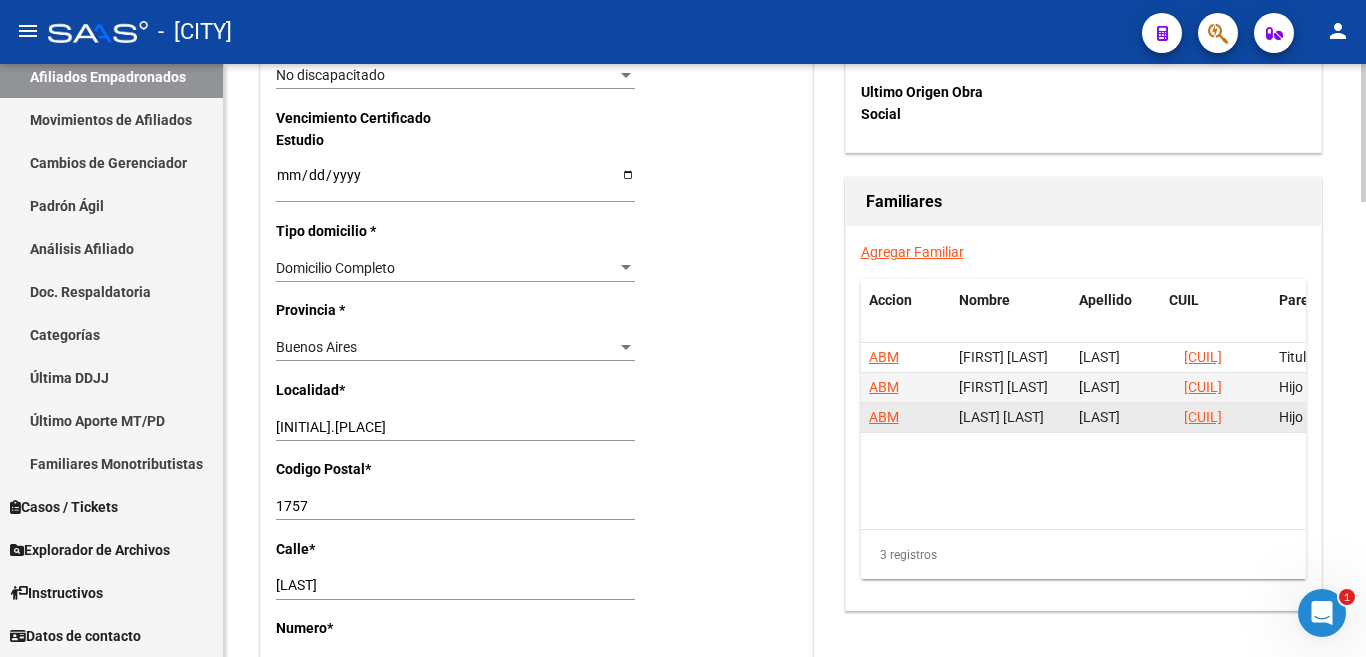 click on "ABM" 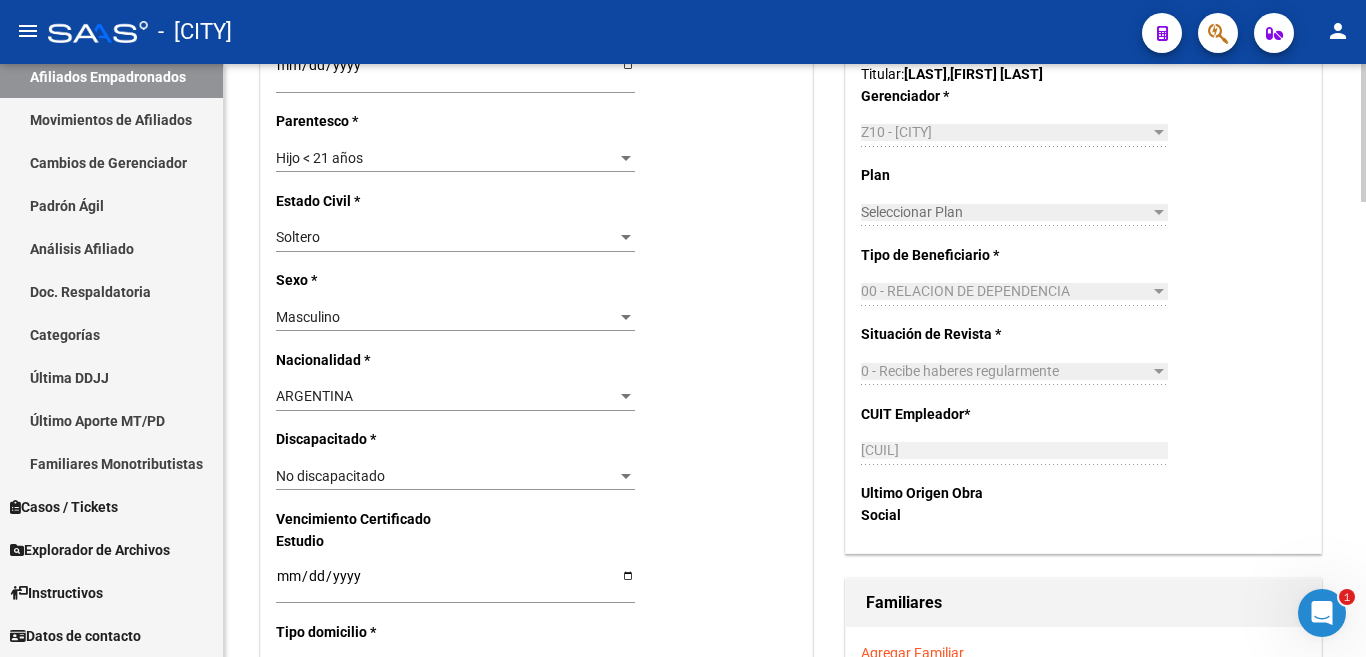 scroll, scrollTop: 900, scrollLeft: 0, axis: vertical 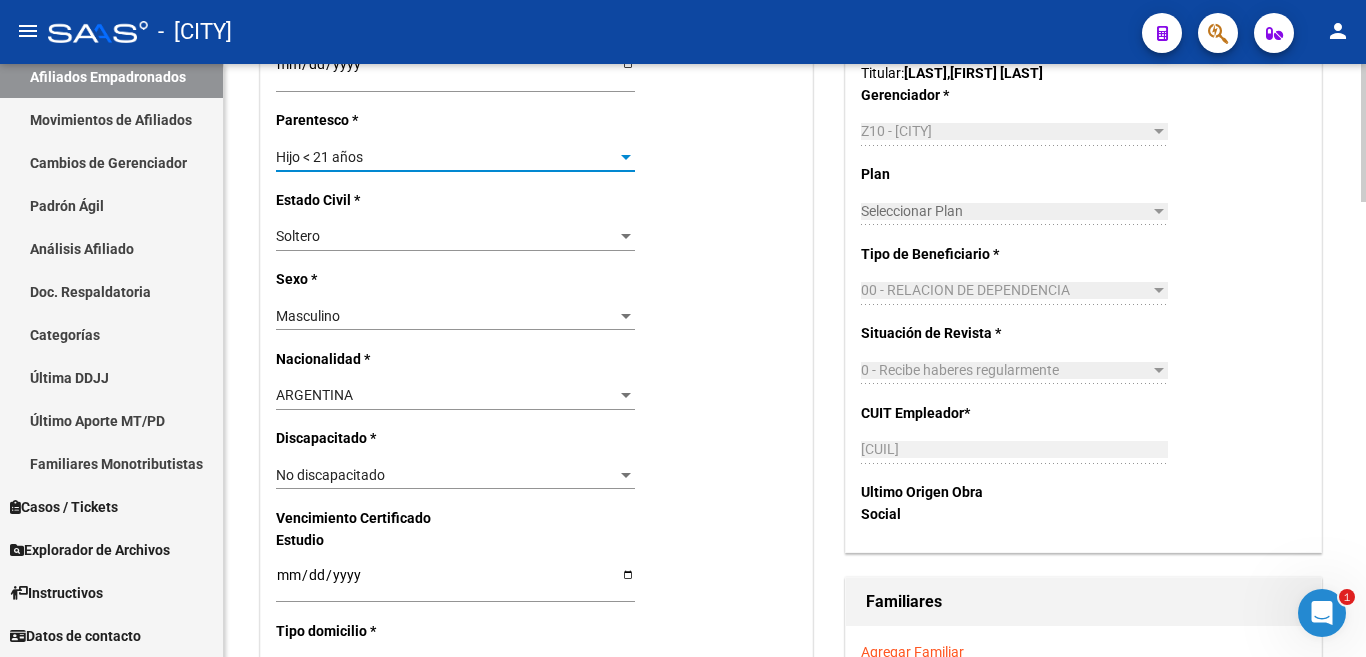 click at bounding box center [626, 157] 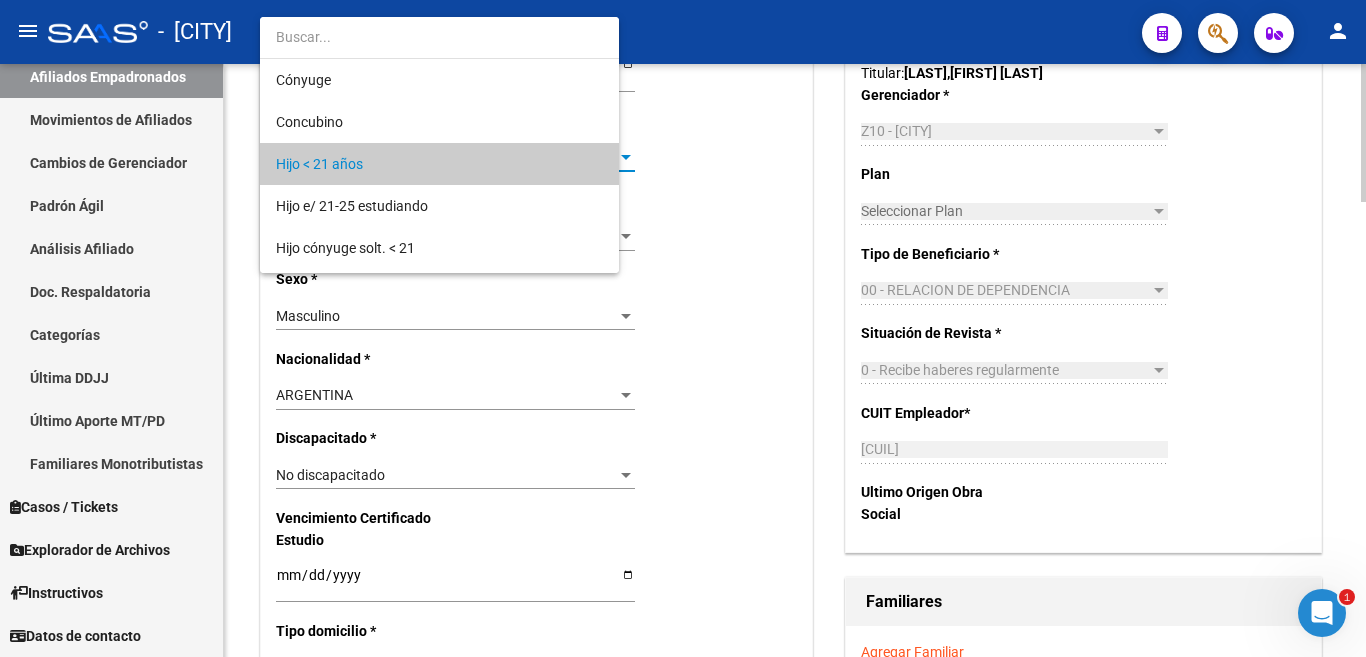scroll, scrollTop: 19, scrollLeft: 0, axis: vertical 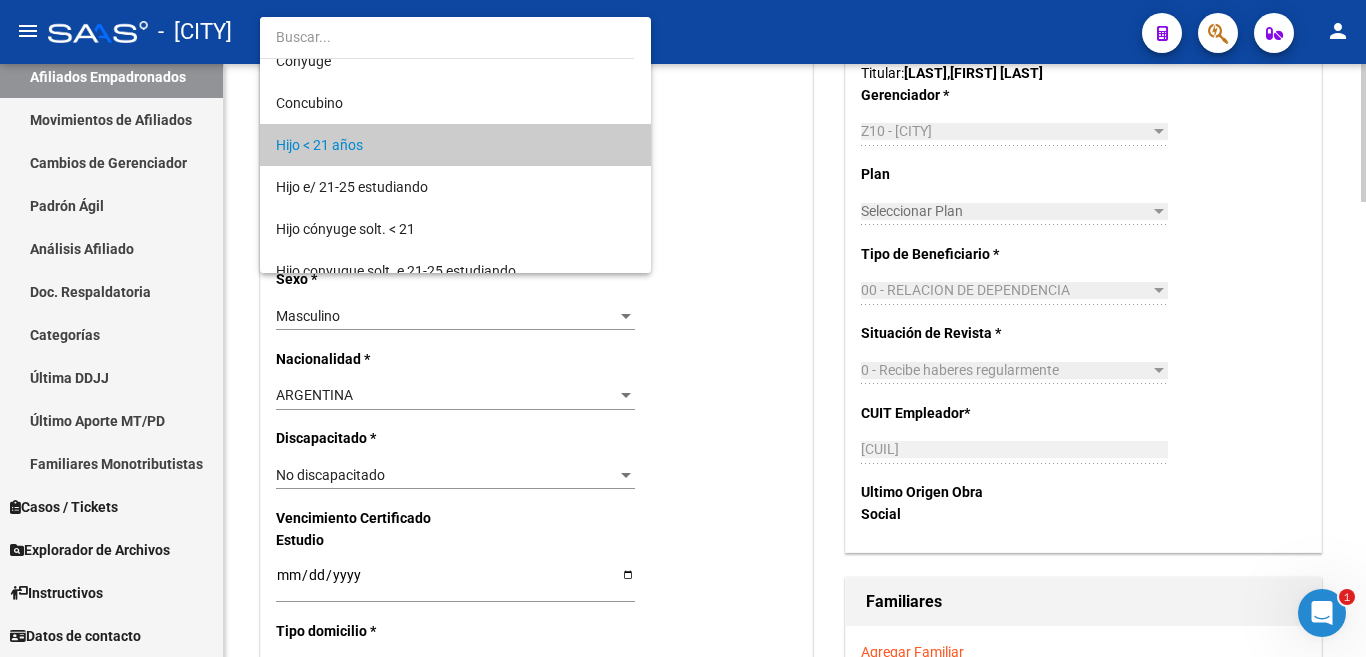 click on "Hijo < 21 años" at bounding box center [455, 145] 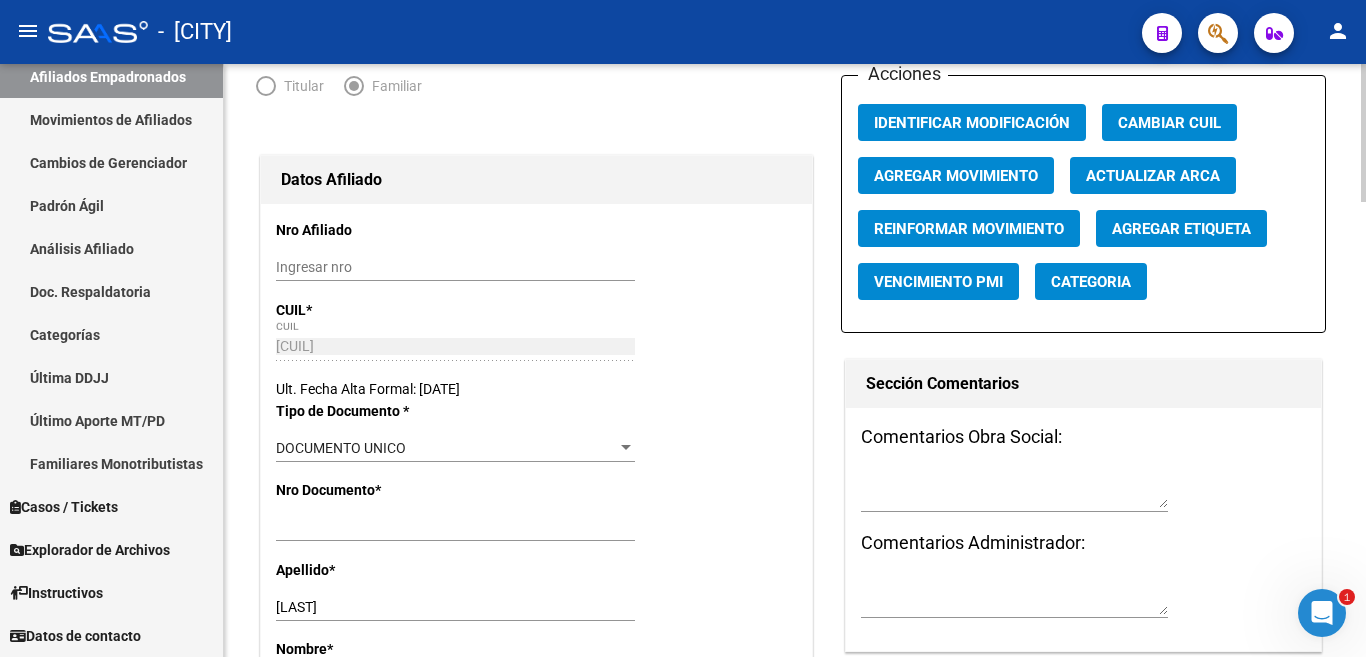 scroll, scrollTop: 0, scrollLeft: 0, axis: both 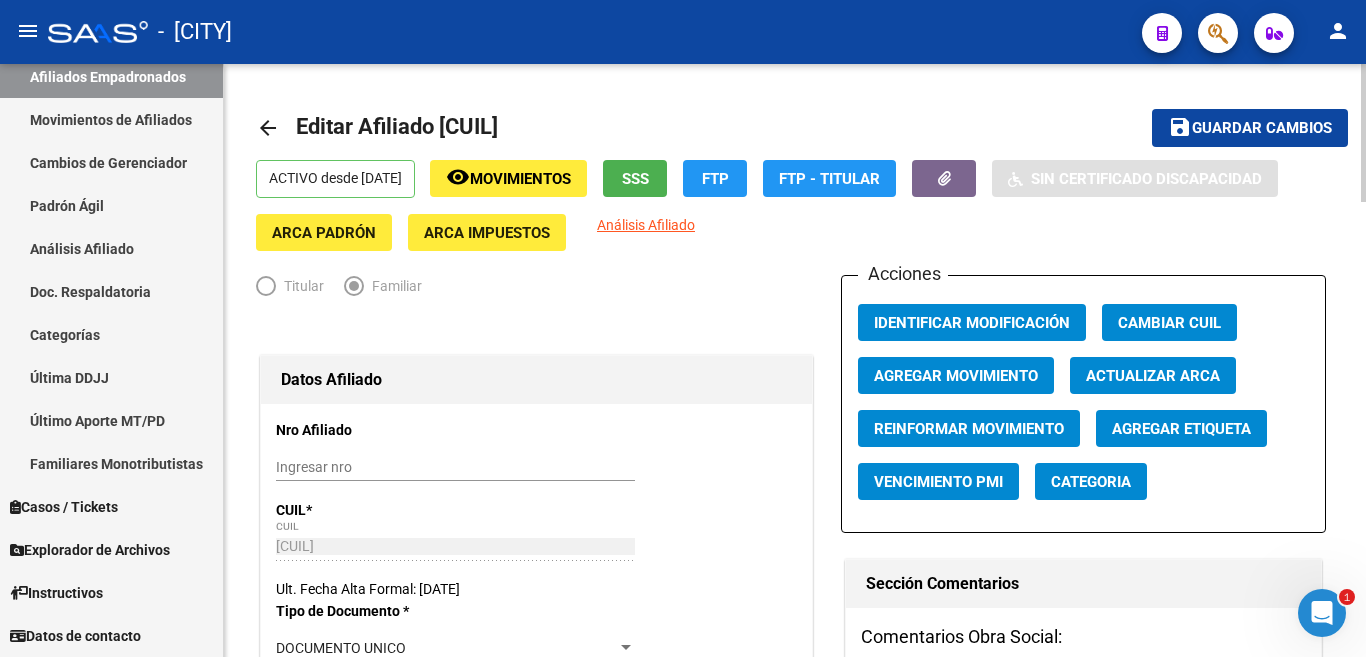click on "save" 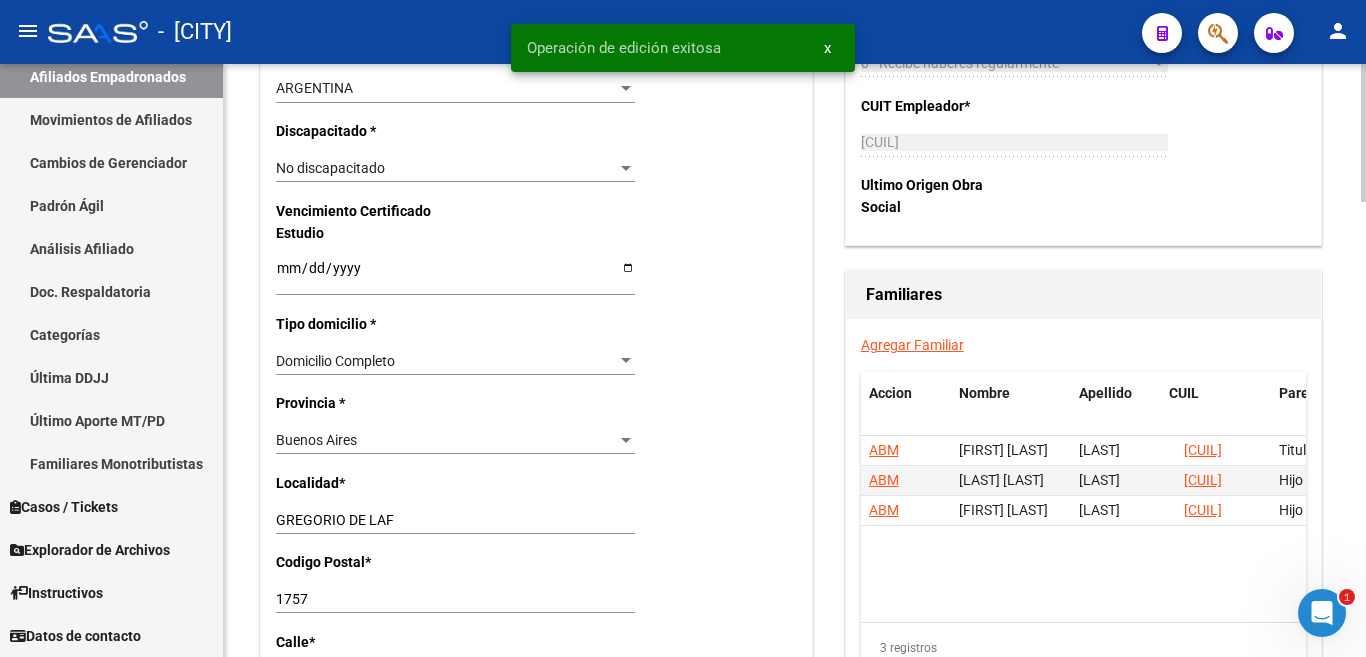 scroll, scrollTop: 1300, scrollLeft: 0, axis: vertical 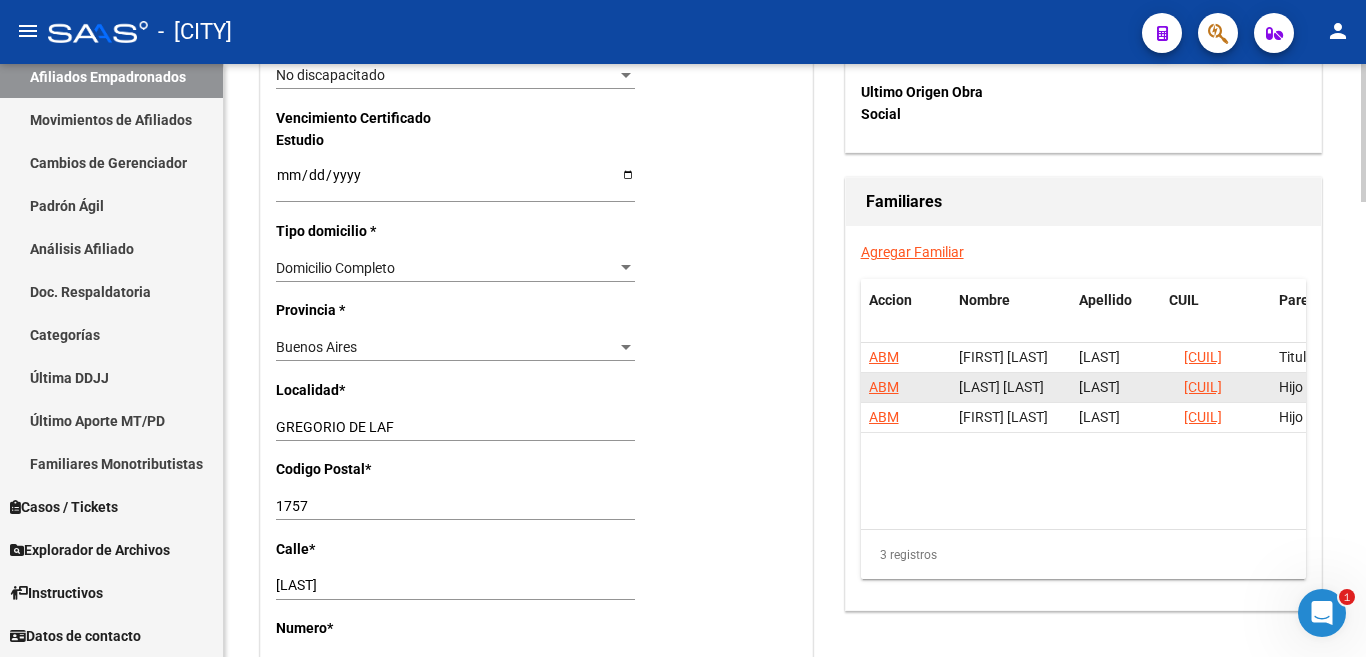 click on "ABM" 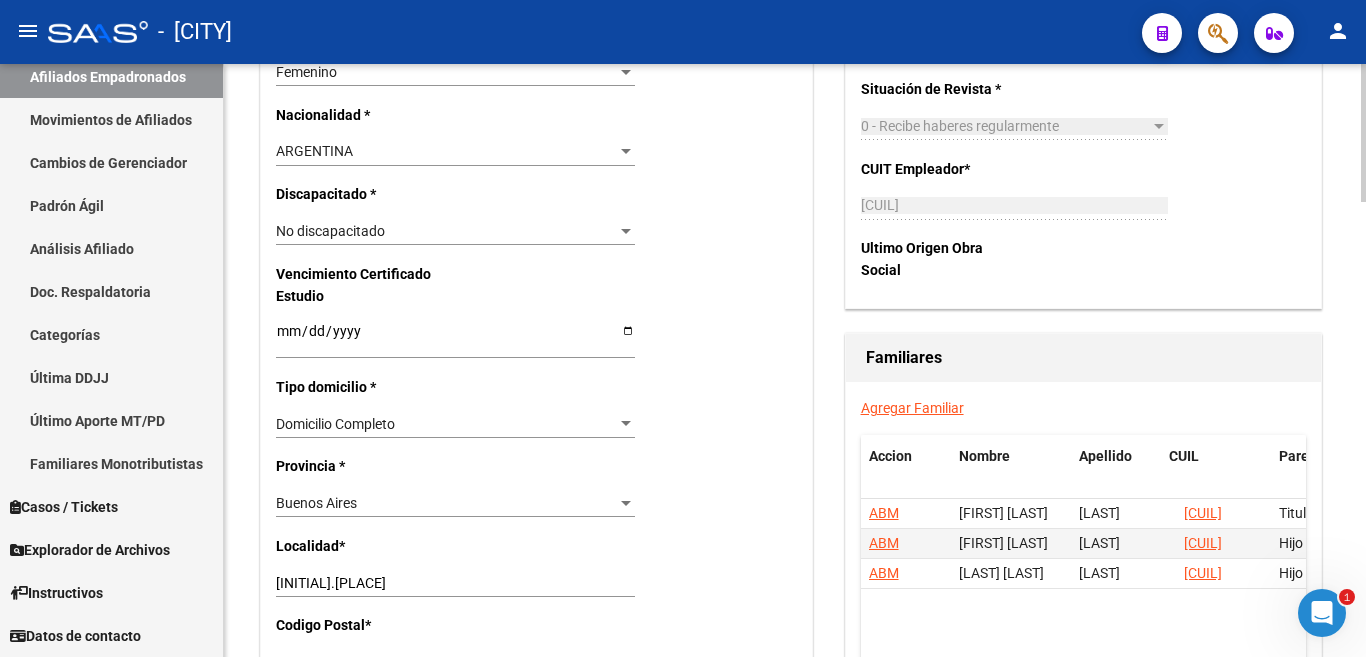 scroll, scrollTop: 1300, scrollLeft: 0, axis: vertical 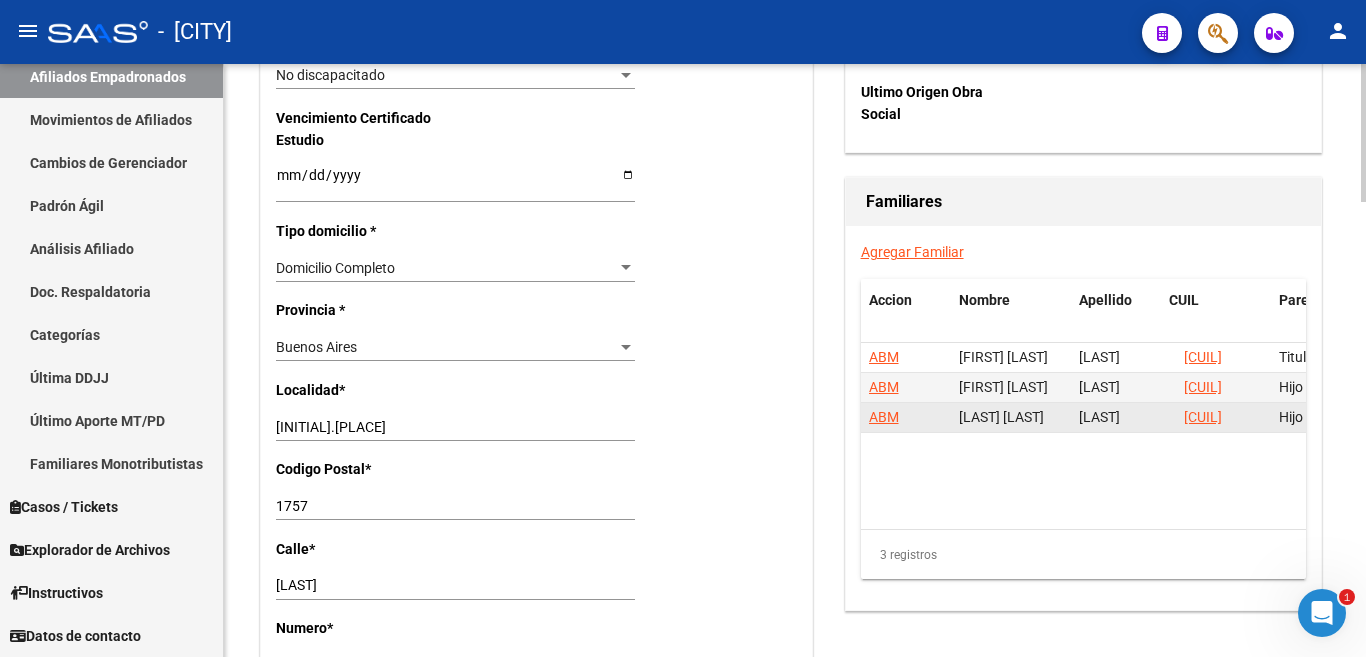 click on "ABM" 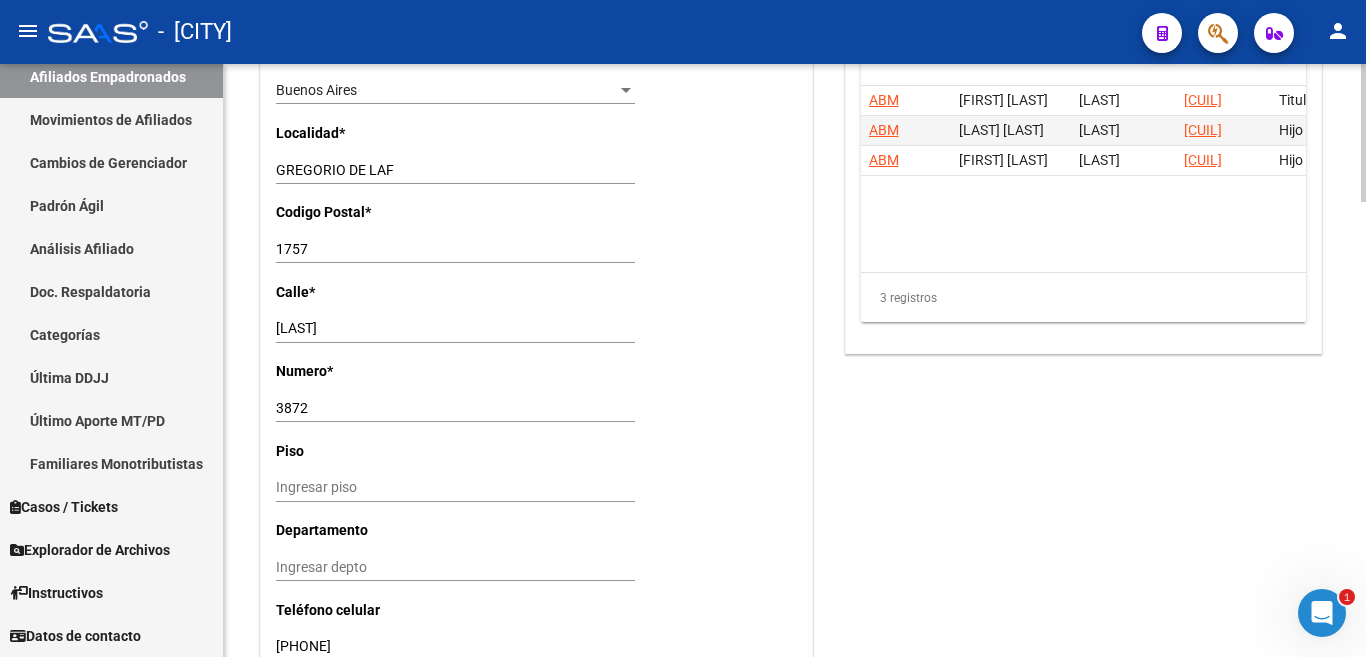scroll, scrollTop: 1357, scrollLeft: 0, axis: vertical 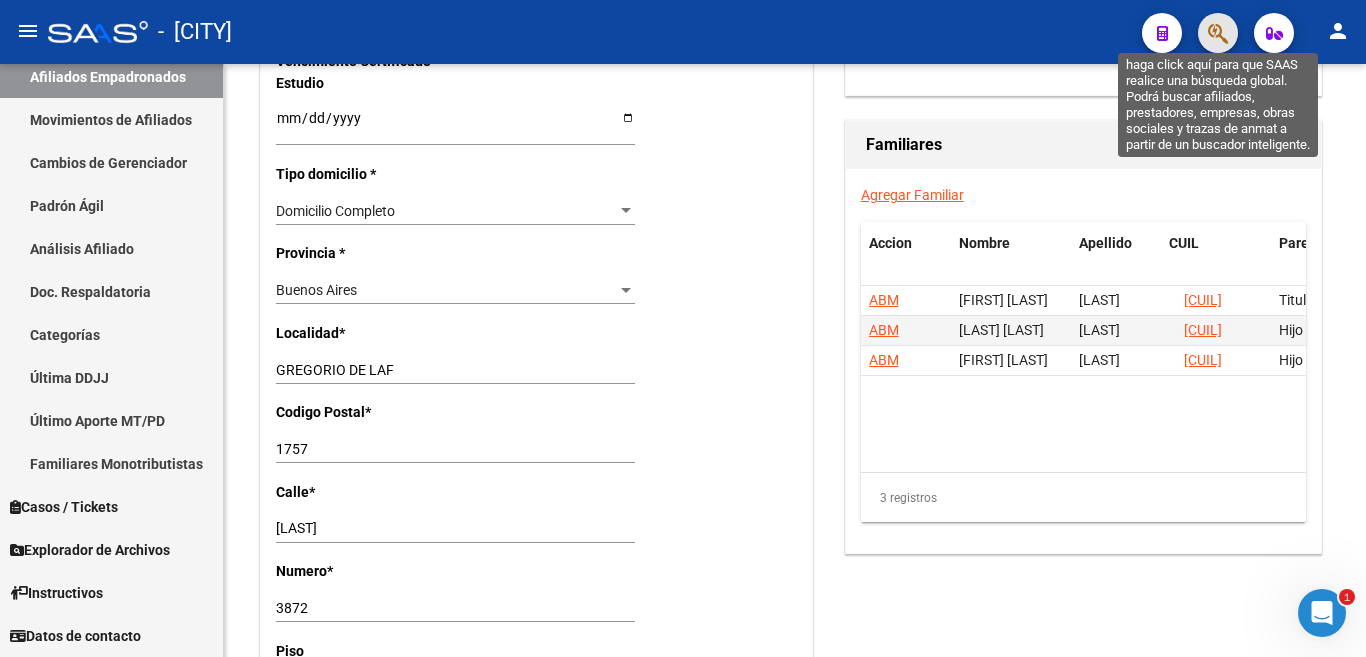 click 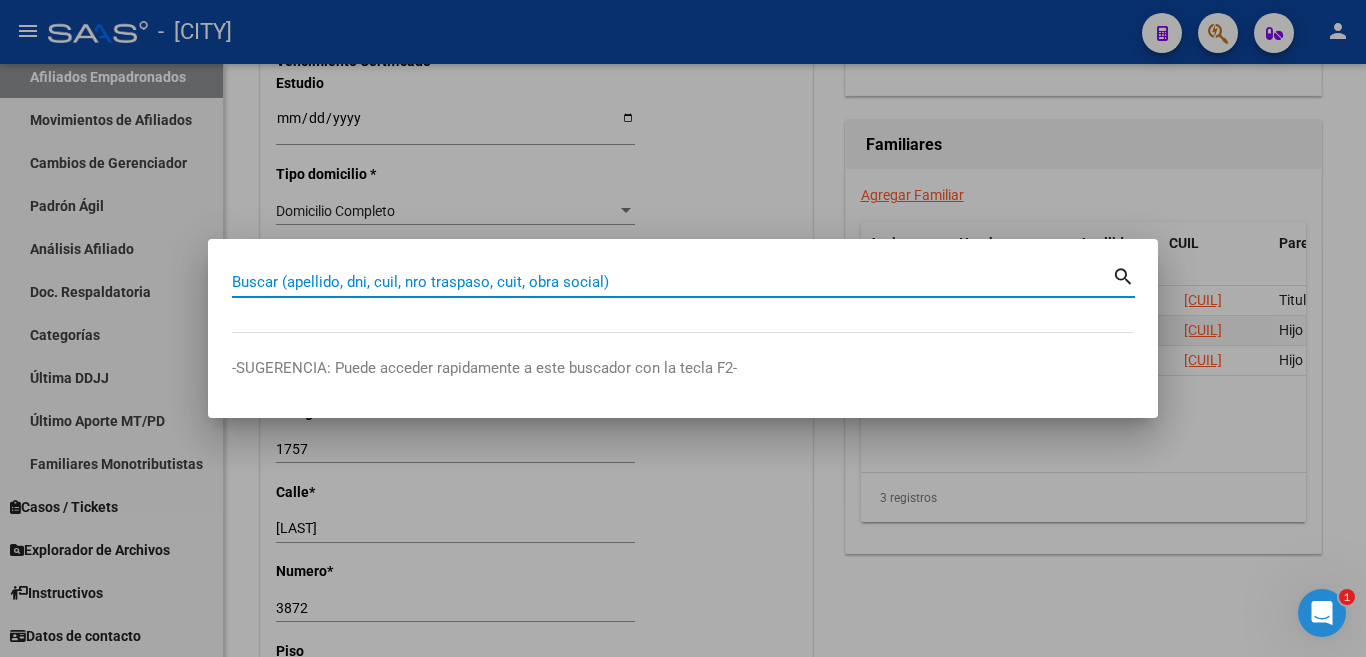 click on "Buscar (apellido, dni, cuil, nro traspaso, cuit, obra social)" at bounding box center [672, 282] 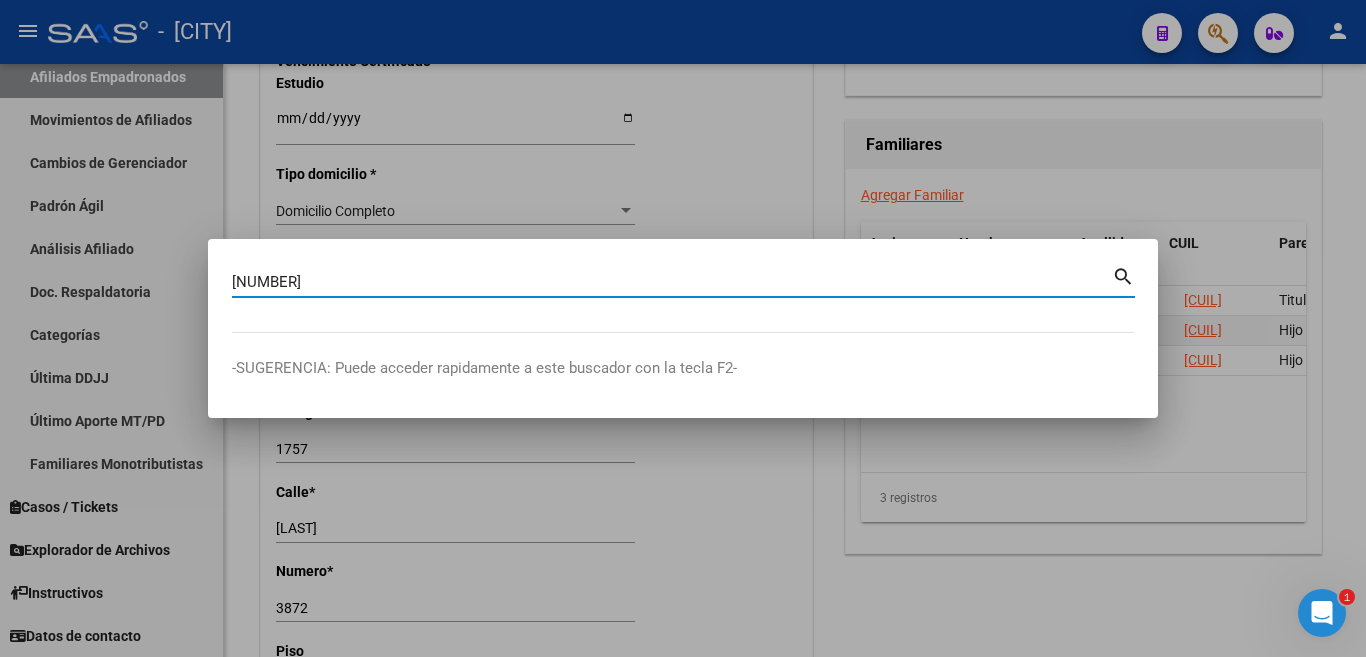 type on "21874200" 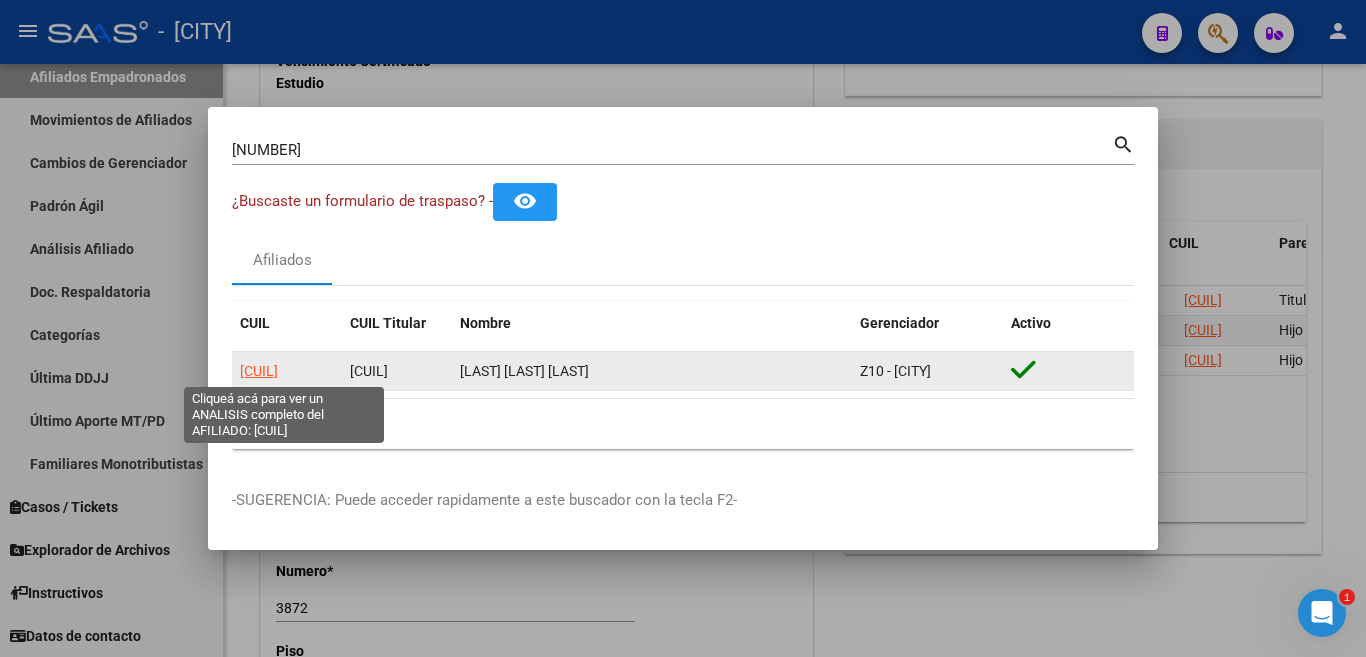 click on "27218742004" 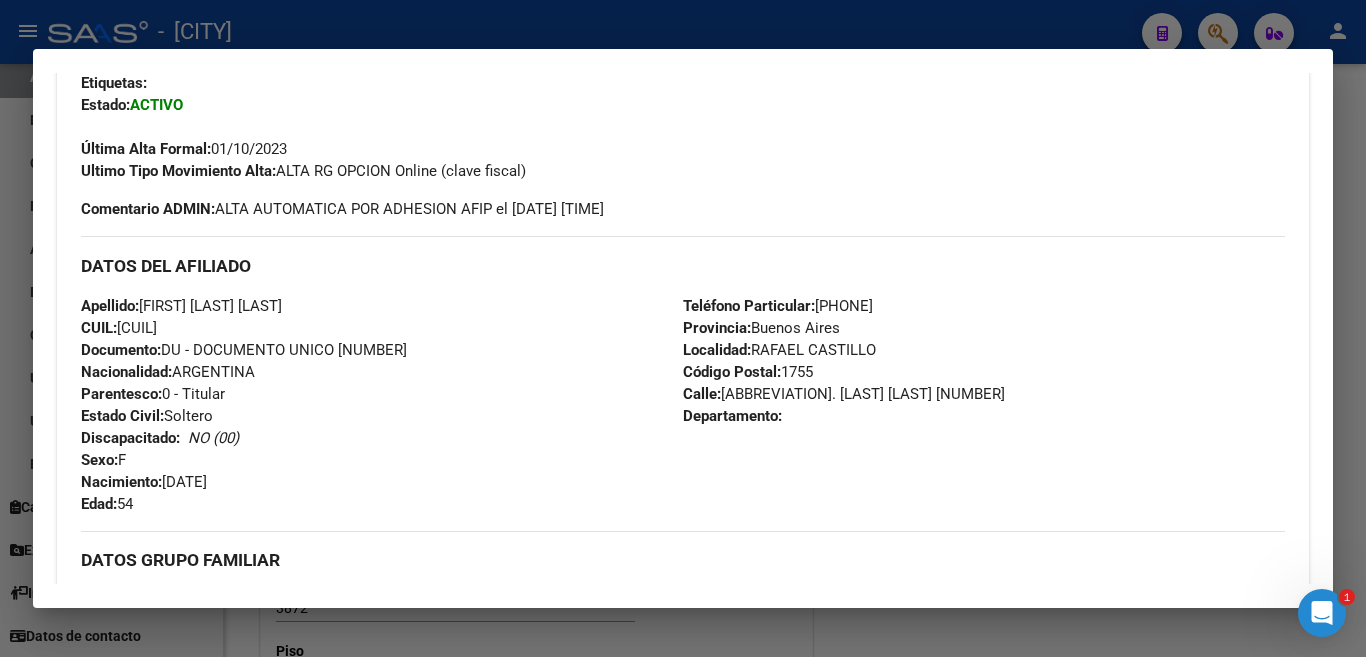scroll, scrollTop: 300, scrollLeft: 0, axis: vertical 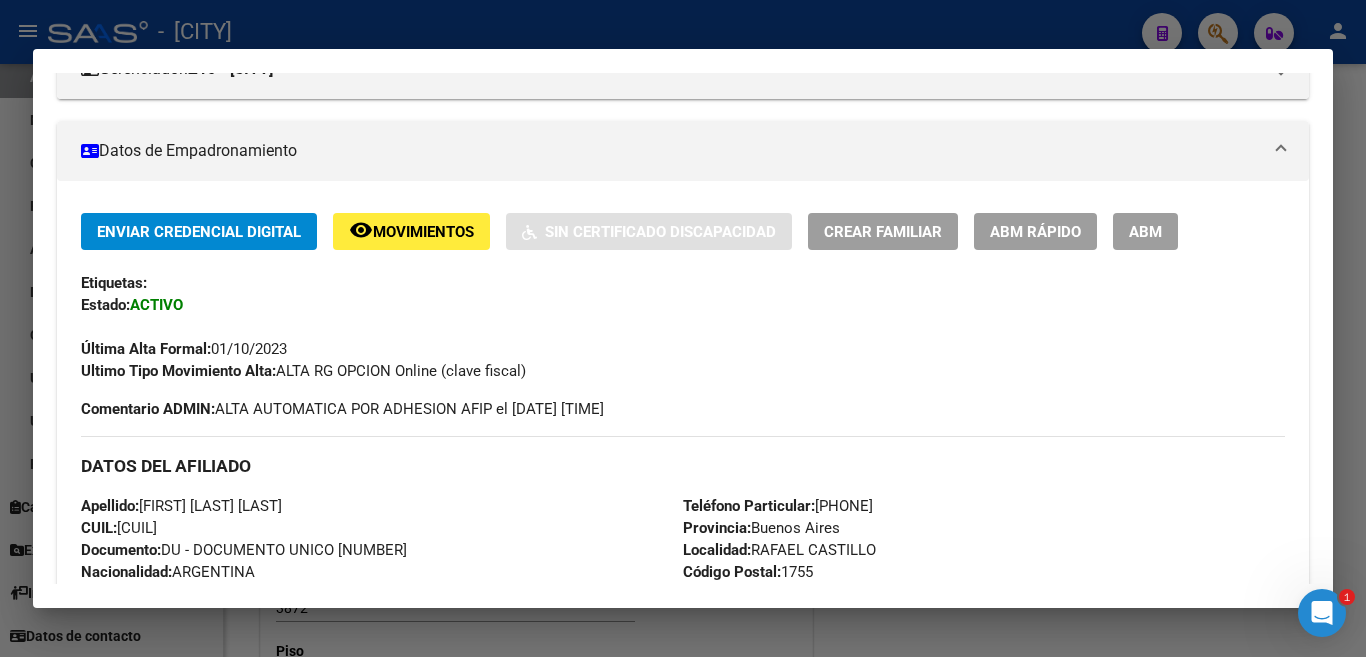 click on "ABM" at bounding box center (1145, 232) 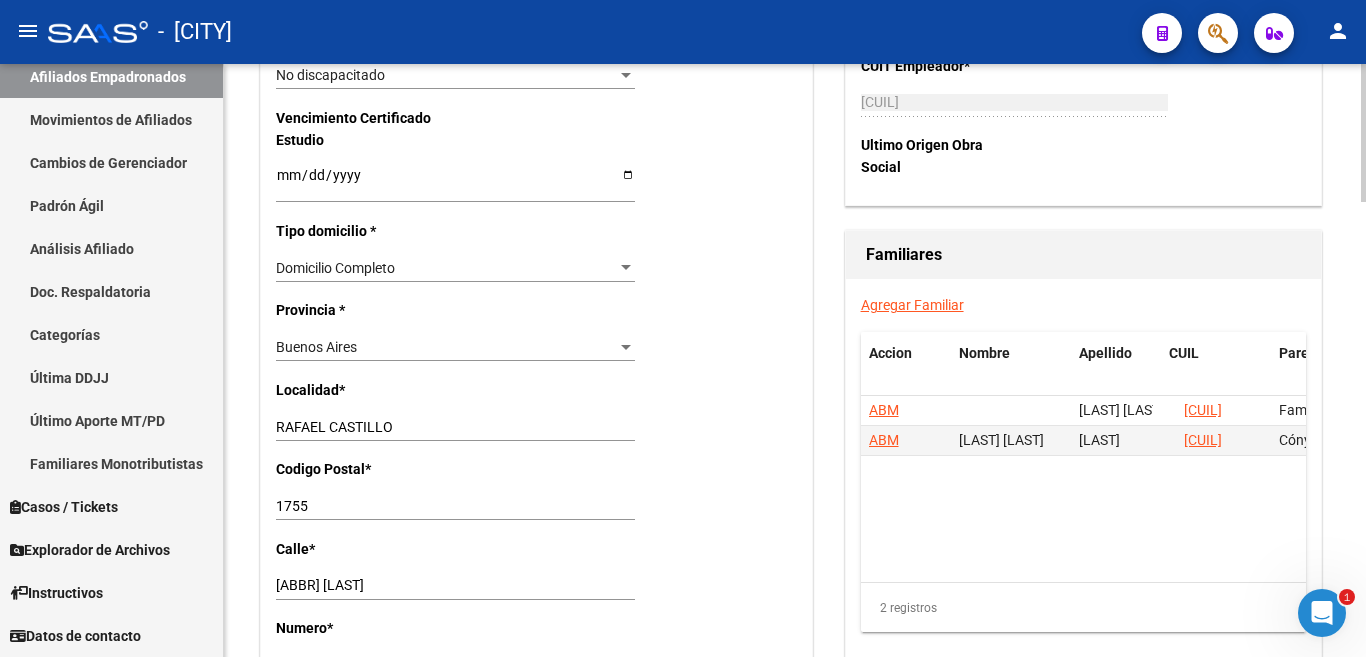 scroll, scrollTop: 1400, scrollLeft: 0, axis: vertical 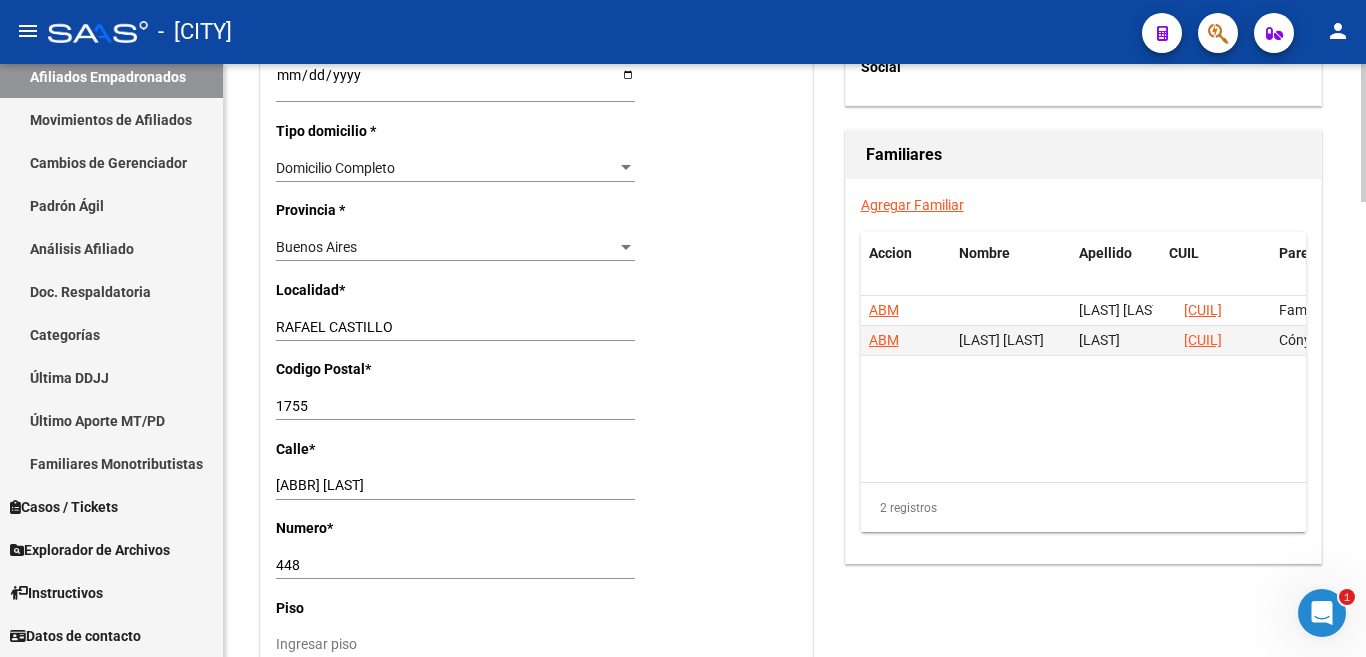 click on "CNEL. MONT" at bounding box center [455, 485] 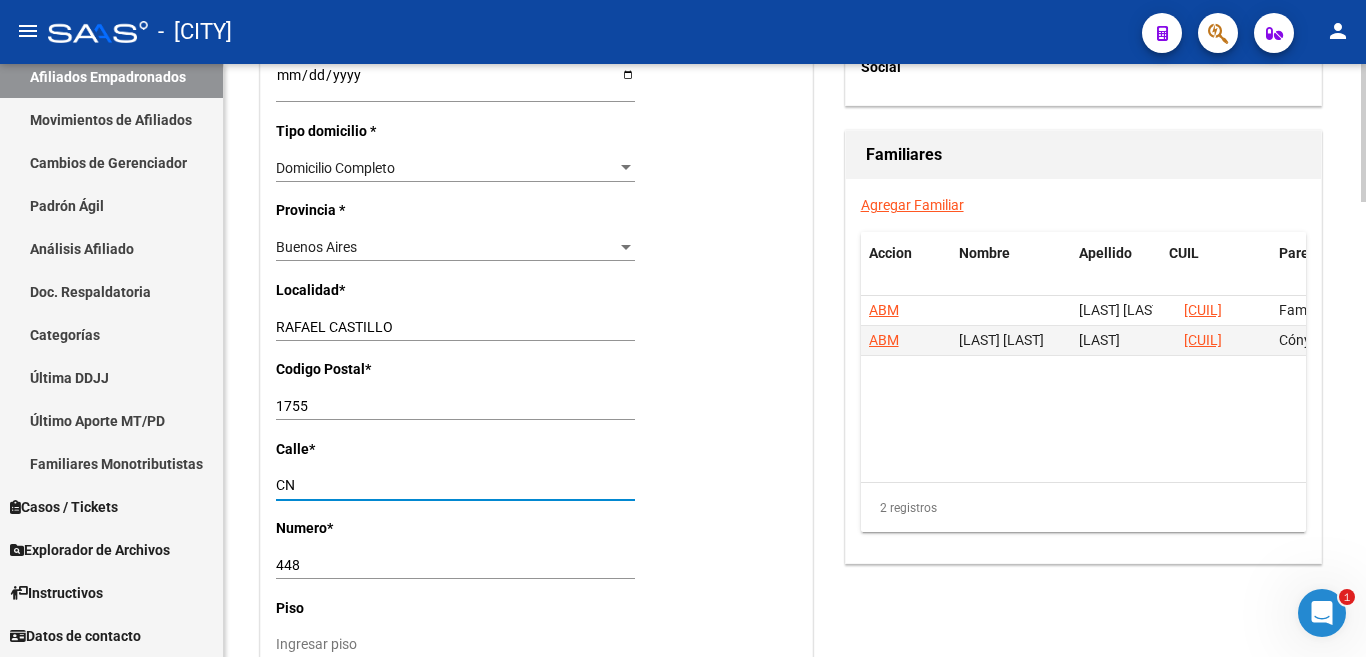 type on "C" 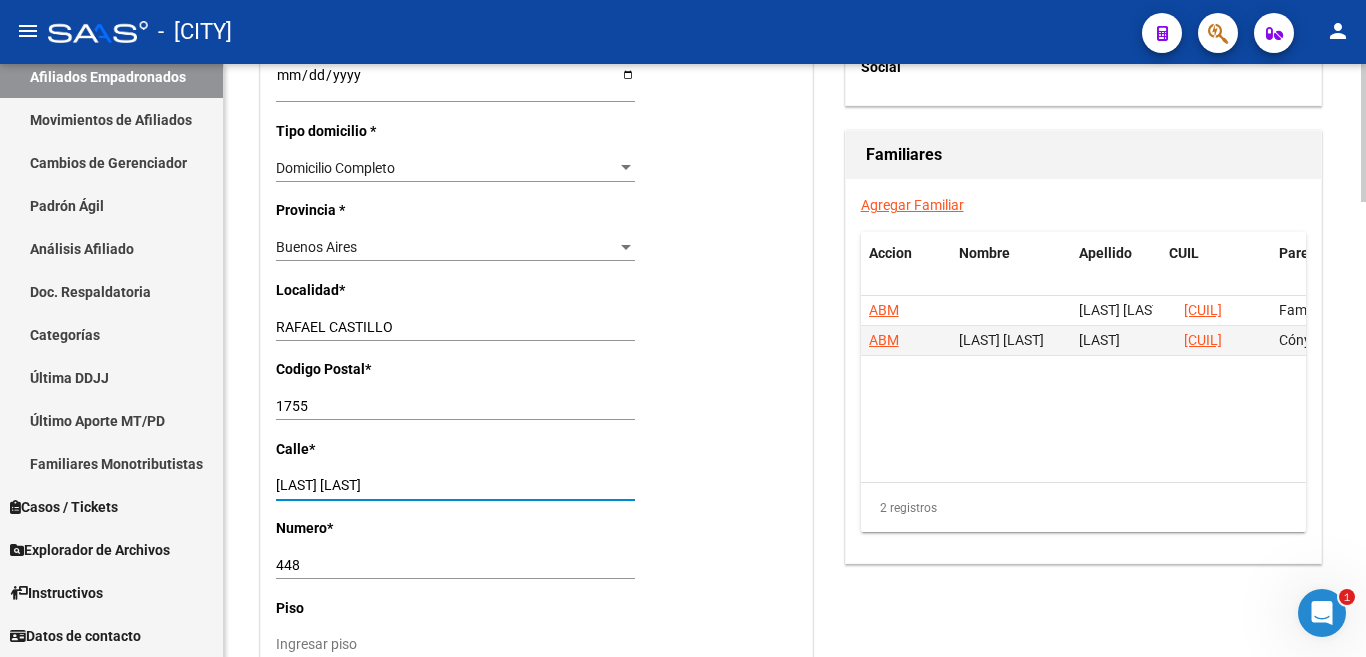 type on "JORGE DE KAY" 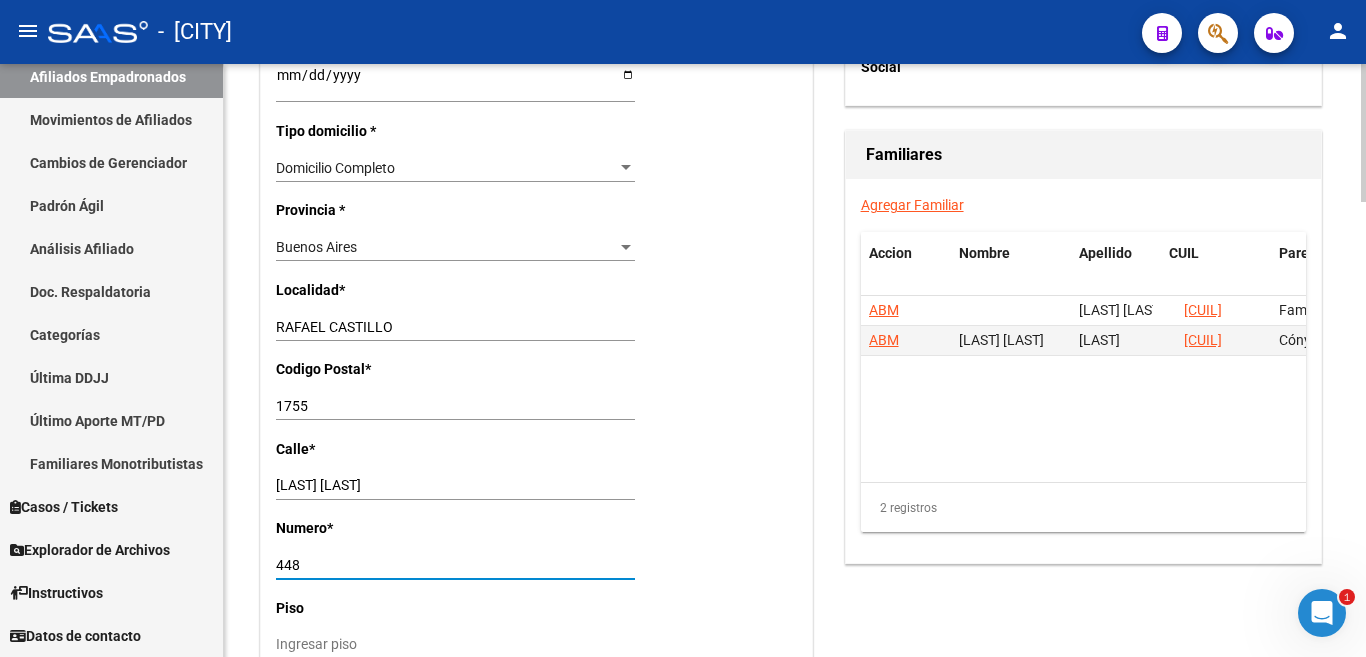 click on "448" at bounding box center (455, 565) 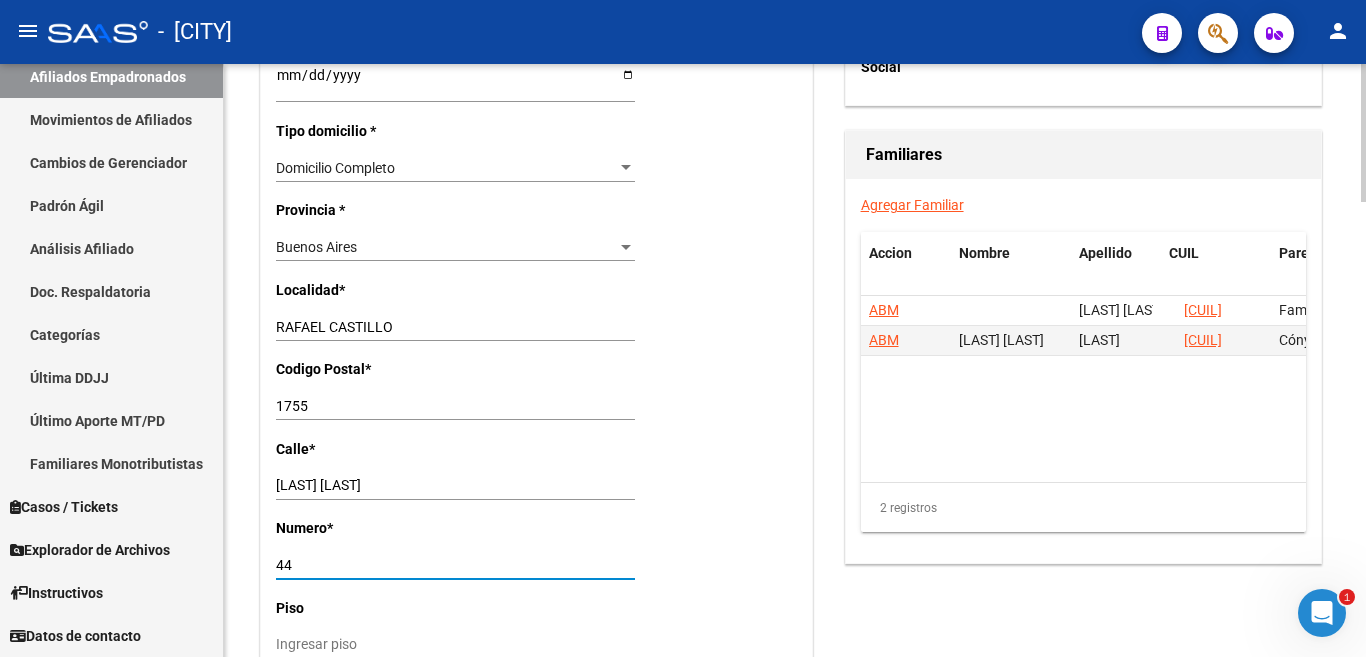type on "4" 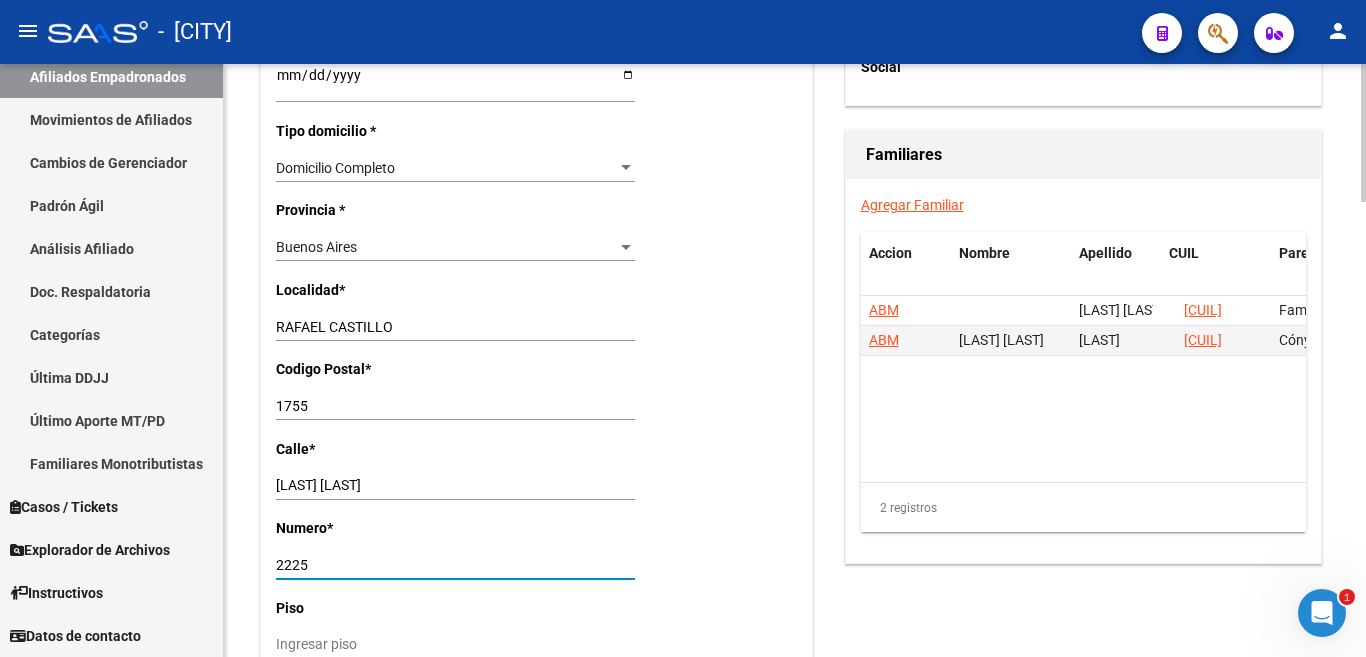 type on "2225" 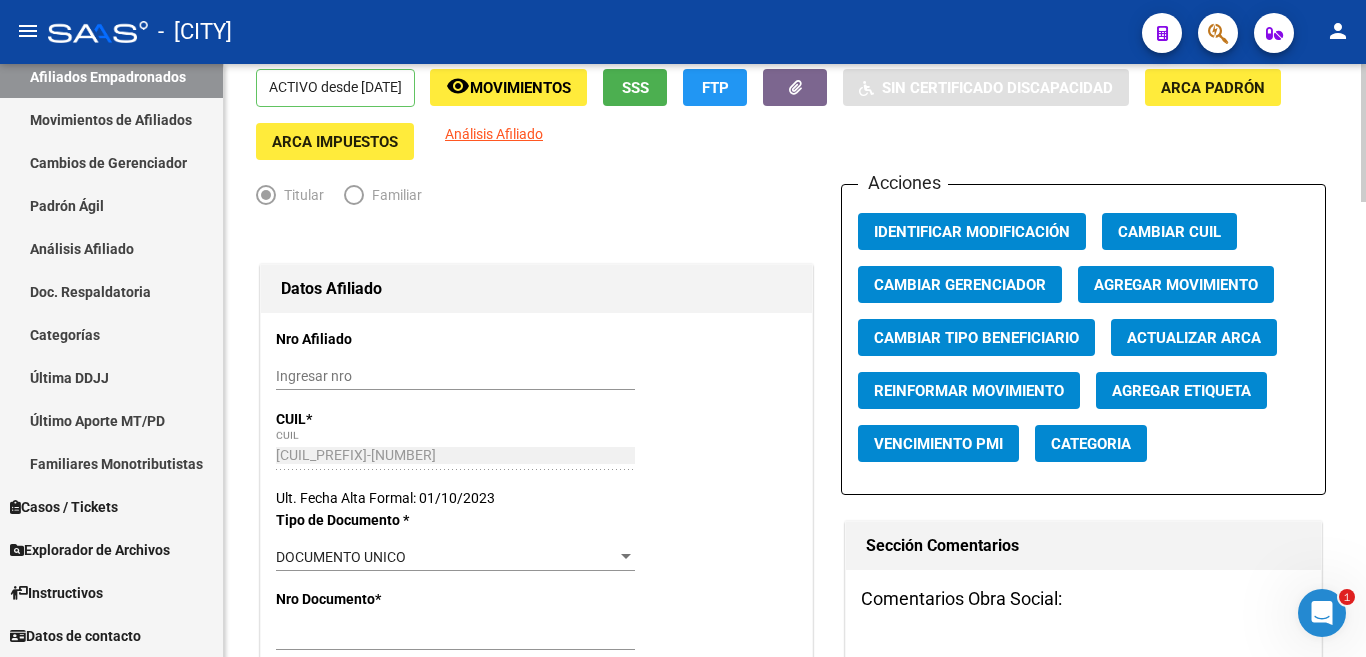 scroll, scrollTop: 0, scrollLeft: 0, axis: both 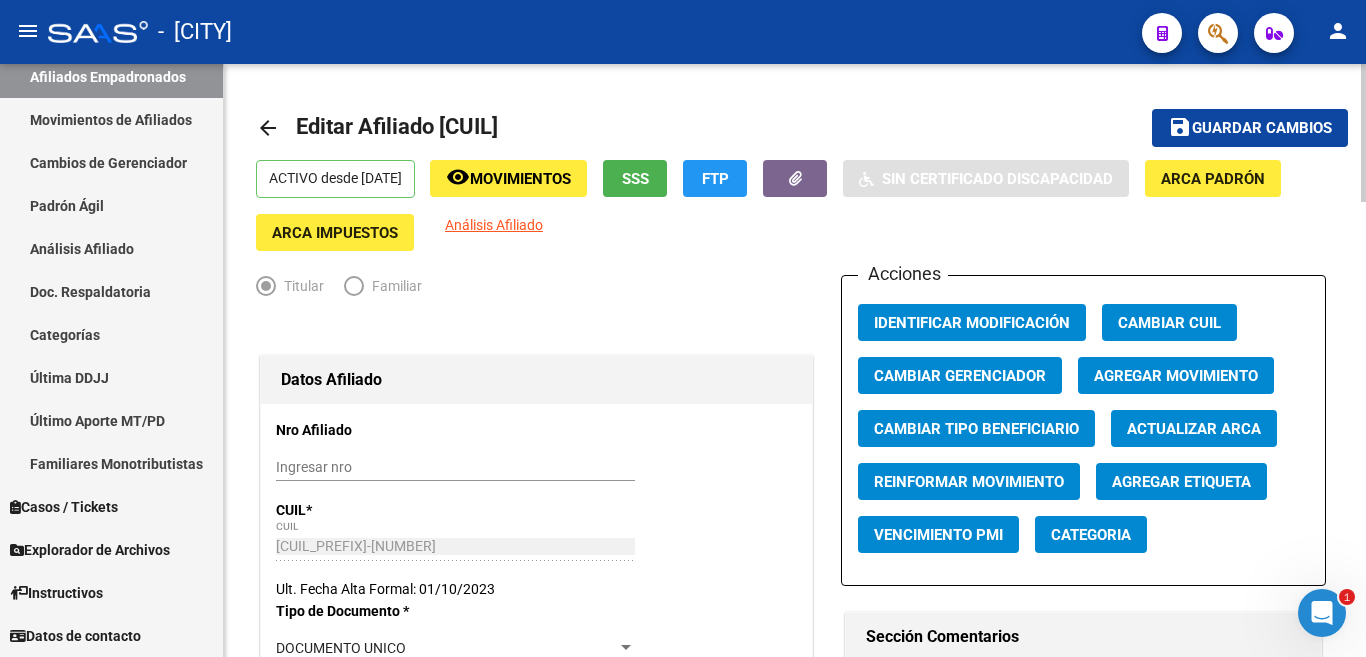 click on "Guardar cambios" 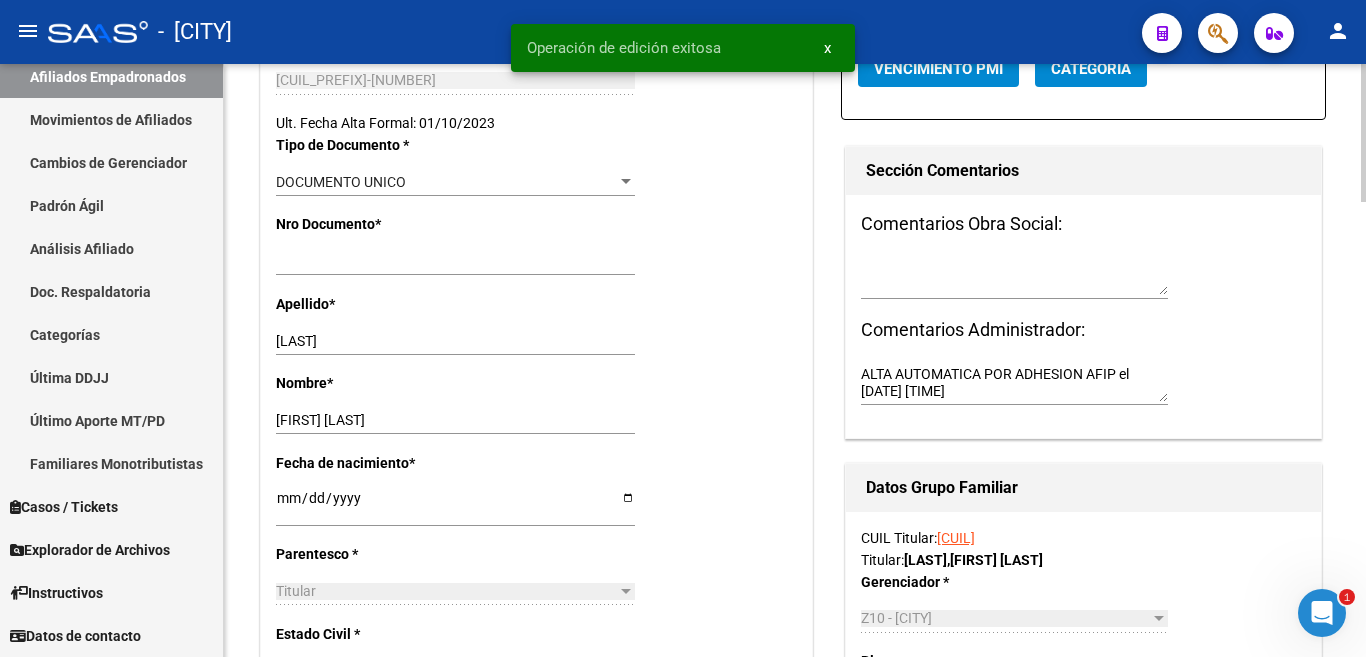 scroll, scrollTop: 500, scrollLeft: 0, axis: vertical 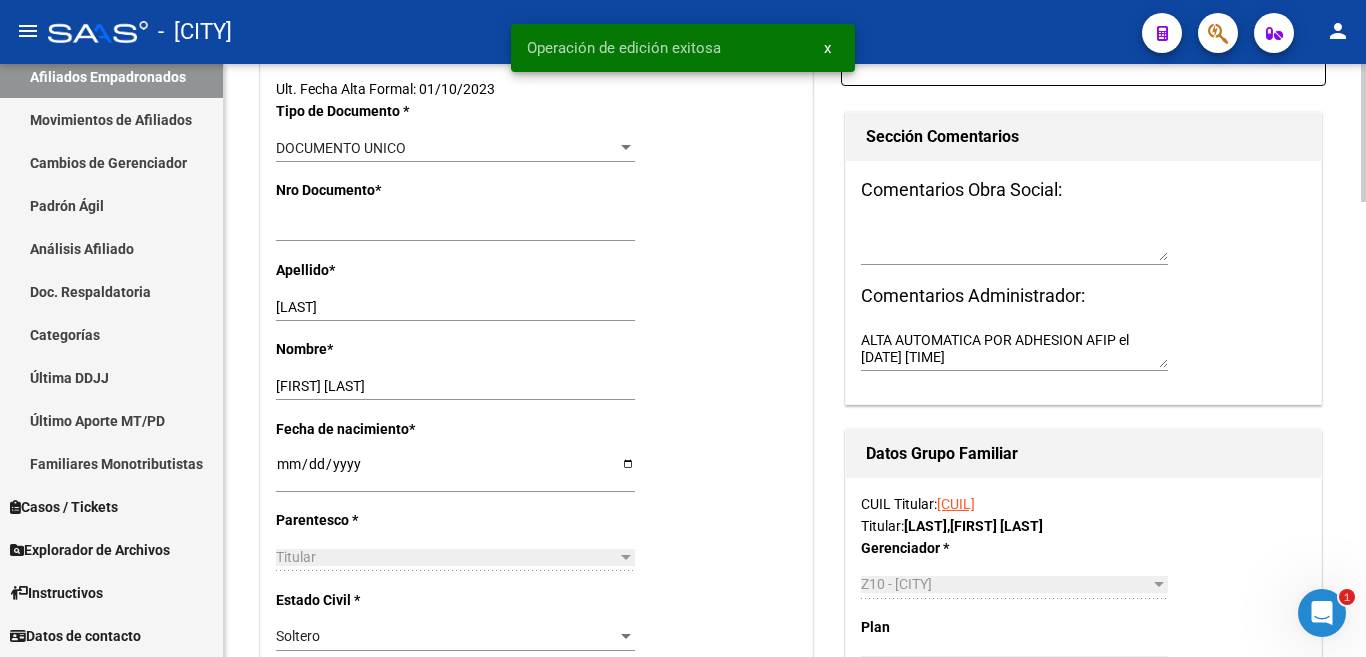 click on "Comentarios Administrador:" 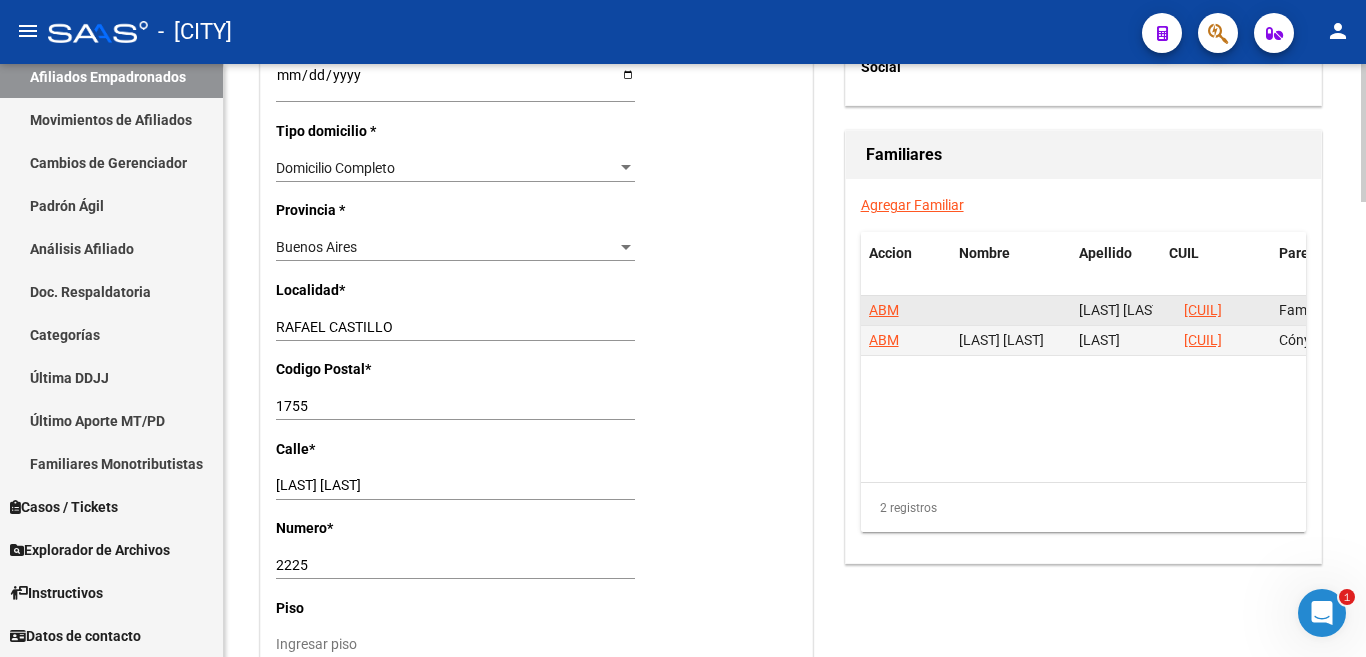 click on "ABM" 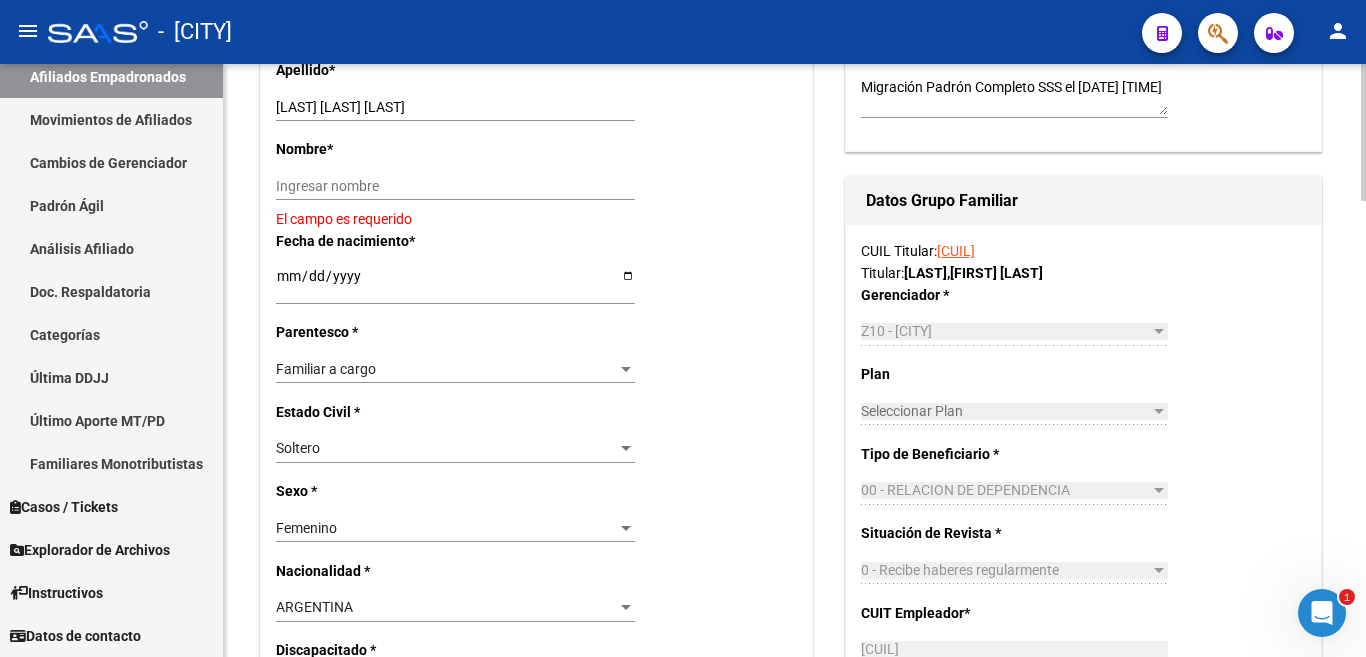 scroll, scrollTop: 500, scrollLeft: 0, axis: vertical 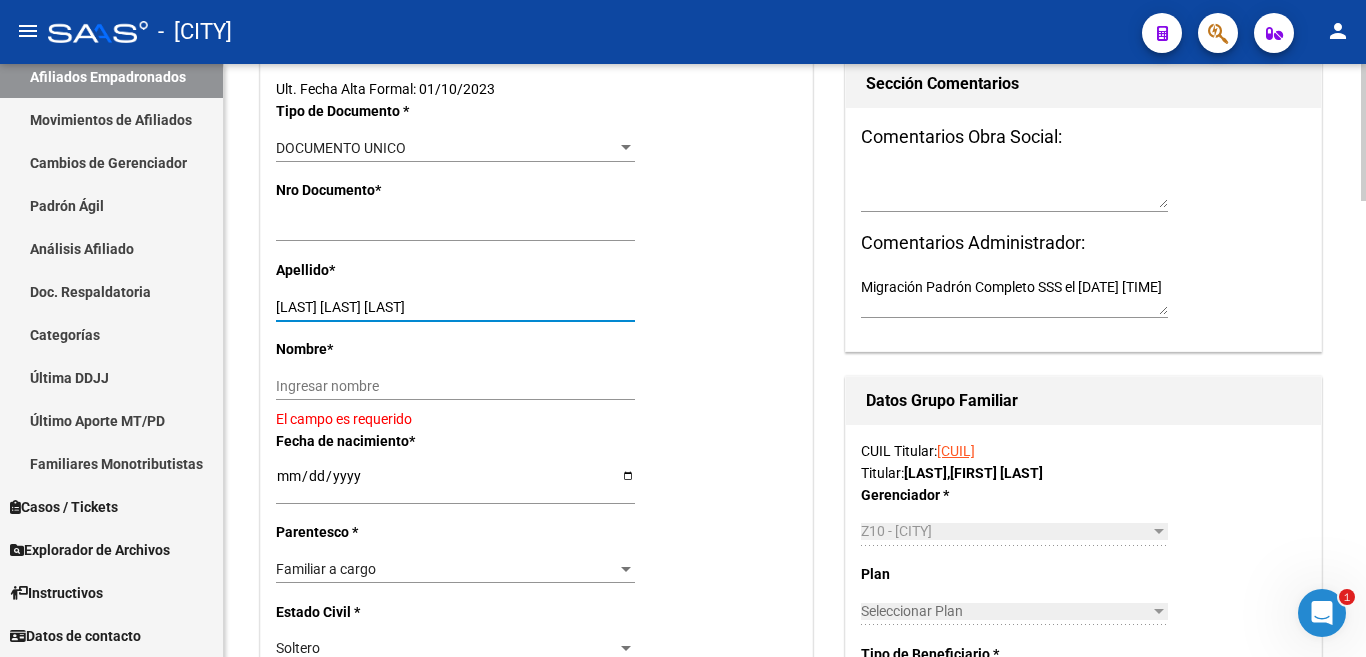 drag, startPoint x: 355, startPoint y: 305, endPoint x: 479, endPoint y: 308, distance: 124.036285 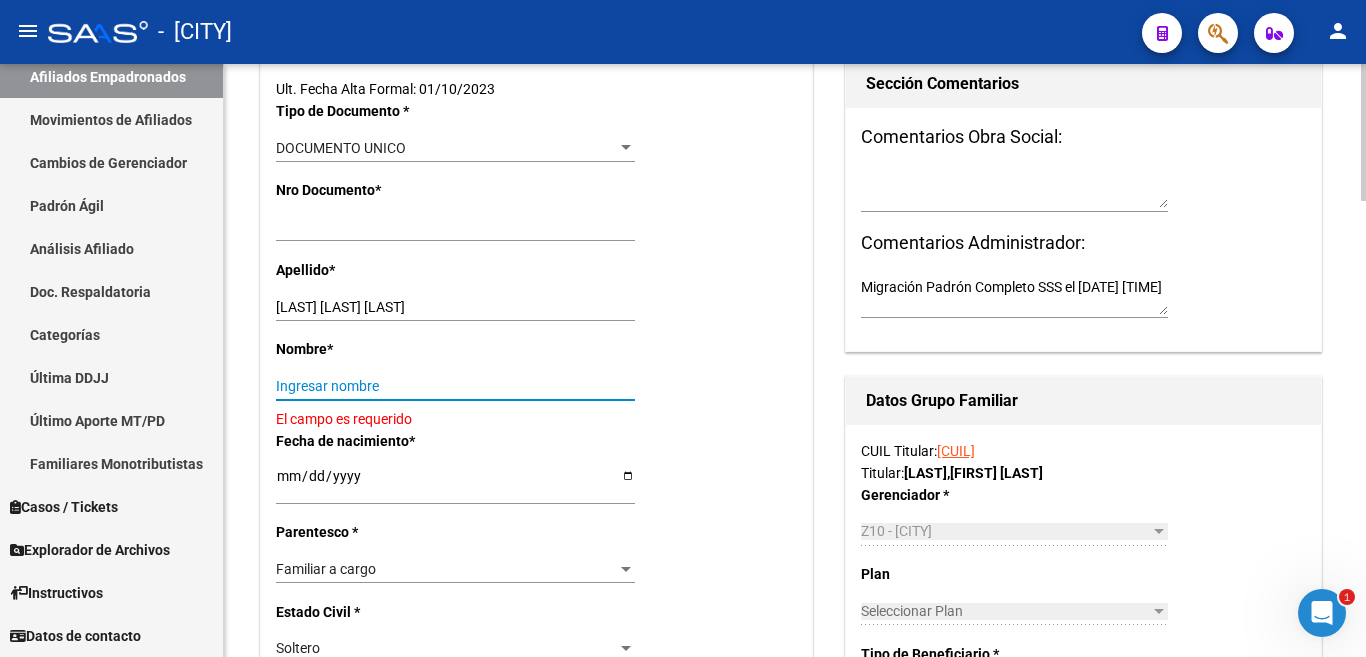 paste on "VANINA SOLEDAD" 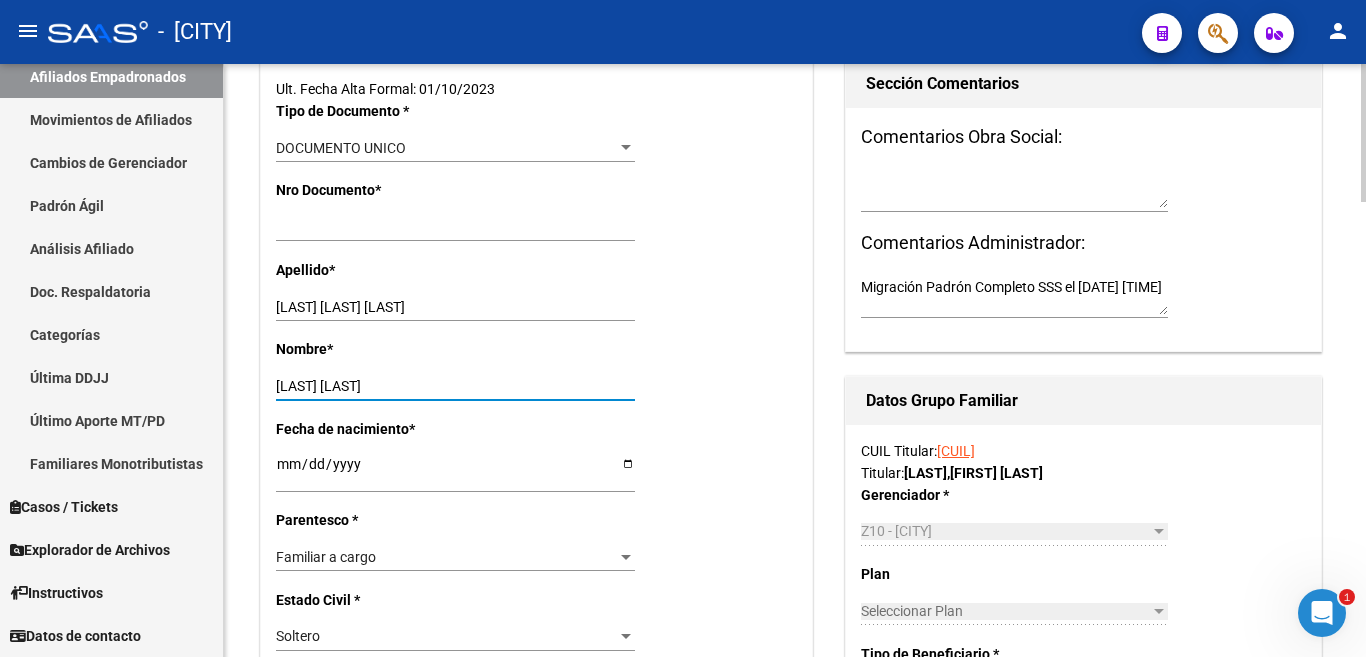 type on "VANINA SOLEDAD" 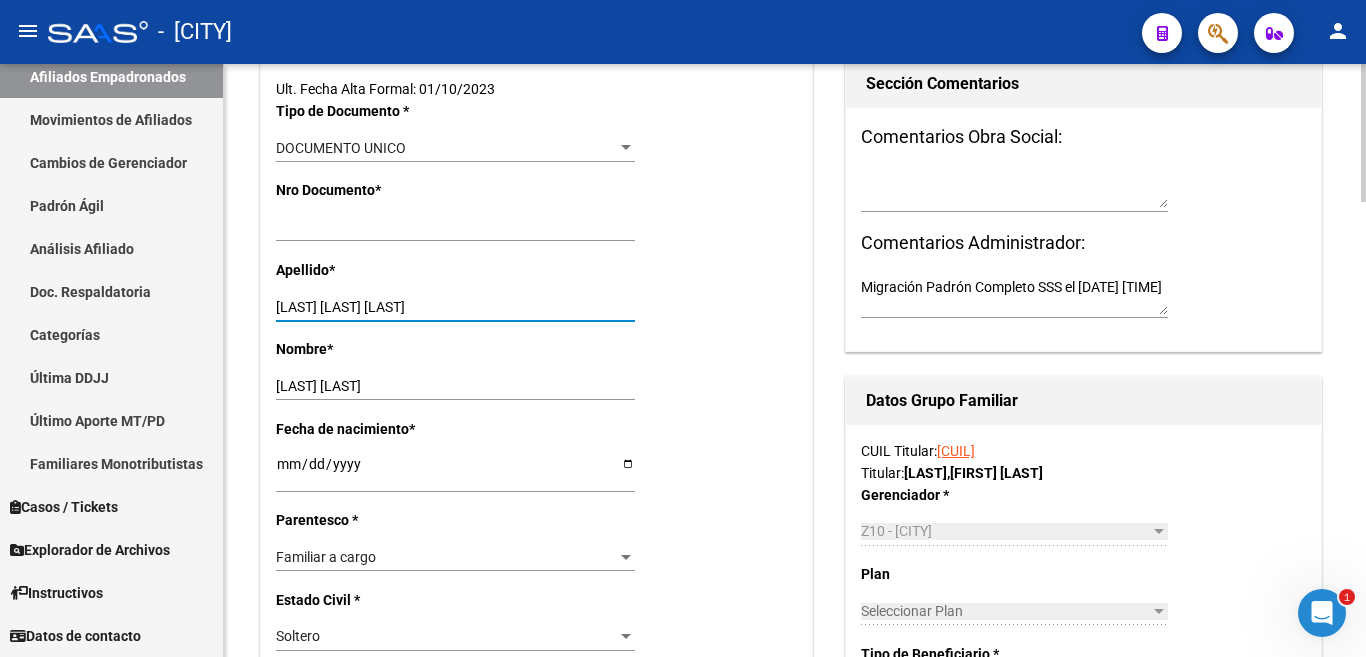 drag, startPoint x: 384, startPoint y: 300, endPoint x: 510, endPoint y: 299, distance: 126.00397 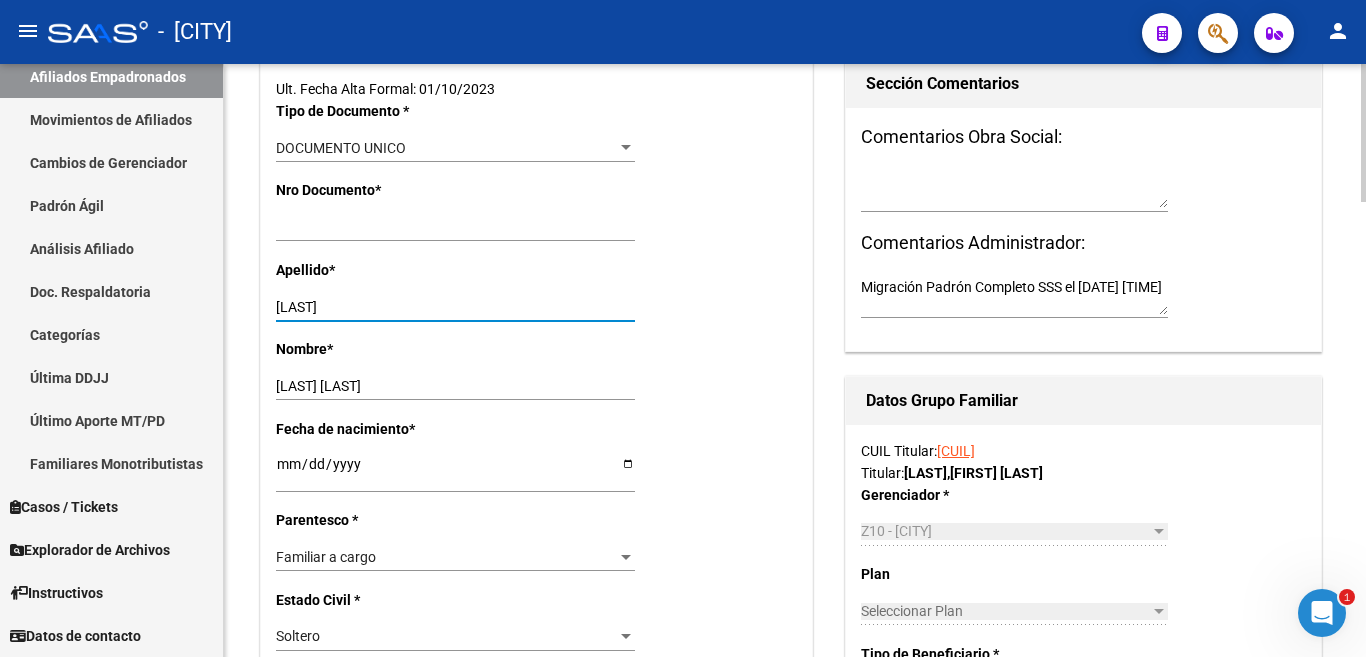 type on "ALBORNOZ" 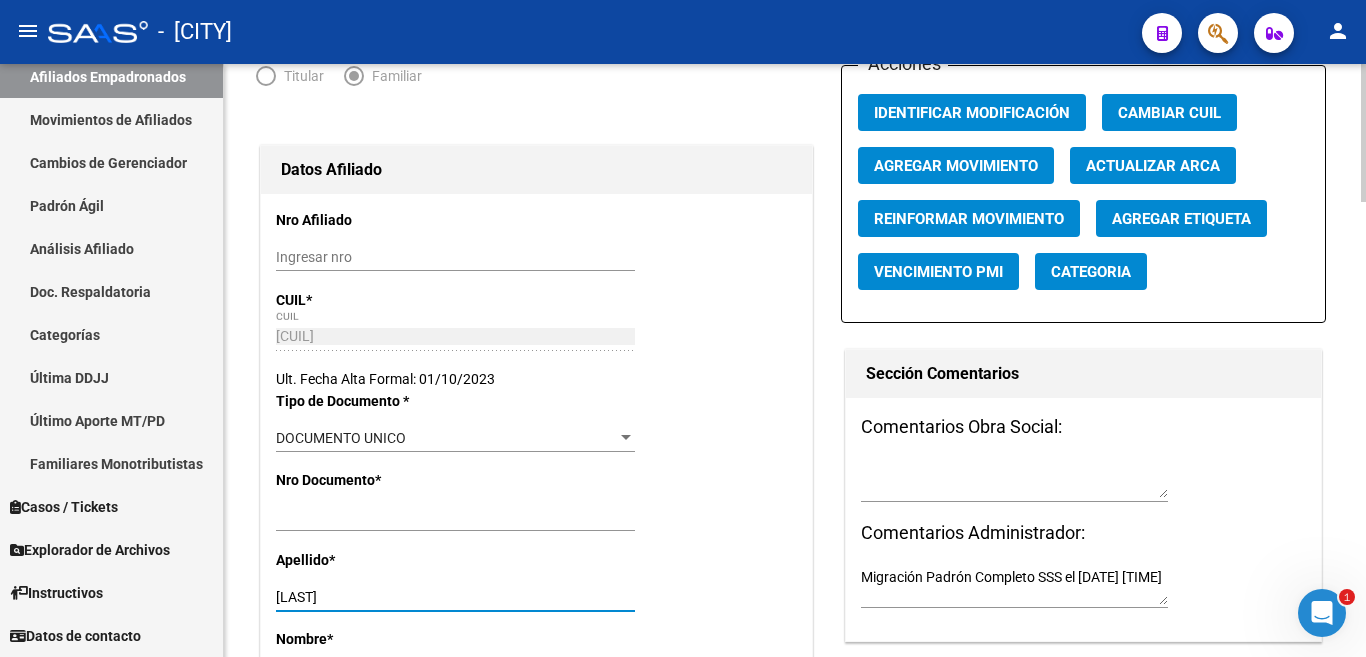 scroll, scrollTop: 0, scrollLeft: 0, axis: both 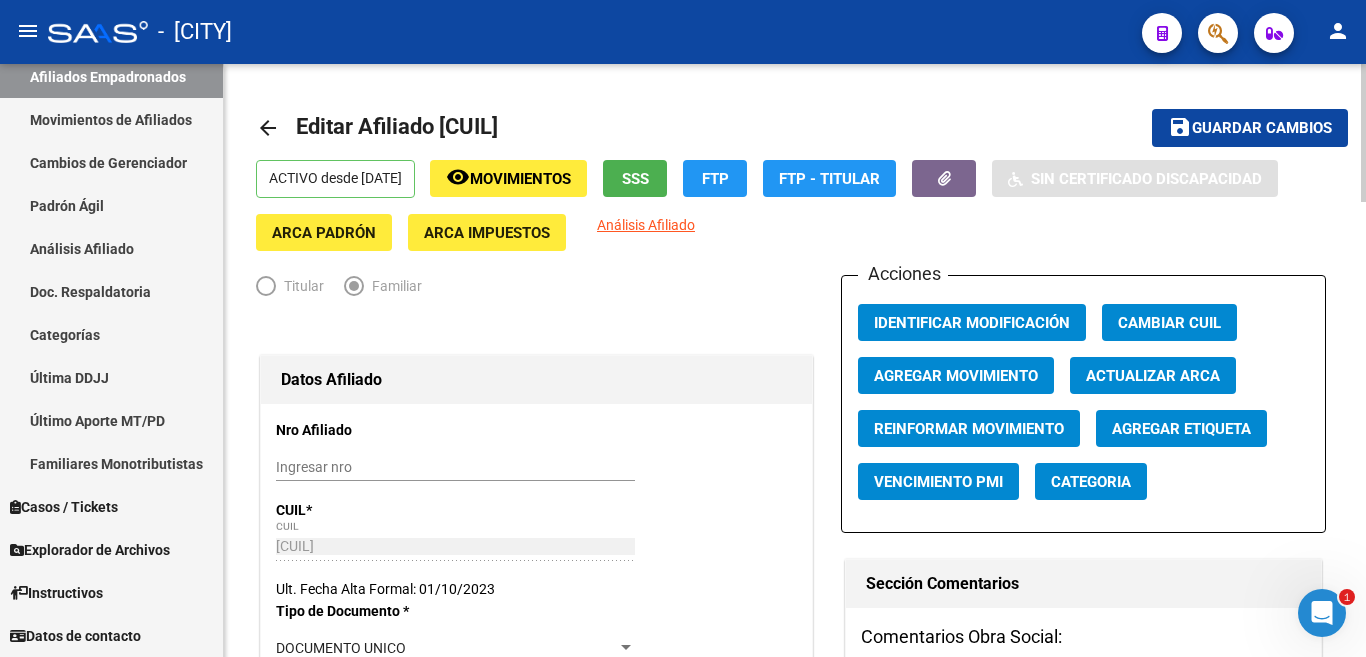 click on "Agregar Movimiento" 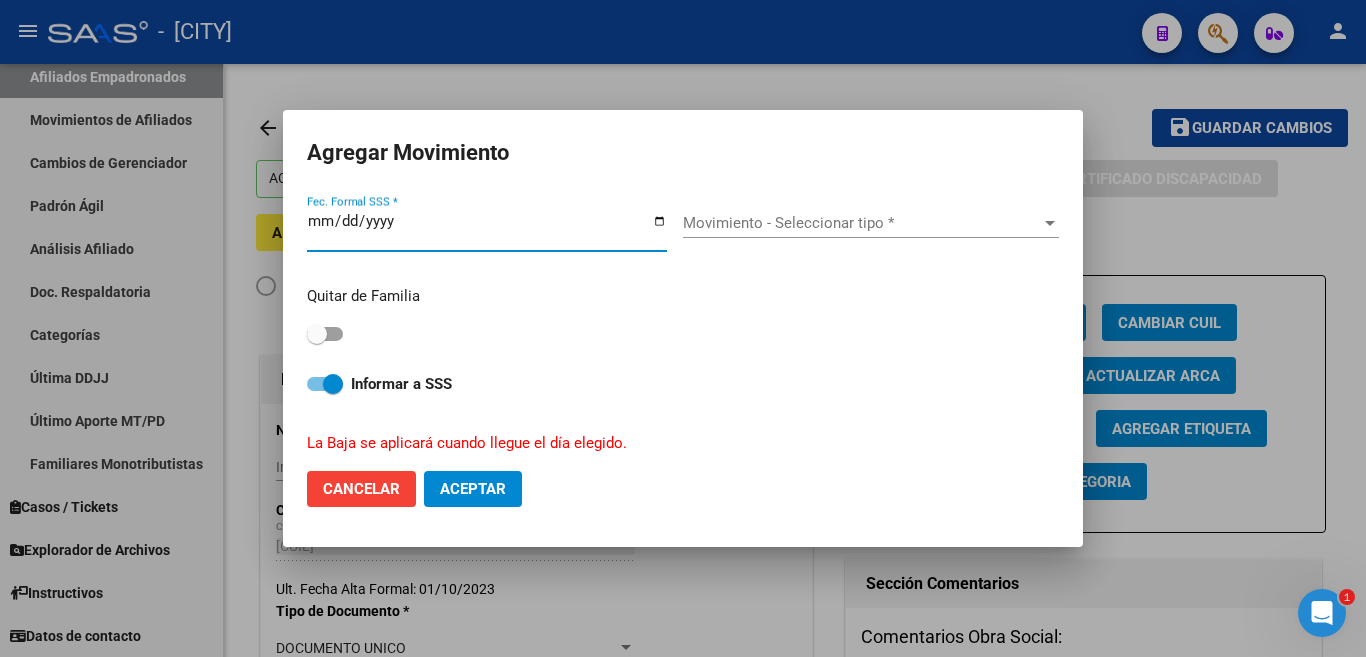 type on "2025-08-05" 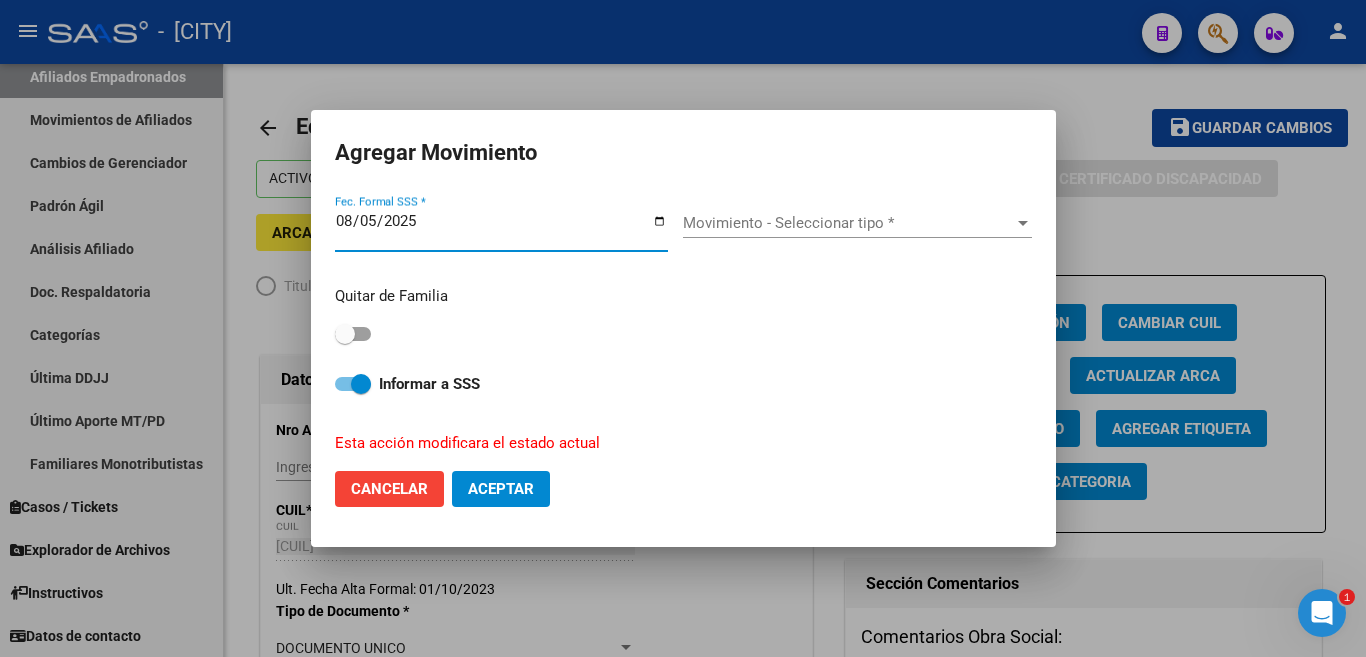 click on "Movimiento - Seleccionar tipo *" at bounding box center [848, 223] 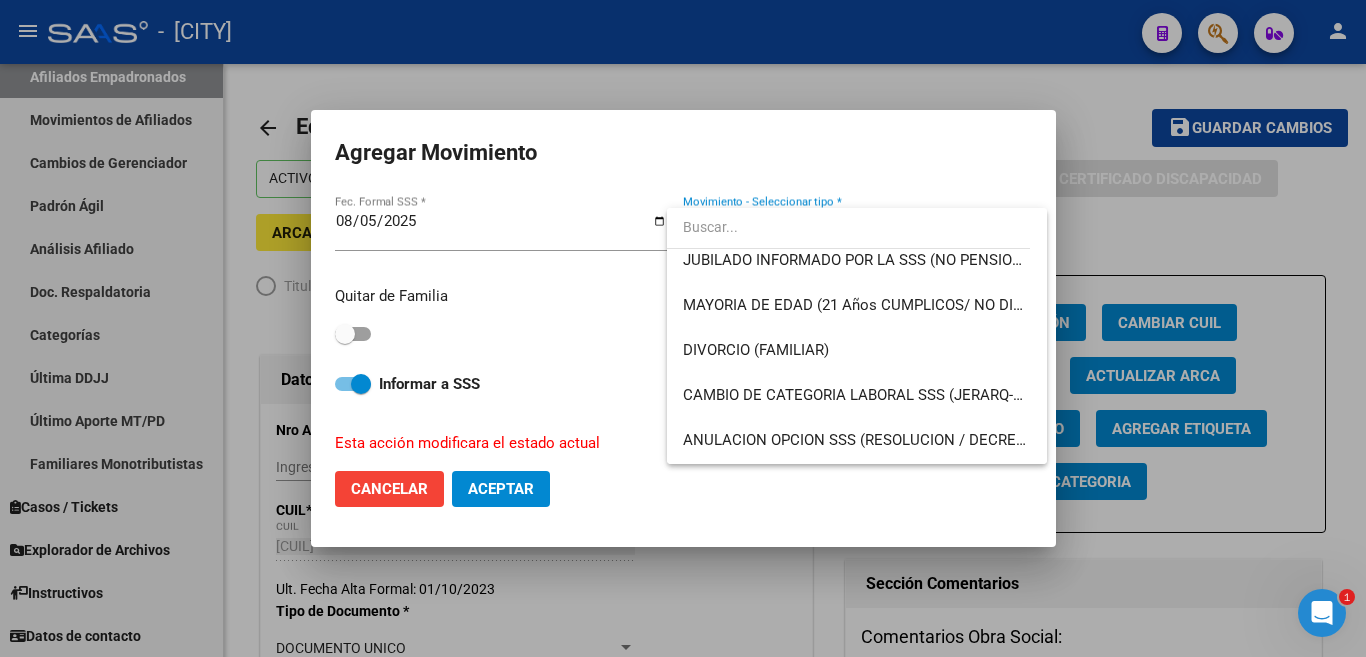 scroll, scrollTop: 200, scrollLeft: 0, axis: vertical 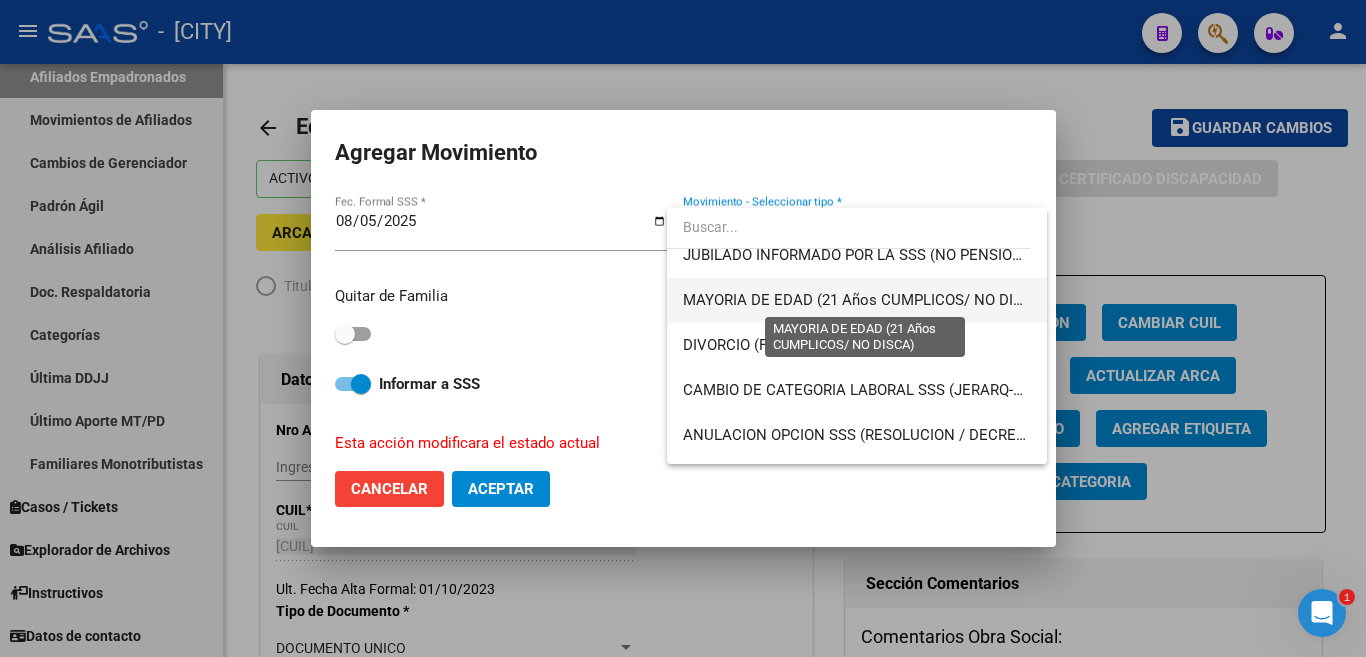 click on "MAYORIA DE EDAD (21 Años CUMPLICOS/ NO DISCA)" at bounding box center [865, 300] 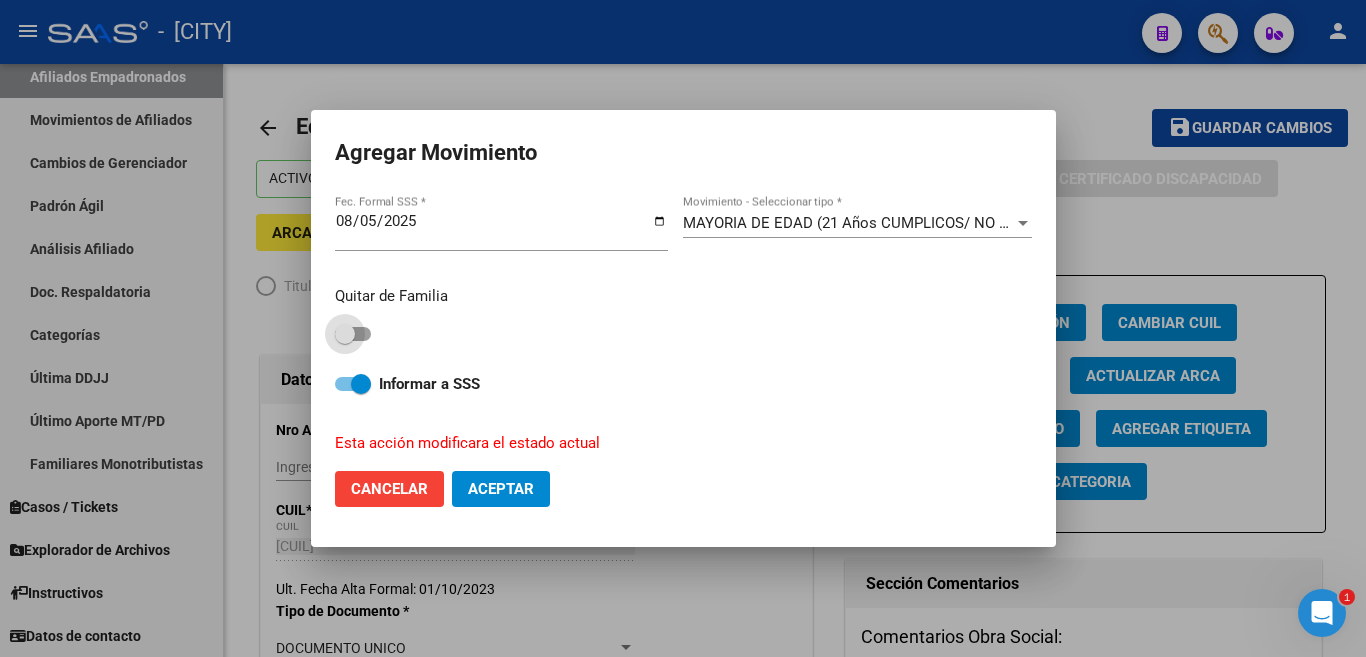 drag, startPoint x: 367, startPoint y: 328, endPoint x: 439, endPoint y: 416, distance: 113.70136 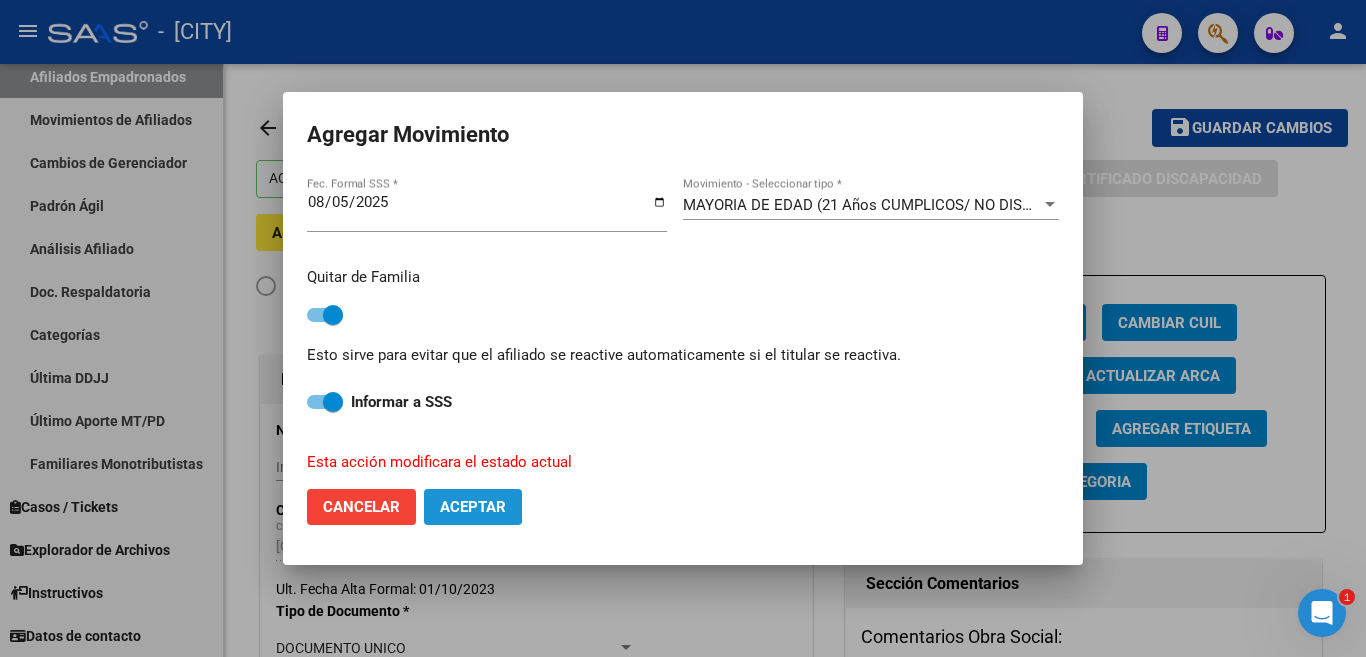 click on "Aceptar" 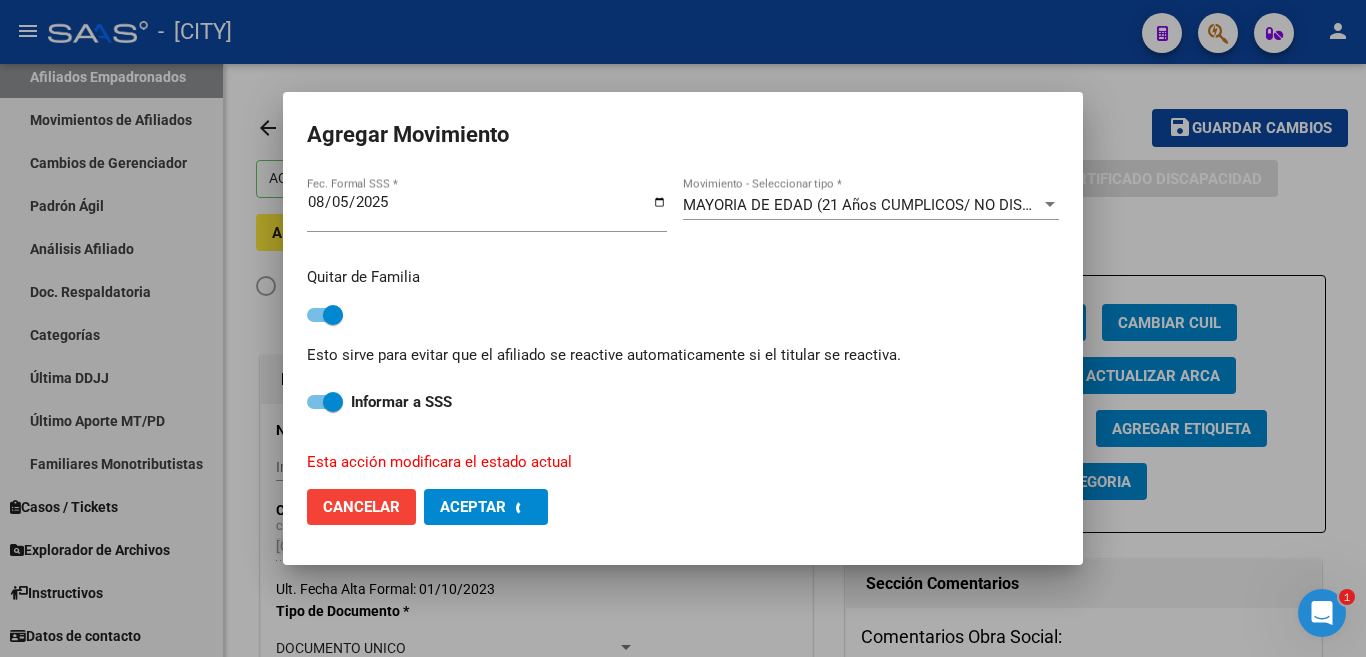 checkbox on "false" 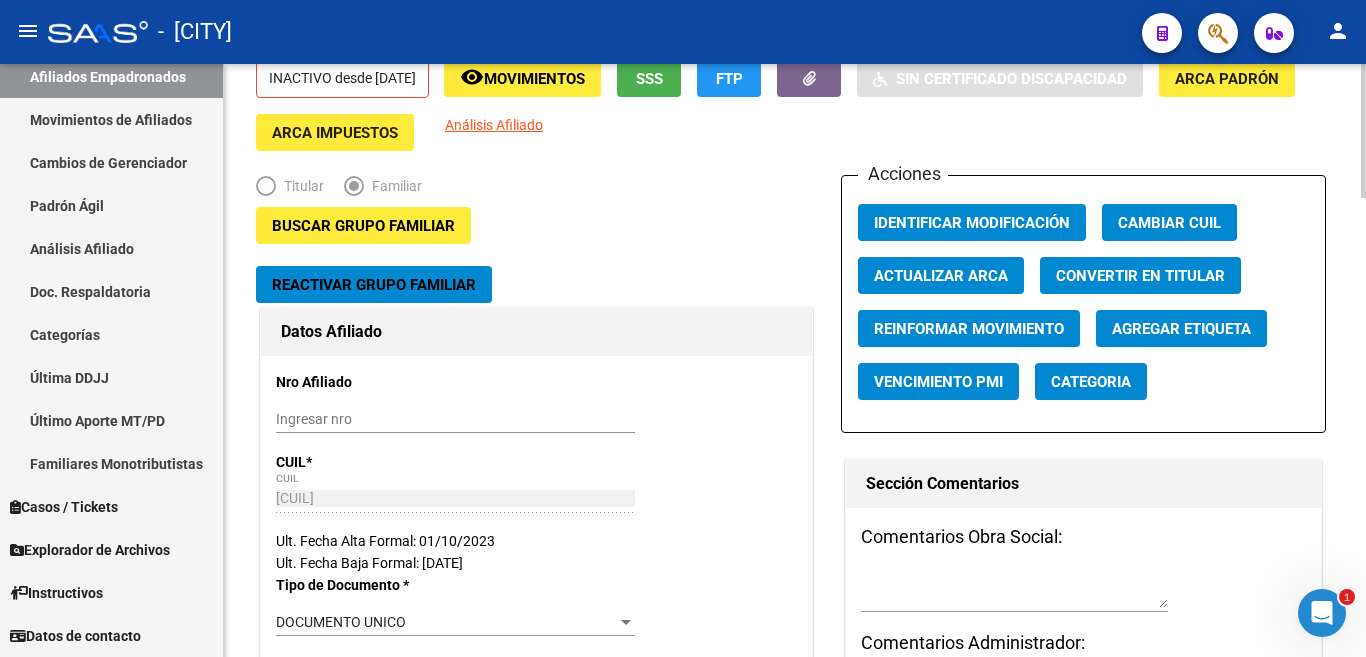 scroll, scrollTop: 0, scrollLeft: 0, axis: both 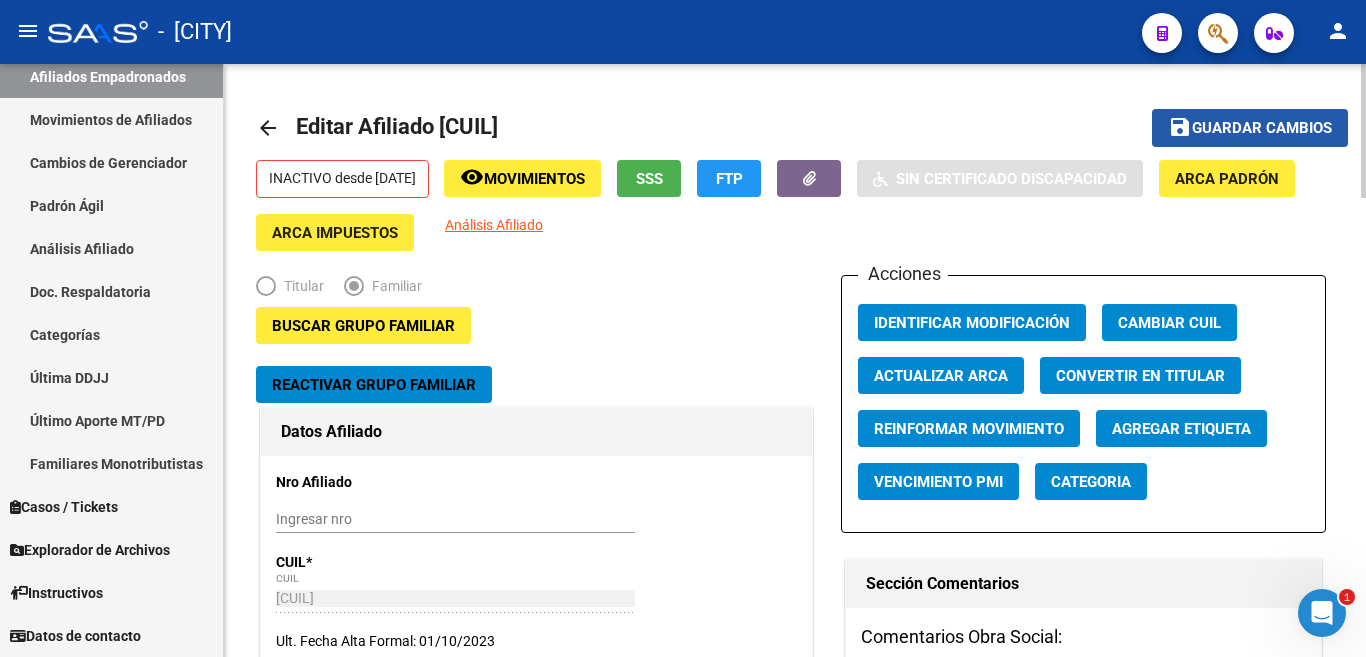 click on "Guardar cambios" 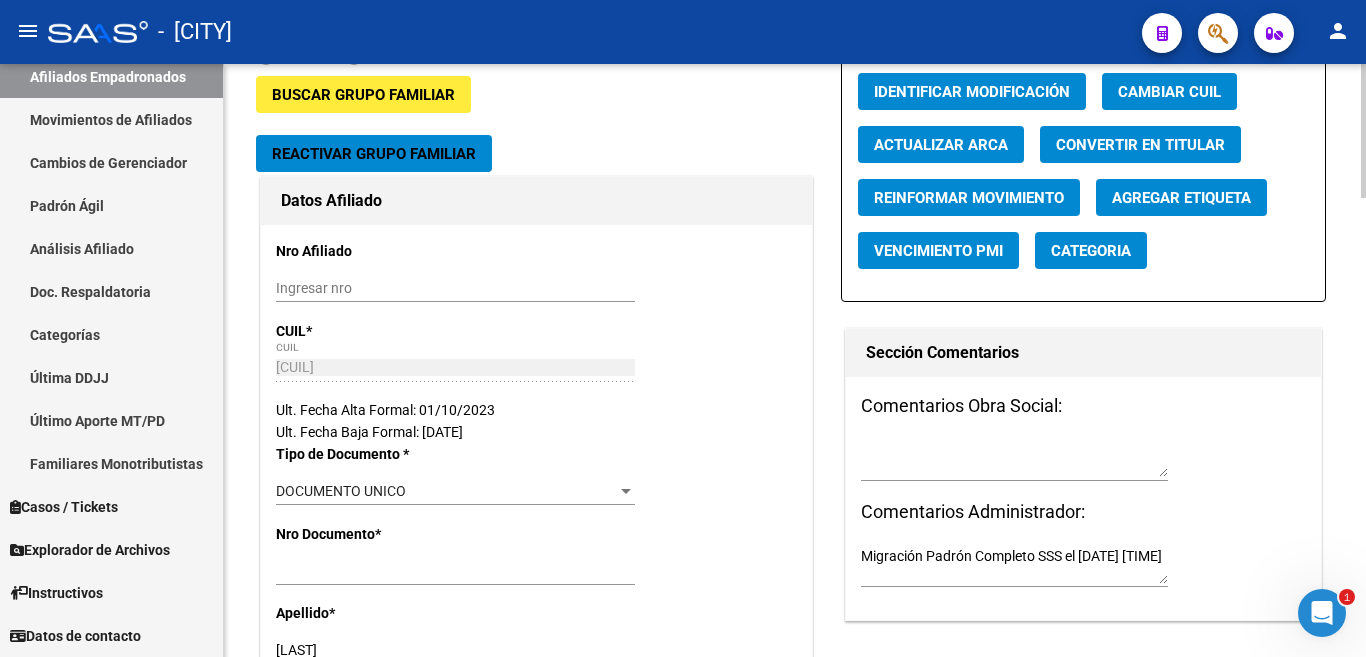 scroll, scrollTop: 0, scrollLeft: 0, axis: both 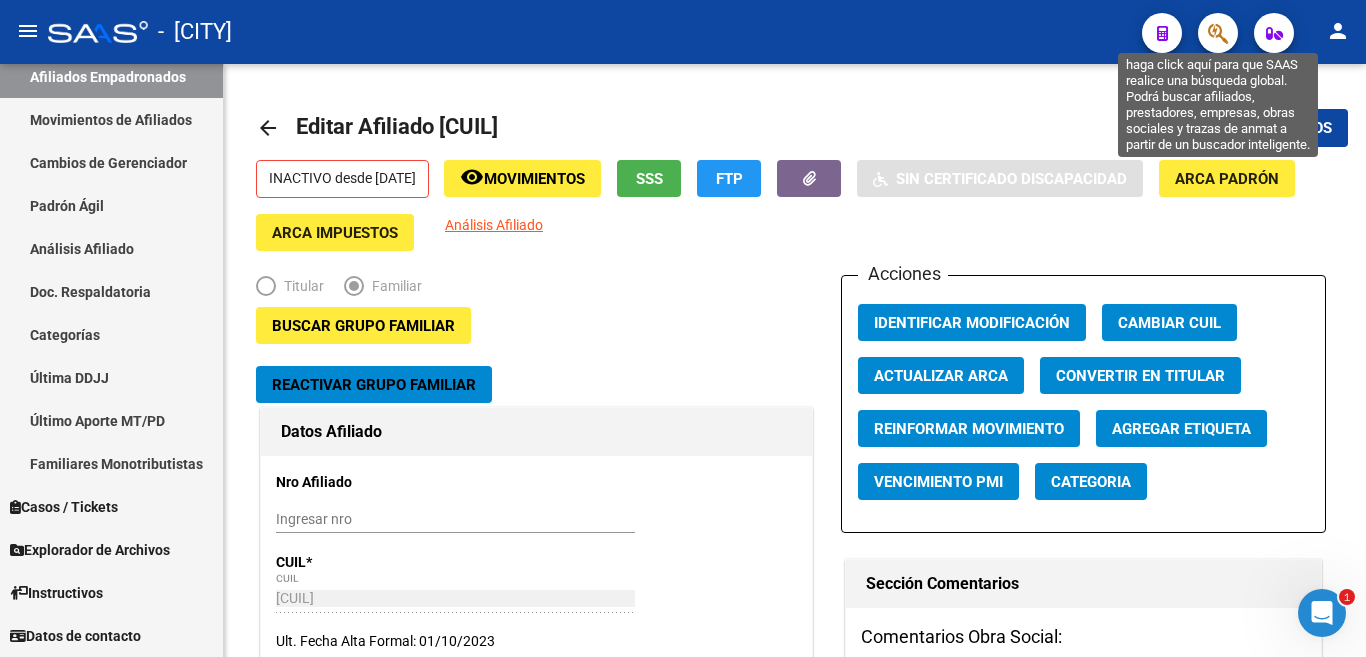 click 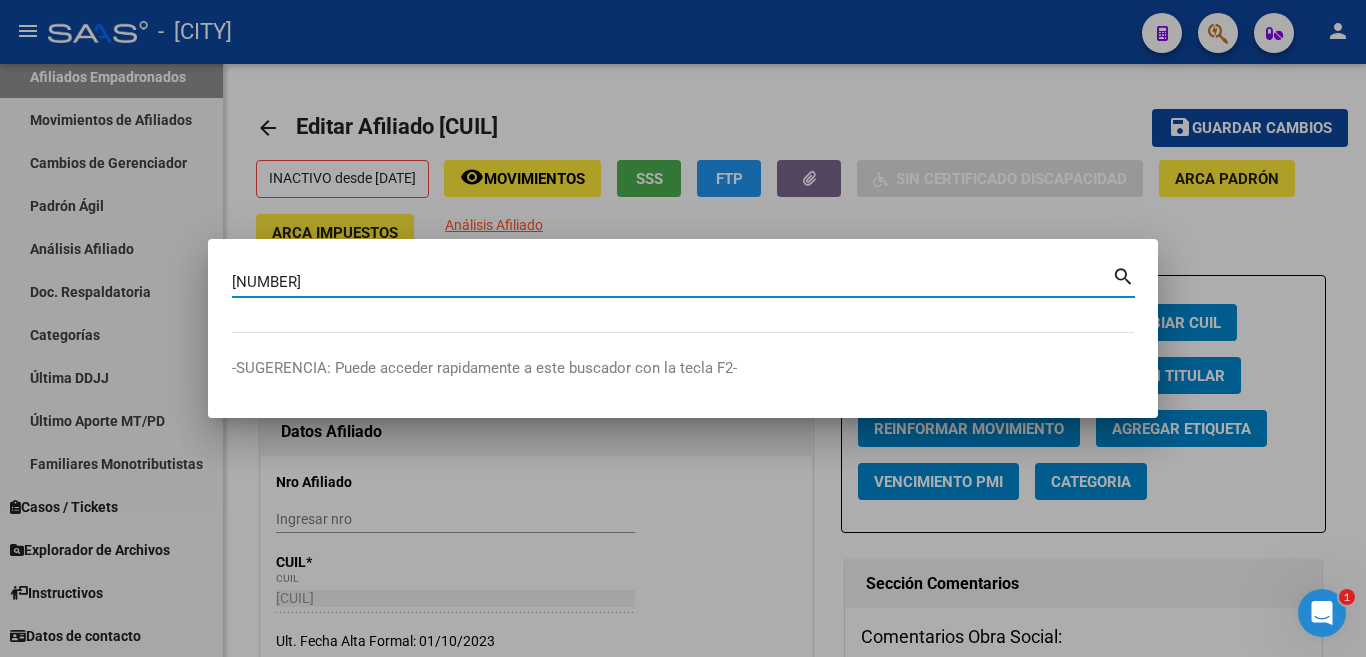 type on "21874200" 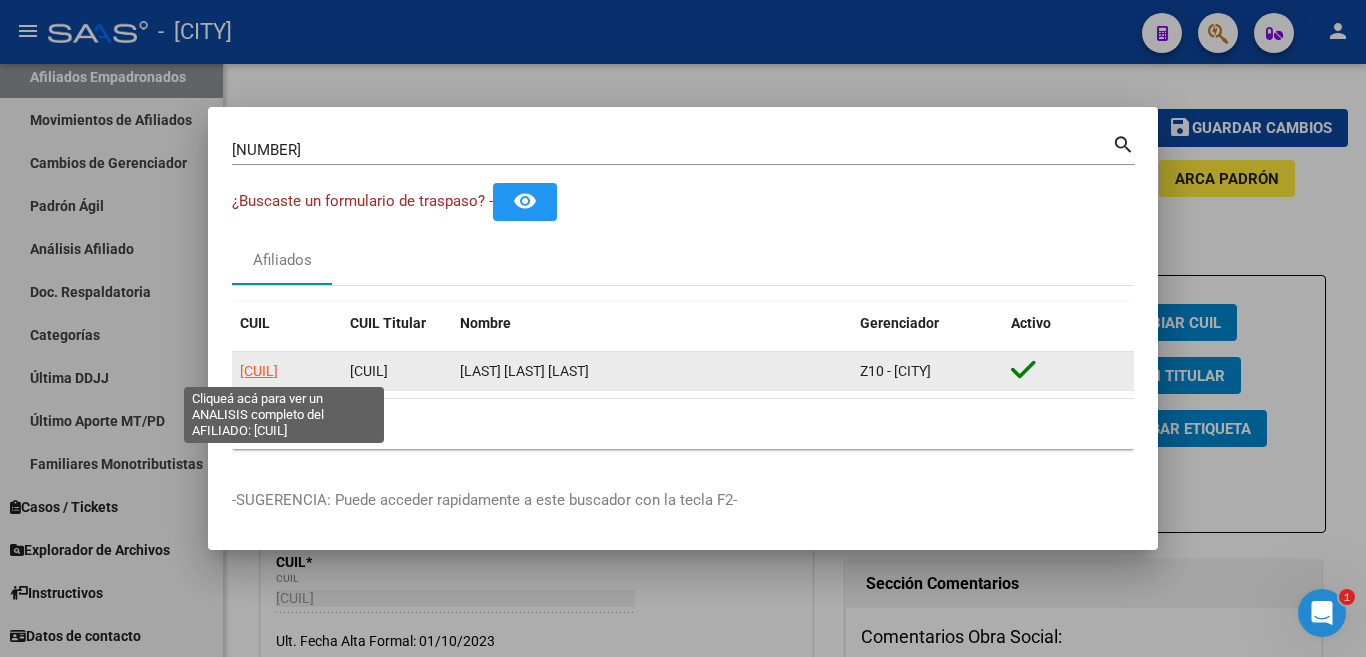 click on "27218742004" 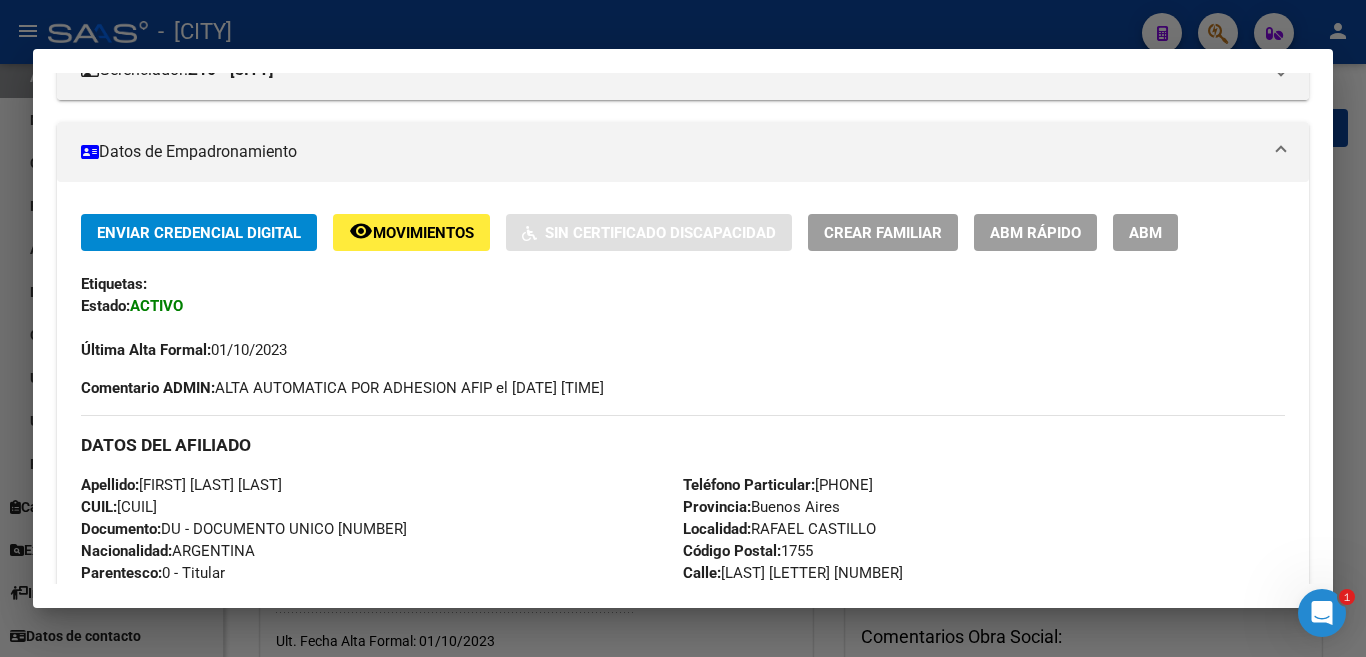 scroll, scrollTop: 200, scrollLeft: 0, axis: vertical 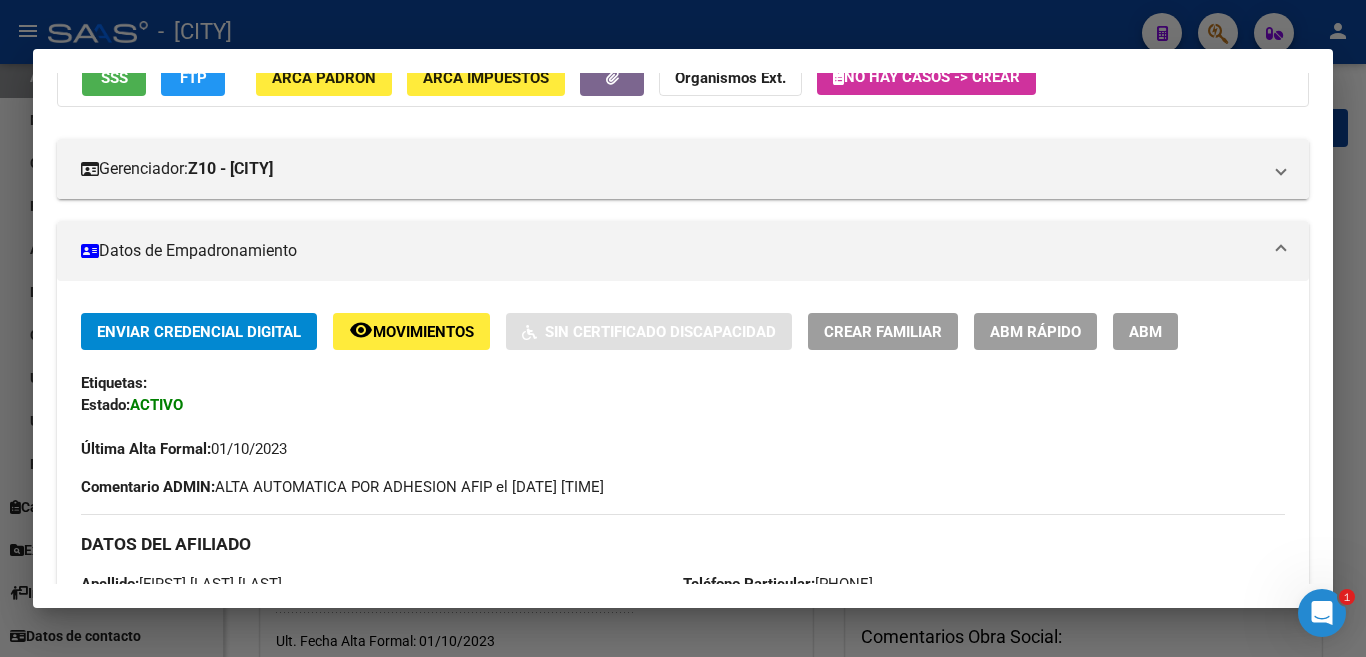 click on "ABM" at bounding box center (1145, 332) 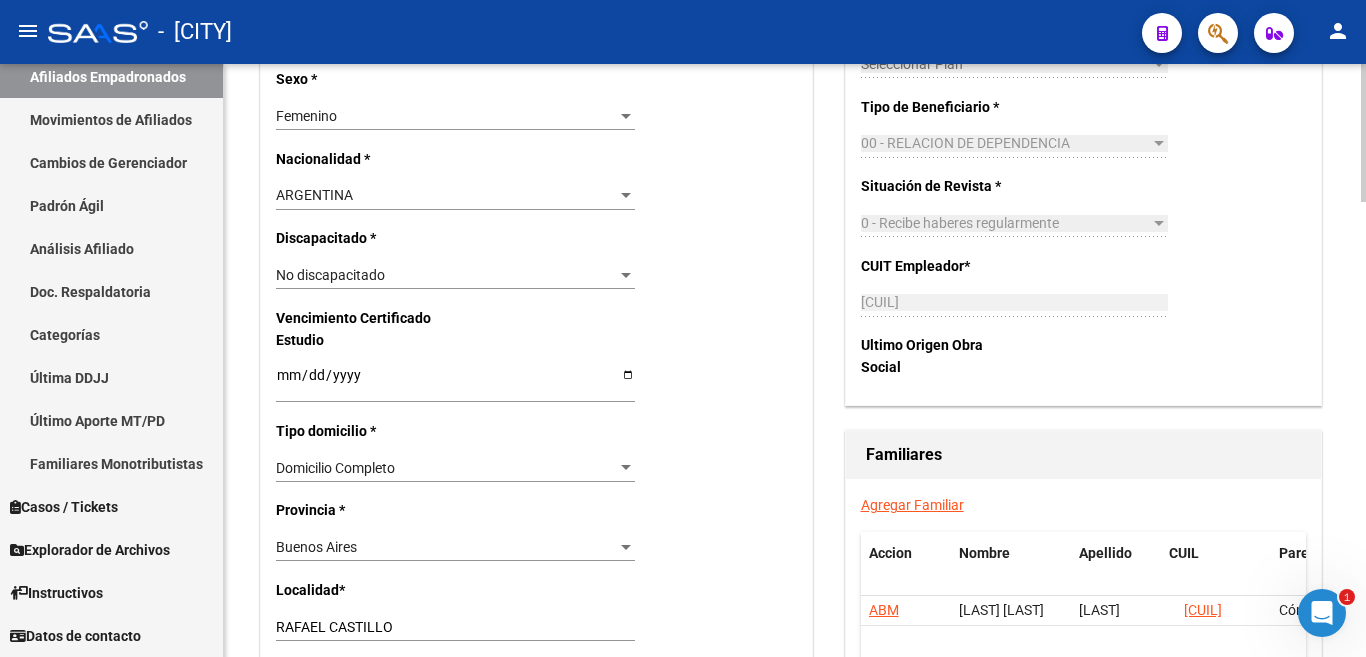 scroll, scrollTop: 1200, scrollLeft: 0, axis: vertical 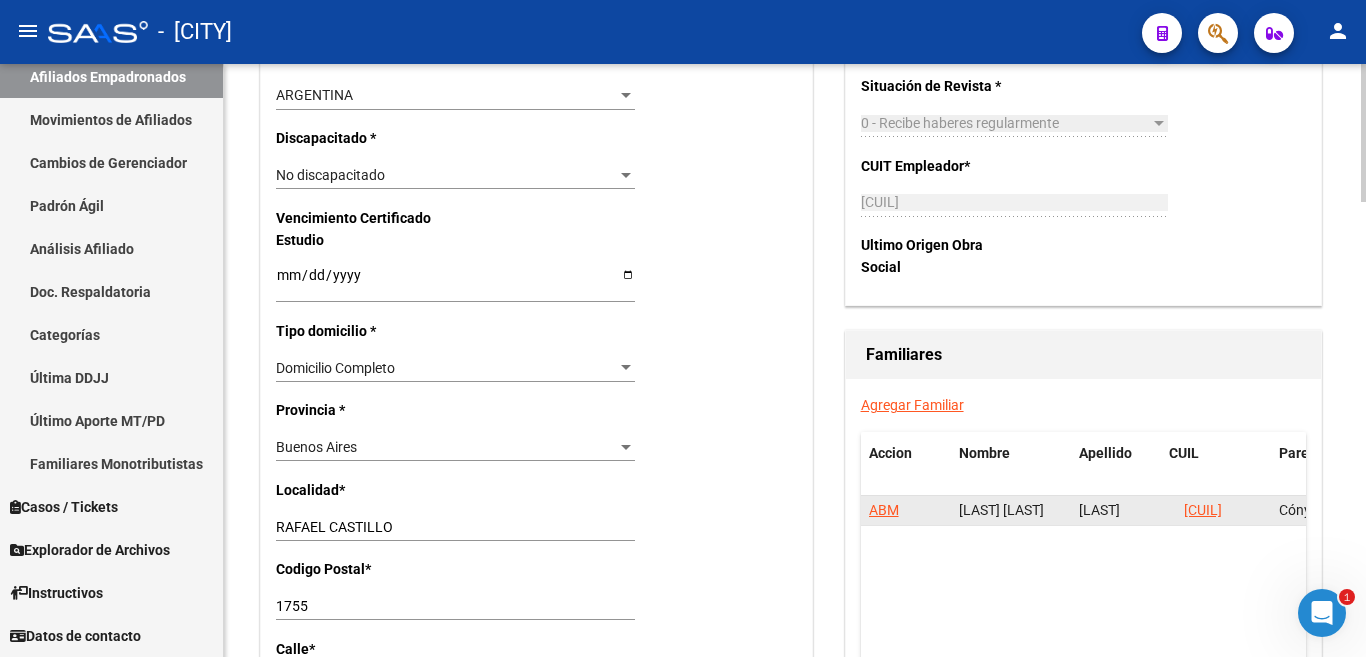 click on "ABM" 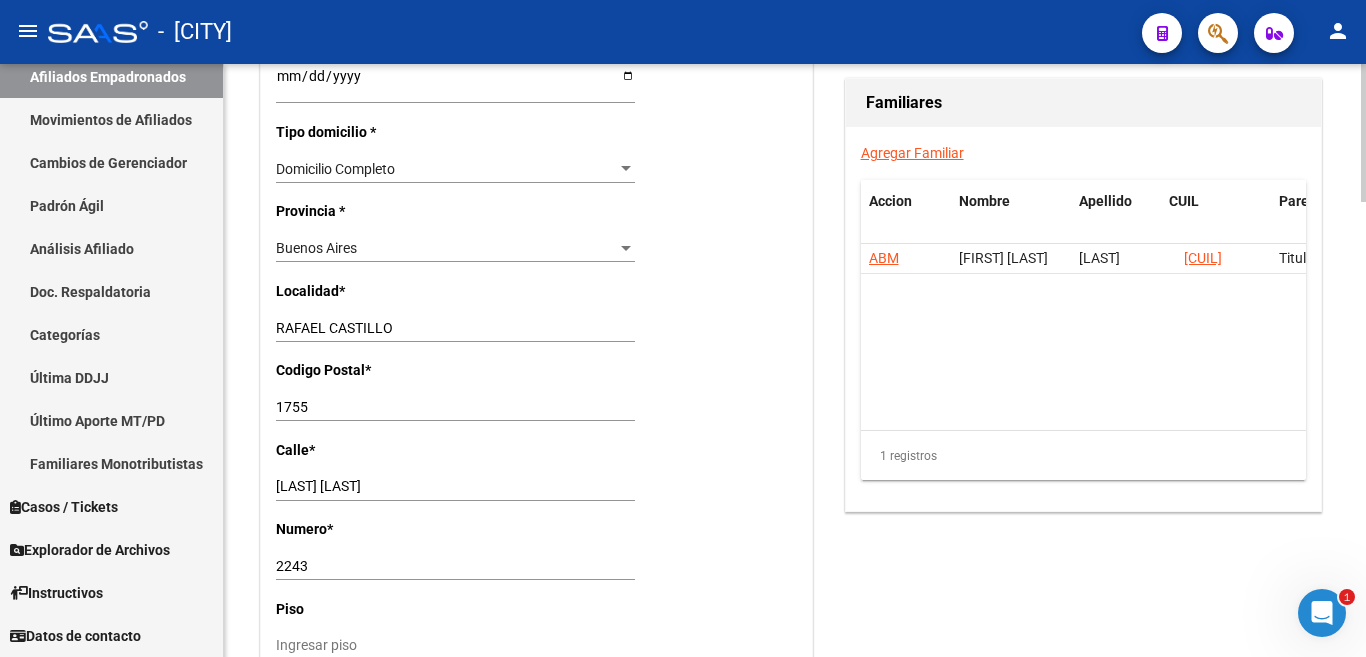 scroll, scrollTop: 1400, scrollLeft: 0, axis: vertical 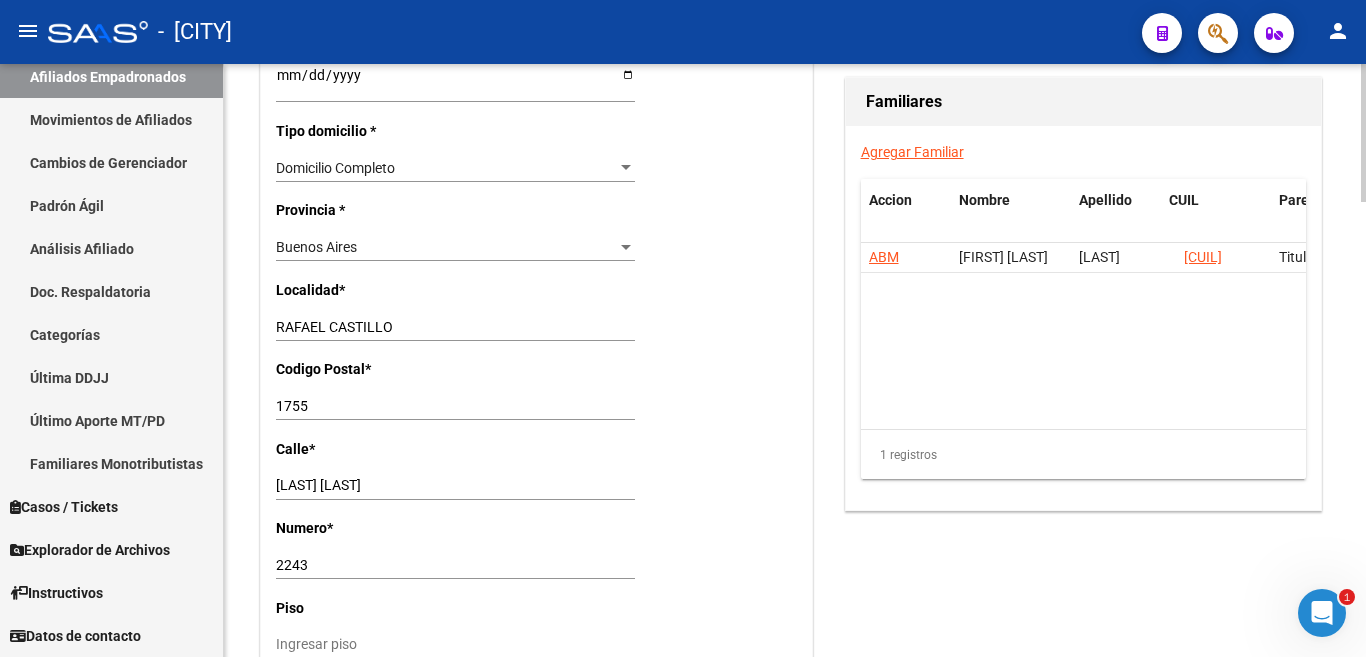 click on "2243" at bounding box center [455, 565] 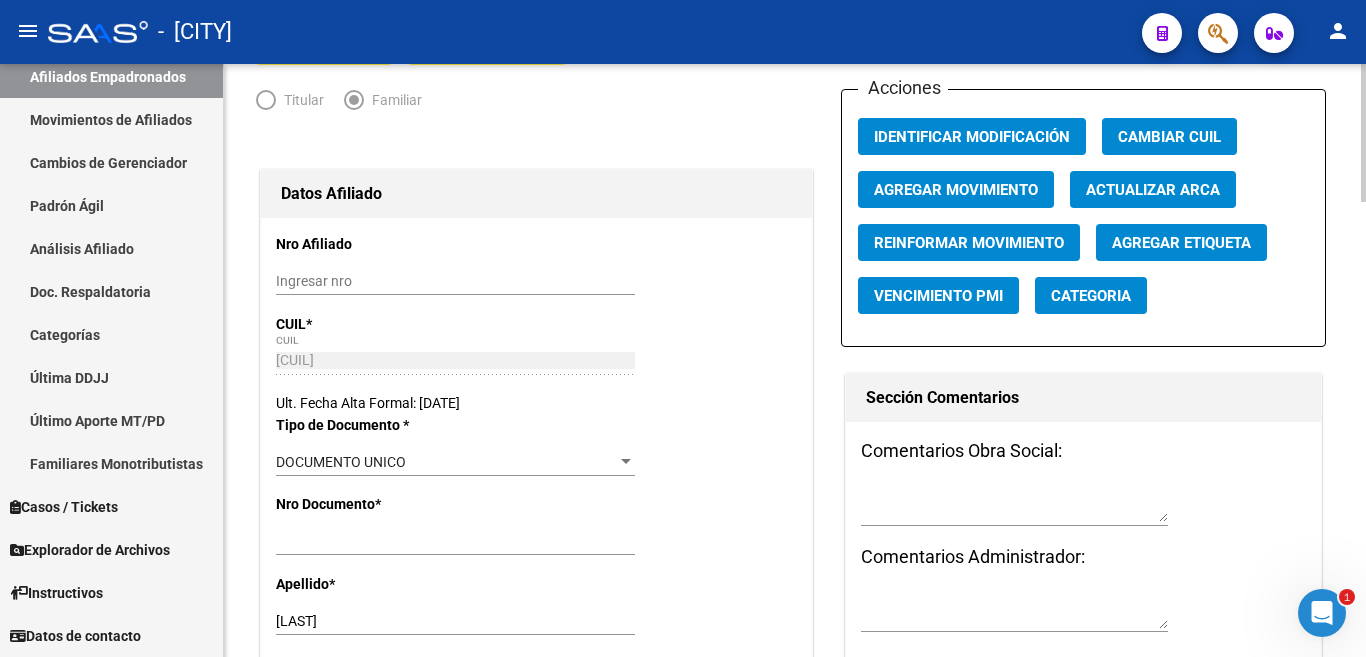 scroll, scrollTop: 0, scrollLeft: 0, axis: both 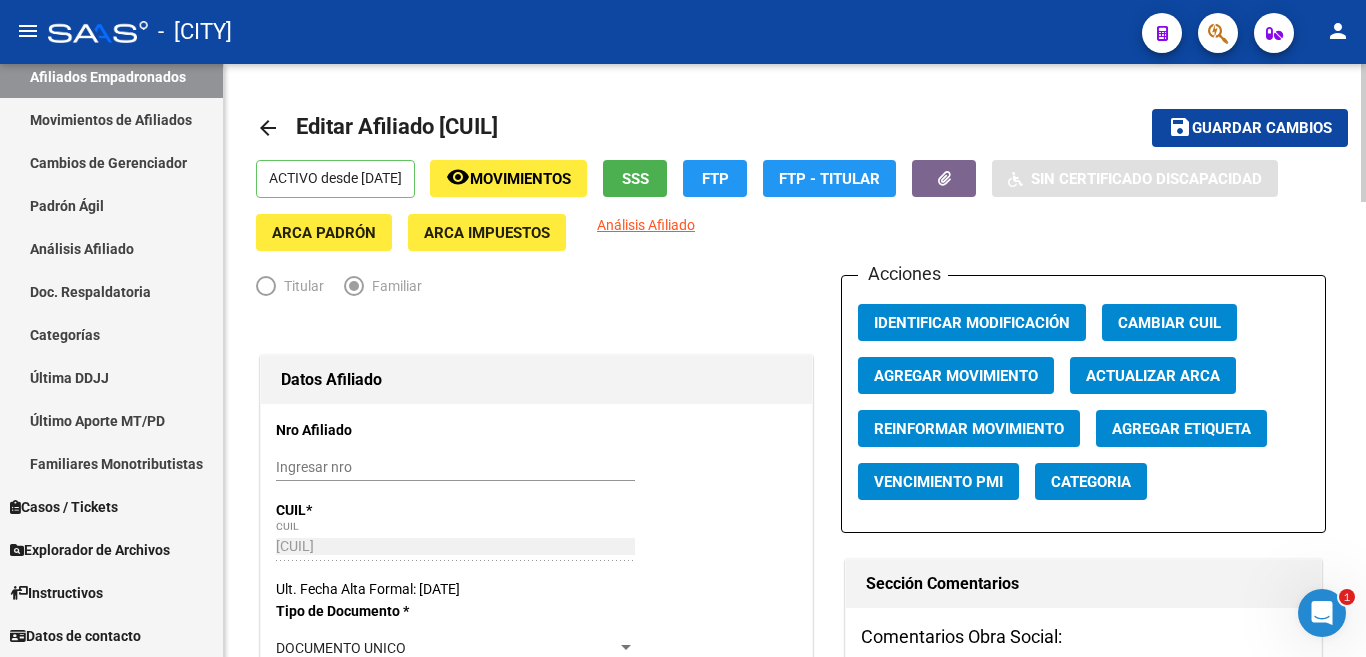 type on "2225" 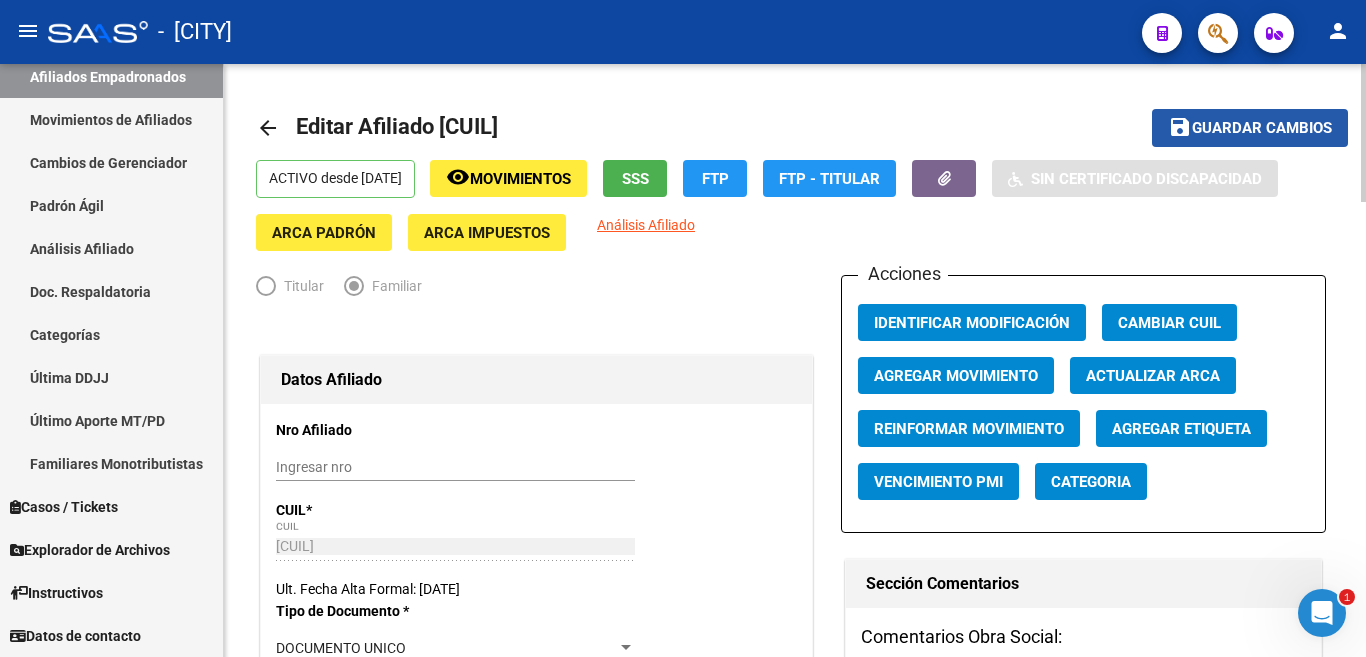 click on "save Guardar cambios" 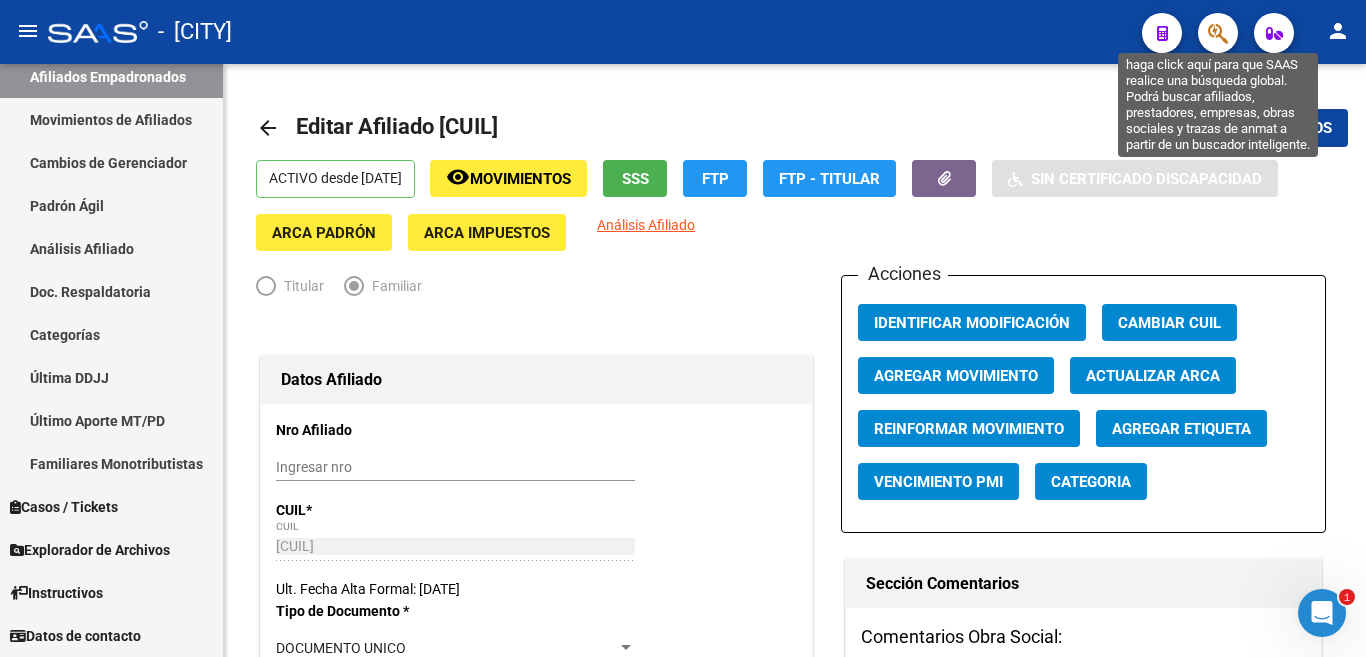click 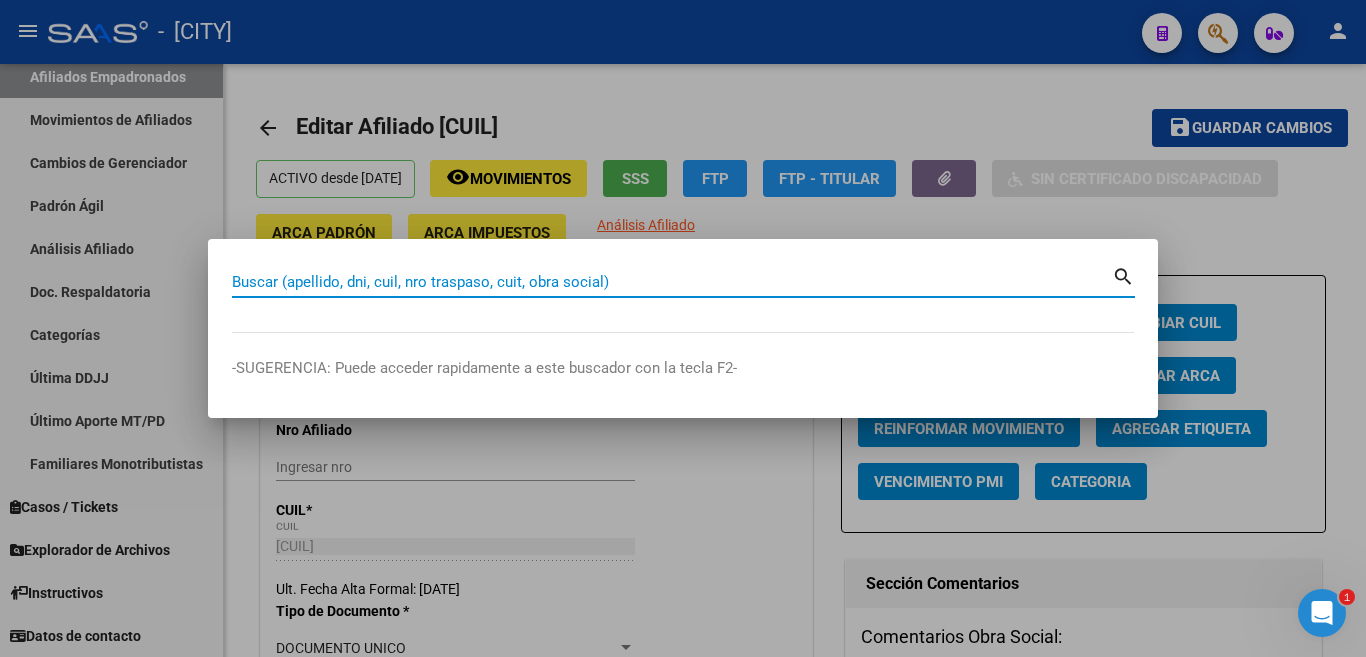 click on "Buscar (apellido, dni, cuil, nro traspaso, cuit, obra social)" at bounding box center [672, 282] 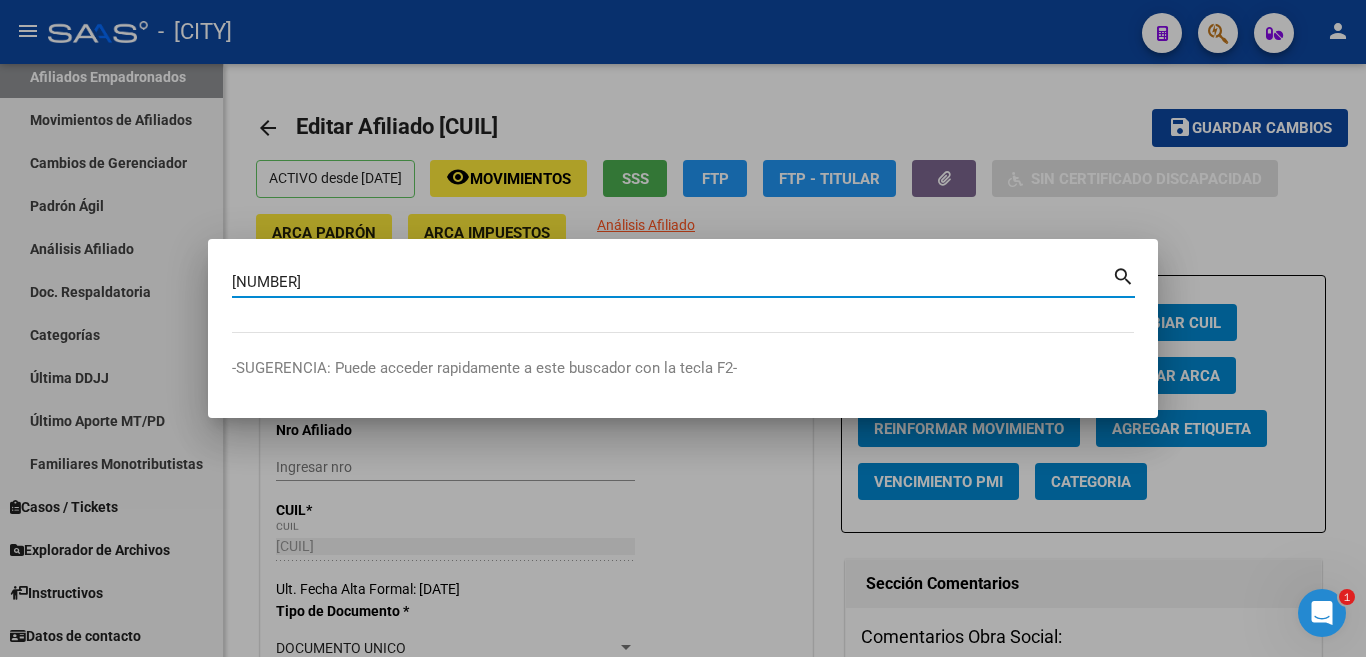type on "23526510" 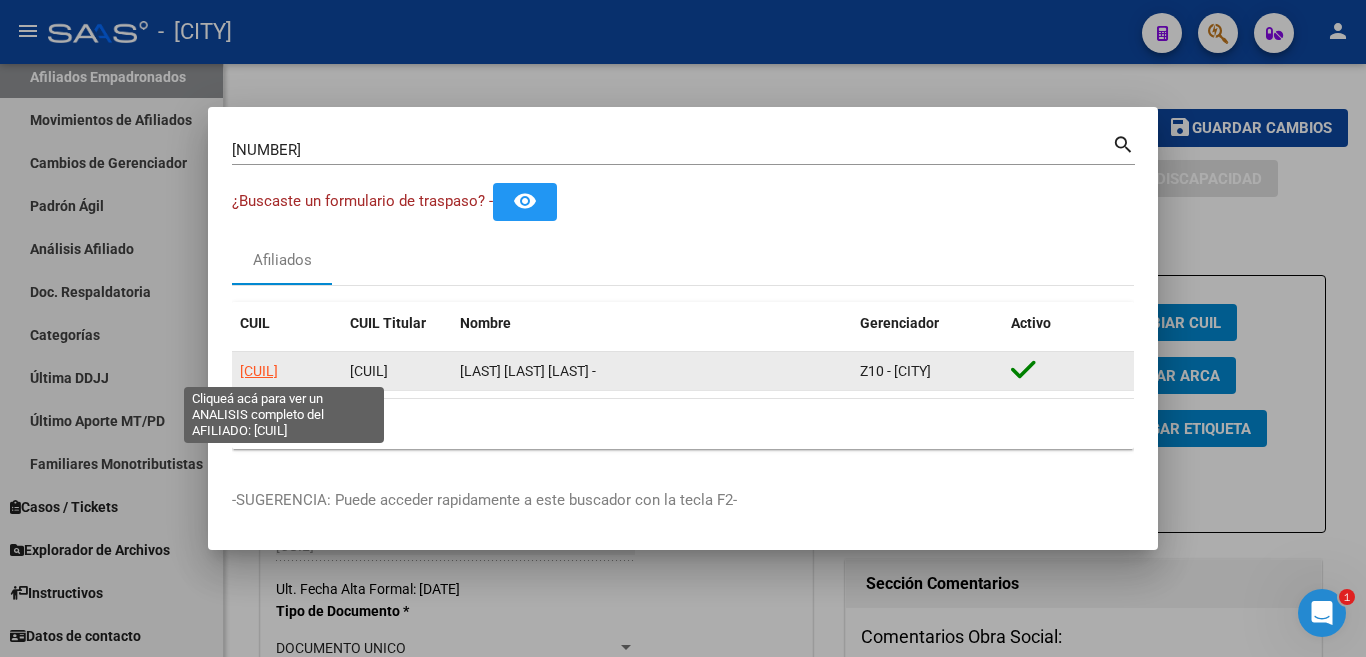 click on "23235265109" 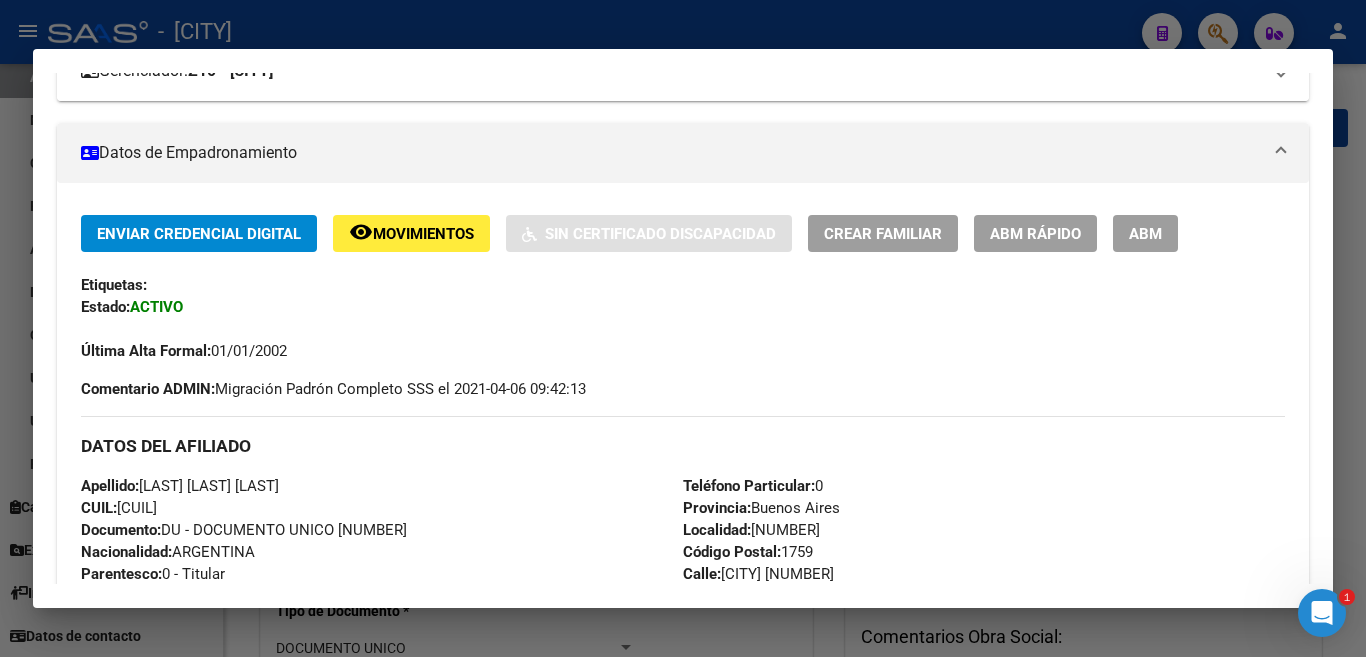 scroll, scrollTop: 300, scrollLeft: 0, axis: vertical 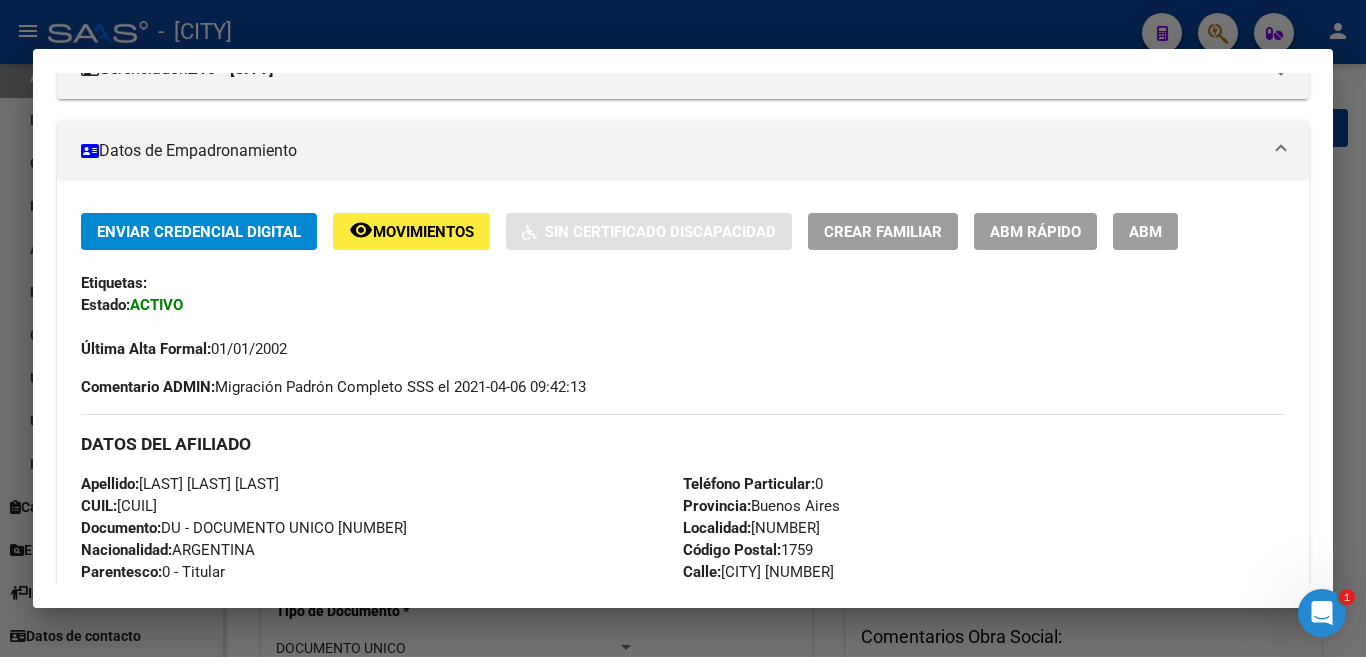 click on "ABM" at bounding box center (1145, 231) 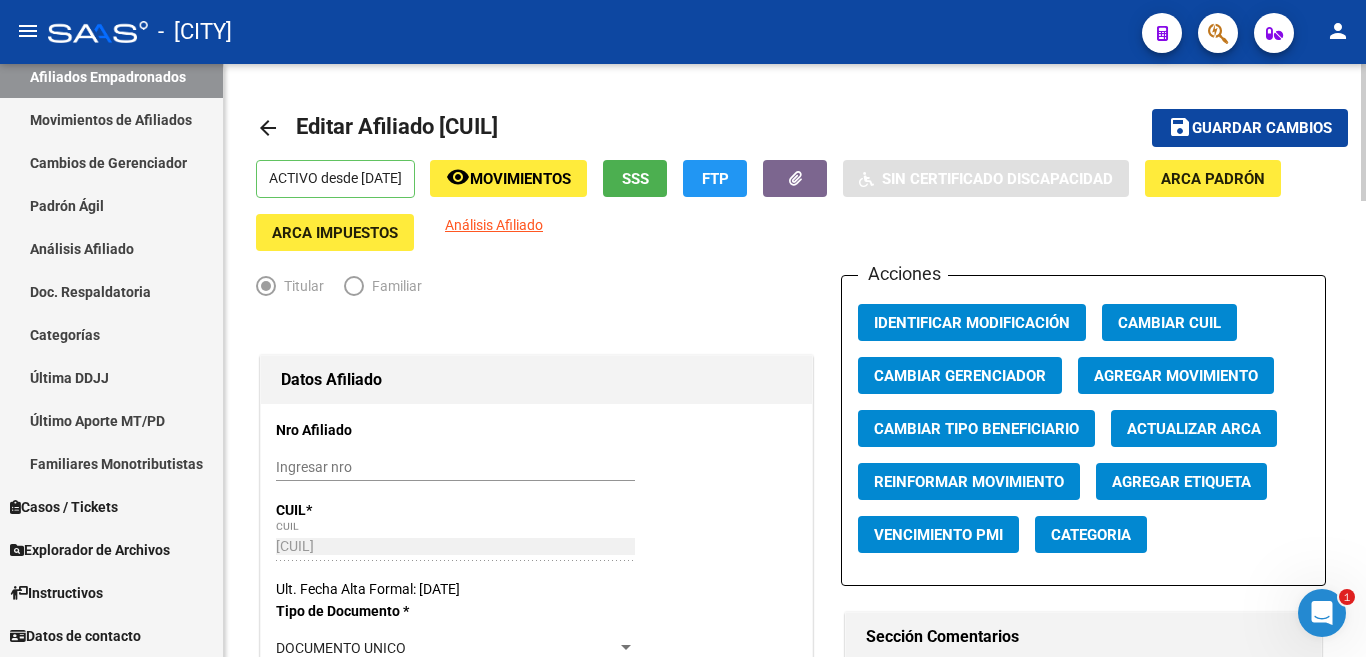 scroll, scrollTop: 400, scrollLeft: 0, axis: vertical 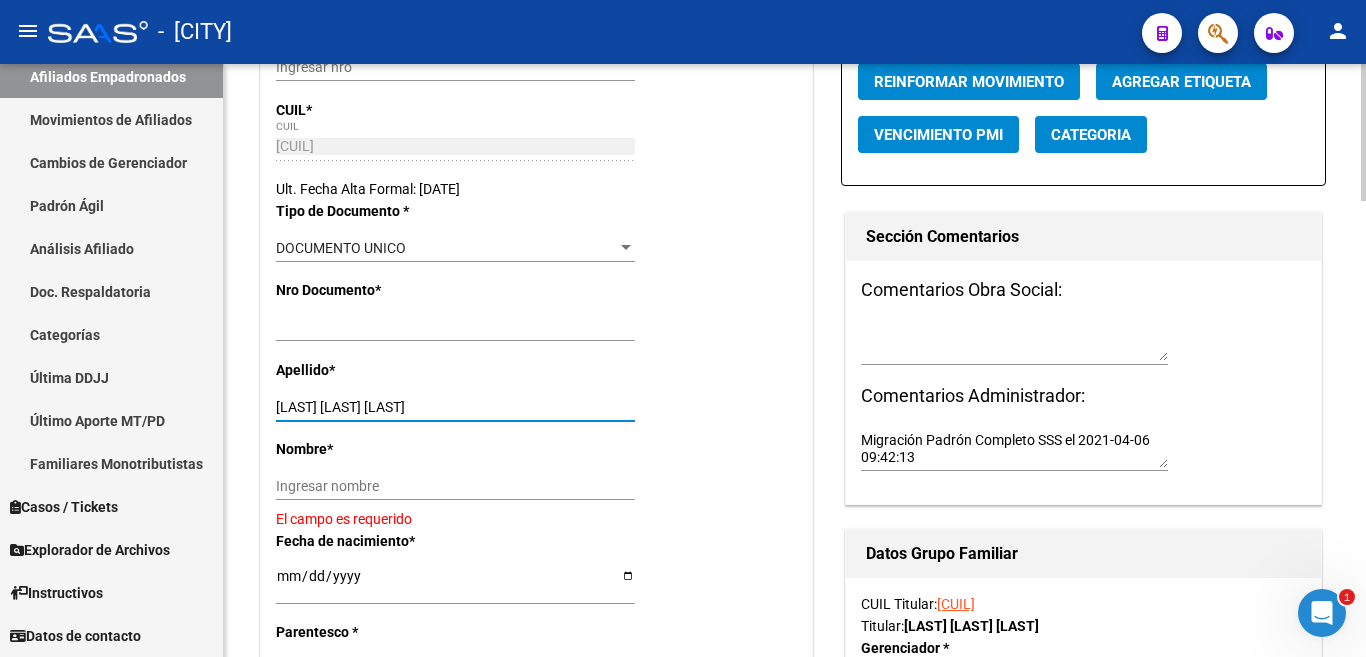 drag, startPoint x: 374, startPoint y: 407, endPoint x: 482, endPoint y: 405, distance: 108.01852 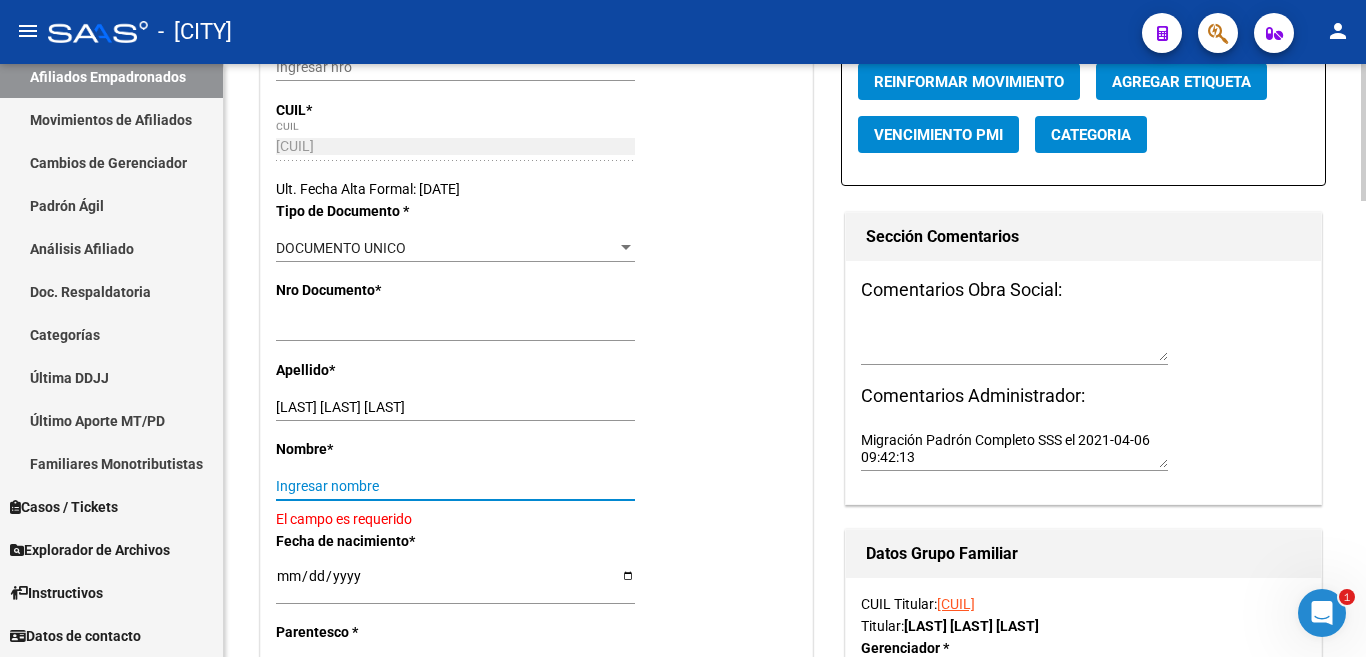 paste on "JAVIER OSCAR" 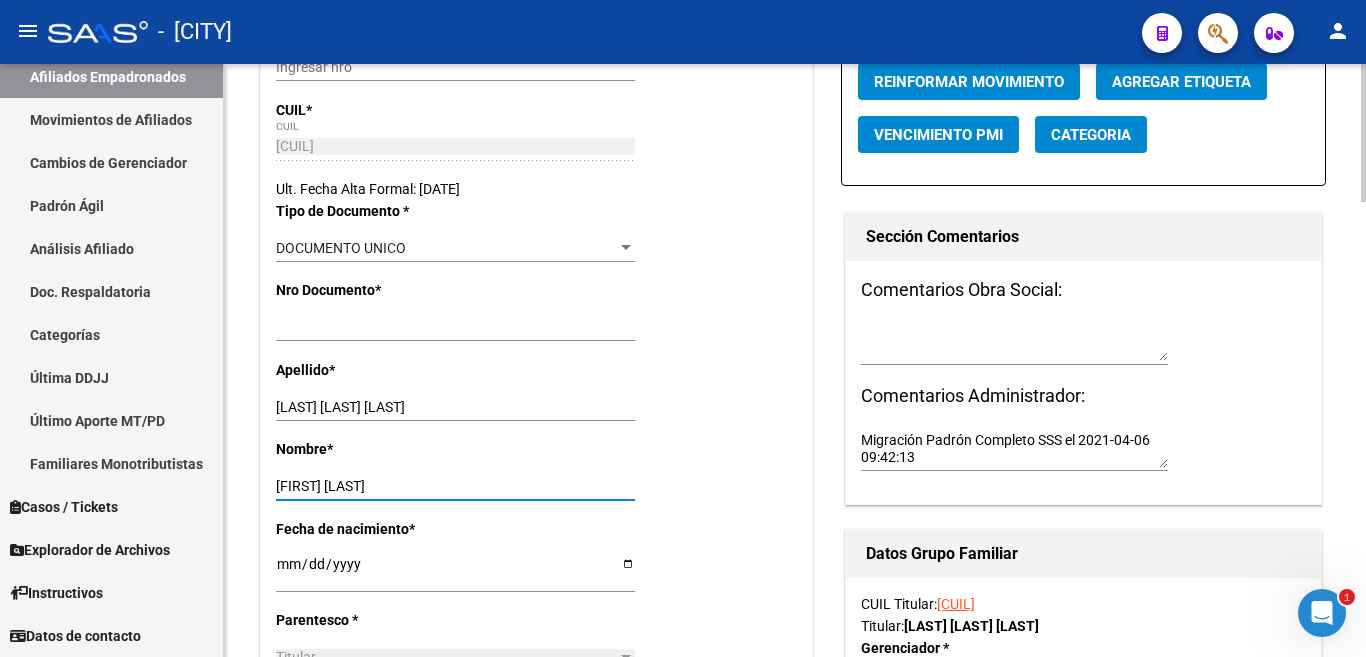 type on "JAVIER OSCAR" 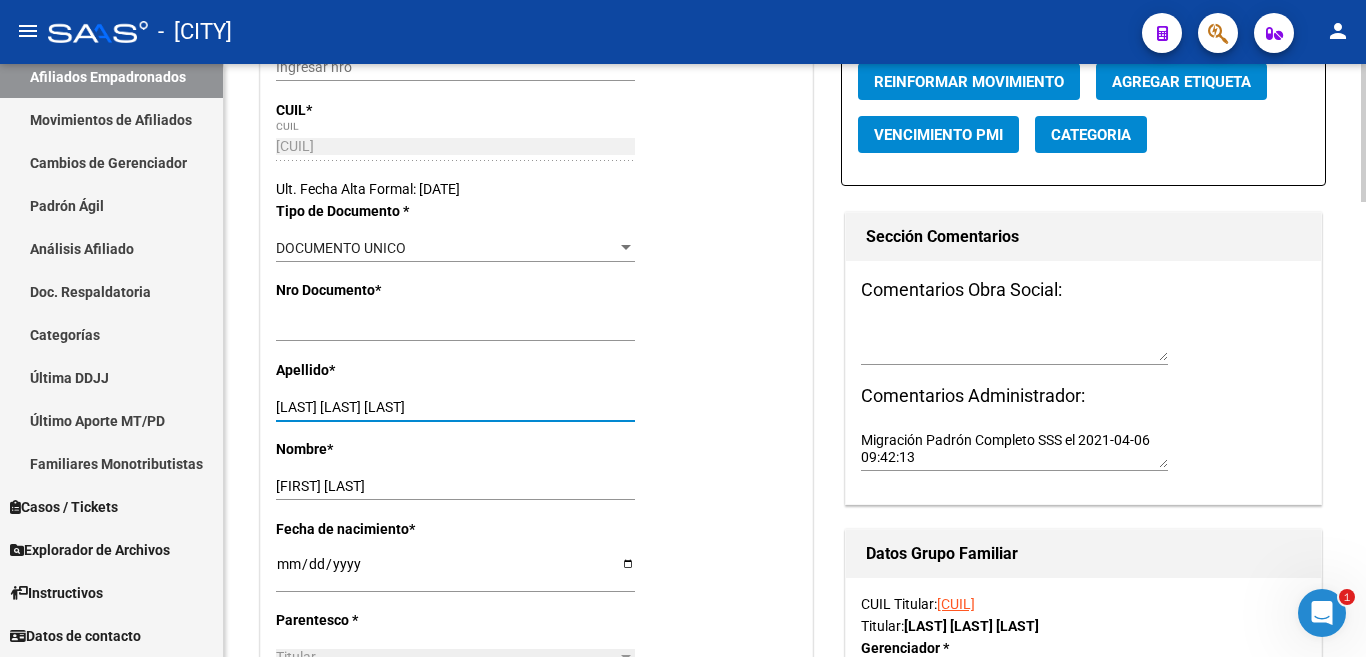 drag, startPoint x: 375, startPoint y: 405, endPoint x: 474, endPoint y: 403, distance: 99.0202 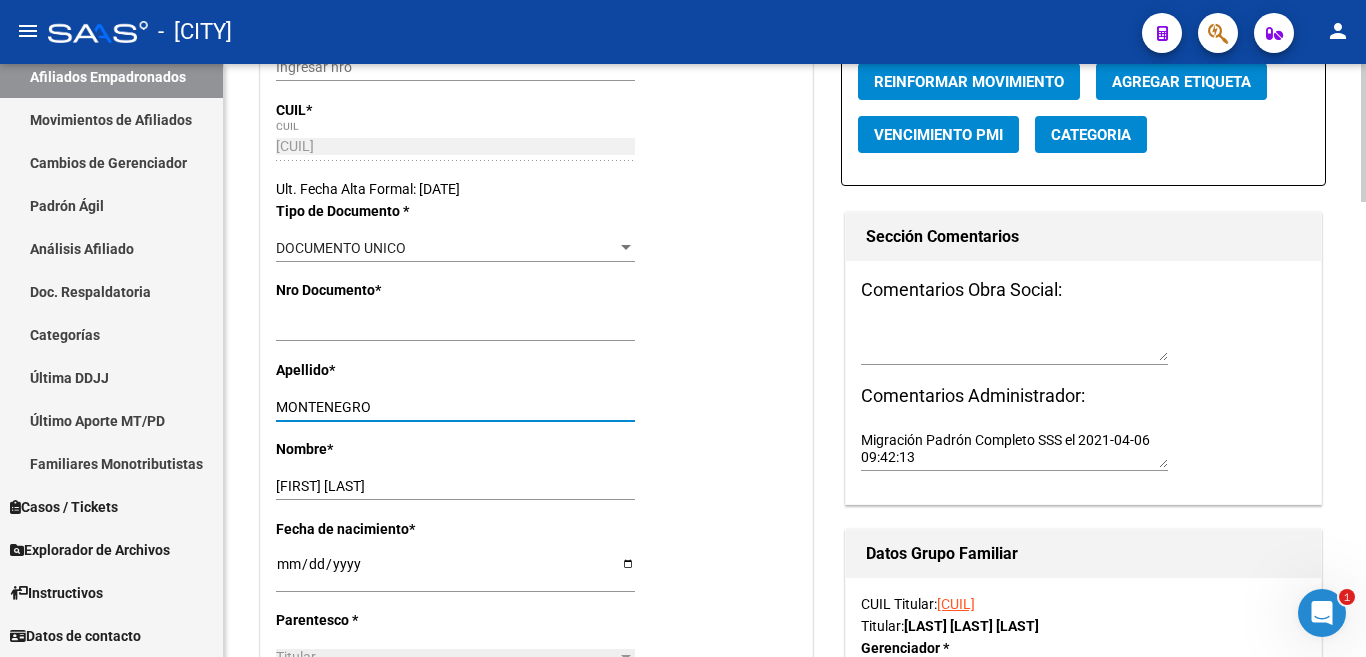 type on "MONTENEGRO" 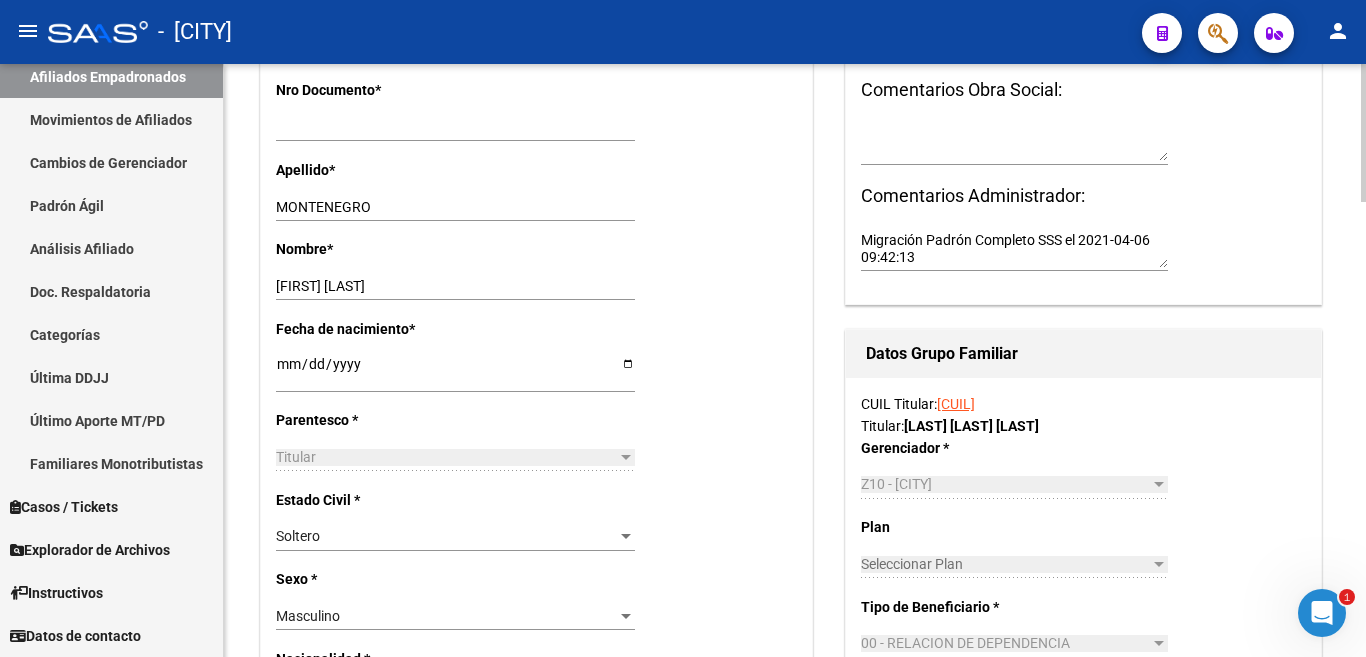 scroll, scrollTop: 700, scrollLeft: 0, axis: vertical 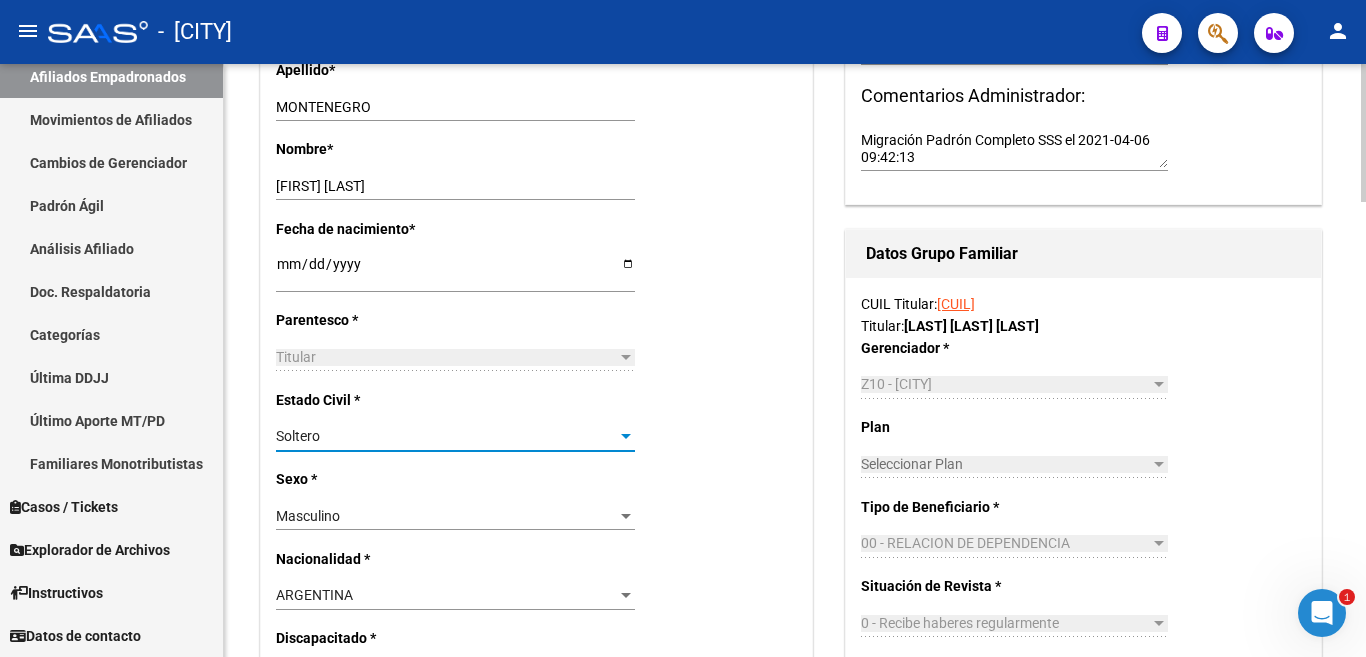 click at bounding box center (626, 437) 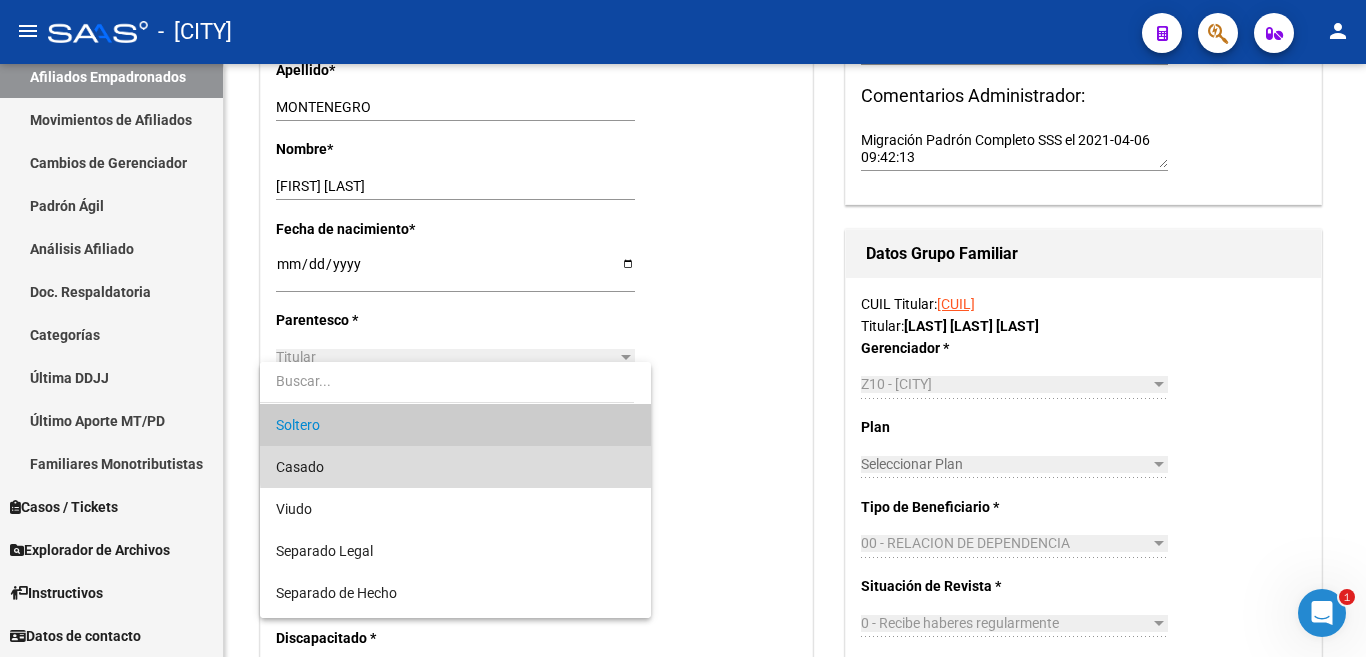 click on "Casado" at bounding box center [455, 467] 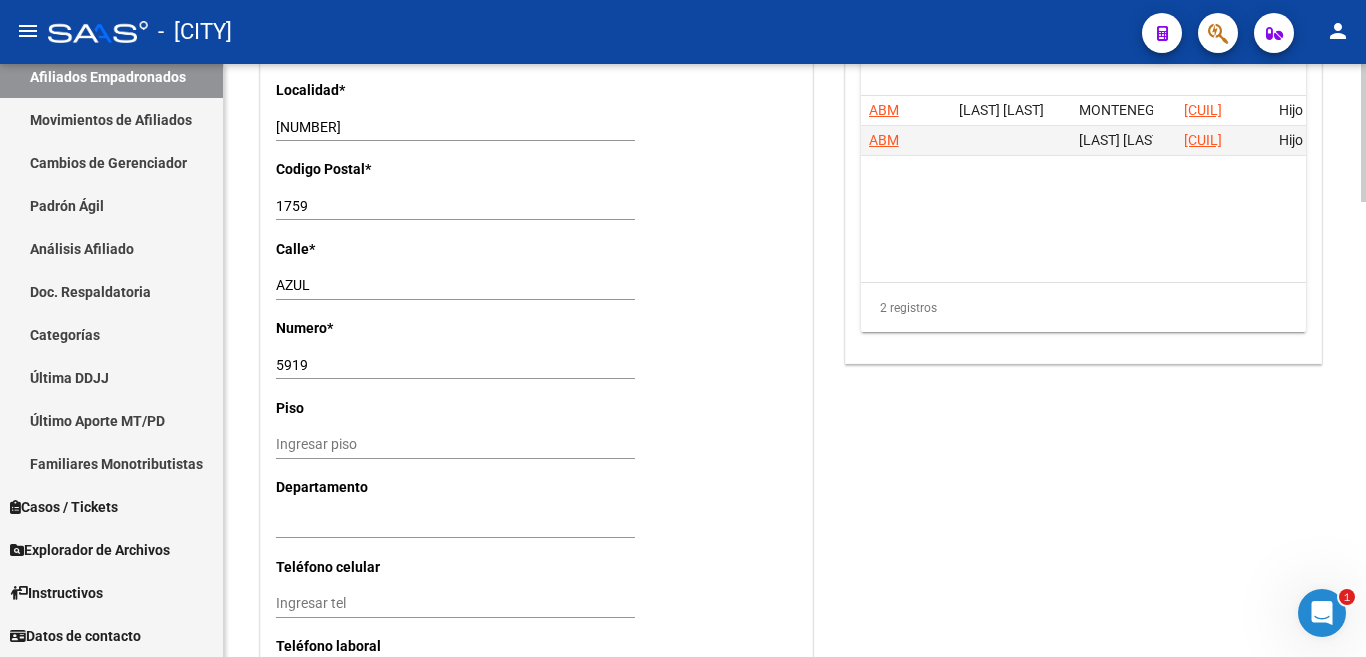 scroll, scrollTop: 1400, scrollLeft: 0, axis: vertical 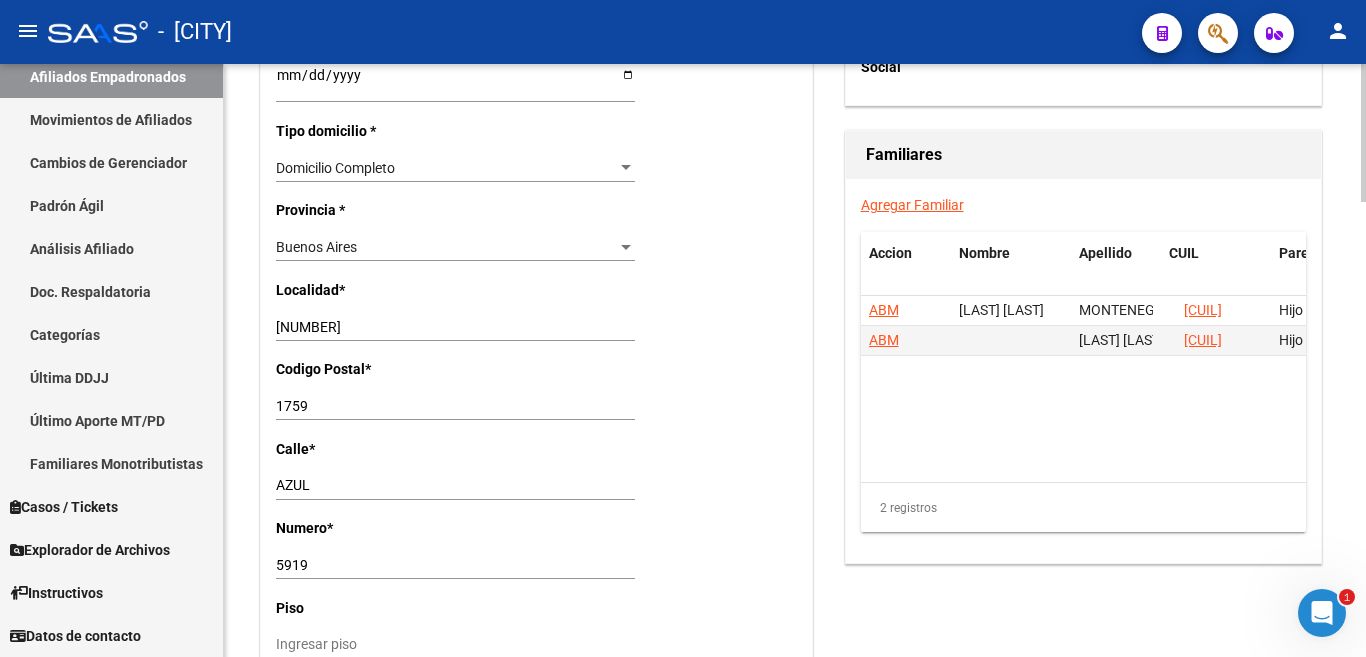 click on "1554" at bounding box center (455, 327) 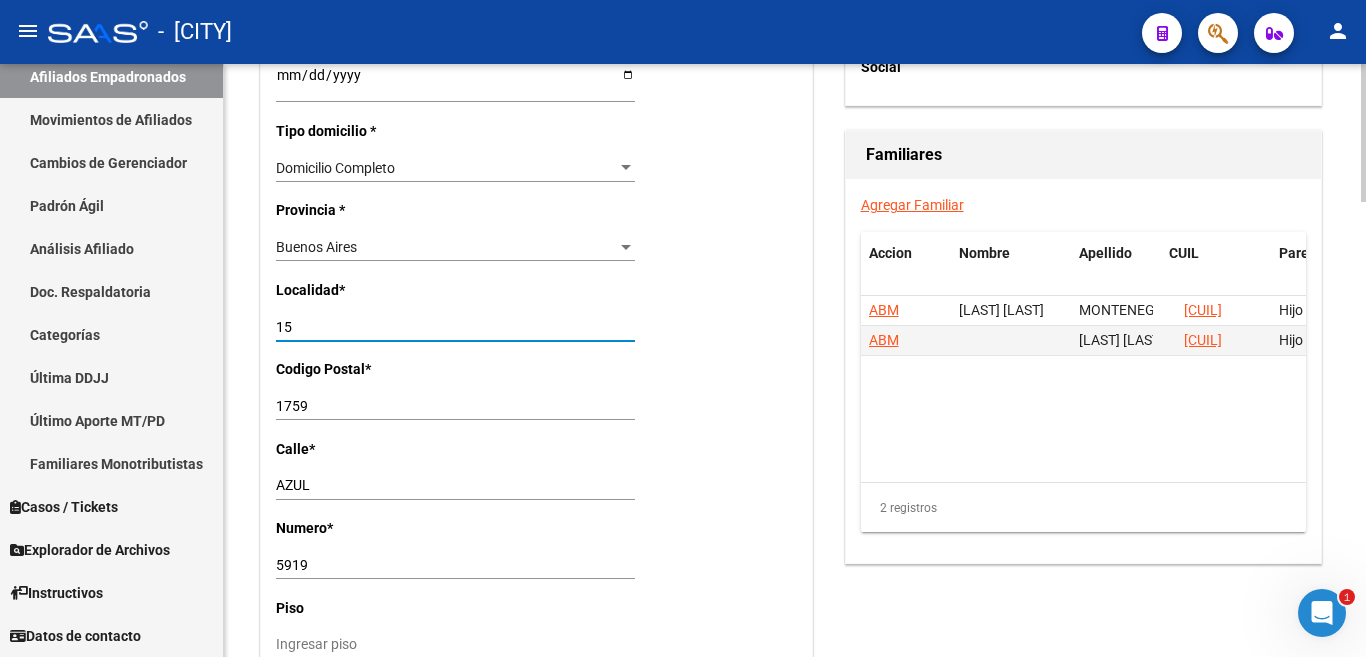 type on "1" 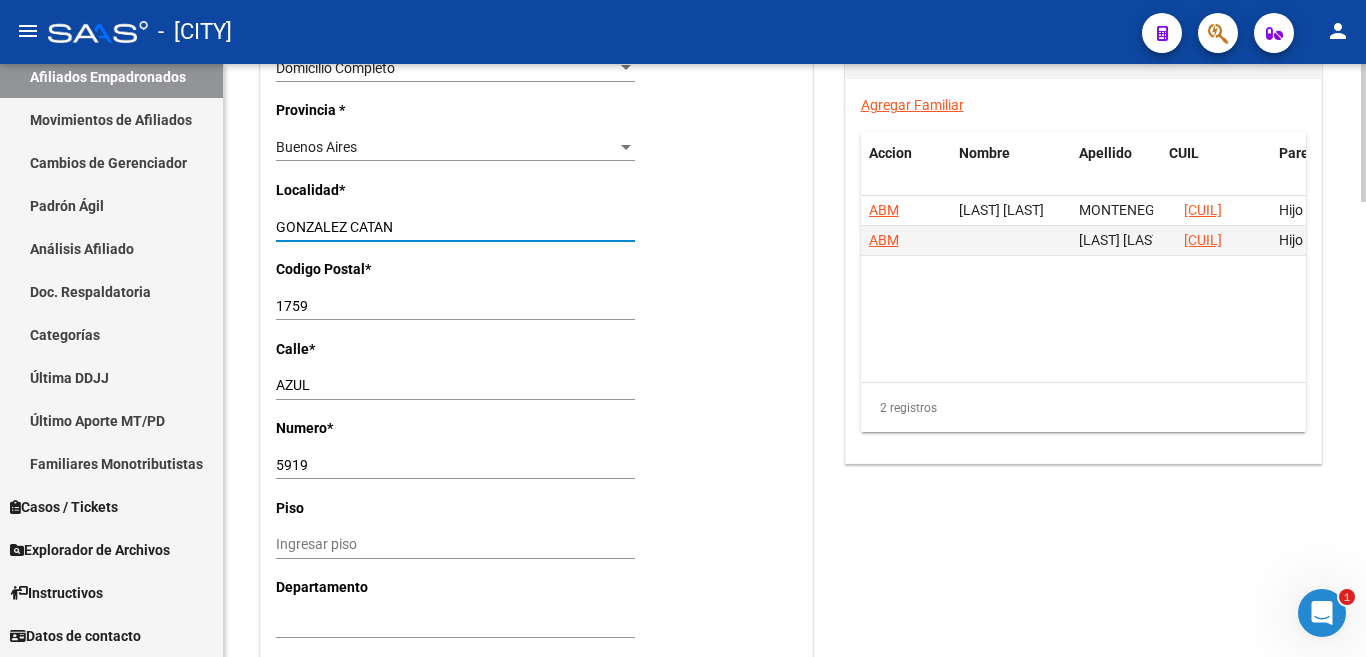 scroll, scrollTop: 1700, scrollLeft: 0, axis: vertical 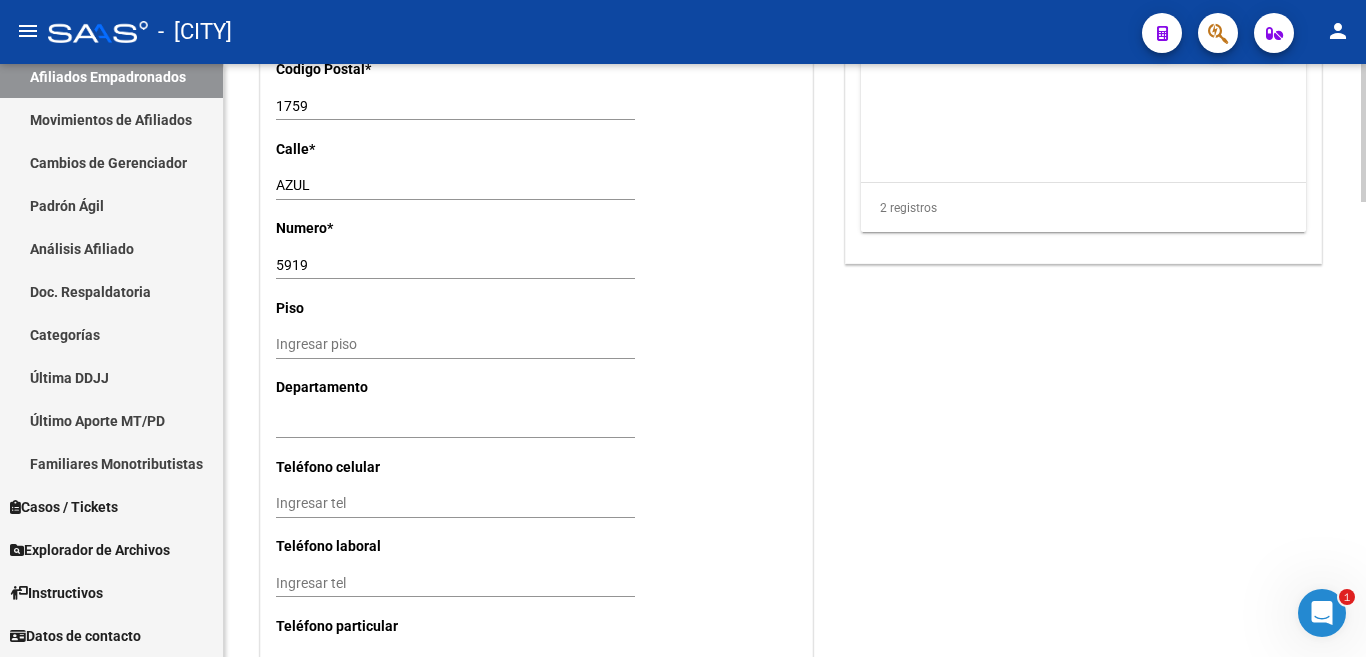 type on "GONZALEZ CATAN" 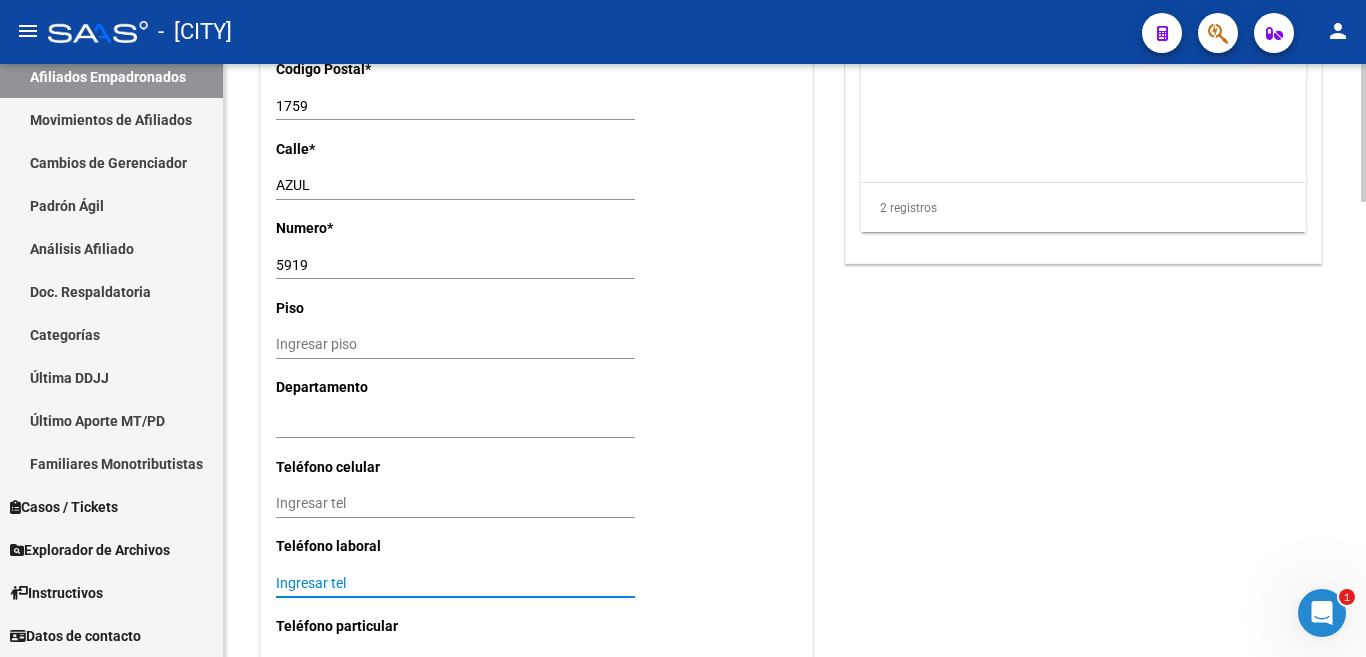 click on "Ingresar tel" at bounding box center [455, 583] 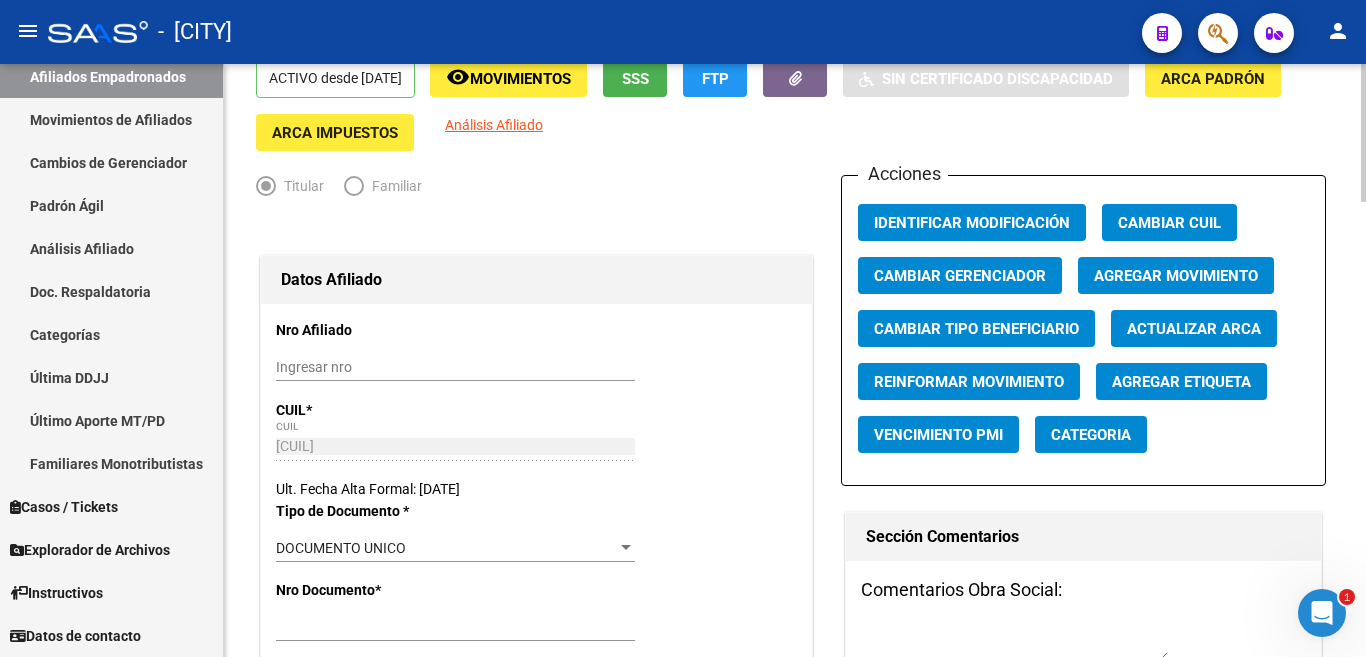 scroll, scrollTop: 0, scrollLeft: 0, axis: both 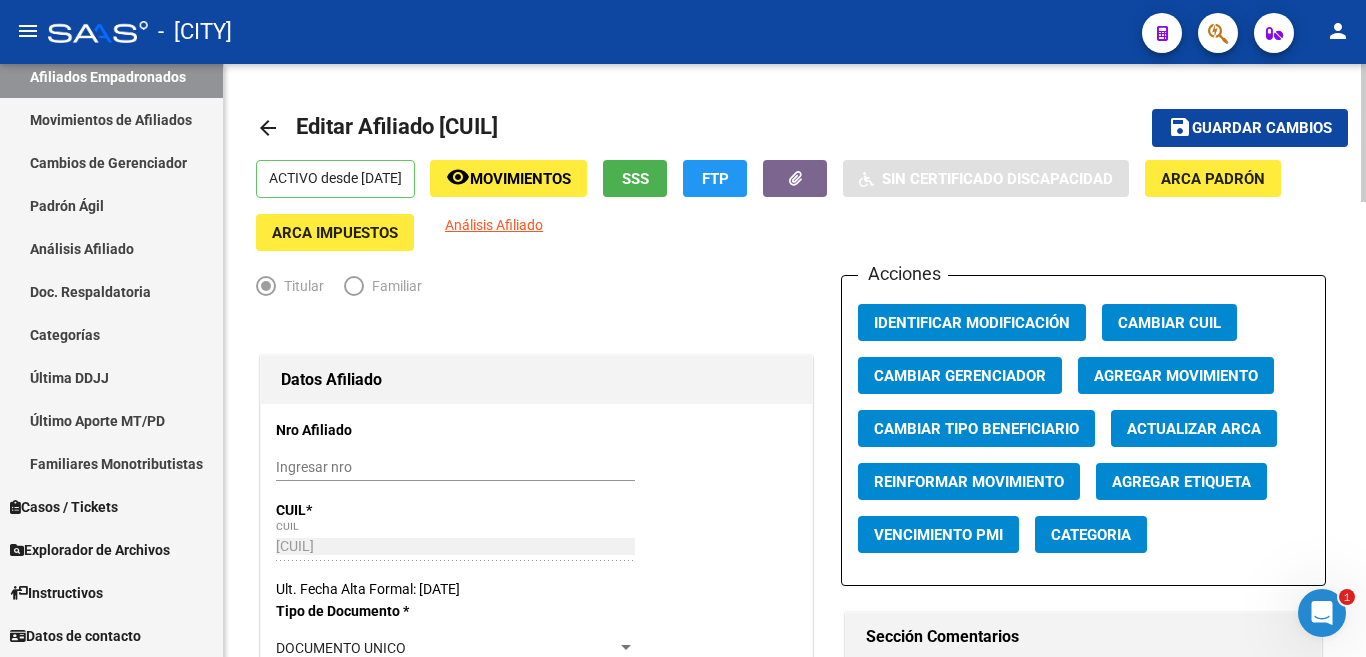 type on "02202-451287" 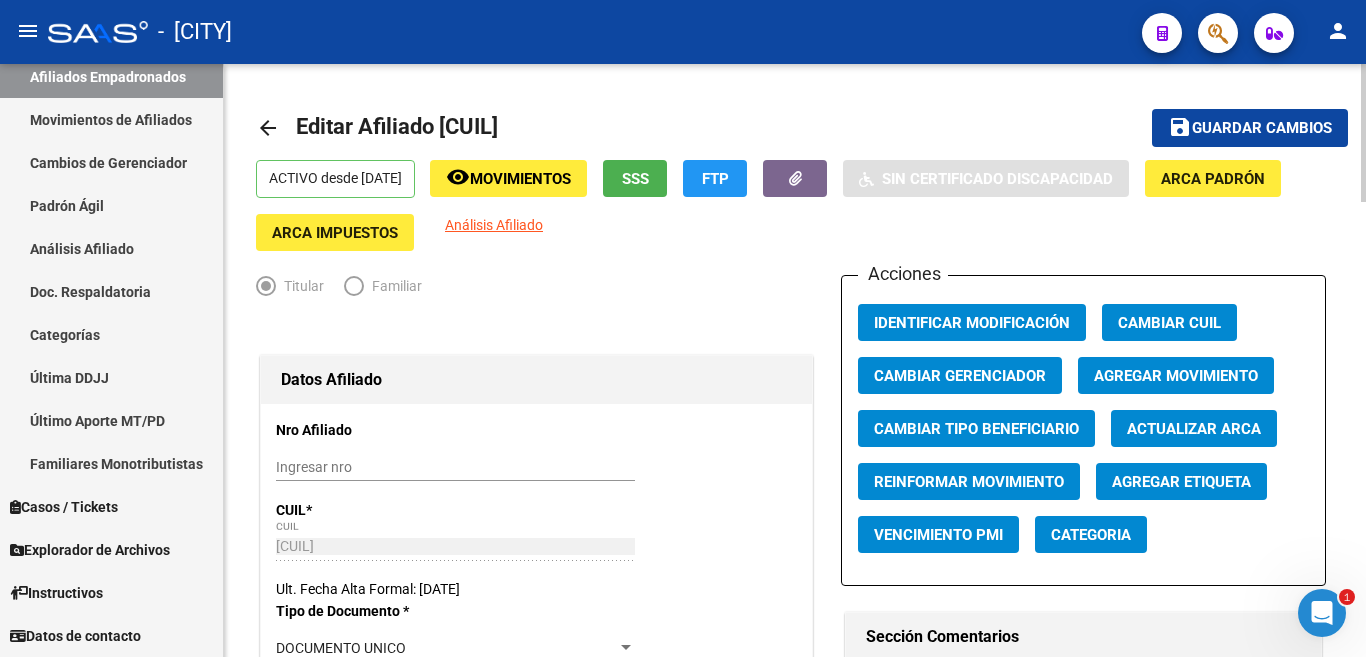 click on "Guardar cambios" 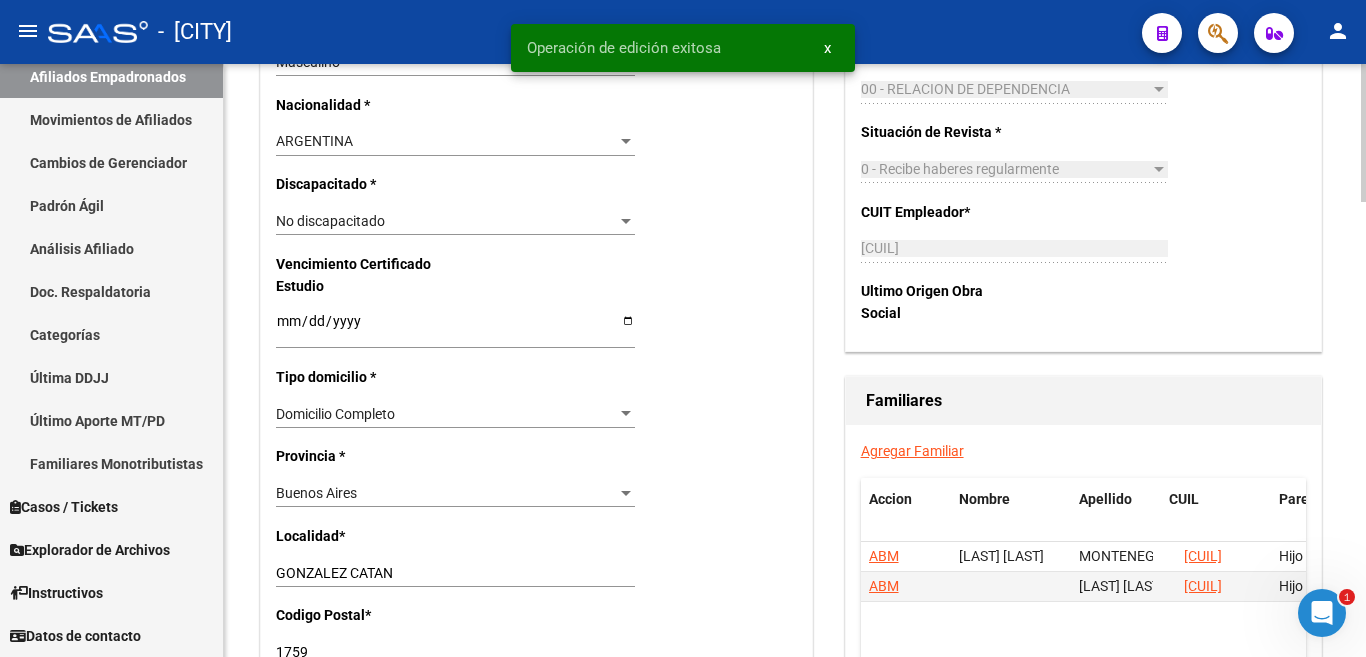 scroll, scrollTop: 1200, scrollLeft: 0, axis: vertical 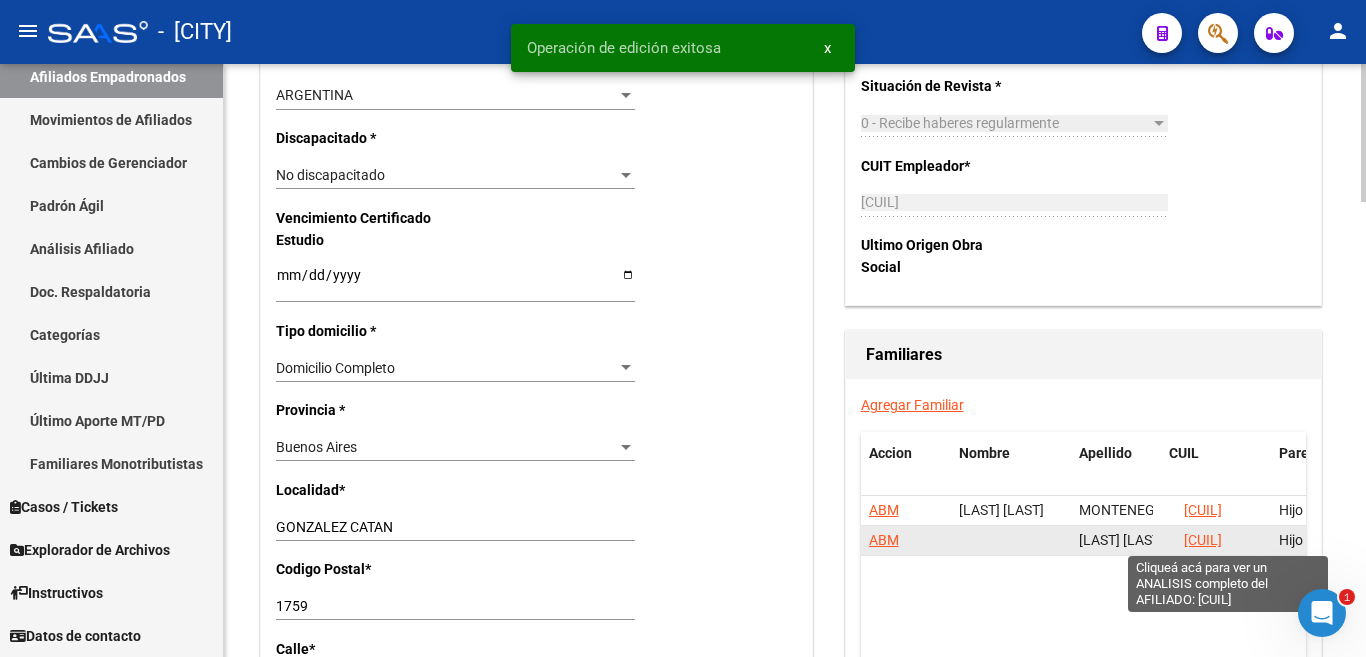 click on "20529258853" 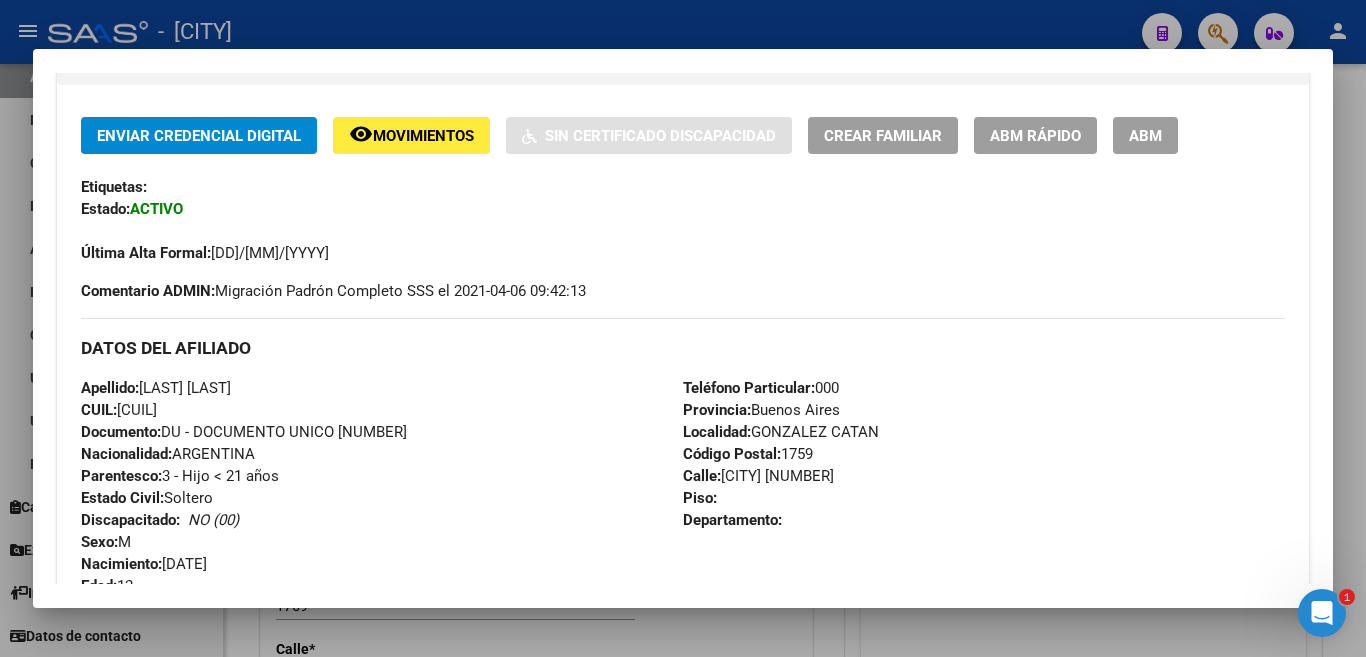 scroll, scrollTop: 400, scrollLeft: 0, axis: vertical 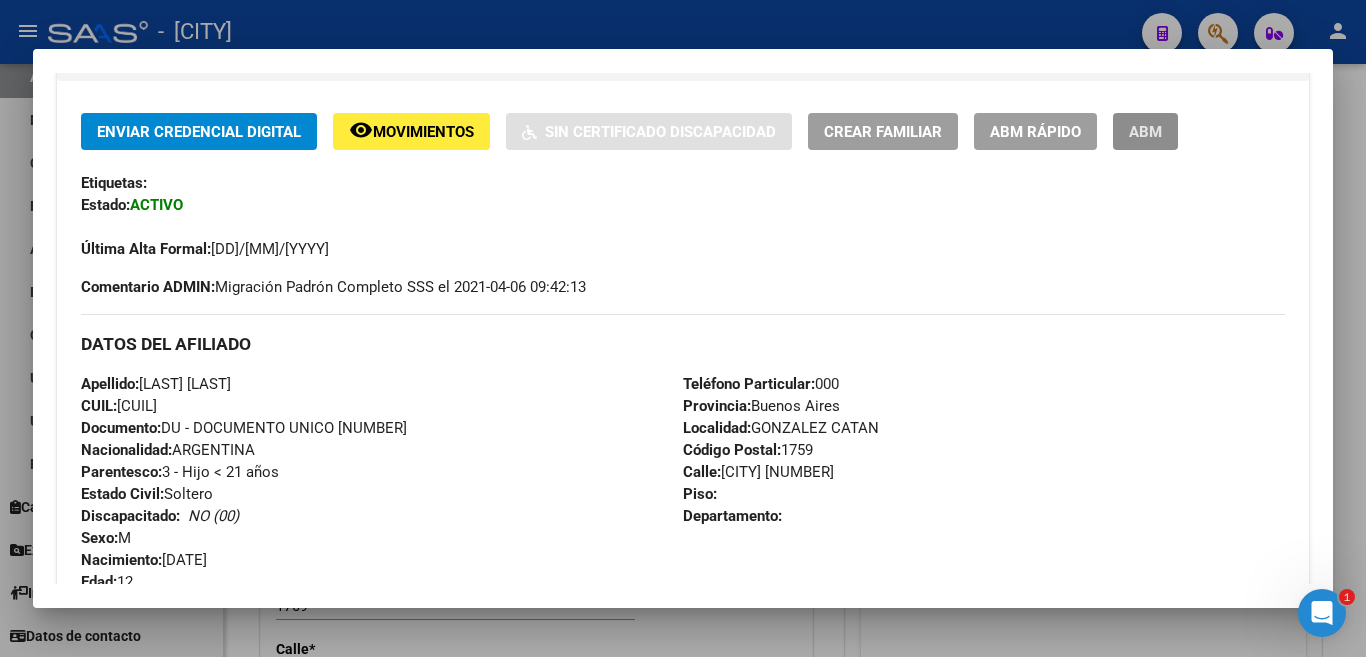 click on "ABM" at bounding box center [1145, 132] 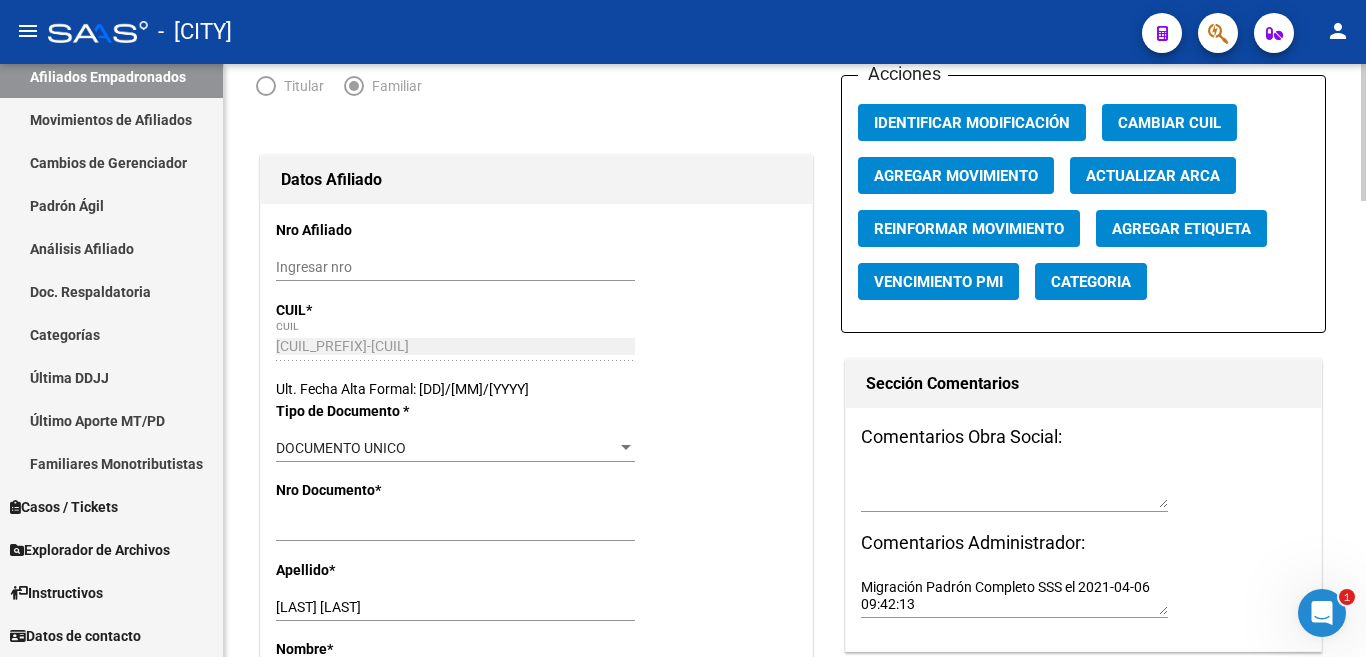 scroll, scrollTop: 300, scrollLeft: 0, axis: vertical 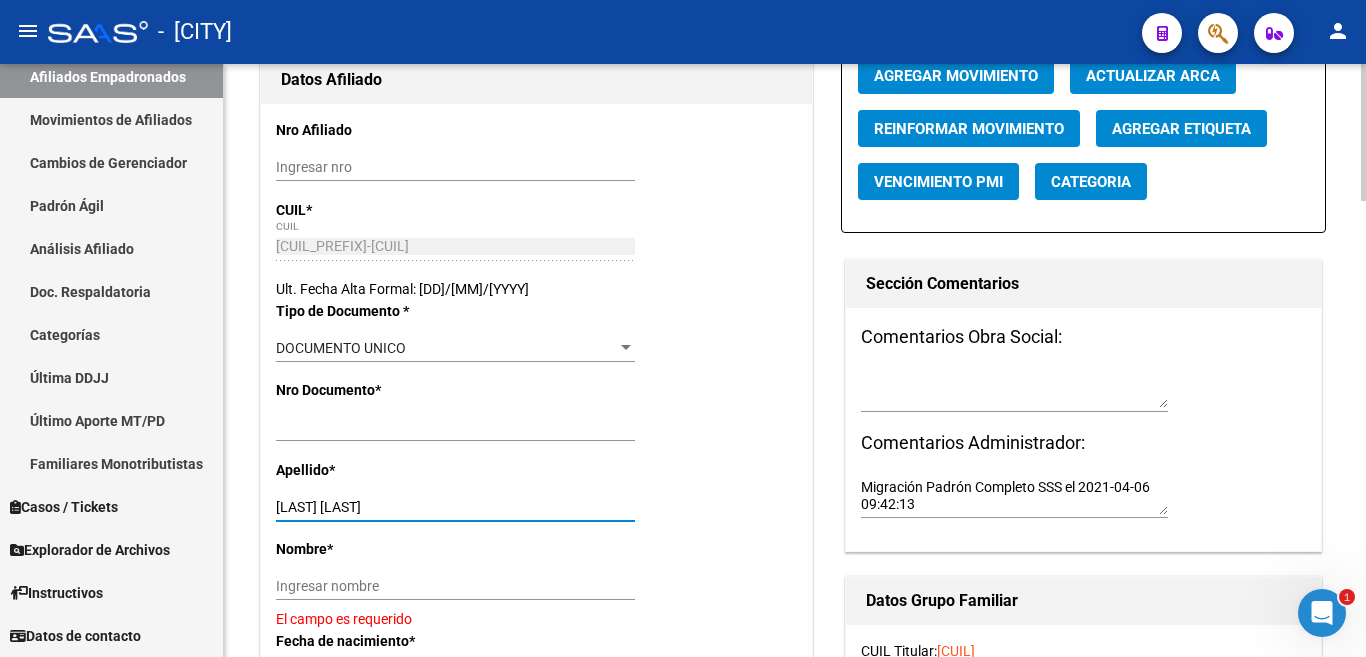 drag, startPoint x: 371, startPoint y: 509, endPoint x: 432, endPoint y: 509, distance: 61 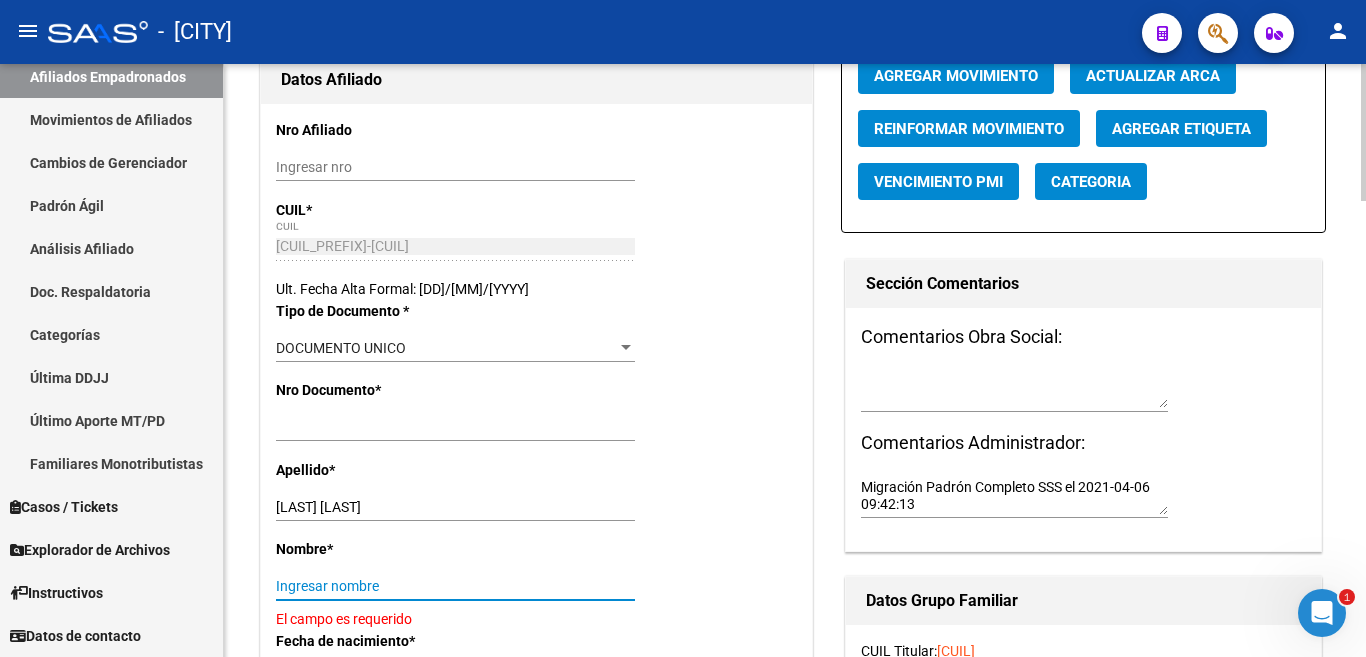 paste on "SANTINO" 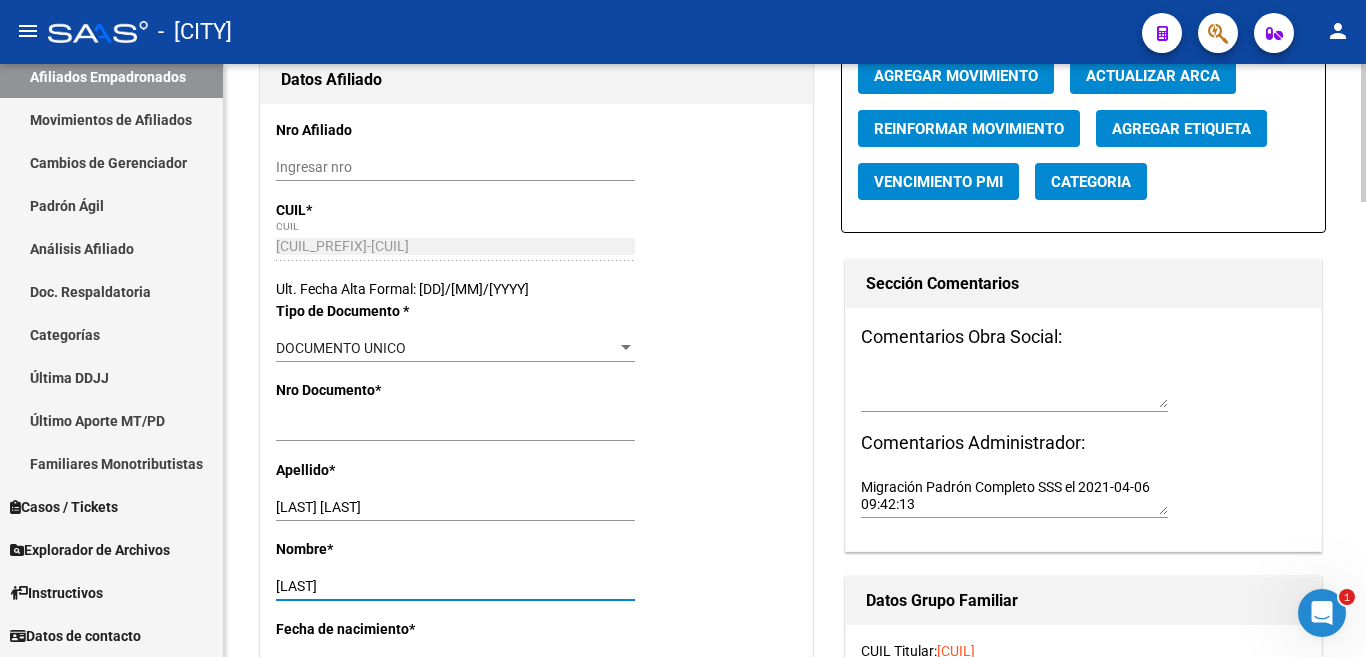 type on "SANTINO" 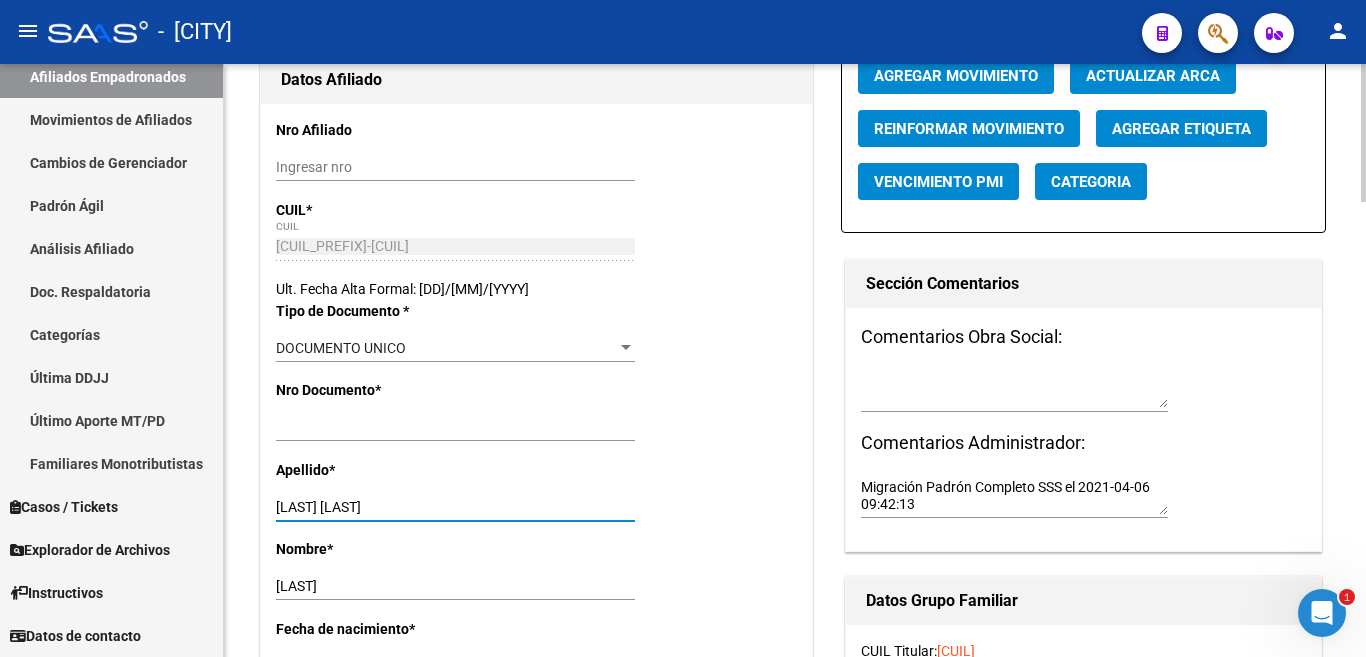 drag, startPoint x: 373, startPoint y: 505, endPoint x: 463, endPoint y: 507, distance: 90.02222 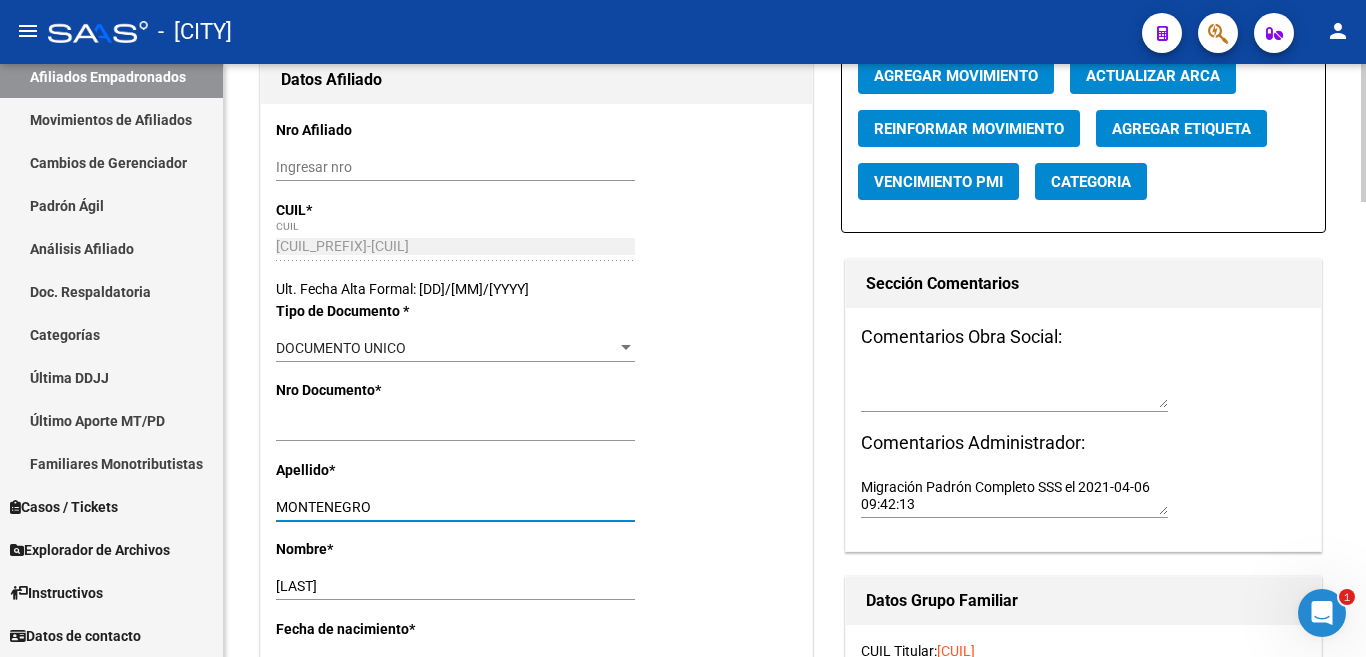 type on "MONTENEGRO" 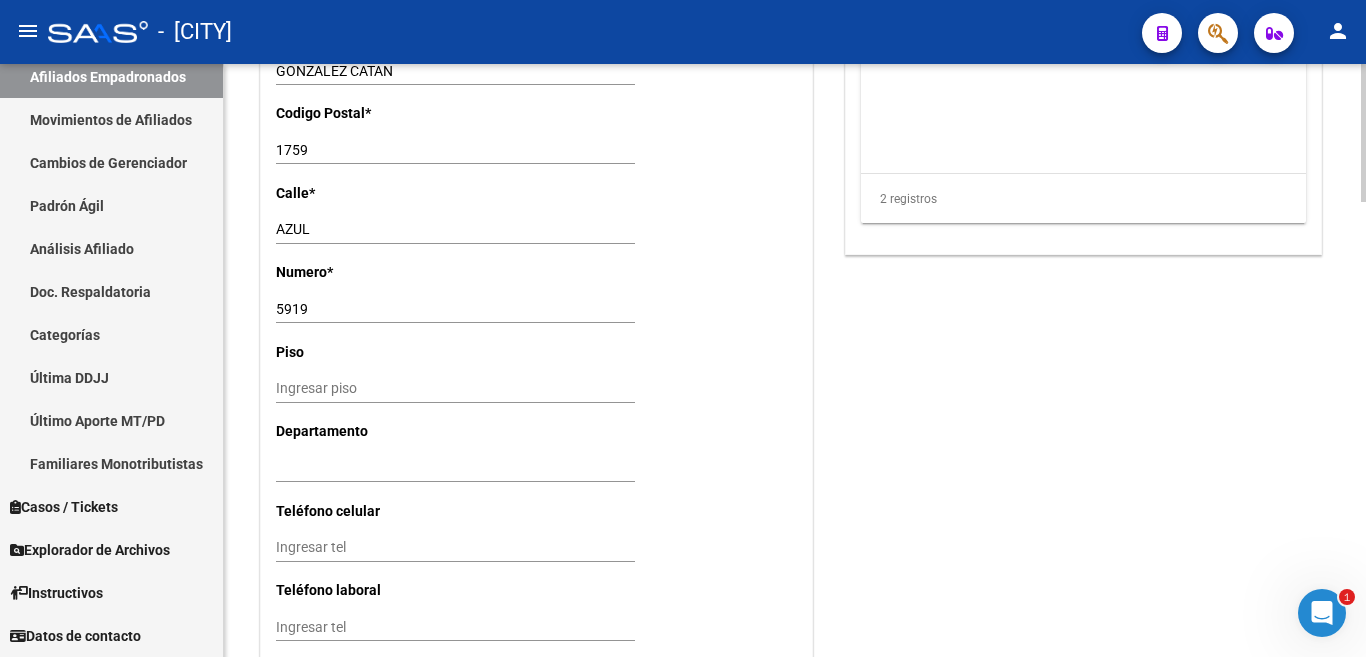 scroll, scrollTop: 1657, scrollLeft: 0, axis: vertical 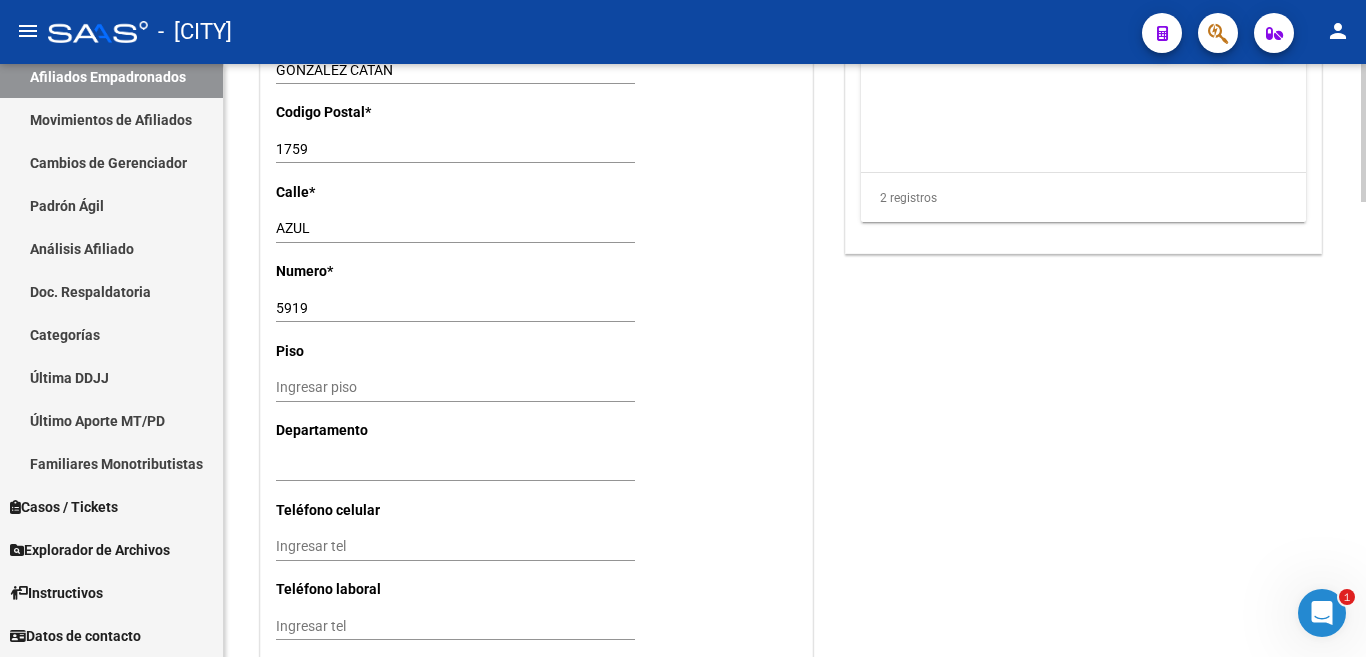 click on "Ingresar tel" at bounding box center (455, 626) 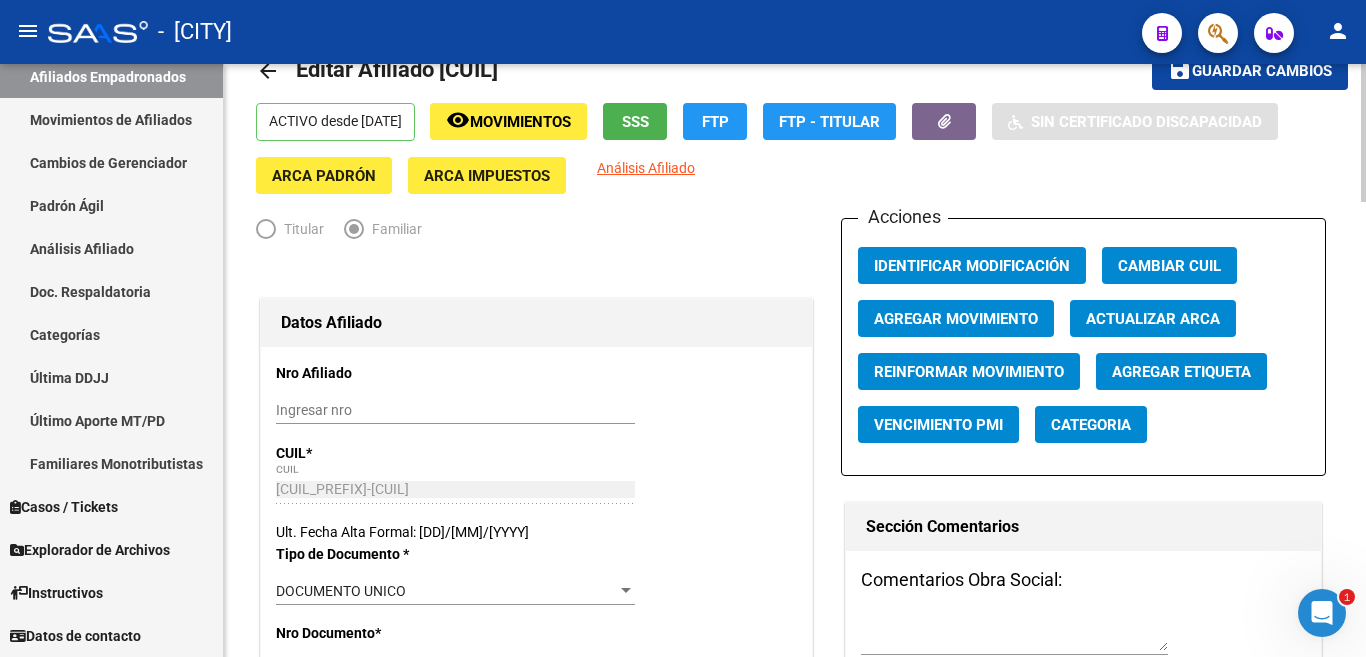 scroll, scrollTop: 0, scrollLeft: 0, axis: both 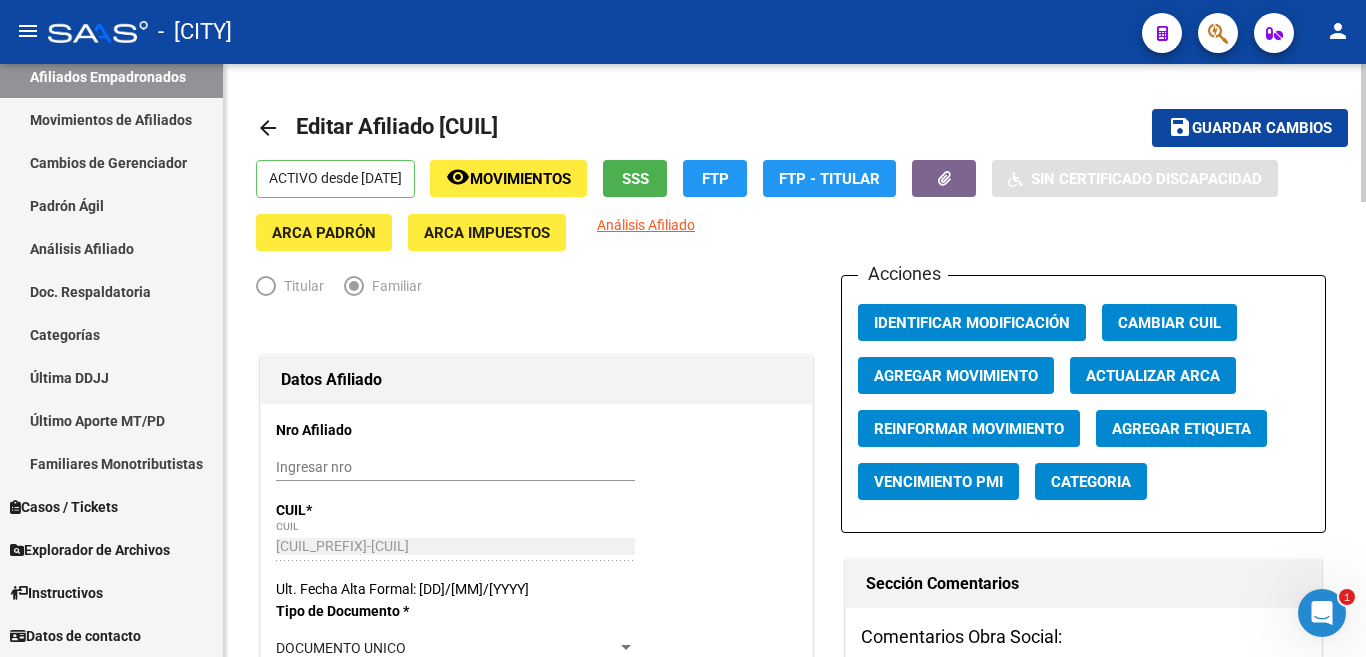 type on "02202-451287" 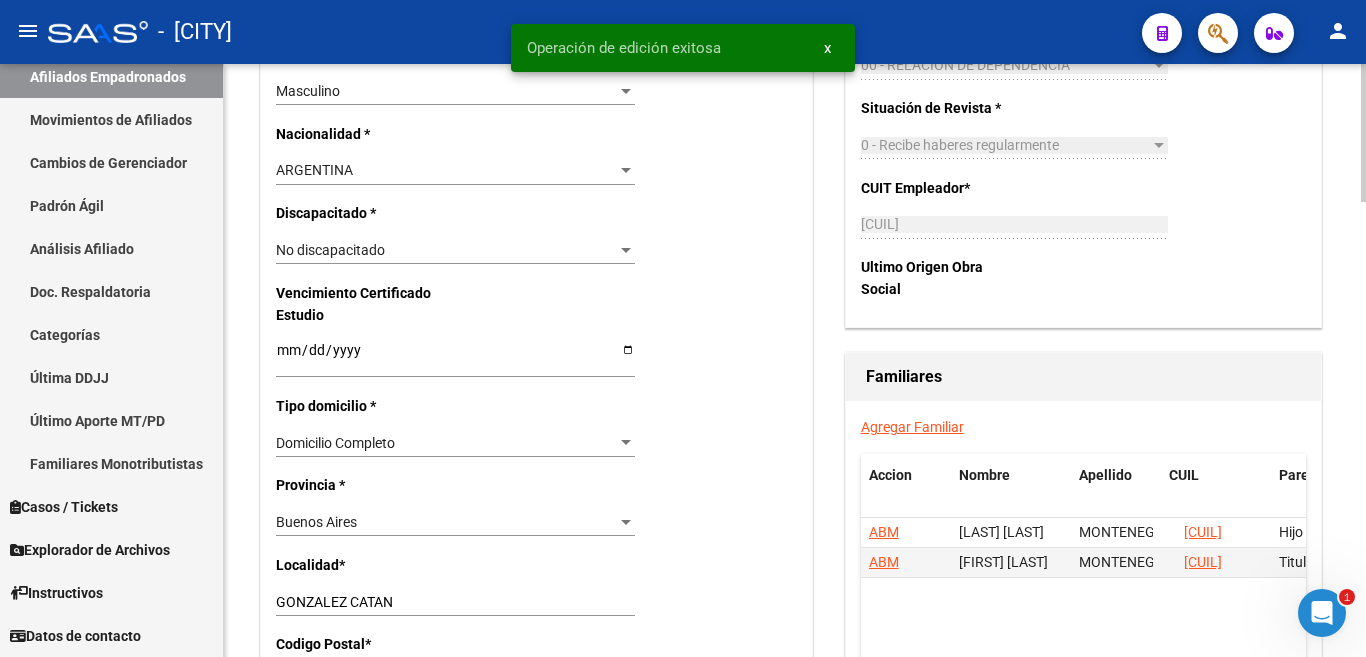 scroll, scrollTop: 1300, scrollLeft: 0, axis: vertical 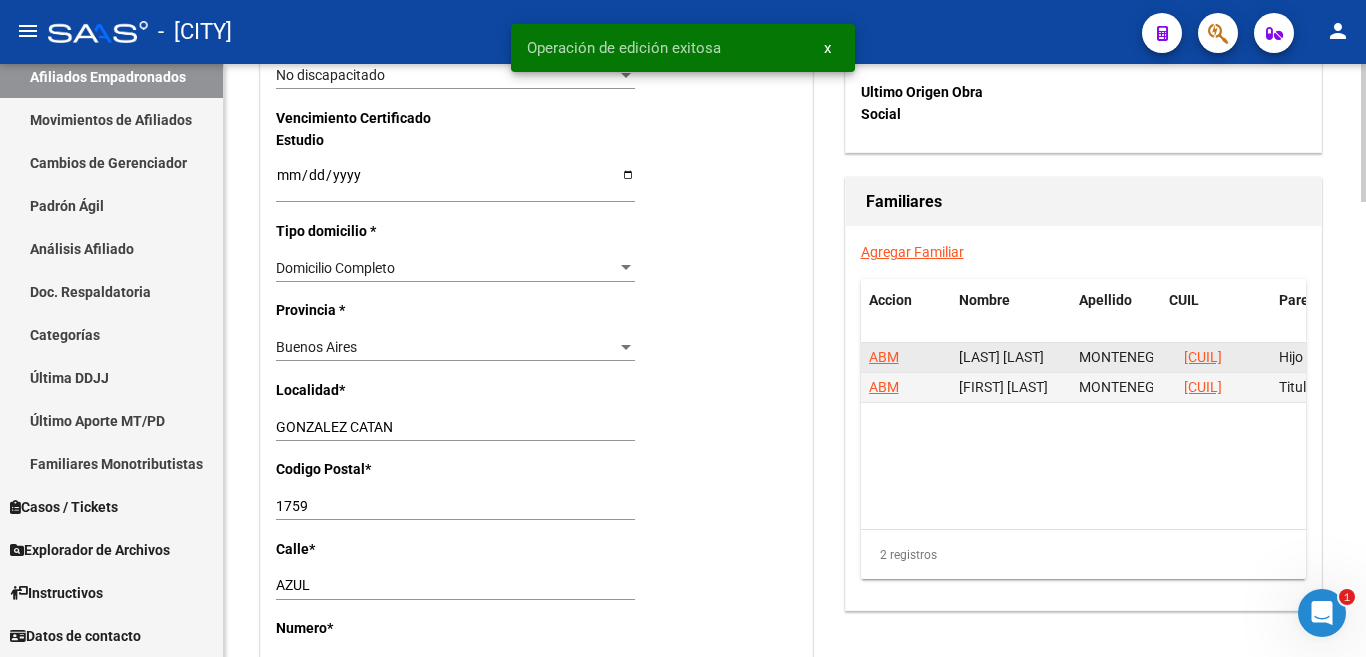 click on "ABM" 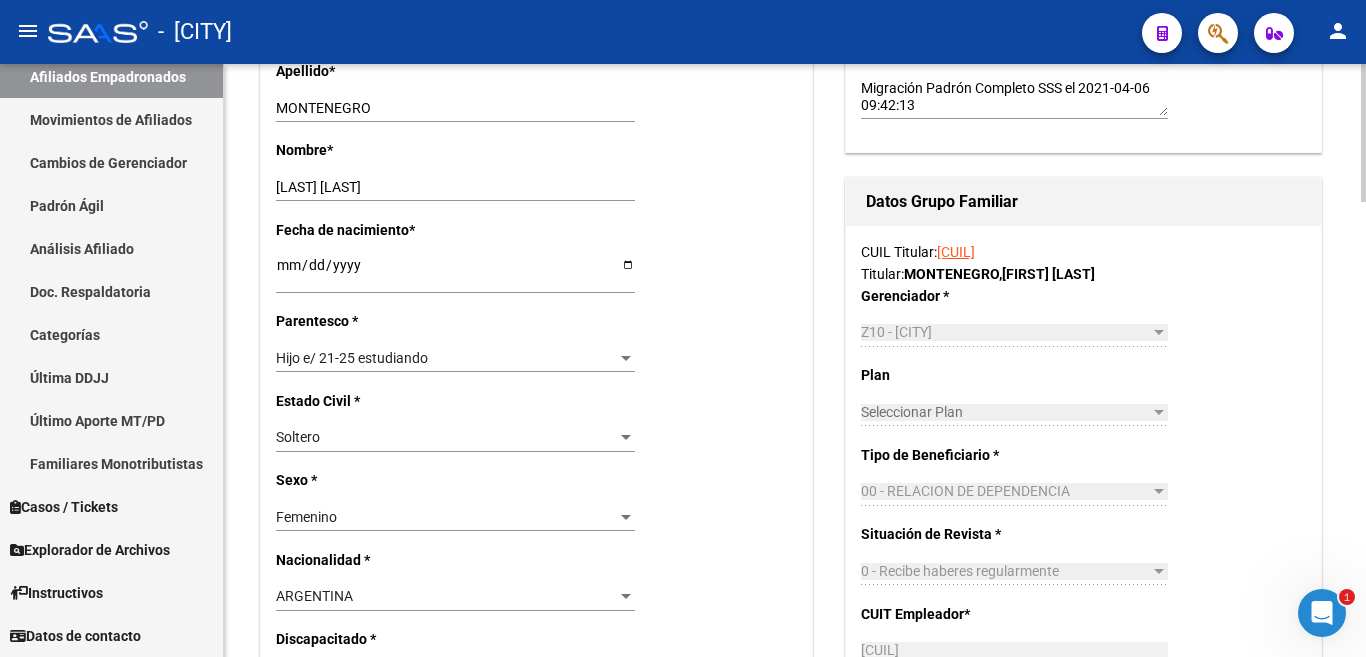scroll, scrollTop: 700, scrollLeft: 0, axis: vertical 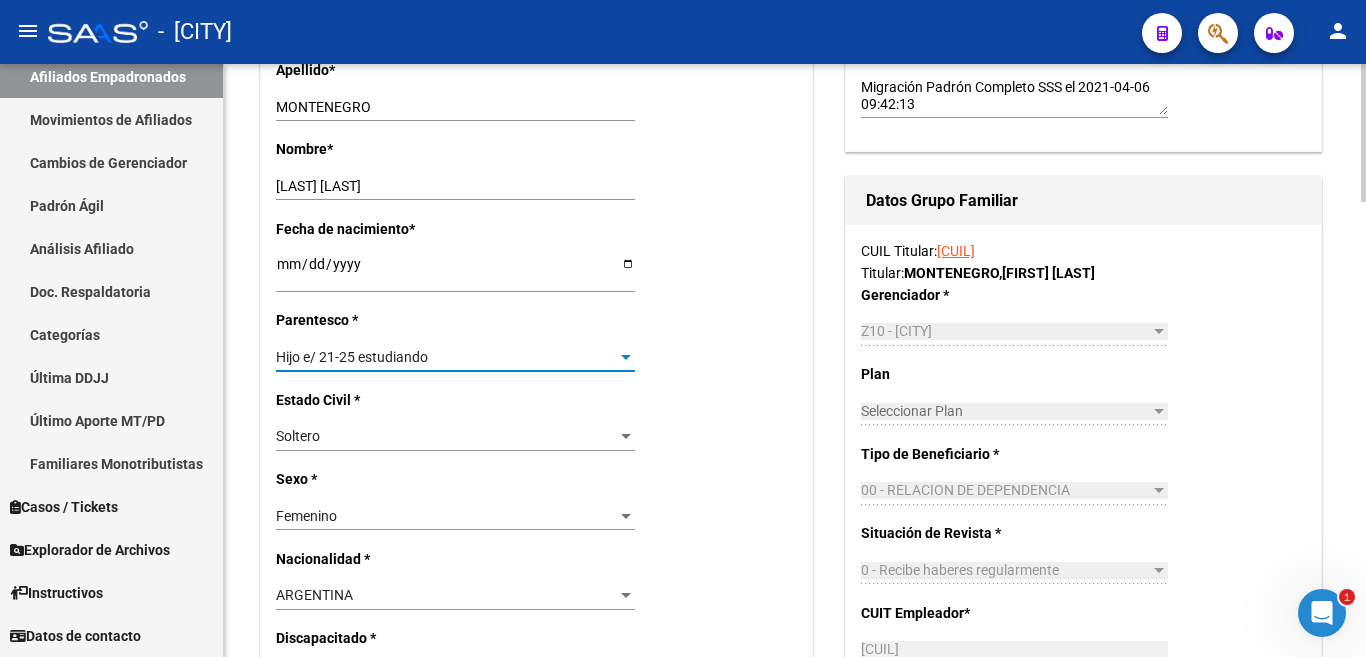 click at bounding box center (626, 357) 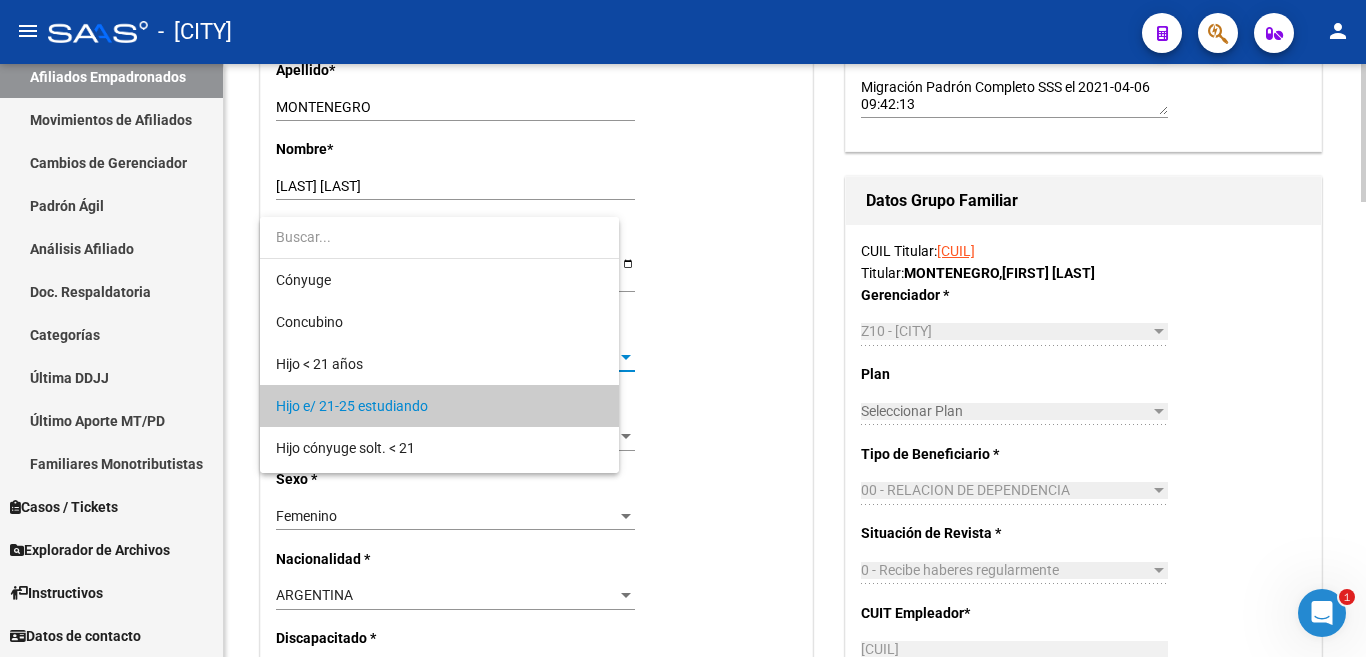 scroll, scrollTop: 61, scrollLeft: 0, axis: vertical 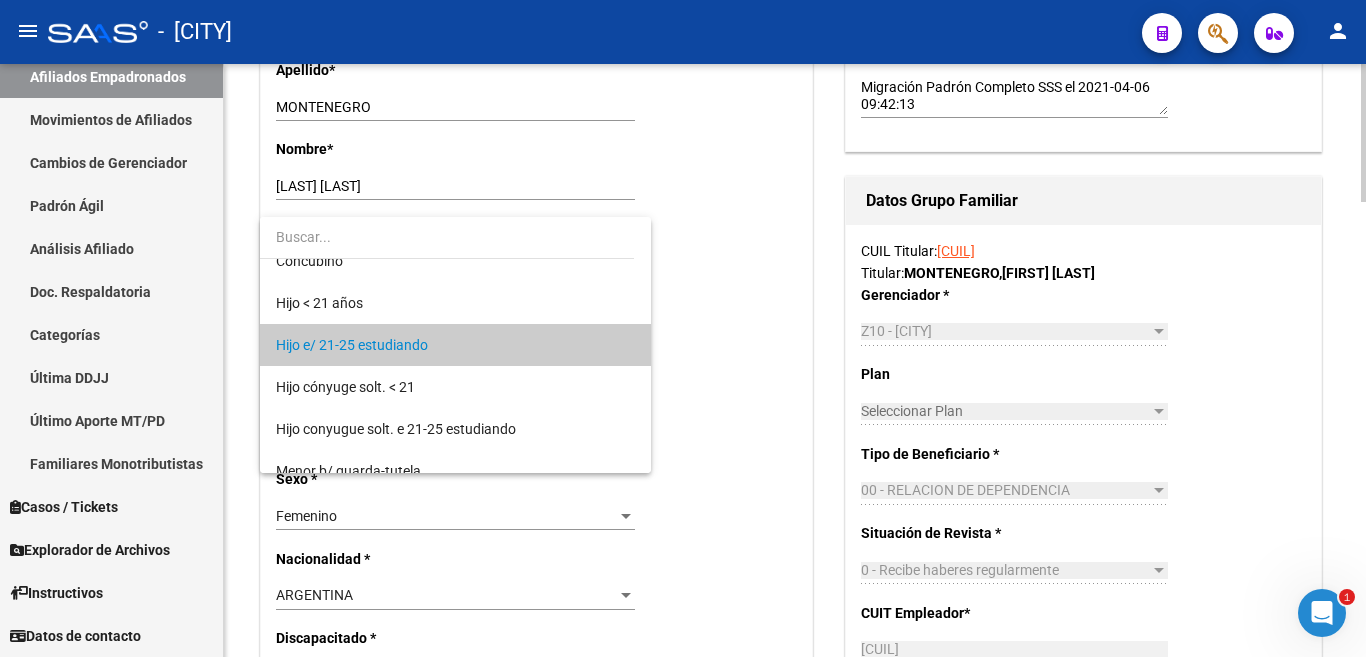 click on "Hijo e/ 21-25 estudiando" at bounding box center [455, 345] 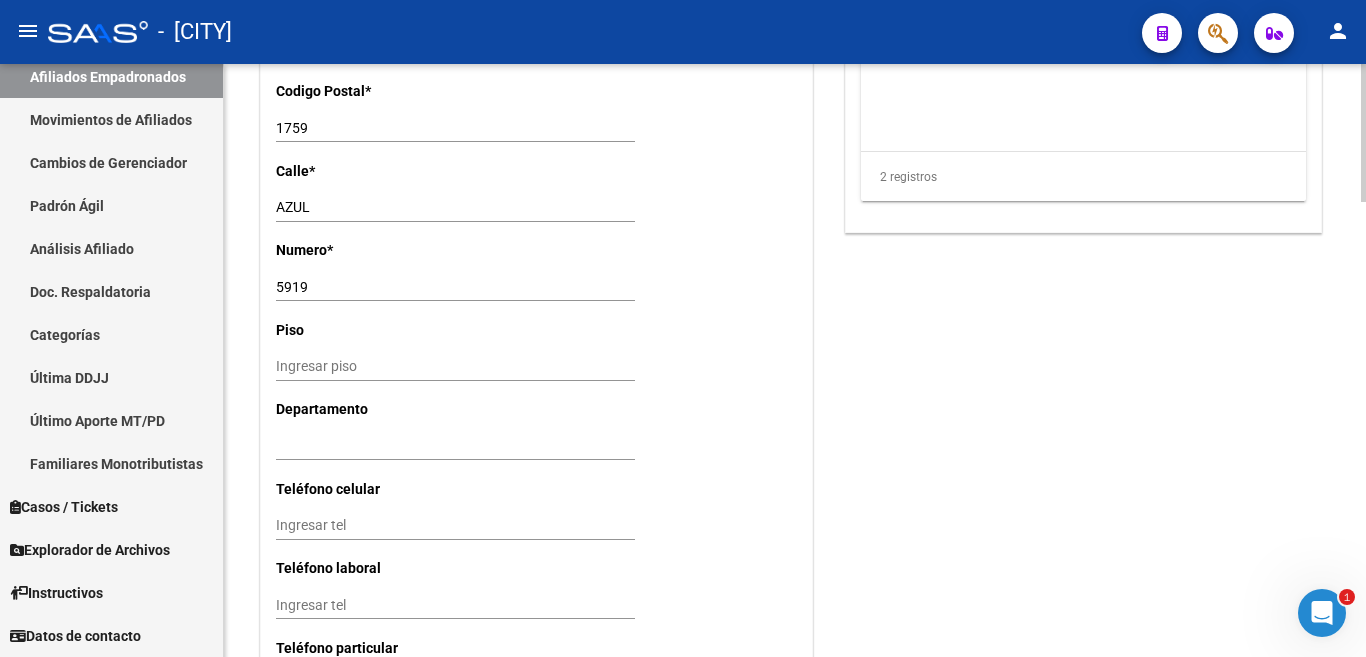 scroll, scrollTop: 1700, scrollLeft: 0, axis: vertical 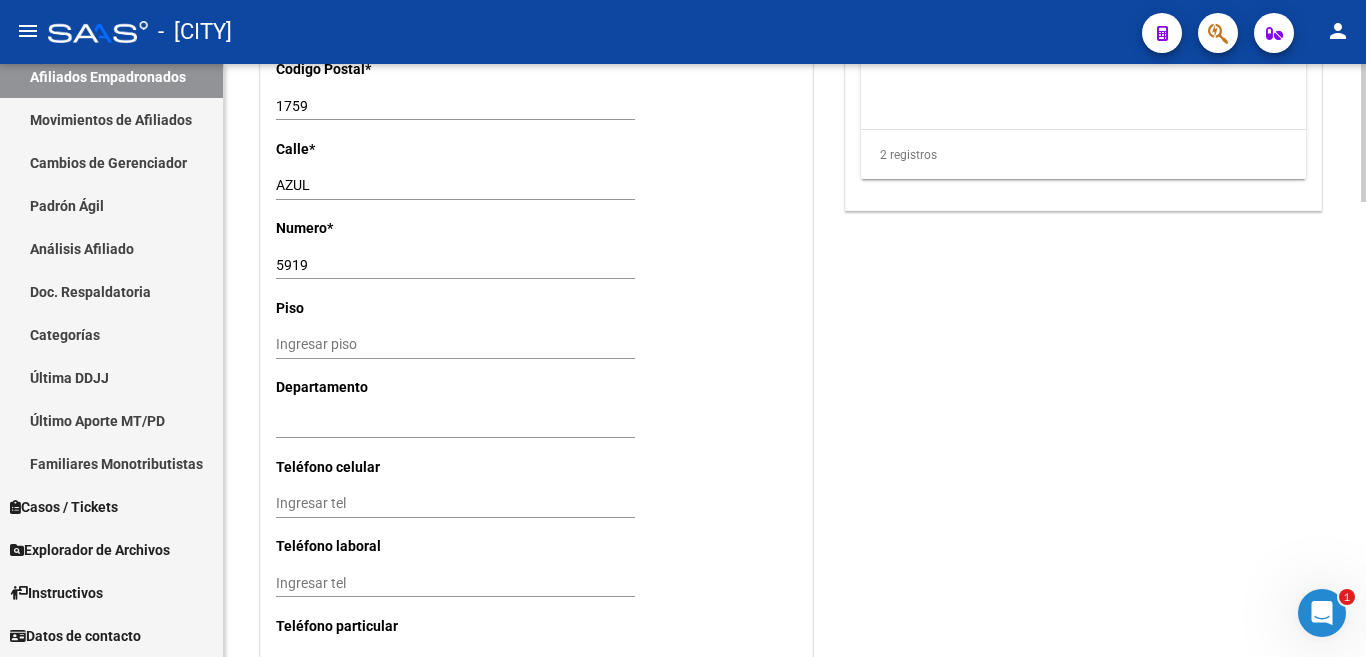 click on "Ingresar tel" at bounding box center [455, 583] 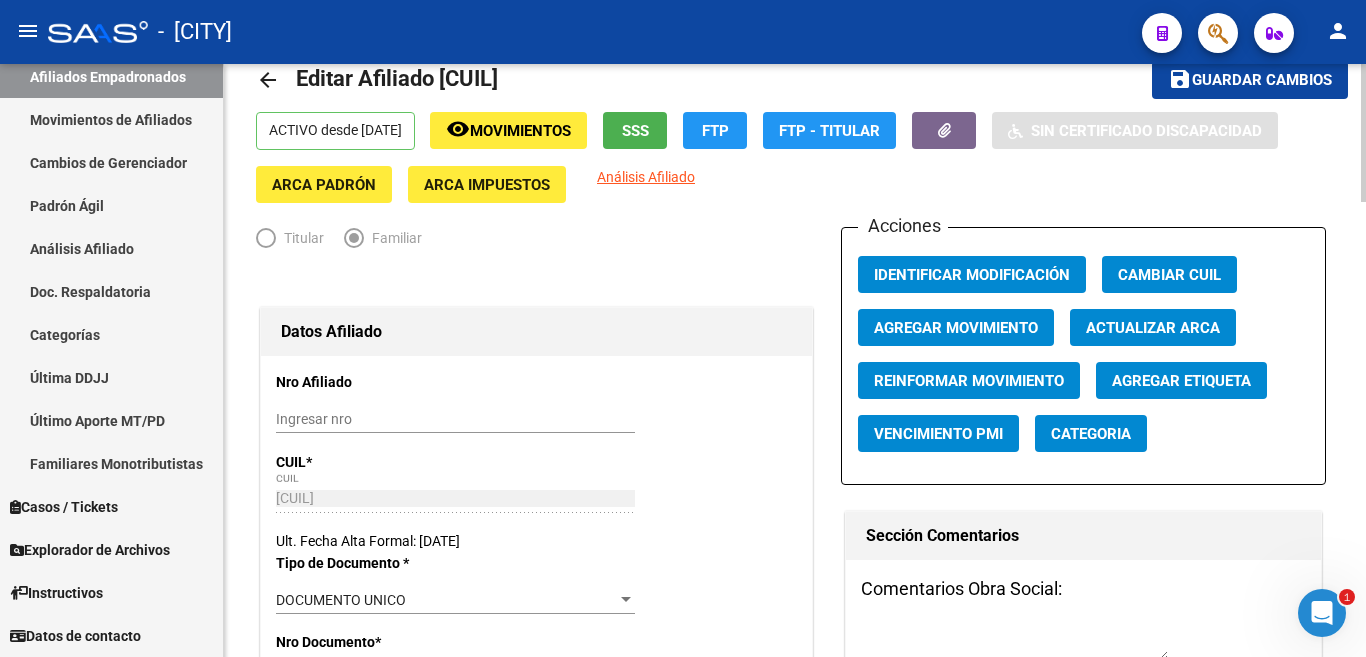 scroll, scrollTop: 0, scrollLeft: 0, axis: both 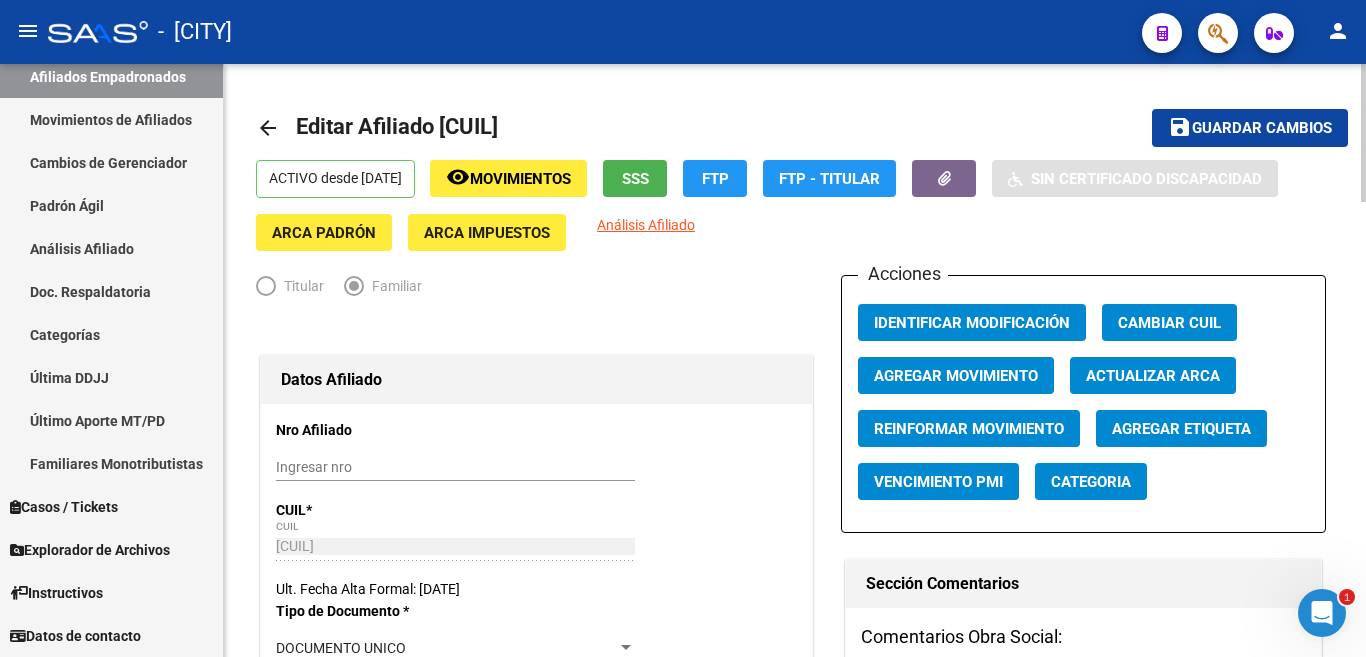 type on "02202-451287" 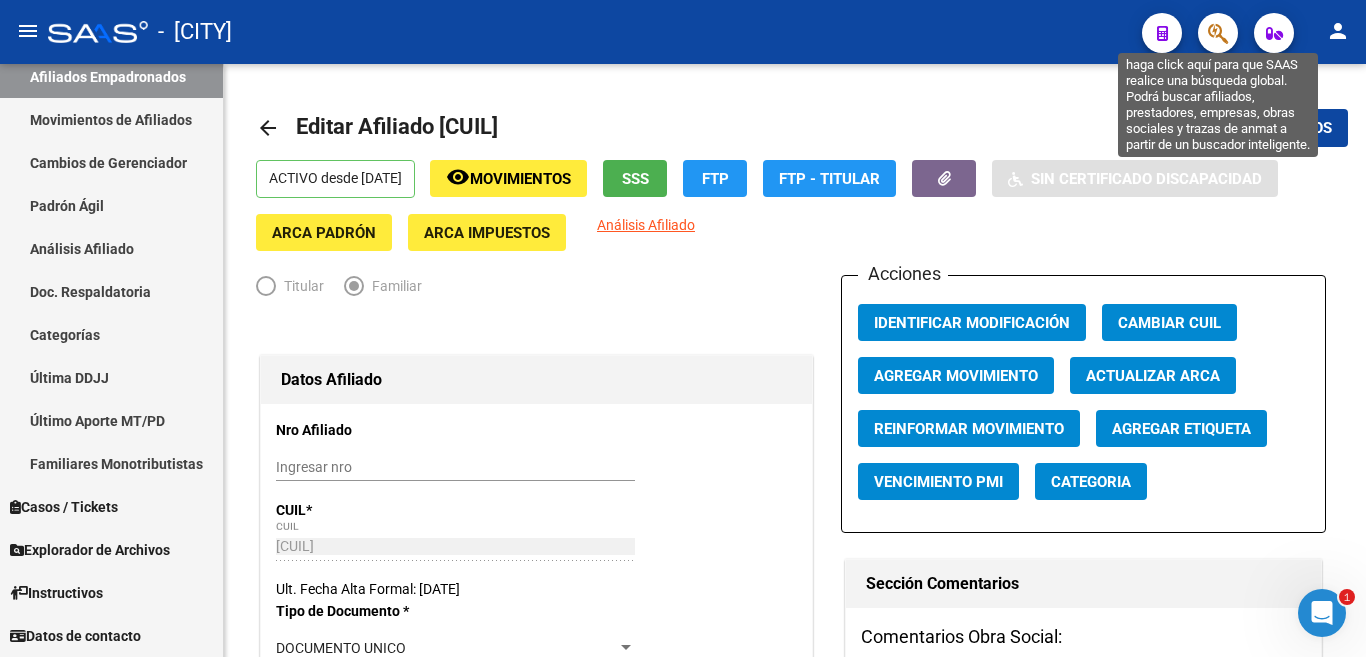 click 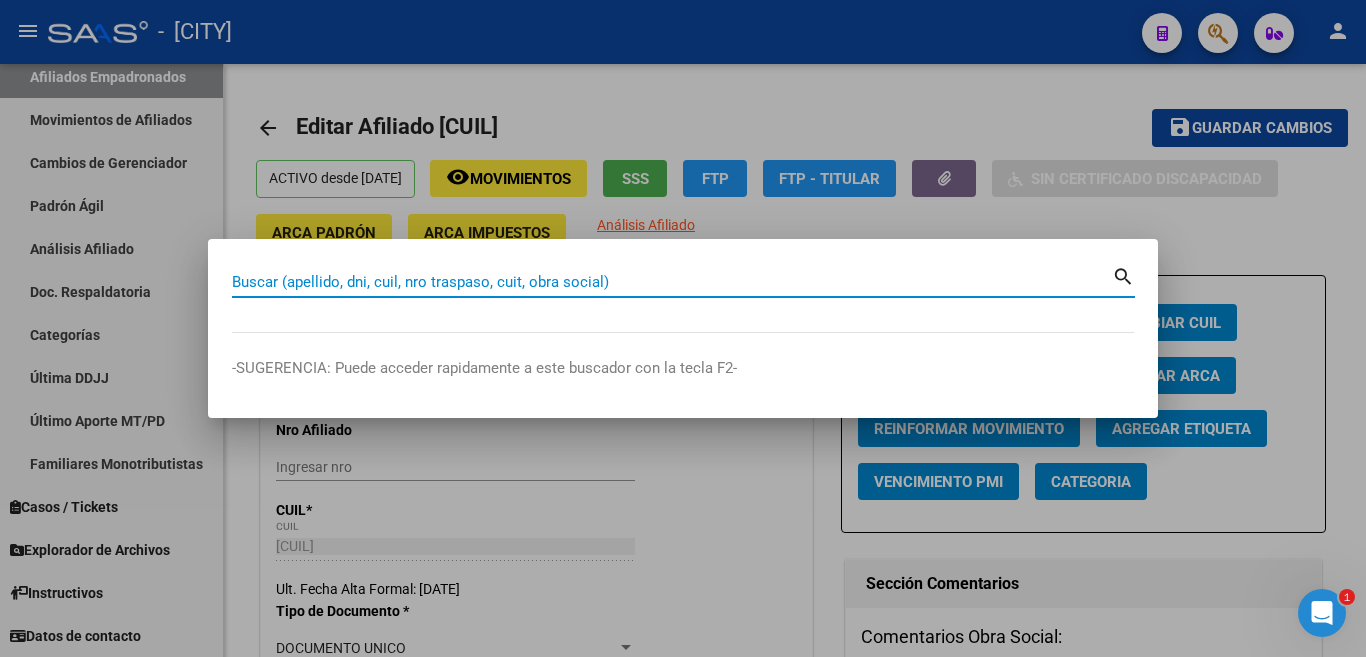 click on "Buscar (apellido, dni, cuil, nro traspaso, cuit, obra social)" at bounding box center (672, 282) 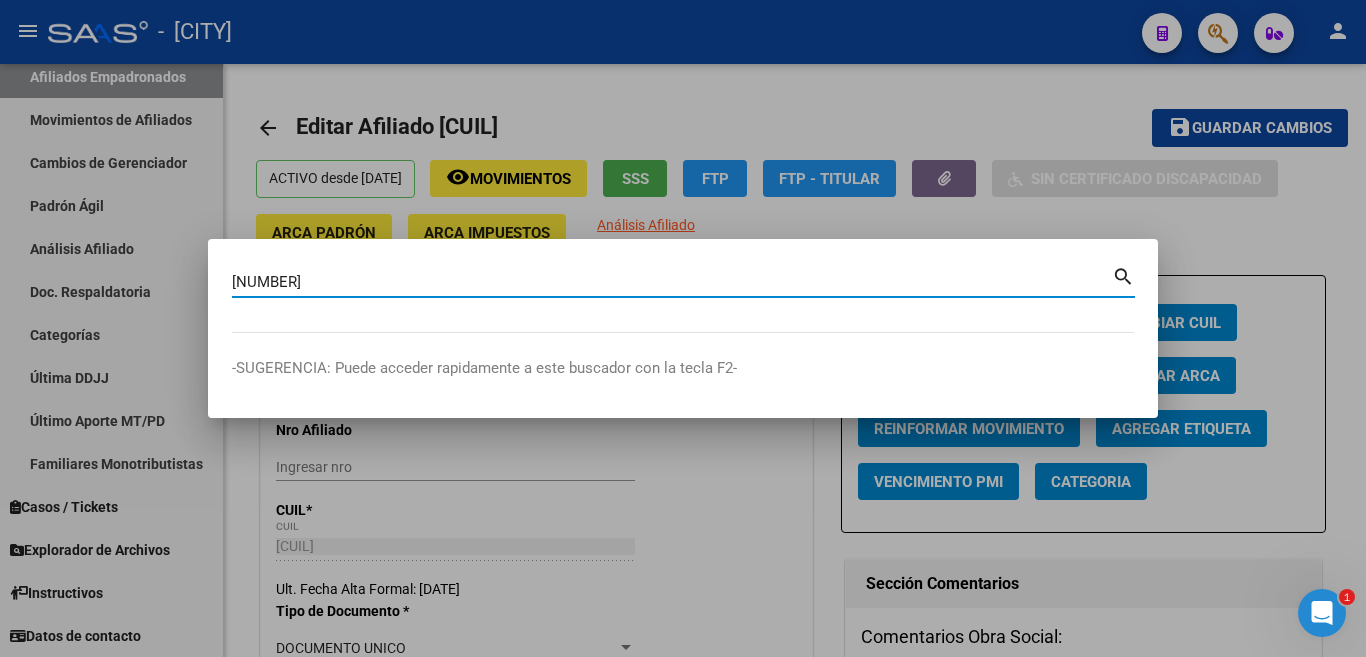 type on "16223816" 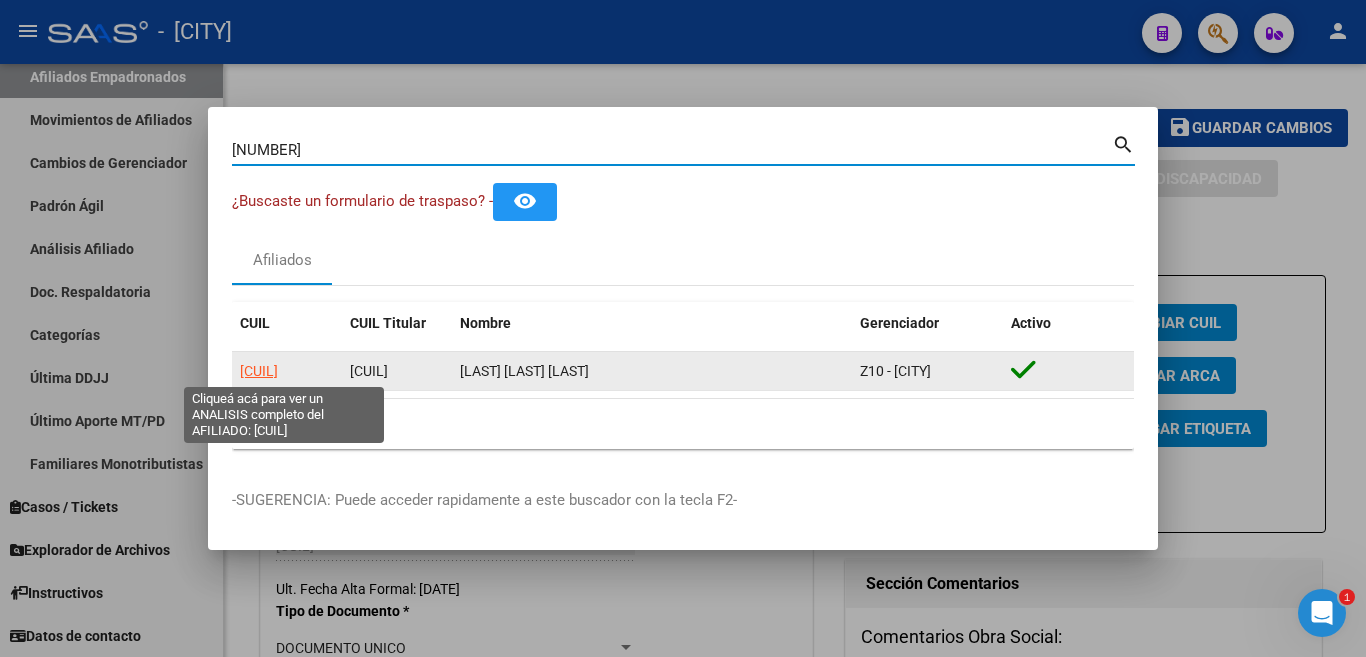 click on "20162238168" 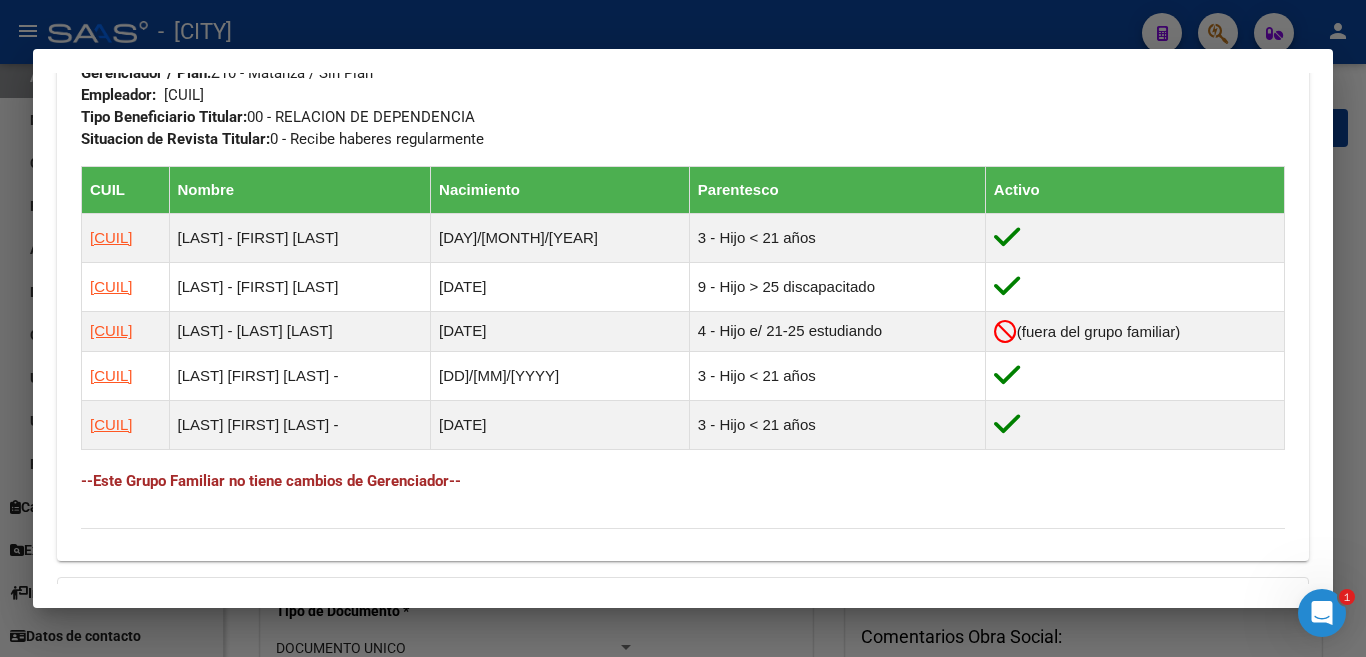 scroll, scrollTop: 1000, scrollLeft: 0, axis: vertical 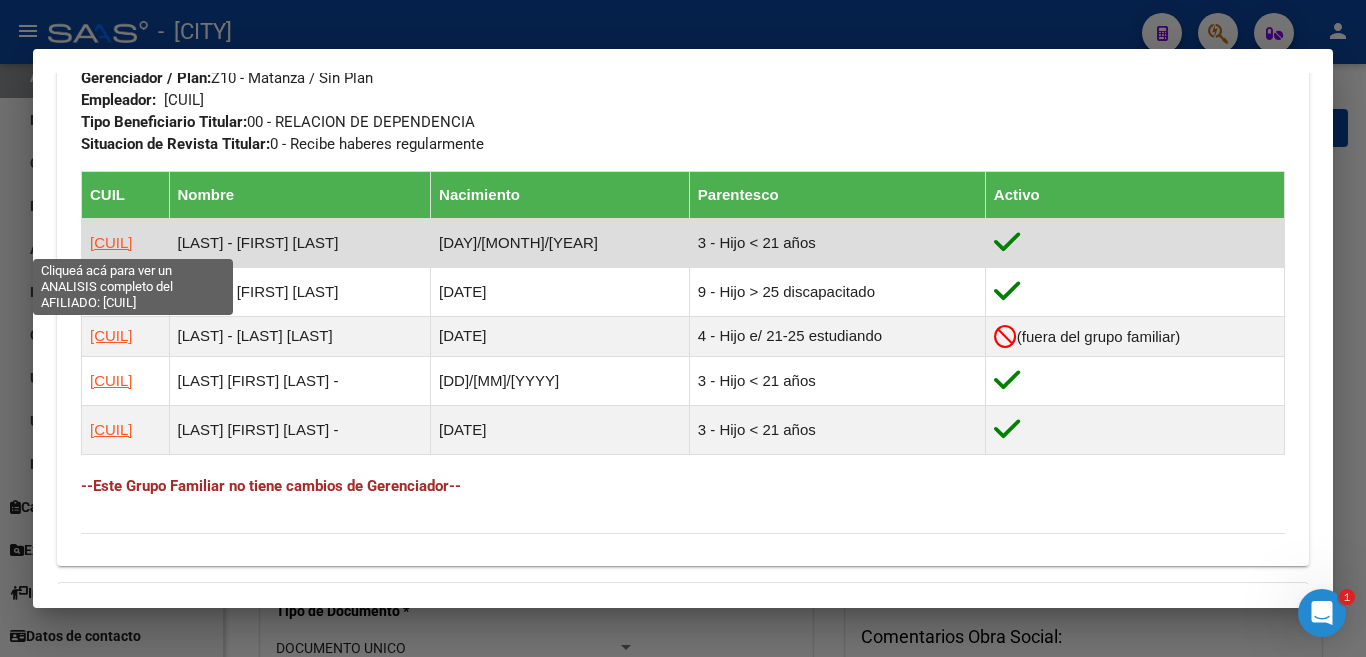 click on "27488475687" at bounding box center [111, 242] 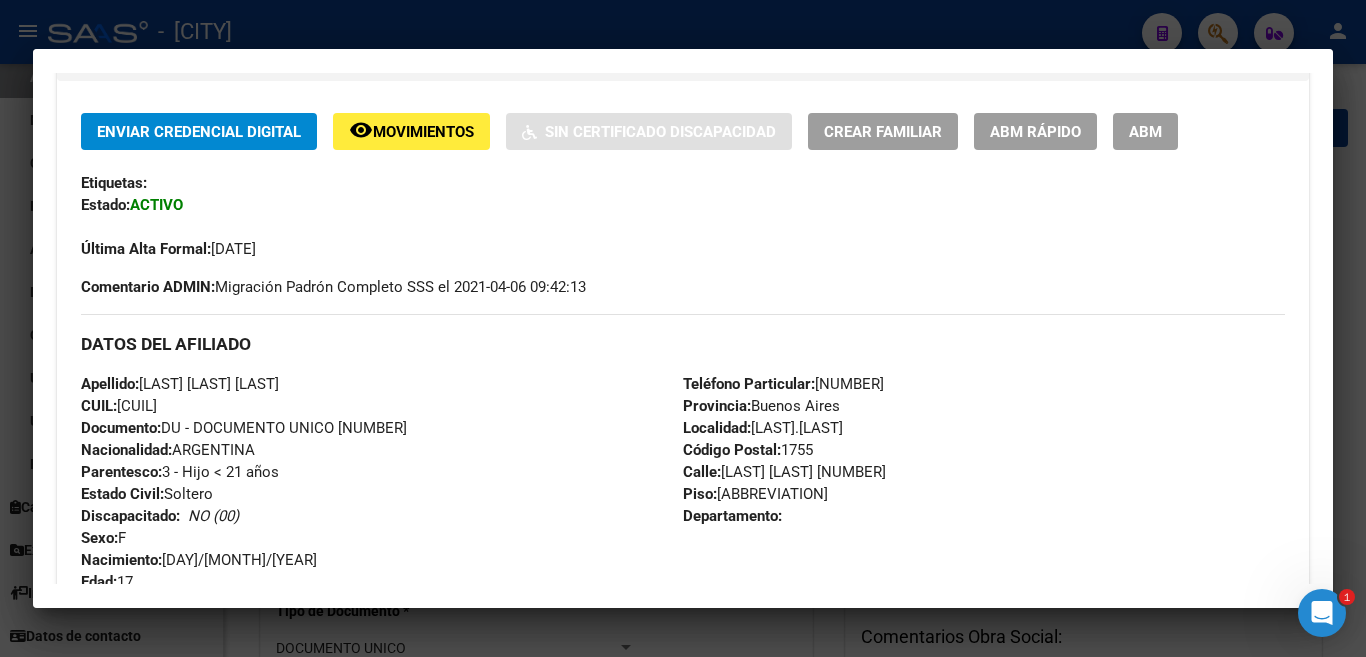scroll, scrollTop: 500, scrollLeft: 0, axis: vertical 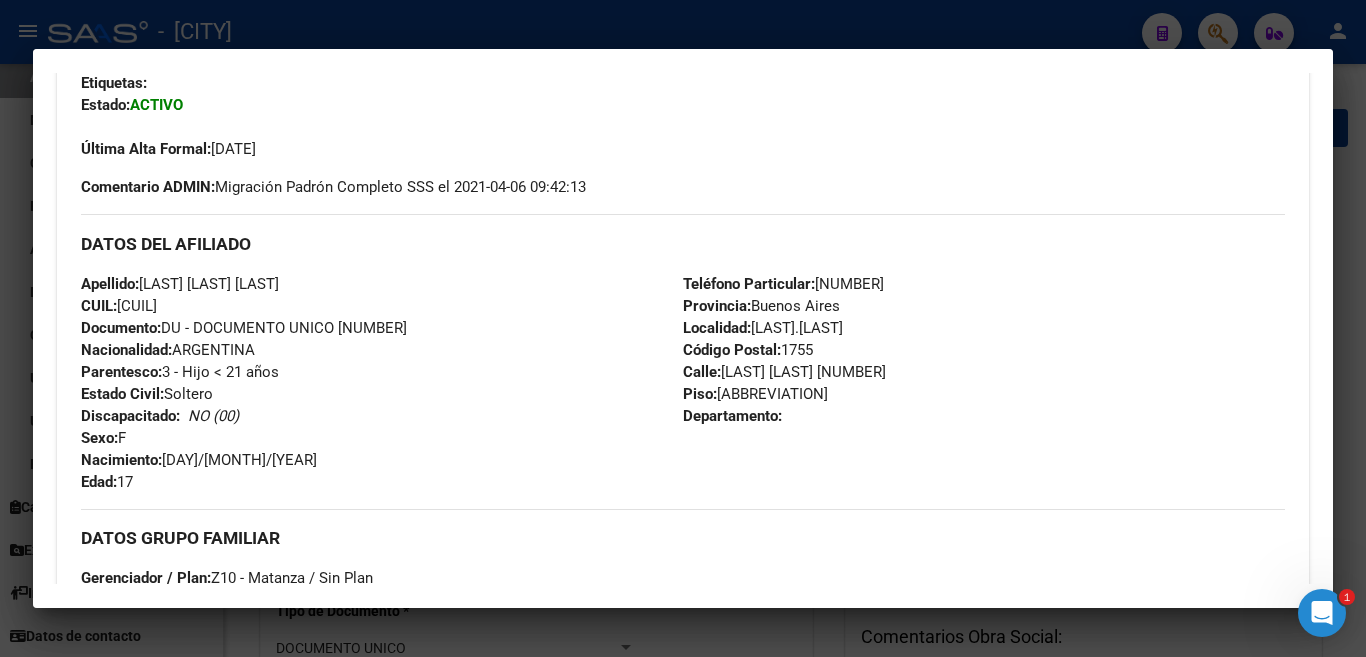 click at bounding box center [683, 328] 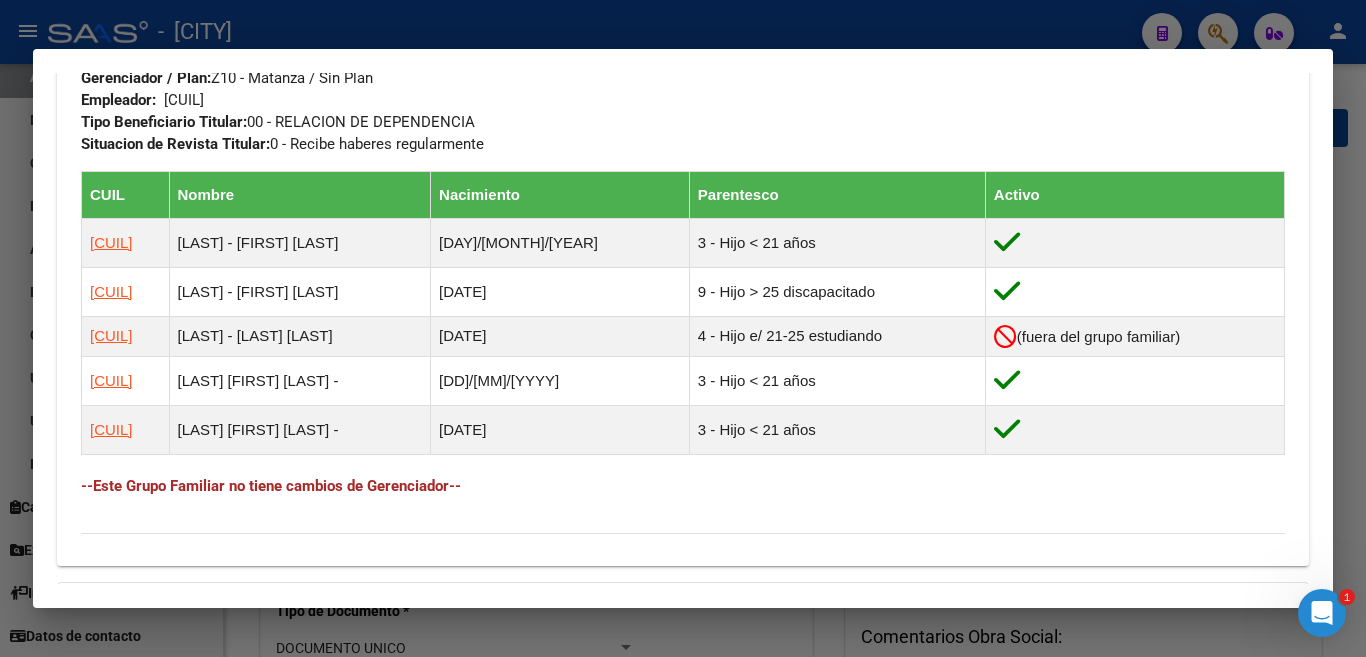 click at bounding box center [683, 328] 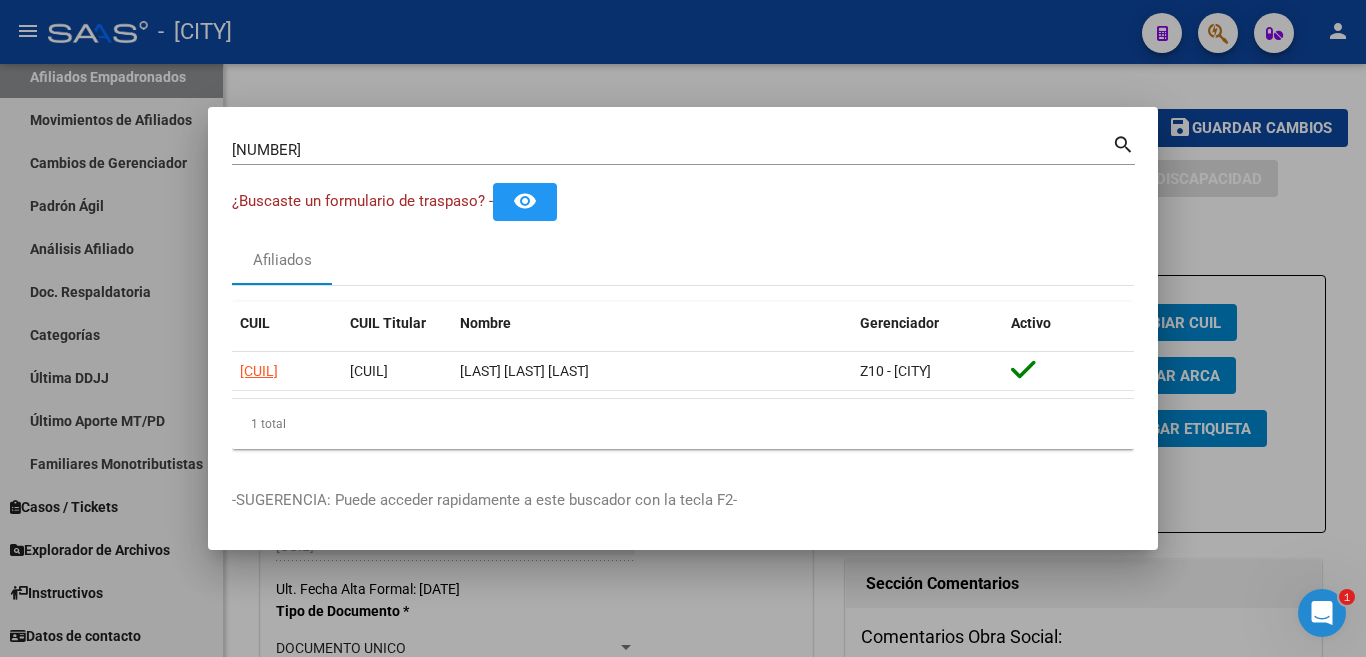 click at bounding box center [683, 328] 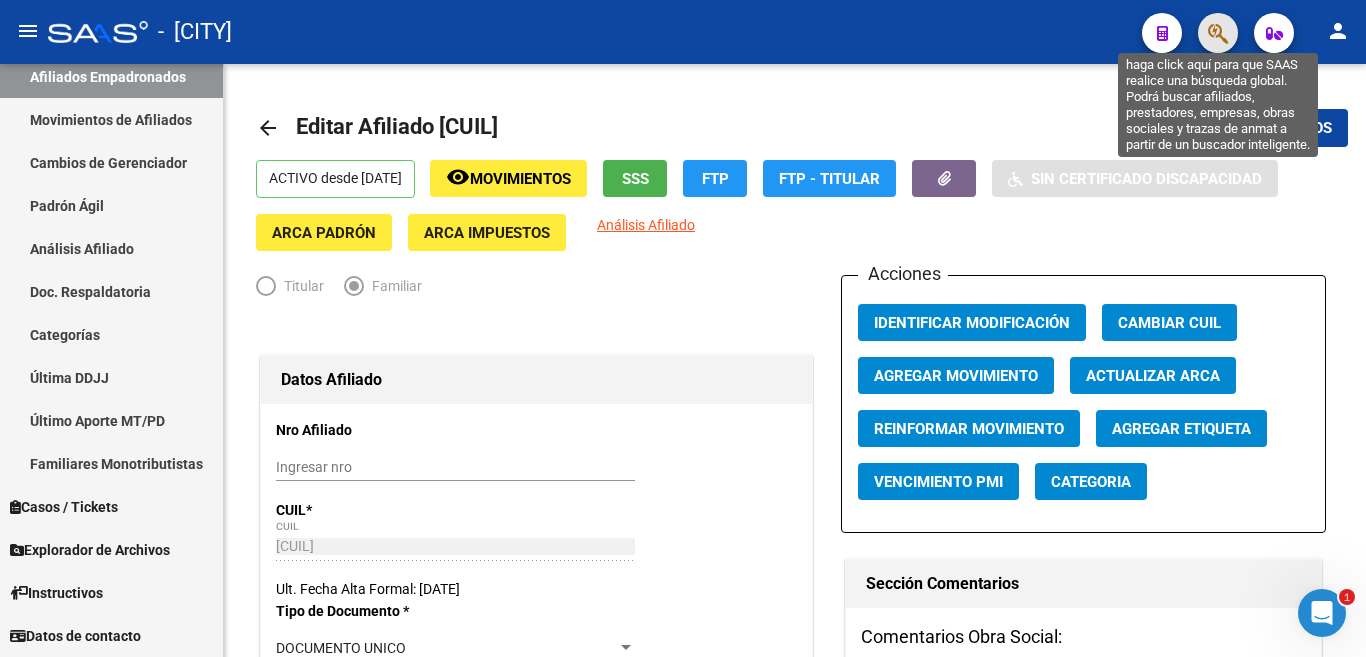 click 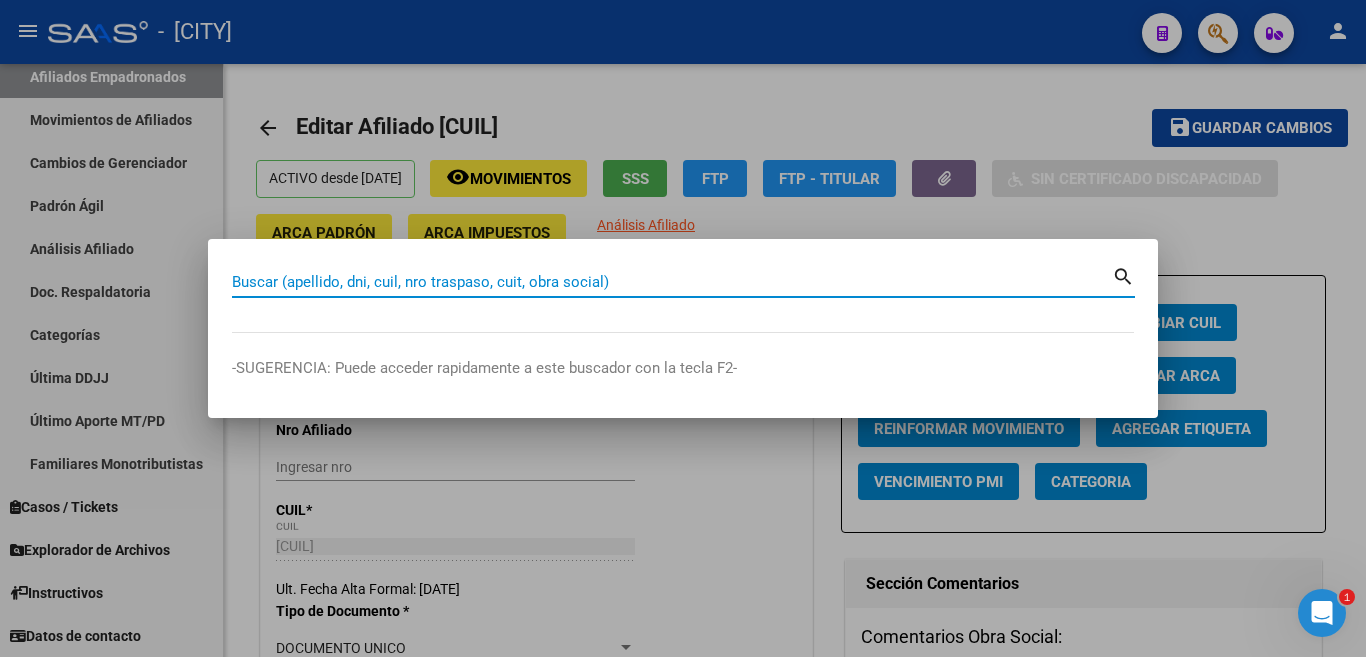 click on "Buscar (apellido, dni, cuil, nro traspaso, cuit, obra social)" at bounding box center [672, 282] 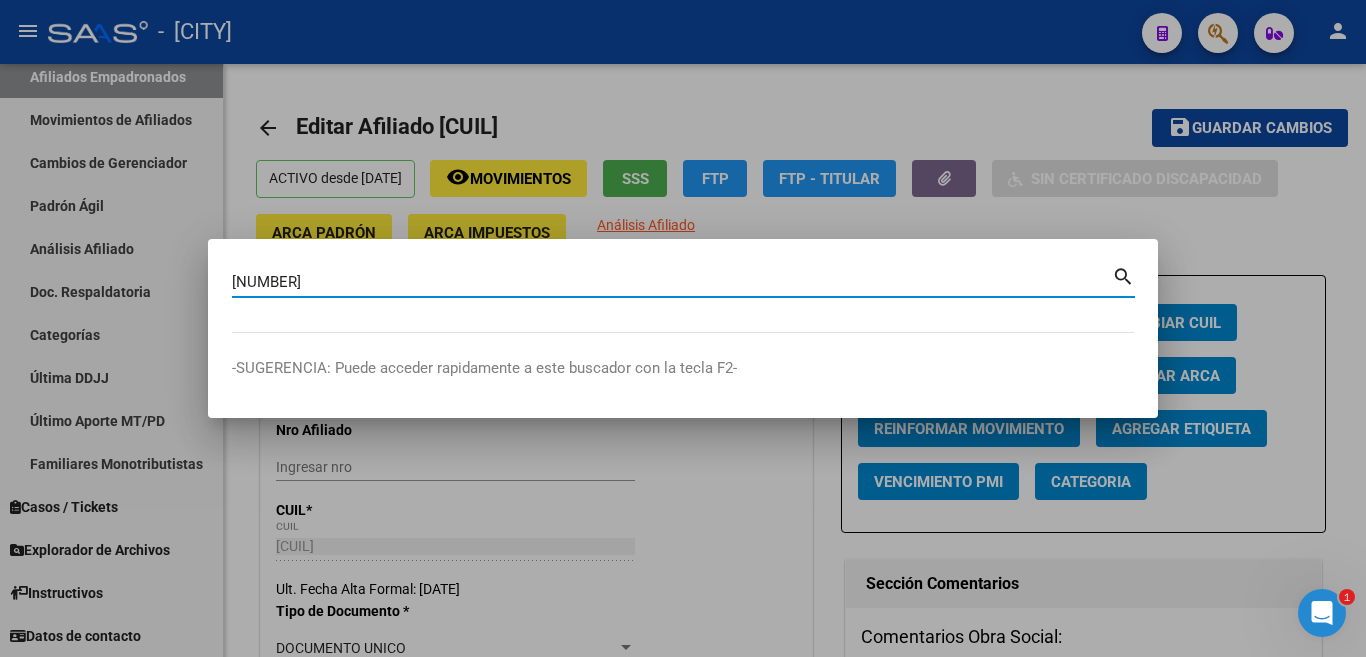 type on "45685901" 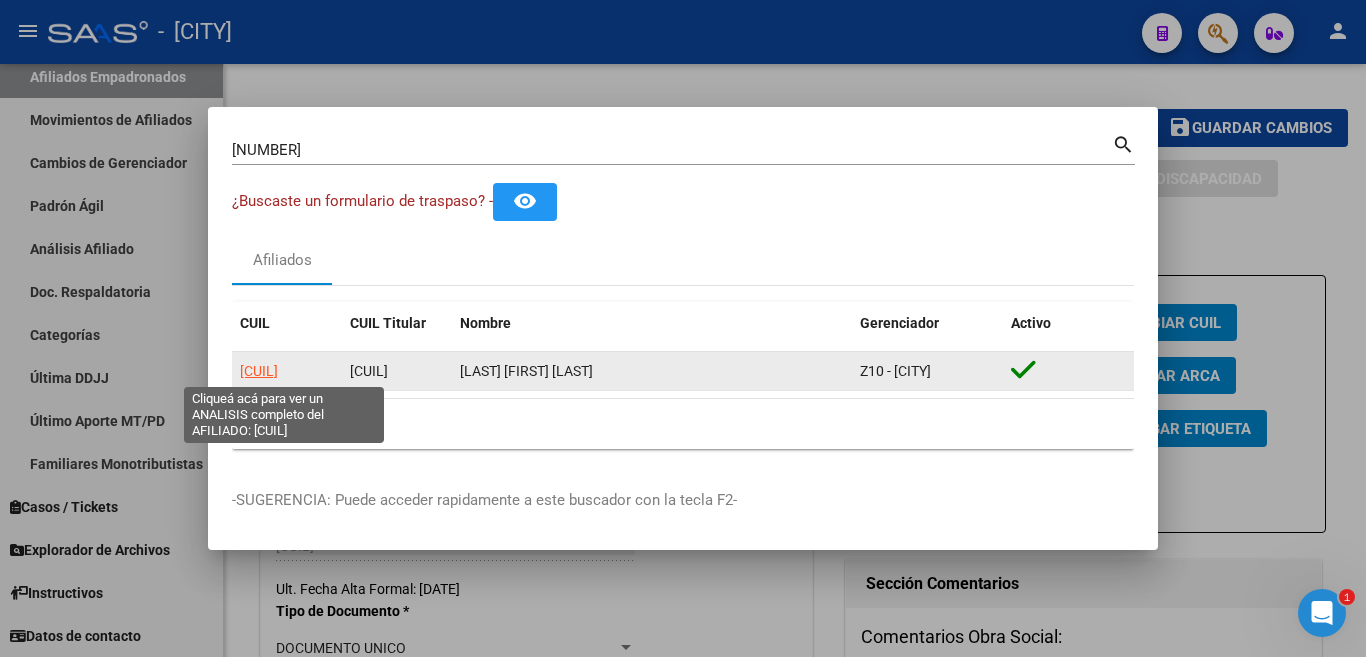click on "20456859012" 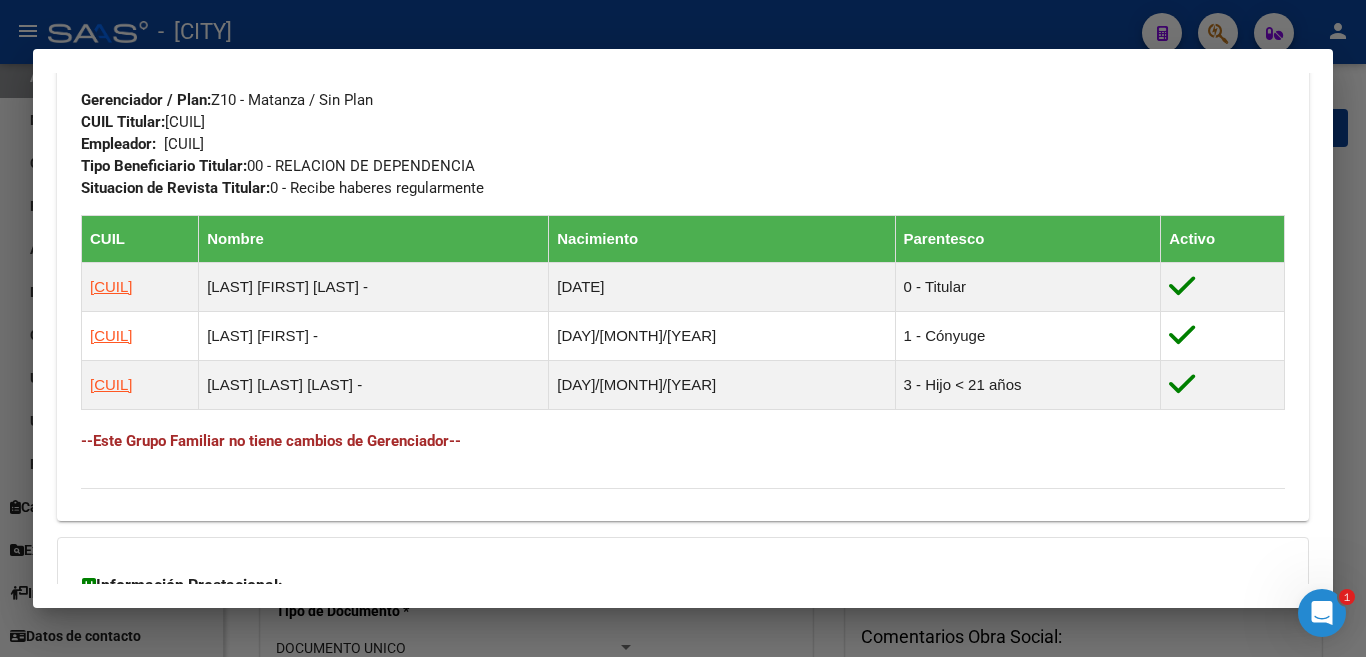 scroll, scrollTop: 1100, scrollLeft: 0, axis: vertical 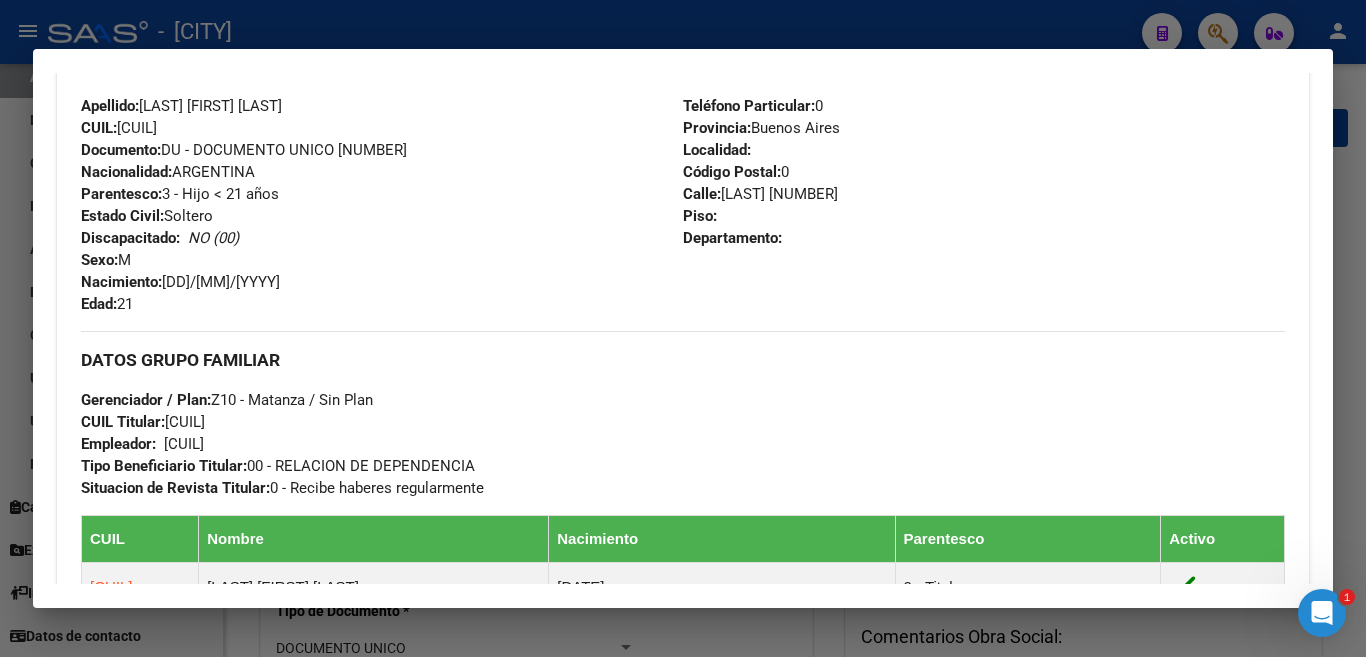 click at bounding box center (683, 328) 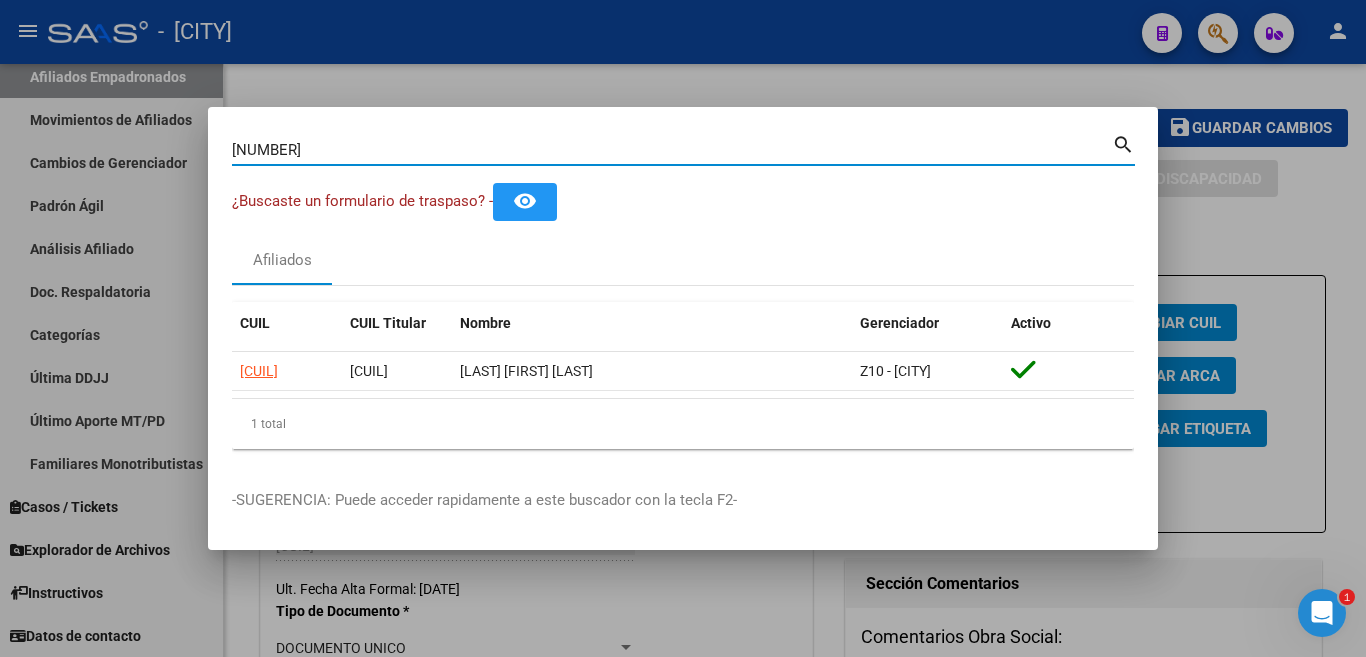 click on "45685901" at bounding box center [672, 150] 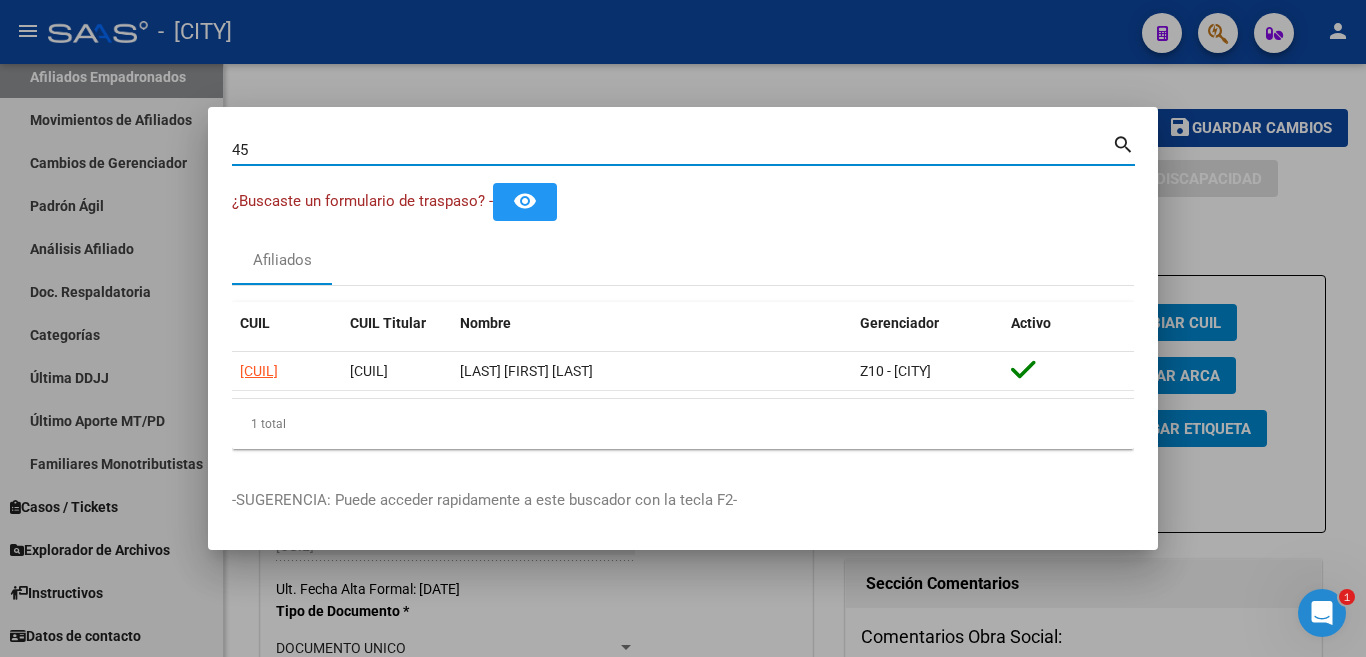 type on "4" 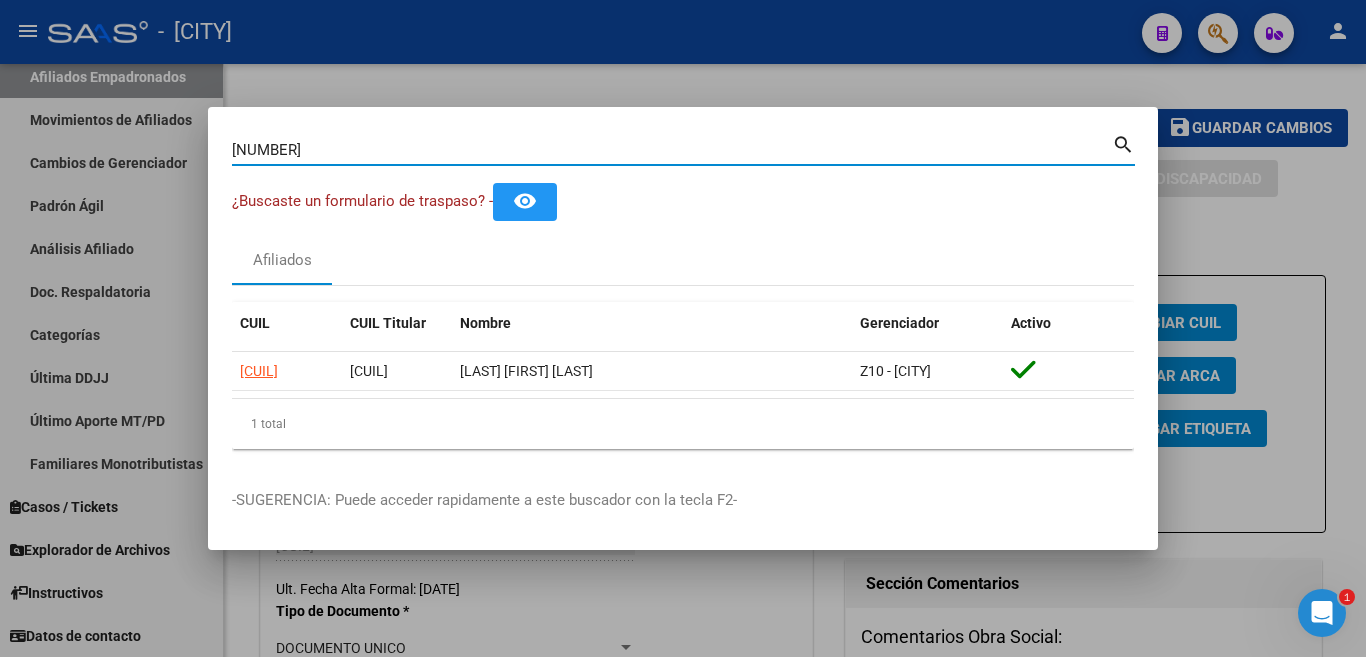 type on "16996046" 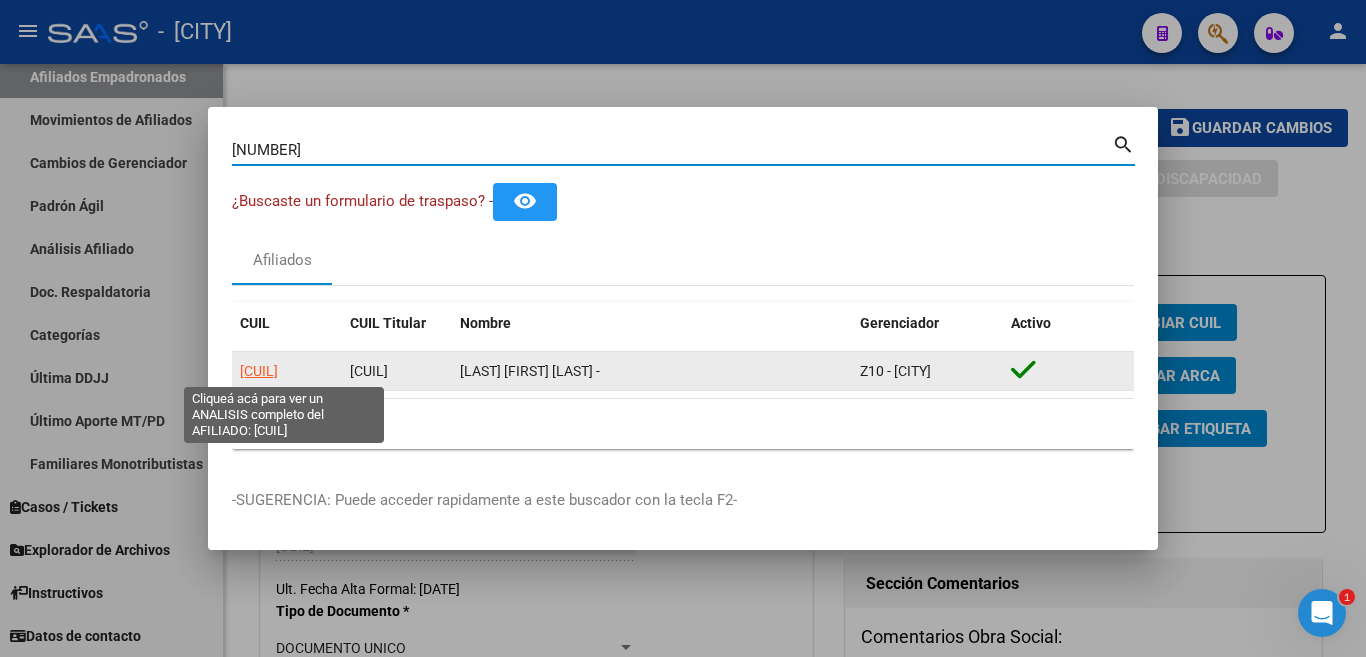 click on "20169960462" 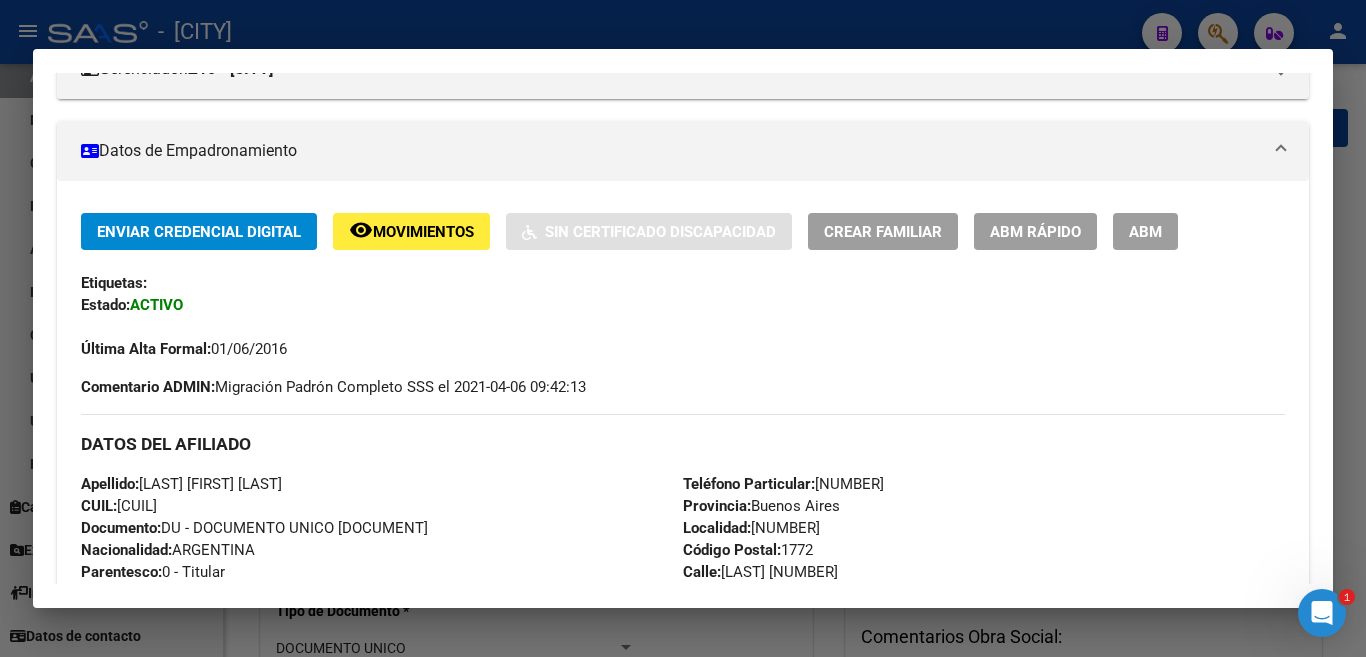 scroll, scrollTop: 0, scrollLeft: 0, axis: both 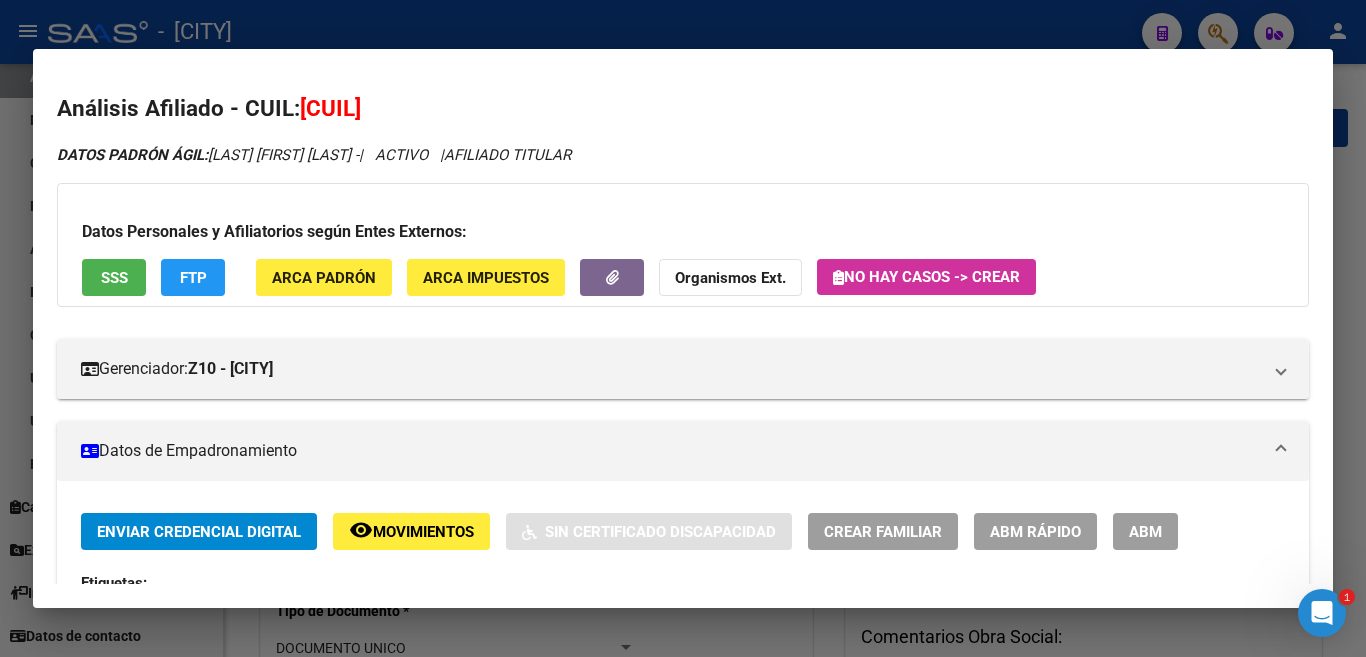 click on "ABM" at bounding box center (1145, 531) 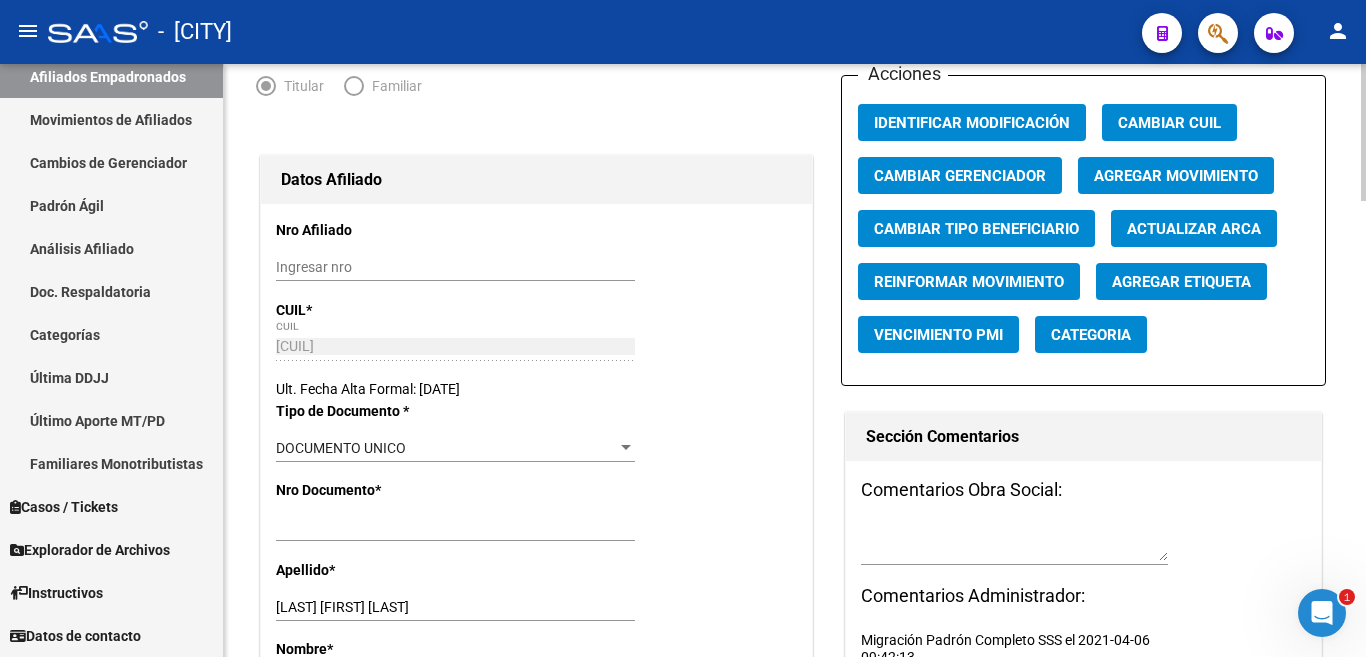 scroll, scrollTop: 400, scrollLeft: 0, axis: vertical 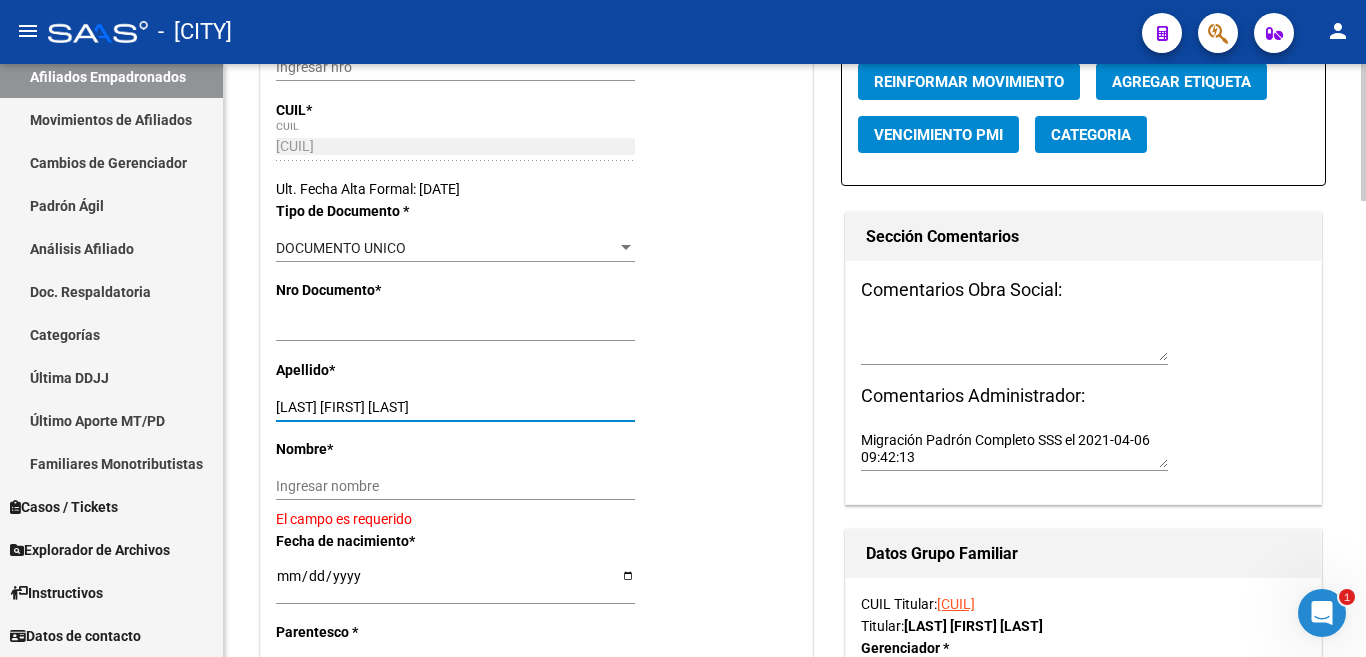 drag, startPoint x: 320, startPoint y: 405, endPoint x: 429, endPoint y: 404, distance: 109.004585 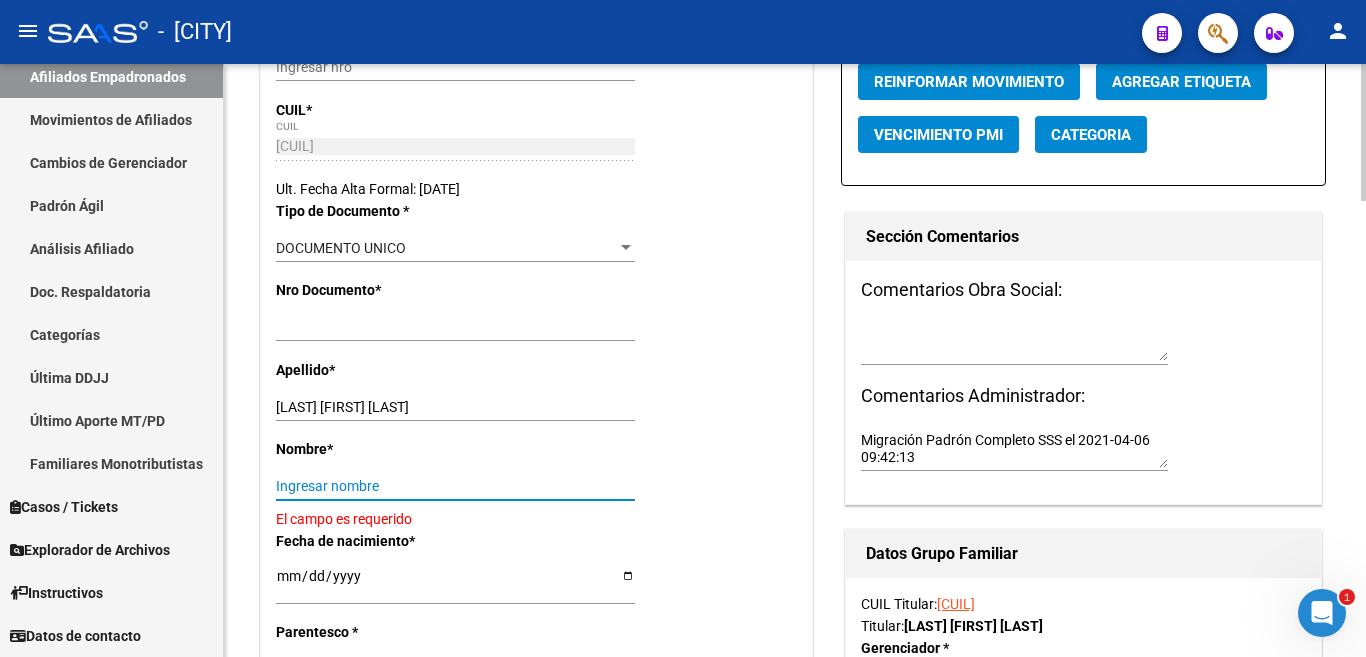 paste on "ANIBAL GABRIEL" 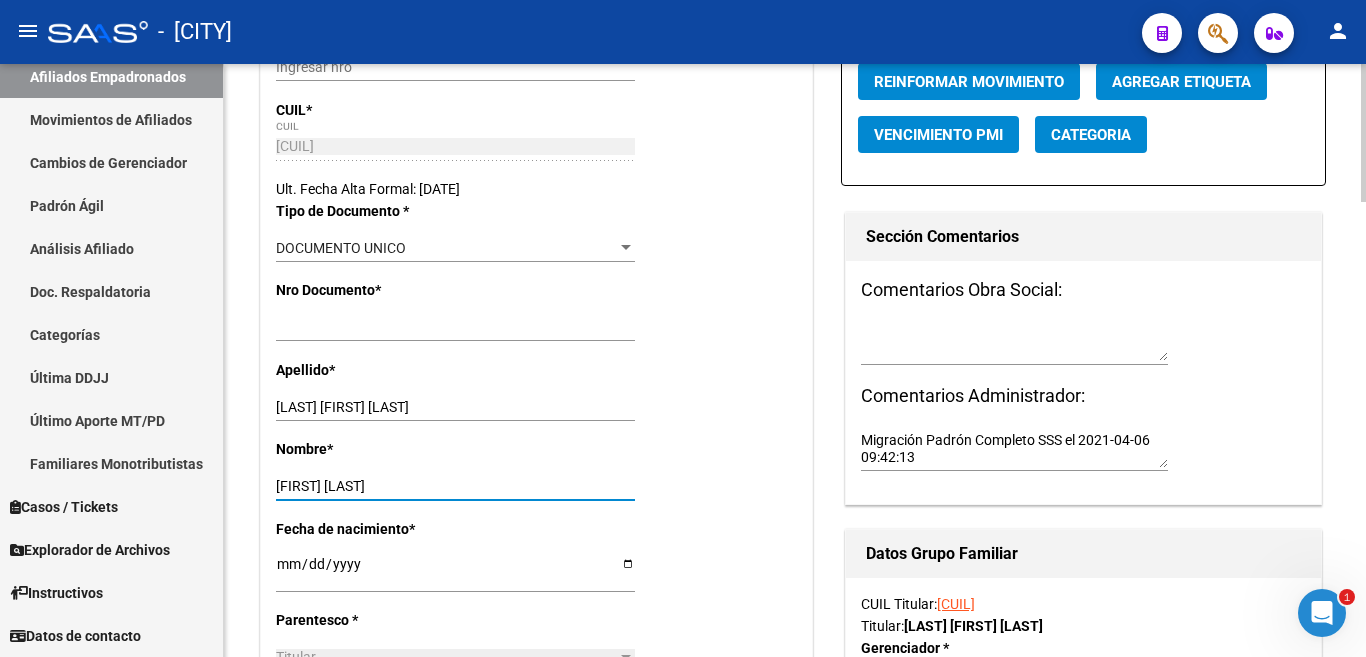 type on "ANIBAL GABRIEL" 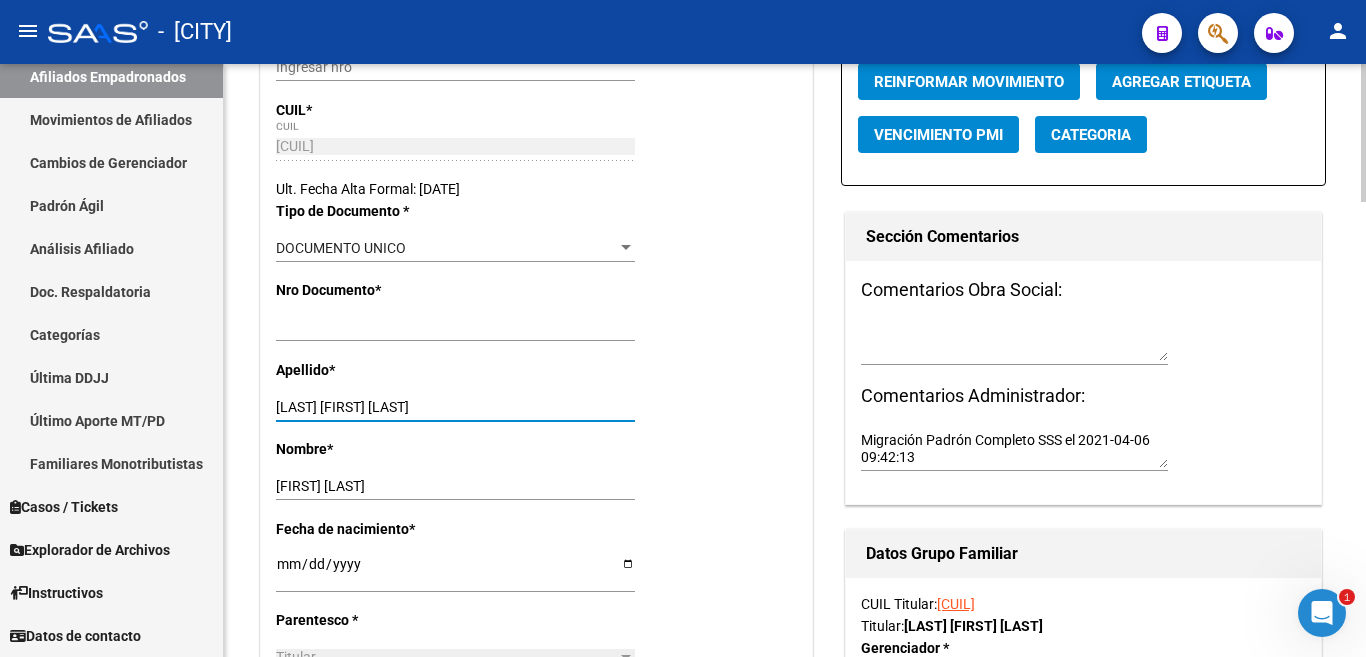 drag, startPoint x: 323, startPoint y: 408, endPoint x: 445, endPoint y: 410, distance: 122.016396 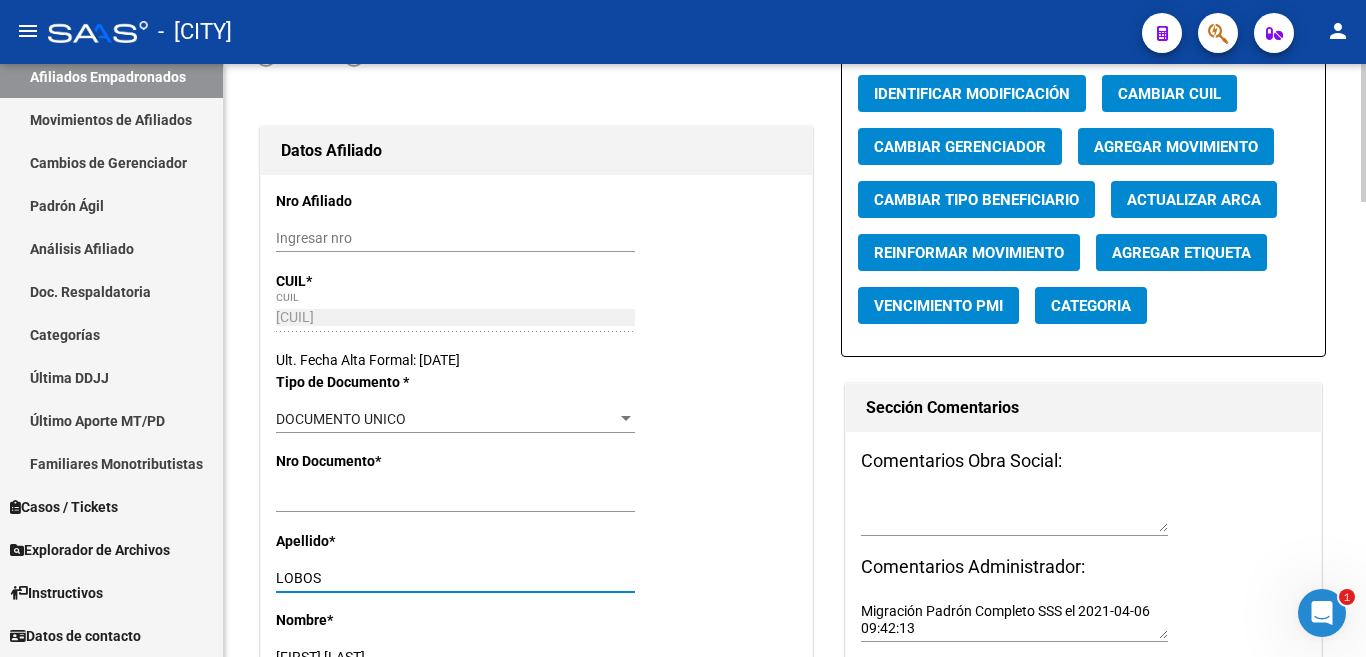 scroll, scrollTop: 0, scrollLeft: 0, axis: both 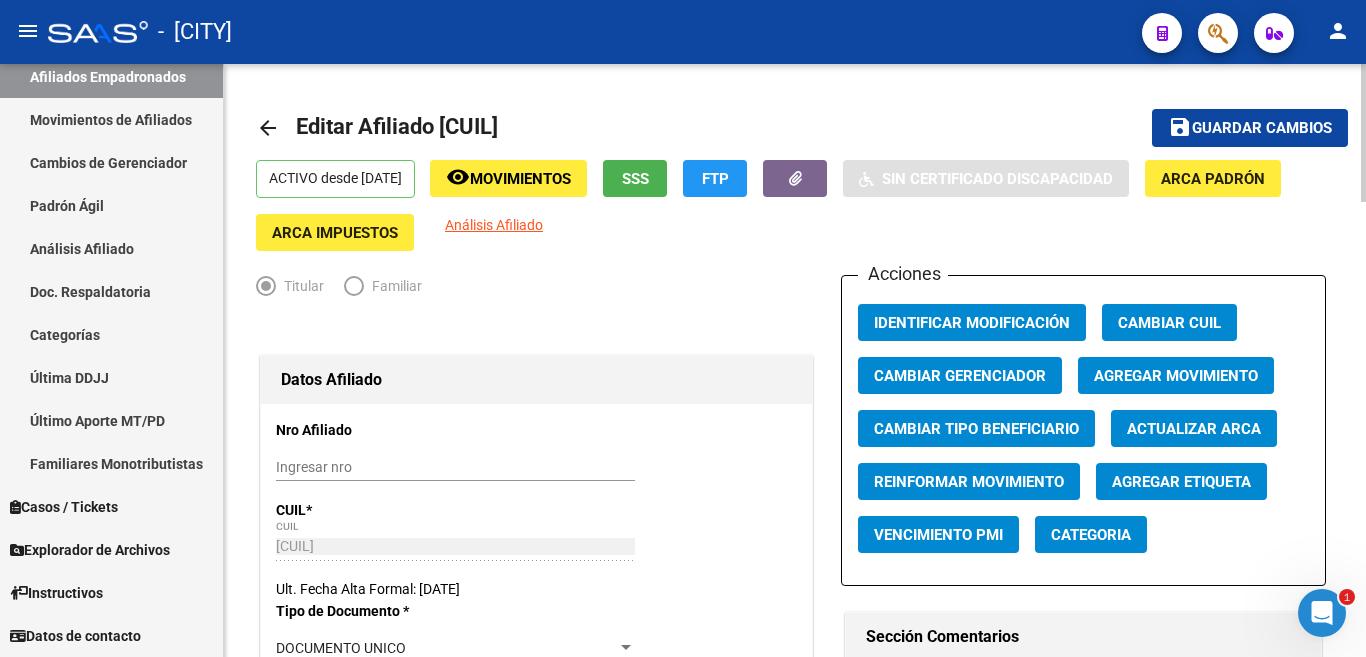 type on "LOBOS" 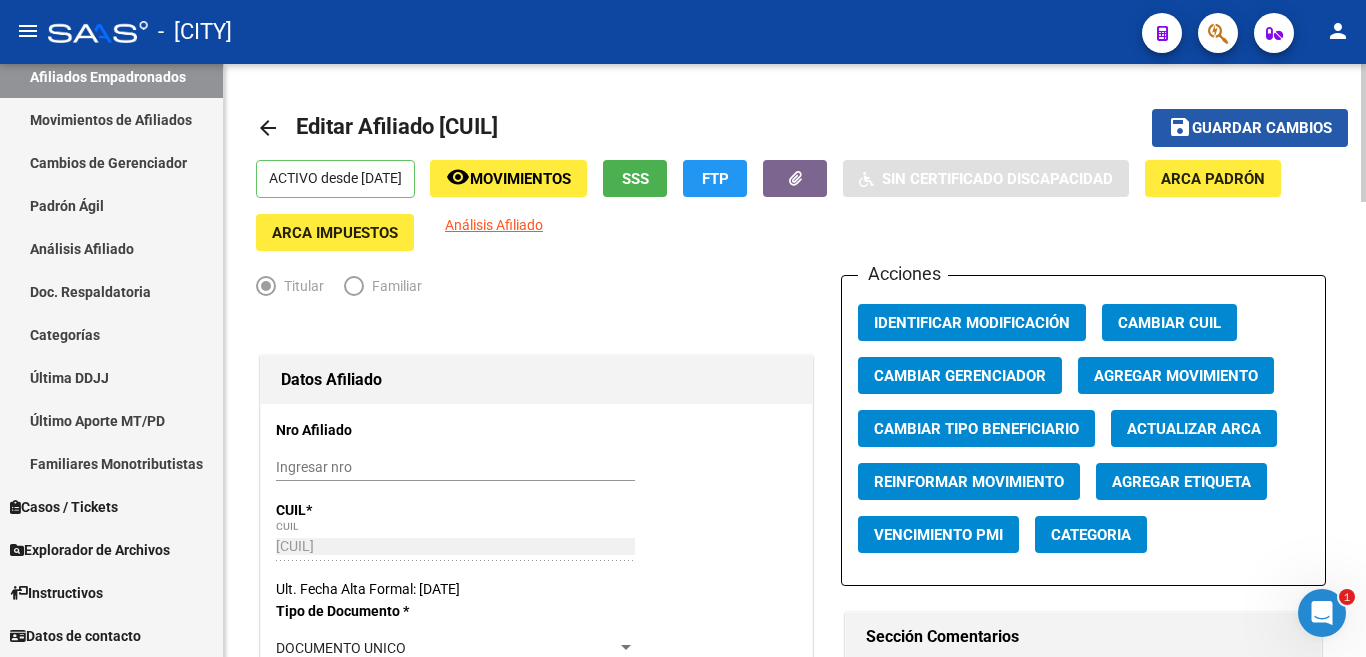 click on "Guardar cambios" 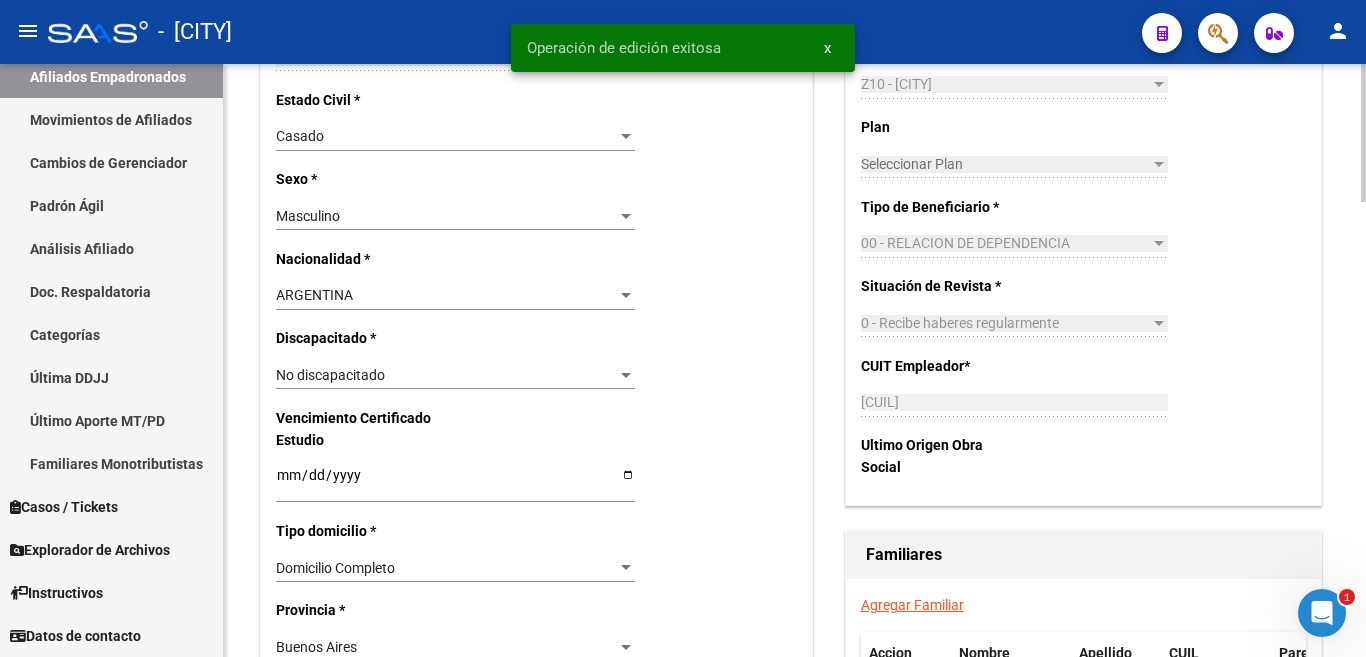 scroll, scrollTop: 1300, scrollLeft: 0, axis: vertical 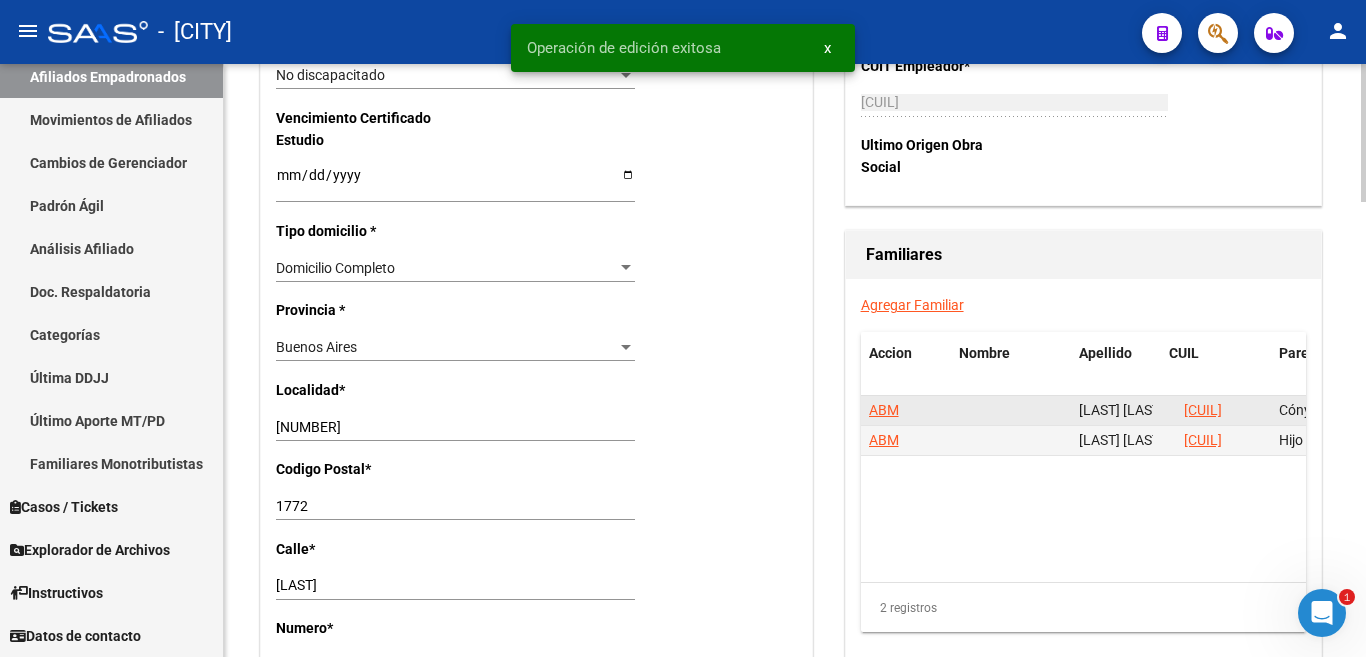 click on "ABM" 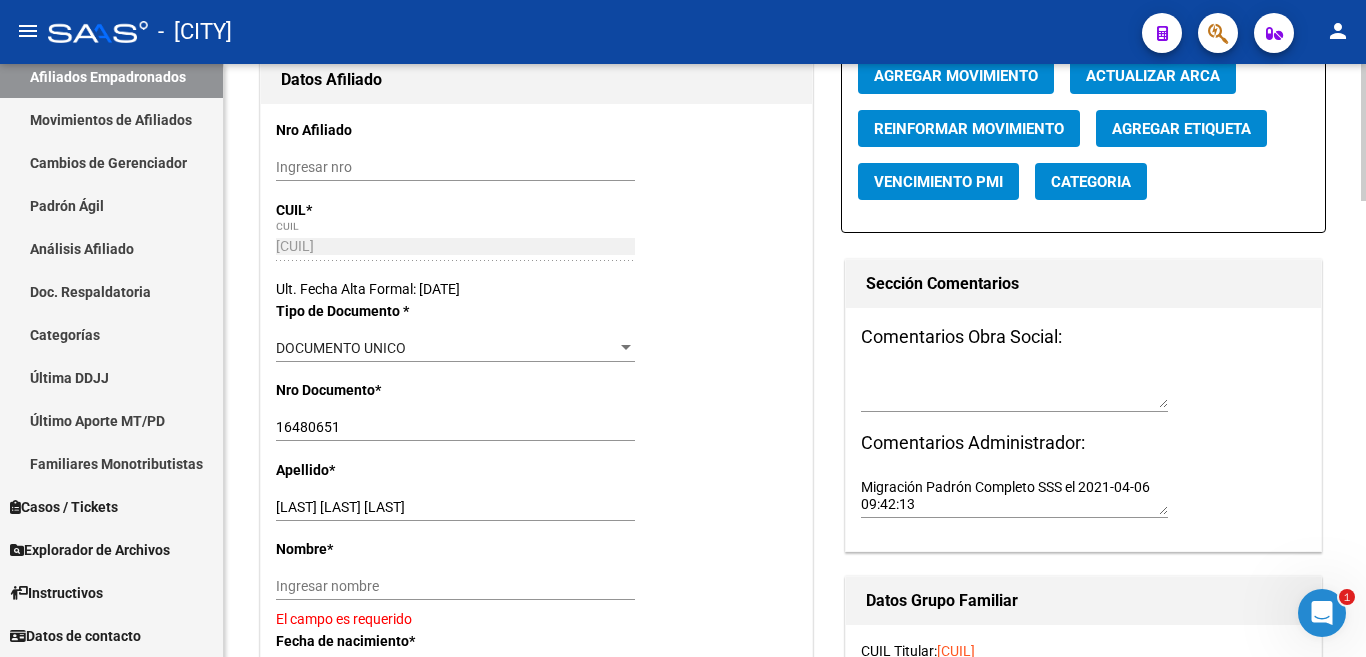 scroll, scrollTop: 400, scrollLeft: 0, axis: vertical 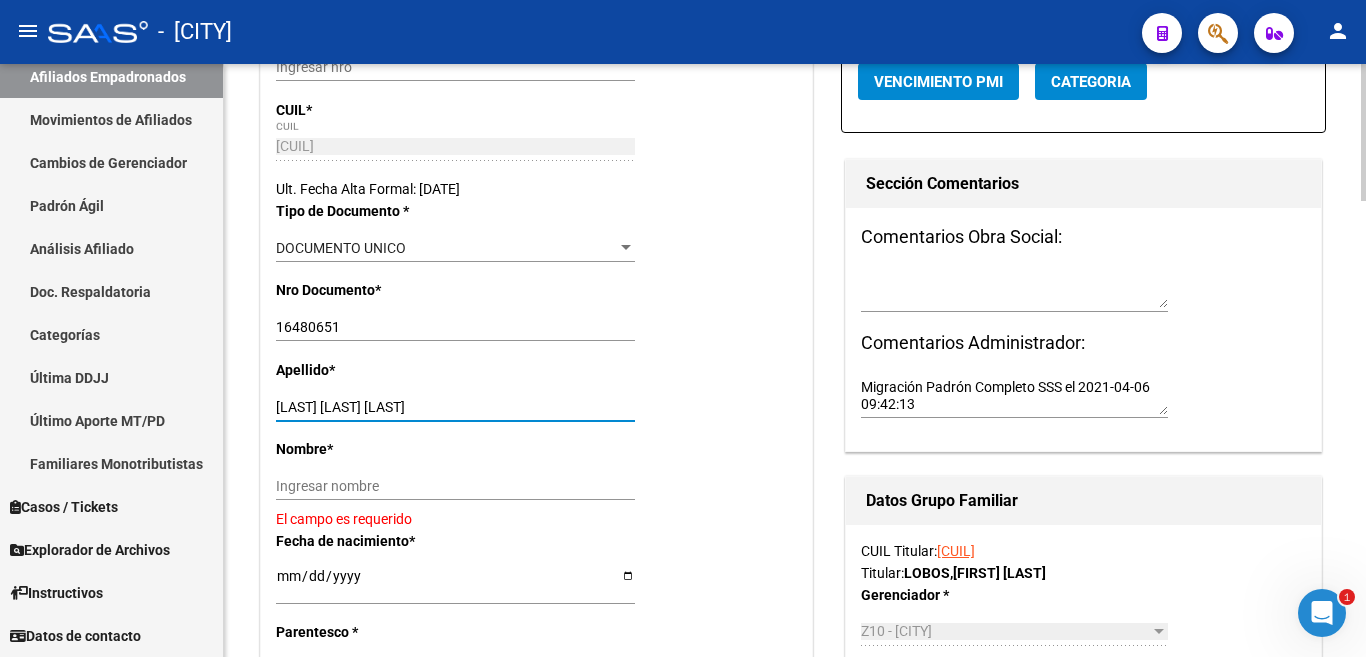 drag, startPoint x: 349, startPoint y: 406, endPoint x: 458, endPoint y: 407, distance: 109.004585 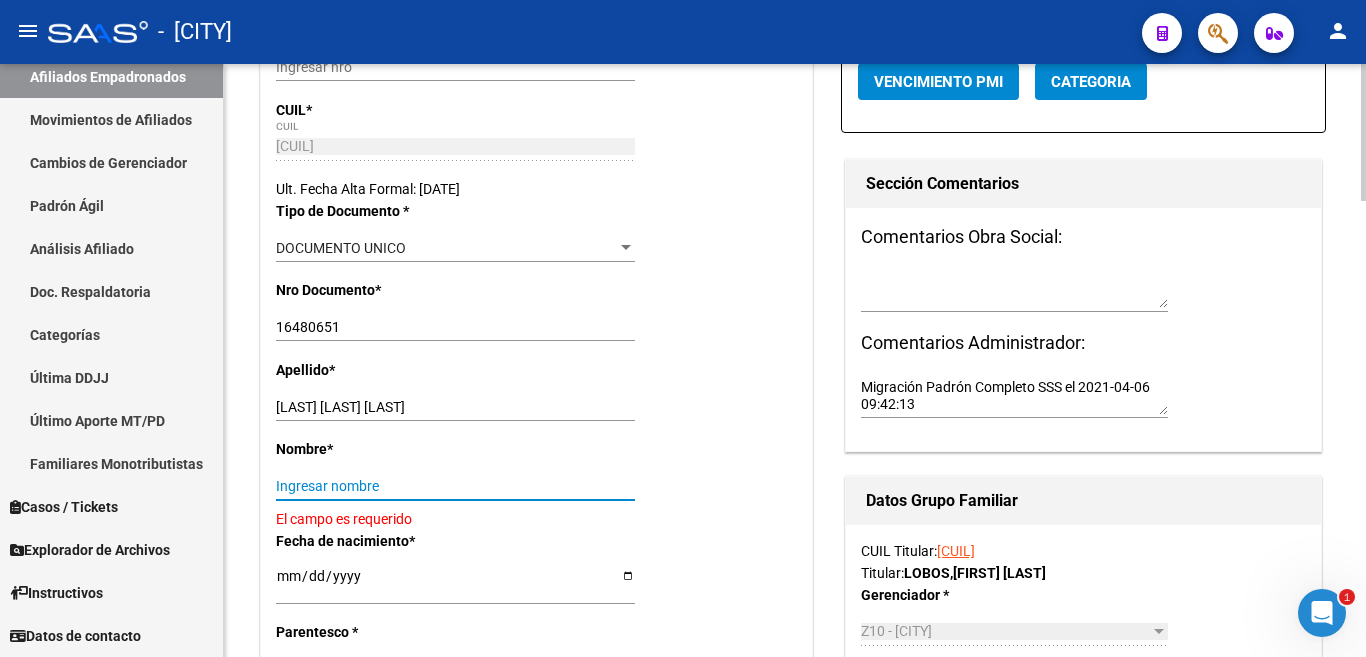 paste on "GLADYAS NOEMI" 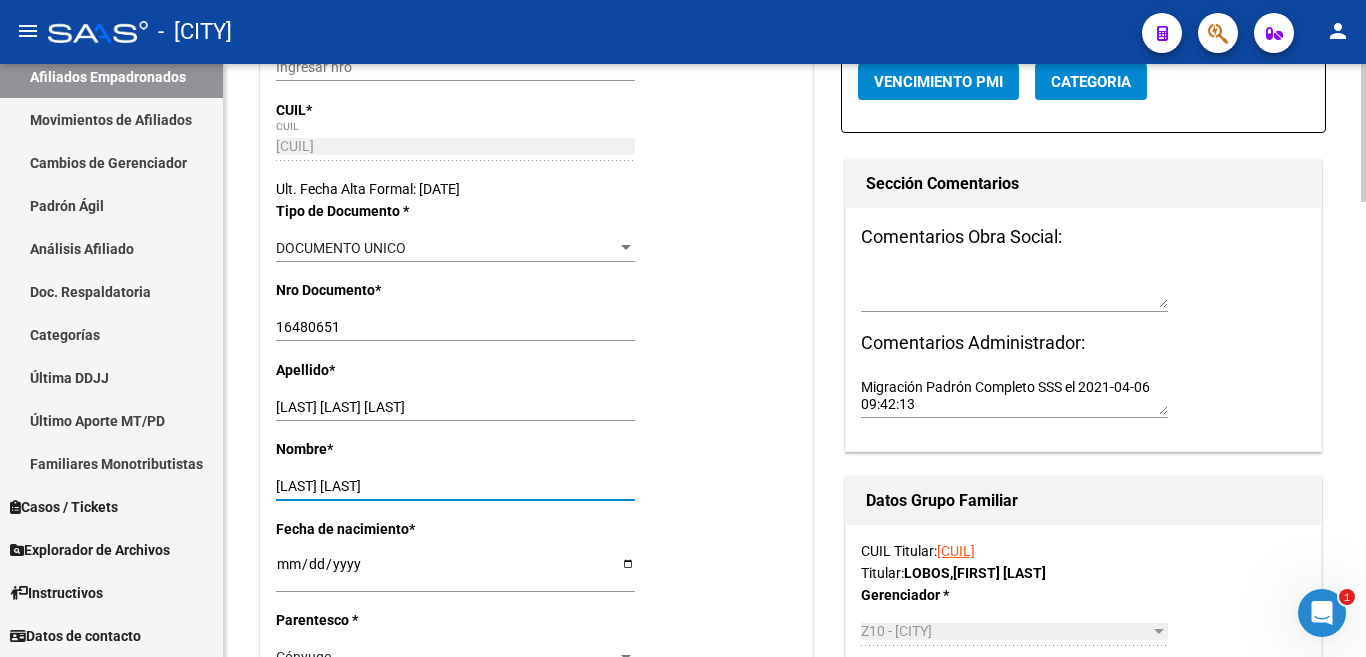 type on "GLADYAS NOEMI" 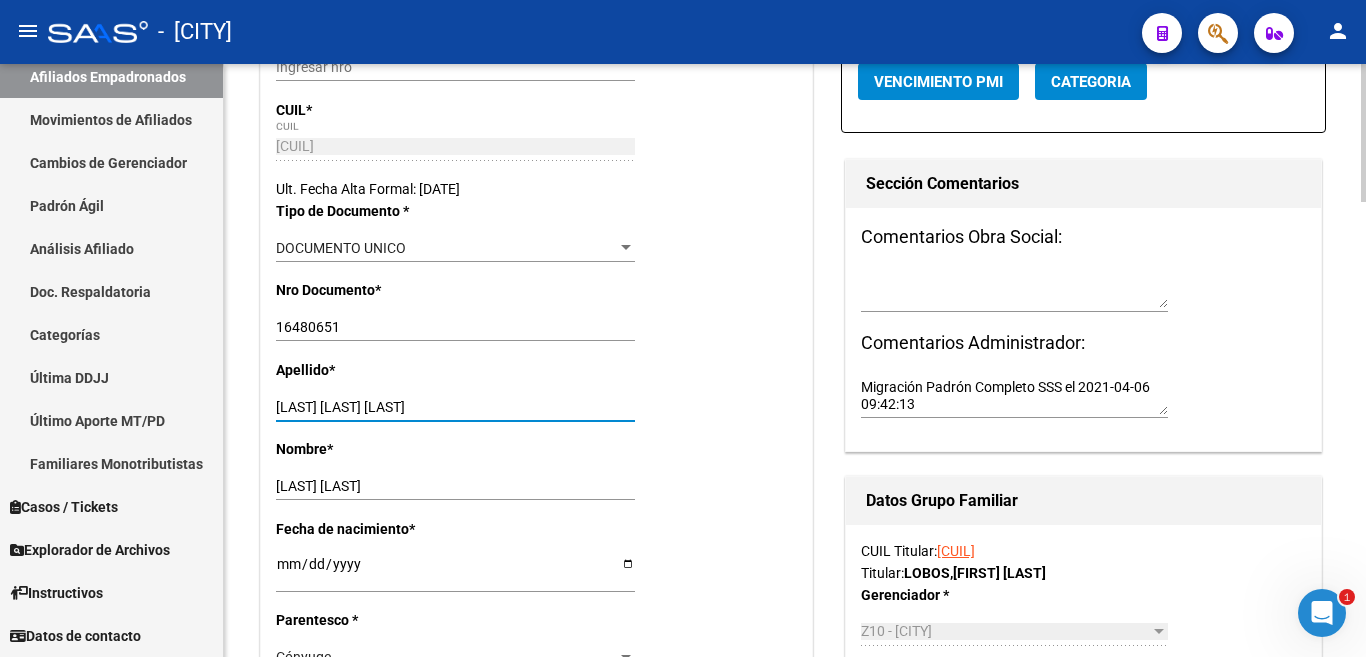 drag, startPoint x: 460, startPoint y: 400, endPoint x: 514, endPoint y: 403, distance: 54.08327 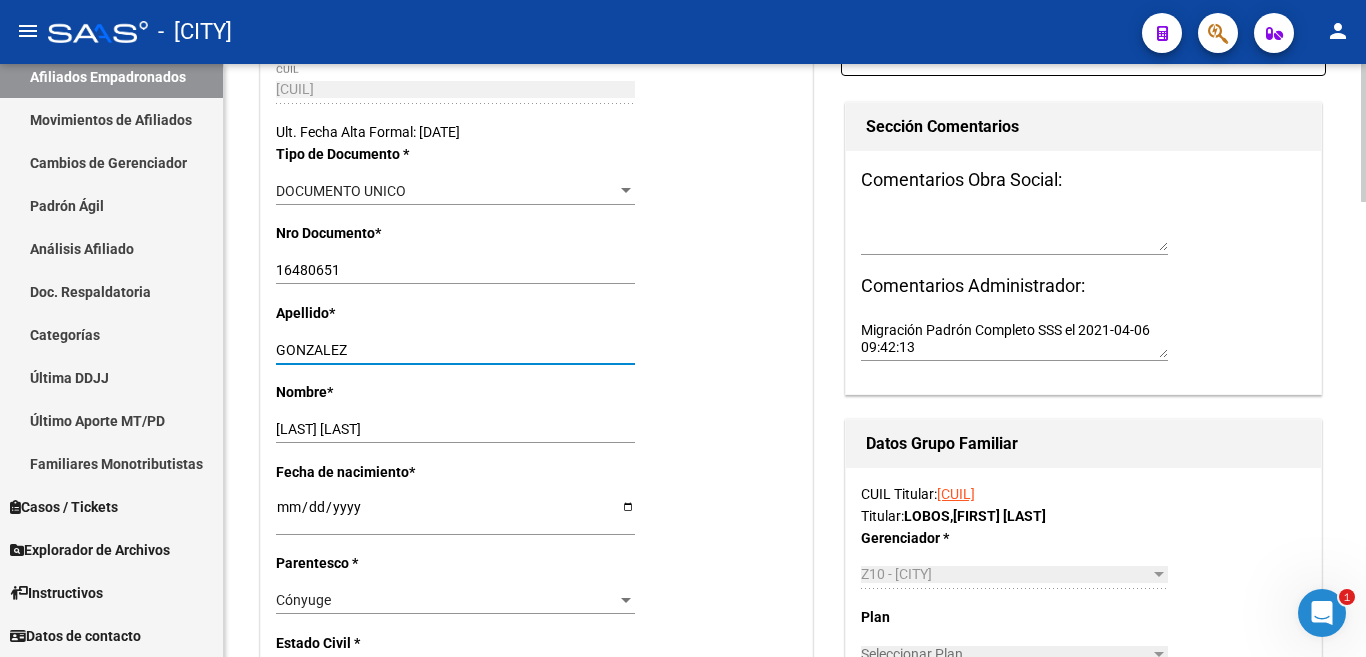 scroll, scrollTop: 0, scrollLeft: 0, axis: both 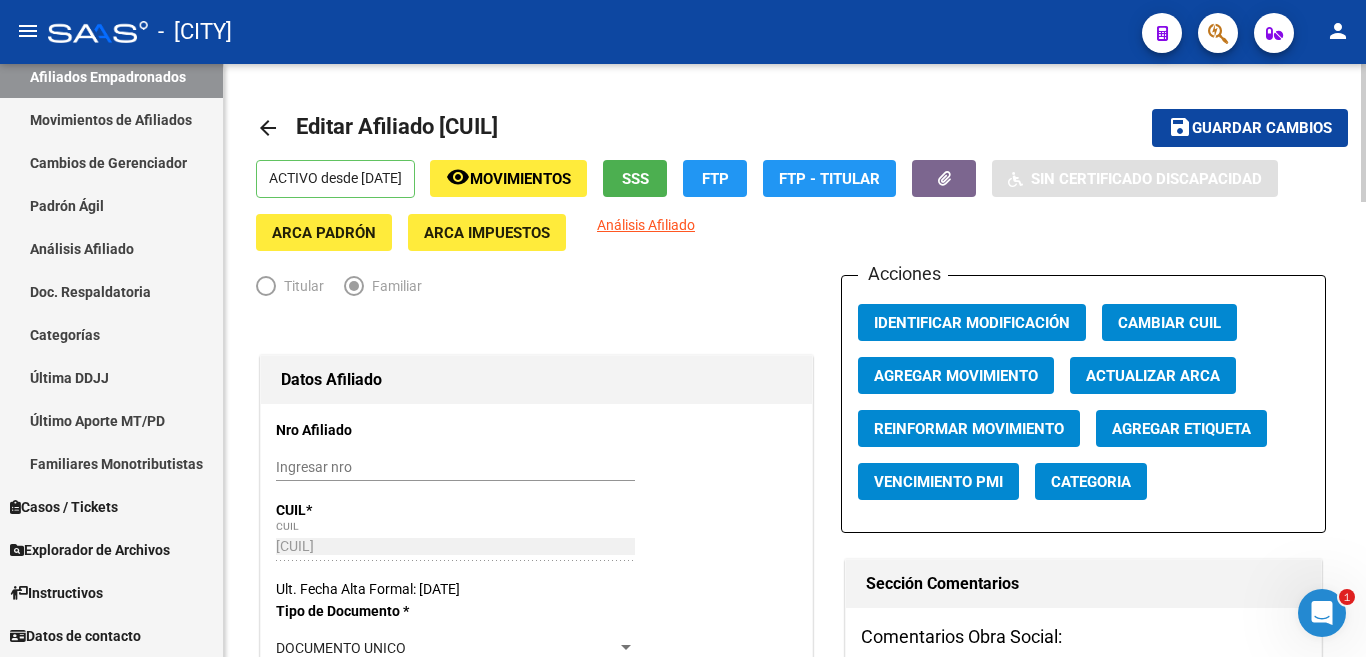 type on "GONZALEZ" 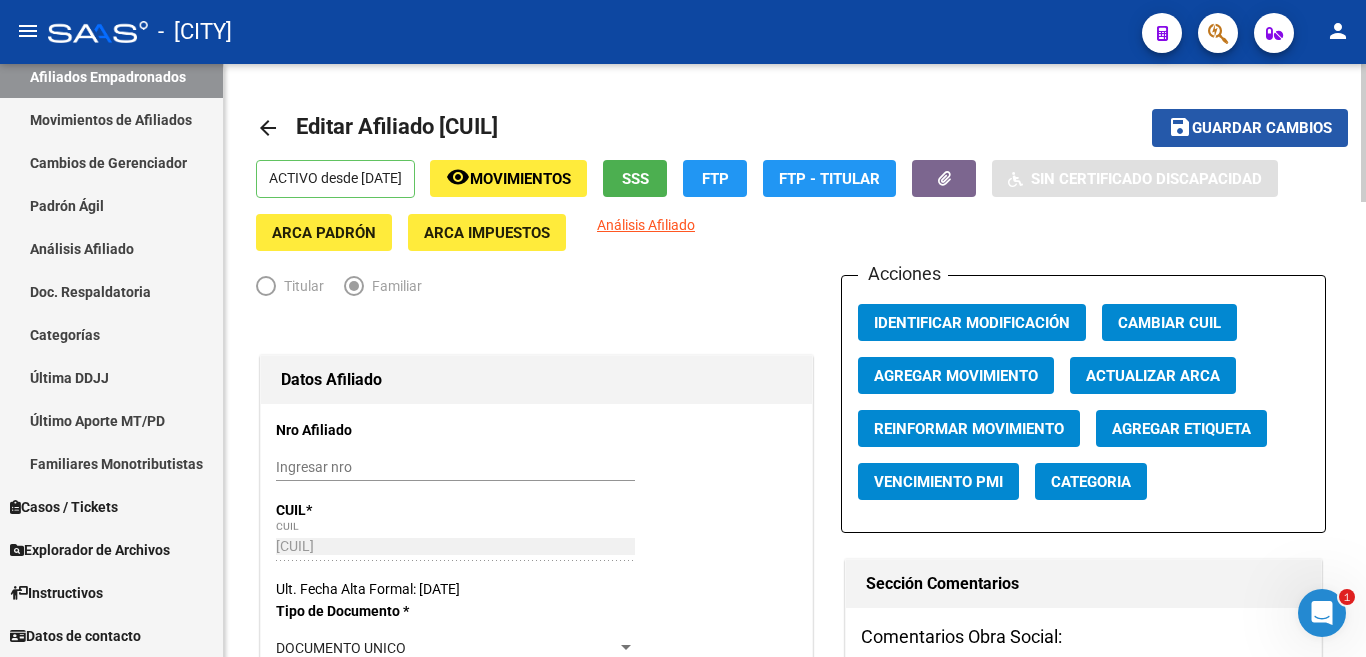 drag, startPoint x: 1275, startPoint y: 132, endPoint x: 1281, endPoint y: 154, distance: 22.803509 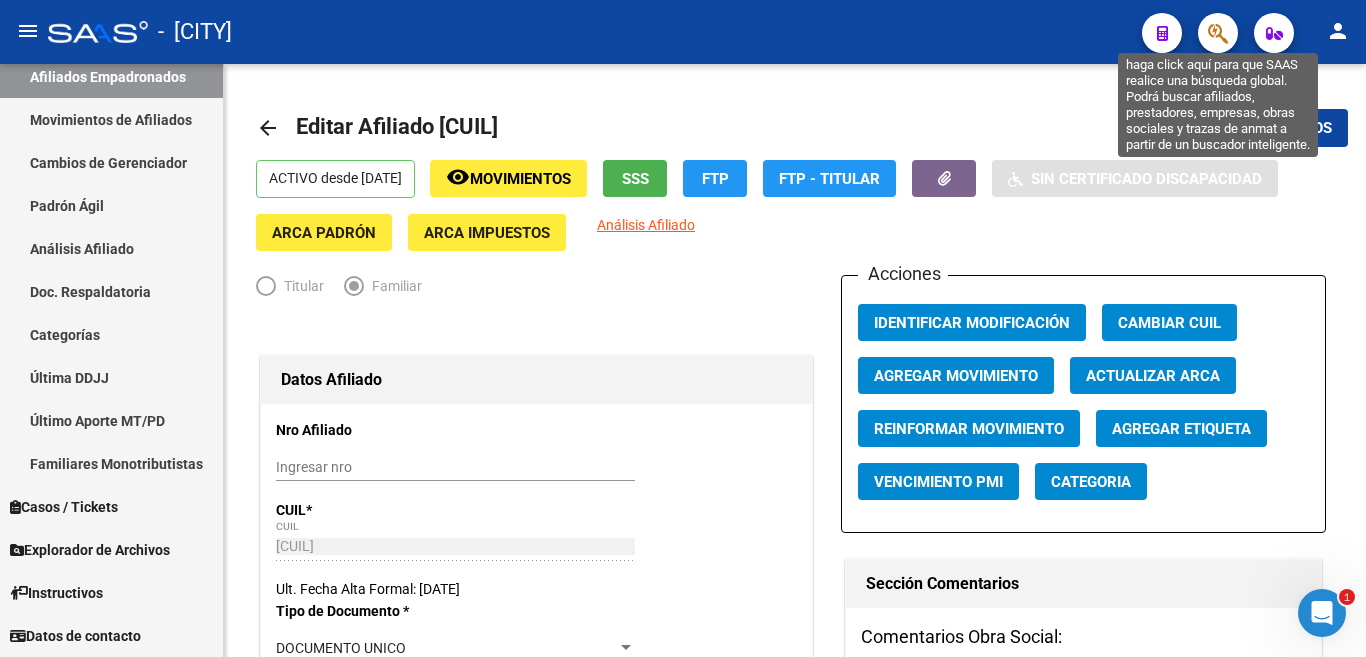 click 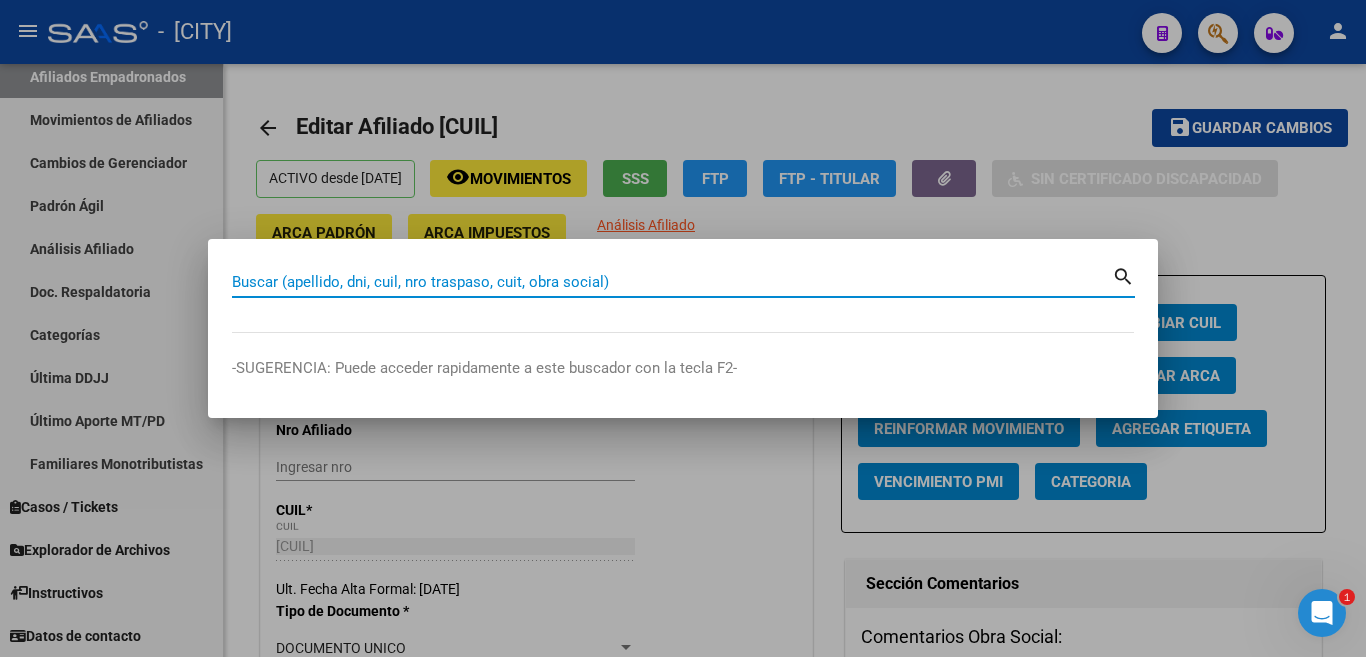 click on "Buscar (apellido, dni, cuil, nro traspaso, cuit, obra social)" at bounding box center (672, 282) 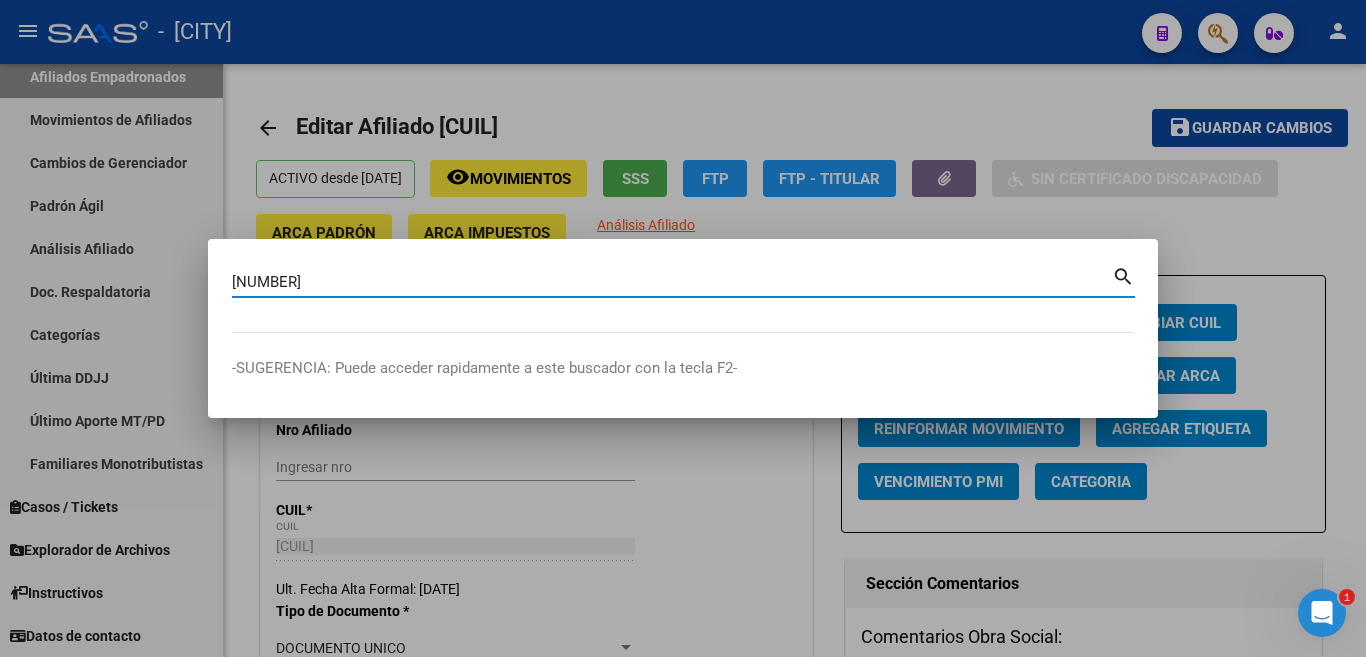 type on "24121047" 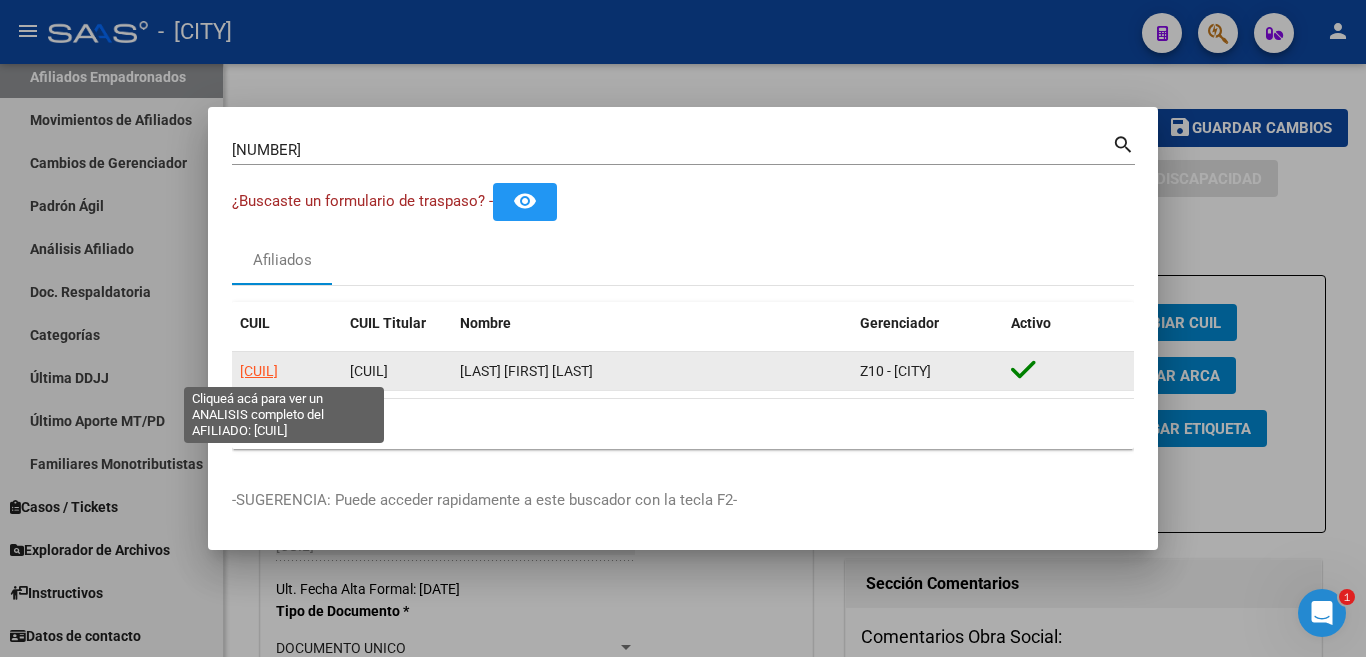 click on "27241210478" 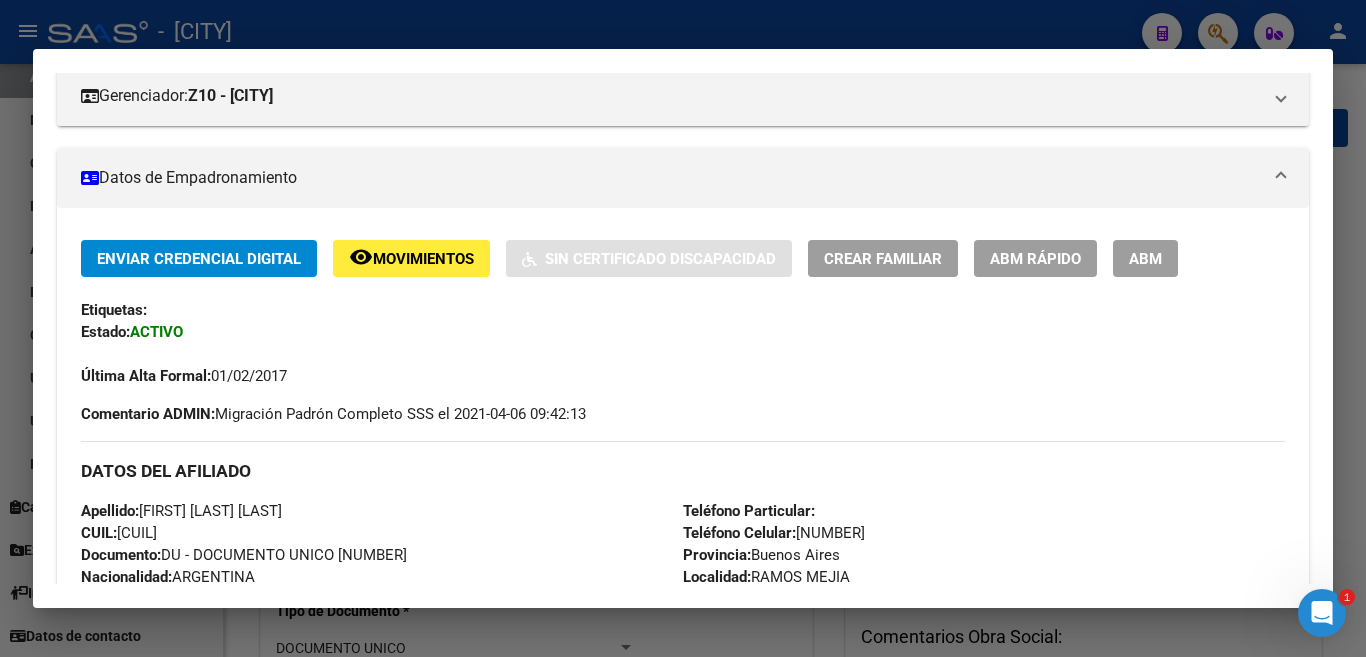 scroll, scrollTop: 200, scrollLeft: 0, axis: vertical 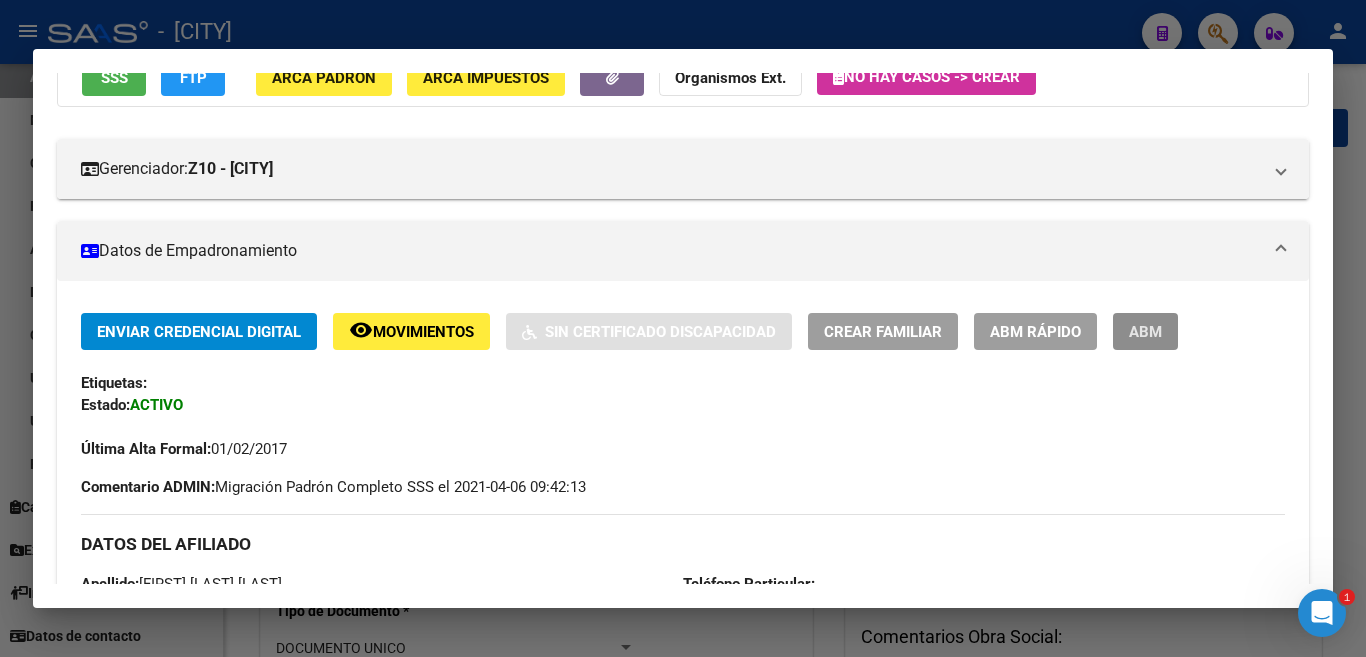 click on "ABM" at bounding box center (1145, 332) 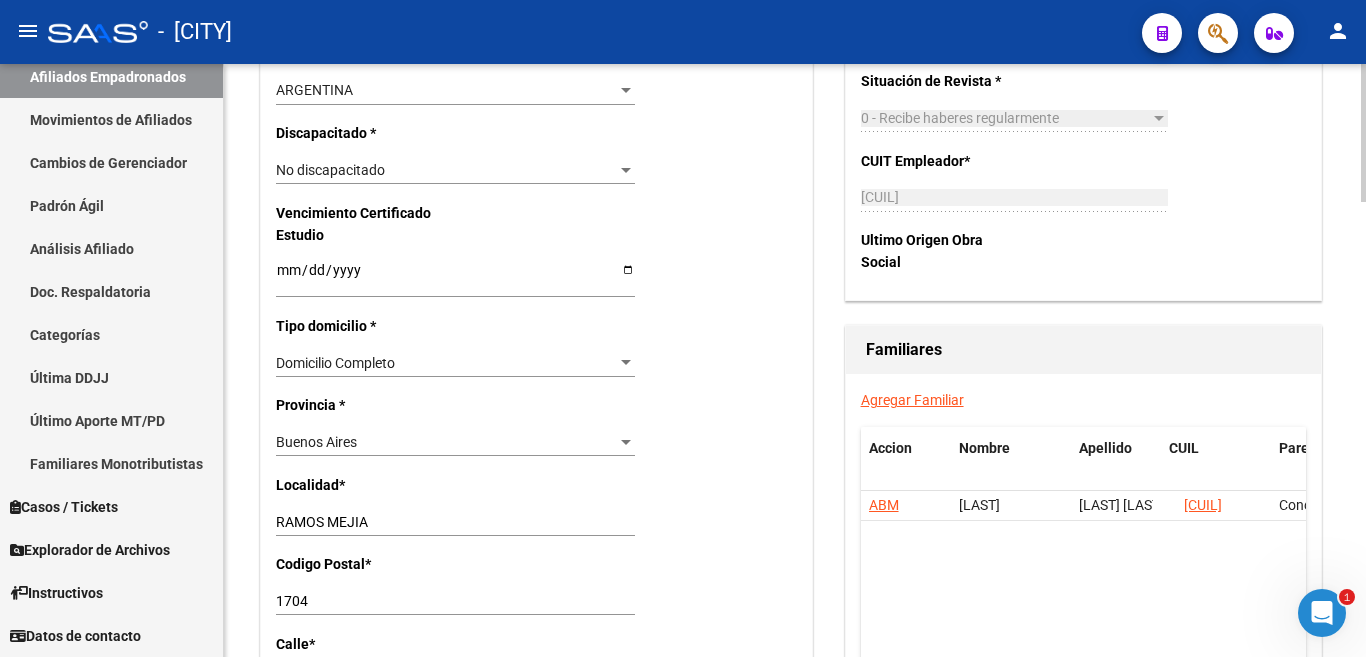 scroll, scrollTop: 1300, scrollLeft: 0, axis: vertical 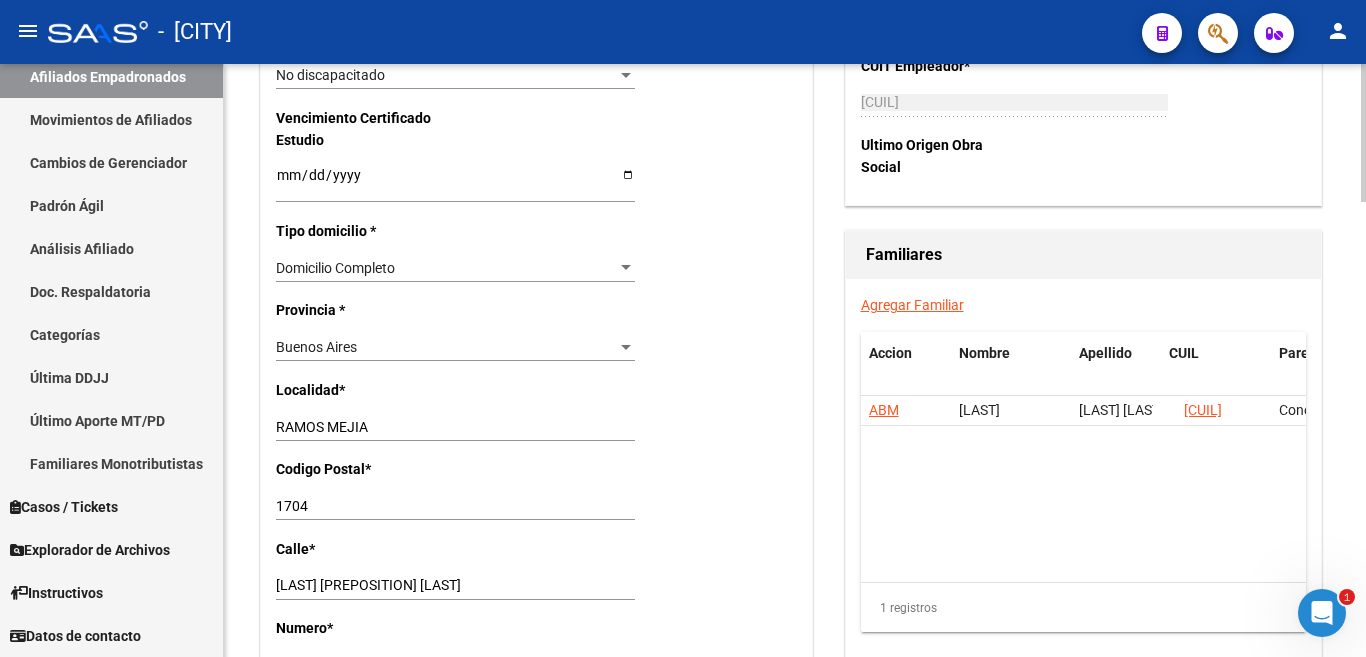 click on "1704" at bounding box center (455, 506) 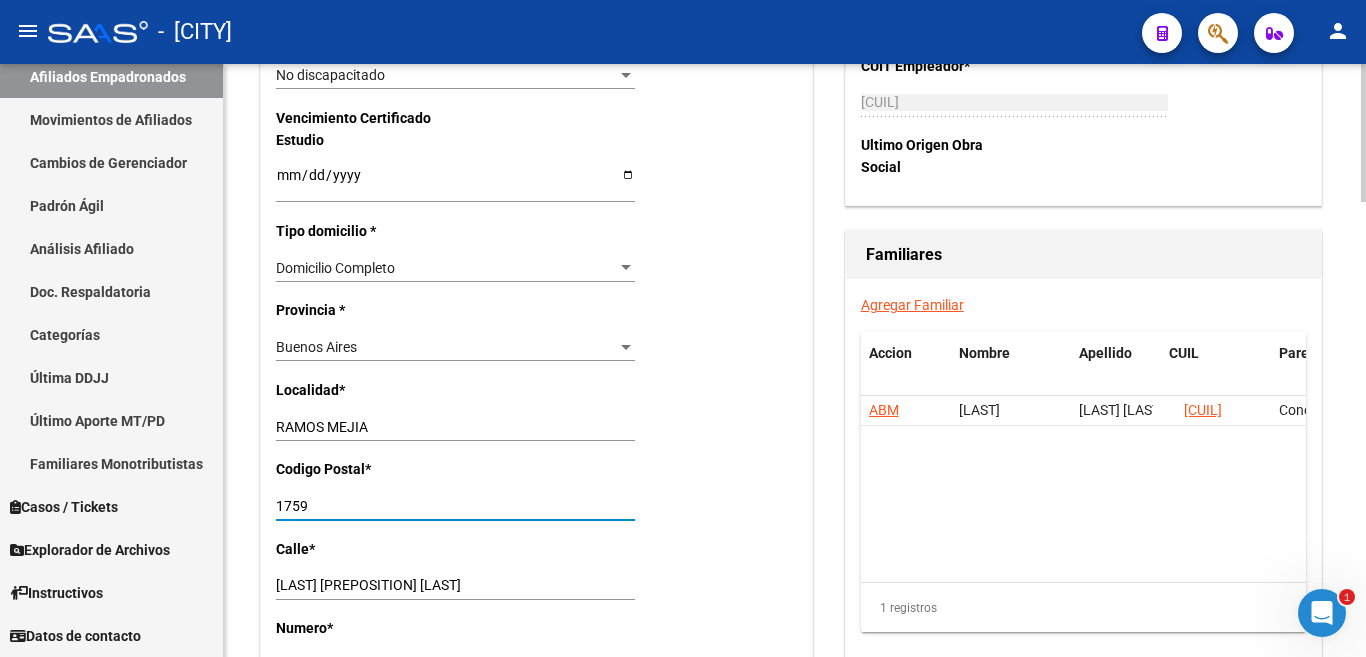 type on "1759" 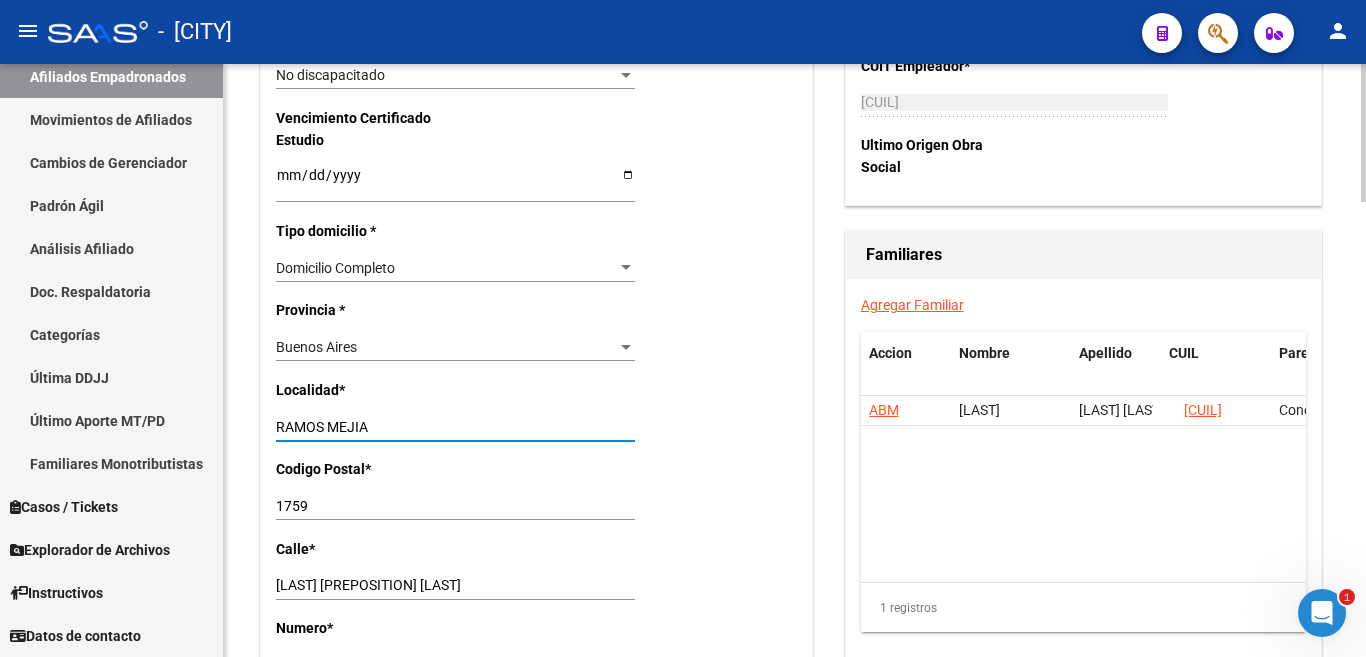 click on "RAMOS MEJIA" at bounding box center (455, 427) 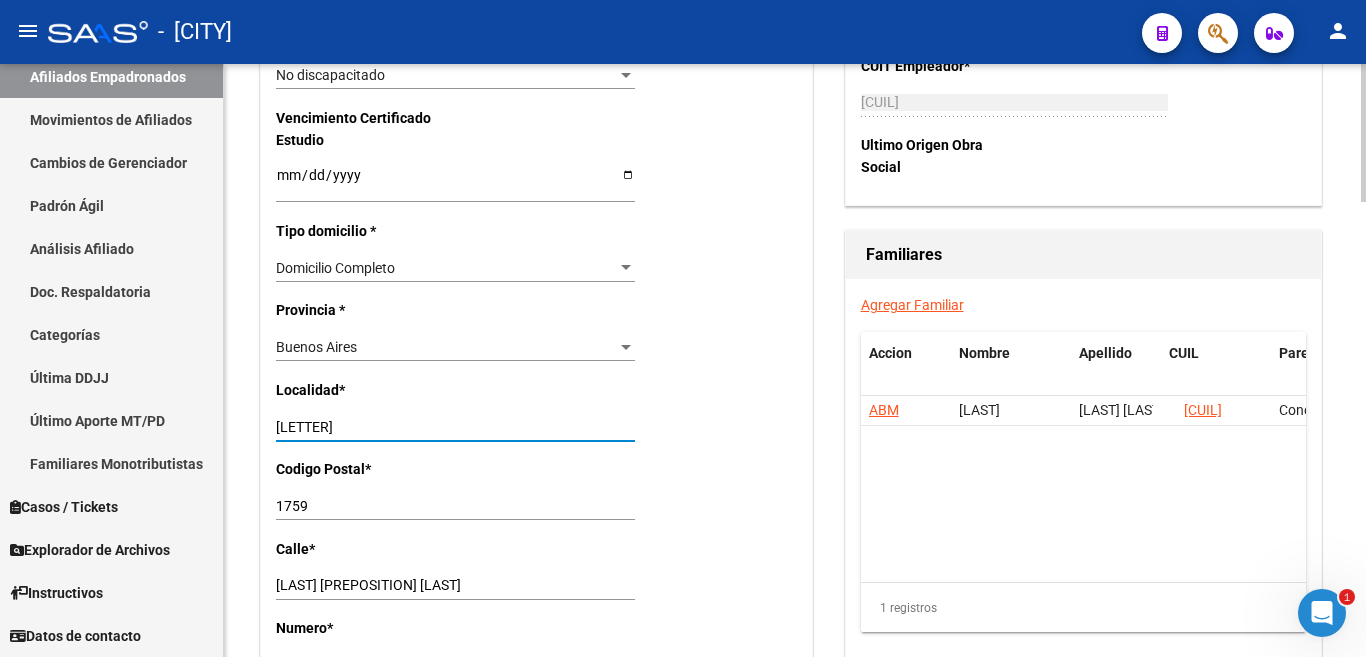 type on "R" 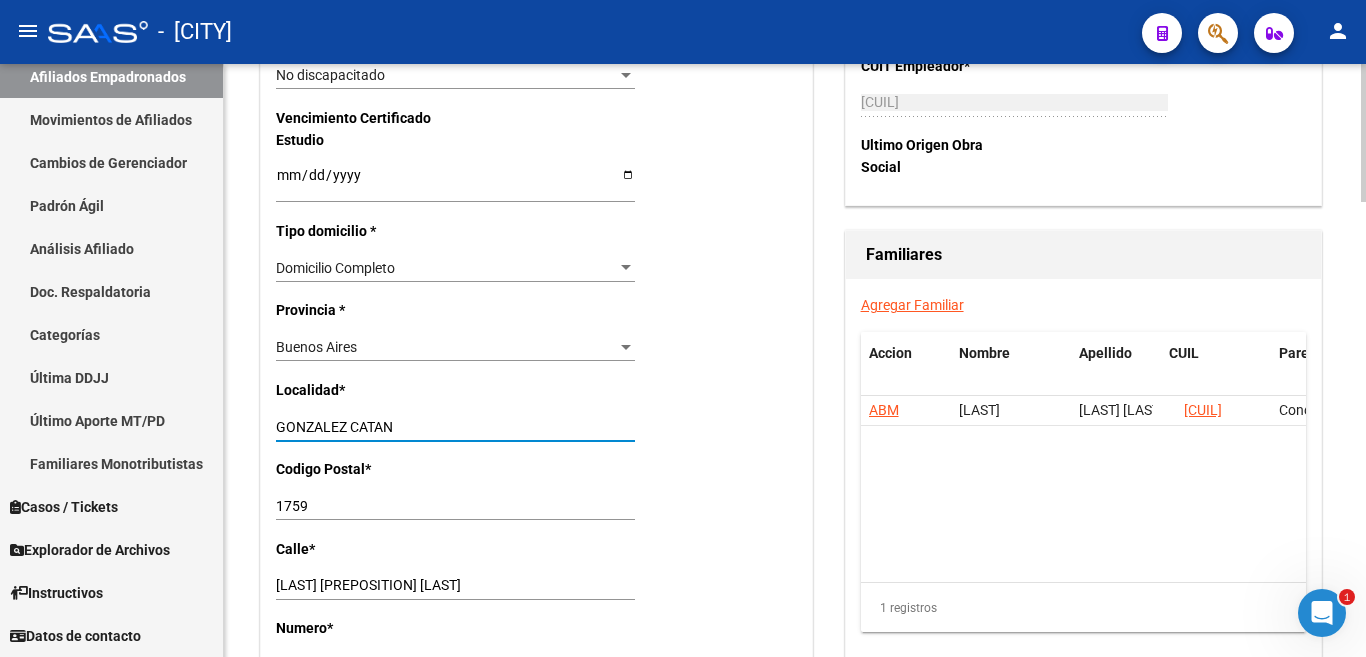 type on "GONZALEZ CATAN" 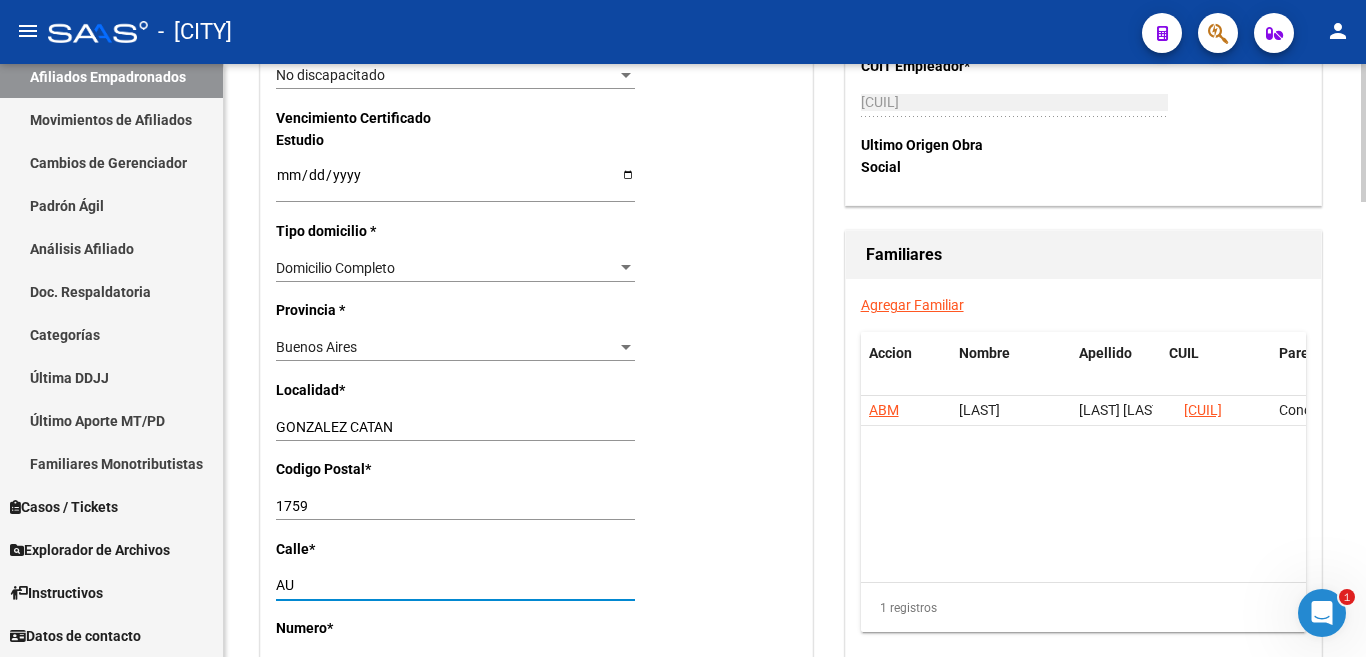 type on "A" 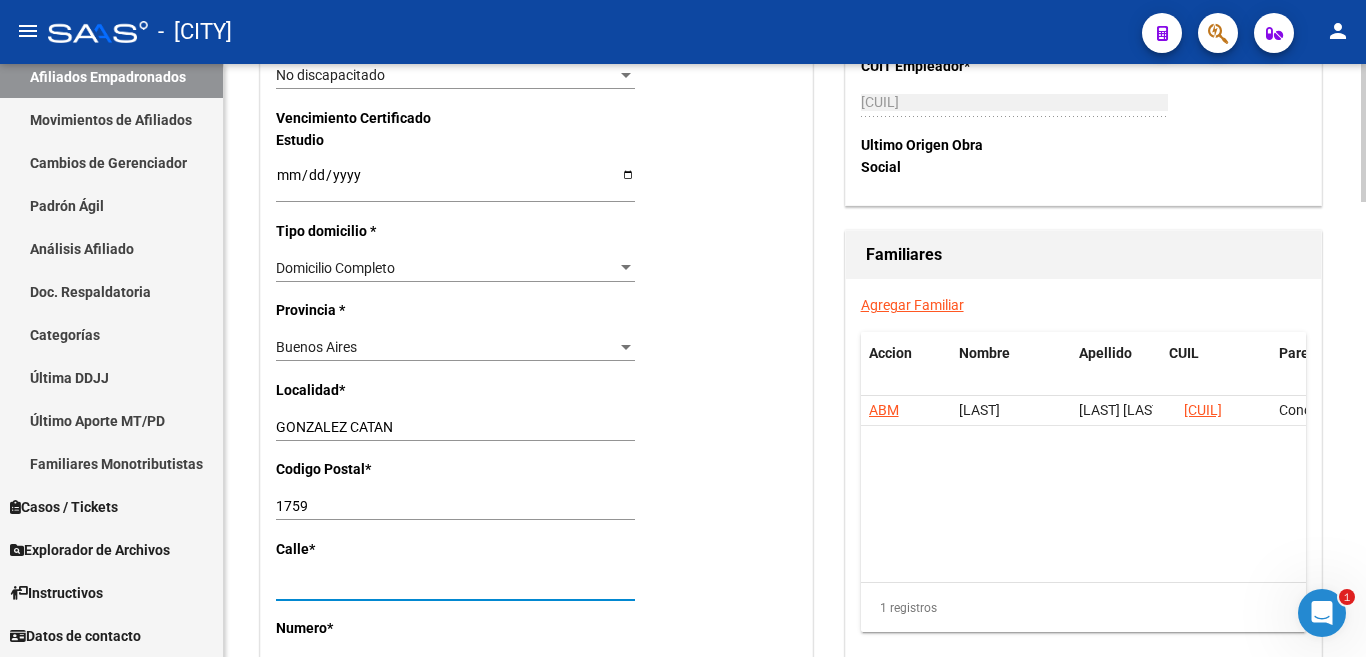 type on "A" 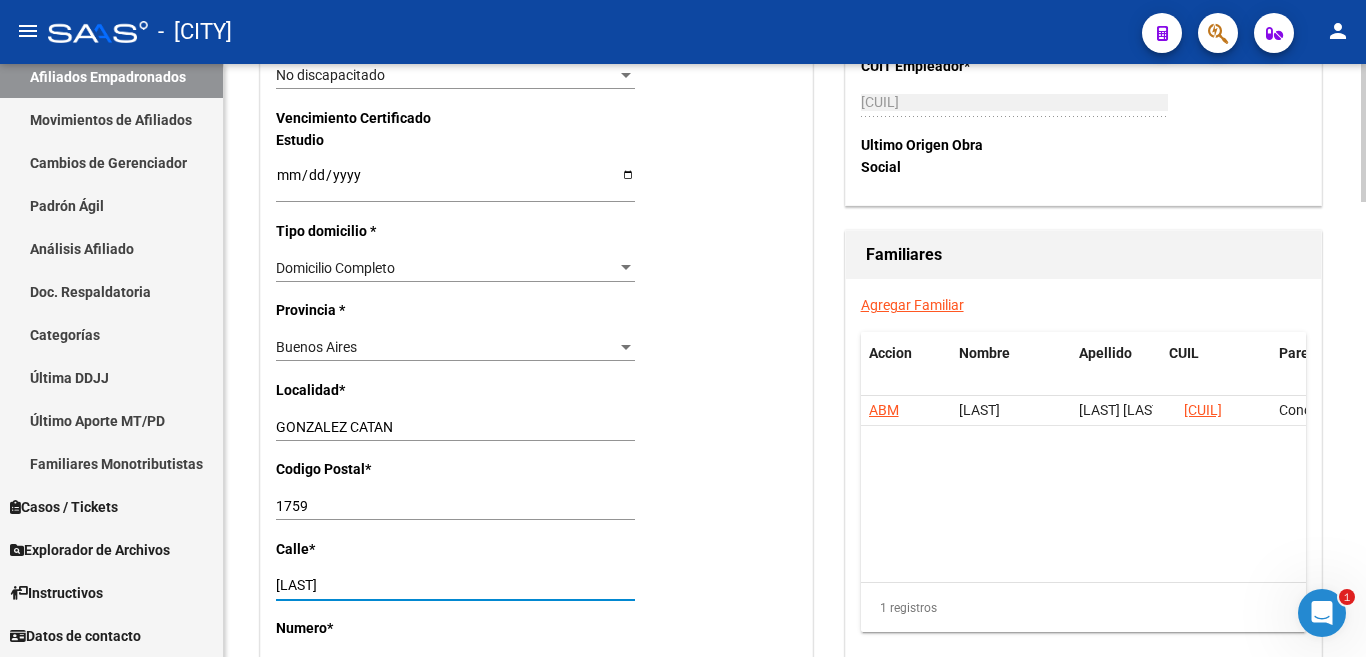 scroll, scrollTop: 1400, scrollLeft: 0, axis: vertical 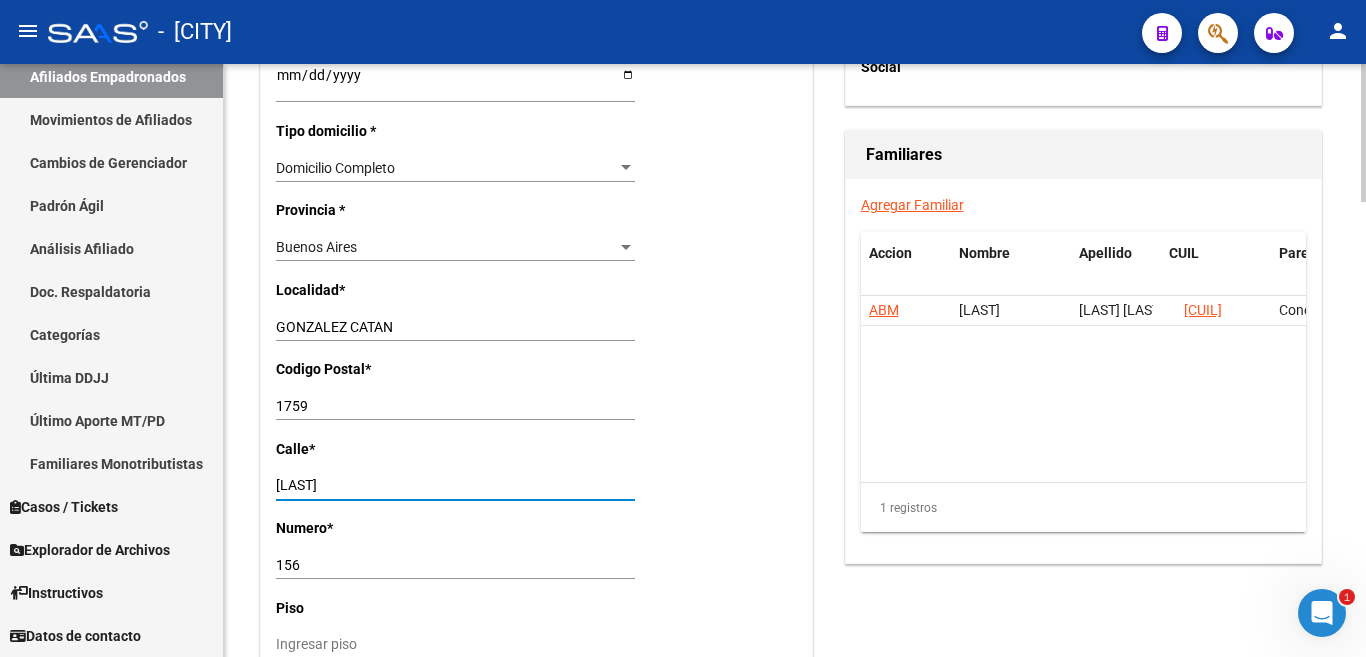 type on "DRAGONES" 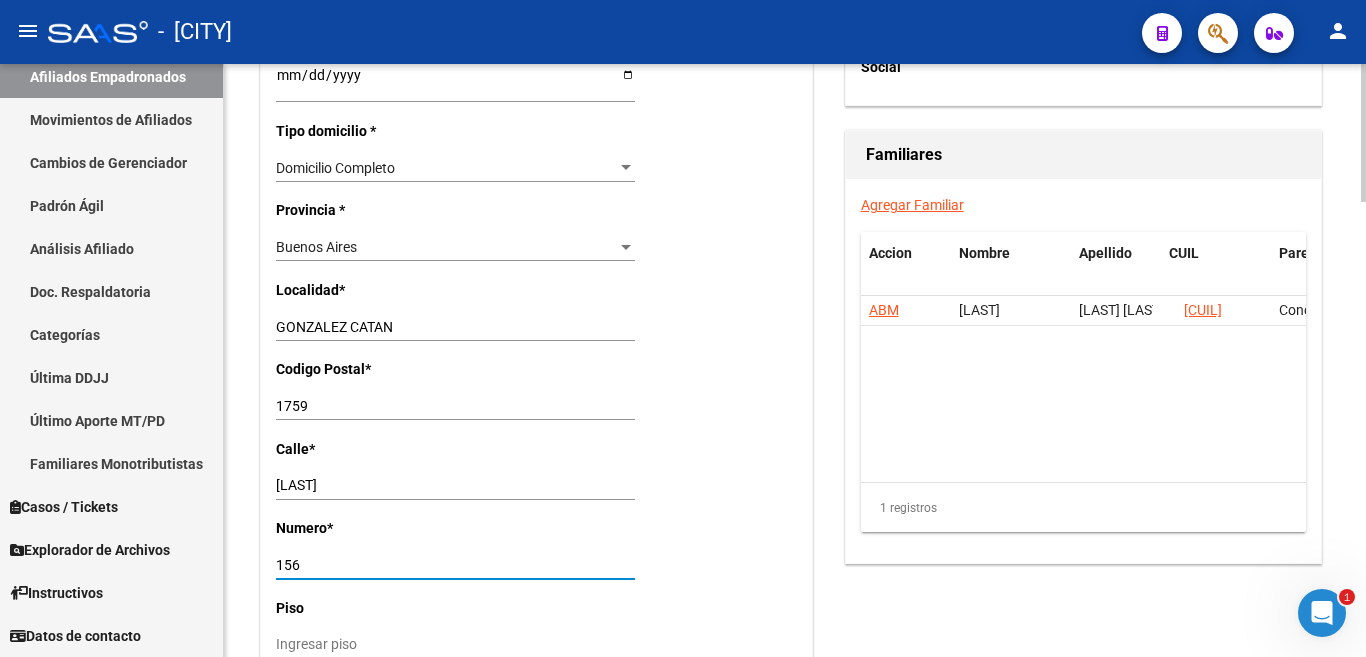 click on "156" at bounding box center [455, 565] 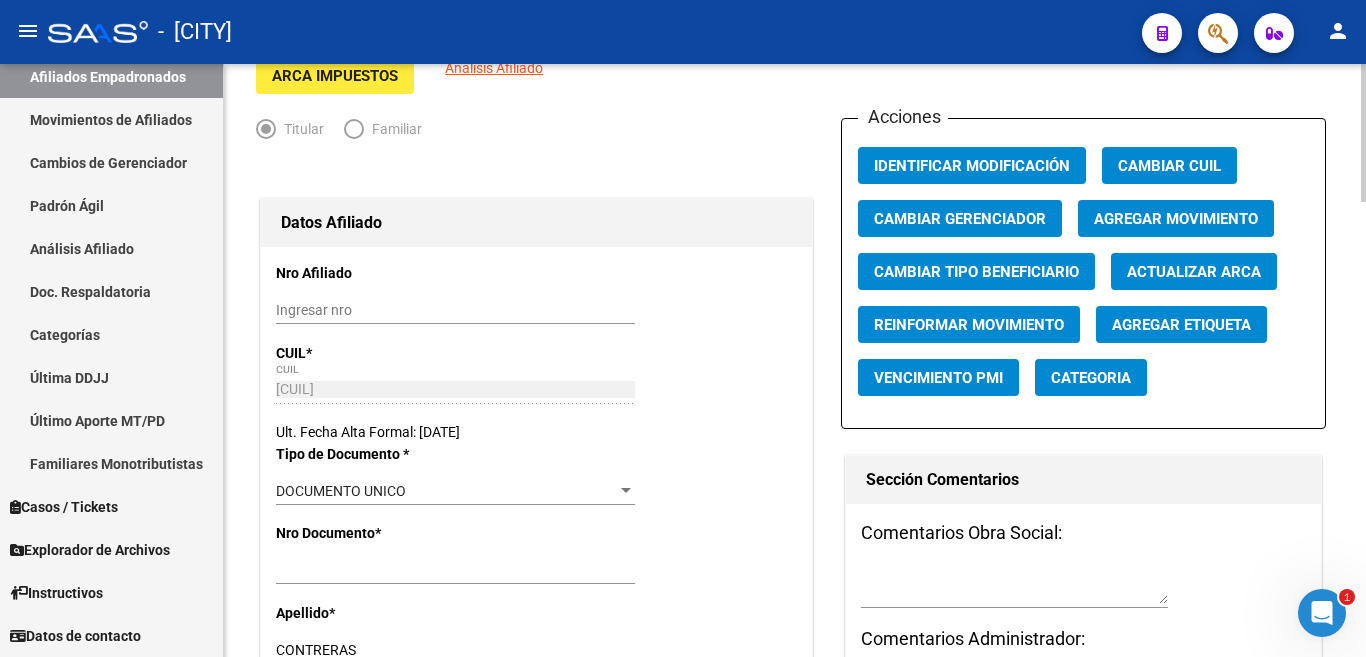 scroll, scrollTop: 0, scrollLeft: 0, axis: both 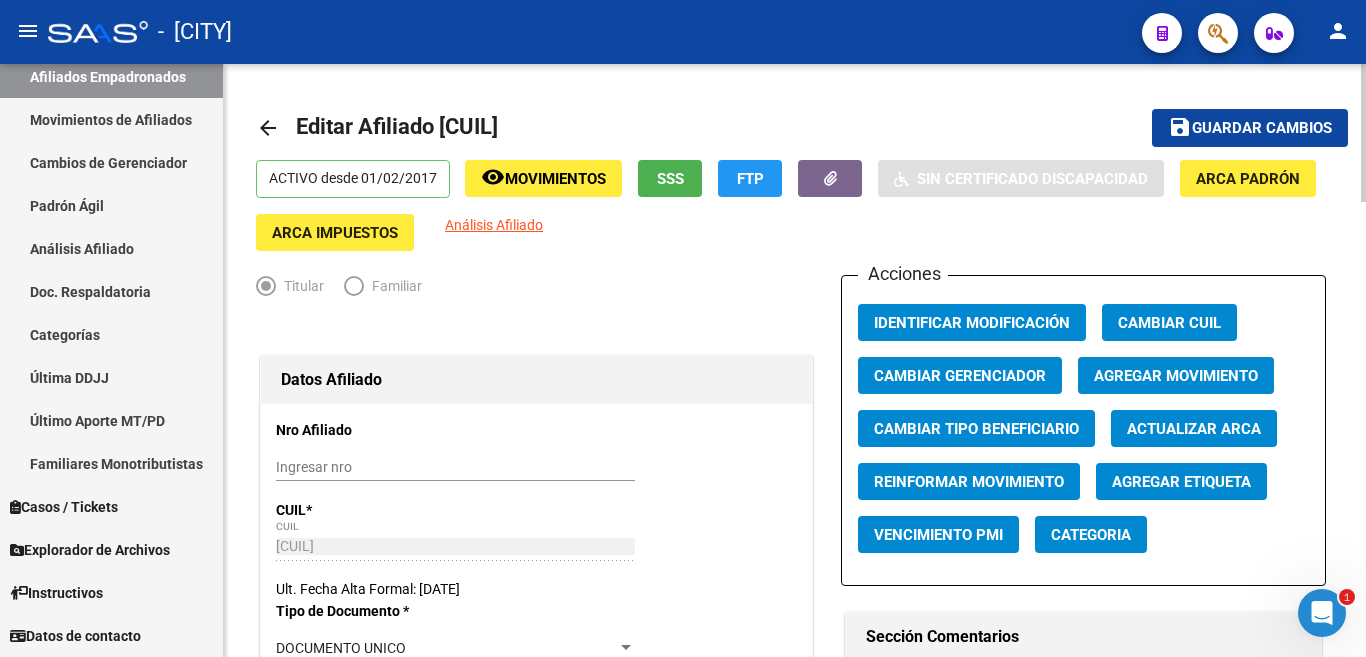 type on "6685" 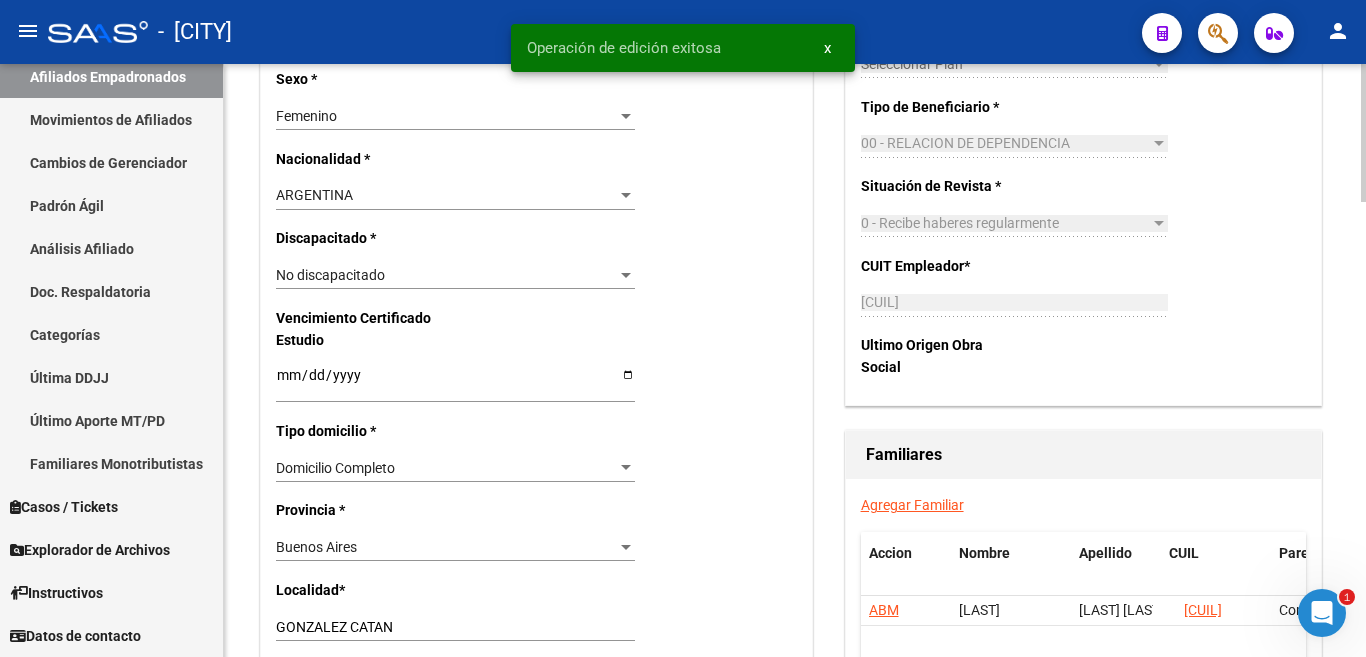 scroll, scrollTop: 1500, scrollLeft: 0, axis: vertical 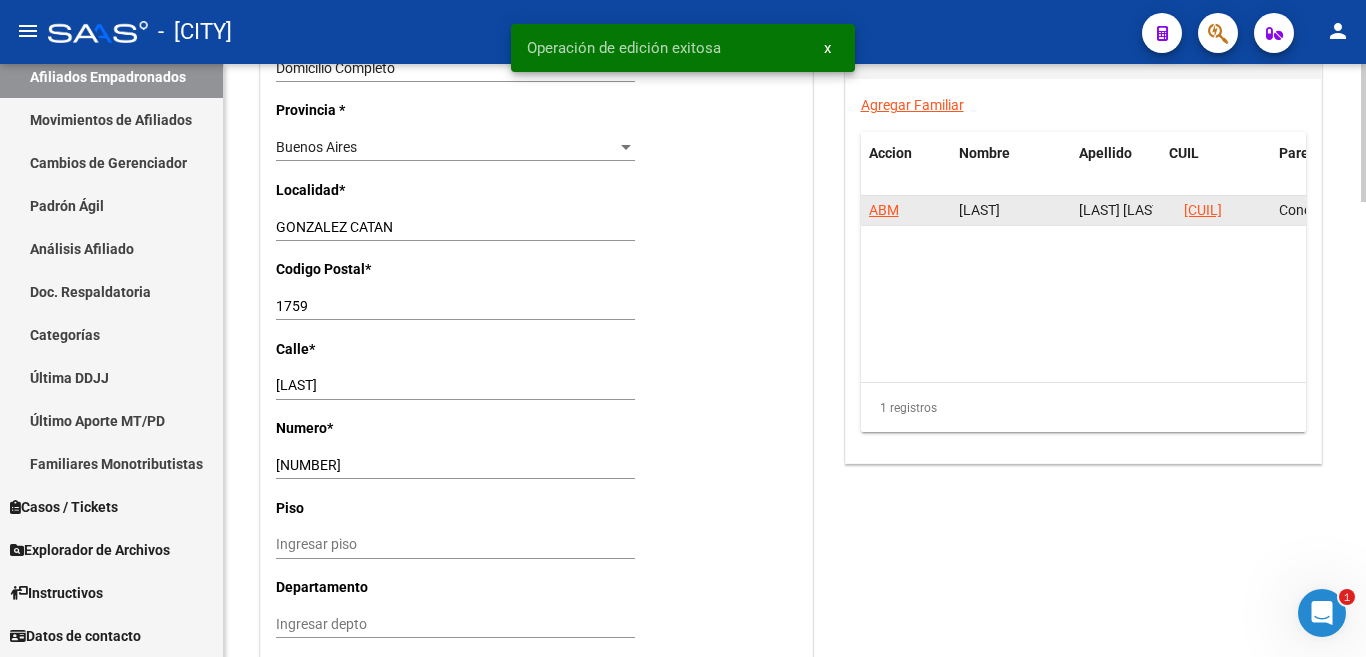click on "ABM" 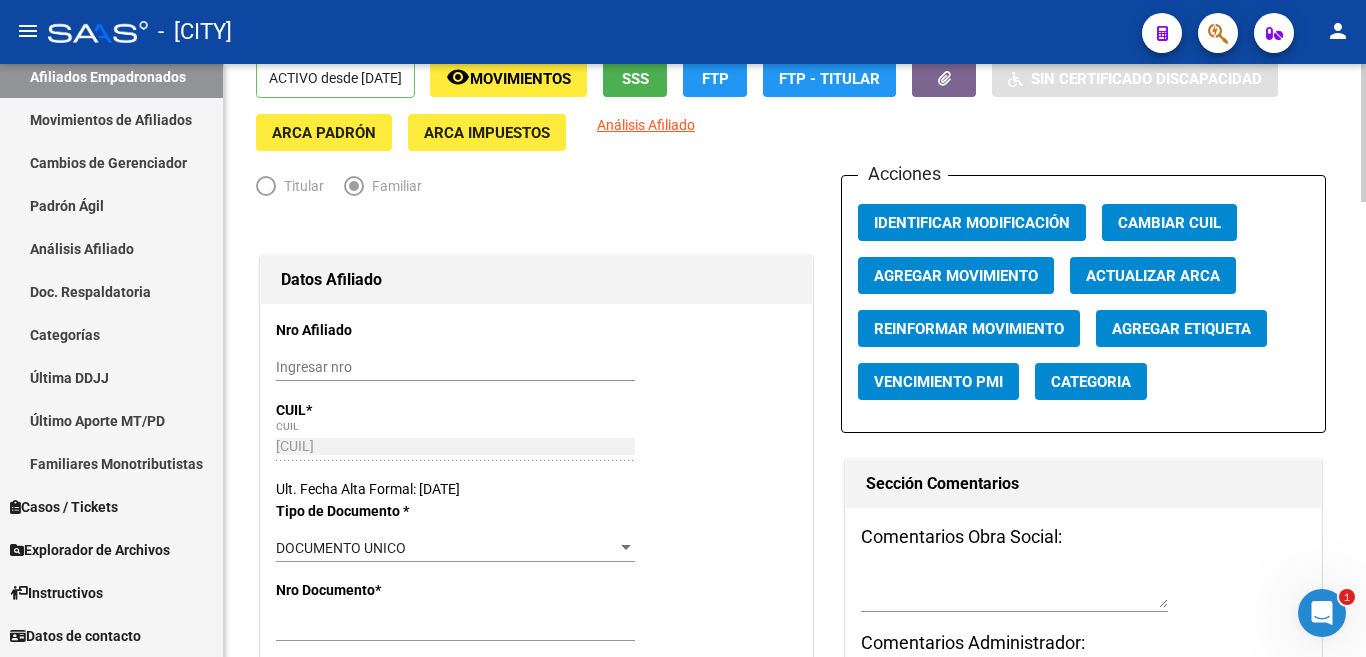 scroll, scrollTop: 0, scrollLeft: 0, axis: both 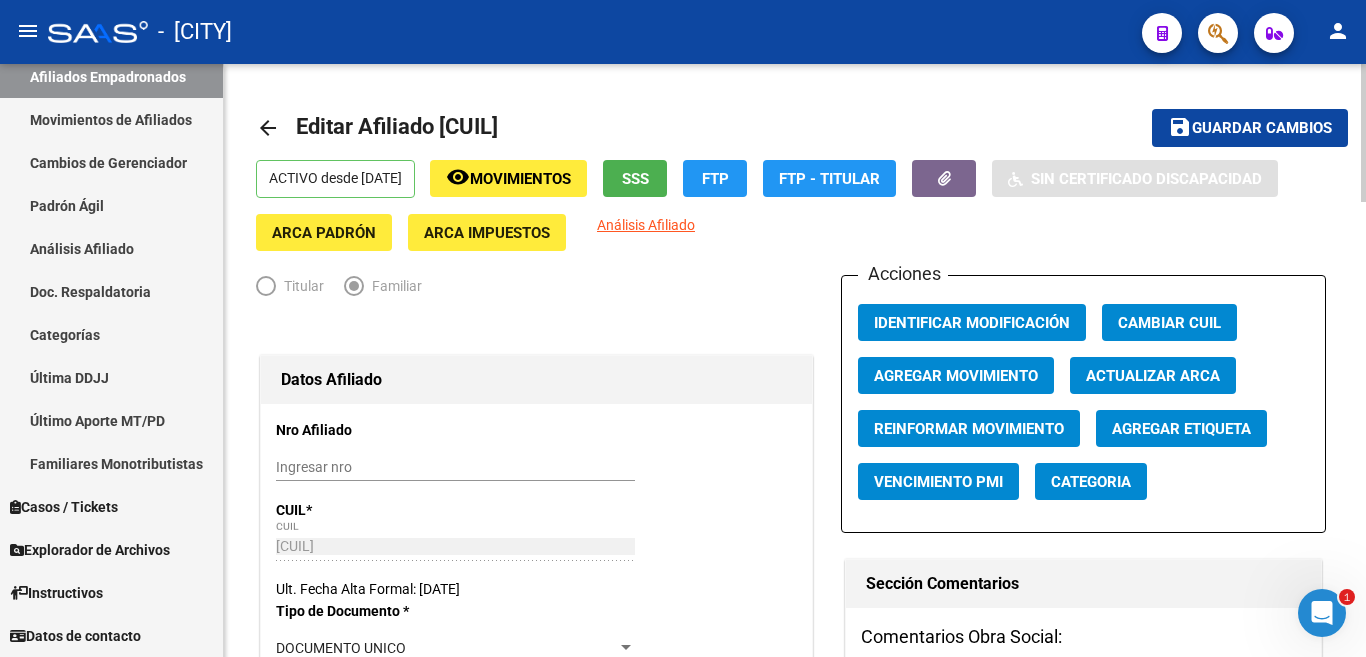 click on "Movimientos" 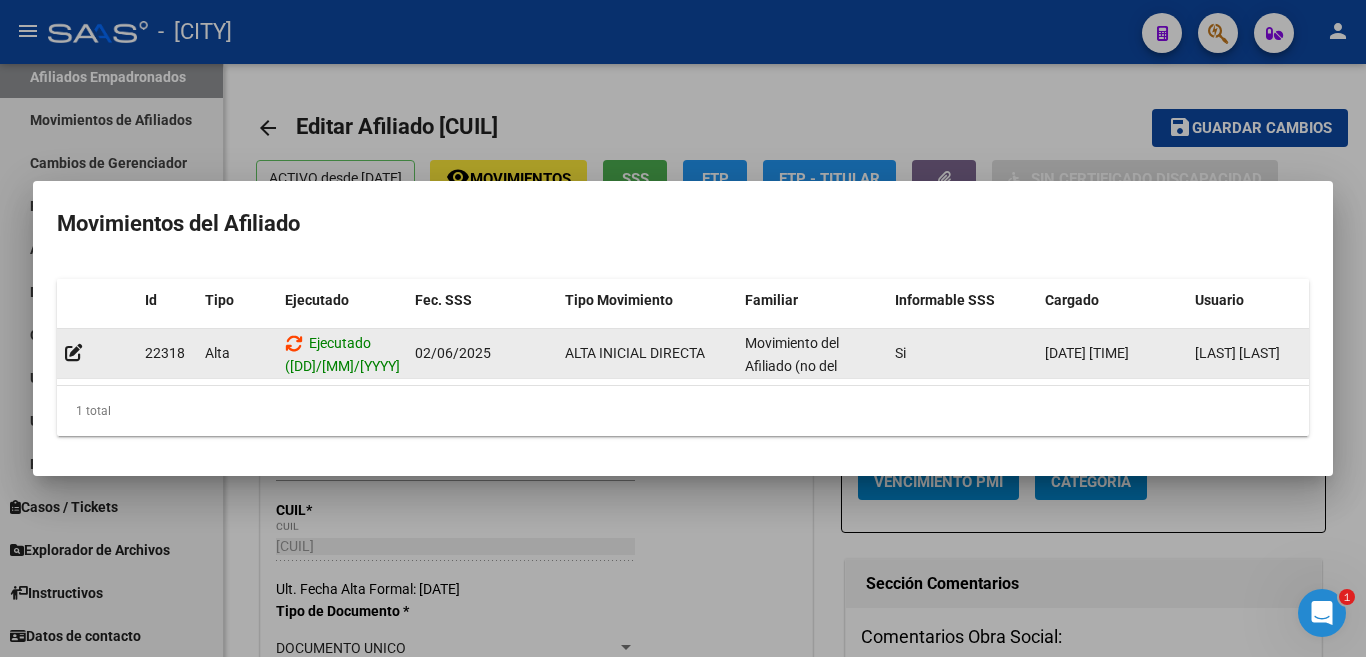 click 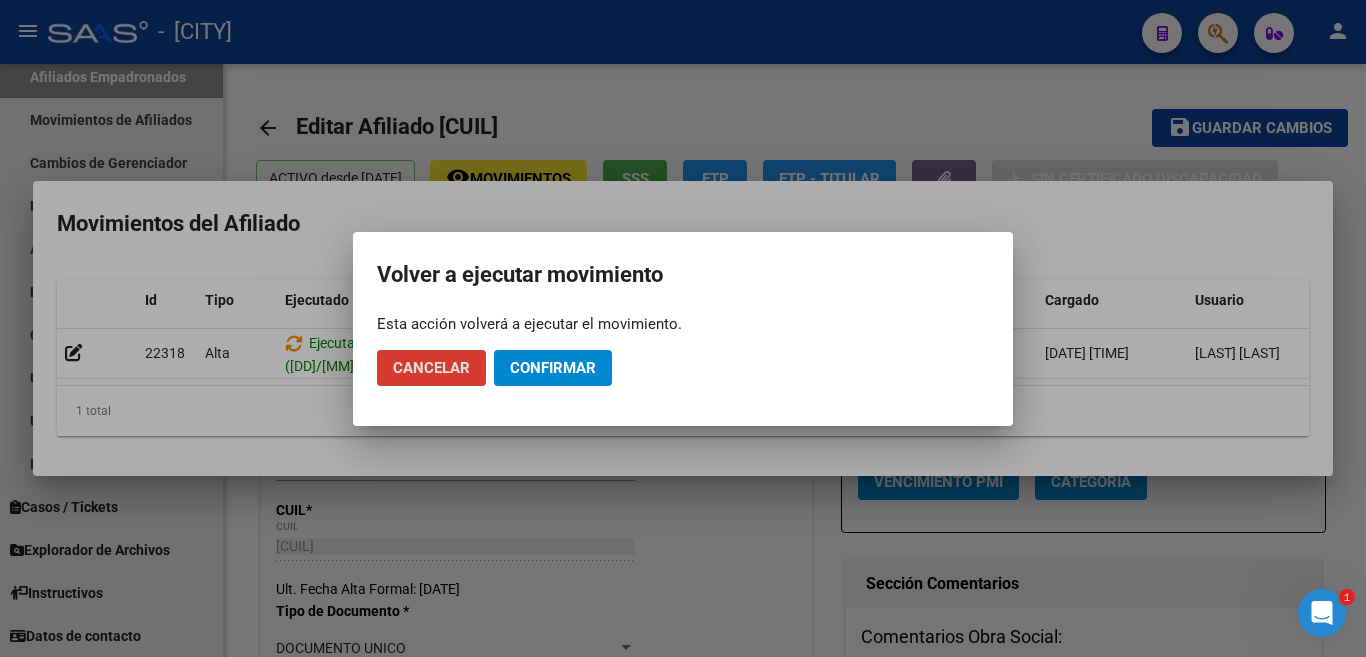 click on "Cancelar" 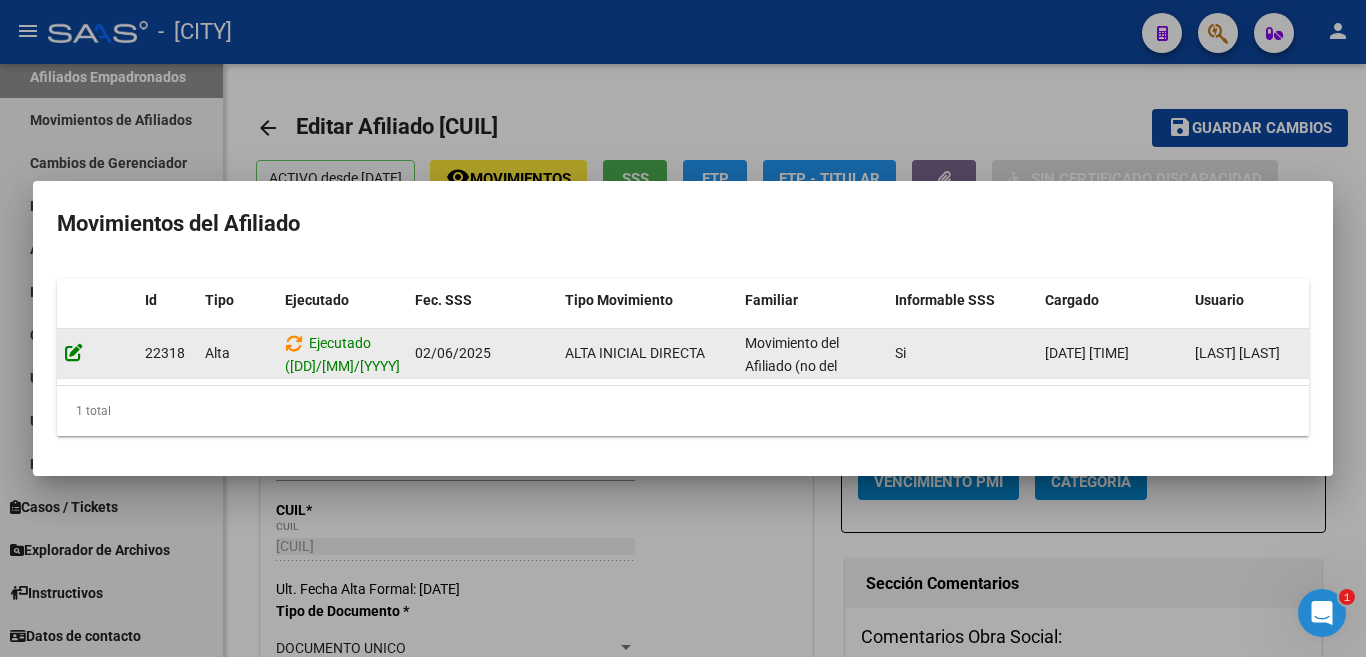 click 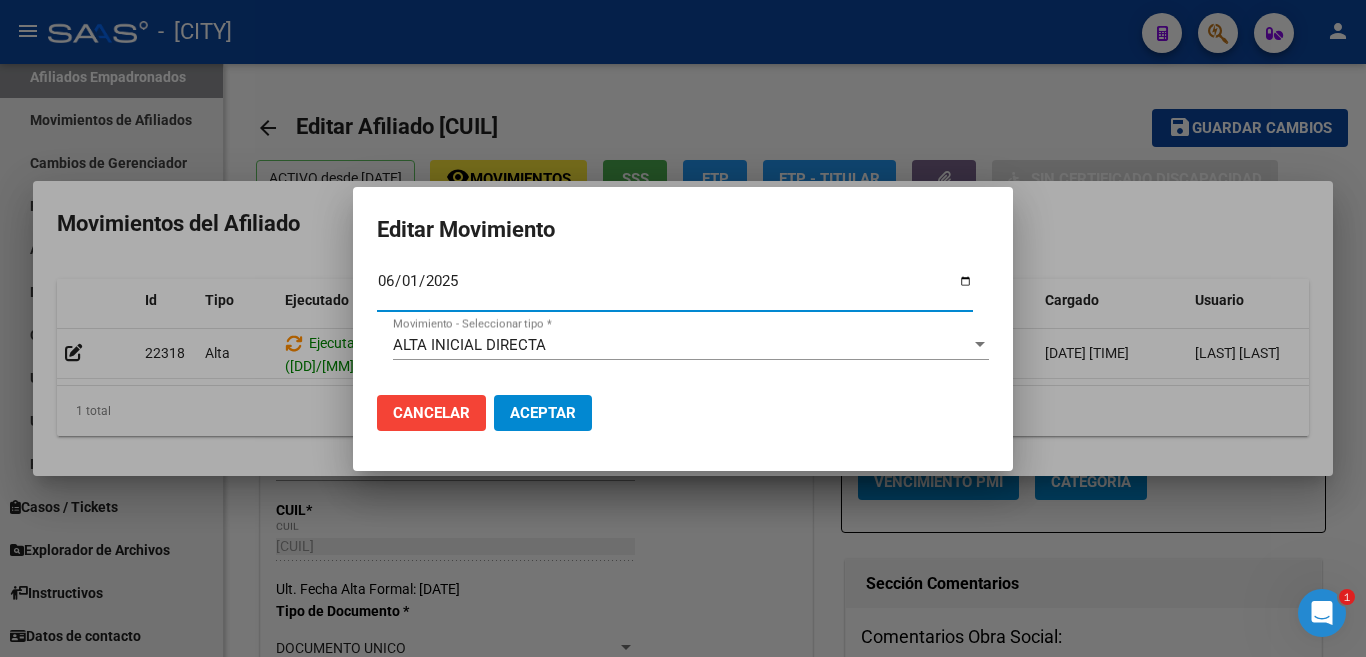 type on "2025-06-10" 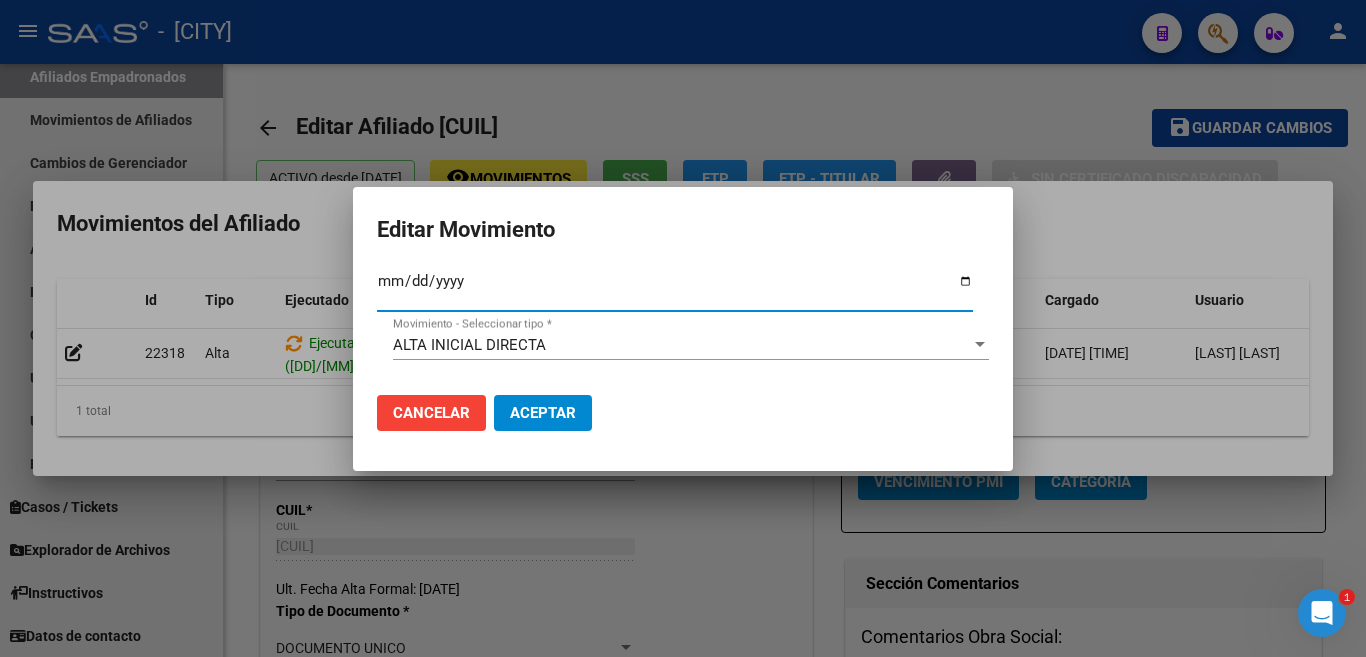 type on "2025-07-10" 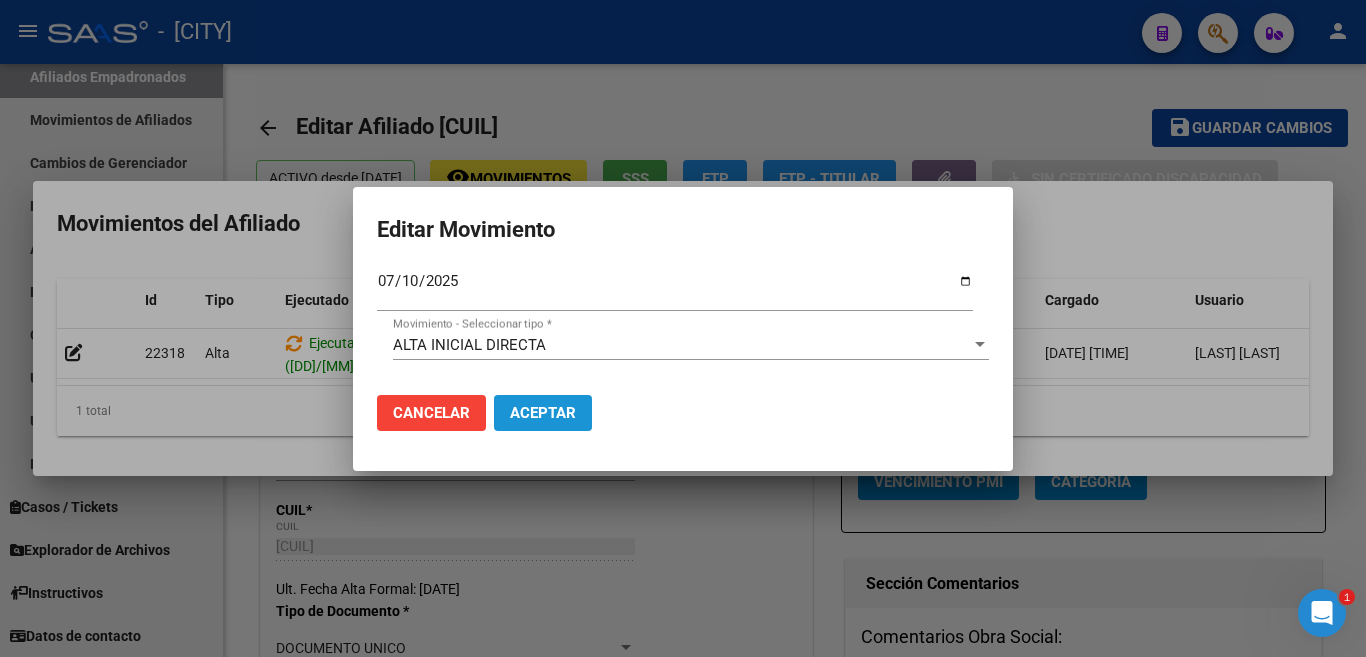 click on "Aceptar" 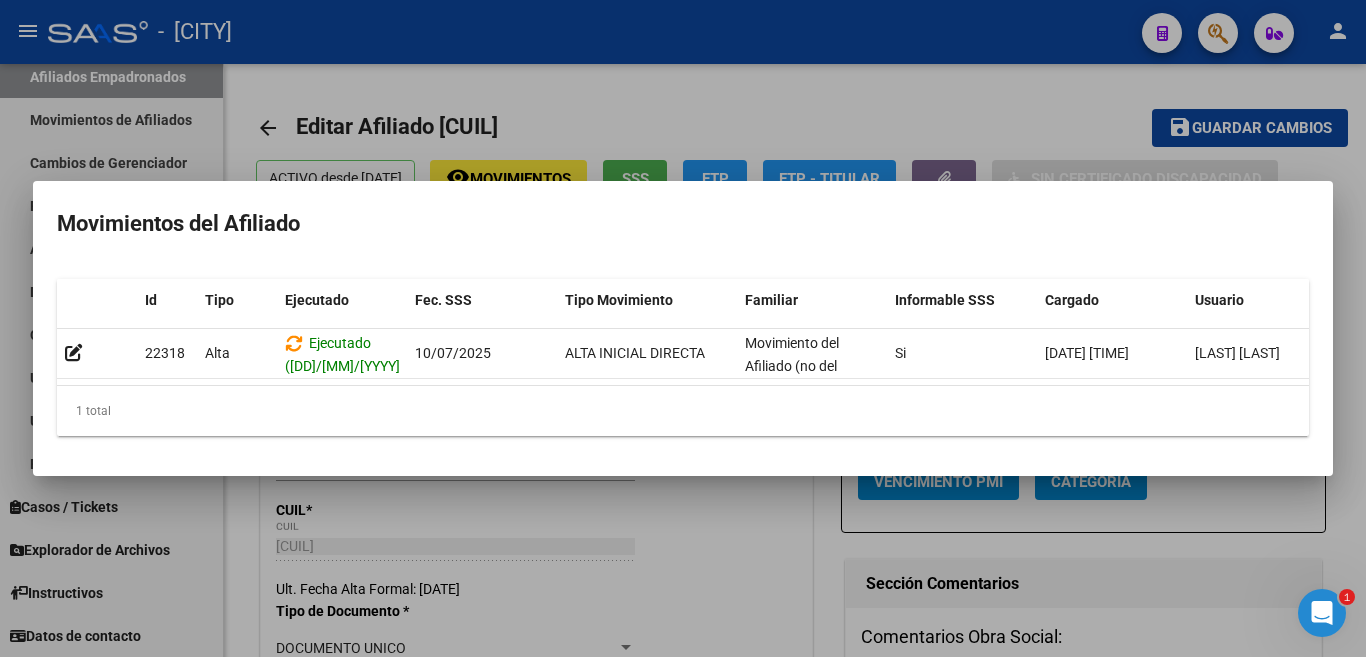 click at bounding box center (683, 328) 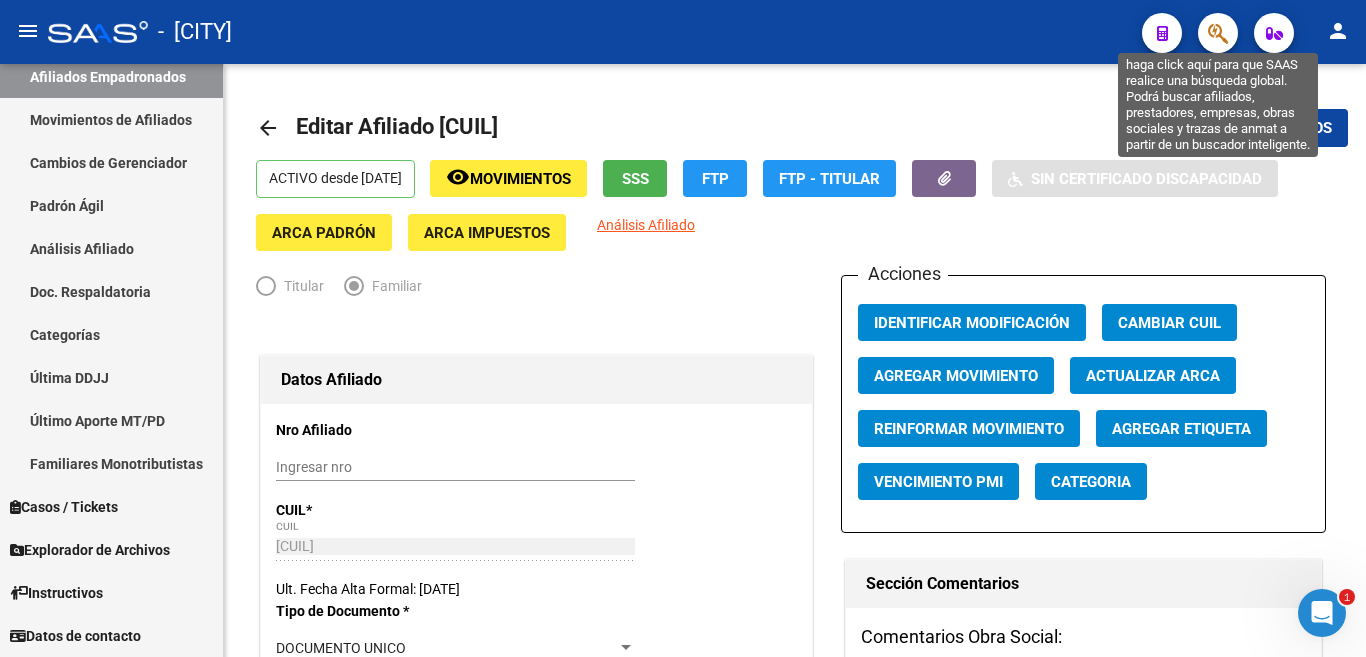 click 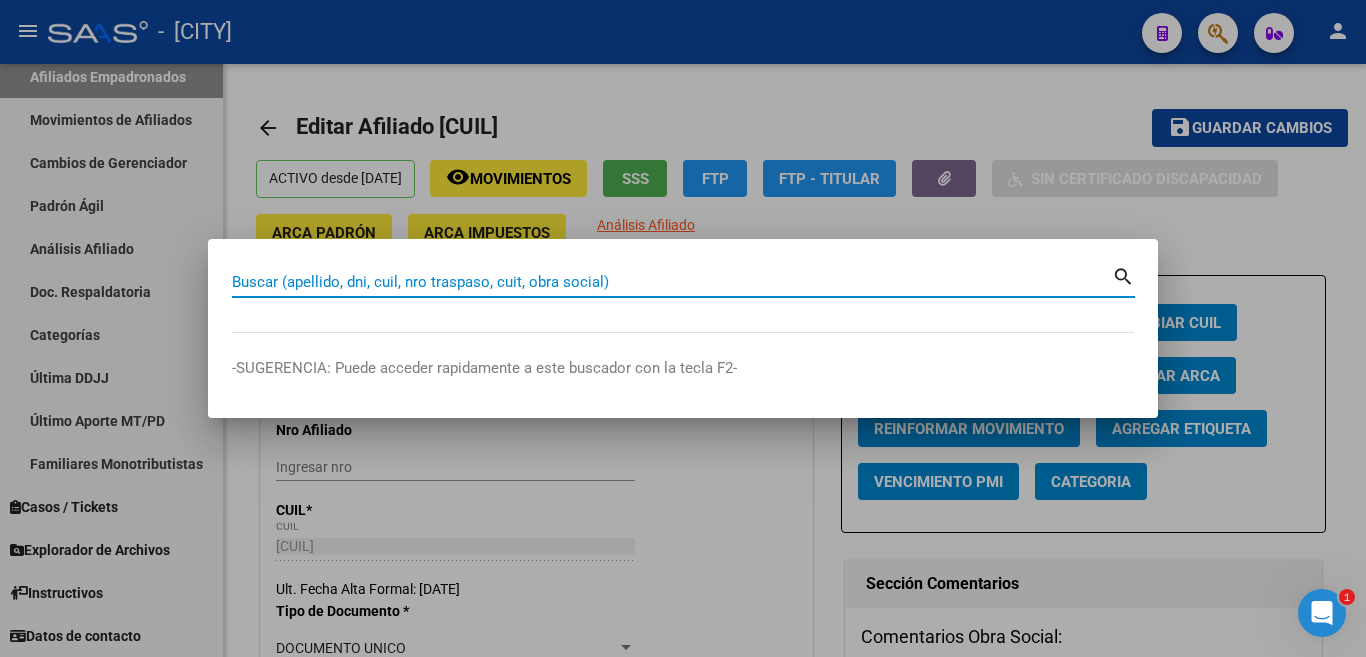 click on "Buscar (apellido, dni, cuil, nro traspaso, cuit, obra social)" at bounding box center (672, 282) 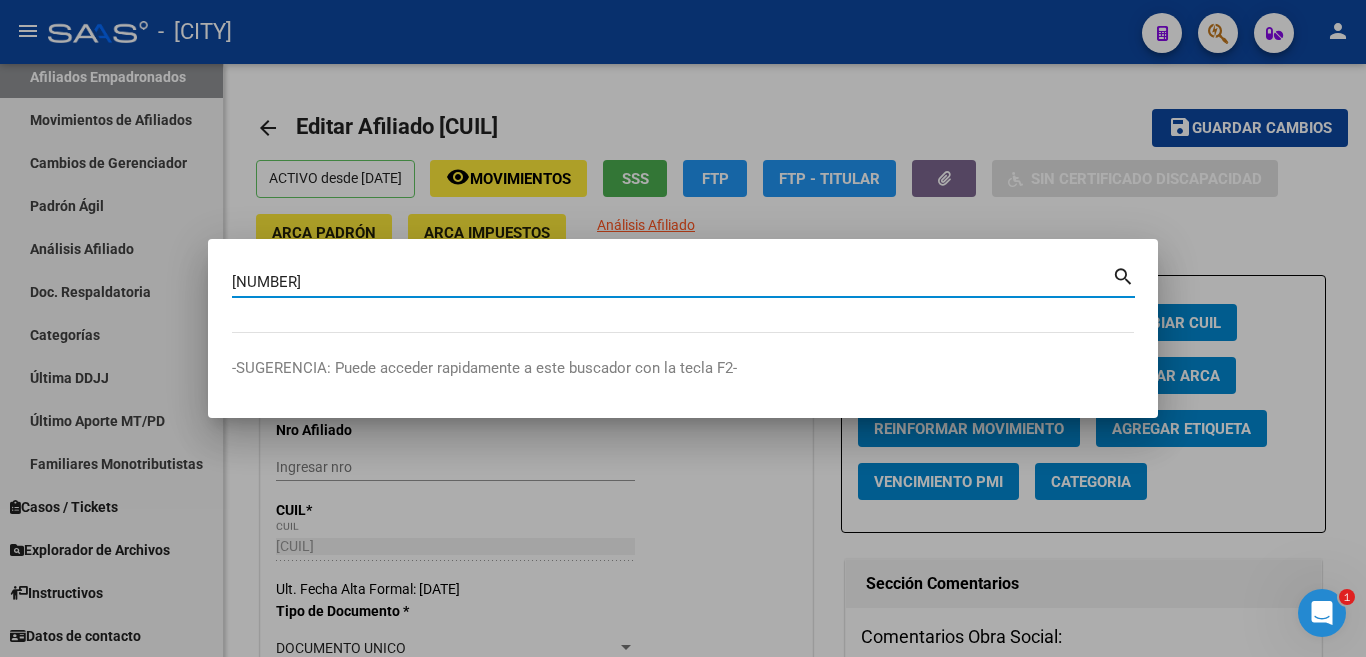 type on "33474138" 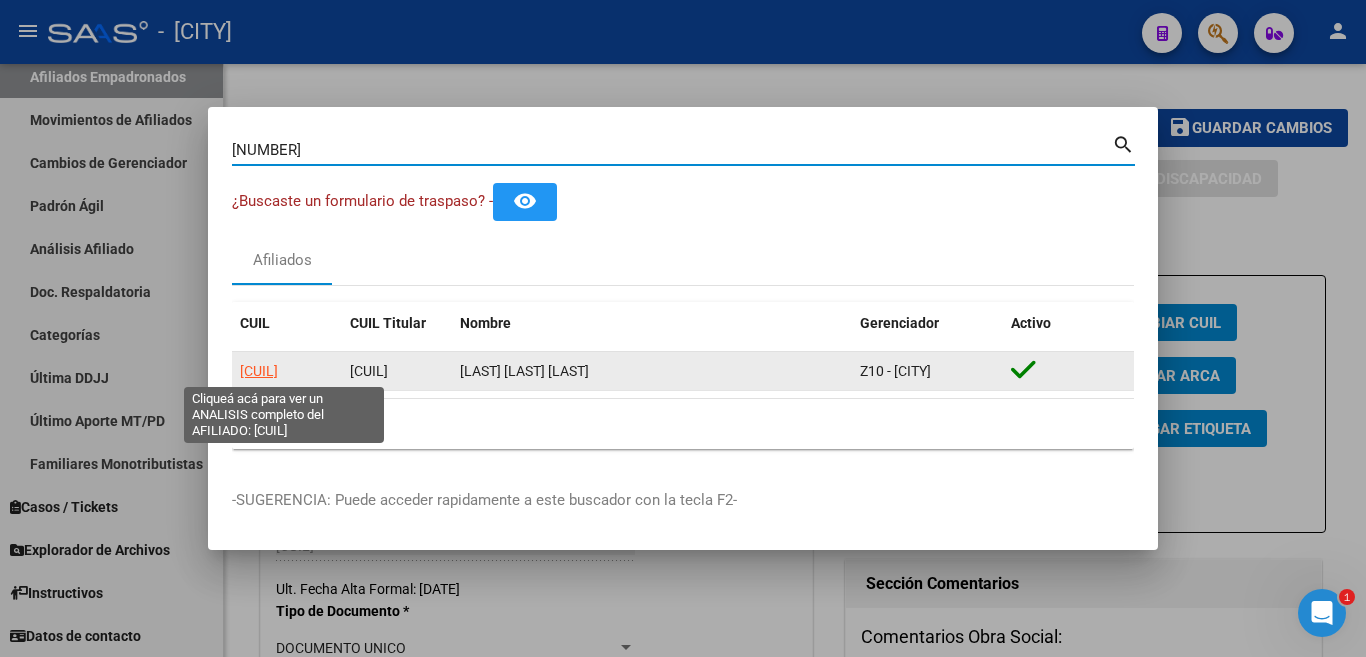 click on "27334741384" 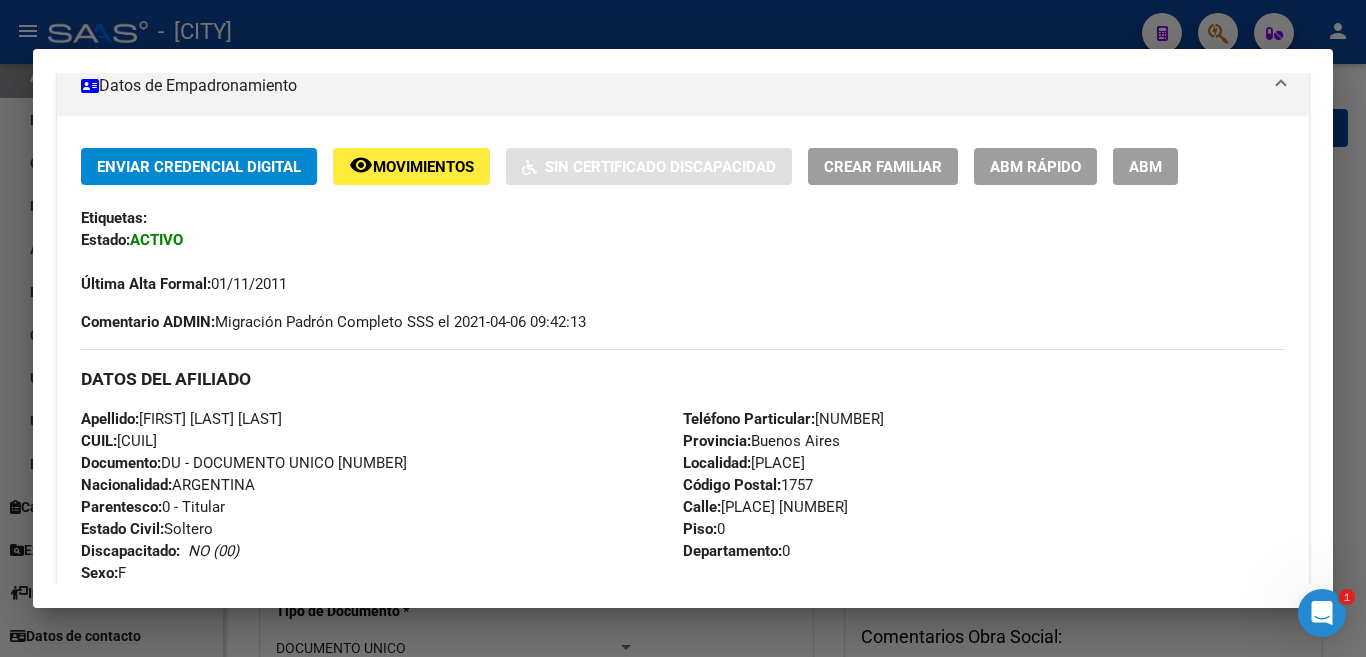 scroll, scrollTop: 400, scrollLeft: 0, axis: vertical 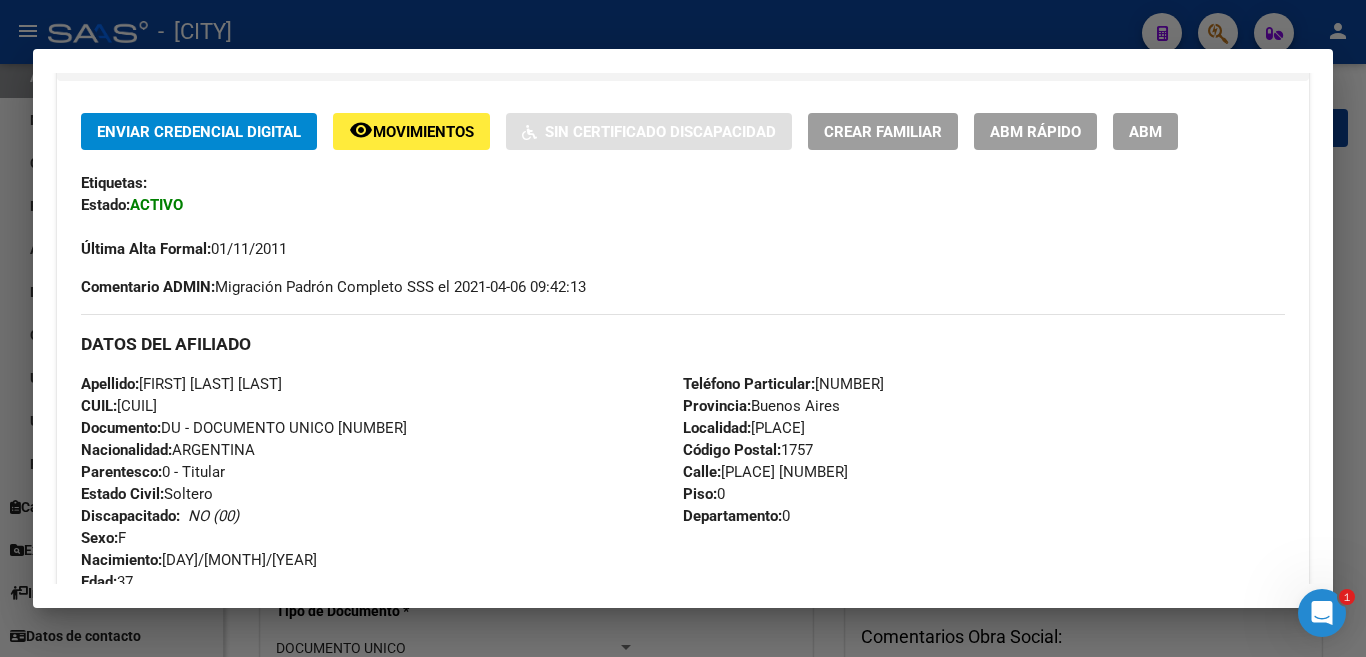 click on "ABM" at bounding box center [1145, 131] 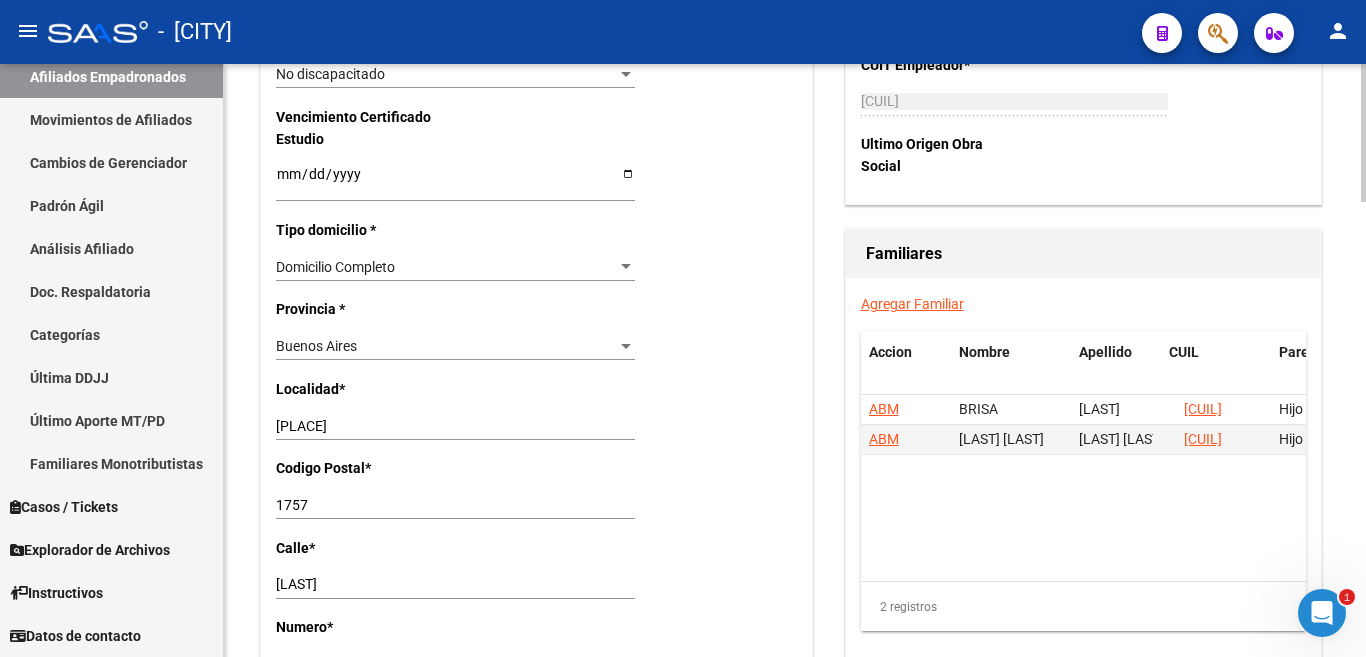 scroll, scrollTop: 1300, scrollLeft: 0, axis: vertical 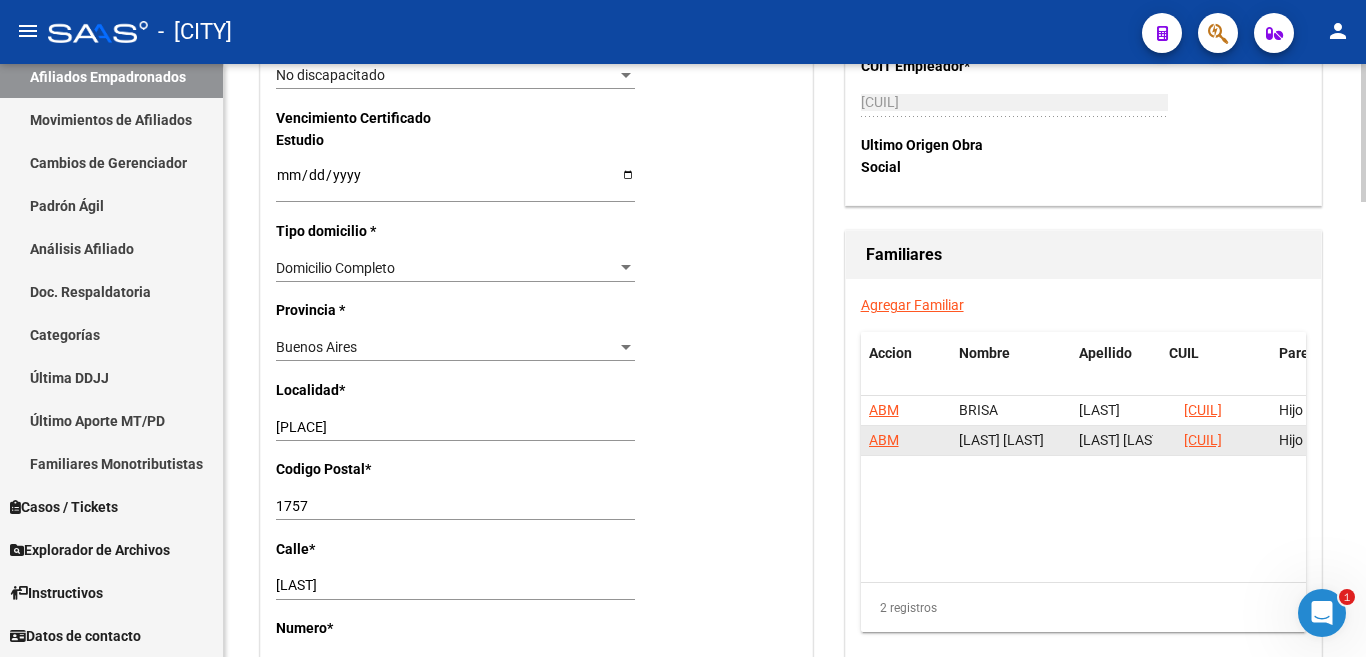 click on "ABM" 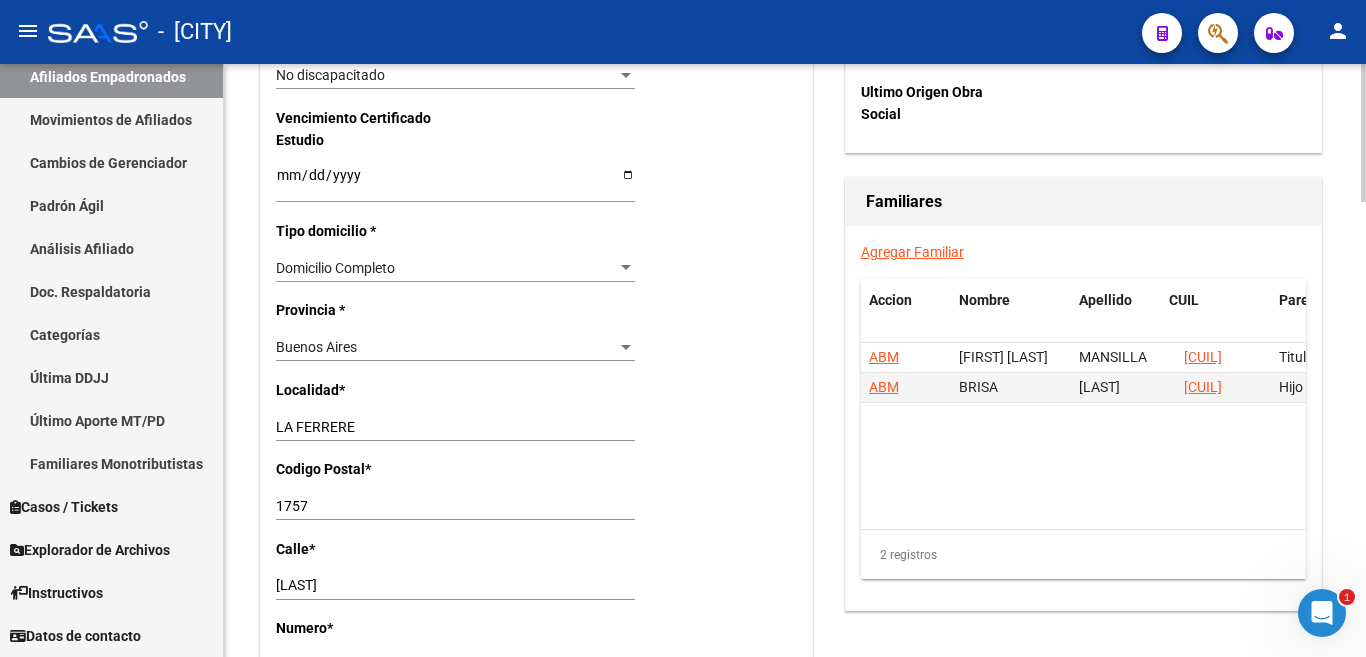 scroll, scrollTop: 1500, scrollLeft: 0, axis: vertical 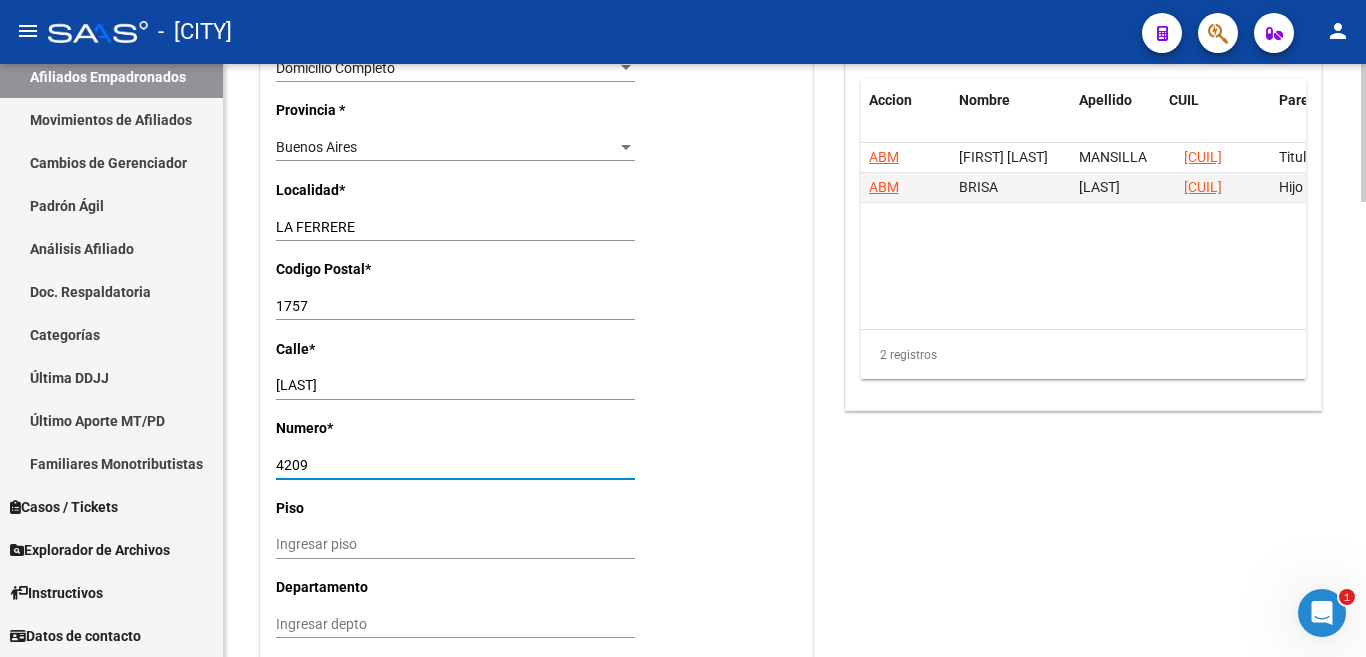 click on "4209" at bounding box center (455, 465) 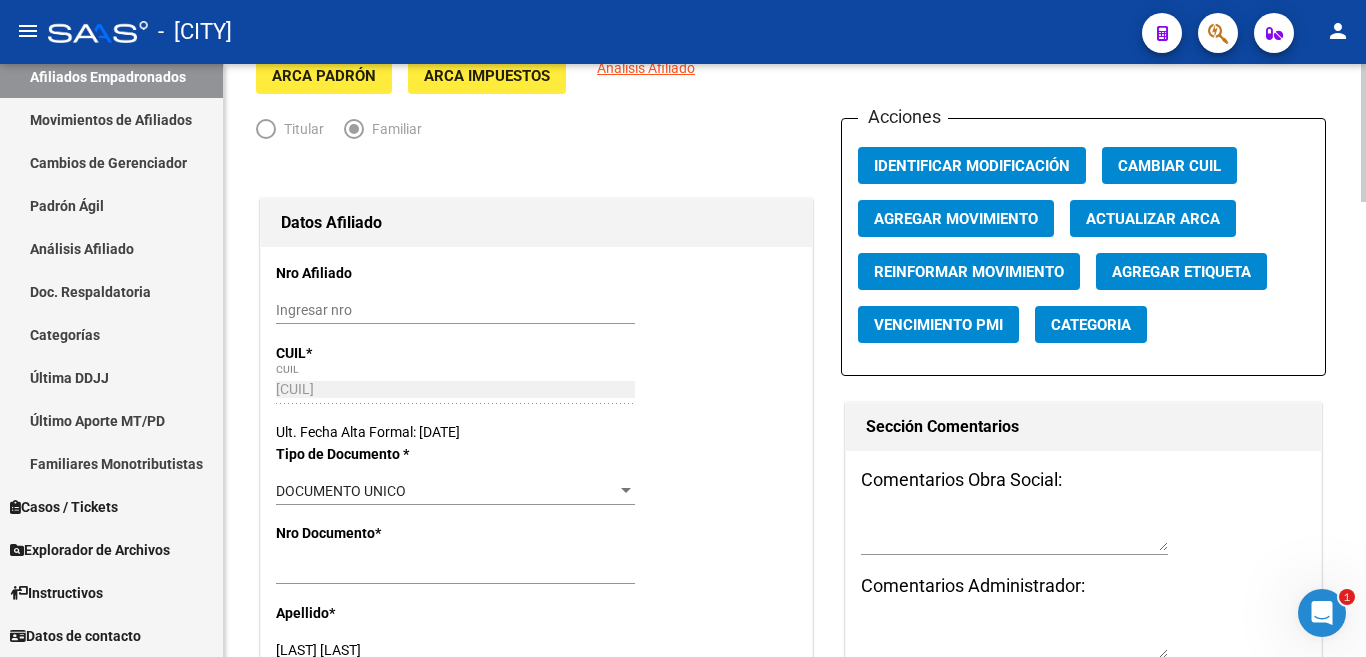 scroll, scrollTop: 0, scrollLeft: 0, axis: both 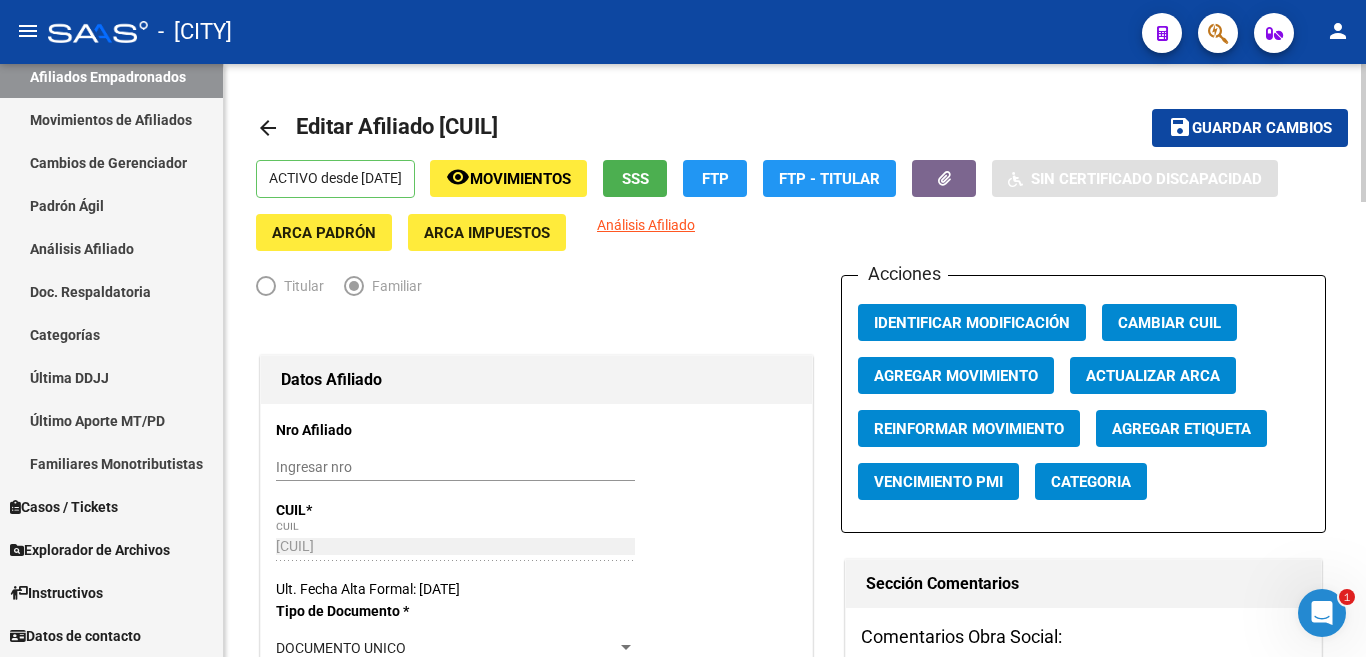 type on "4292" 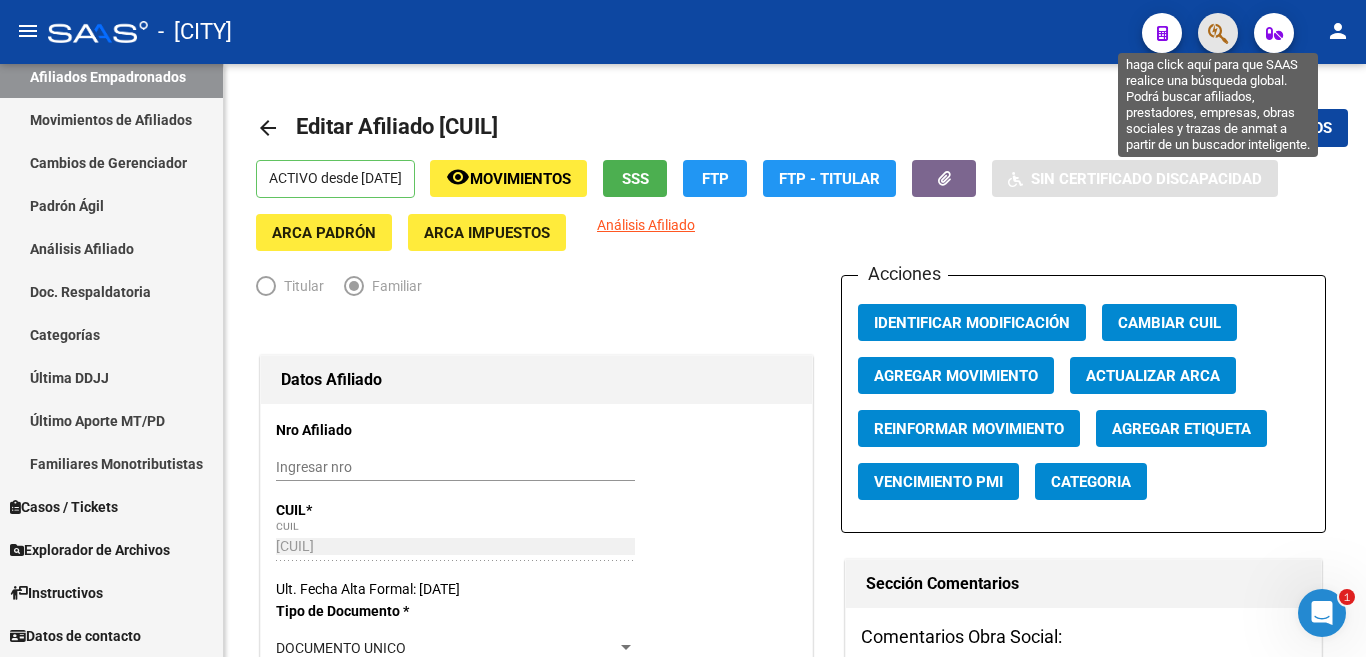 click 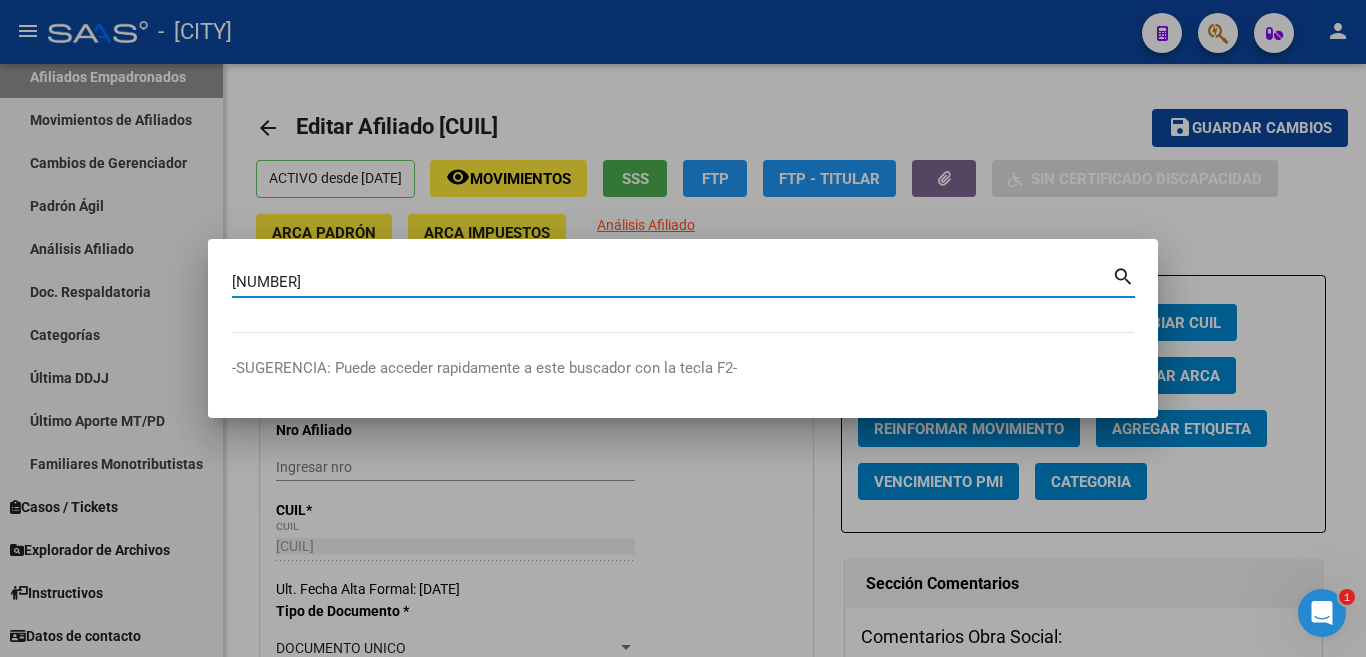 type on "[NUMBER]" 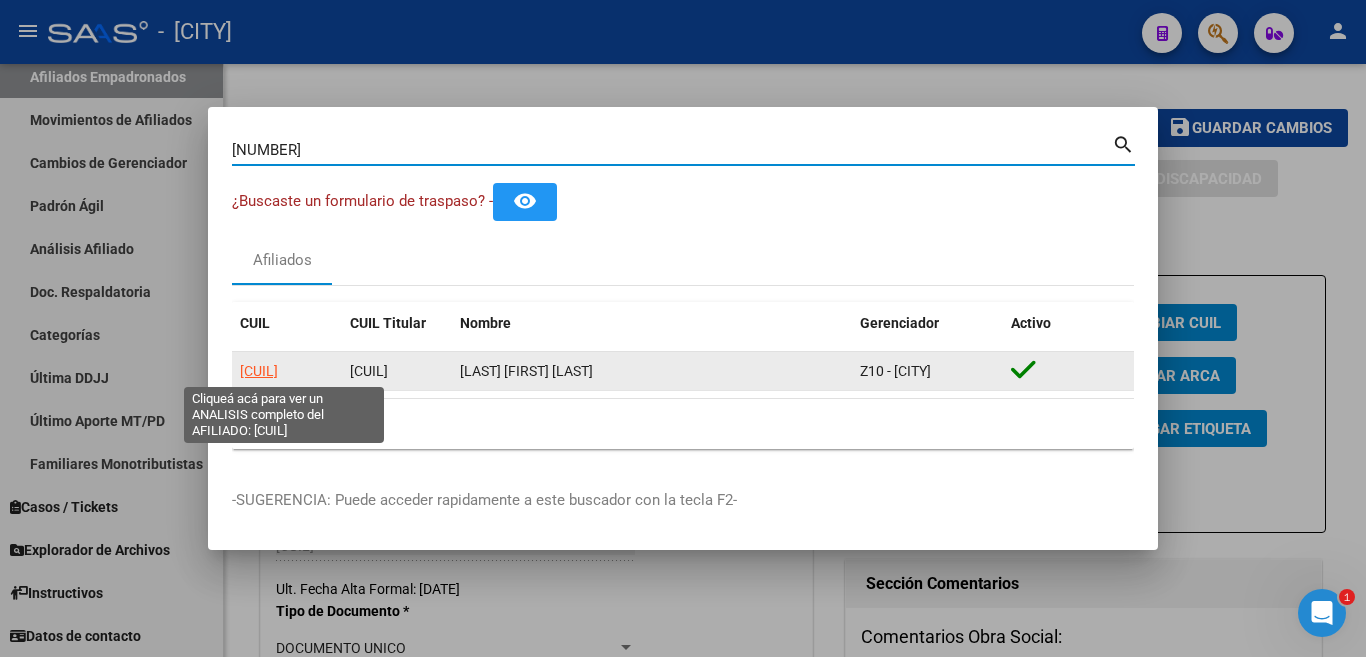 click on "20206399962" 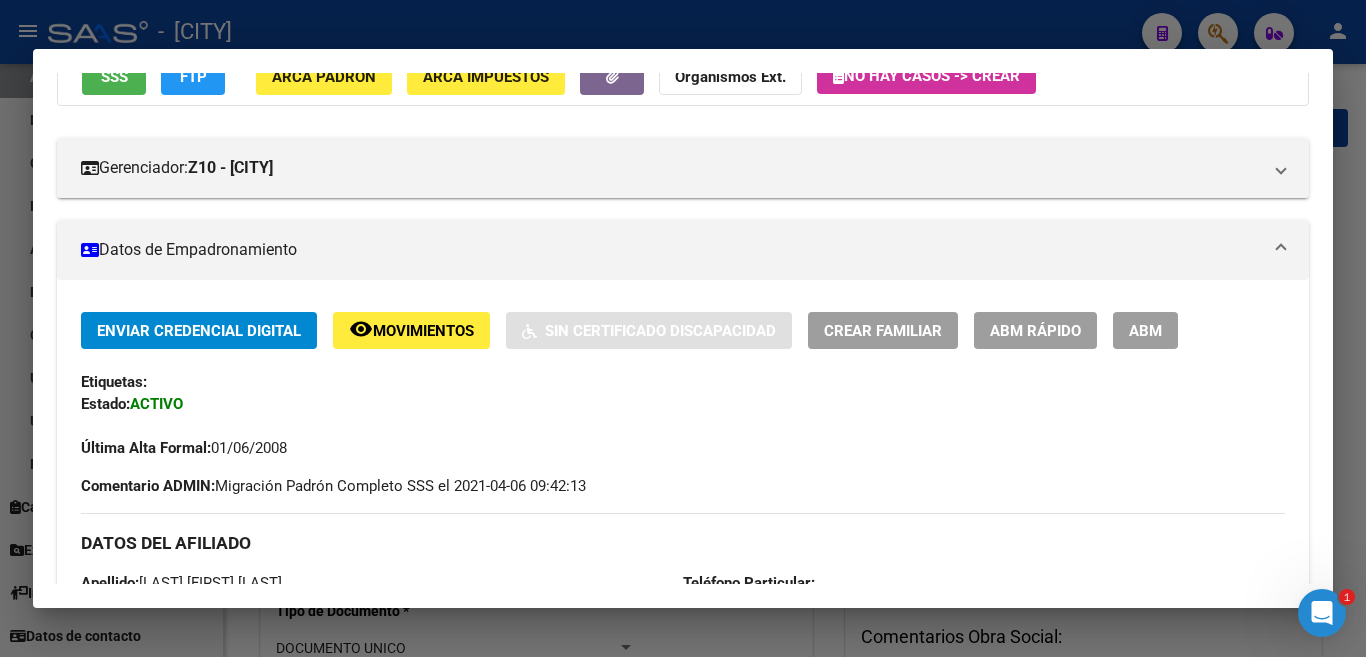 scroll, scrollTop: 300, scrollLeft: 0, axis: vertical 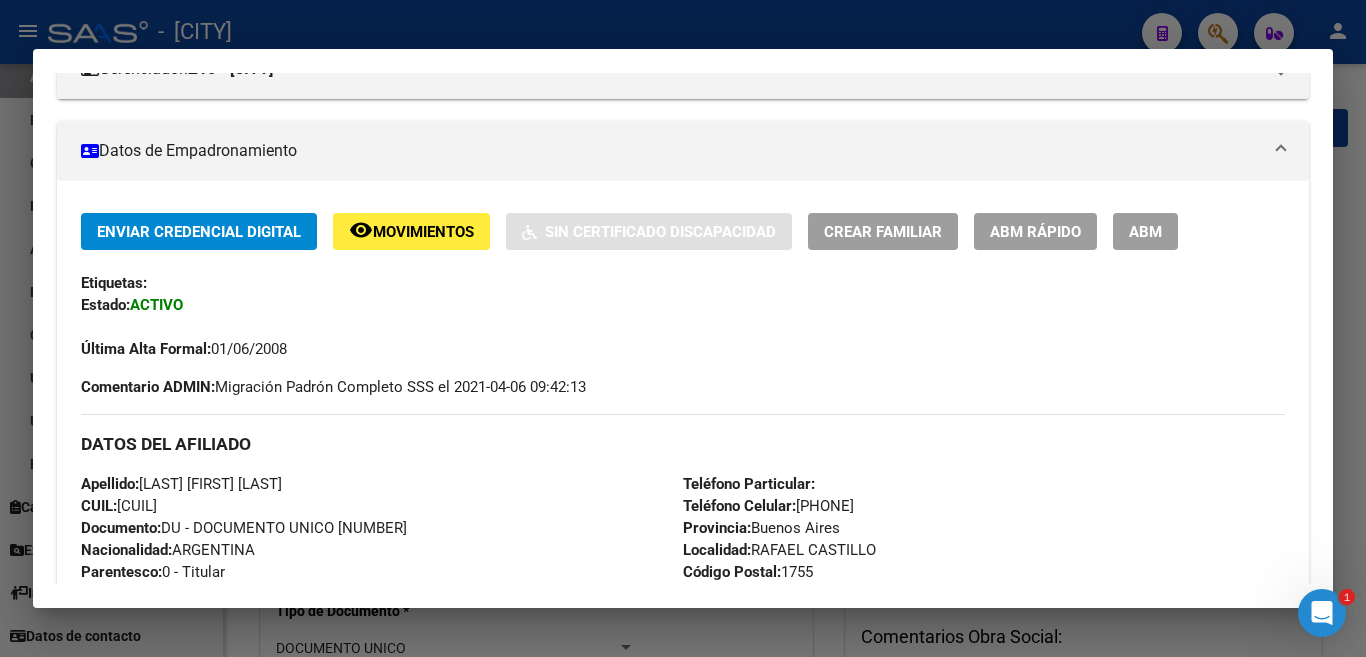 click on "ABM" at bounding box center [1145, 232] 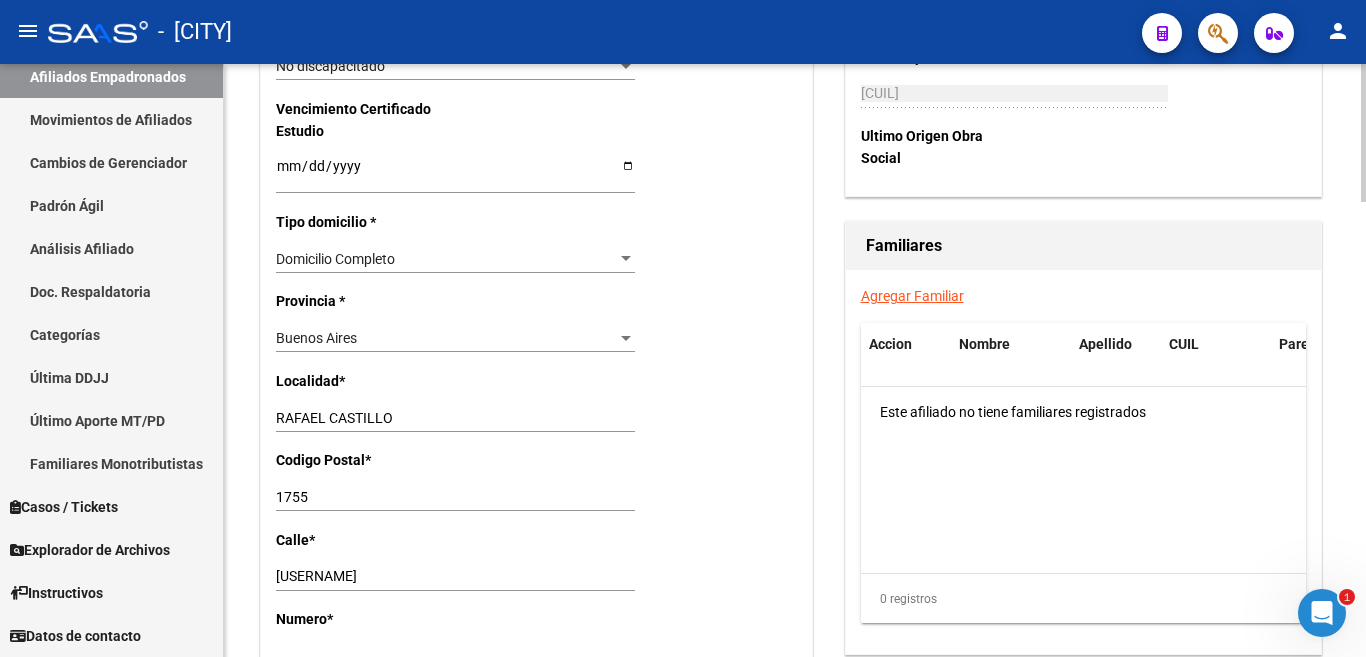 scroll, scrollTop: 1400, scrollLeft: 0, axis: vertical 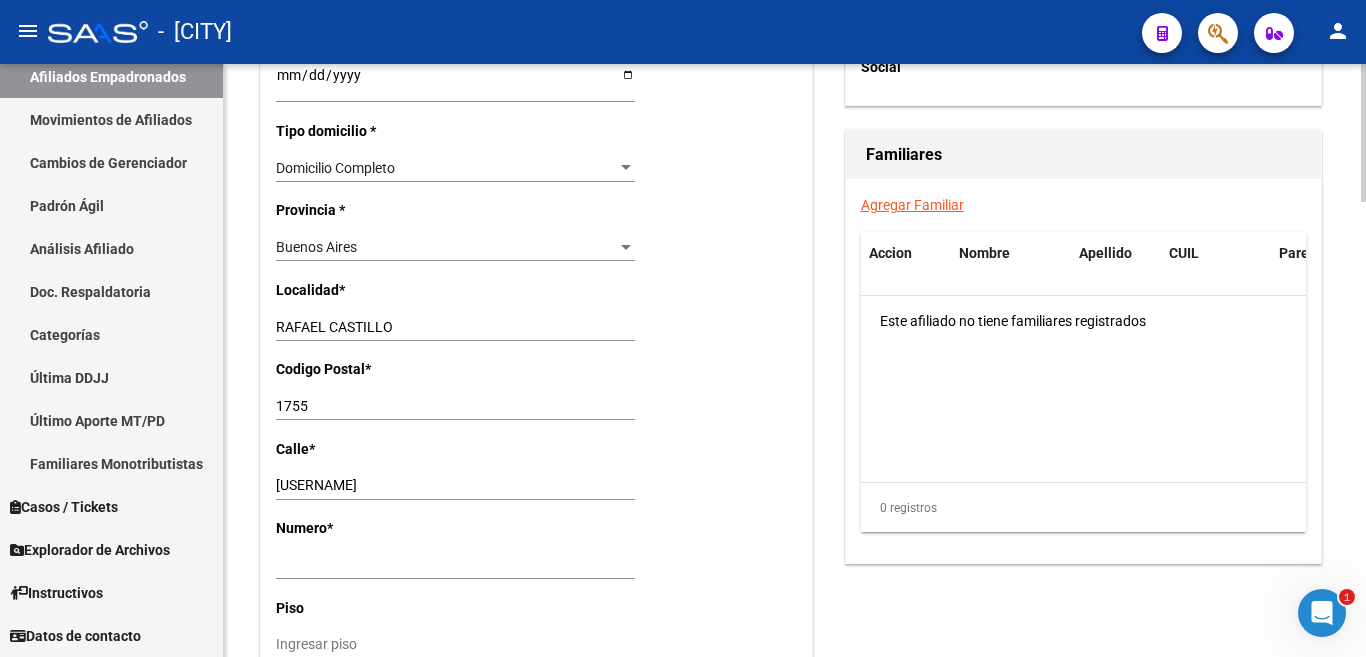 click on "Agregar Familiar" 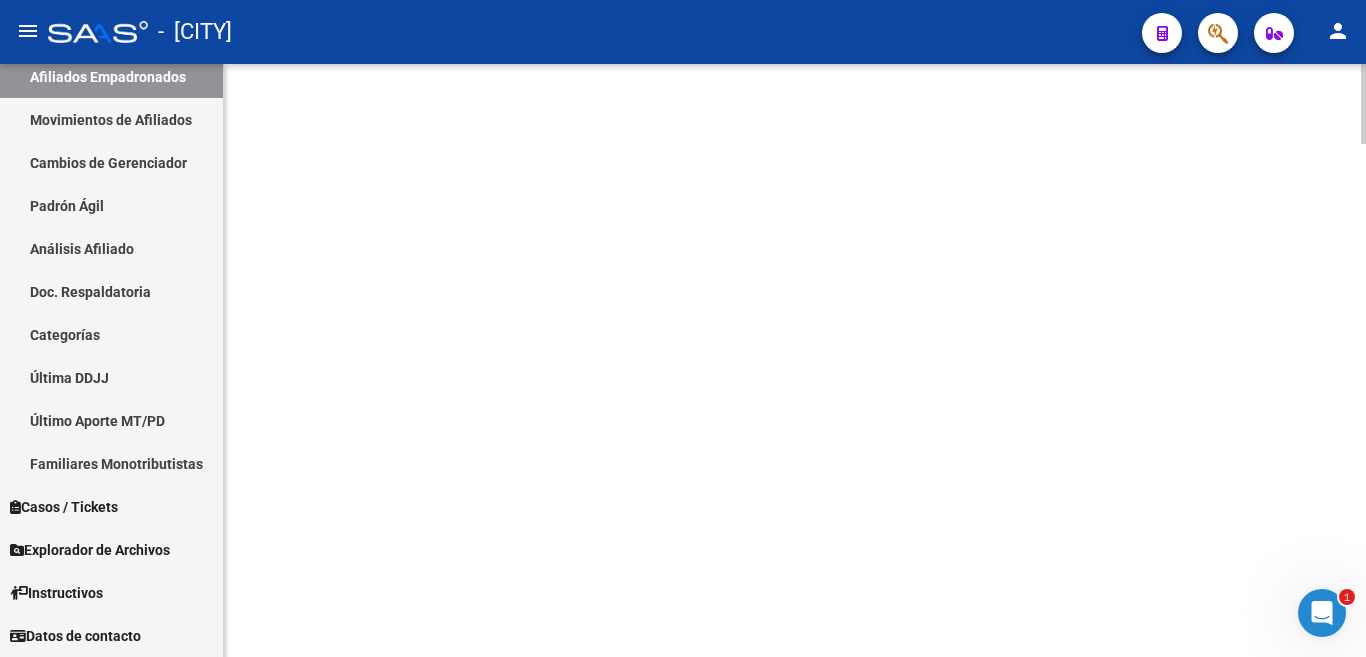 scroll, scrollTop: 0, scrollLeft: 0, axis: both 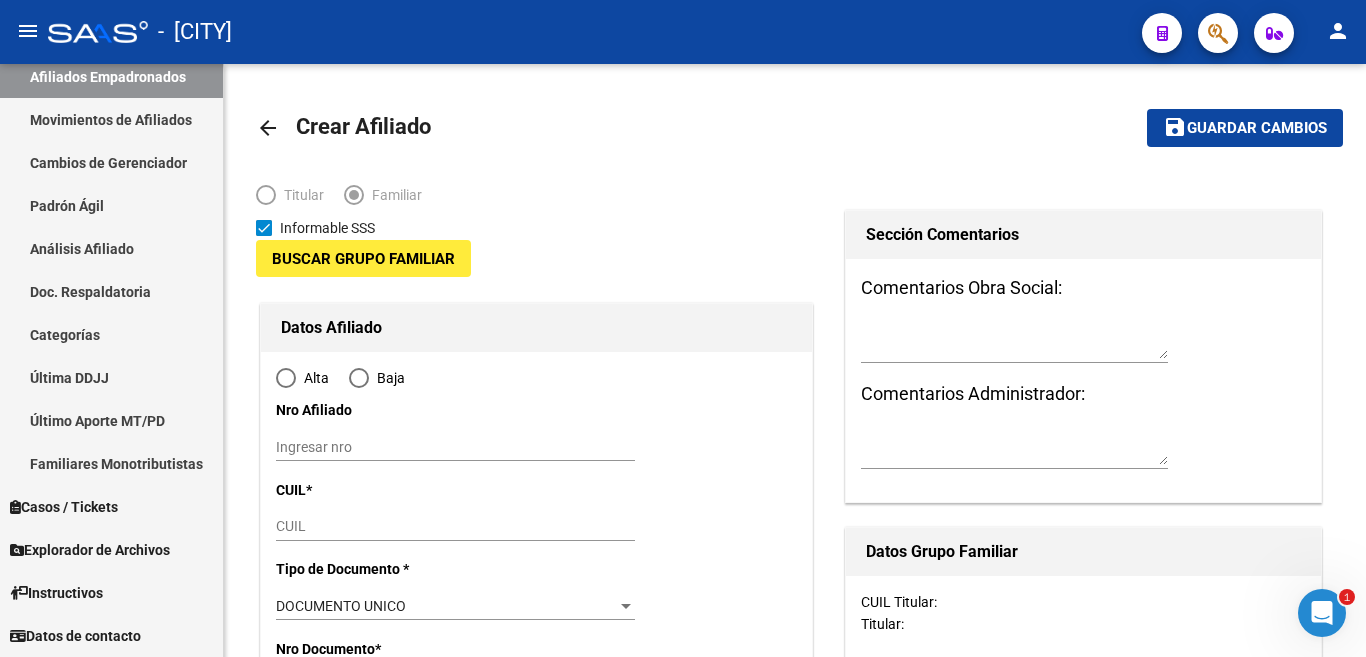 type on "RAFAEL CASTILLO" 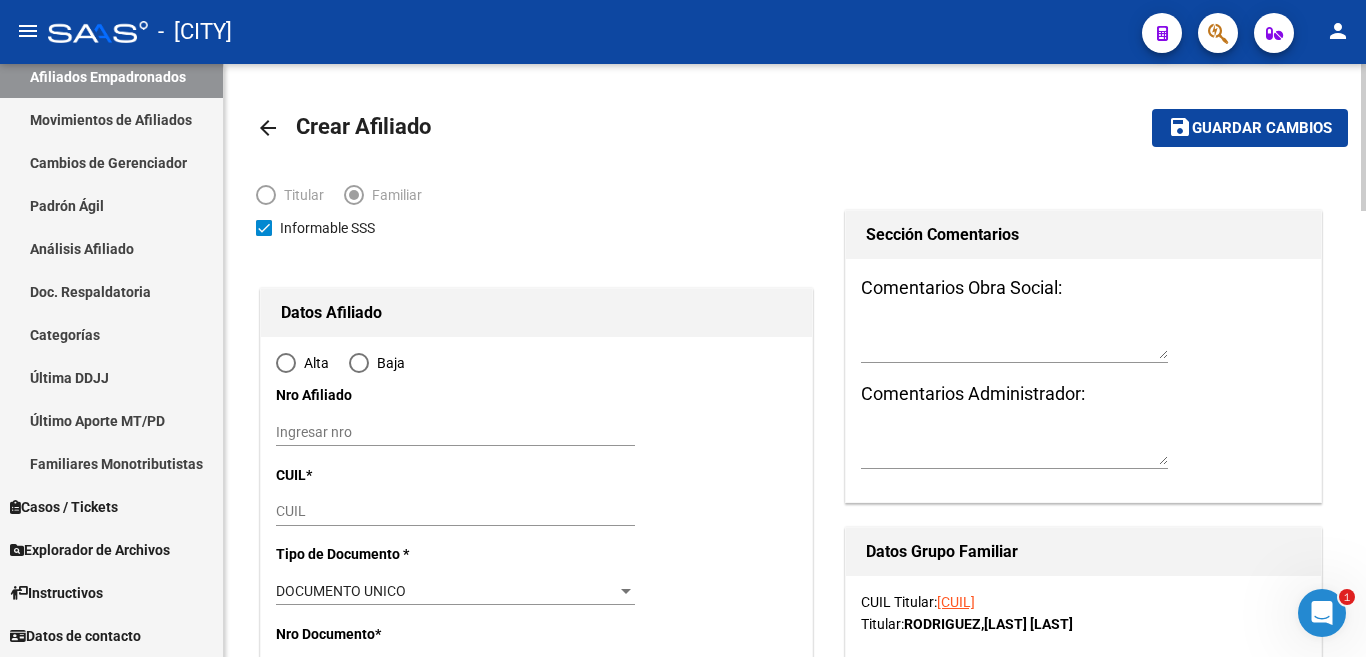 radio on "true" 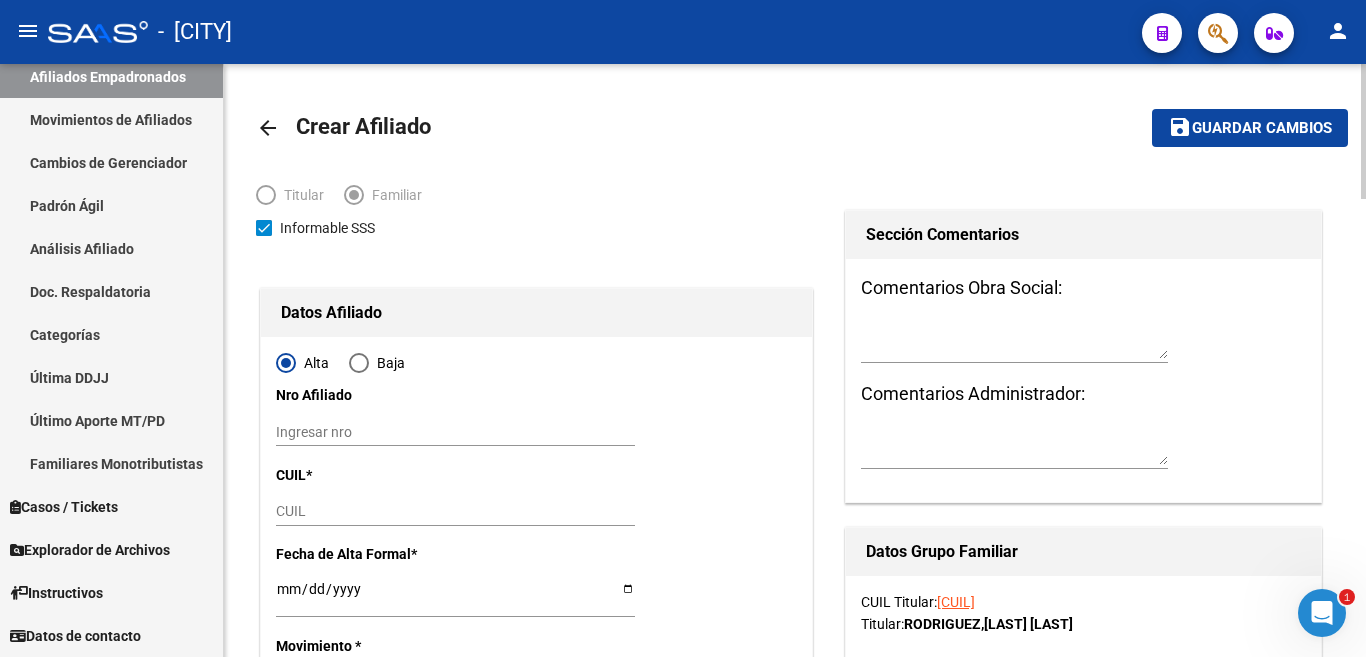 type on "[CUIL]" 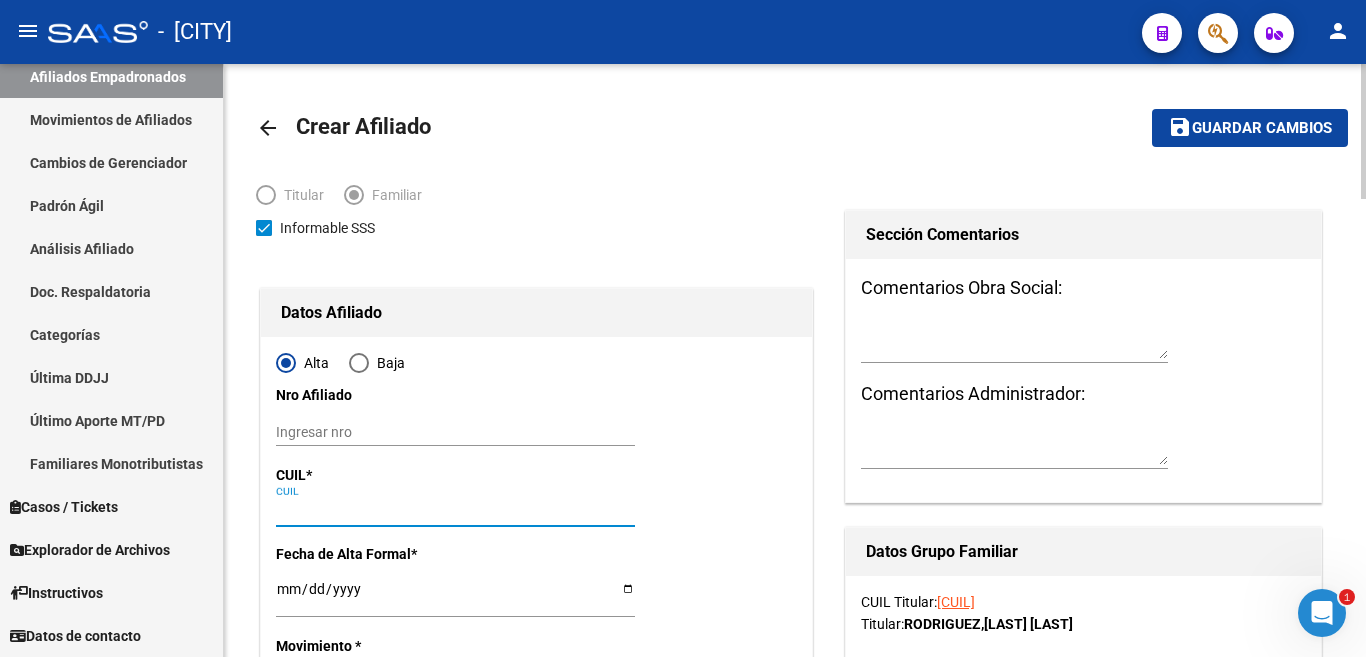 click on "CUIL" at bounding box center [455, 511] 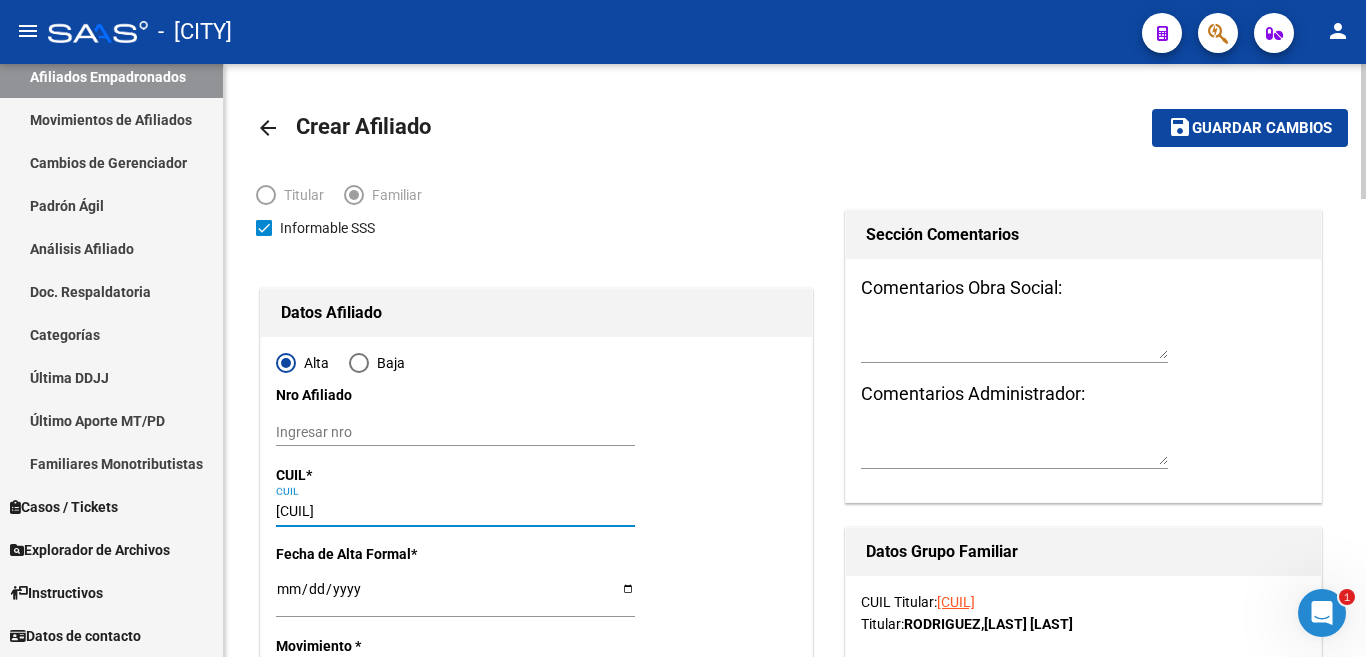 type on "[CUIL]" 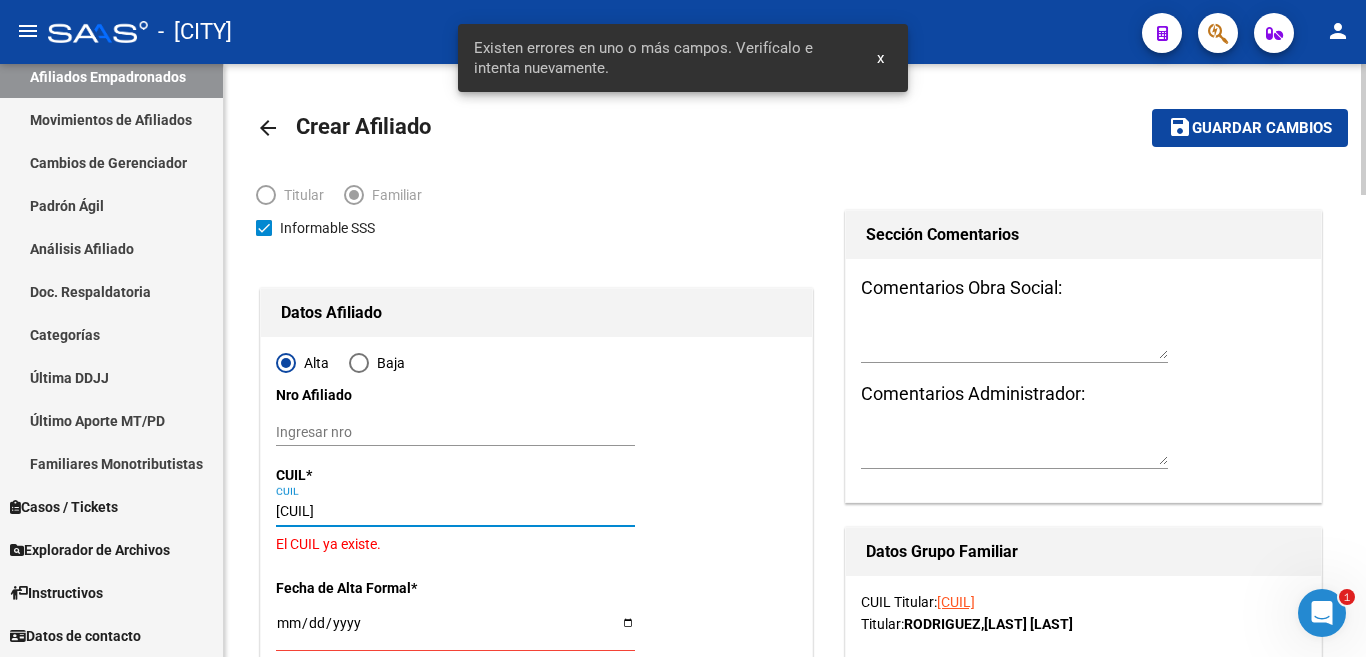 click on "[CUIL]" at bounding box center (455, 511) 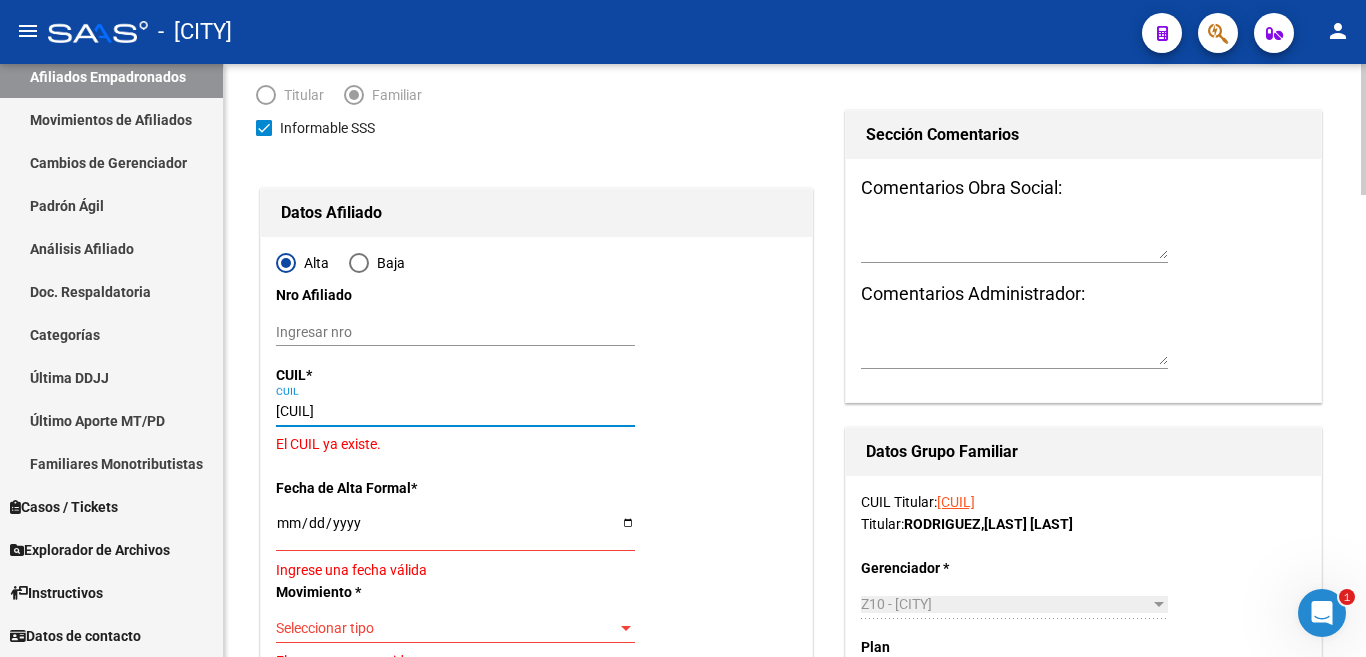 click on "Ingresar fecha" at bounding box center (455, 530) 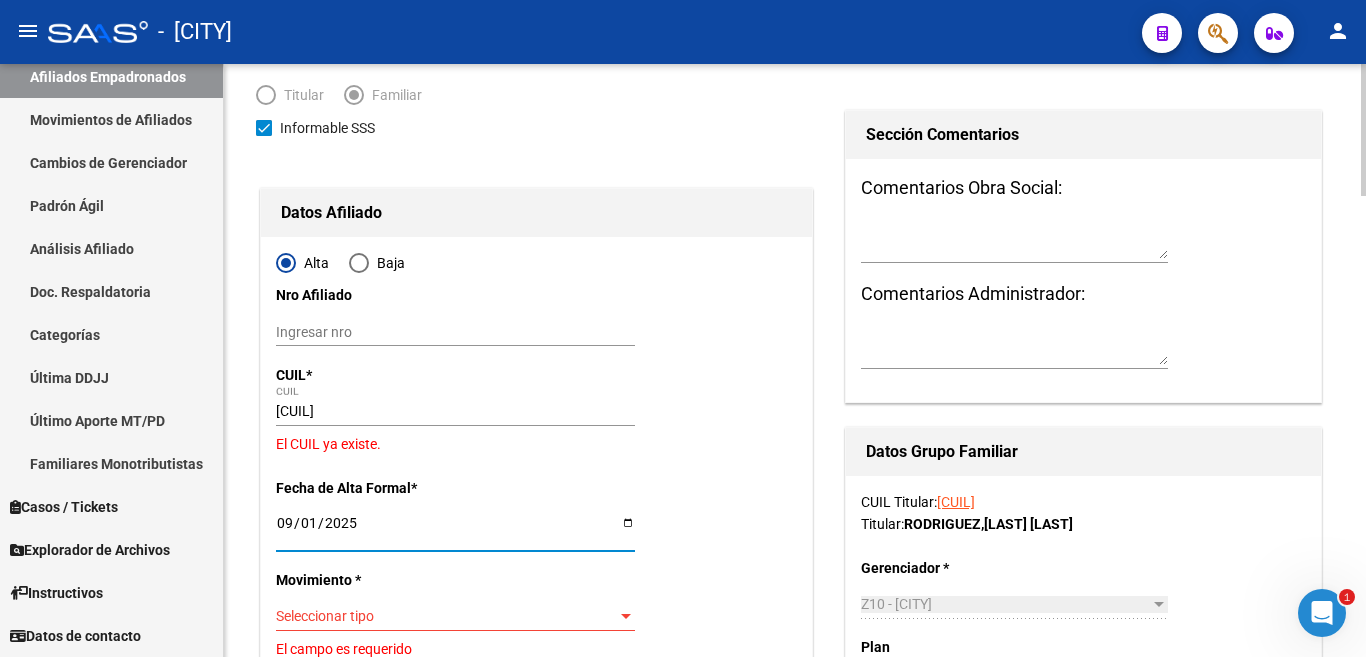 click on "2025-09-01" at bounding box center [455, 530] 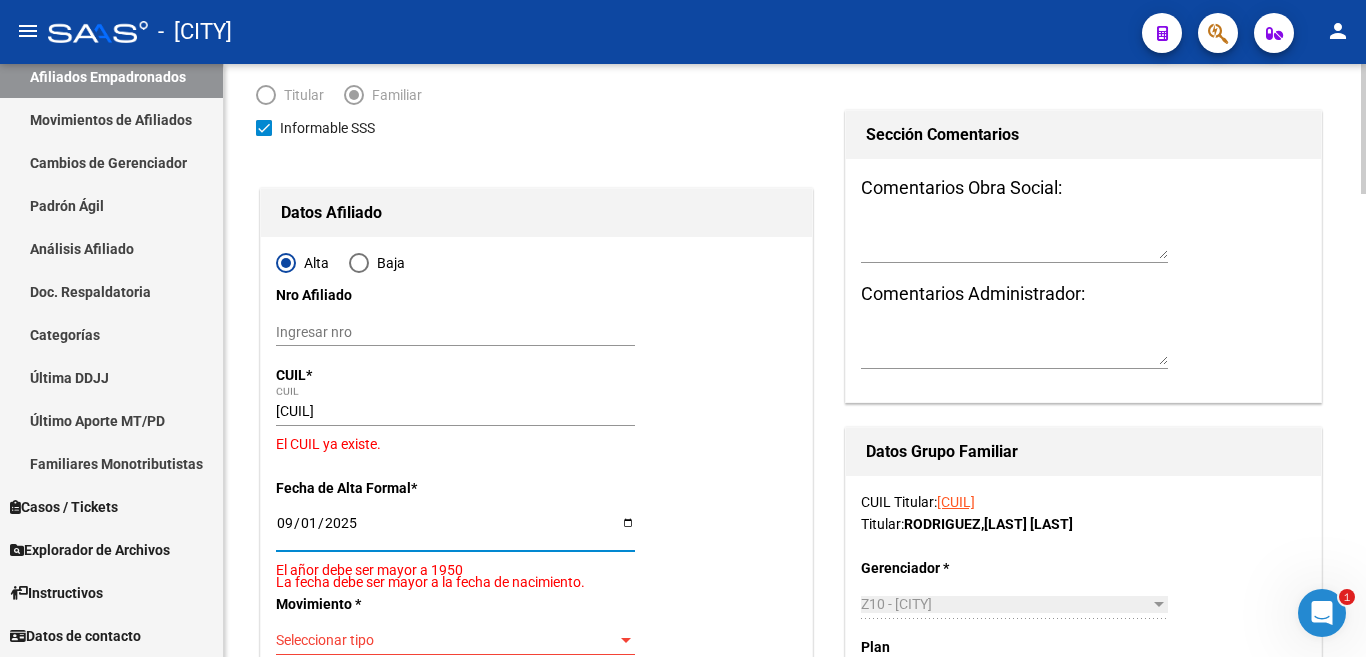 type on "2005-09-01" 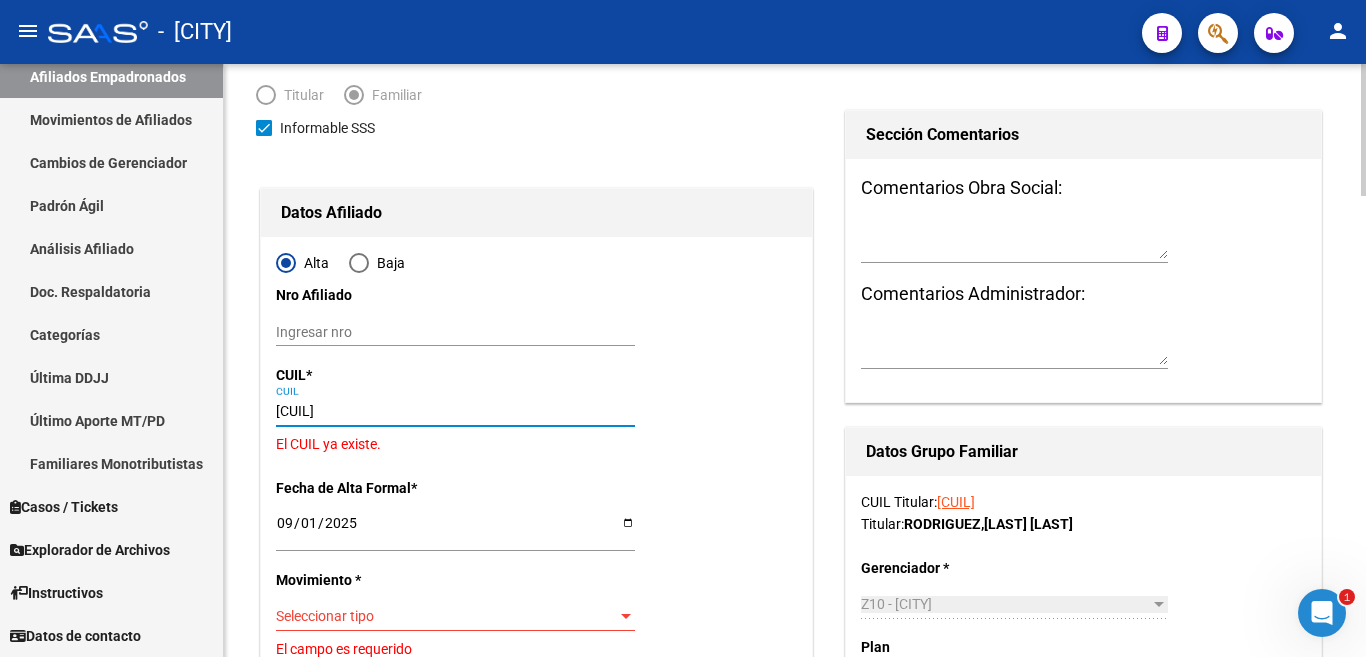 click on "[CUIL]" at bounding box center (455, 411) 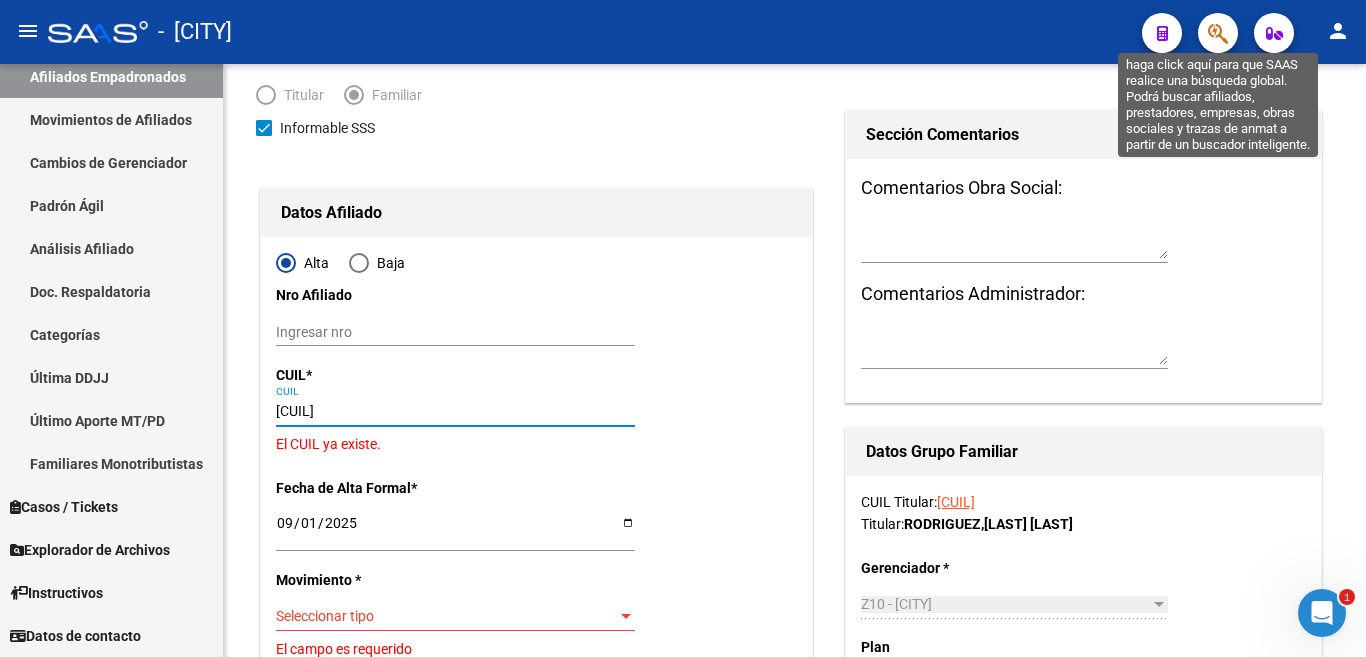 click 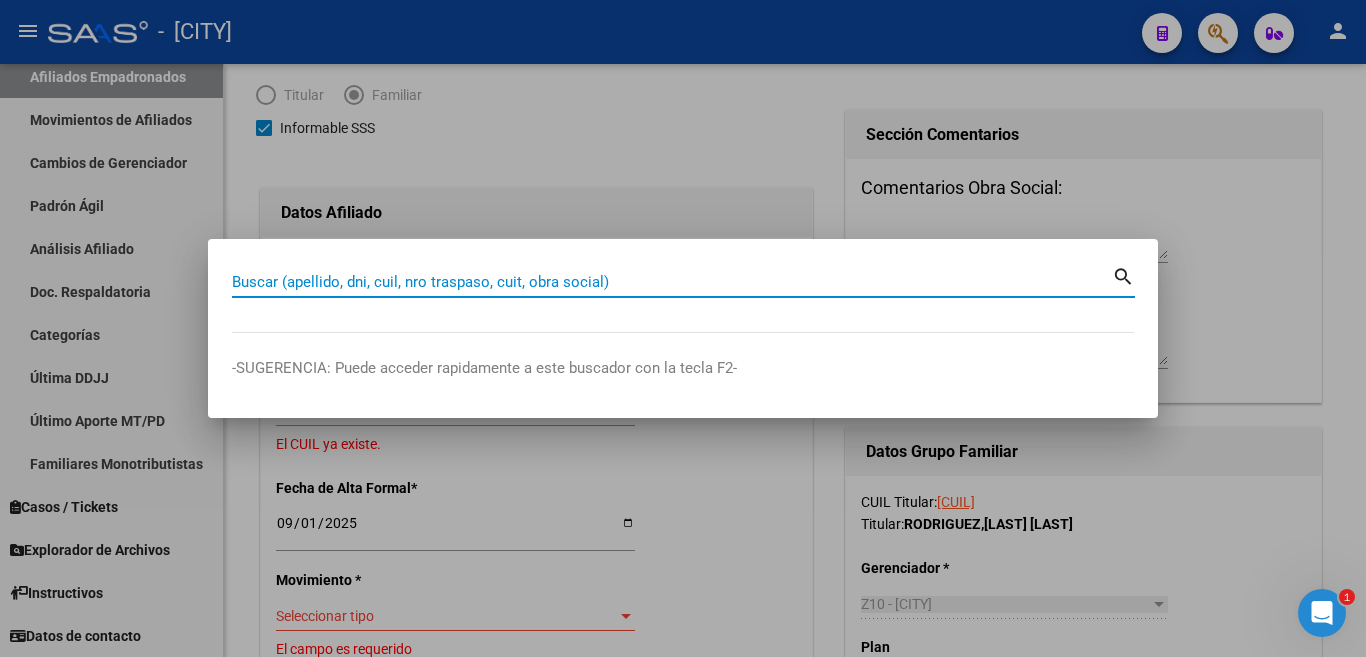 click on "Buscar (apellido, dni, cuil, nro traspaso, cuit, obra social)" at bounding box center (672, 282) 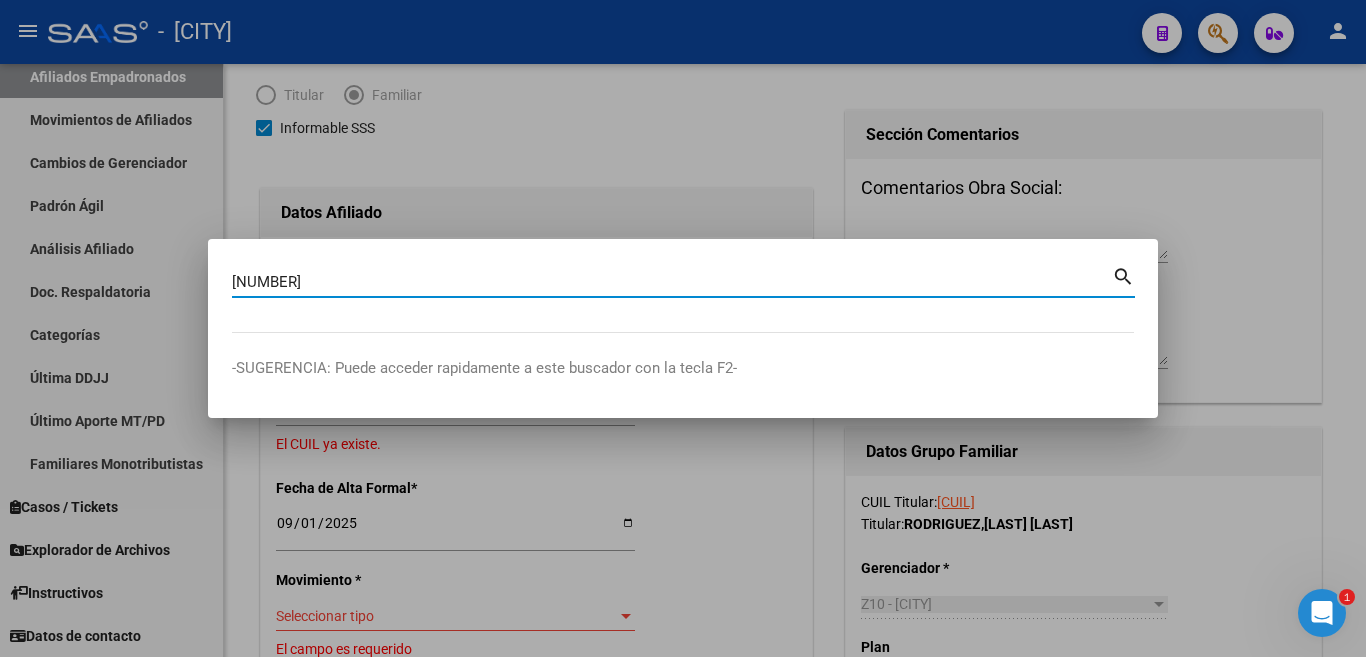 type on "[DOCUMENT]" 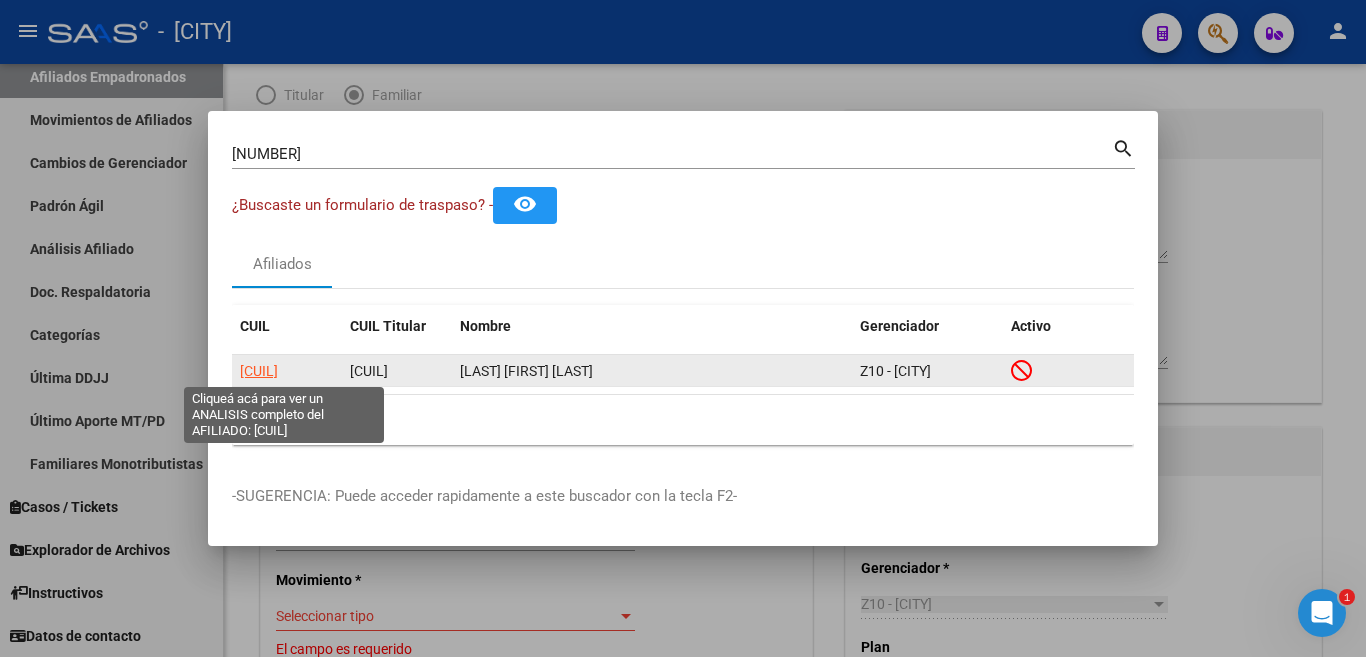 click on "[CUIL]" 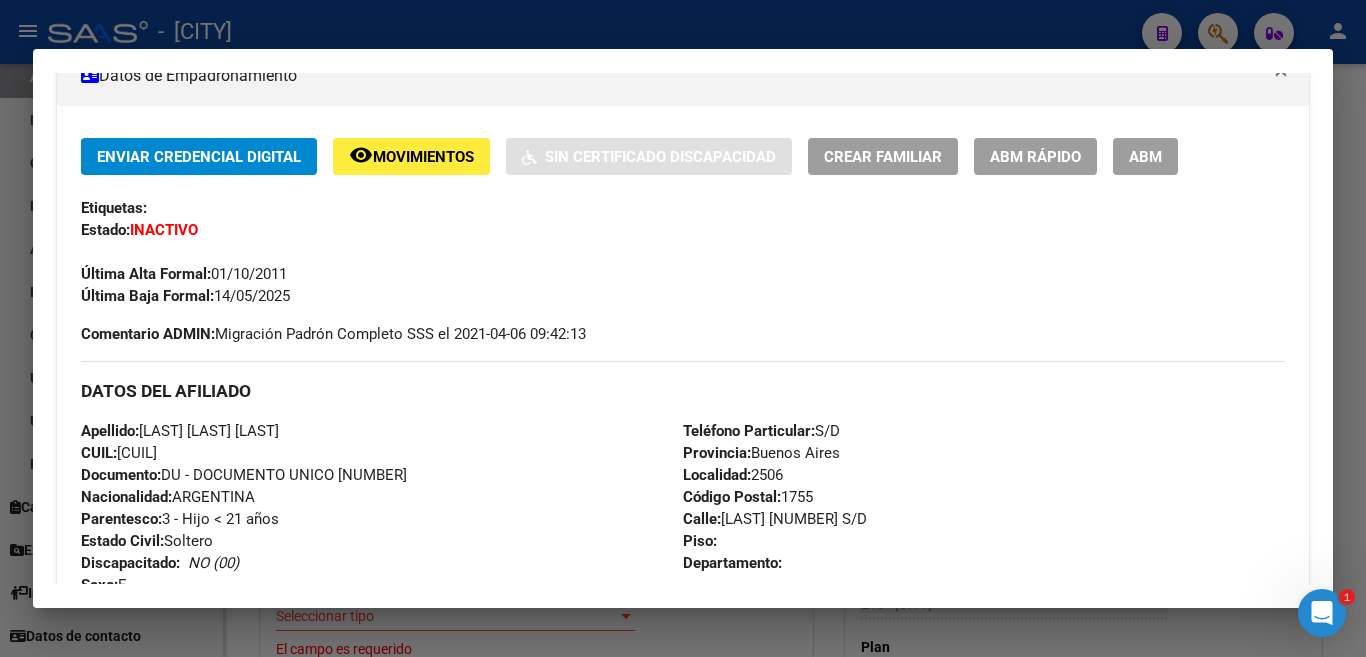 scroll, scrollTop: 400, scrollLeft: 0, axis: vertical 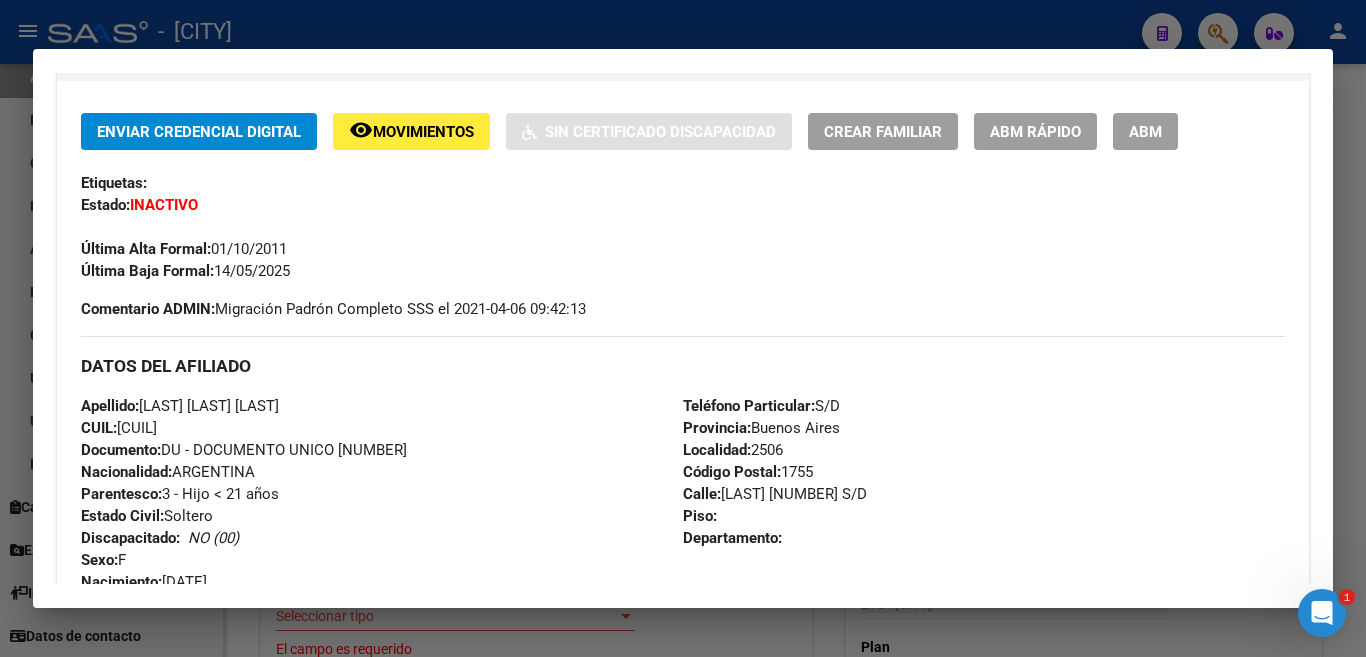 click on "ABM" at bounding box center [1145, 132] 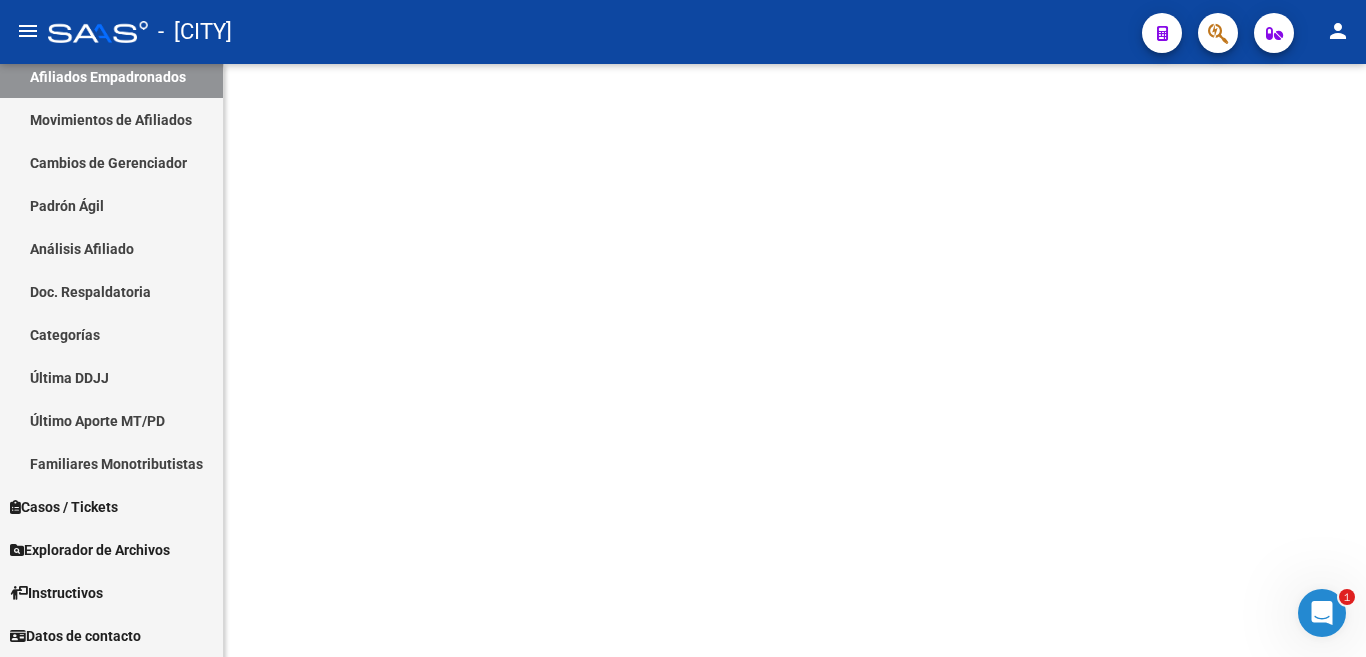 scroll, scrollTop: 0, scrollLeft: 0, axis: both 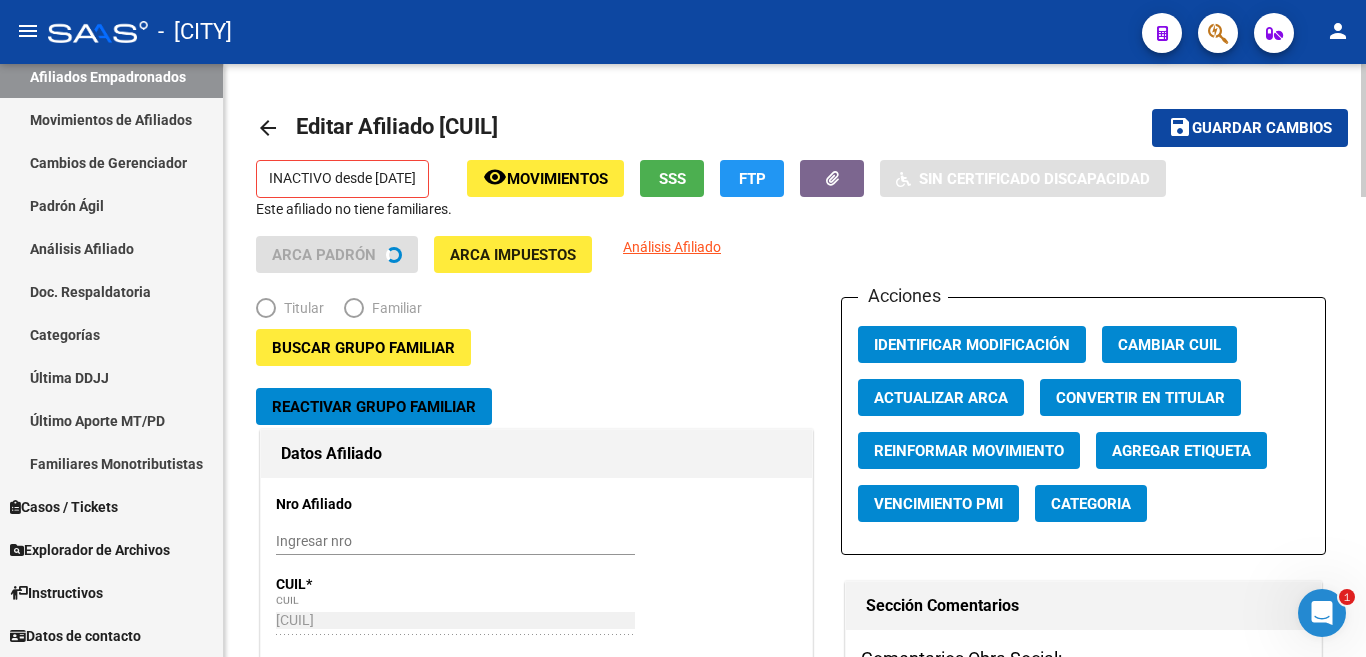 radio on "true" 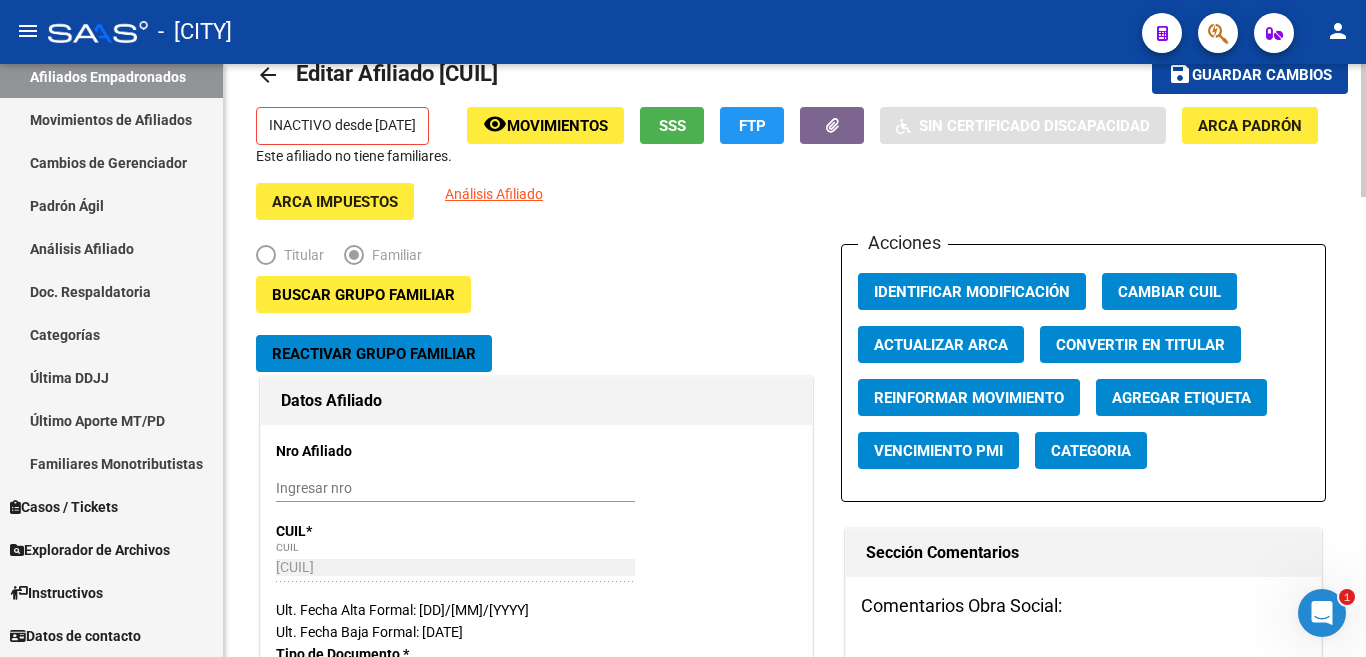 scroll, scrollTop: 0, scrollLeft: 0, axis: both 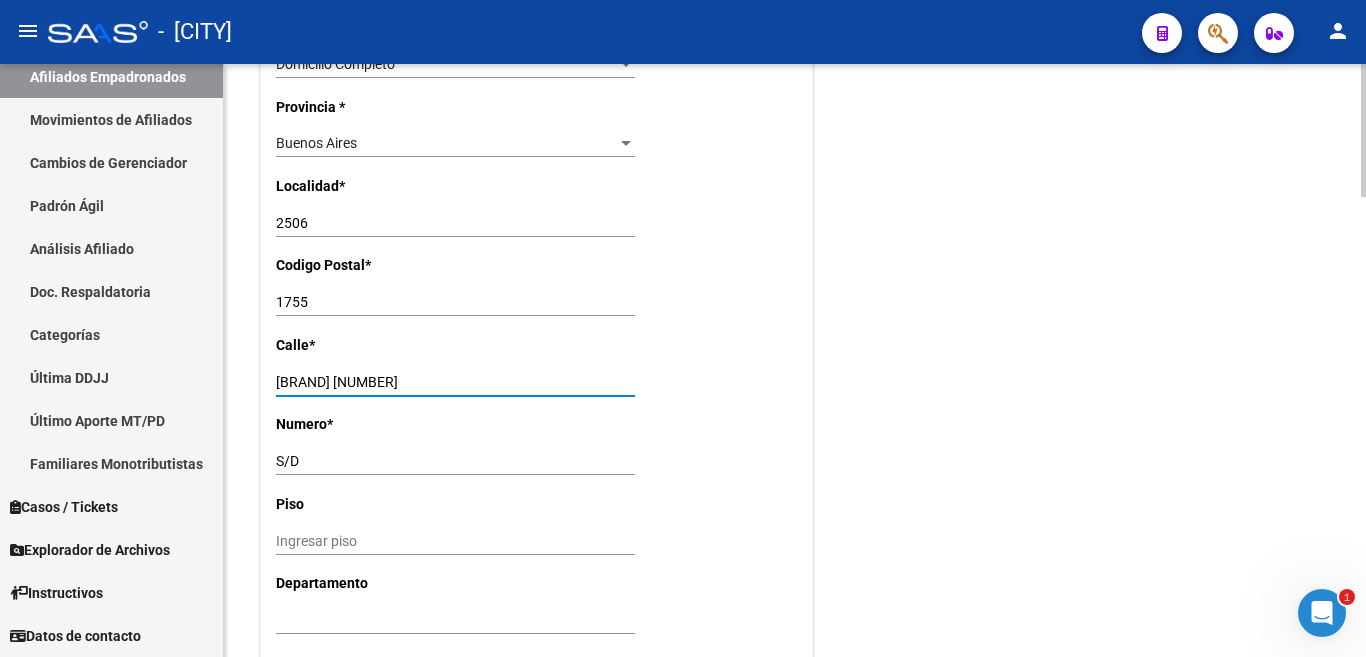 drag, startPoint x: 341, startPoint y: 353, endPoint x: 376, endPoint y: 353, distance: 35 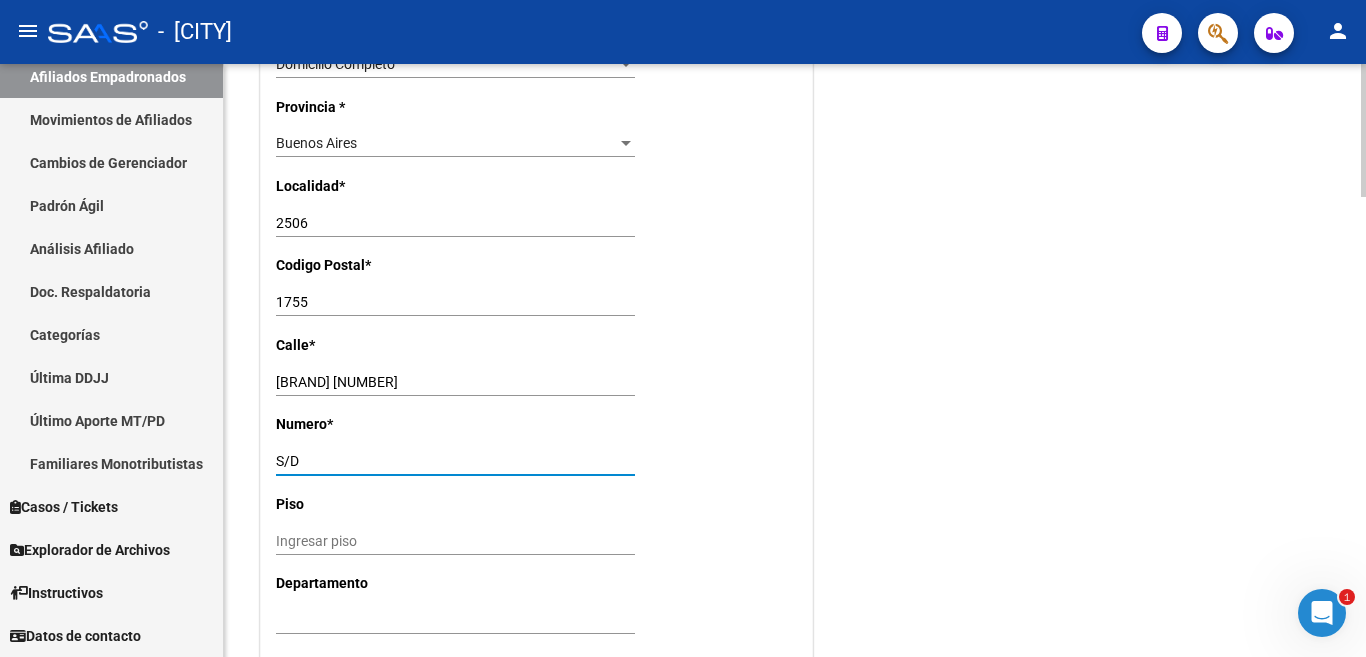 paste on "2218" 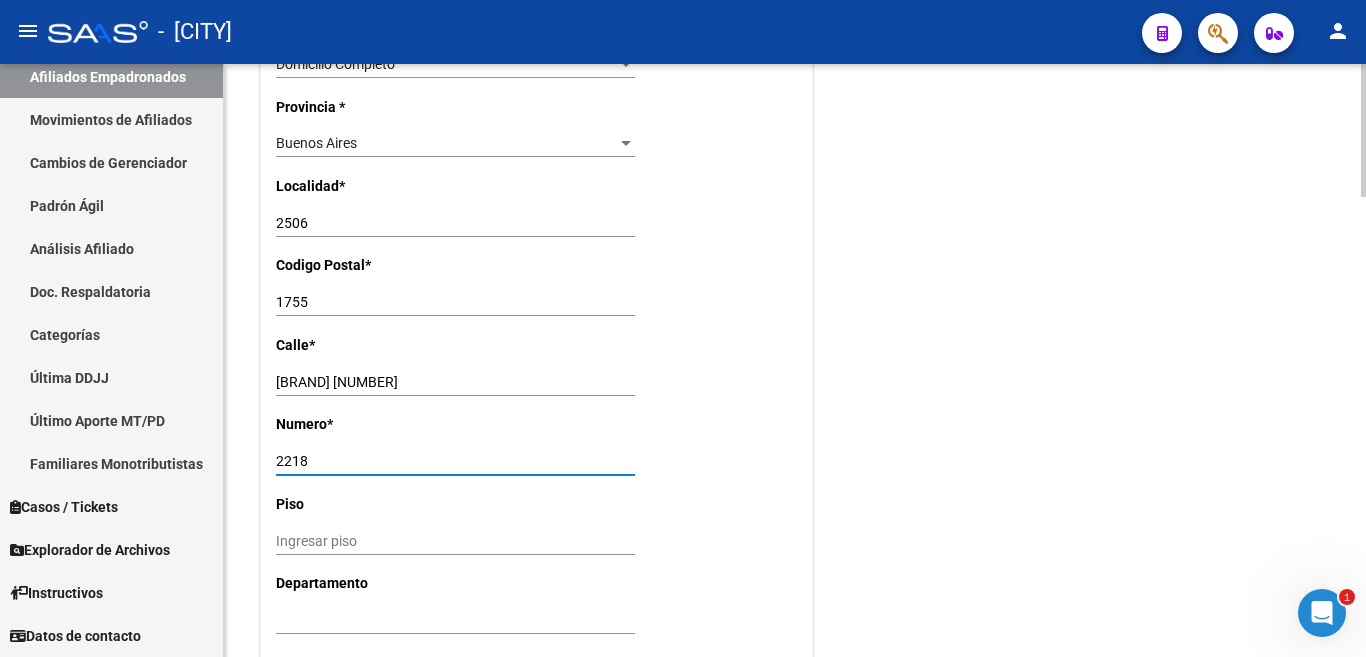 click on "2218" at bounding box center (455, 461) 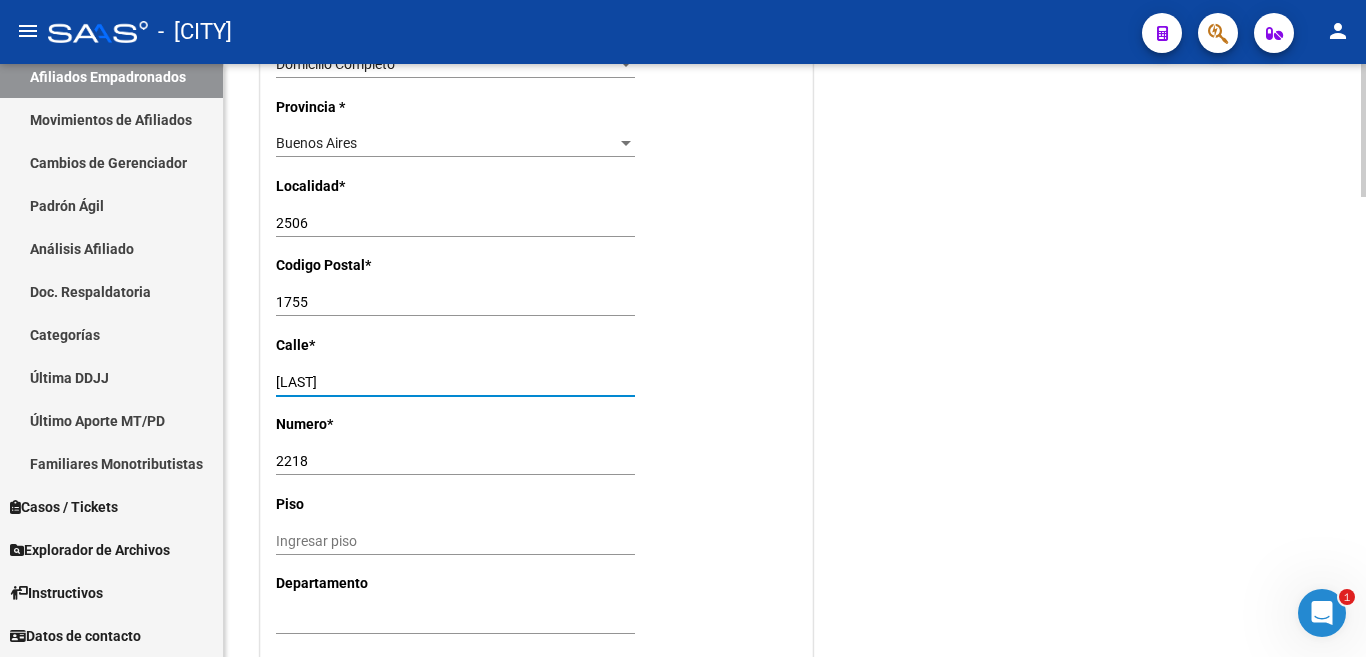 type on "OLIVIERIS" 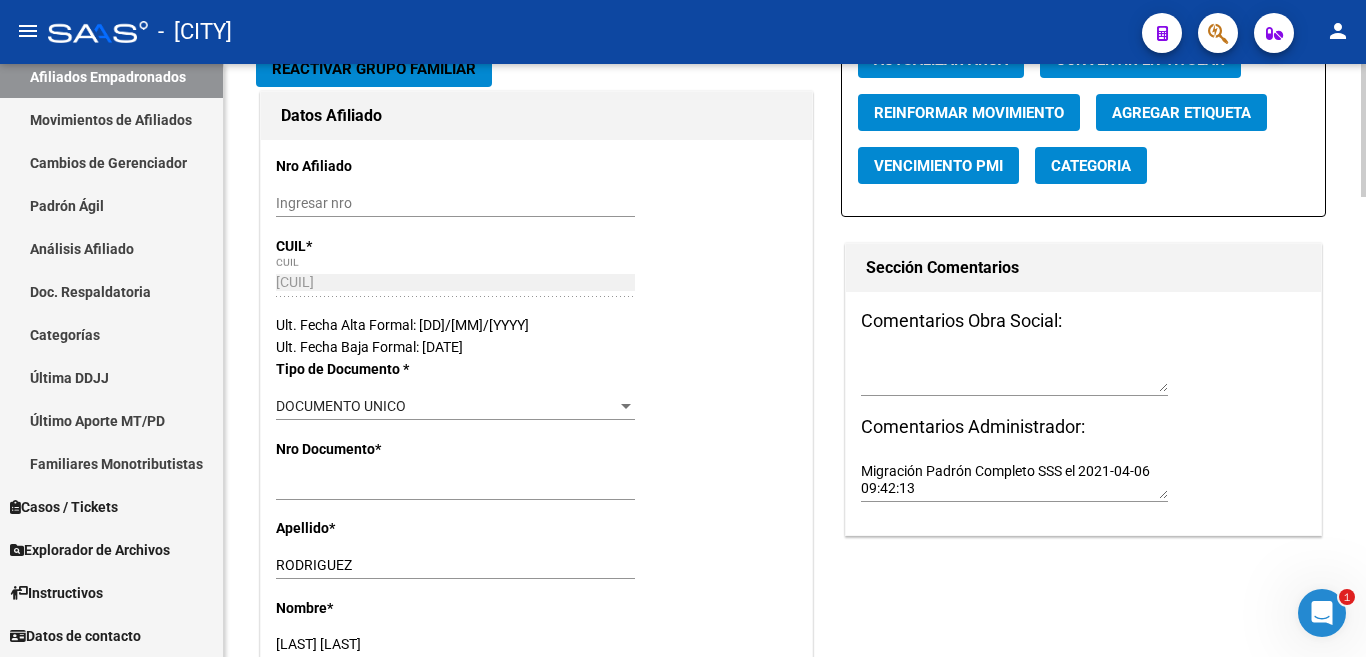 scroll, scrollTop: 0, scrollLeft: 0, axis: both 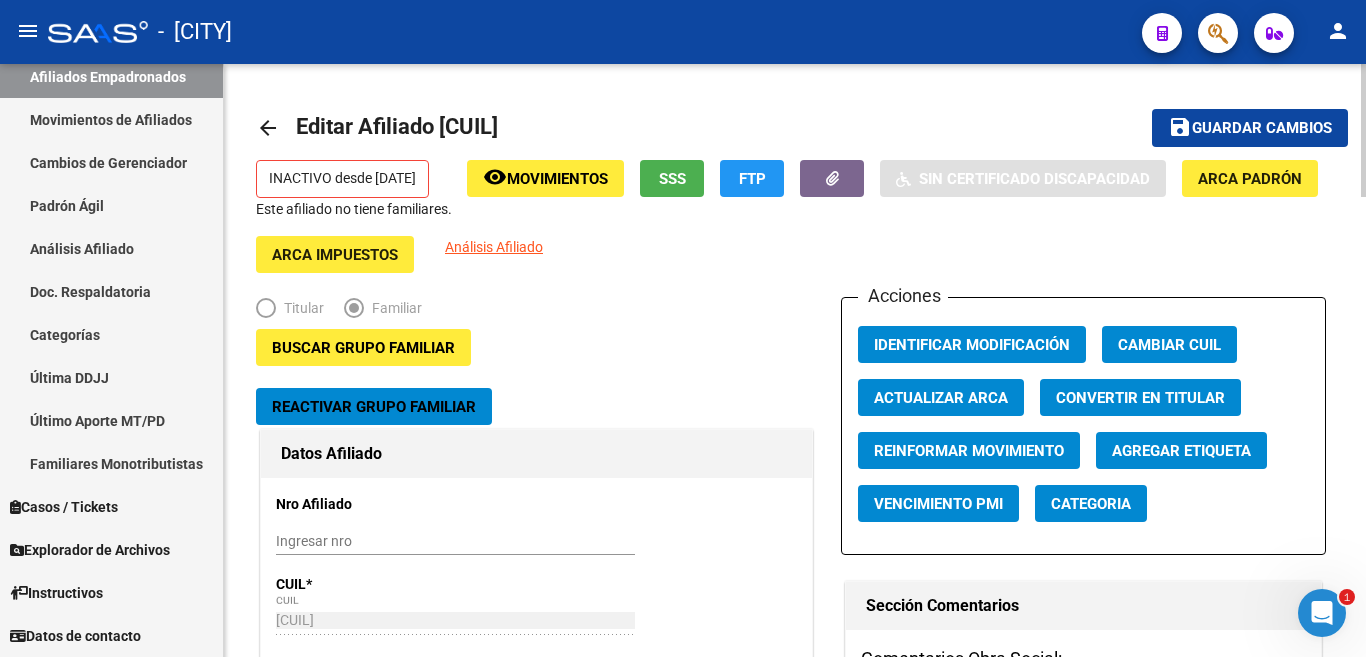 click on "Guardar cambios" 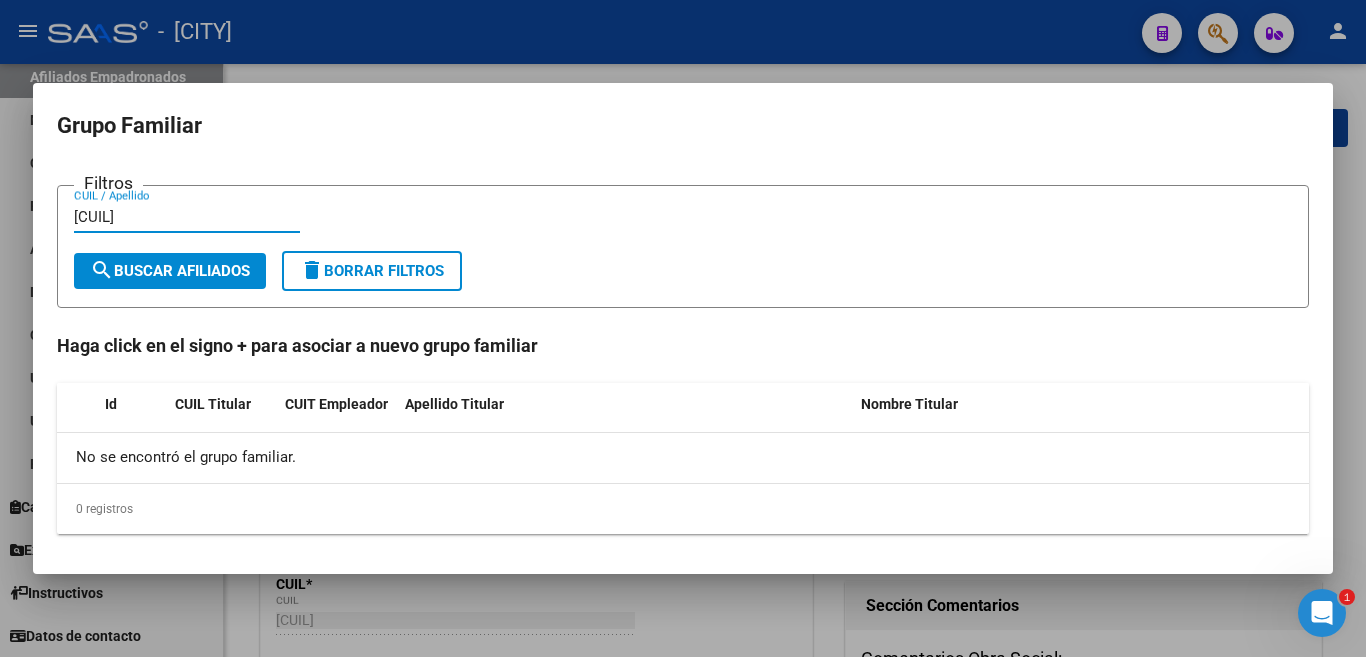 type on "[CUIL]" 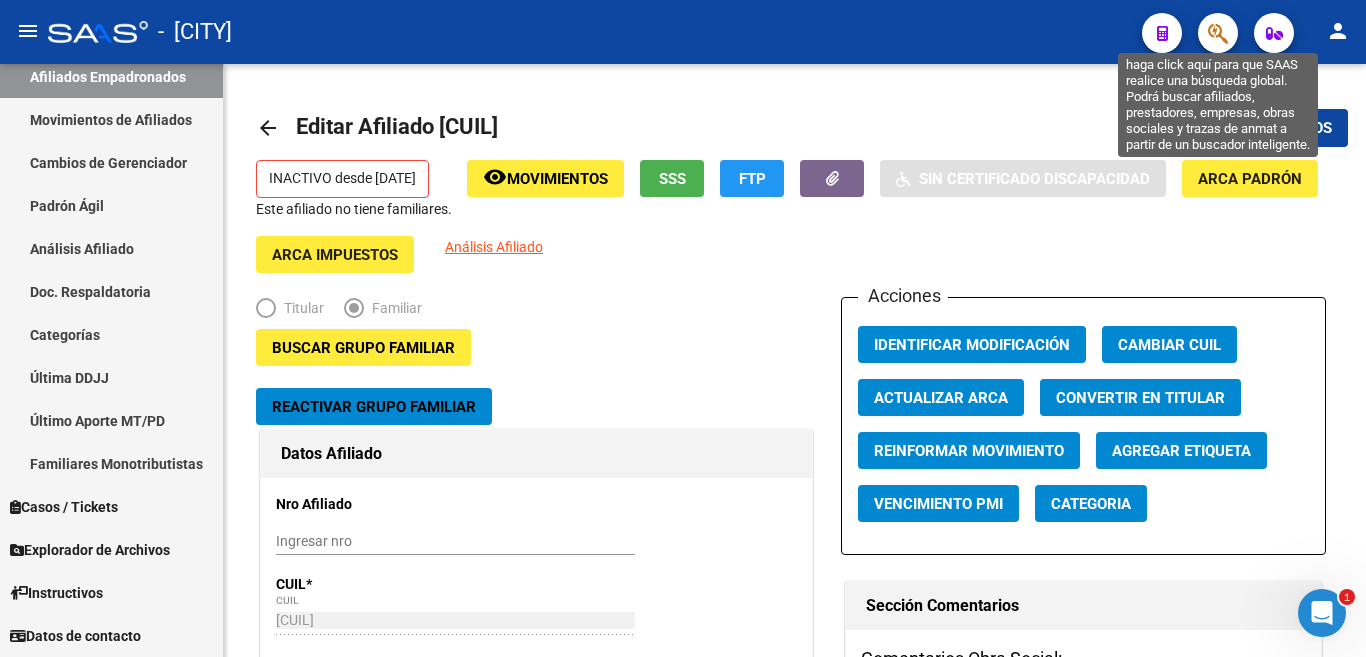 click 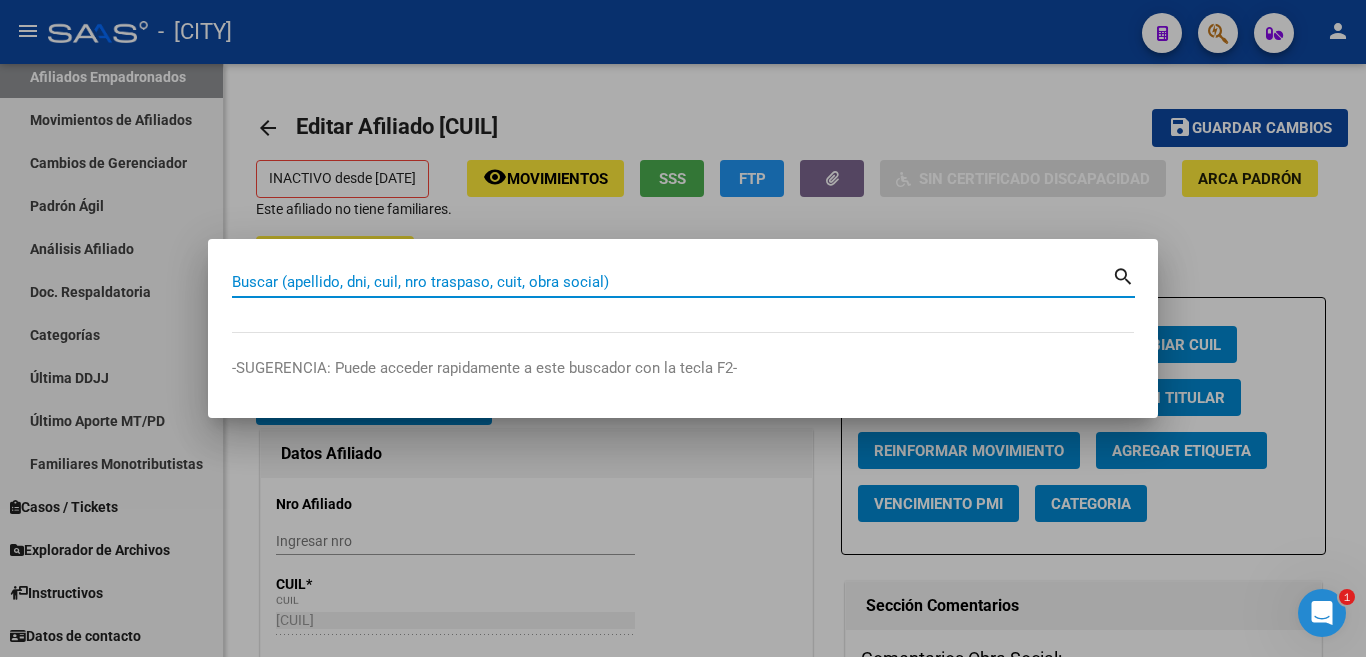 click on "Buscar (apellido, dni, cuil, nro traspaso, cuit, obra social)" at bounding box center [672, 282] 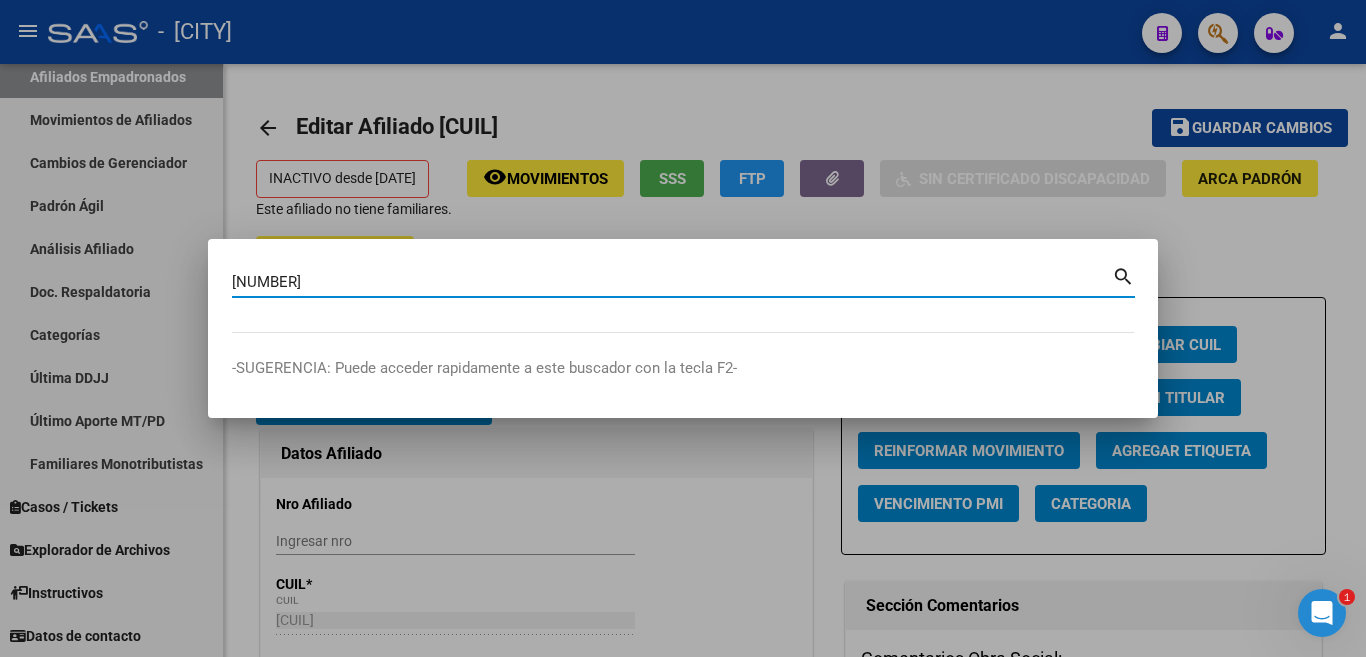 type on "[NUMBER]" 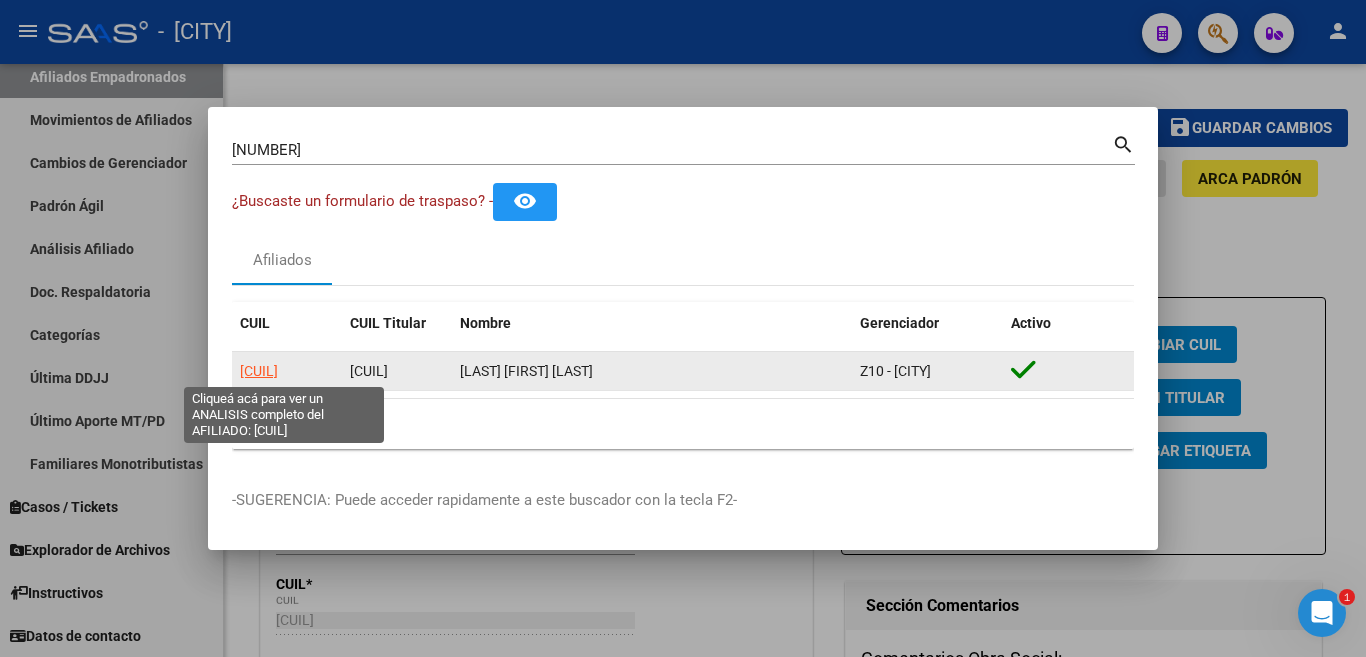 click on "20206399962" 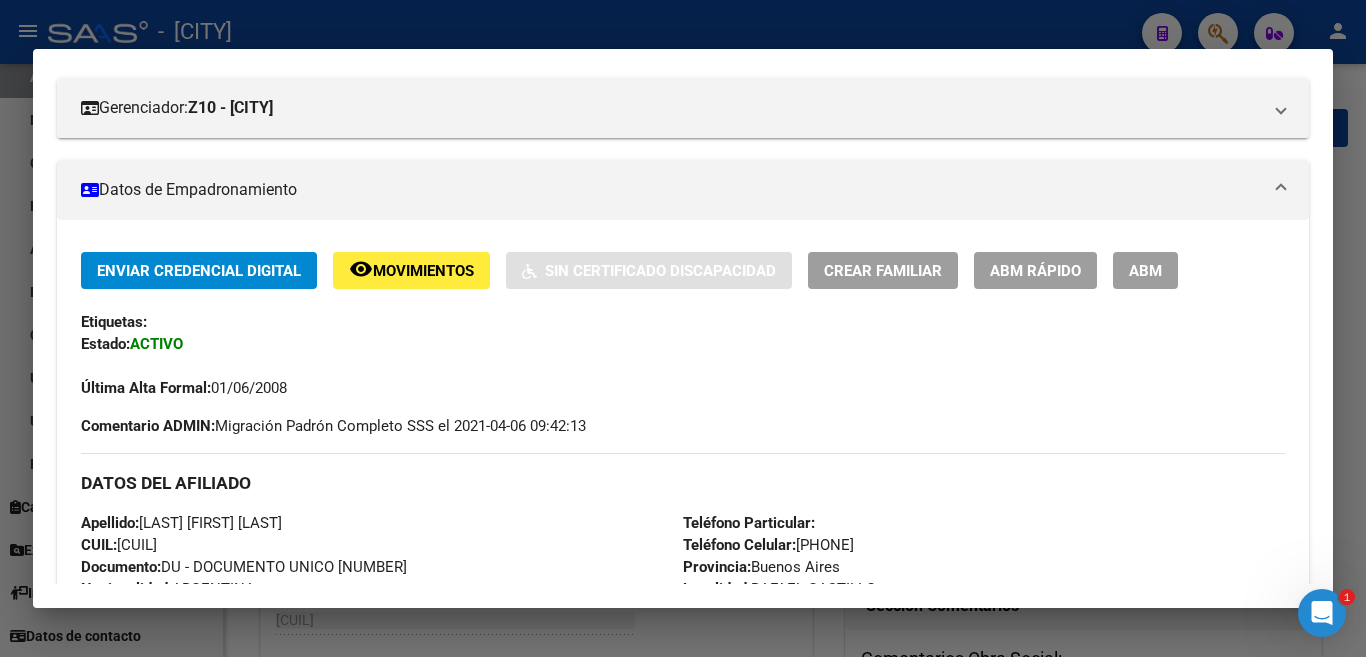 scroll, scrollTop: 200, scrollLeft: 0, axis: vertical 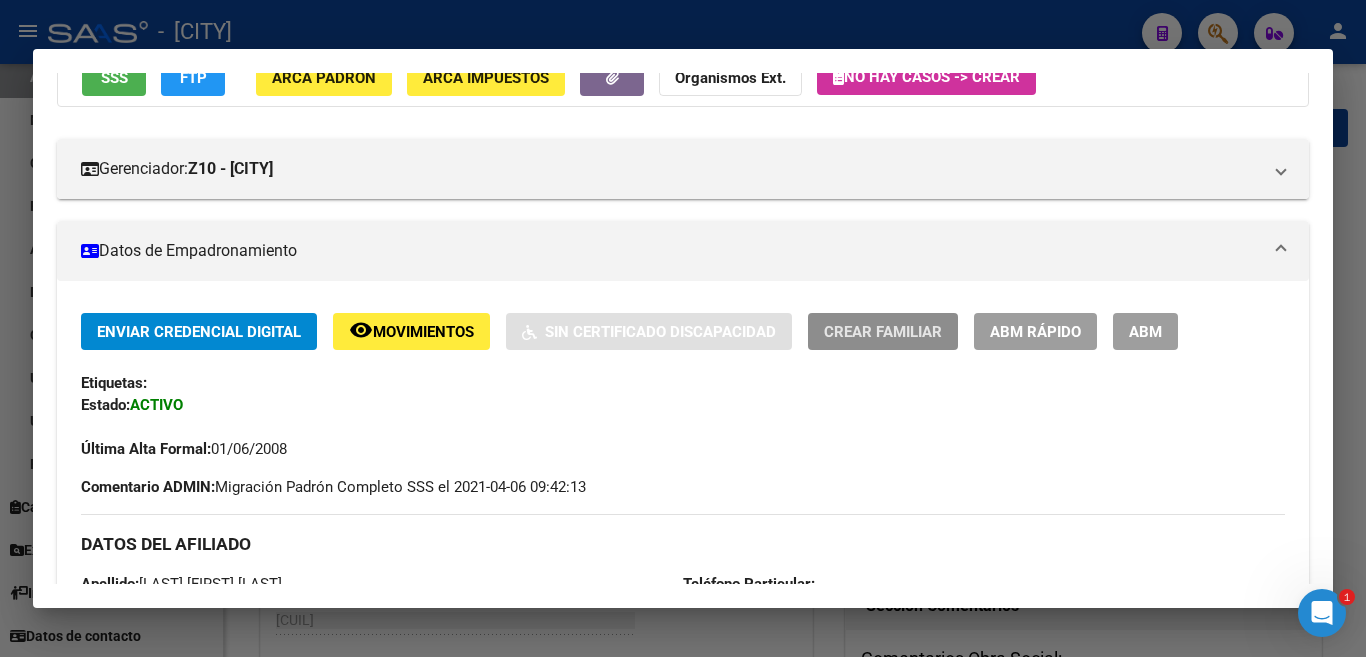click on "Crear Familiar" at bounding box center (883, 332) 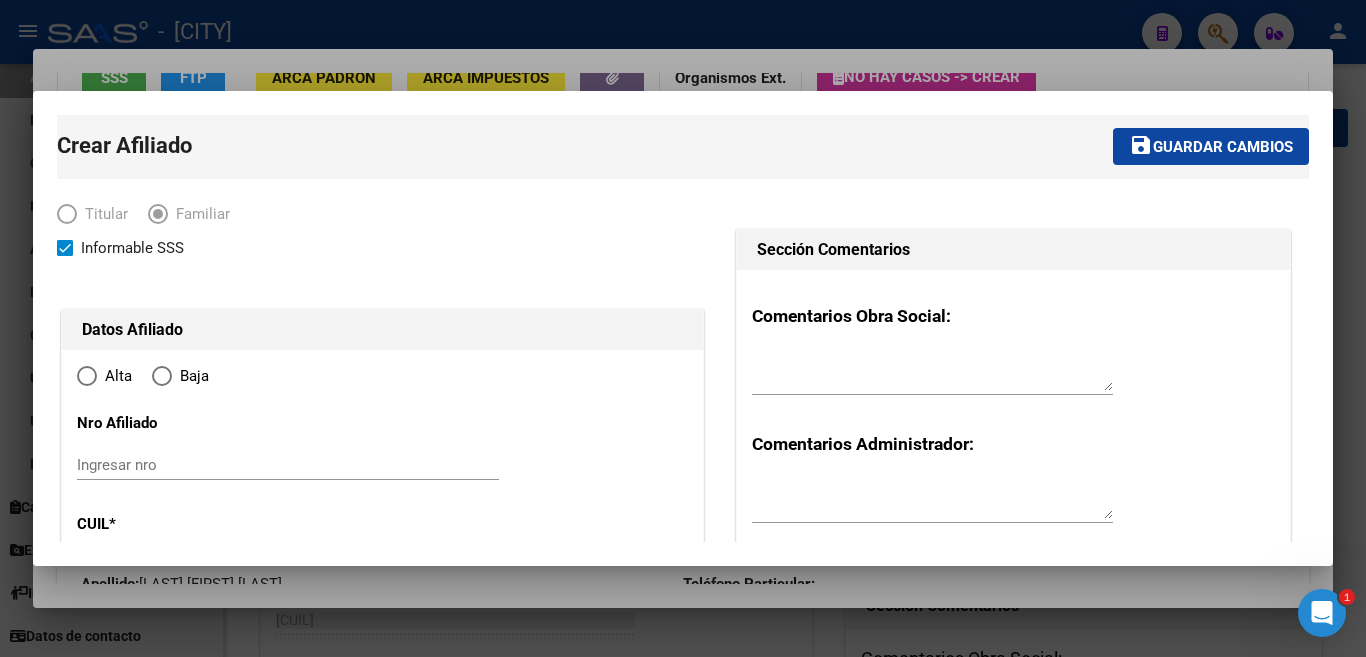 type on "RAFAEL CASTILLO" 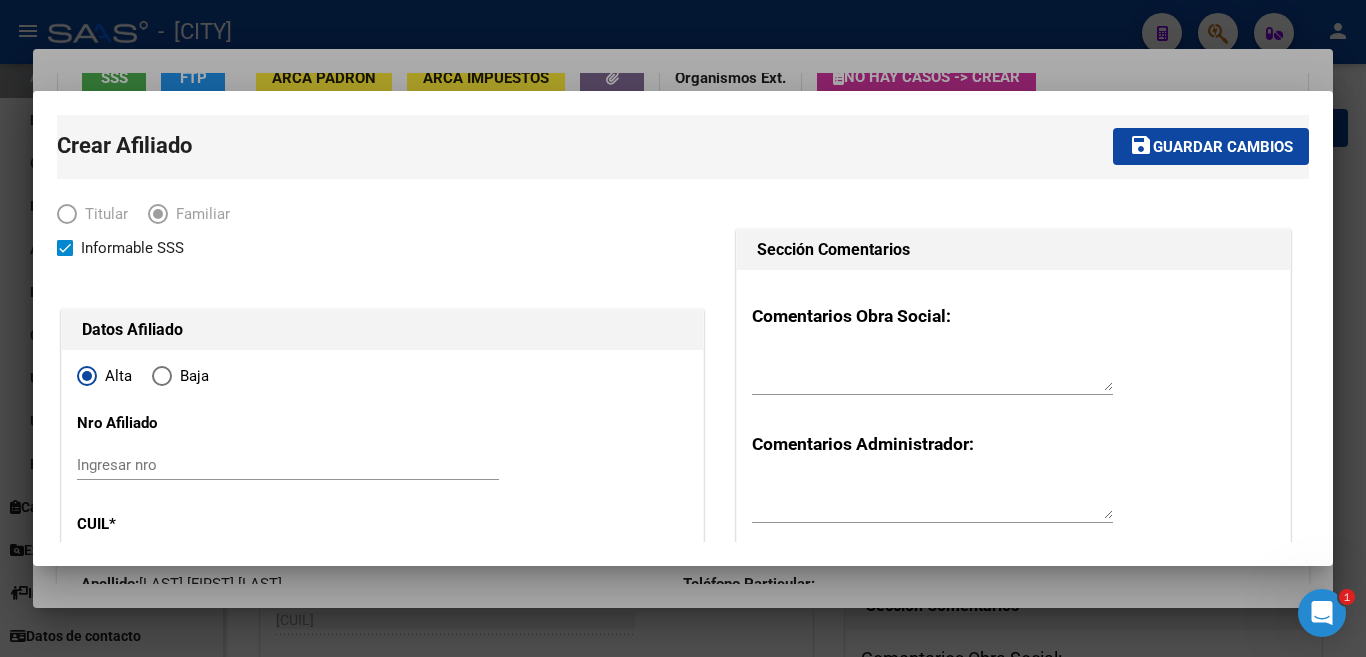 type on "[CUIL]" 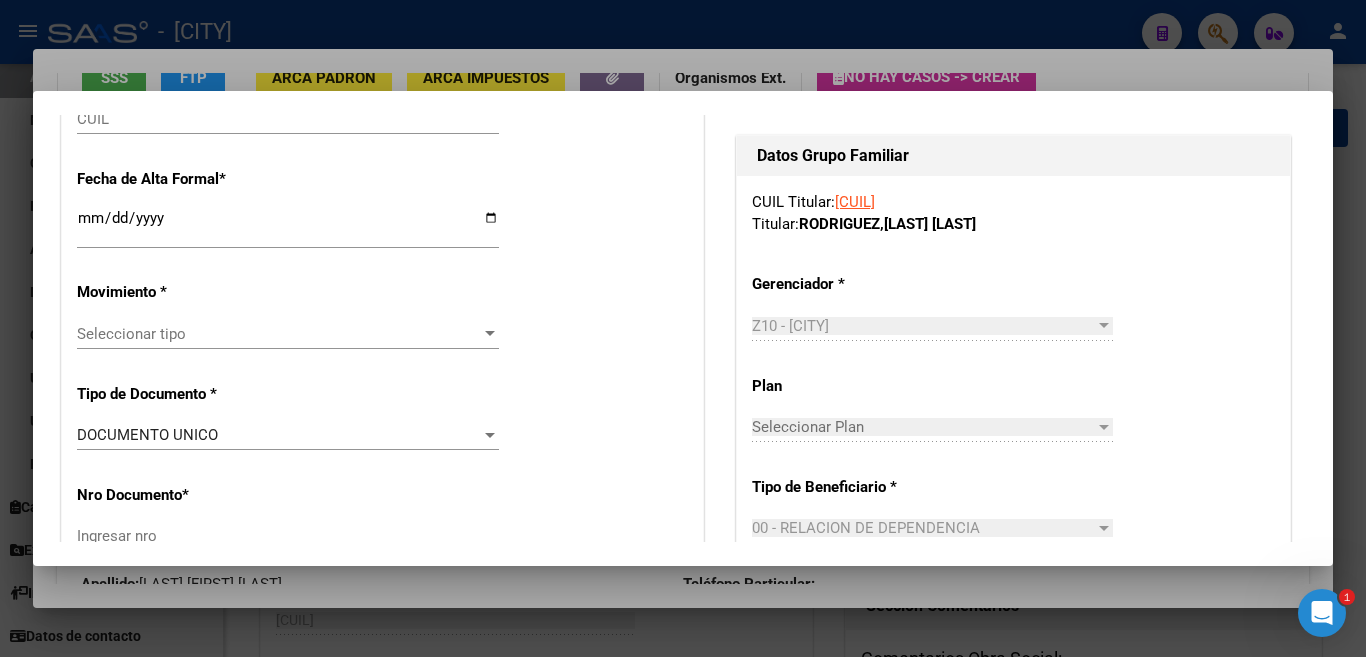 scroll, scrollTop: 400, scrollLeft: 0, axis: vertical 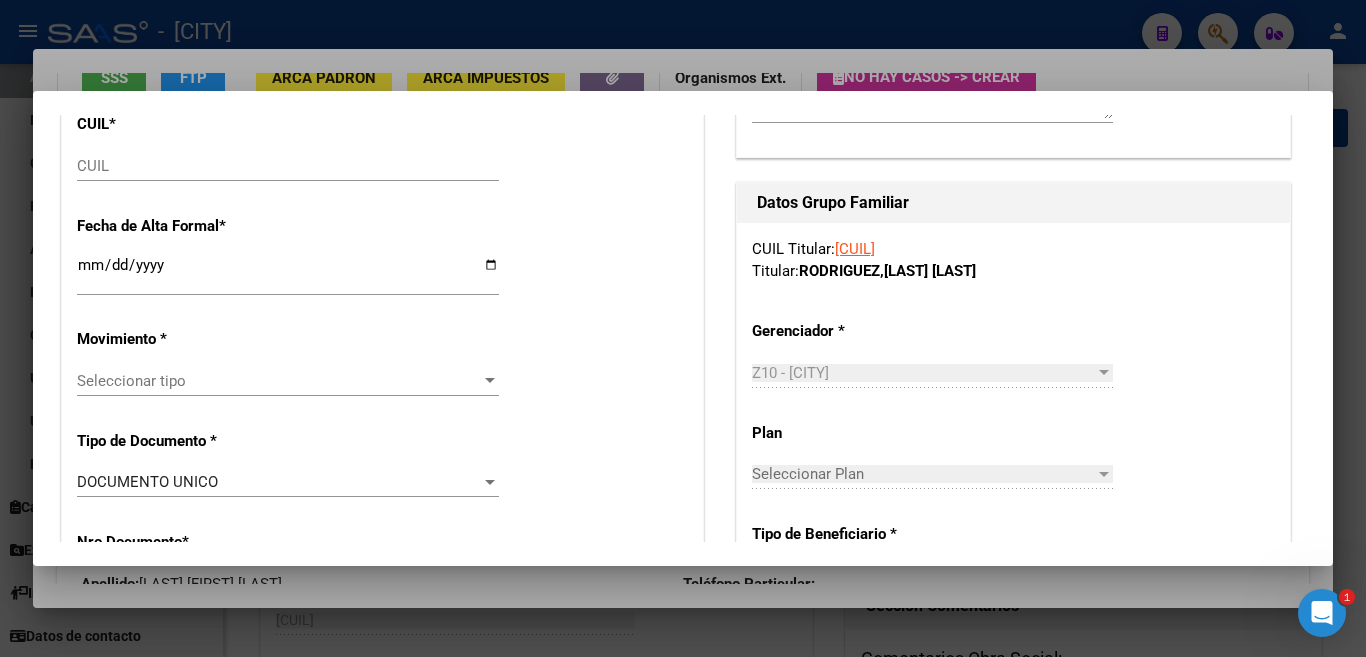click on "CUIL" at bounding box center [288, 166] 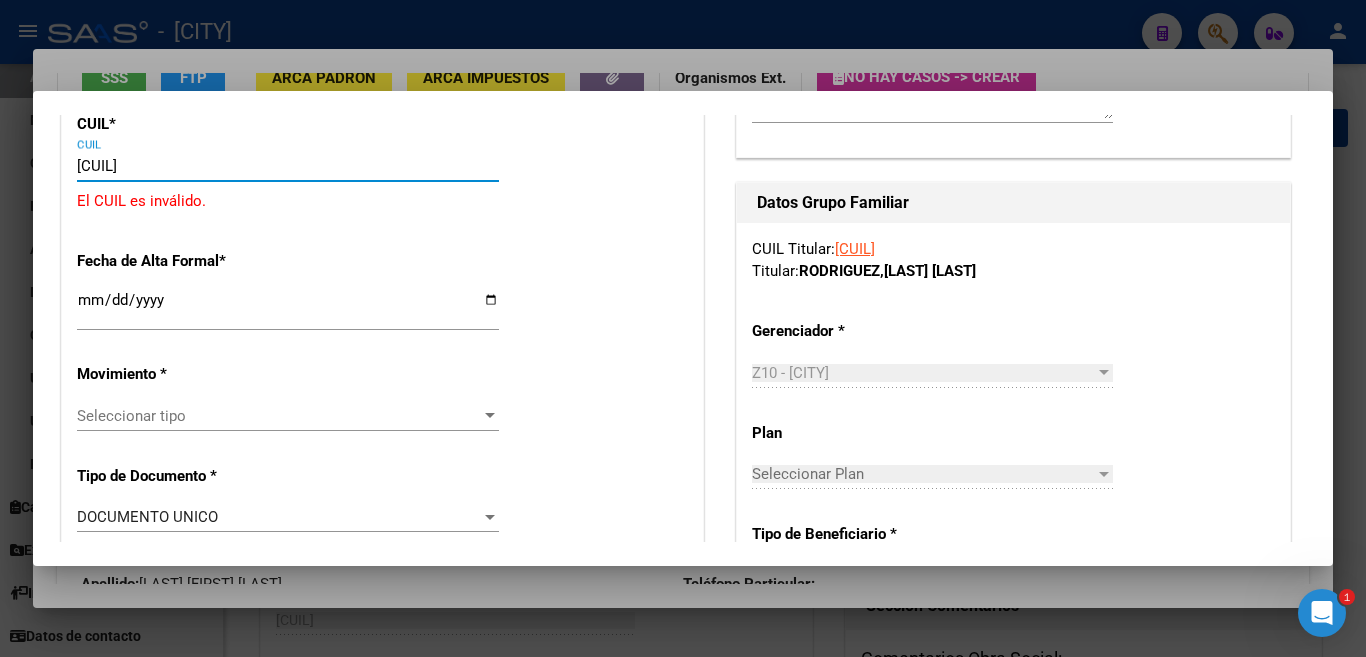 type on "[CUIL]" 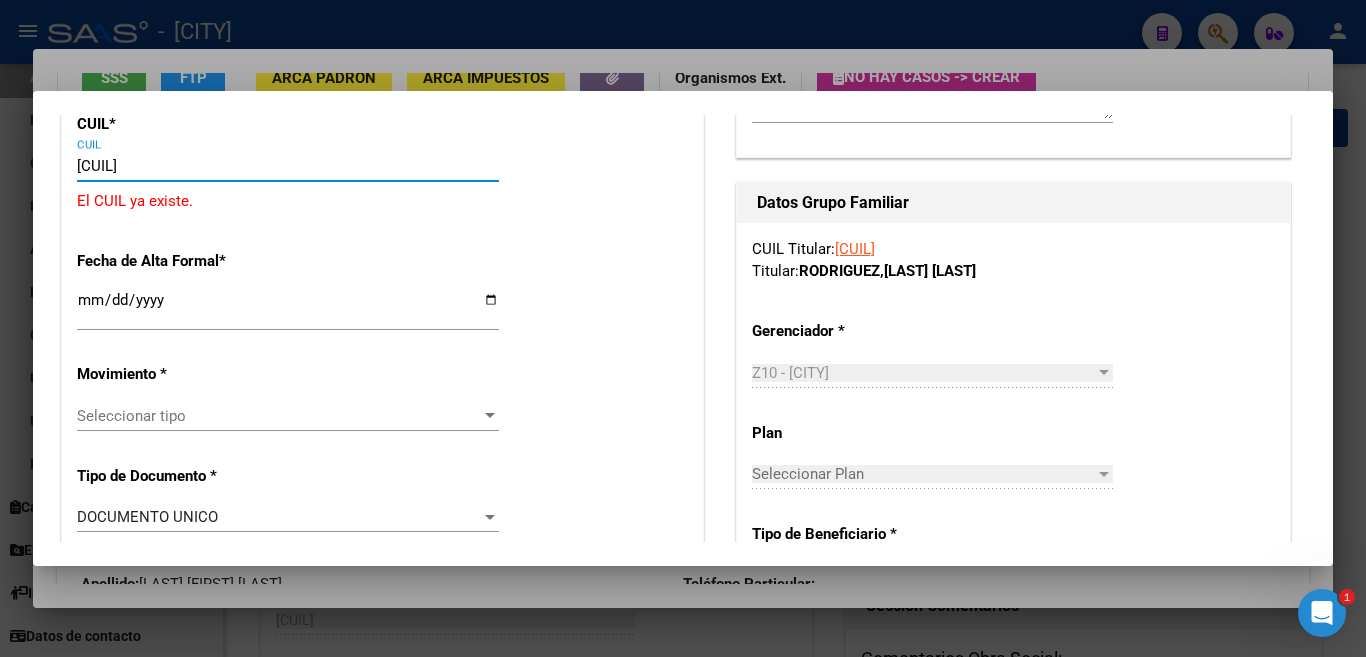 type on "[DOCUMENT]" 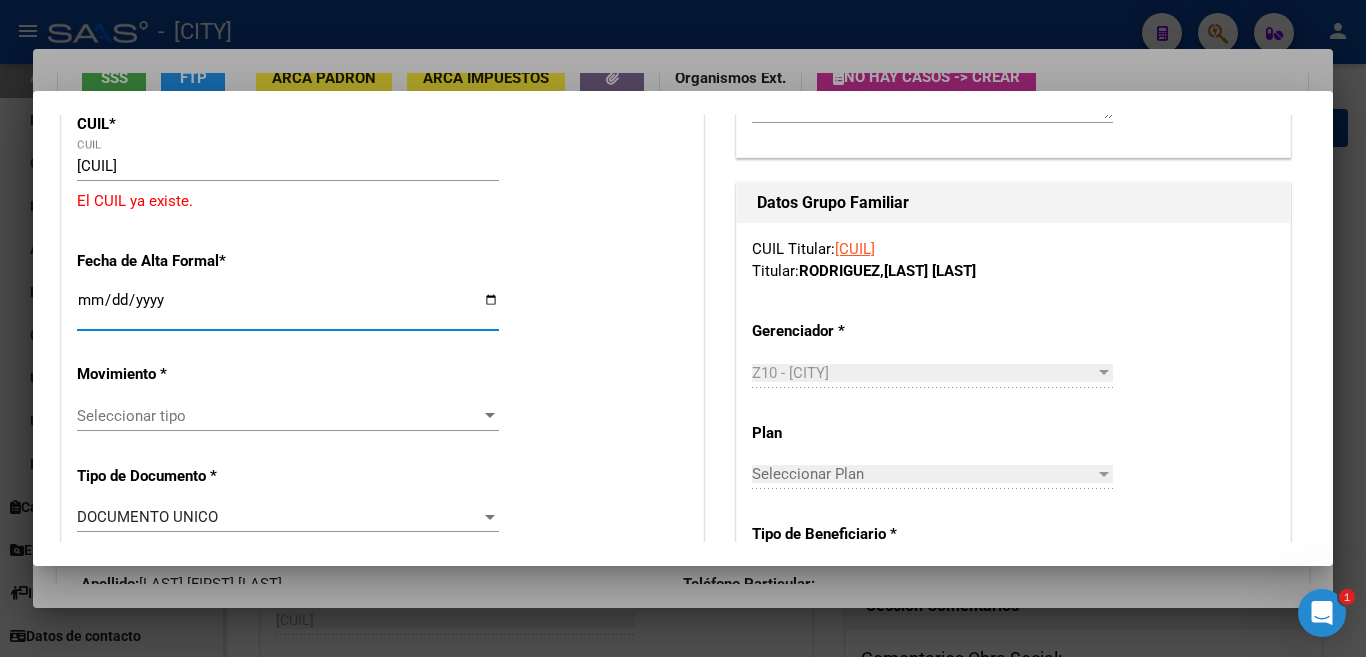 click on "Ingresar fecha" at bounding box center (288, 308) 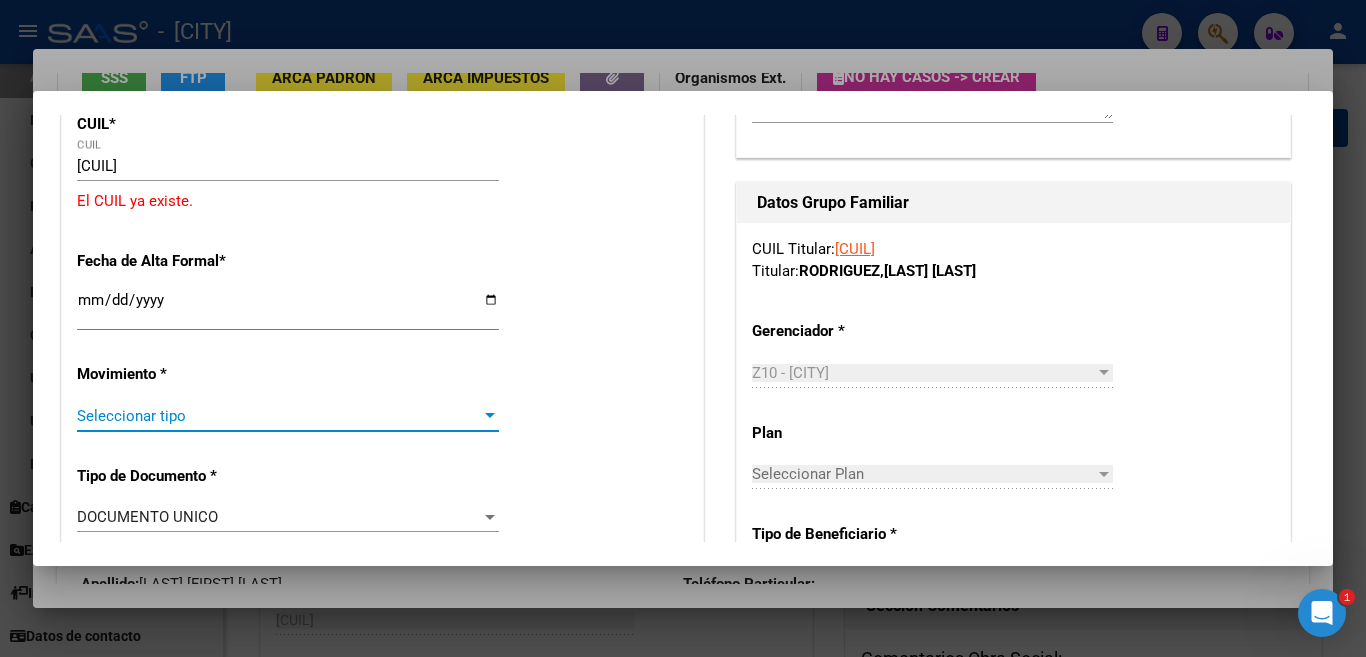 click at bounding box center [490, 416] 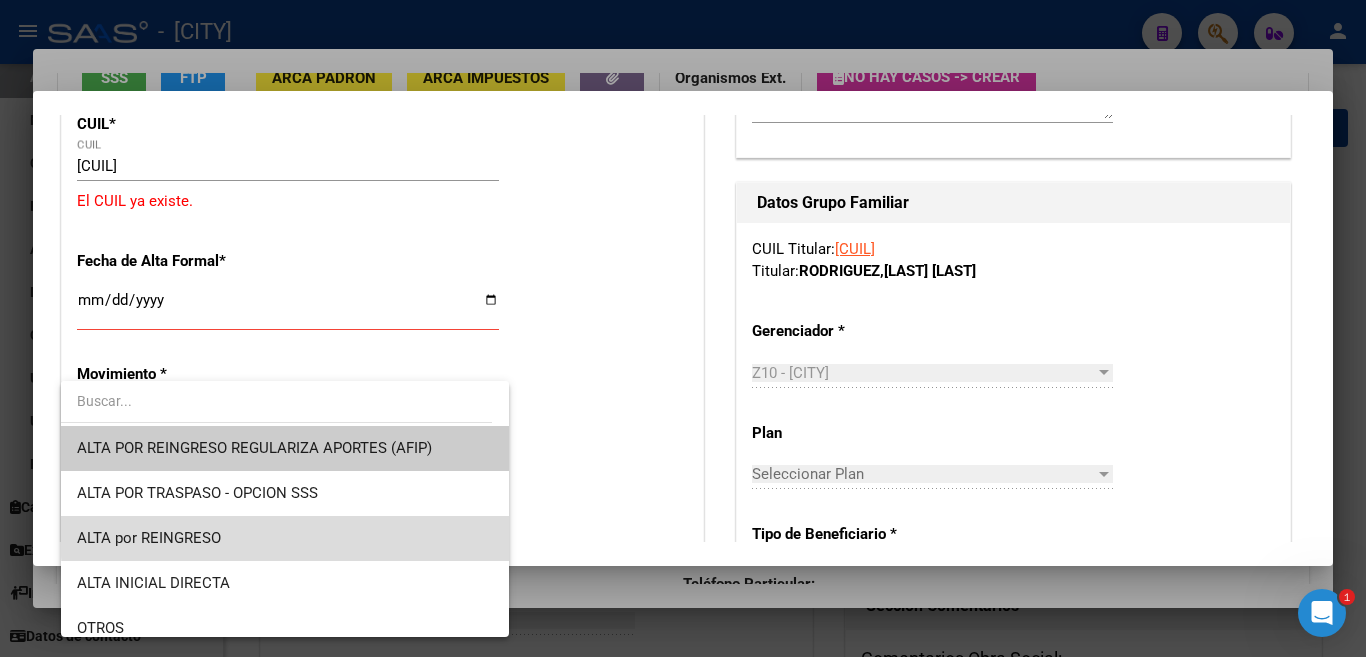 click on "ALTA por REINGRESO" at bounding box center [285, 538] 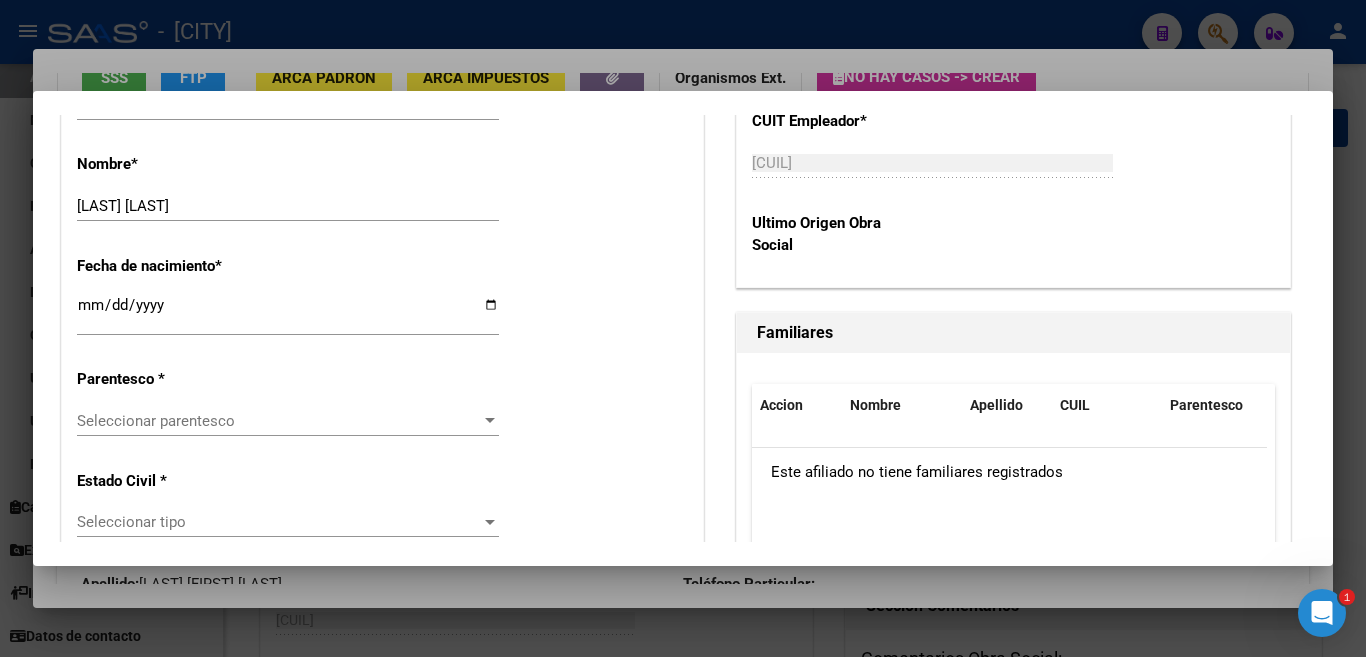 scroll, scrollTop: 1100, scrollLeft: 0, axis: vertical 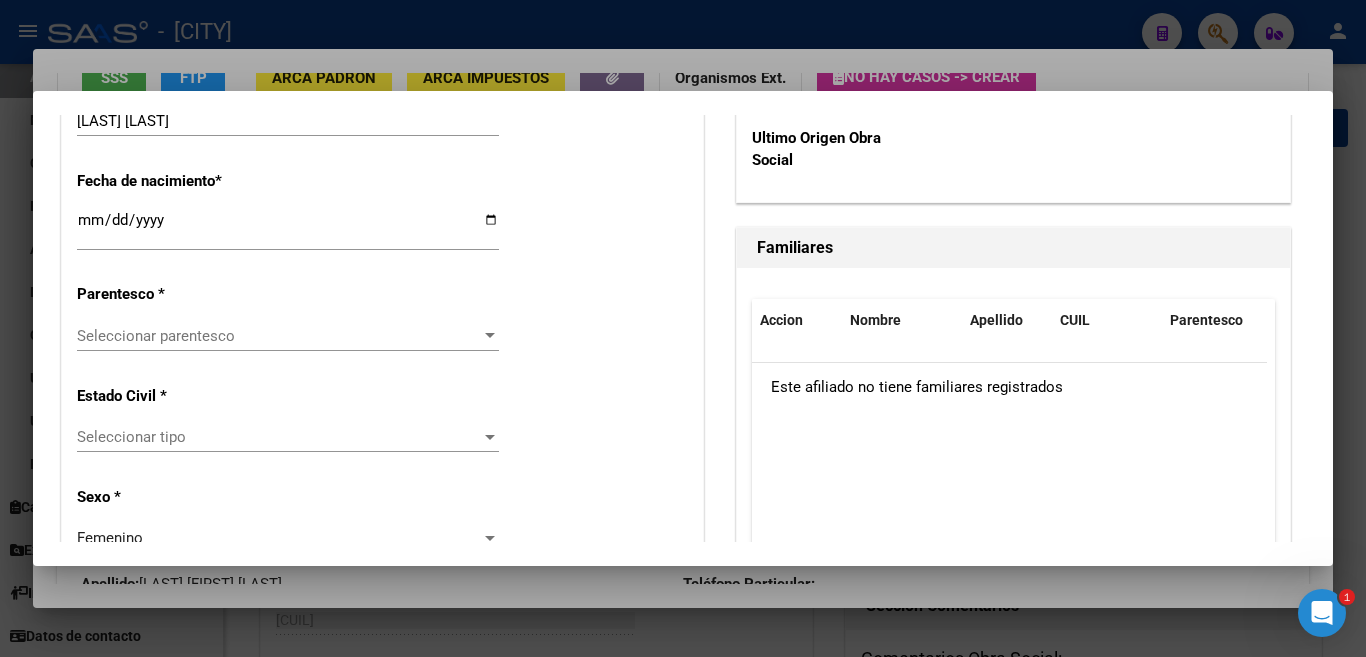 click at bounding box center [490, 335] 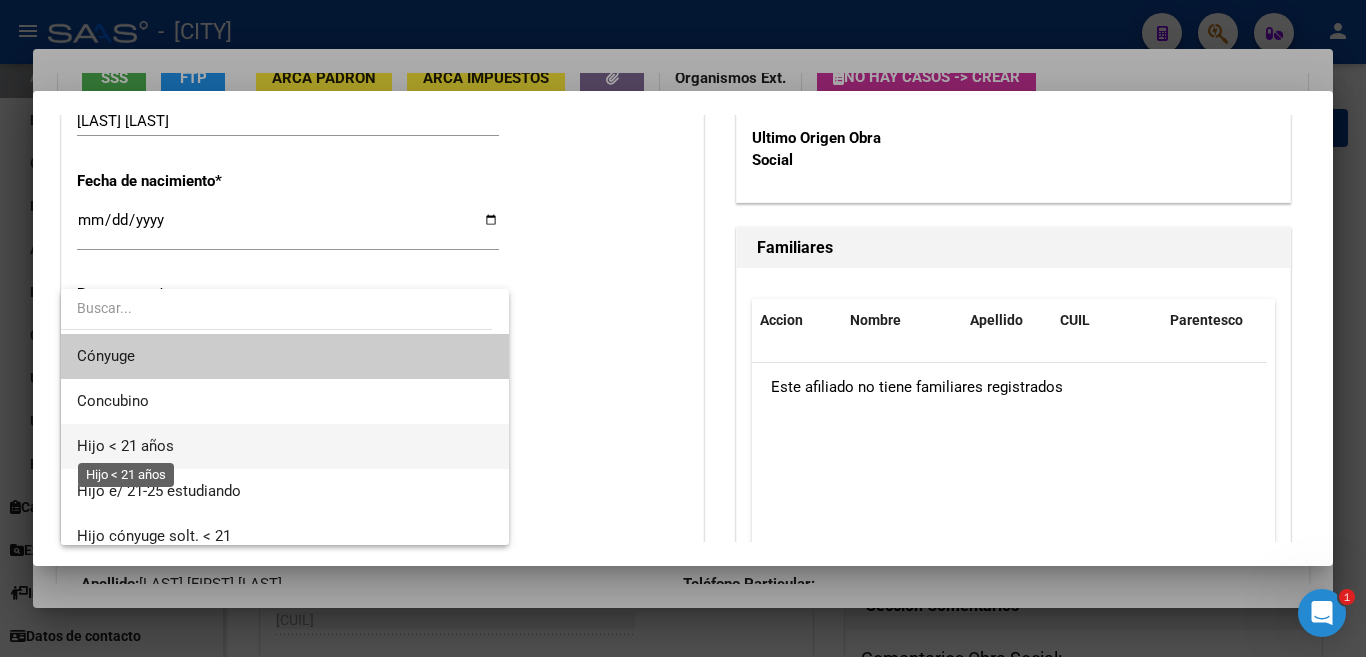 click on "Hijo < 21 años" at bounding box center (125, 446) 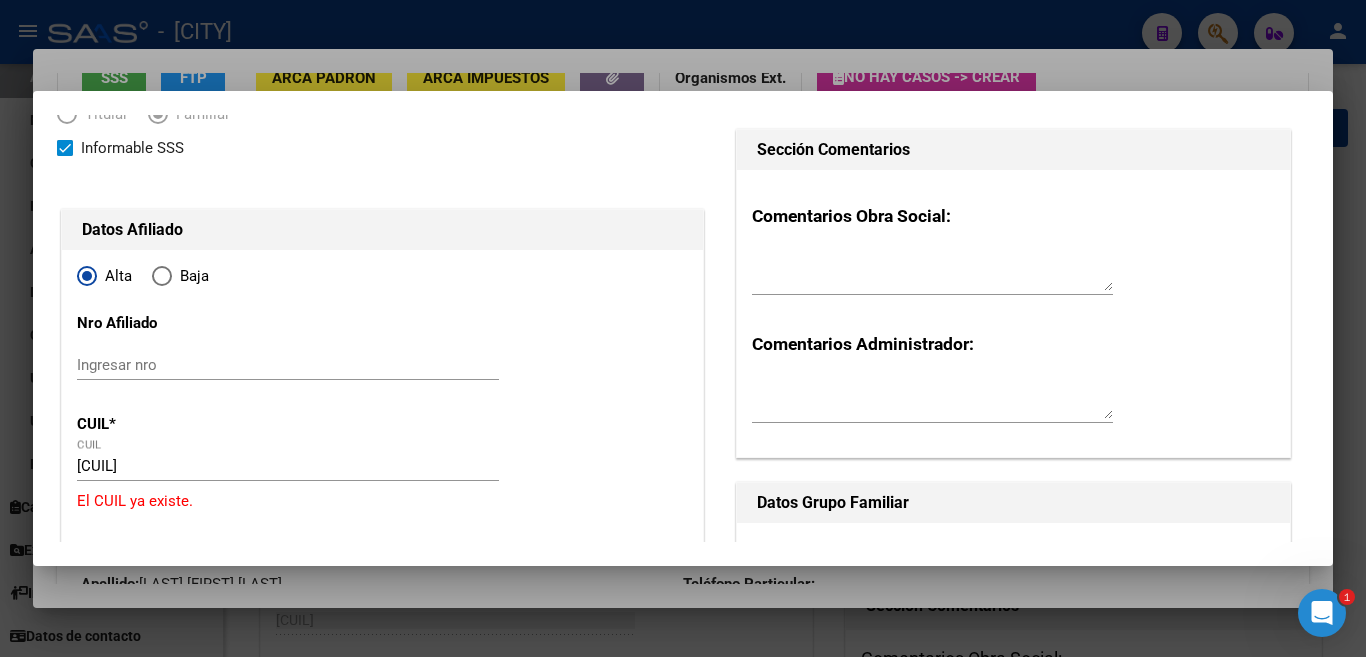 scroll, scrollTop: 200, scrollLeft: 0, axis: vertical 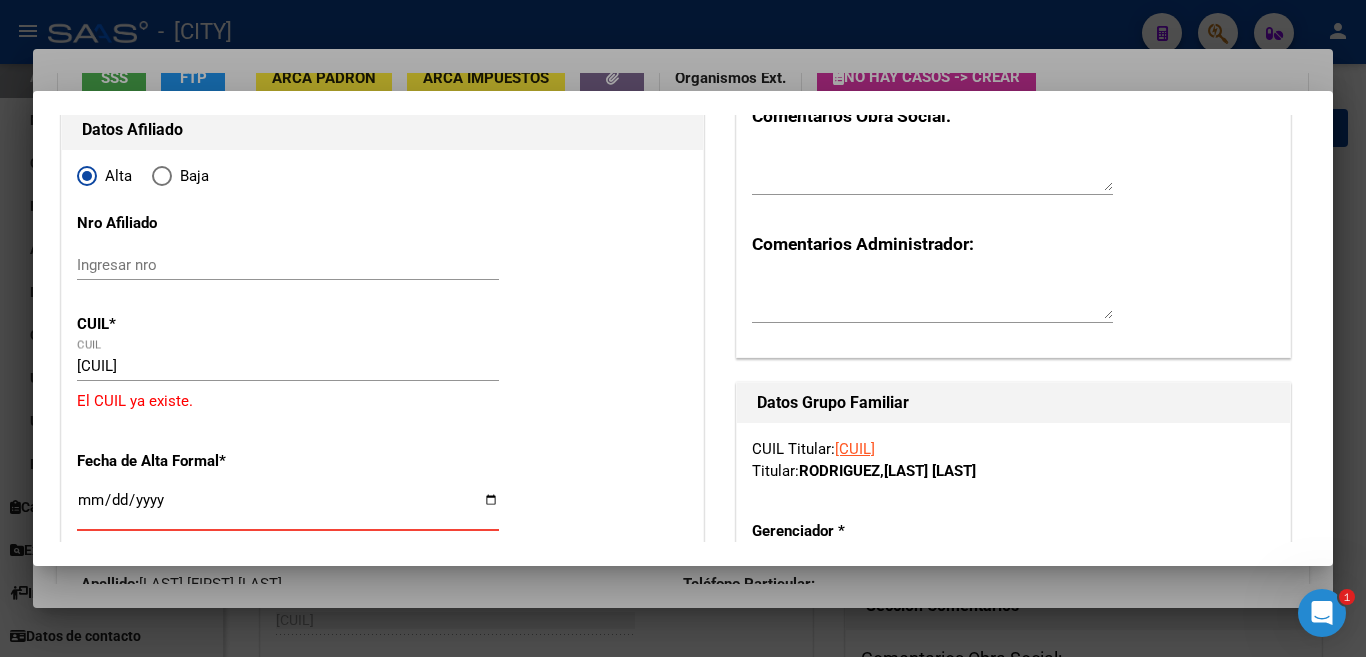 click on "Ingresar fecha" at bounding box center (288, 508) 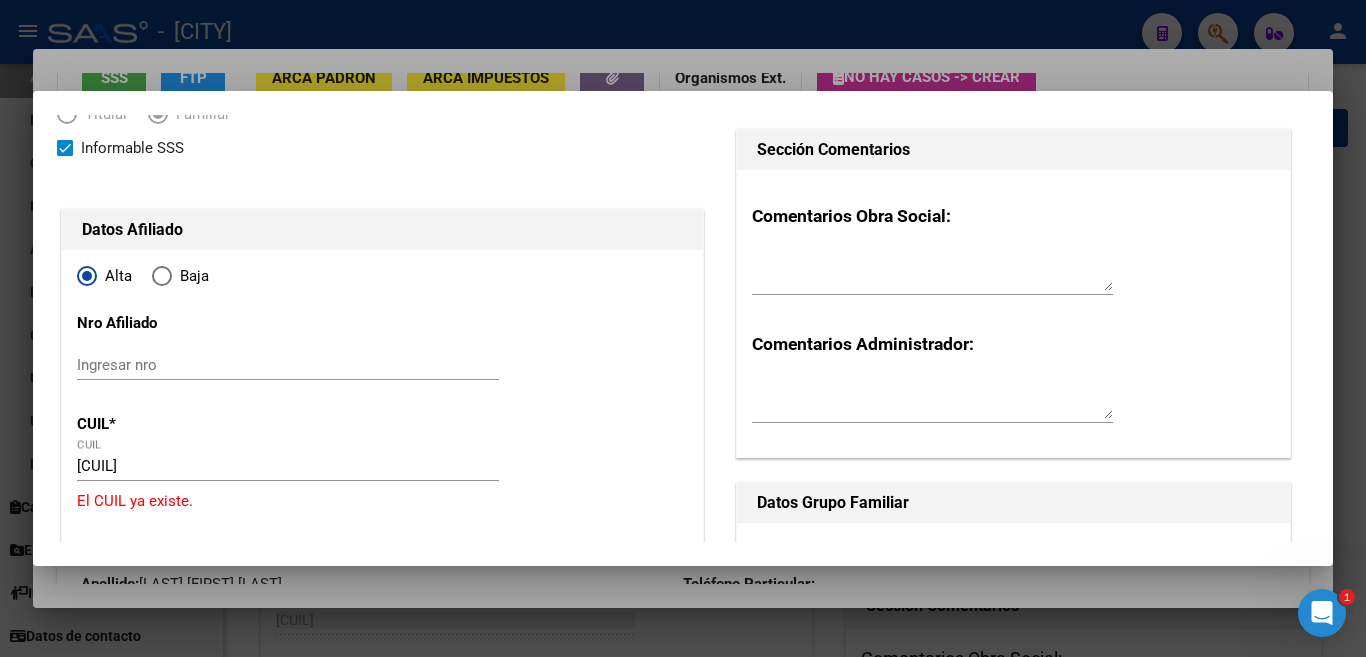 scroll, scrollTop: 0, scrollLeft: 0, axis: both 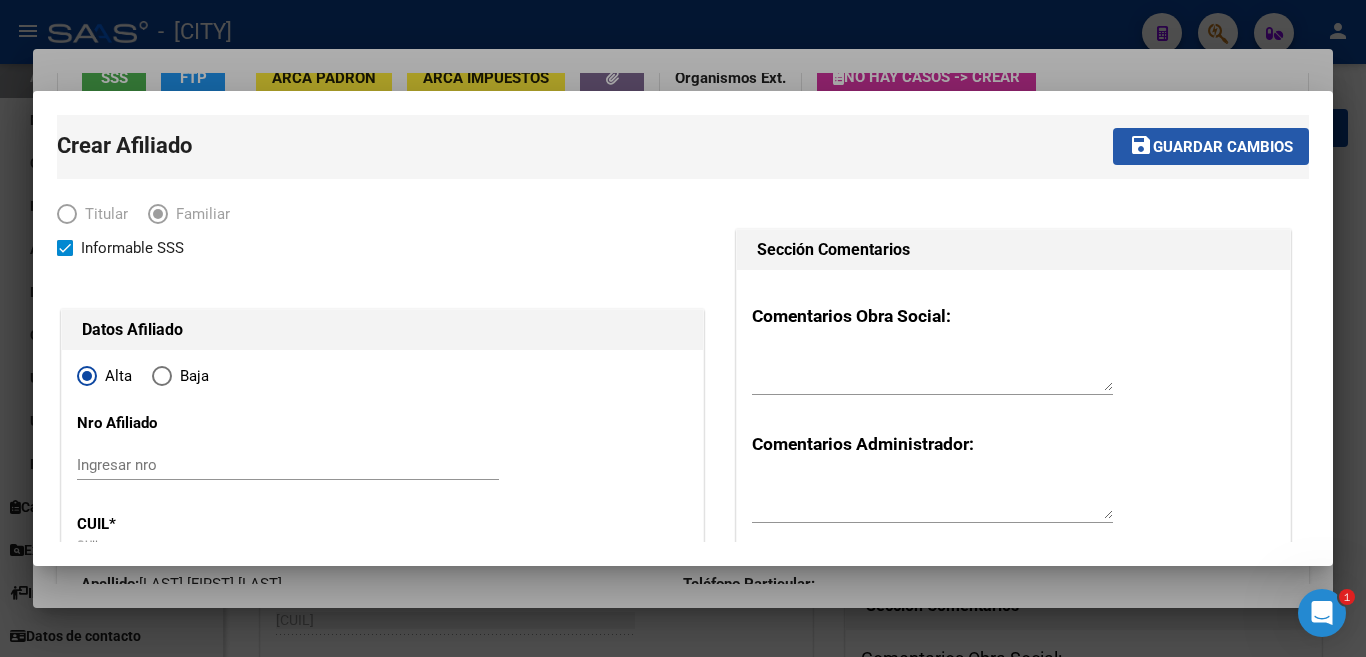 click on "save Guardar cambios" at bounding box center [1211, 146] 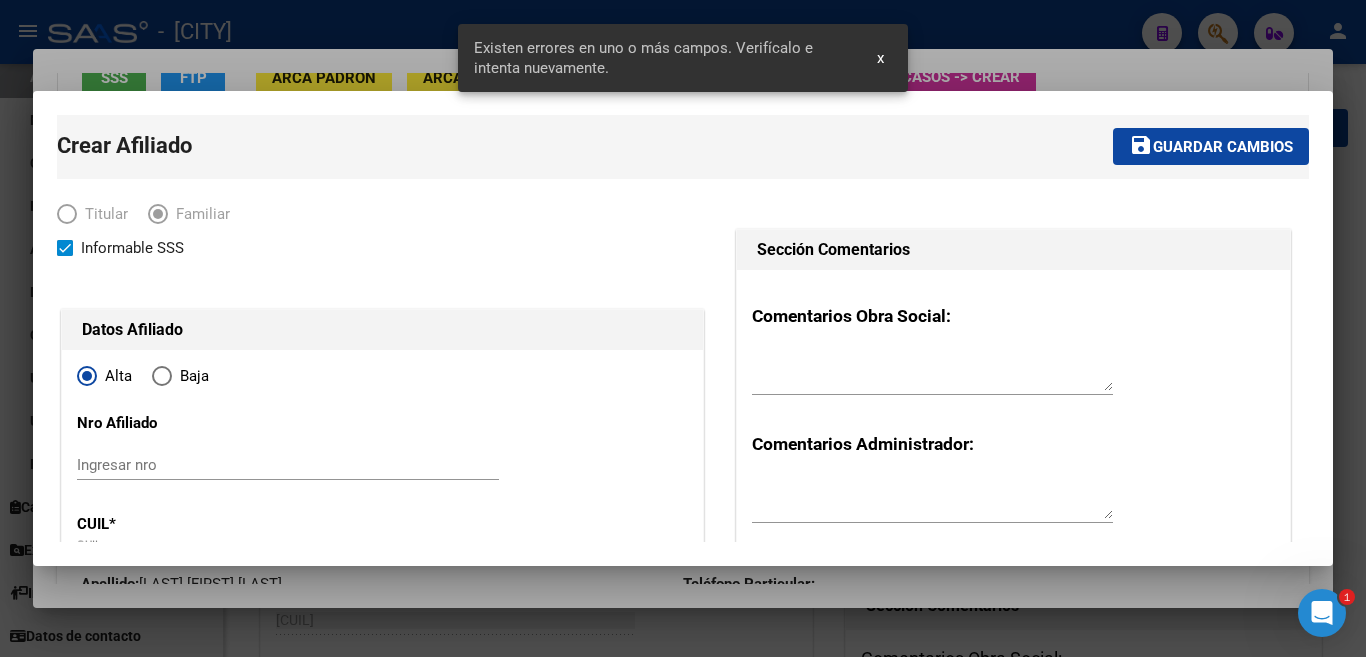 scroll, scrollTop: 100, scrollLeft: 0, axis: vertical 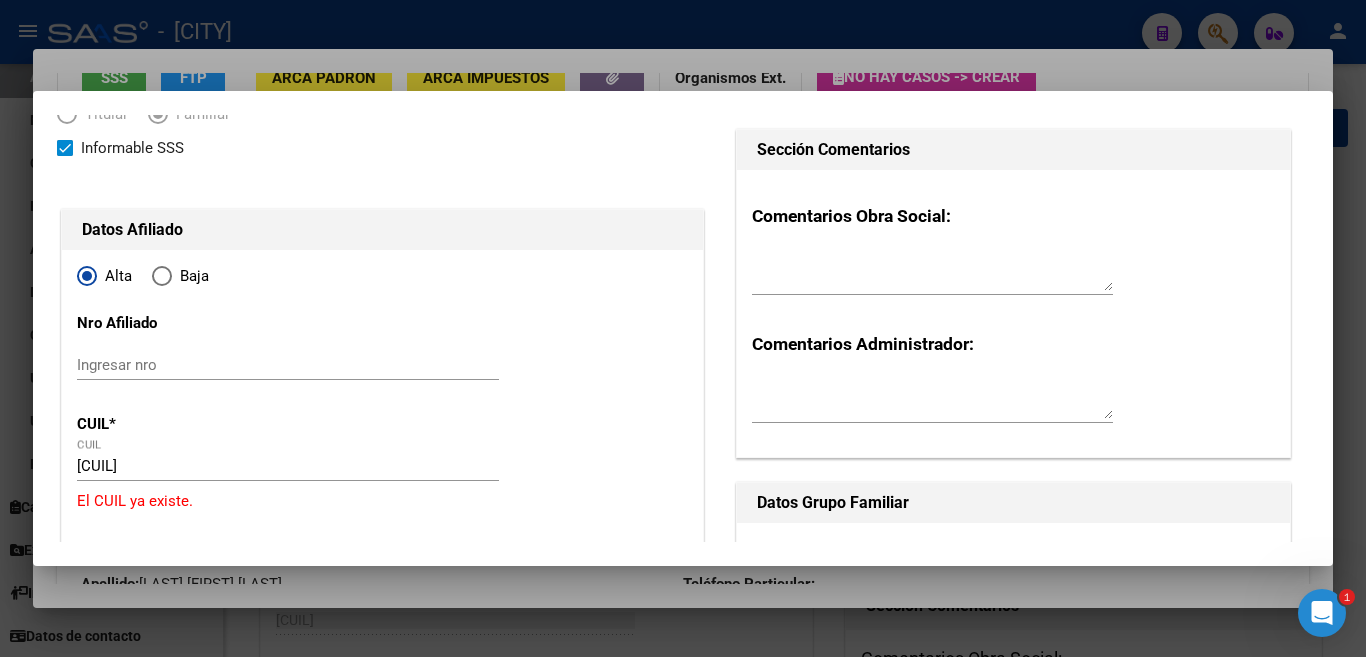 click at bounding box center (683, 328) 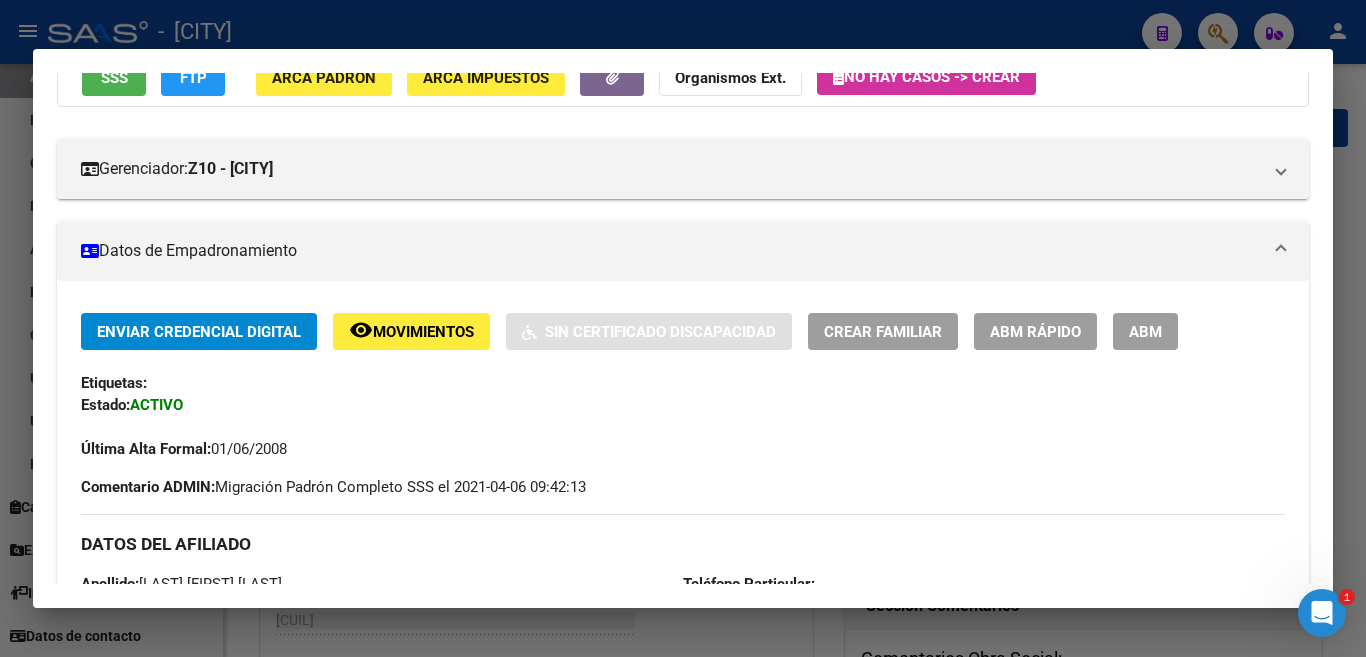 click on "ABM" at bounding box center [1145, 332] 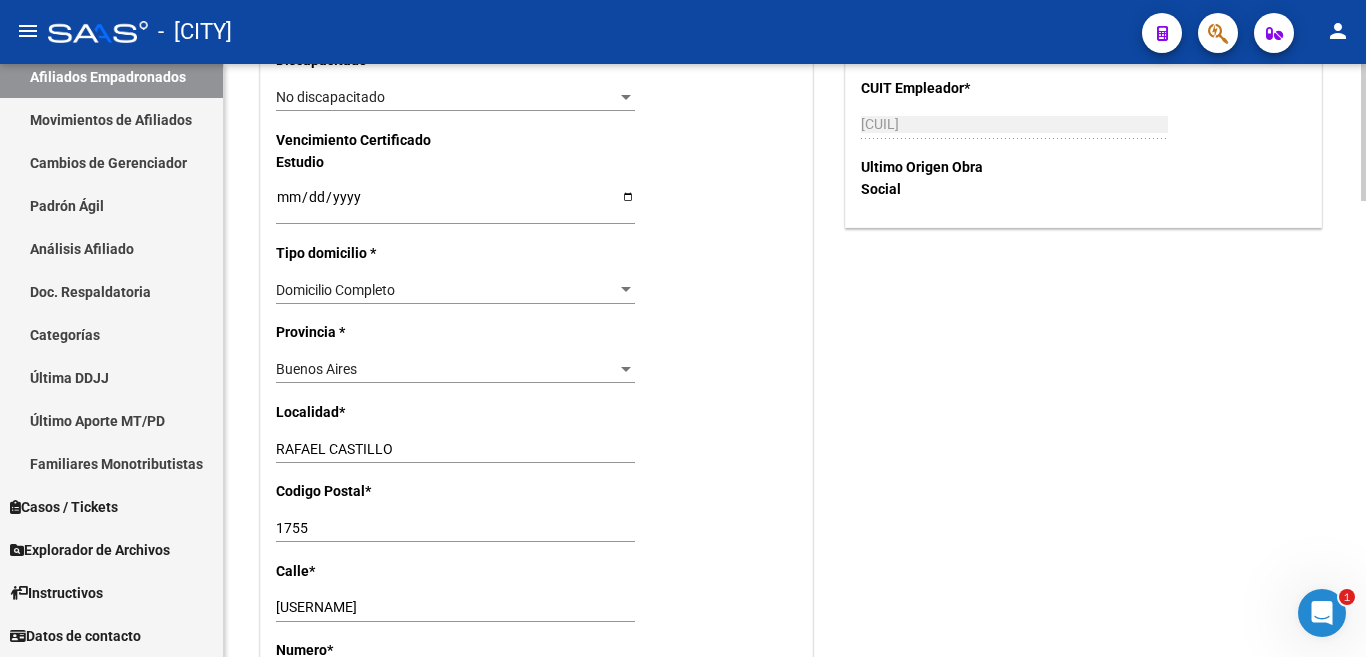 scroll, scrollTop: 1400, scrollLeft: 0, axis: vertical 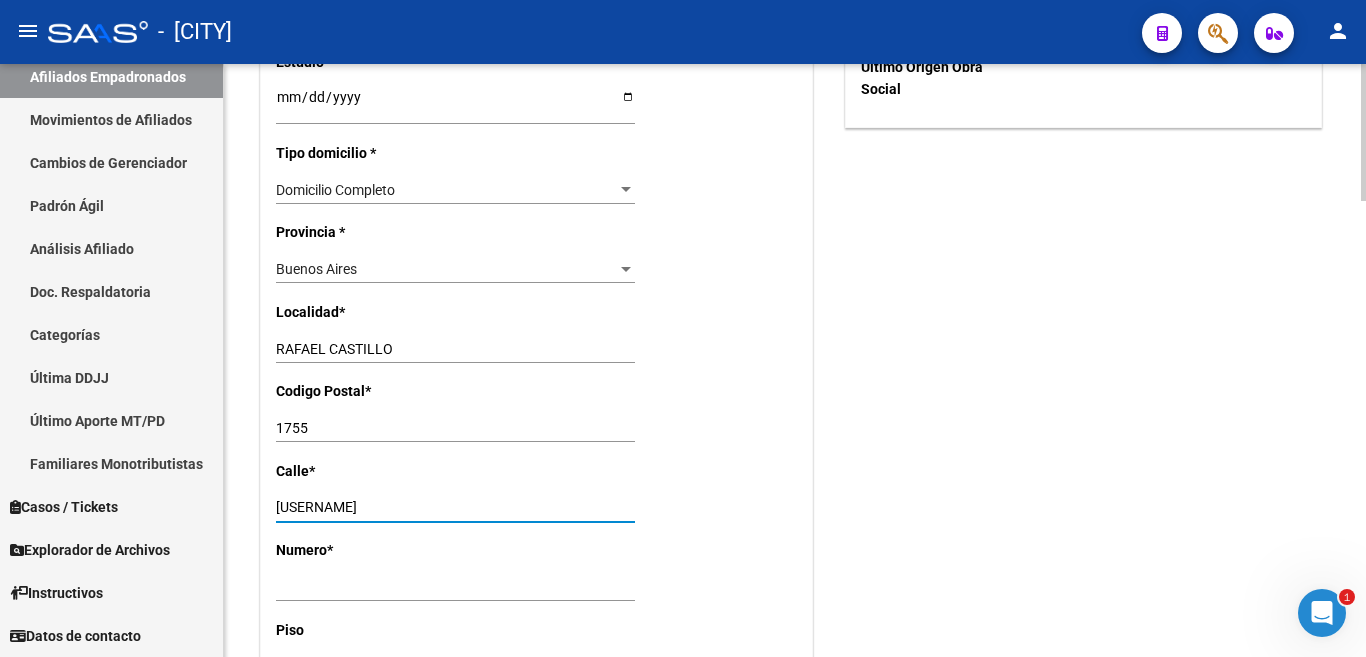 click on "arrascaetarosa" at bounding box center [455, 507] 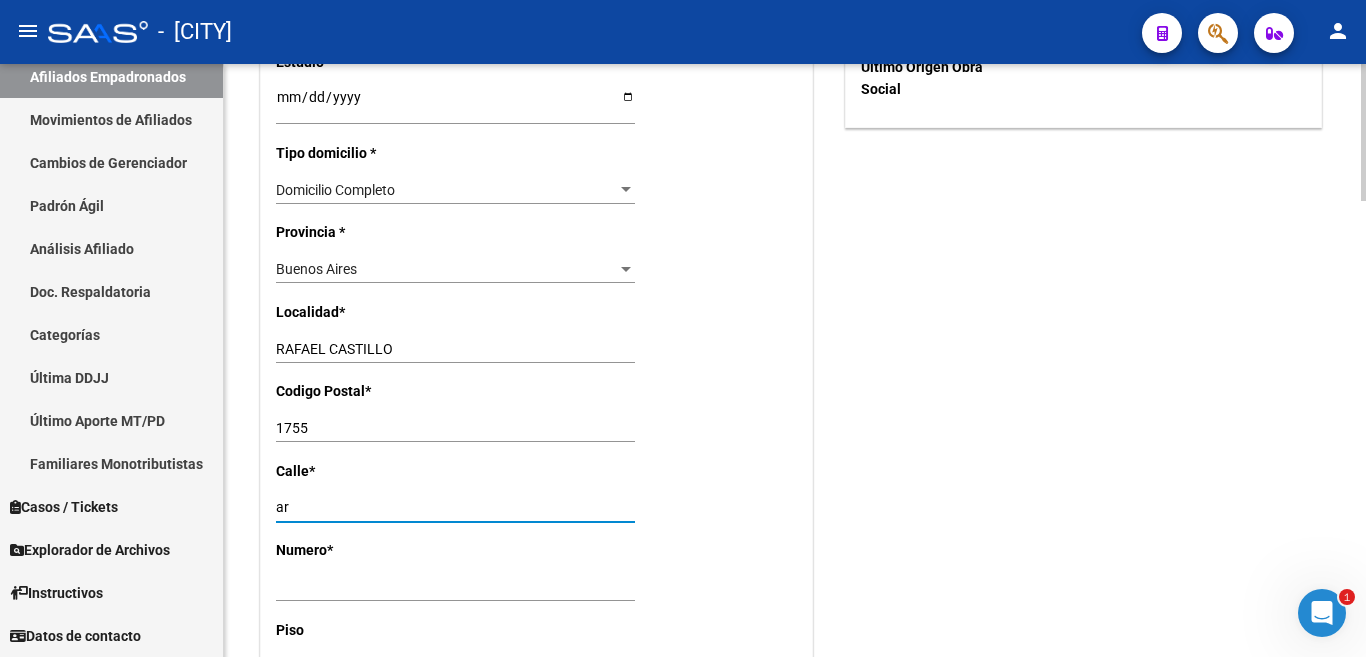 type on "a" 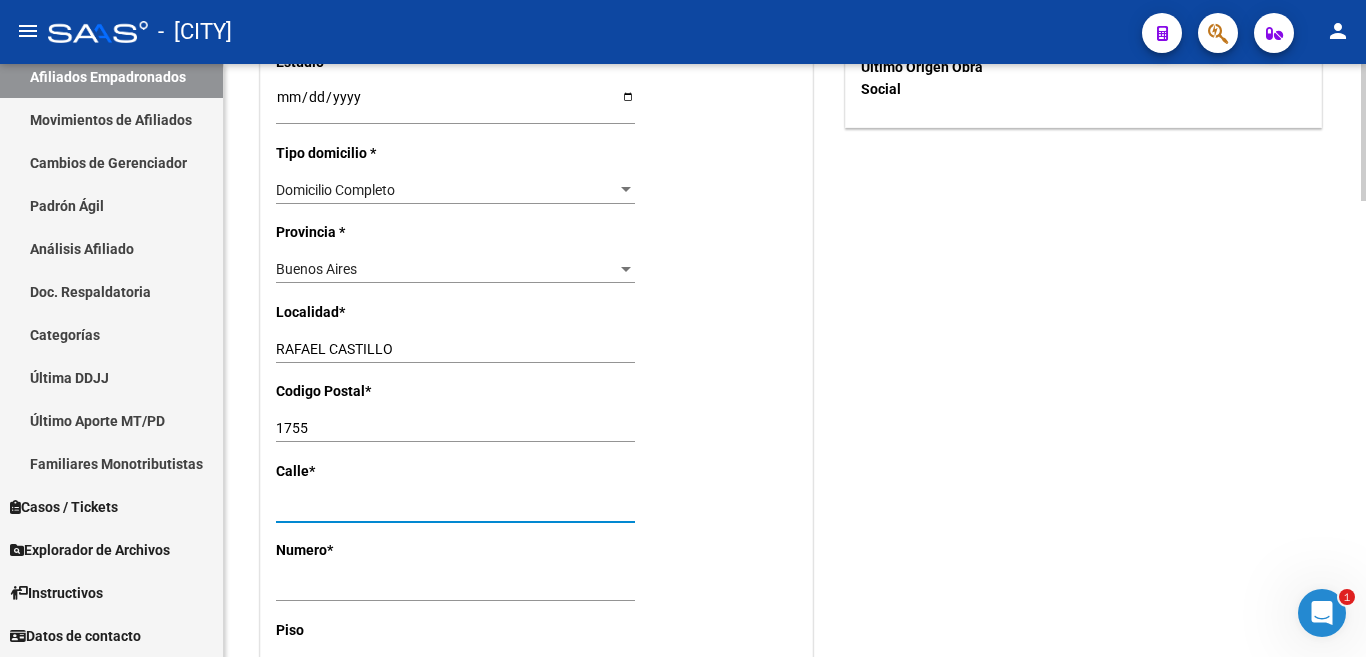 type on "a" 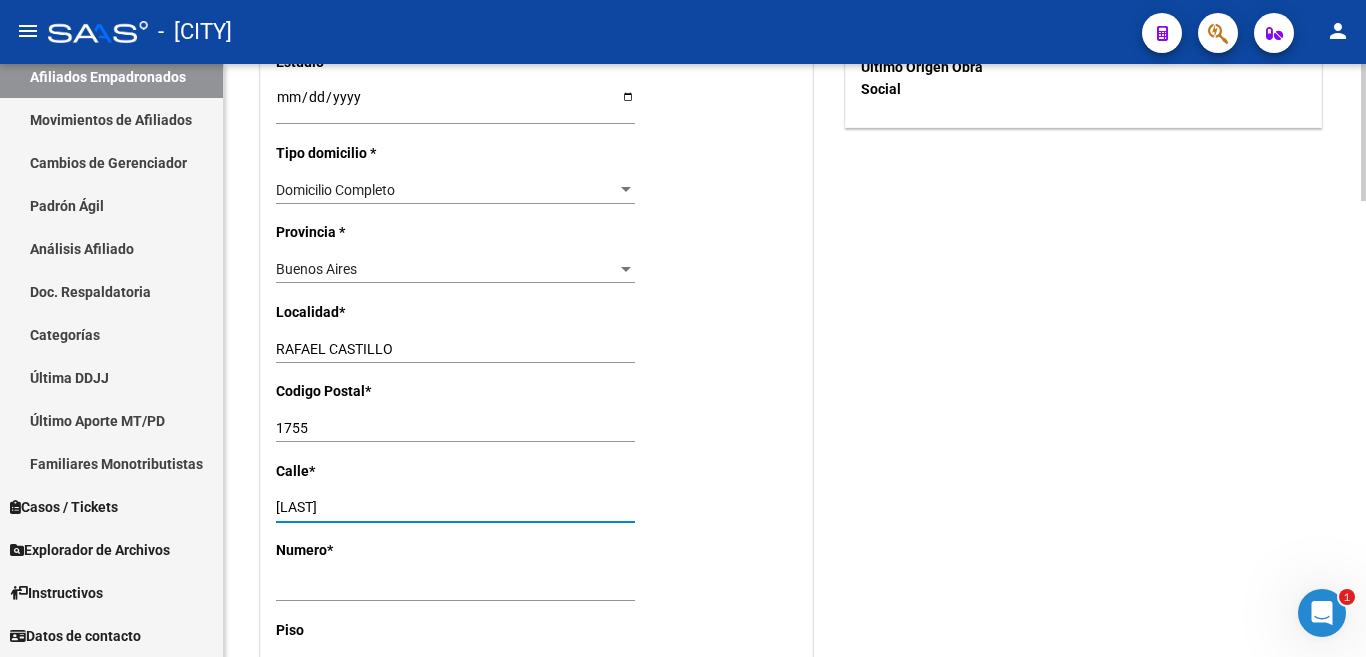 type on "[LAST]" 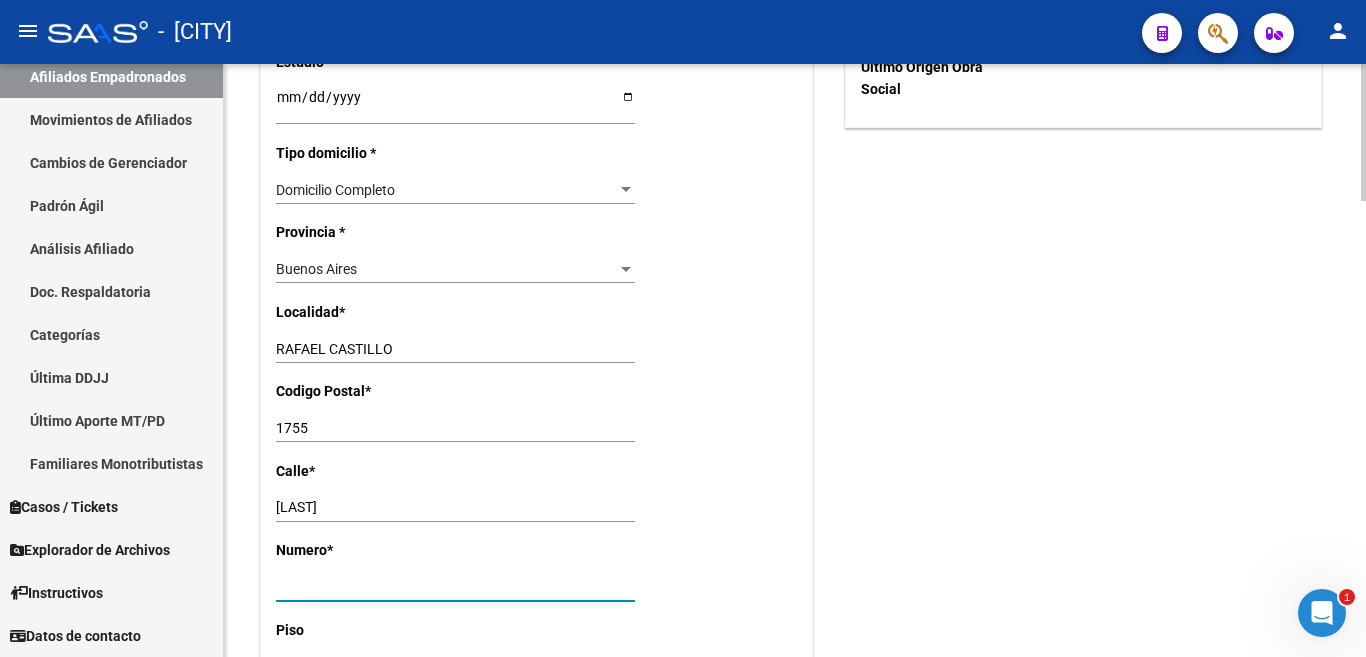 click on "Ingresar nro" at bounding box center (455, 587) 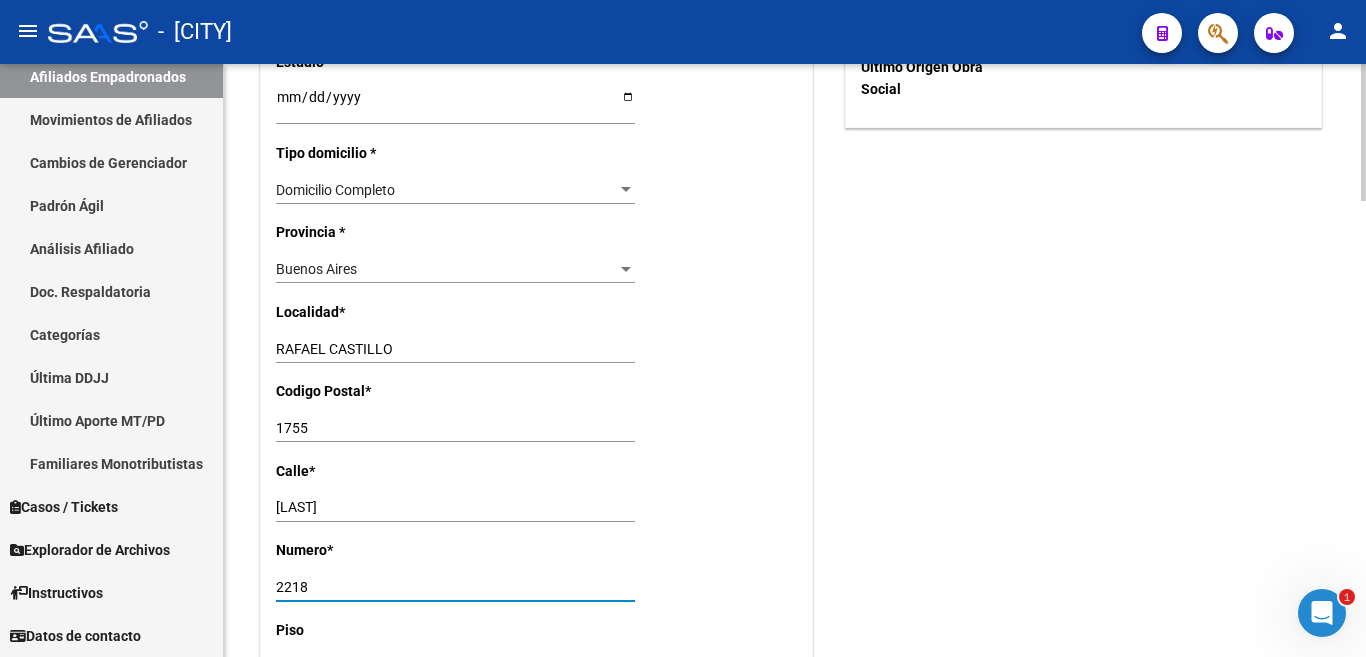 type on "2218" 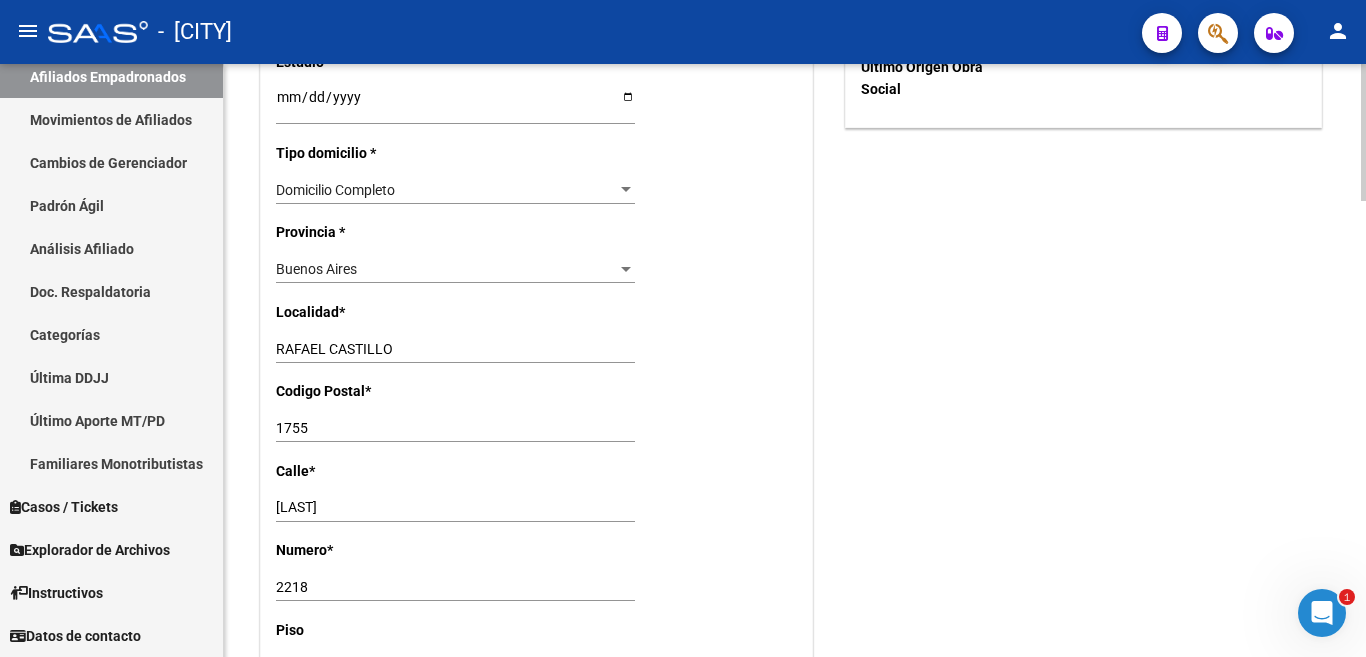 scroll, scrollTop: 1100, scrollLeft: 0, axis: vertical 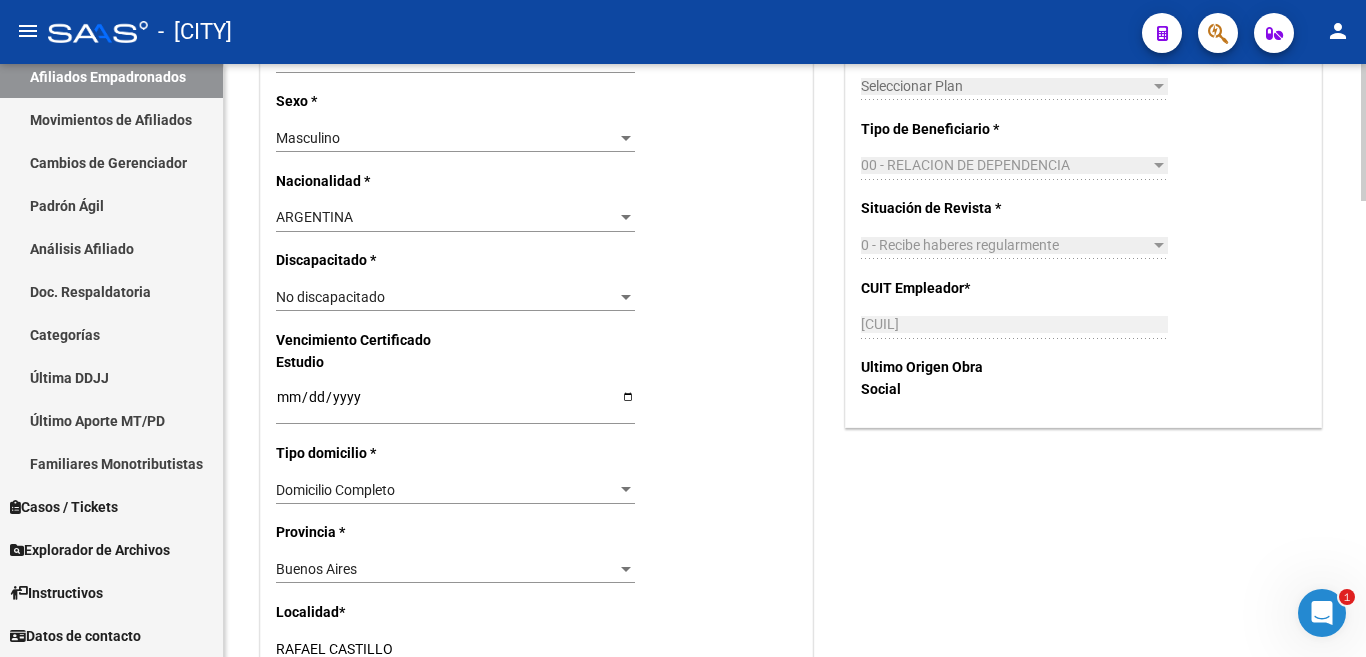 click on "Datos Grupo Familiar" 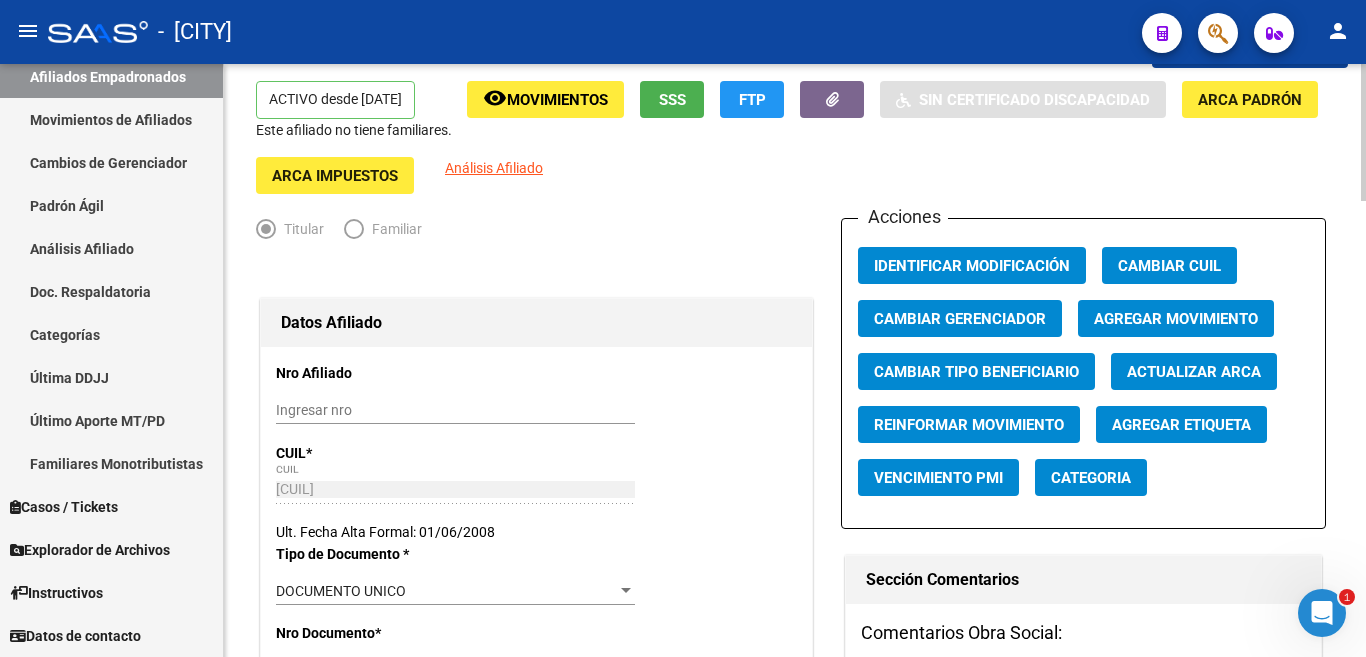 scroll, scrollTop: 0, scrollLeft: 0, axis: both 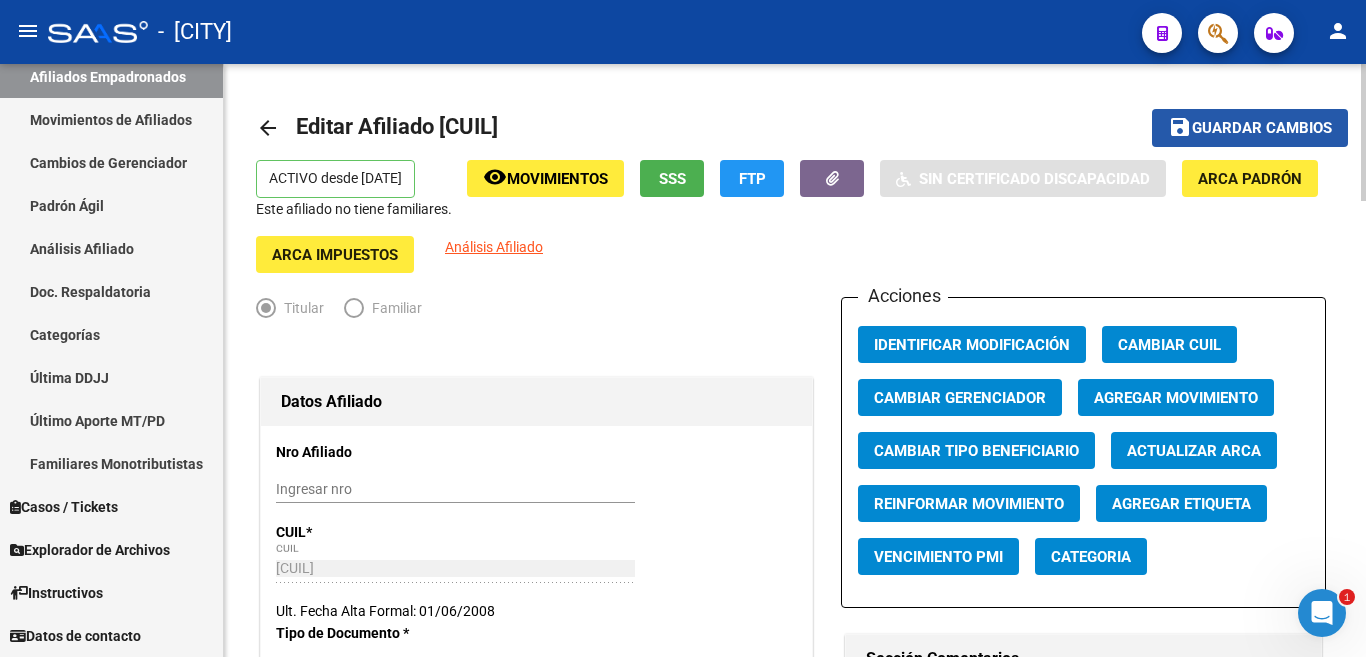 click on "save Guardar cambios" 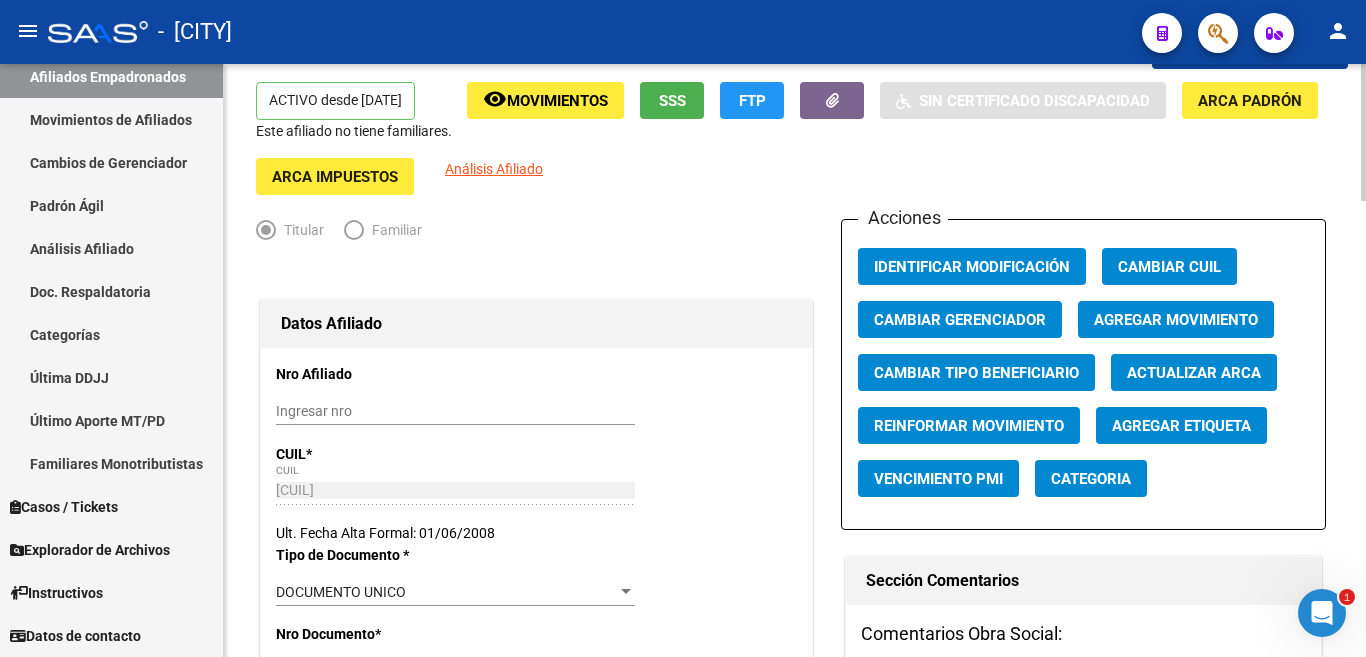 scroll, scrollTop: 0, scrollLeft: 0, axis: both 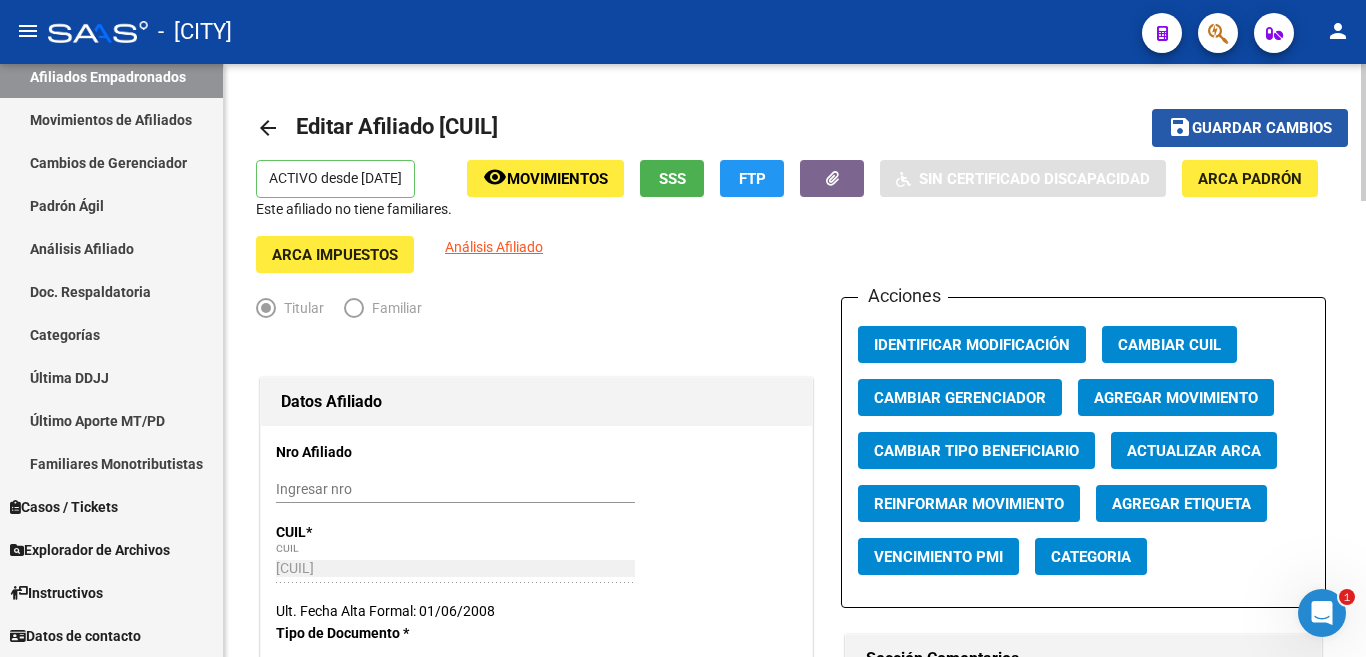 click on "Guardar cambios" 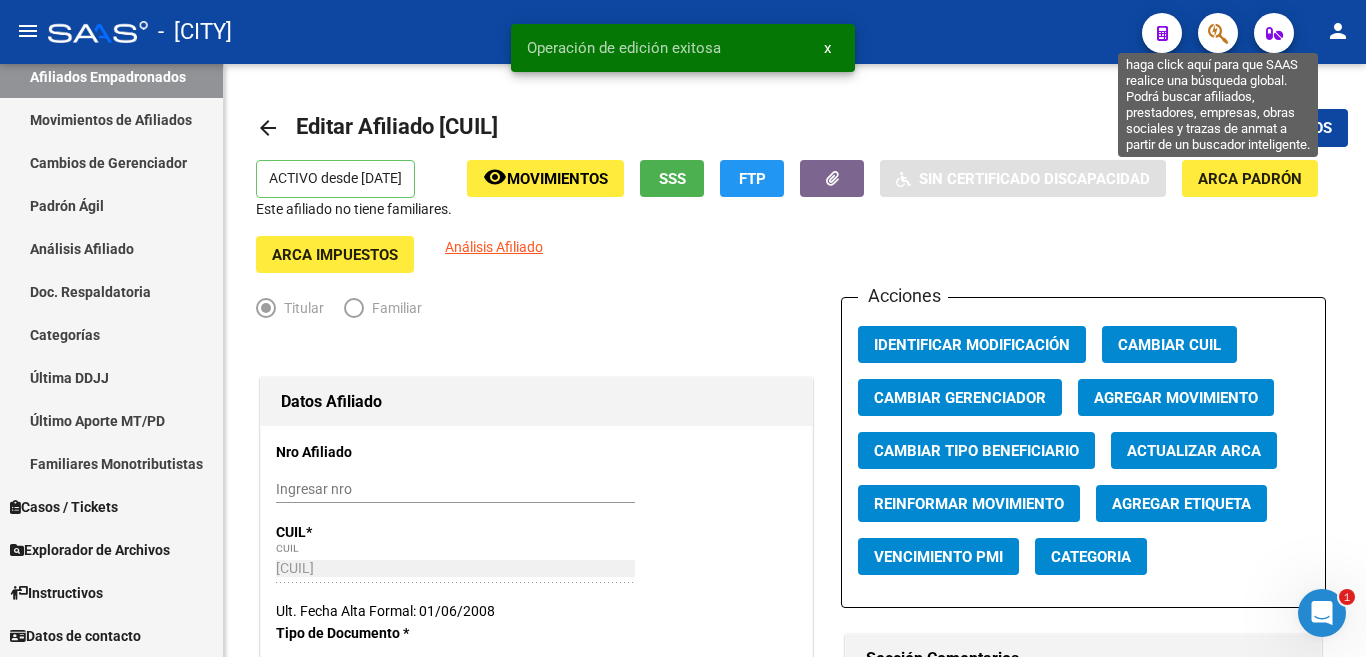 click 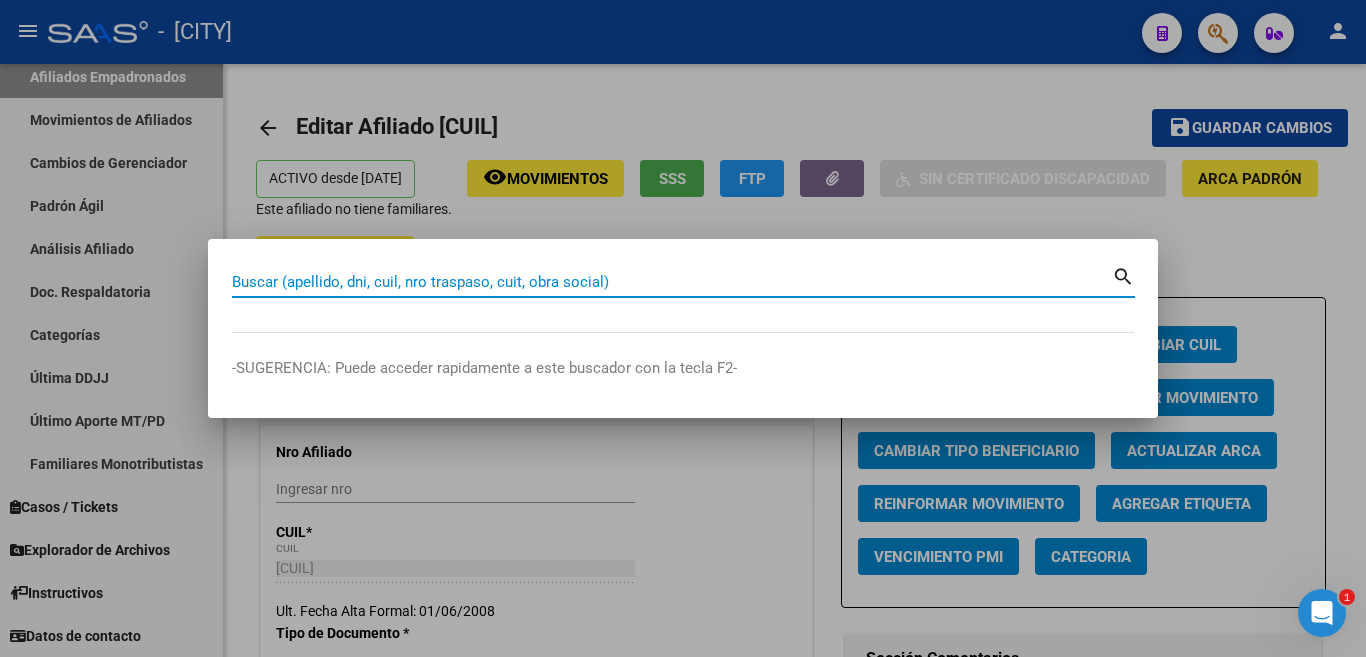 click on "Buscar (apellido, dni, cuil, nro traspaso, cuit, obra social)" at bounding box center (672, 282) 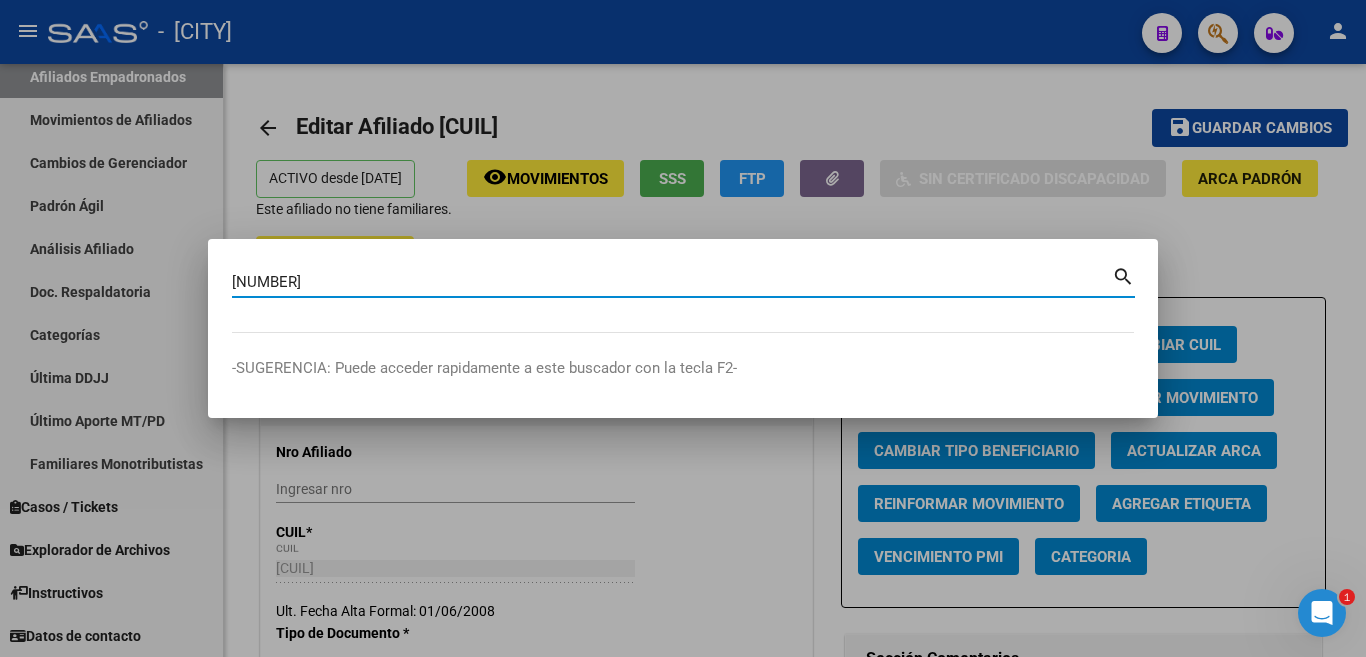type on "[NUMBER]" 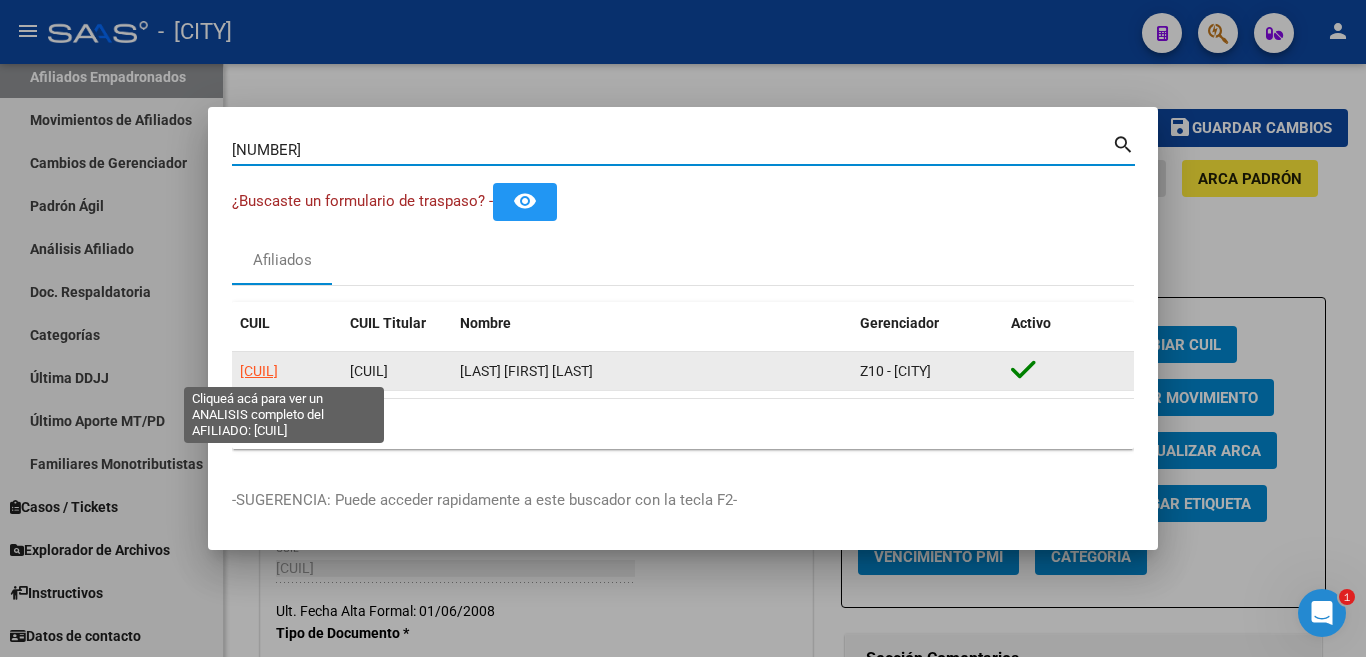 click on "20206399962" 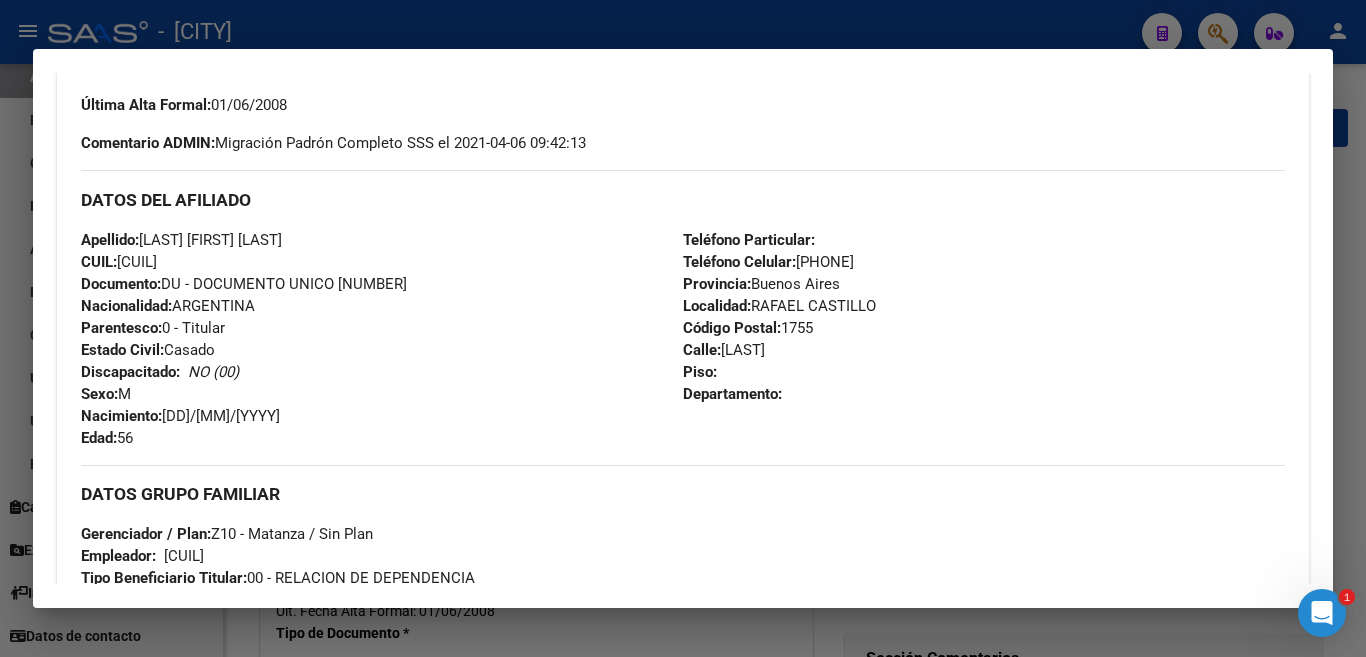 scroll, scrollTop: 386, scrollLeft: 0, axis: vertical 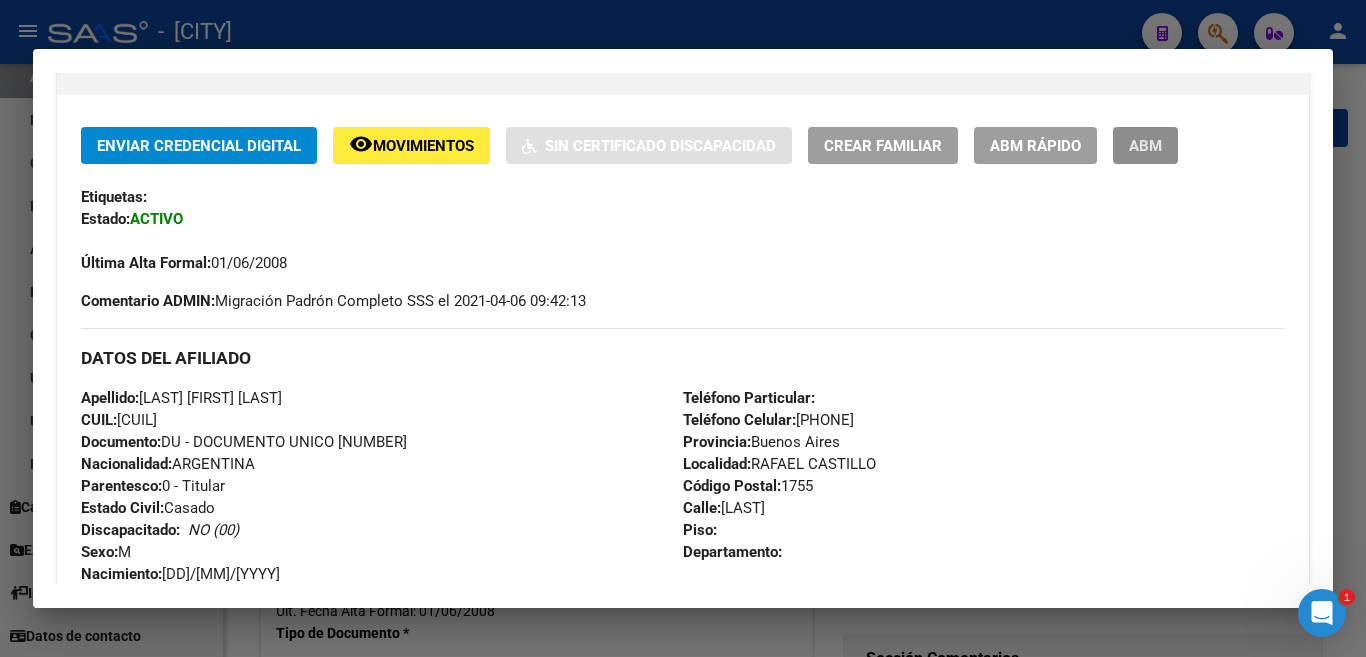 click on "ABM" at bounding box center [1145, 146] 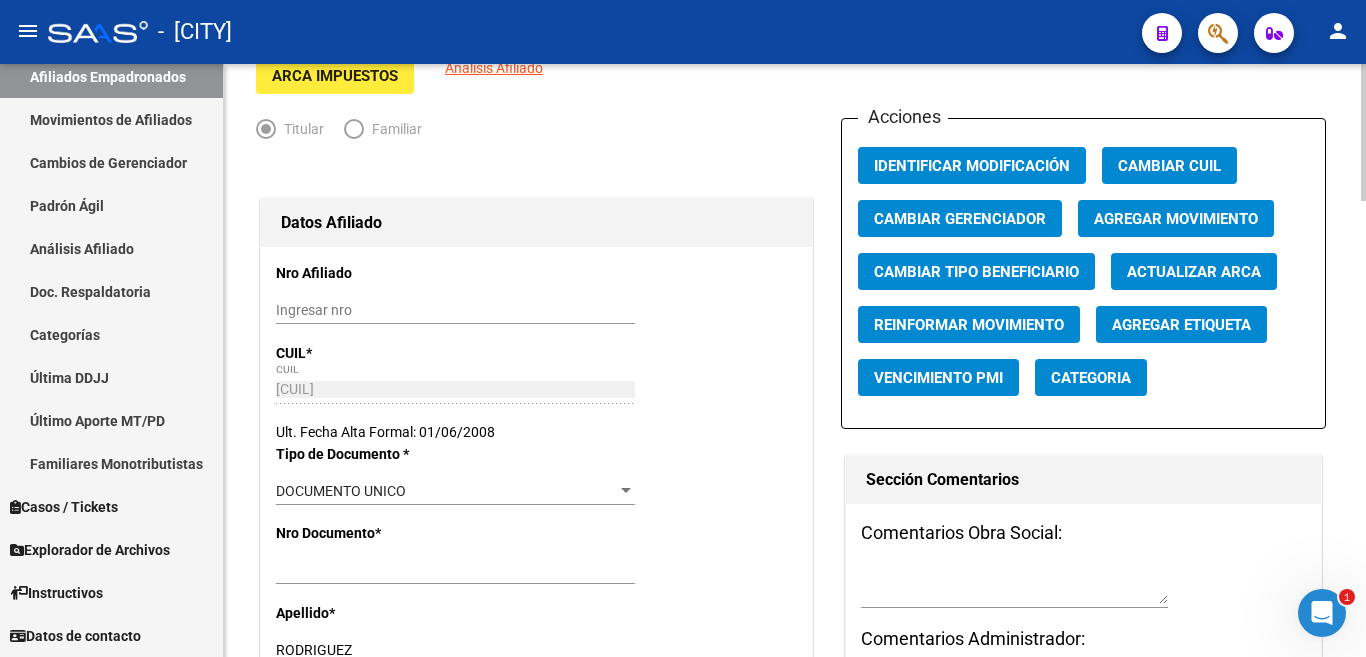 scroll, scrollTop: 0, scrollLeft: 0, axis: both 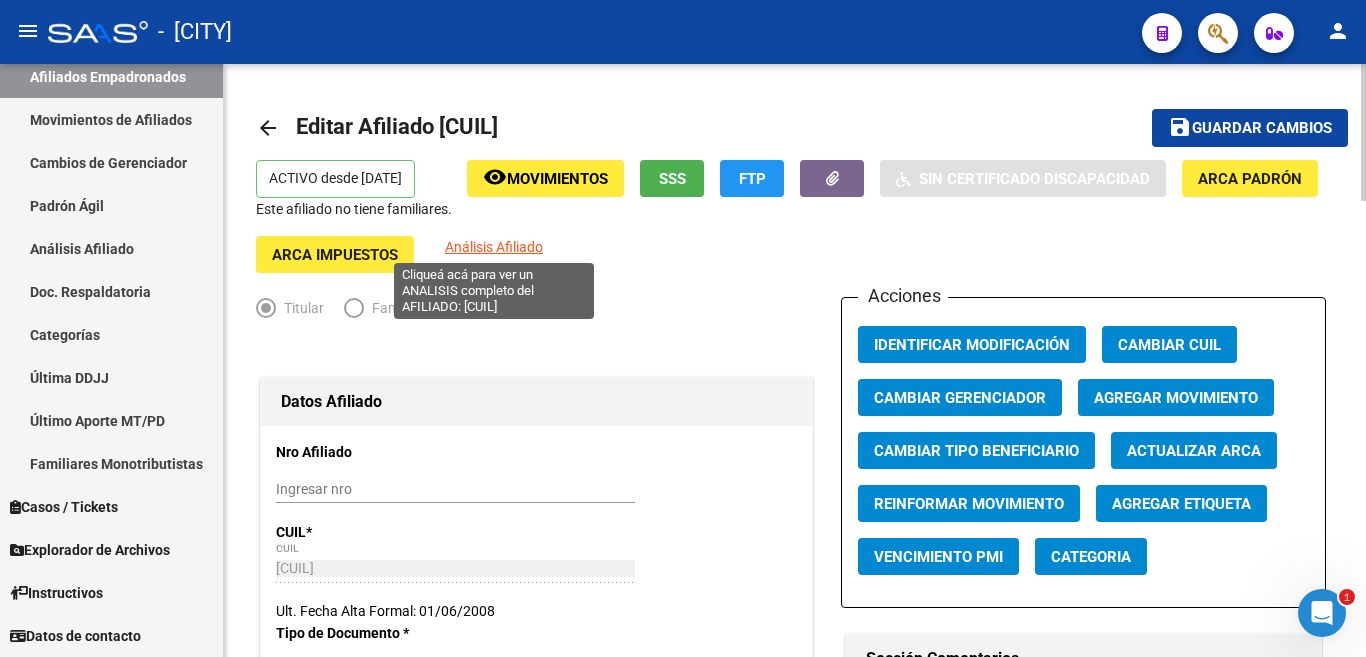 click on "Análisis Afiliado" 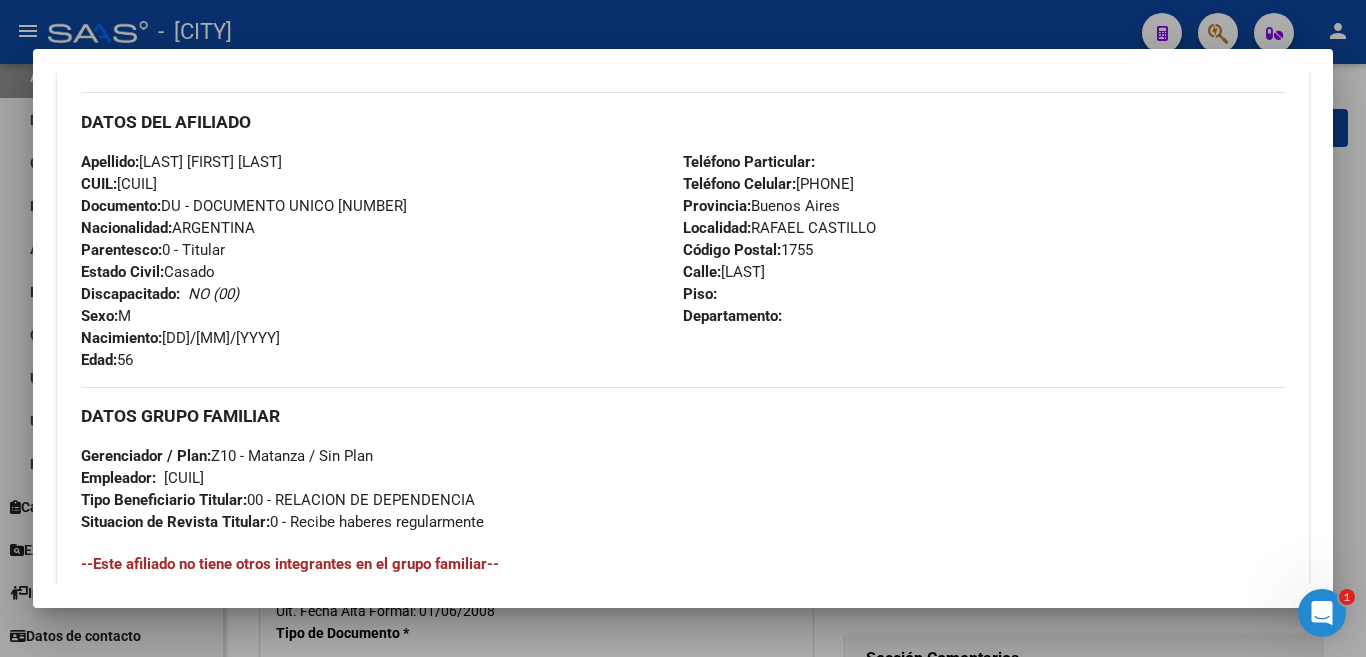 scroll, scrollTop: 386, scrollLeft: 0, axis: vertical 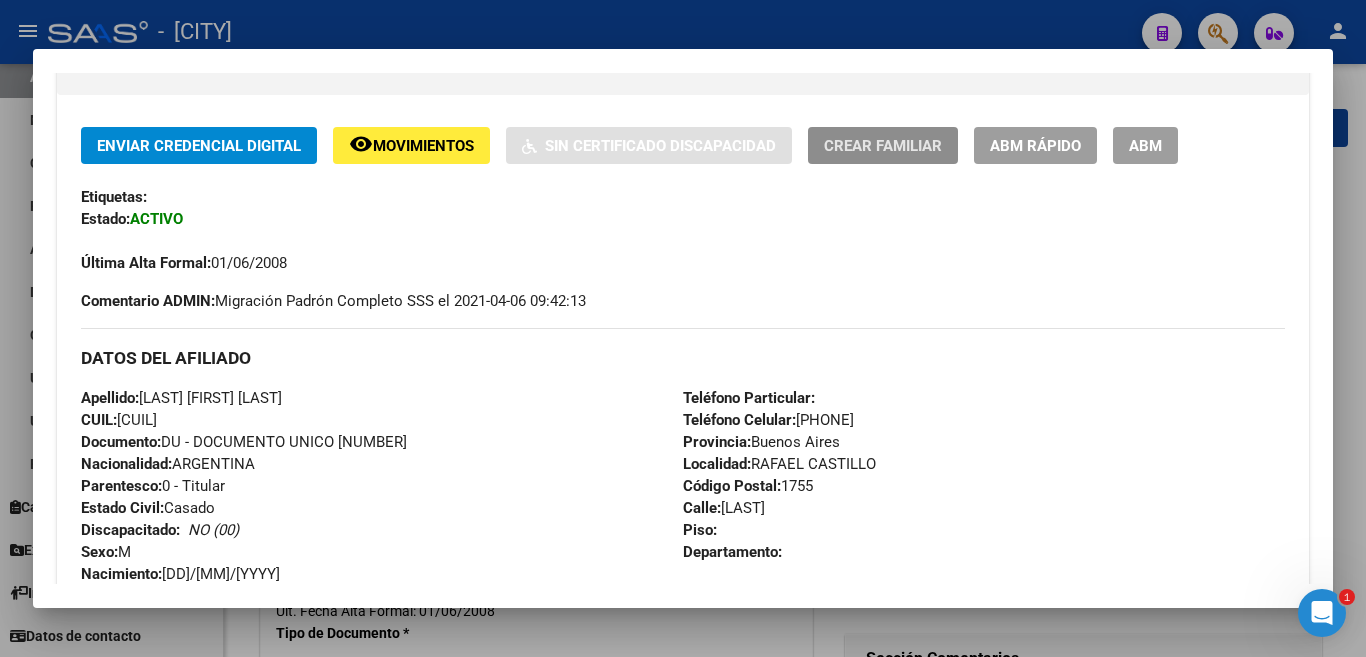 click on "Crear Familiar" at bounding box center [883, 146] 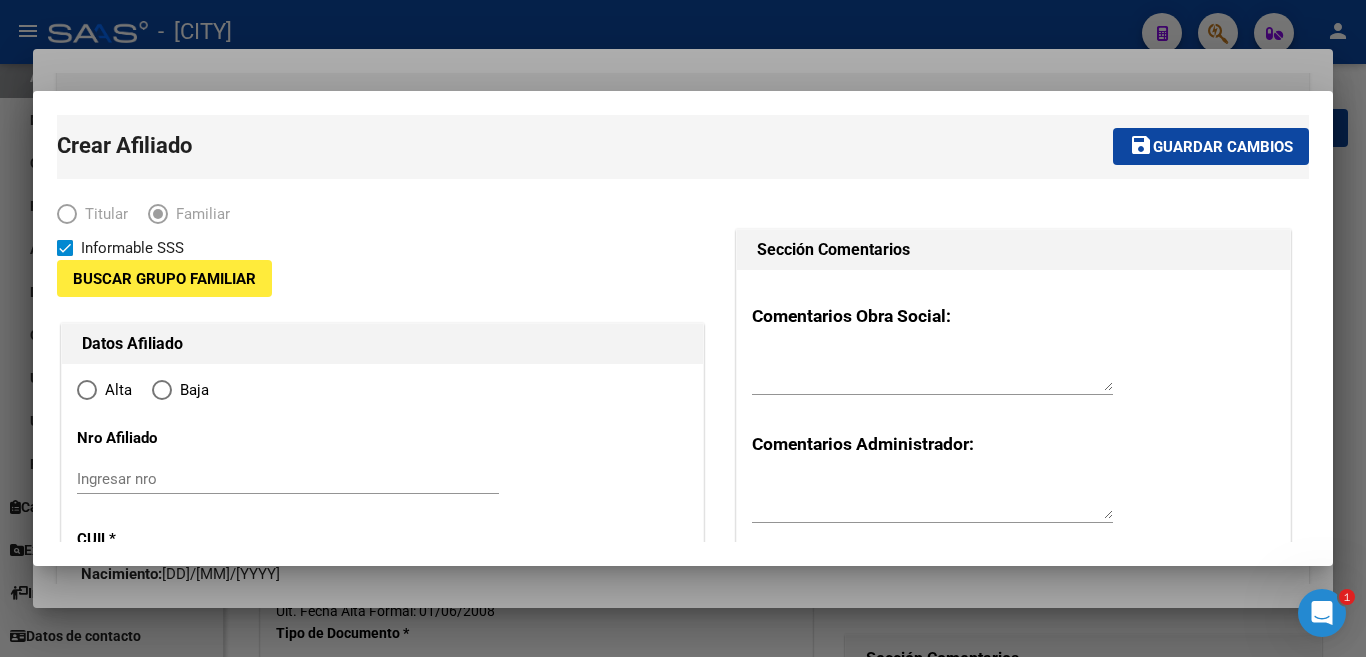 type on "[CUIL]" 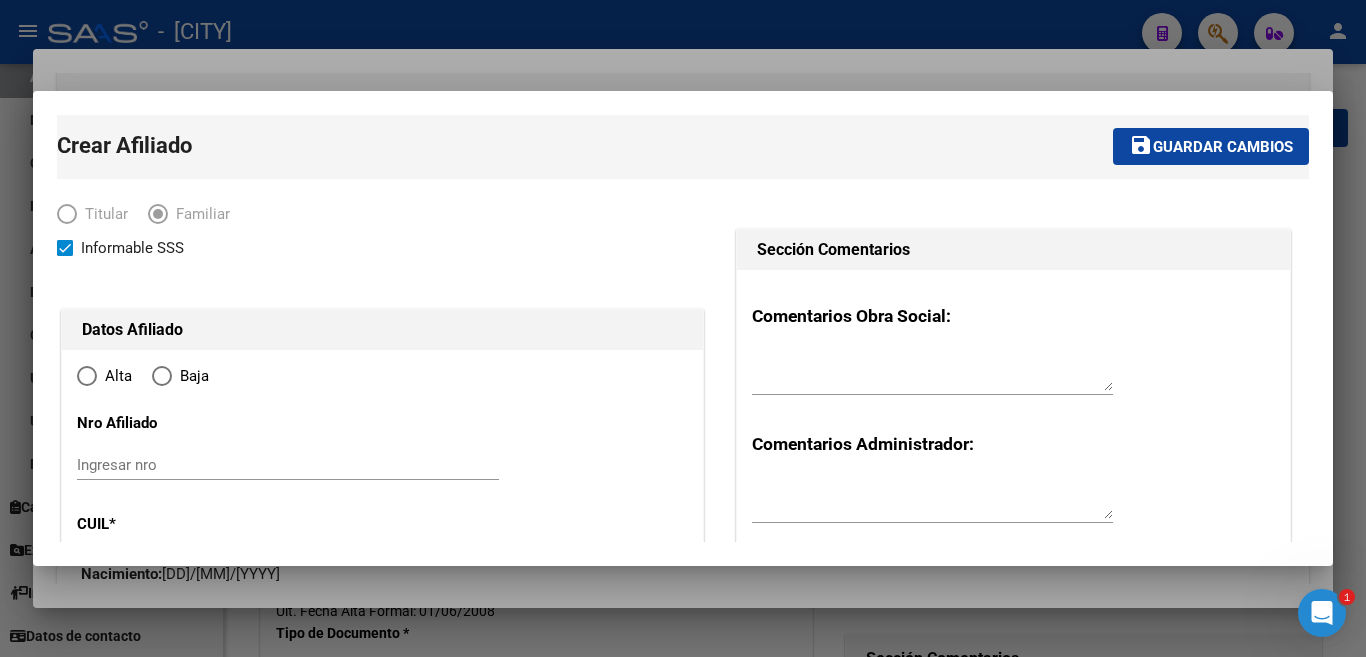 type on "RAFAEL CASTILLO" 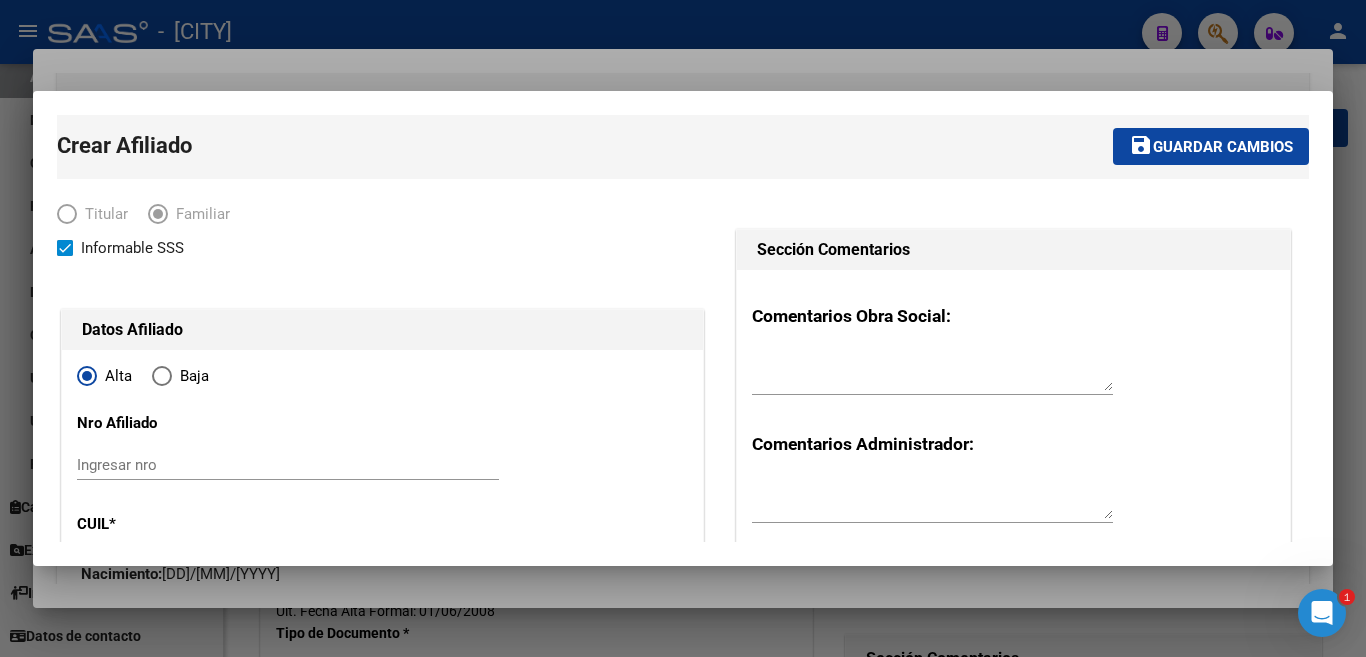 radio on "true" 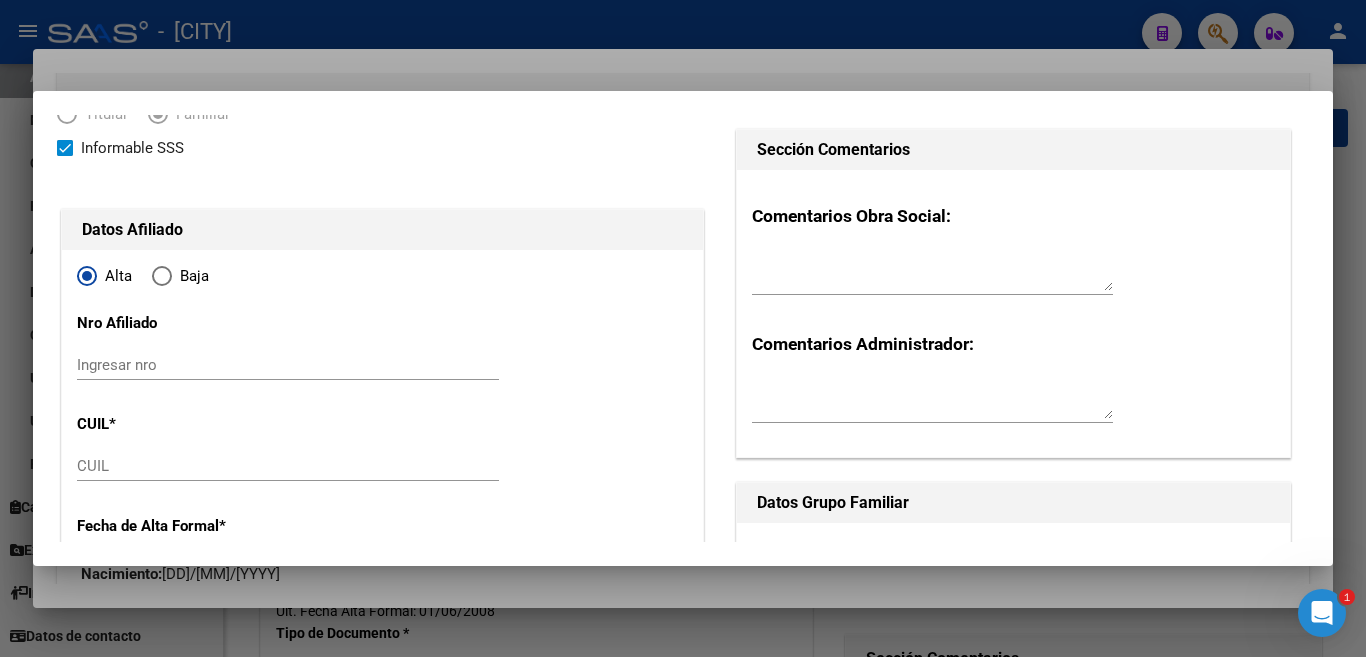 click on "CUIL" at bounding box center (288, 466) 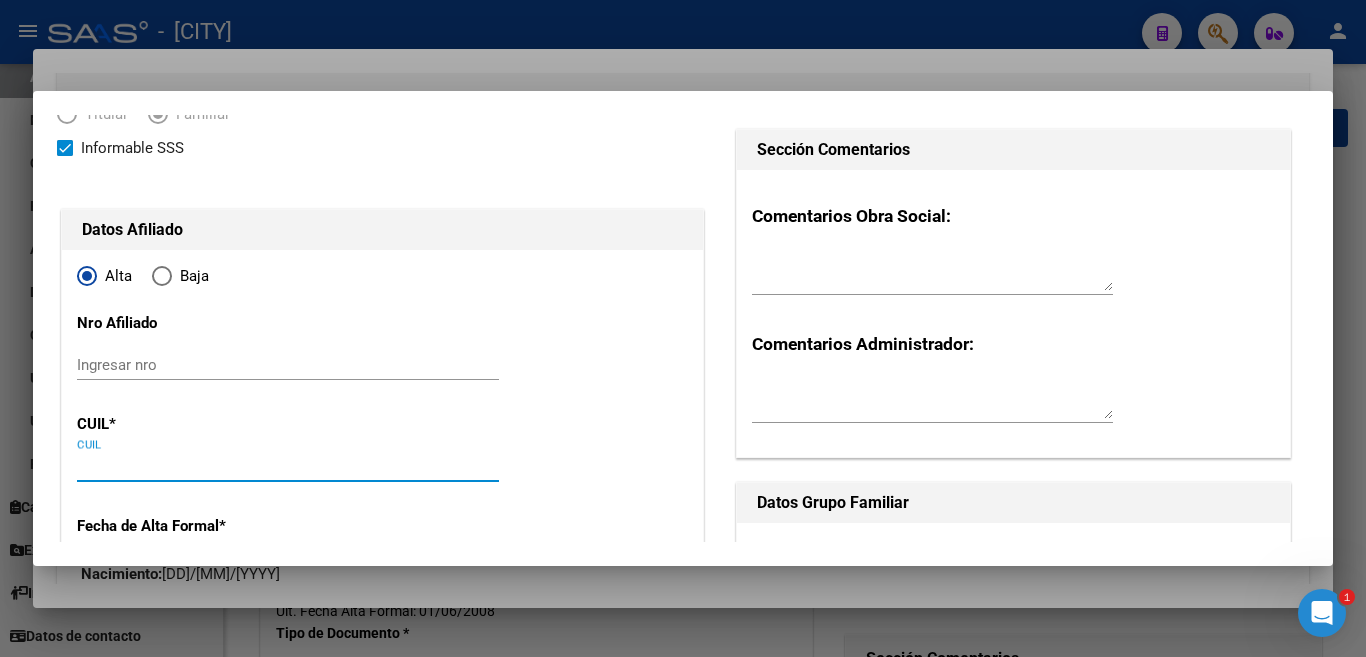 click on "CUIL" at bounding box center (288, 466) 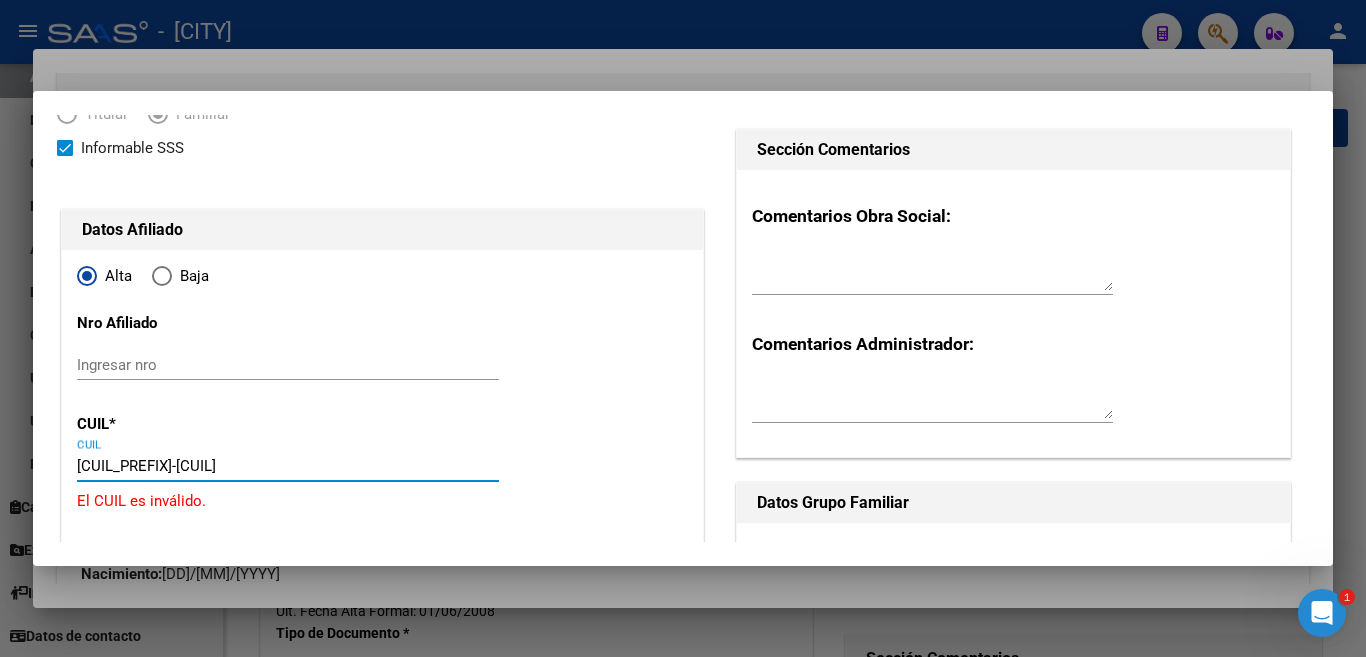 type on "[CUIL]" 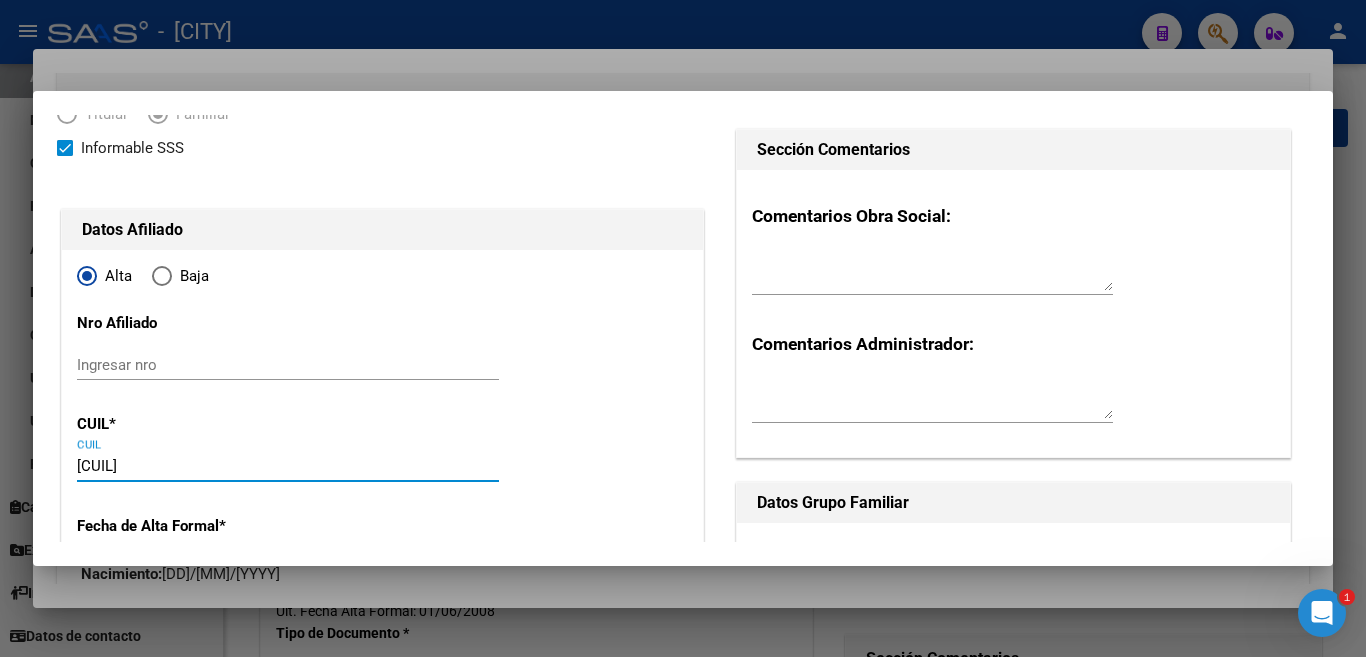 type on "[DOCUMENT]" 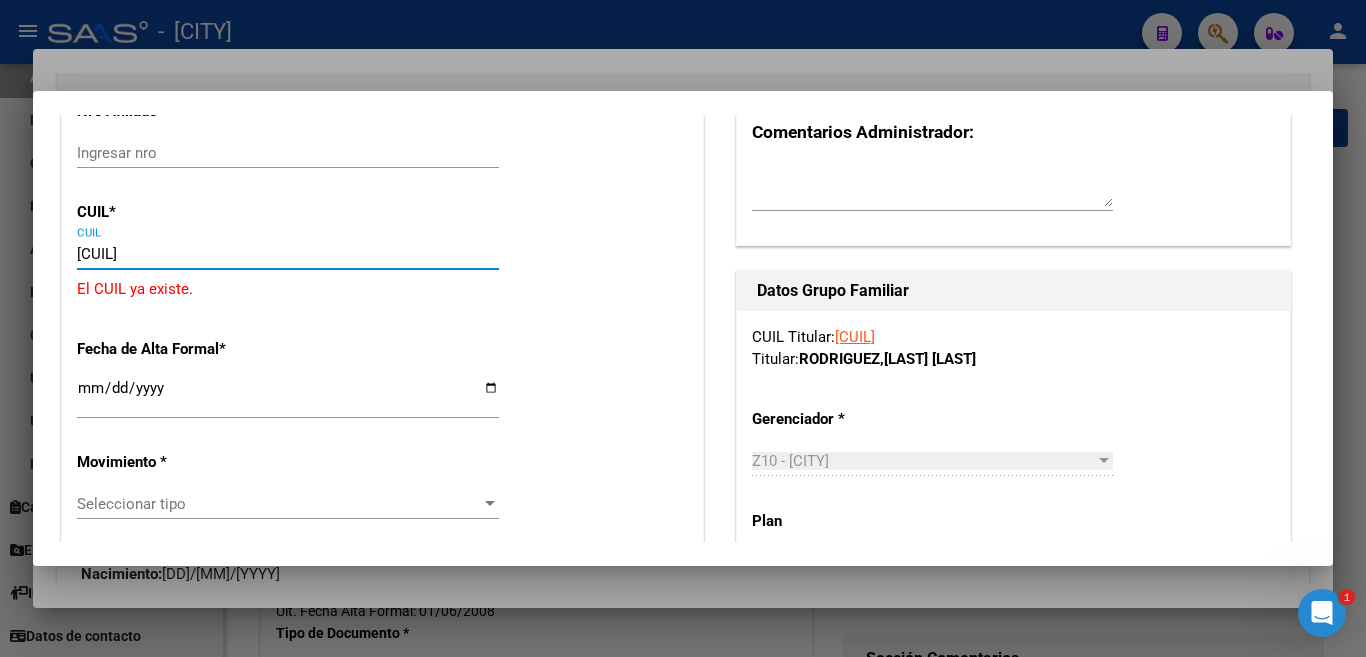 scroll, scrollTop: 400, scrollLeft: 0, axis: vertical 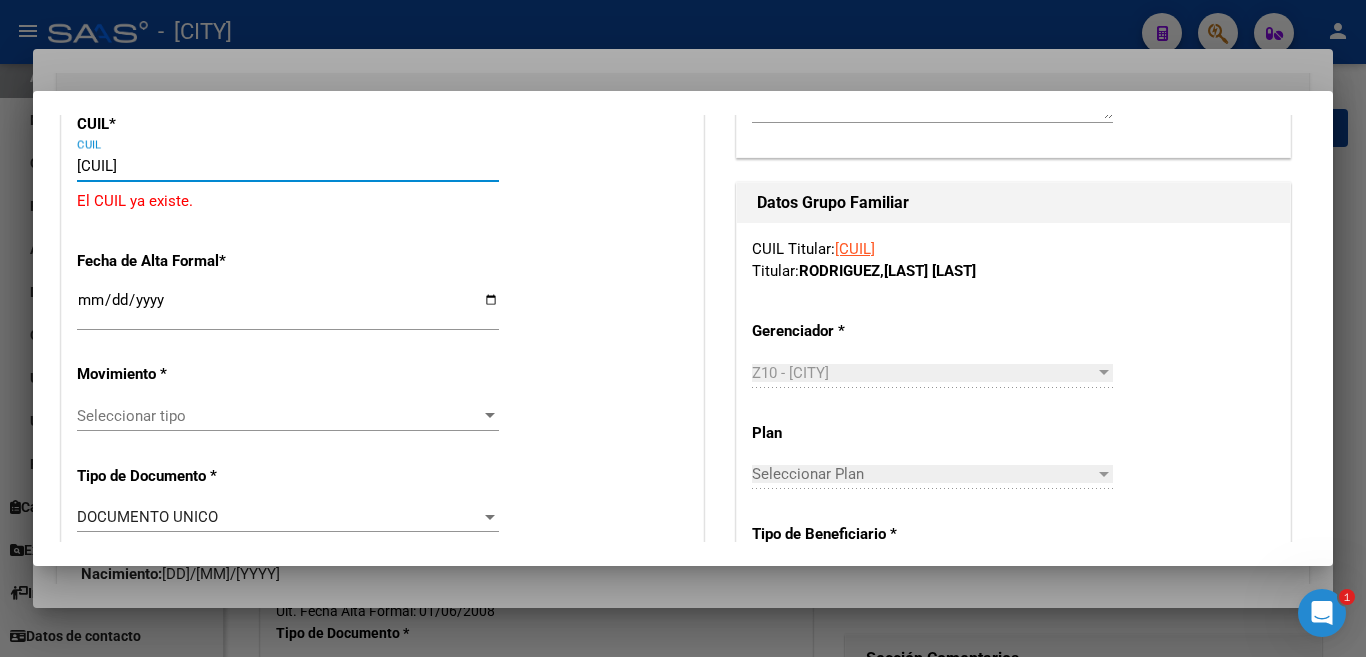 type on "[CUIL]" 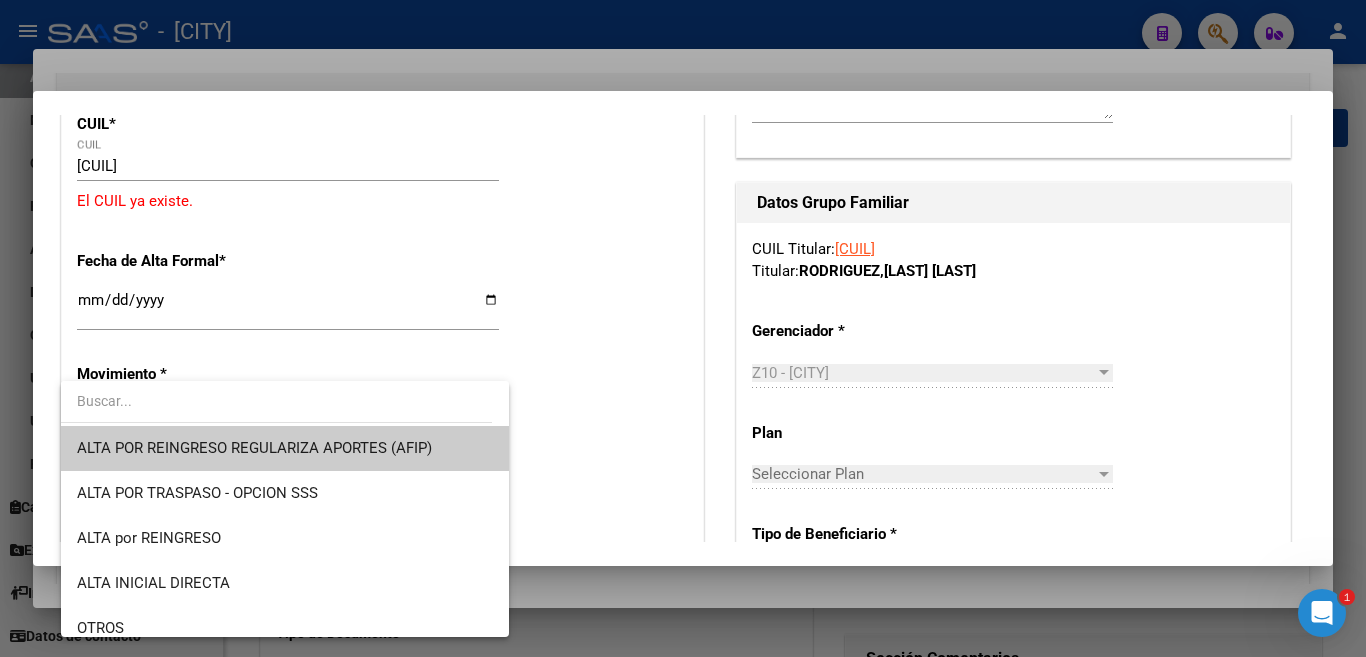 click on "ALTA POR REINGRESO REGULARIZA APORTES (AFIP)" at bounding box center (285, 448) 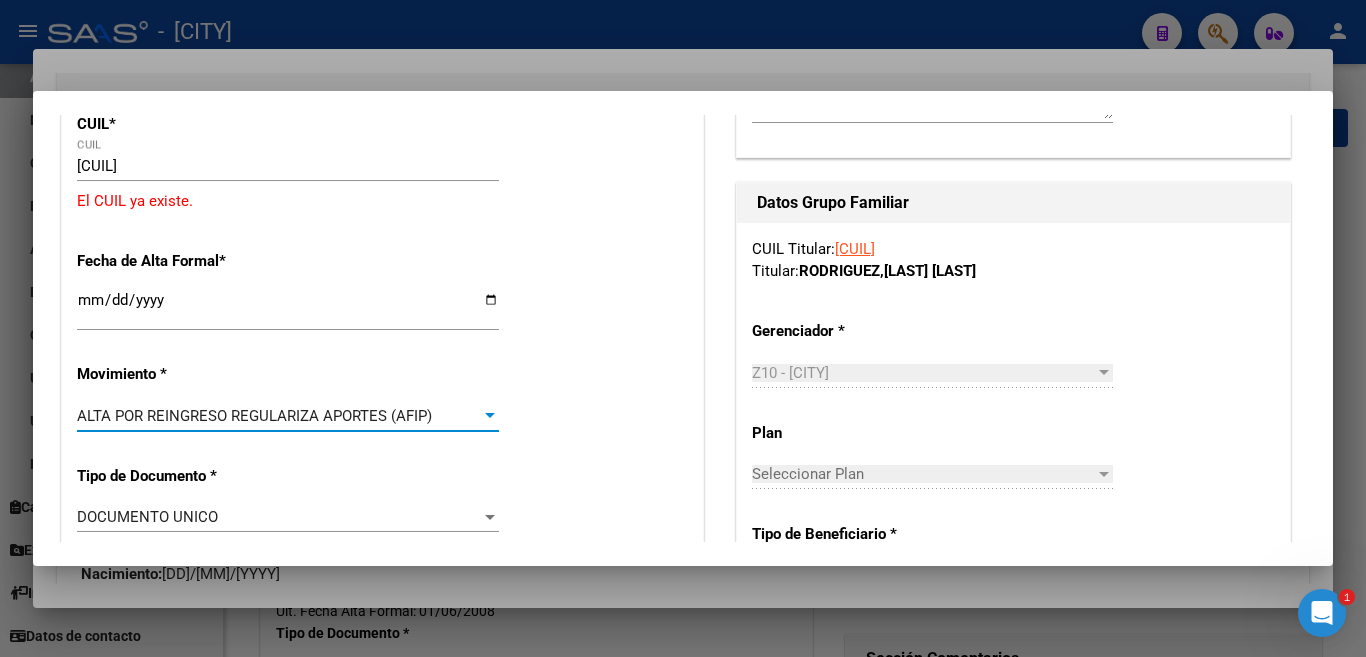 click at bounding box center (490, 415) 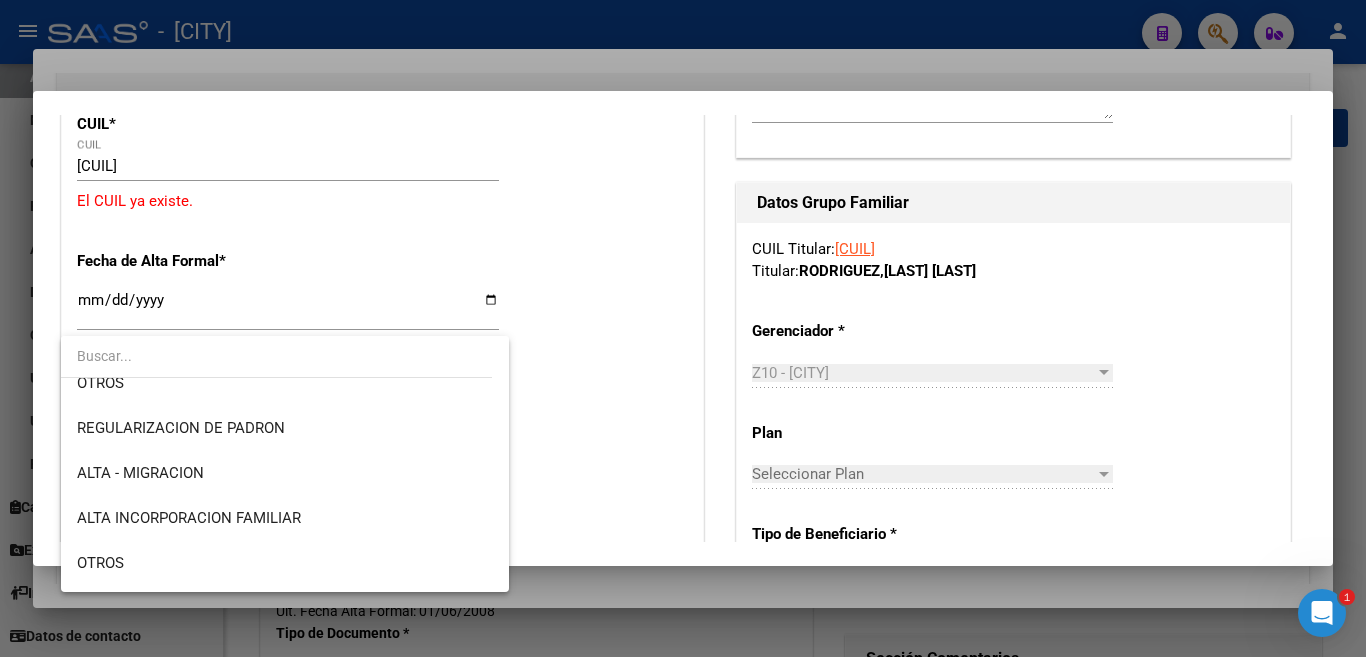 scroll, scrollTop: 300, scrollLeft: 0, axis: vertical 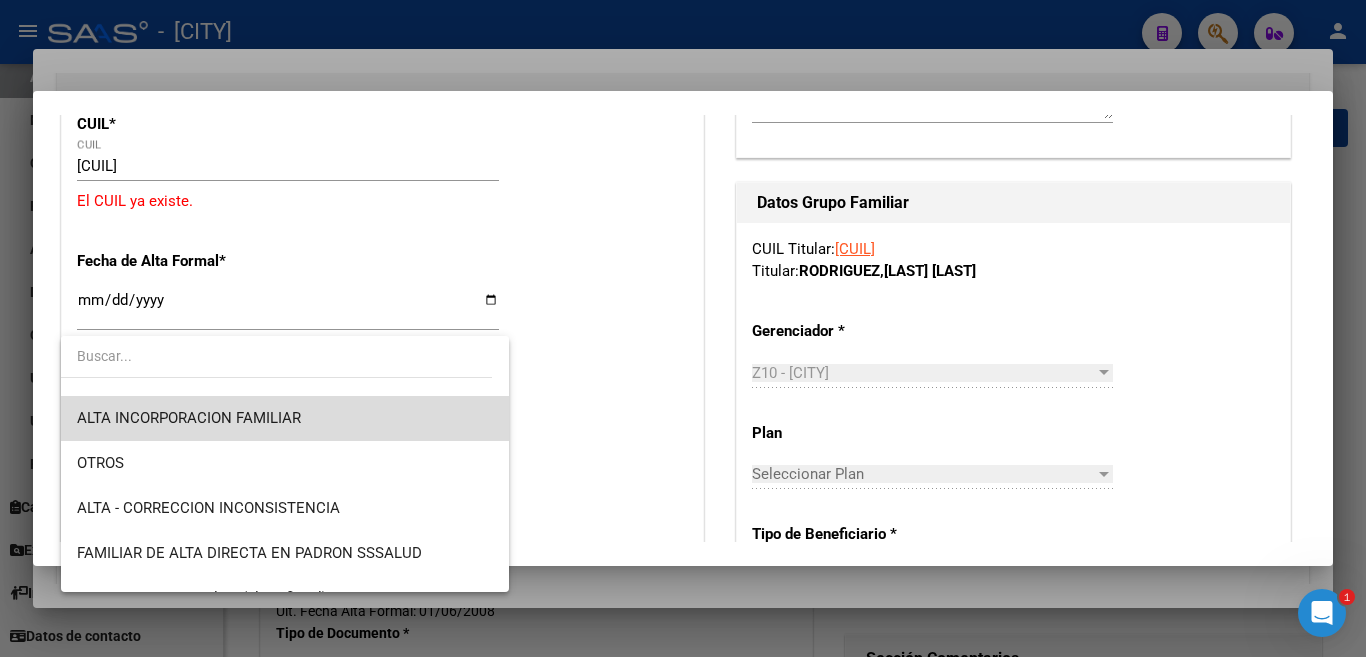 click on "ALTA INCORPORACION FAMILIAR" at bounding box center [285, 418] 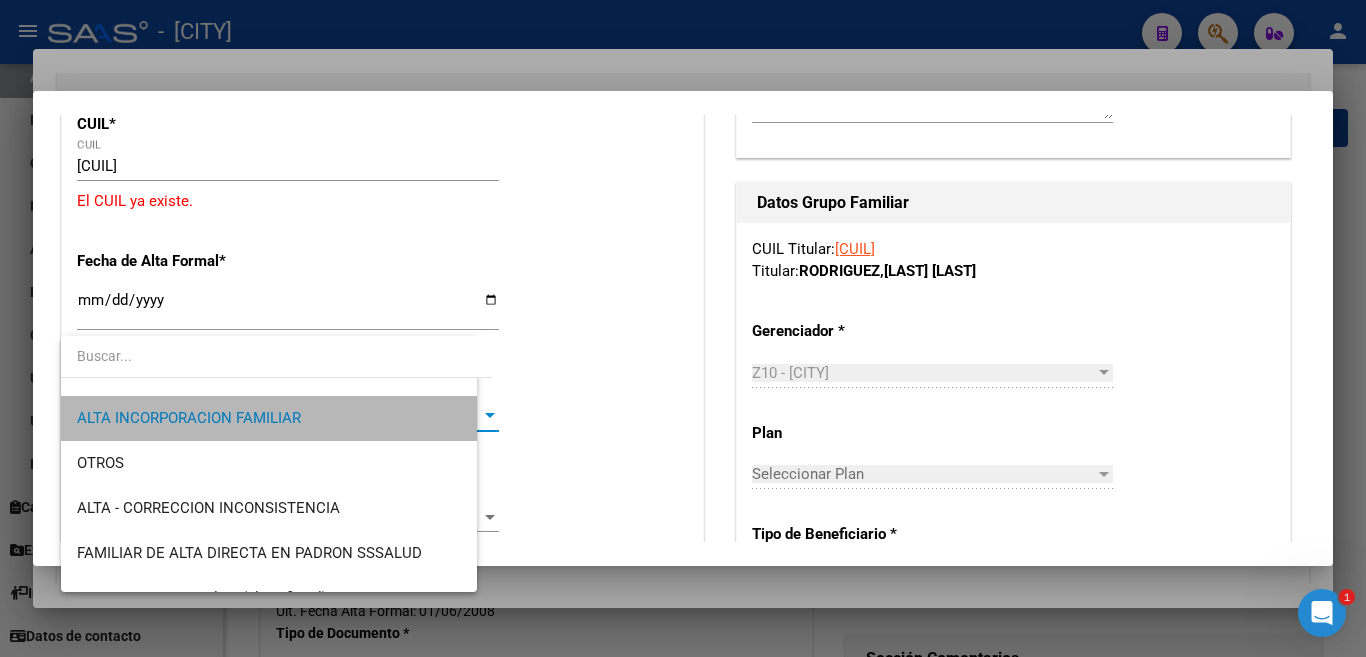 scroll, scrollTop: 315, scrollLeft: 0, axis: vertical 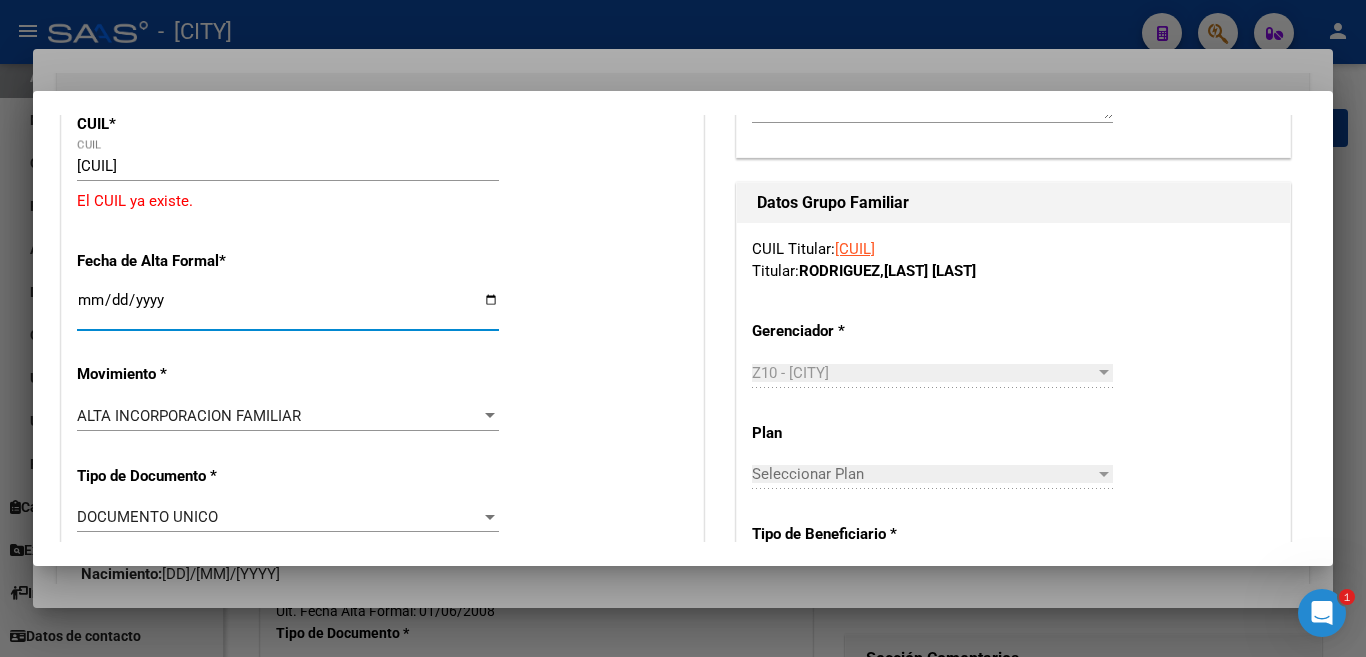 click on "Ingresar fecha" at bounding box center (288, 308) 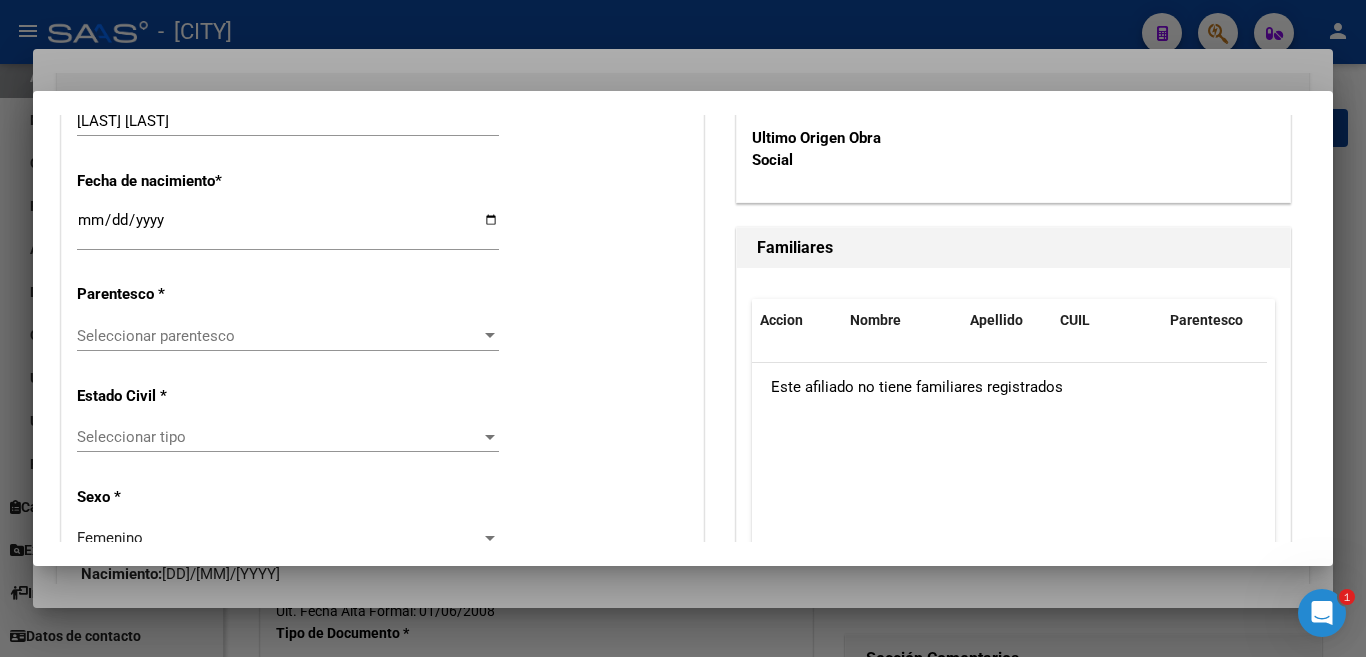 scroll, scrollTop: 1200, scrollLeft: 0, axis: vertical 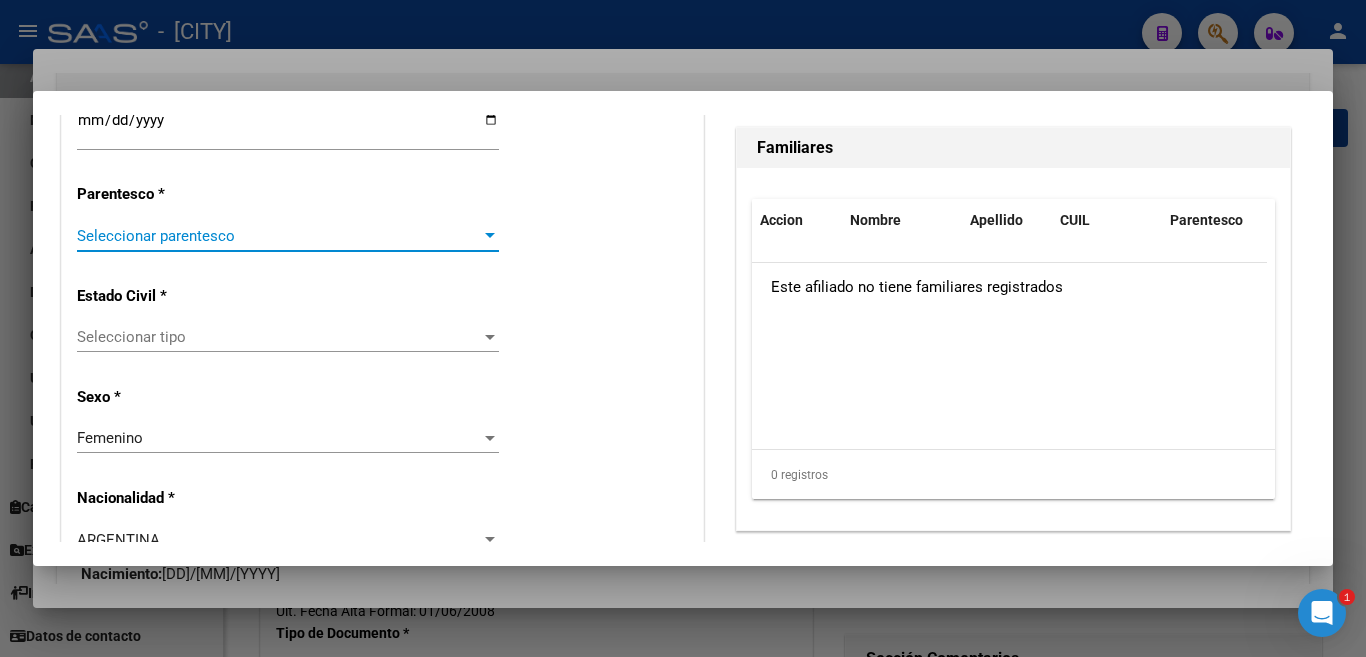 click at bounding box center [490, 235] 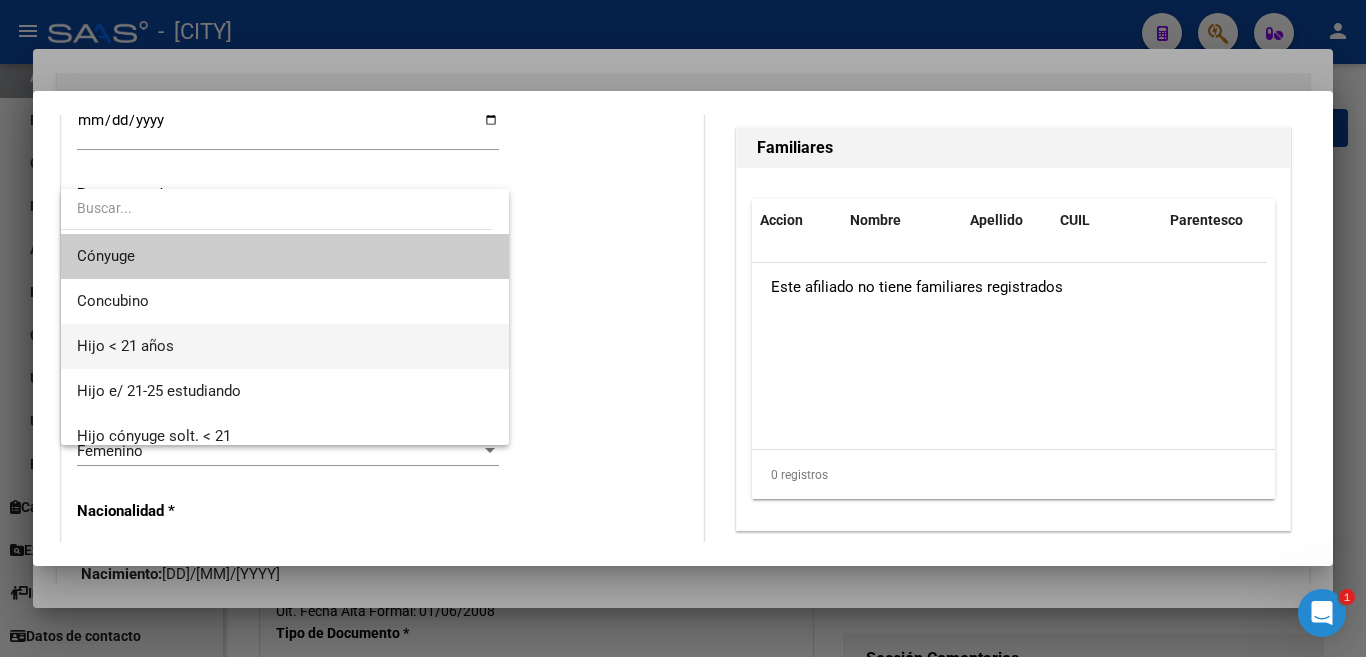 click on "Hijo < 21 años" at bounding box center [285, 346] 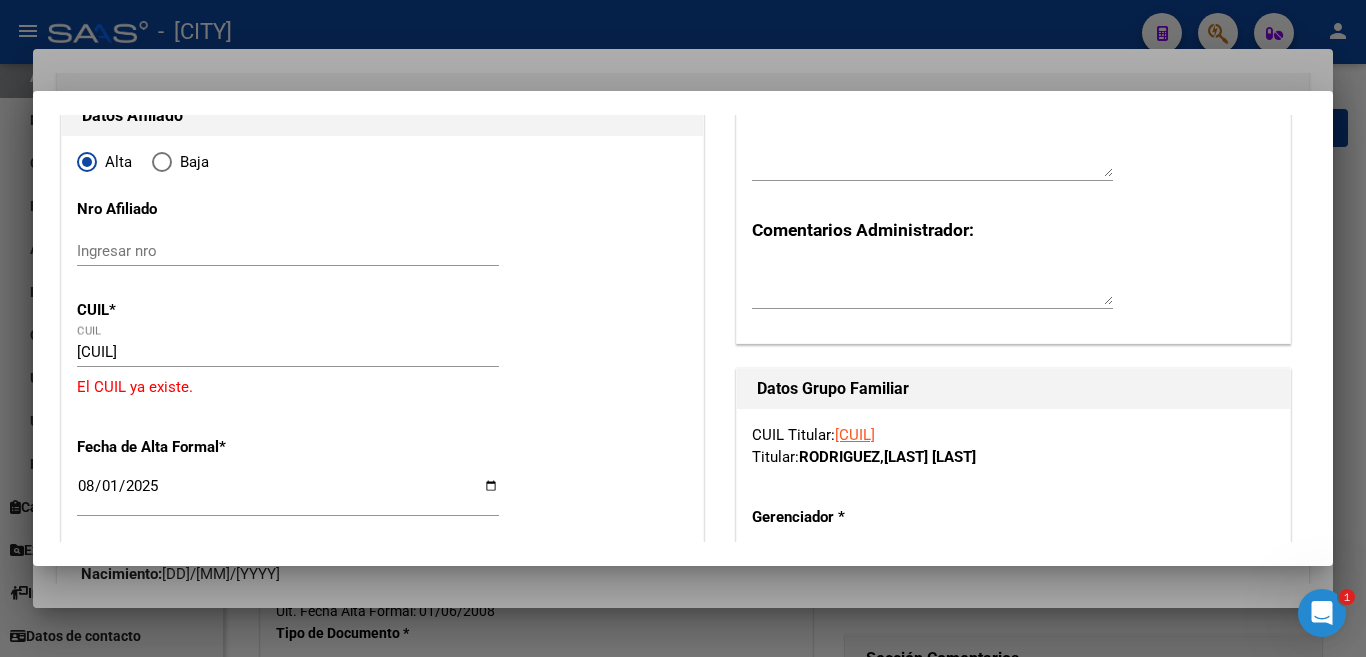 scroll, scrollTop: 0, scrollLeft: 0, axis: both 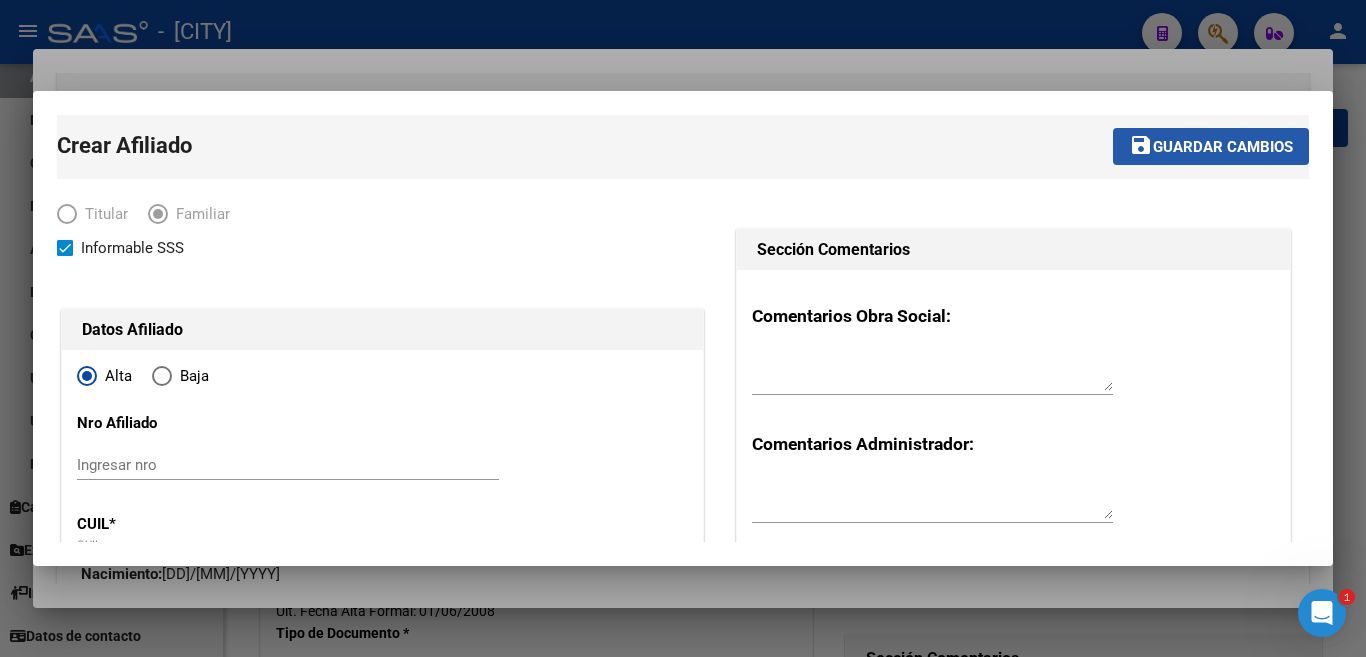 click on "Guardar cambios" at bounding box center [1223, 147] 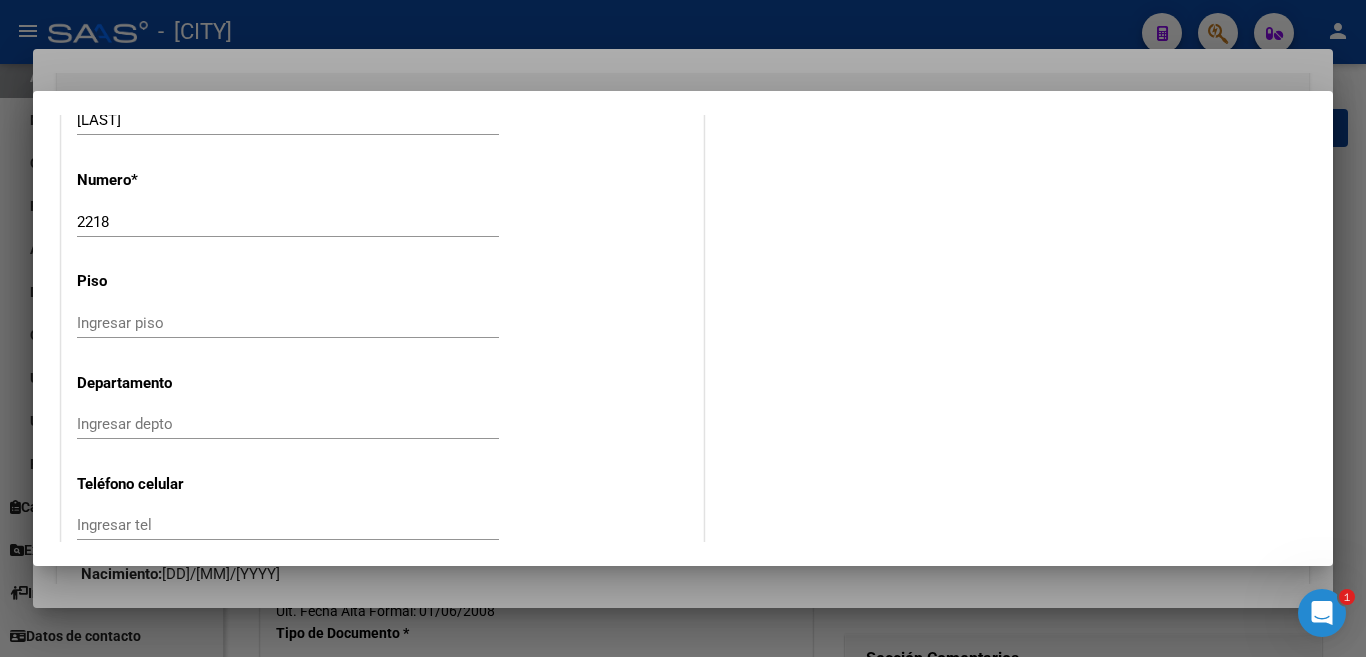 scroll, scrollTop: 2200, scrollLeft: 0, axis: vertical 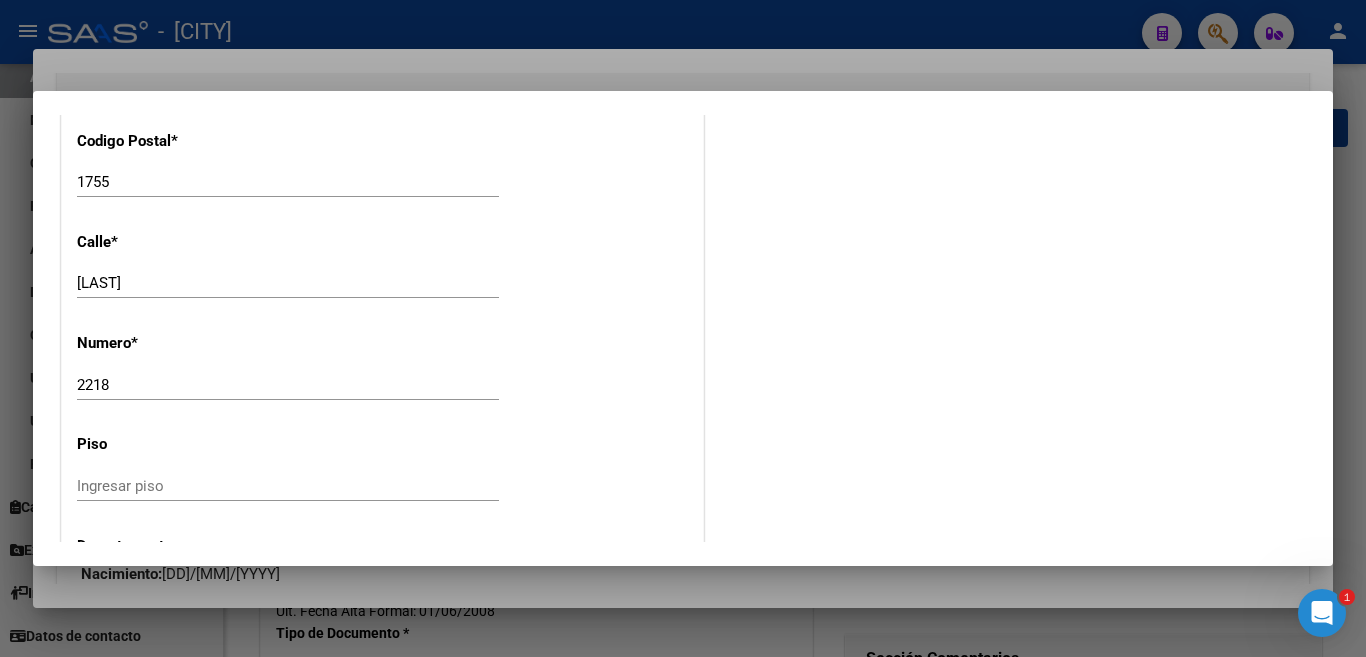 click at bounding box center [683, 328] 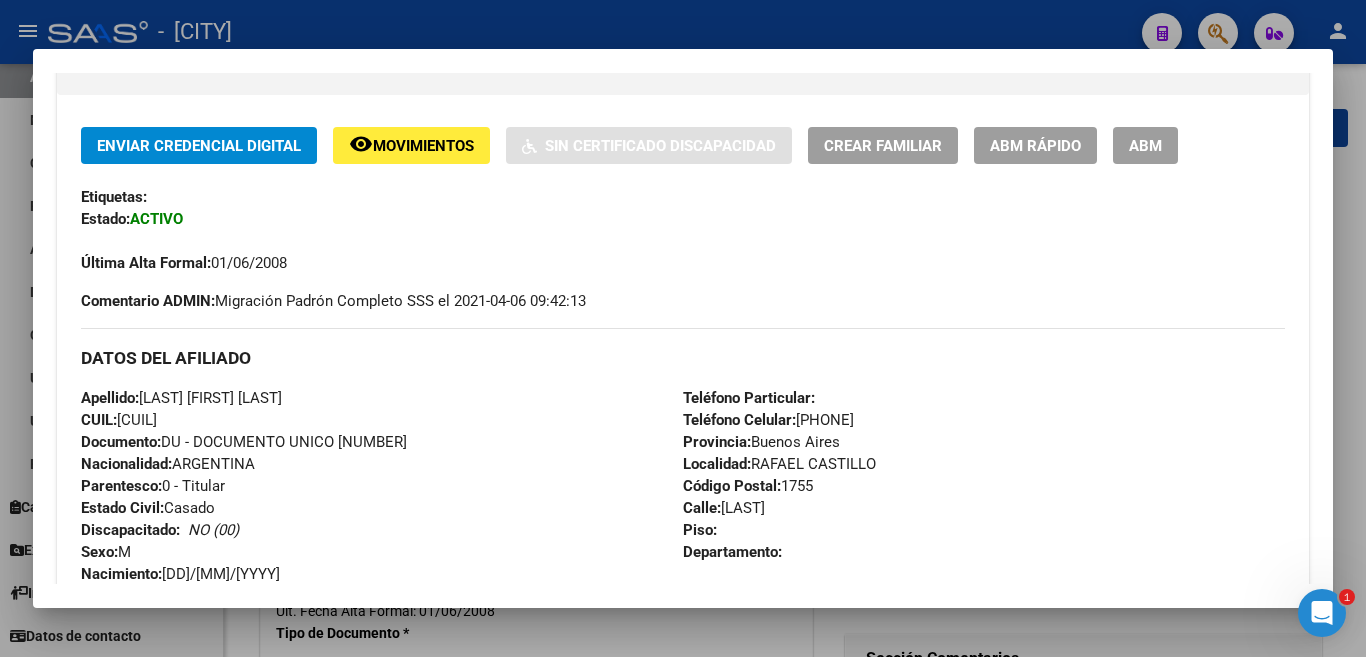 scroll, scrollTop: 986, scrollLeft: 0, axis: vertical 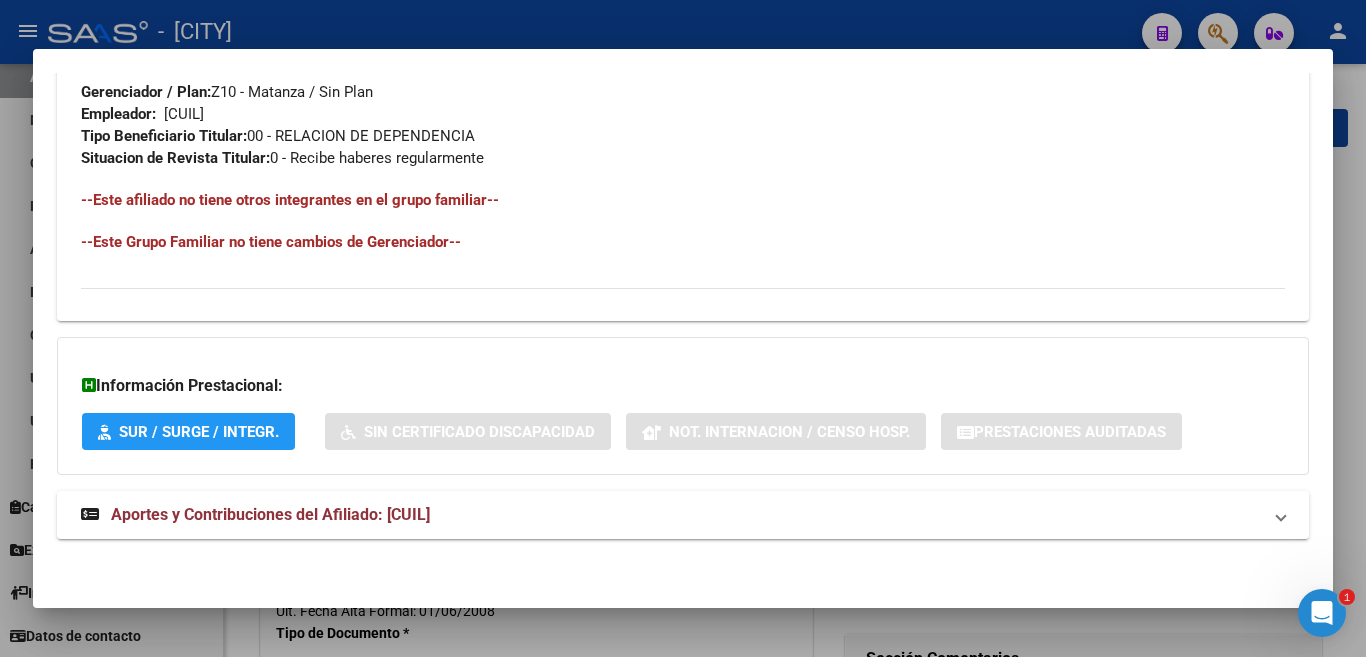click at bounding box center [683, 328] 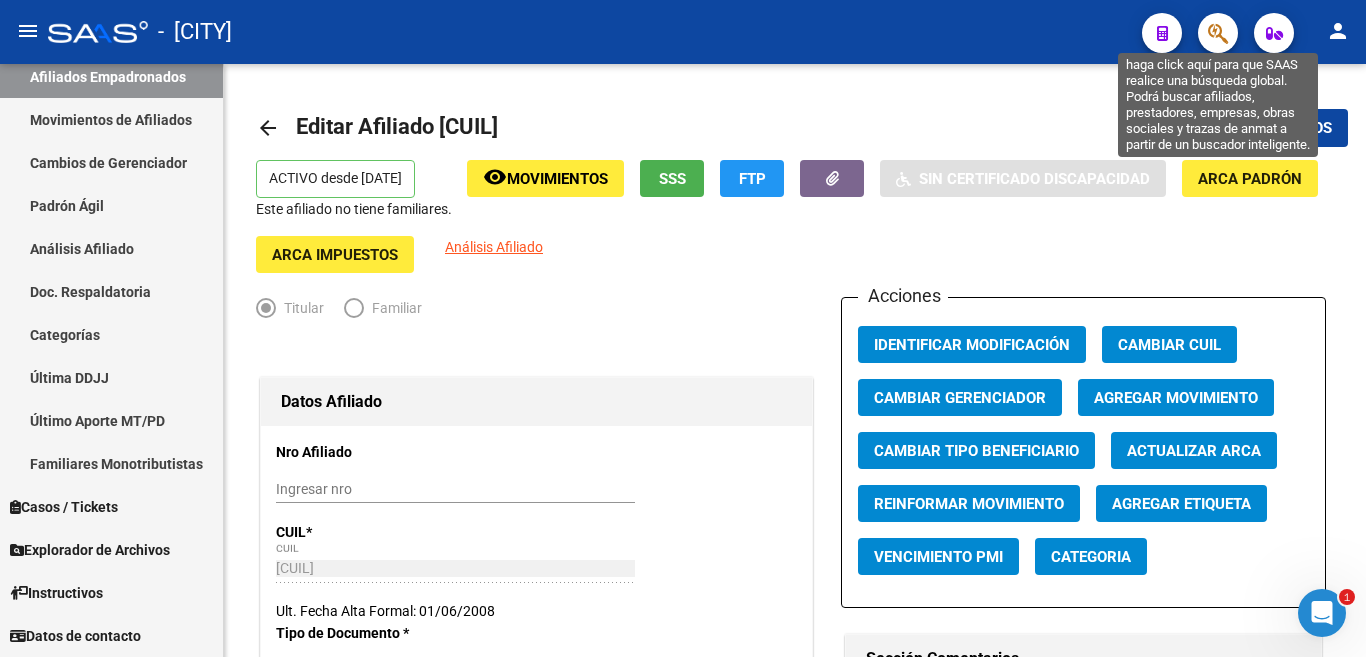 click 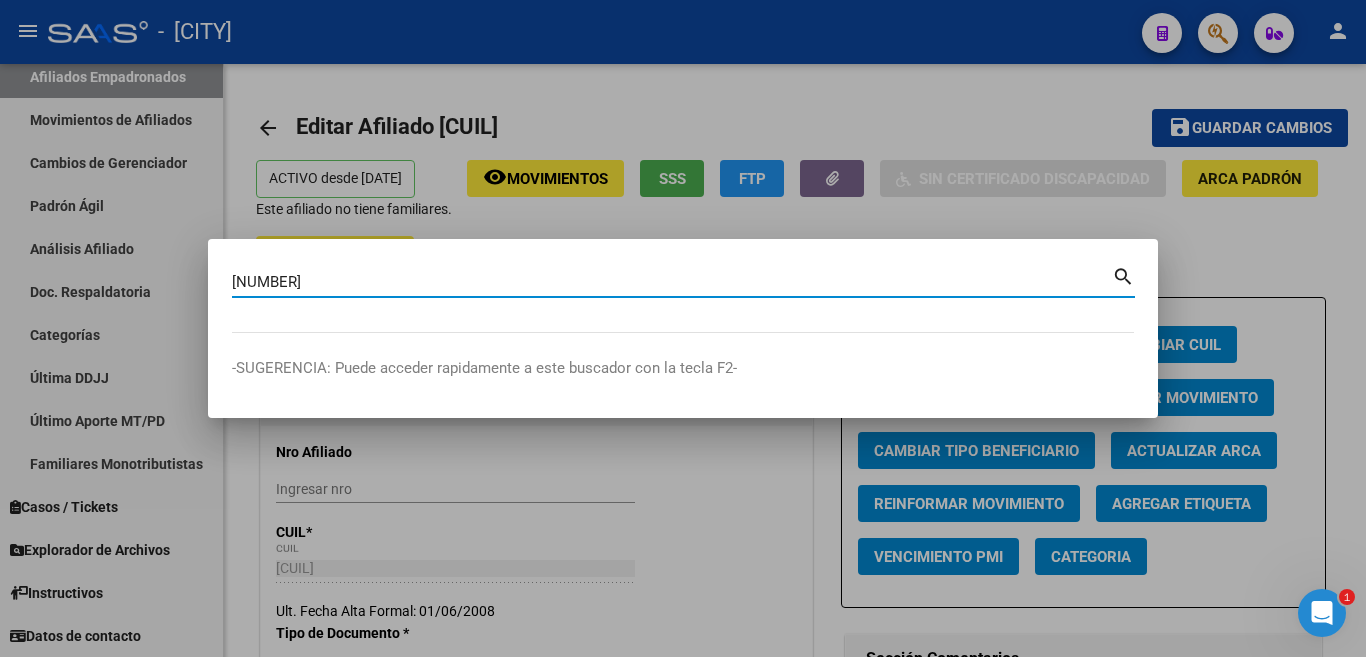 type on "[DOCUMENT]" 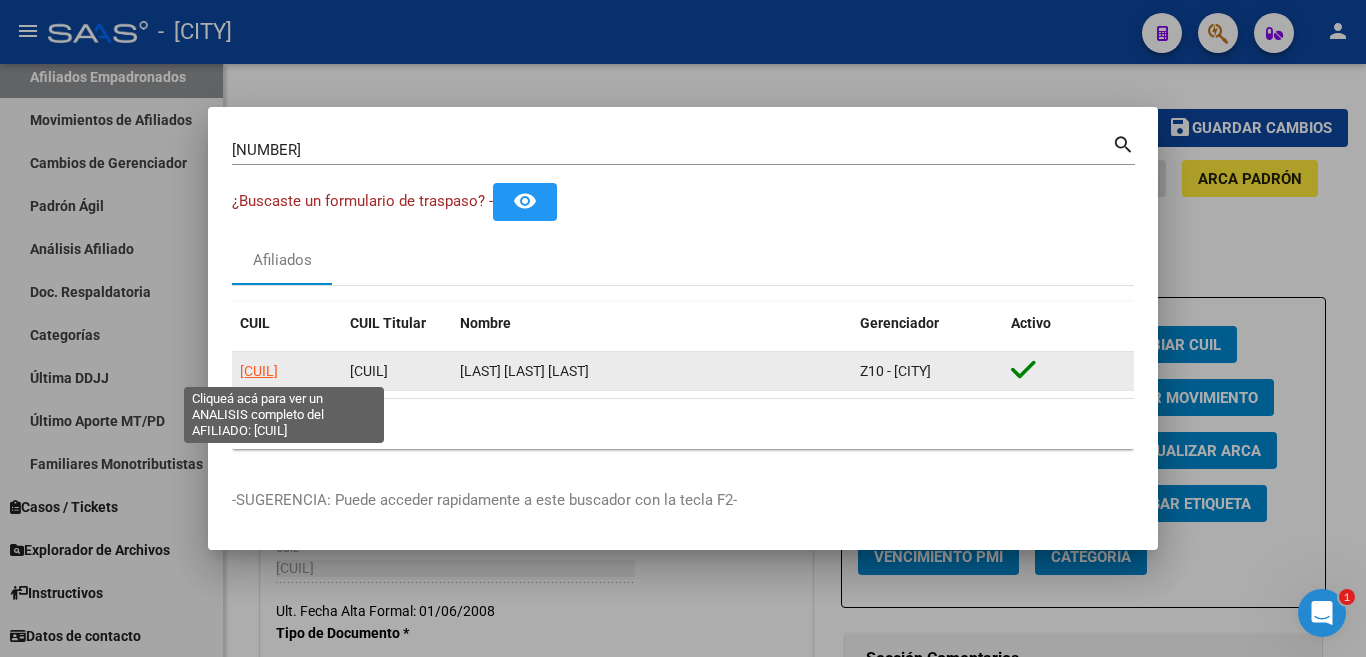click on "[CUIL]" 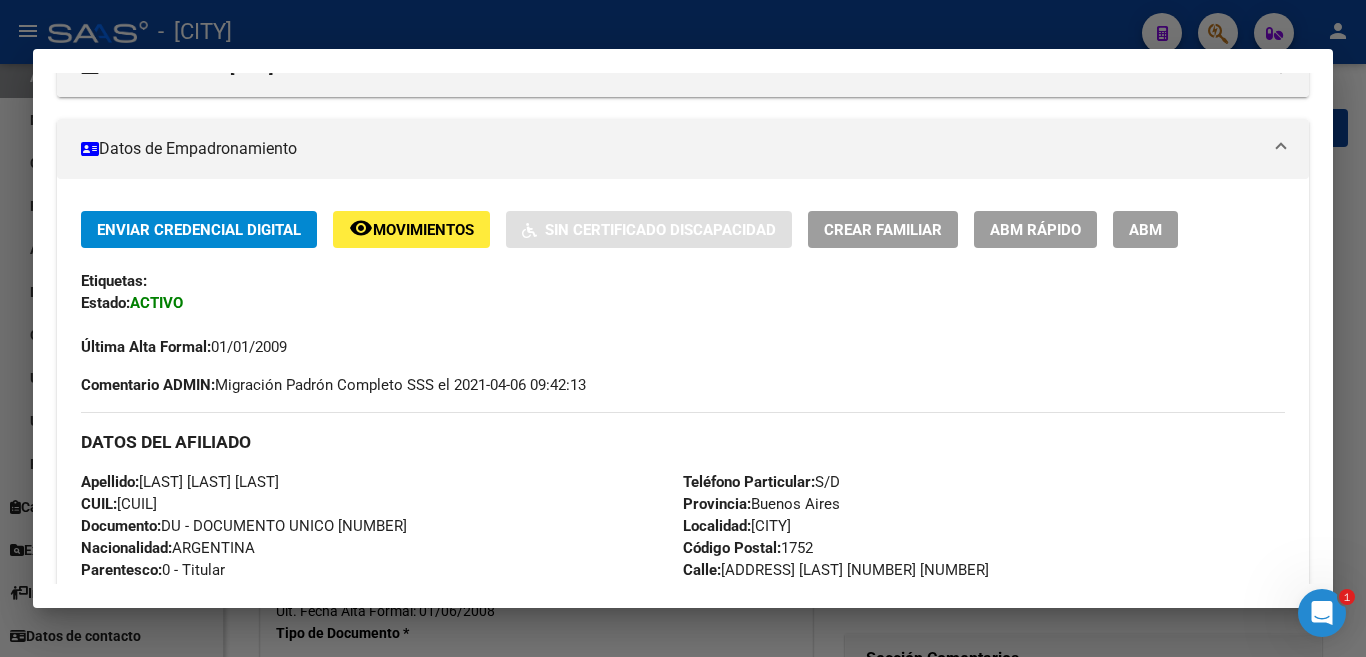 scroll, scrollTop: 400, scrollLeft: 0, axis: vertical 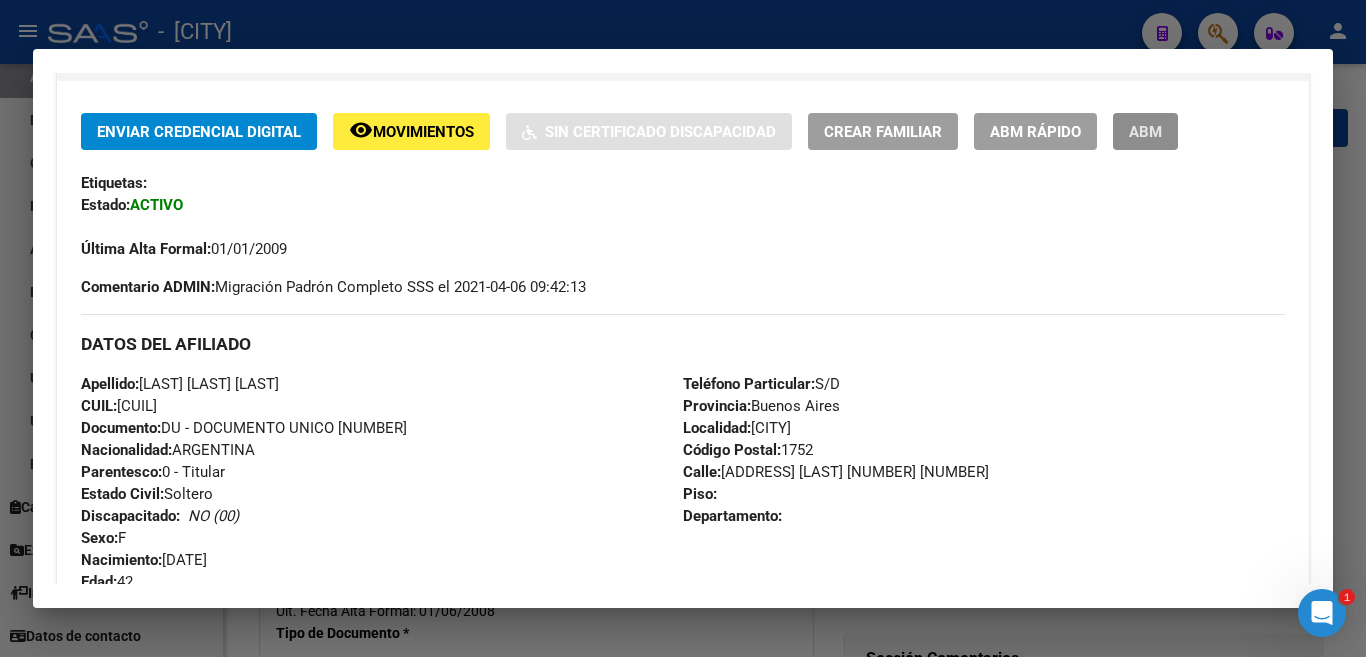 click on "ABM" at bounding box center [1145, 132] 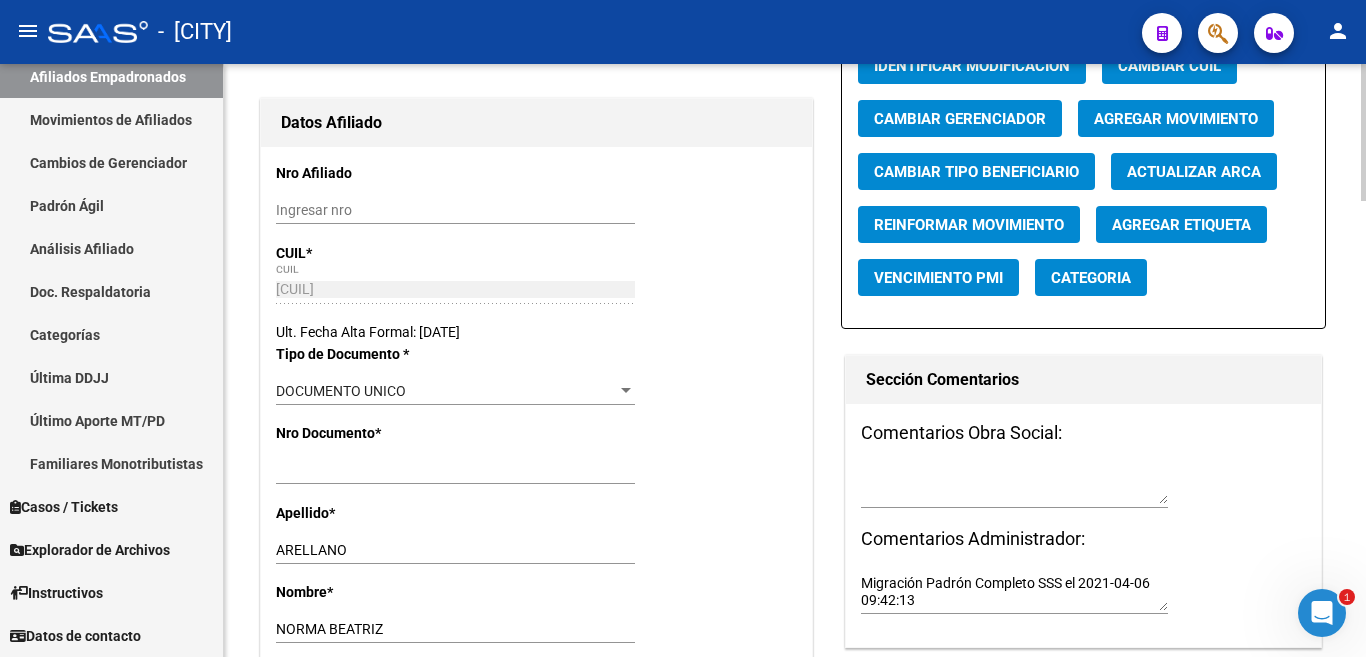 scroll, scrollTop: 0, scrollLeft: 0, axis: both 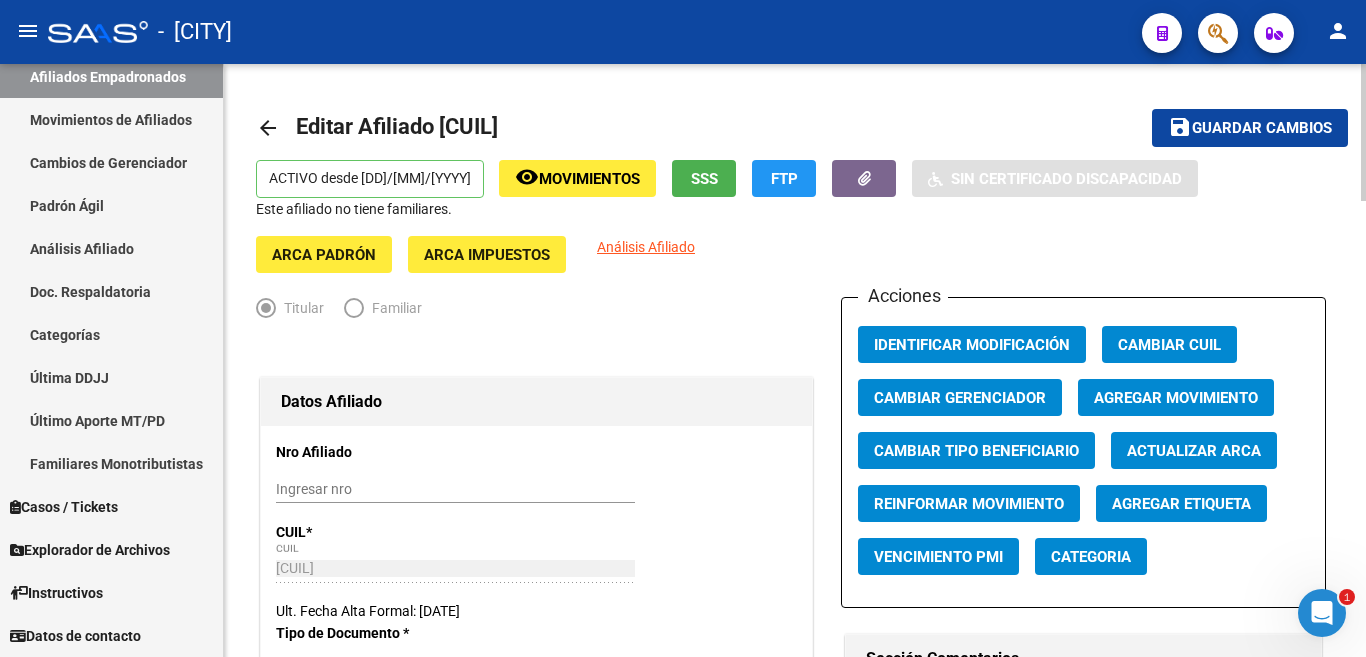 click on "Guardar cambios" 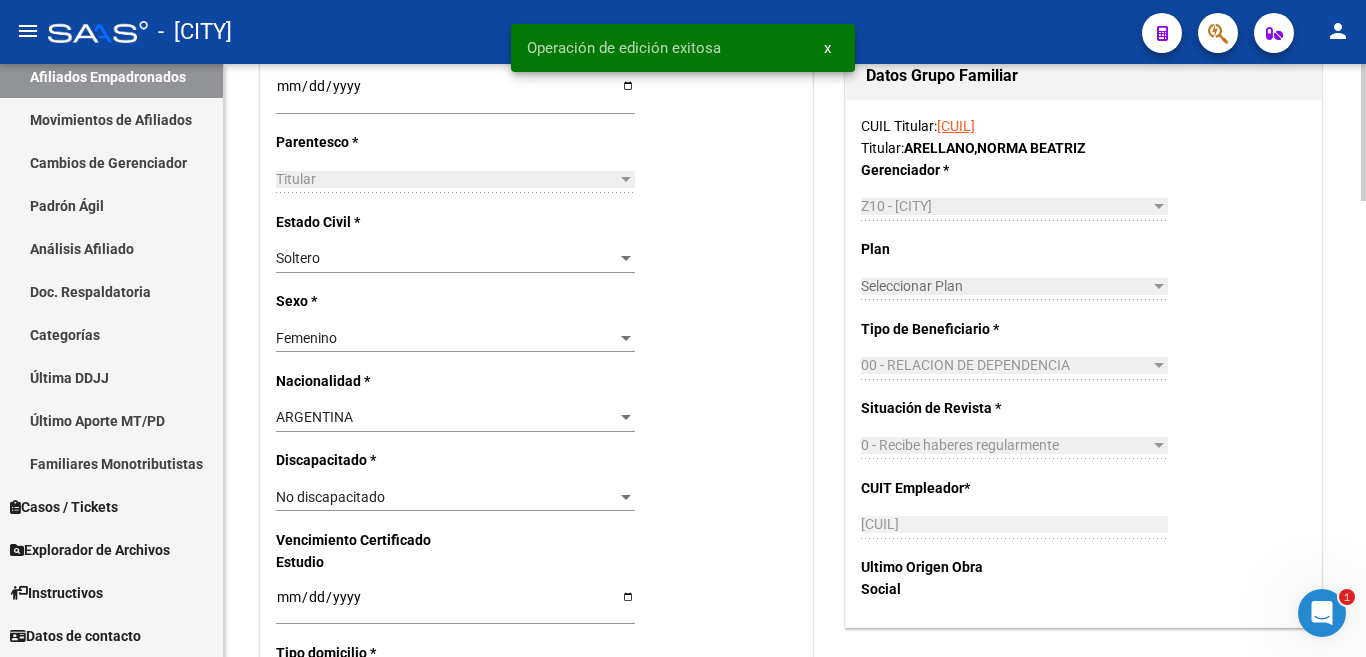 scroll, scrollTop: 1100, scrollLeft: 0, axis: vertical 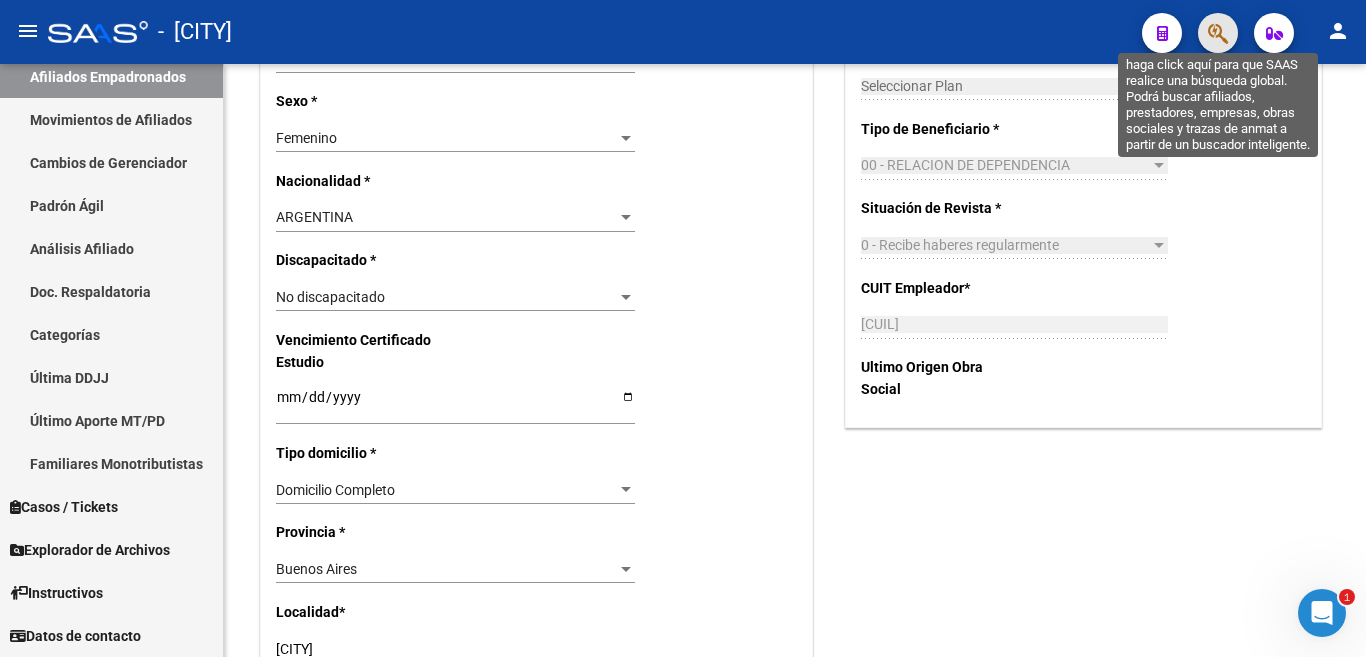 click 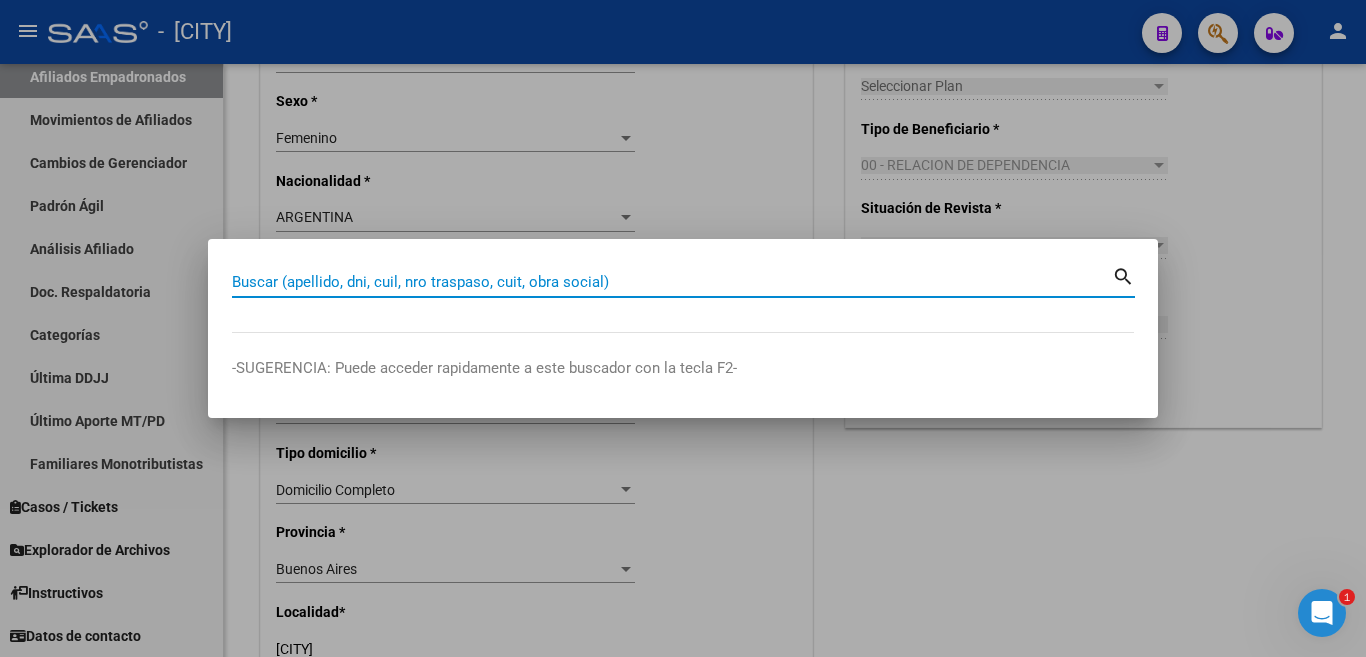 click on "Buscar (apellido, dni, cuil, nro traspaso, cuit, obra social)" at bounding box center (672, 282) 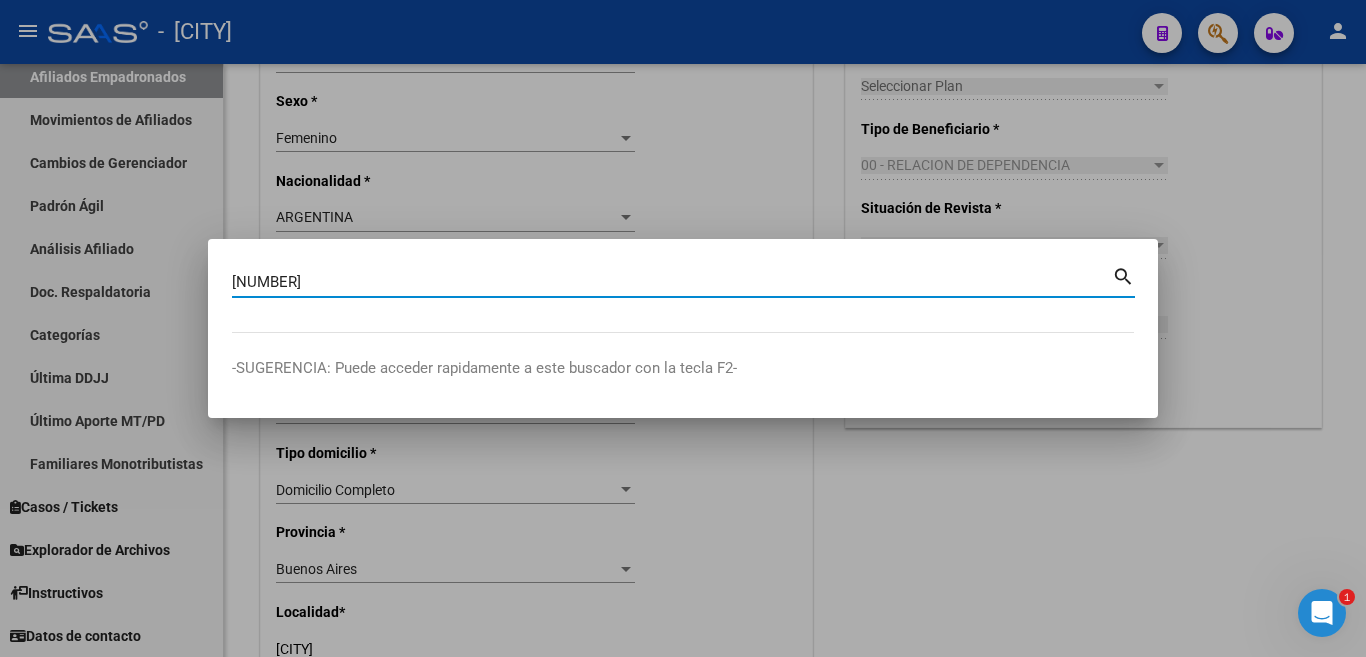 type on "[DOCUMENT]" 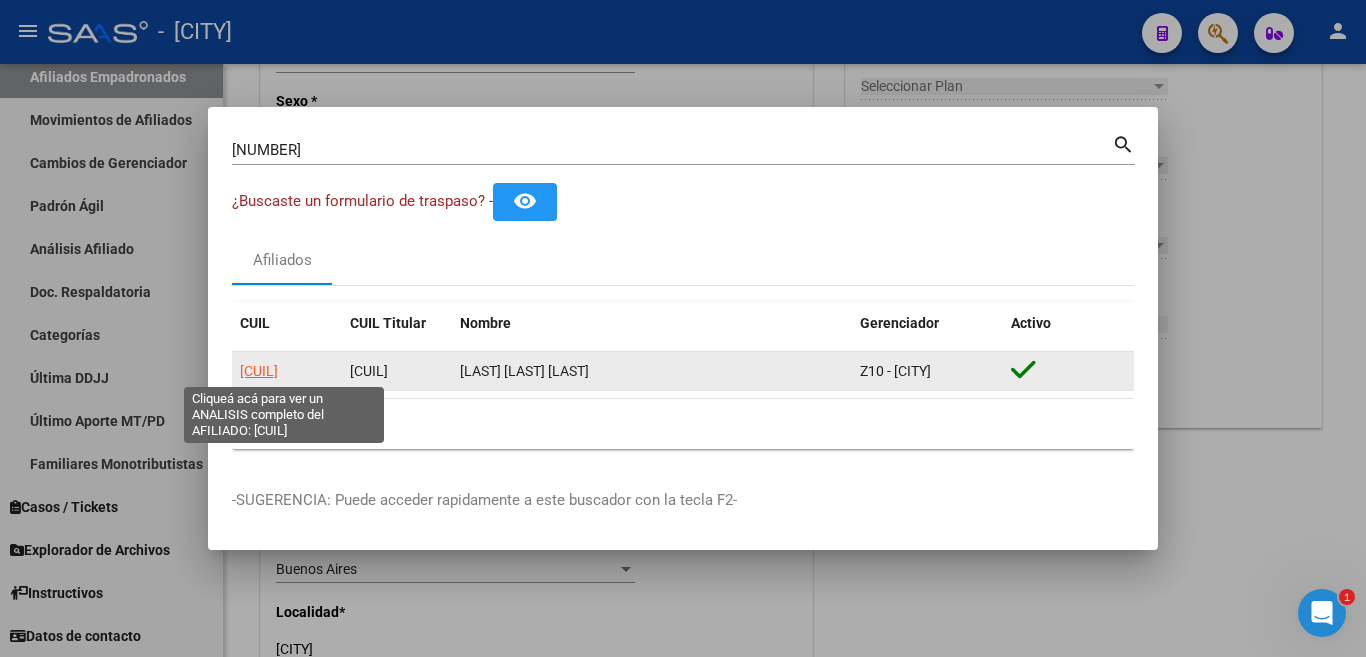 click on "[CUIL]" 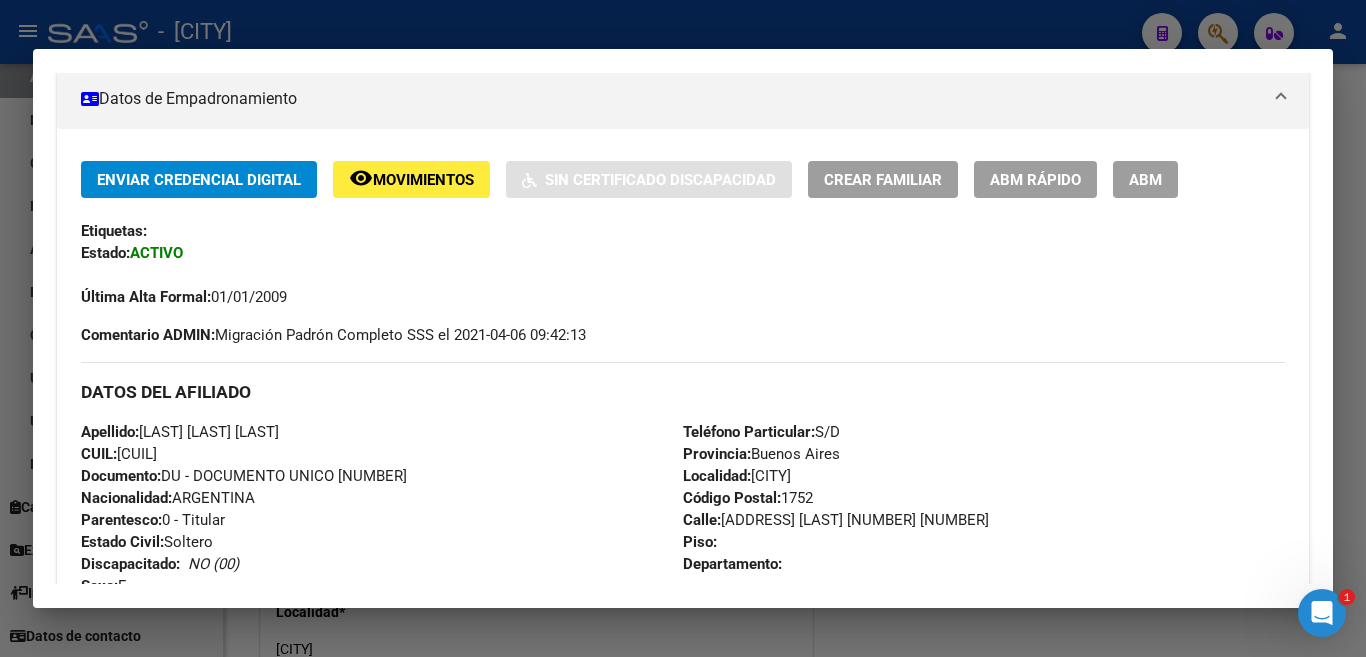 scroll, scrollTop: 100, scrollLeft: 0, axis: vertical 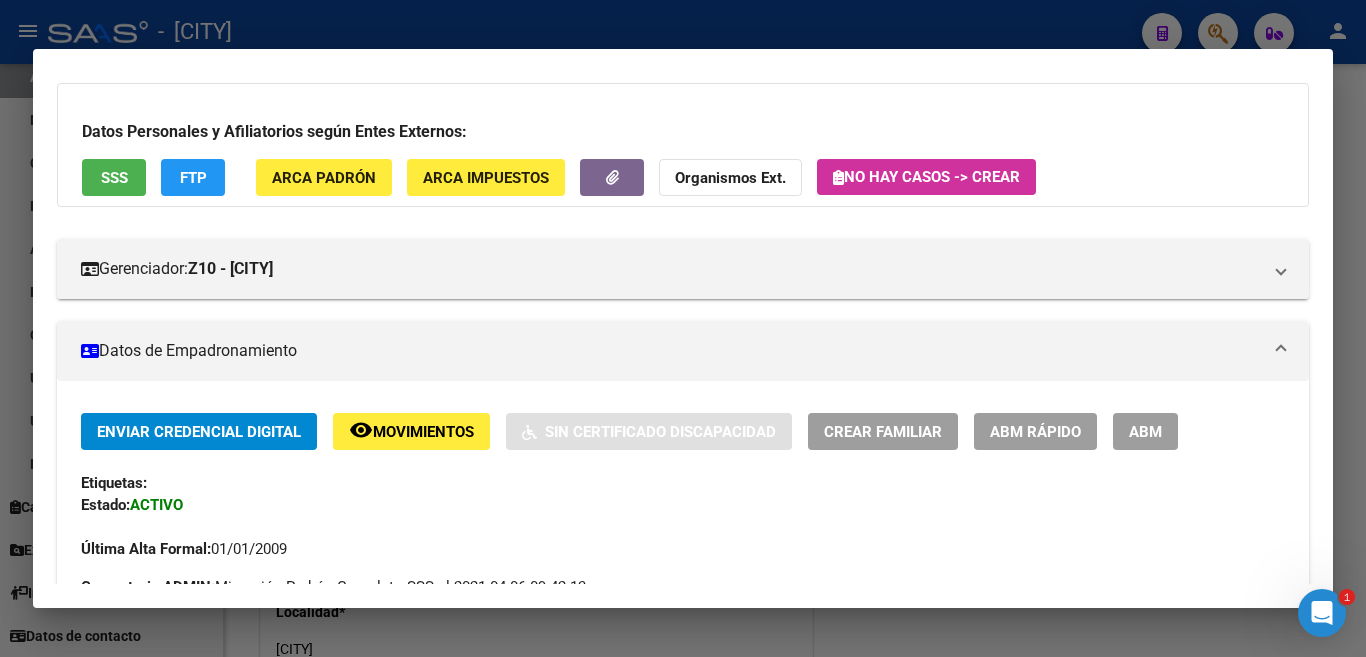 drag, startPoint x: 1146, startPoint y: 429, endPoint x: 1134, endPoint y: 476, distance: 48.507732 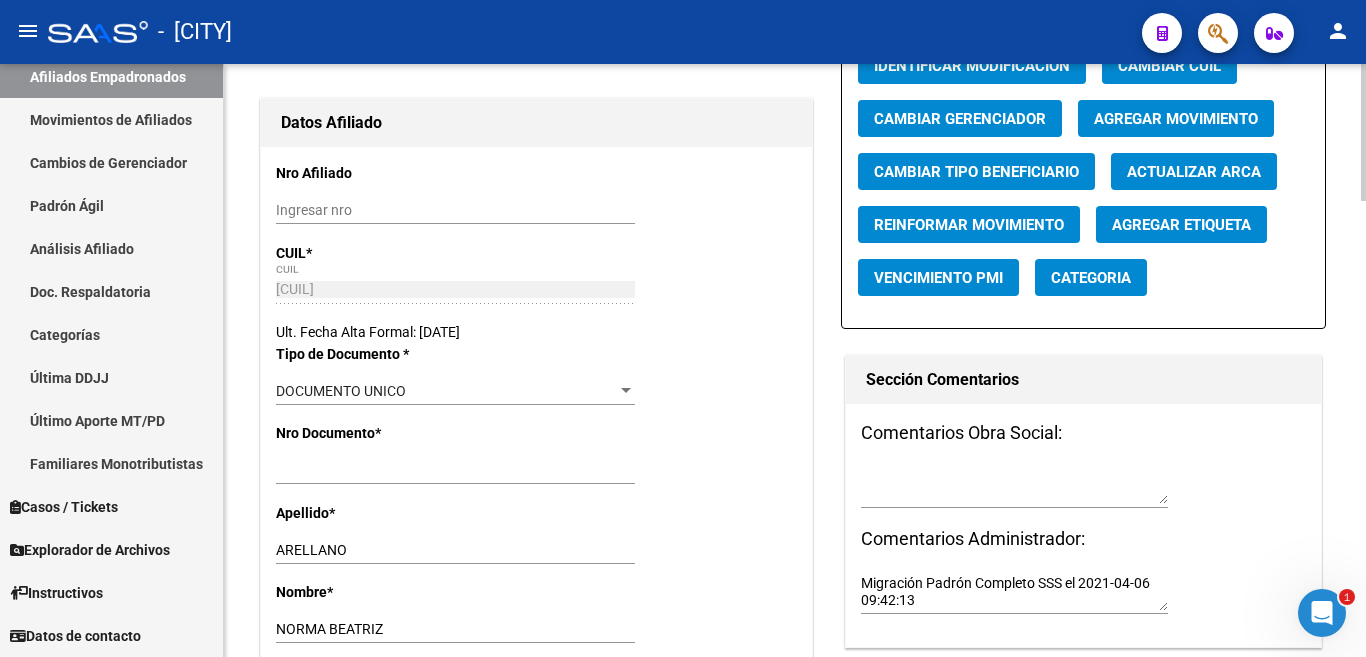 scroll, scrollTop: 0, scrollLeft: 0, axis: both 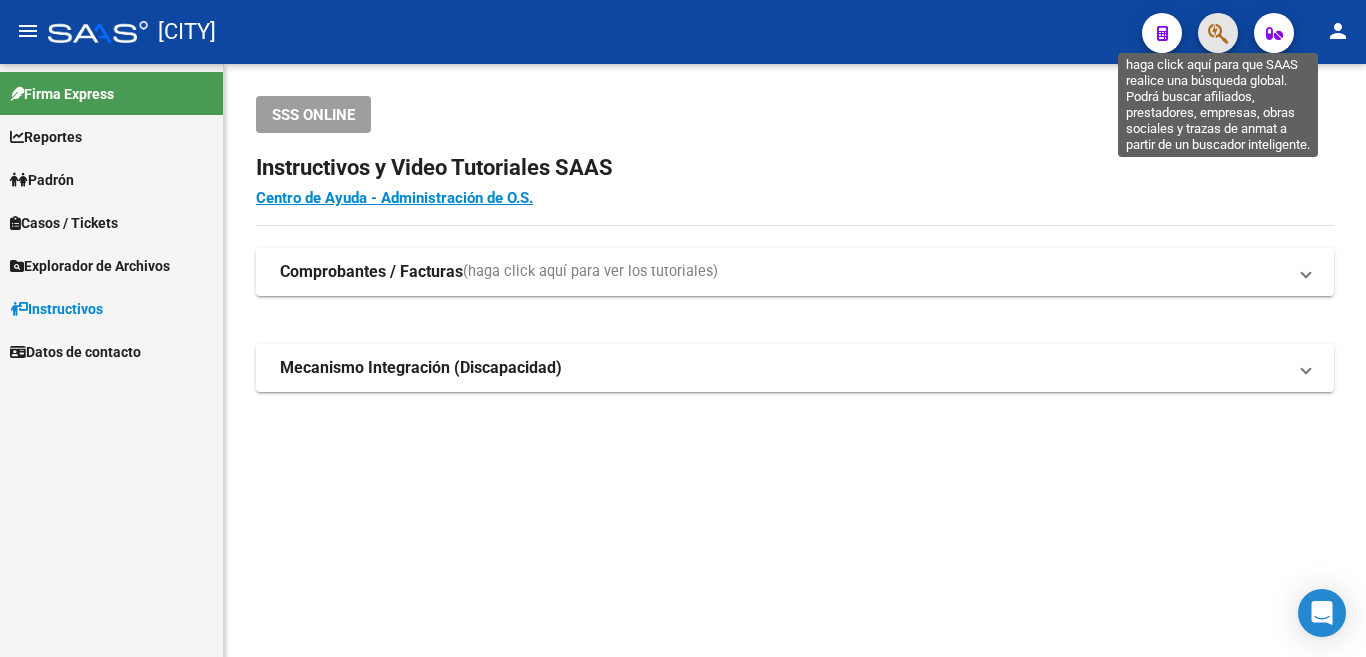 click 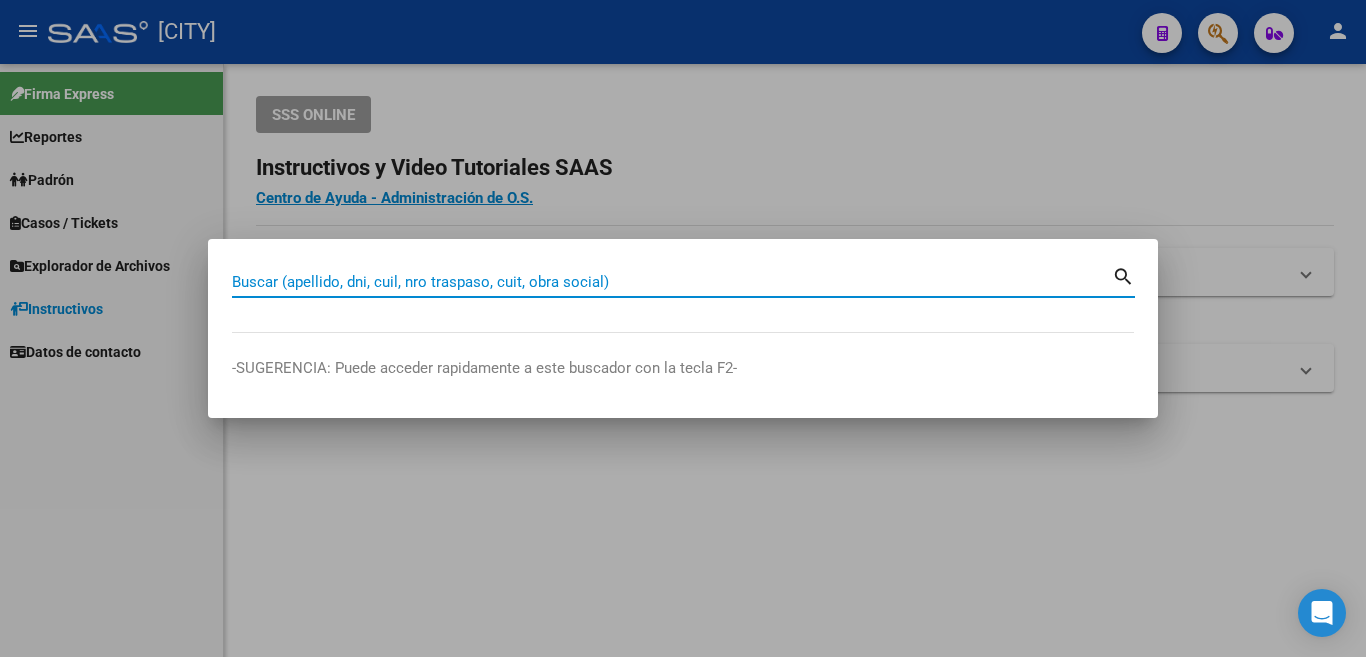 click on "Buscar (apellido, dni, cuil, nro traspaso, cuit, obra social)" at bounding box center [672, 282] 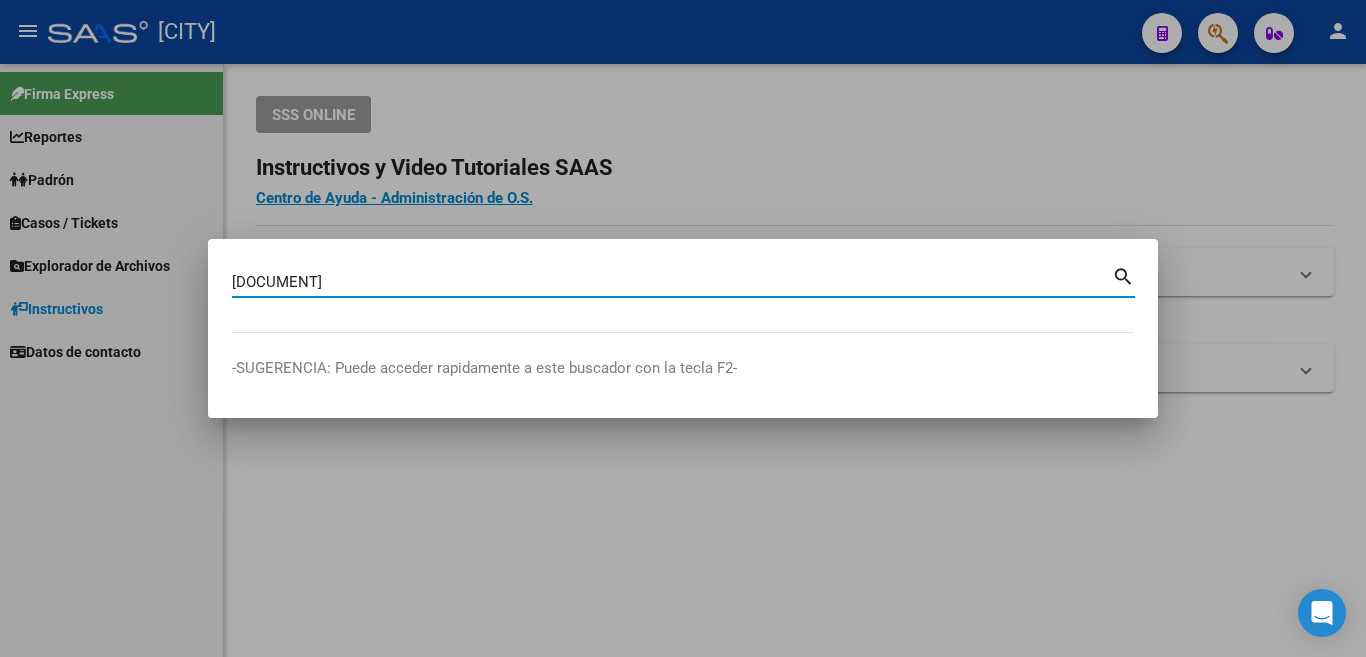 type on "[DOCUMENT]" 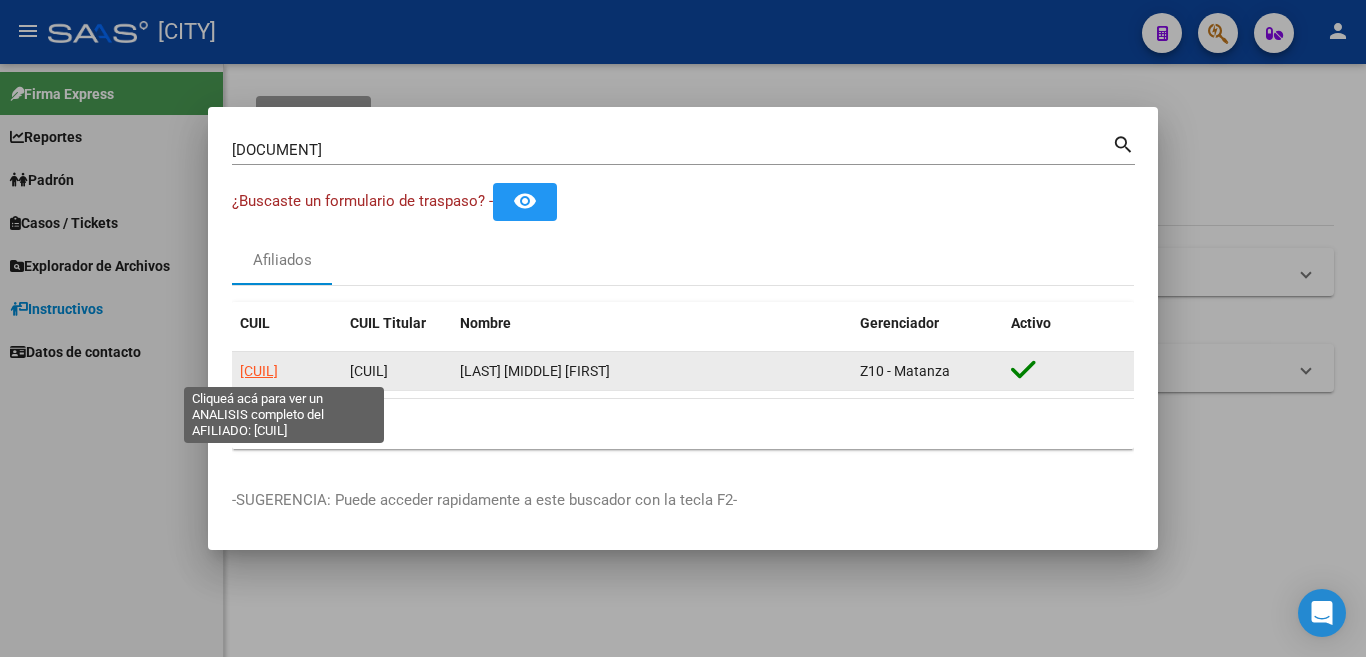 click on "[CUIL]" 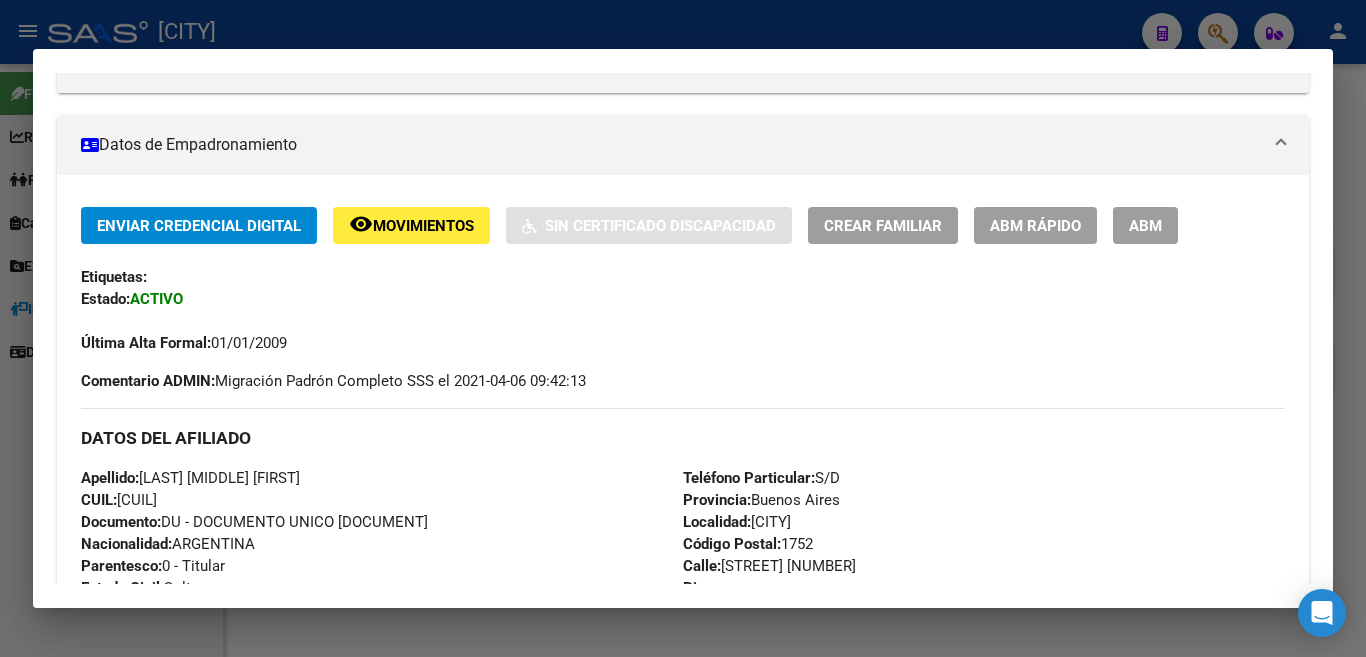 scroll, scrollTop: 300, scrollLeft: 0, axis: vertical 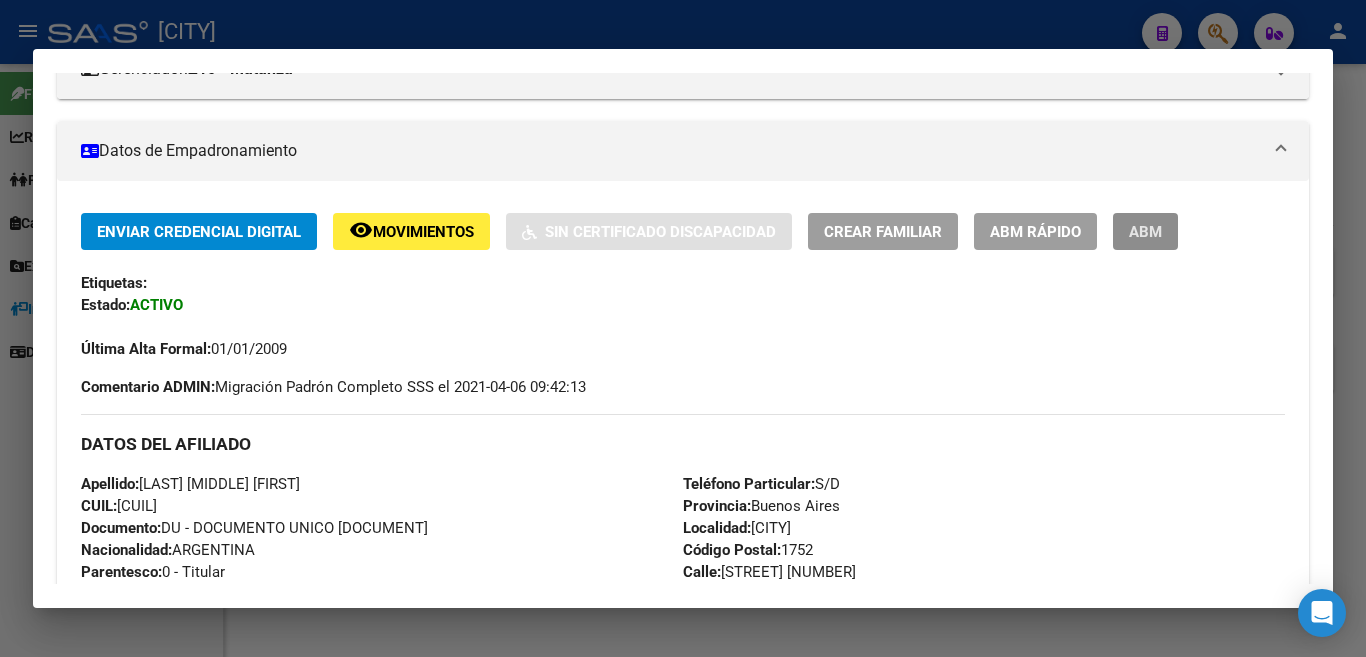click on "ABM" at bounding box center [1145, 232] 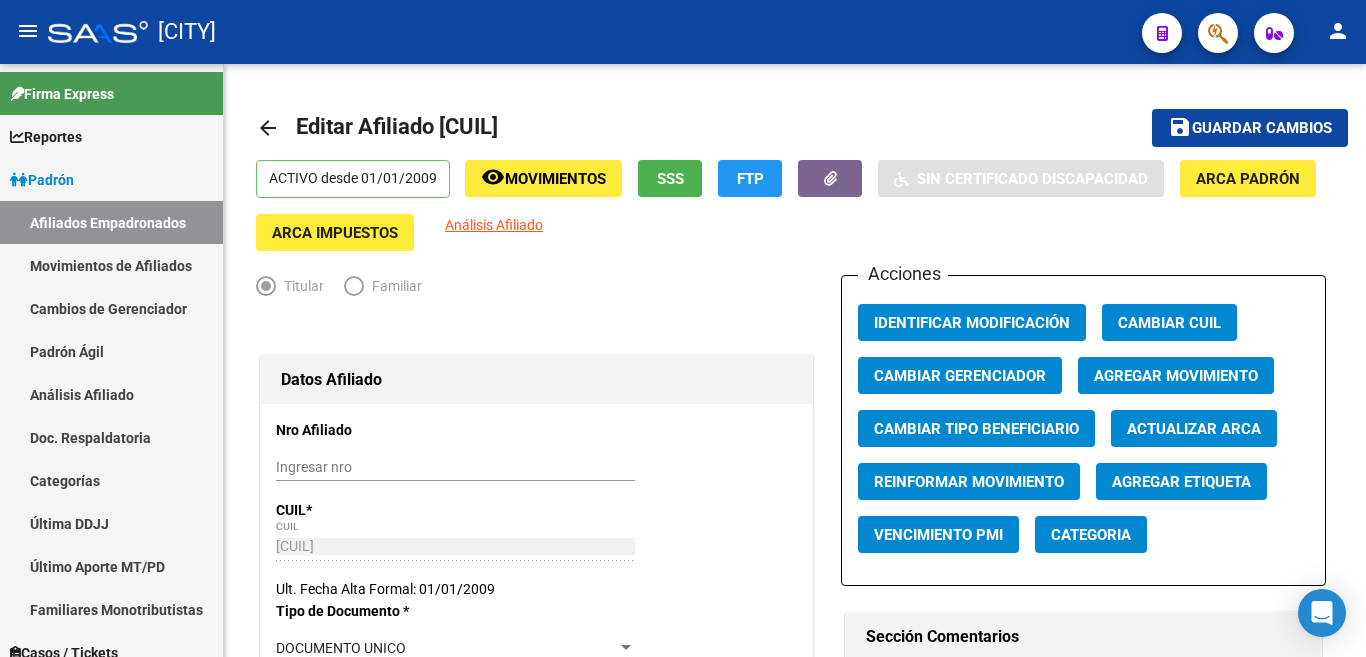 radio on "true" 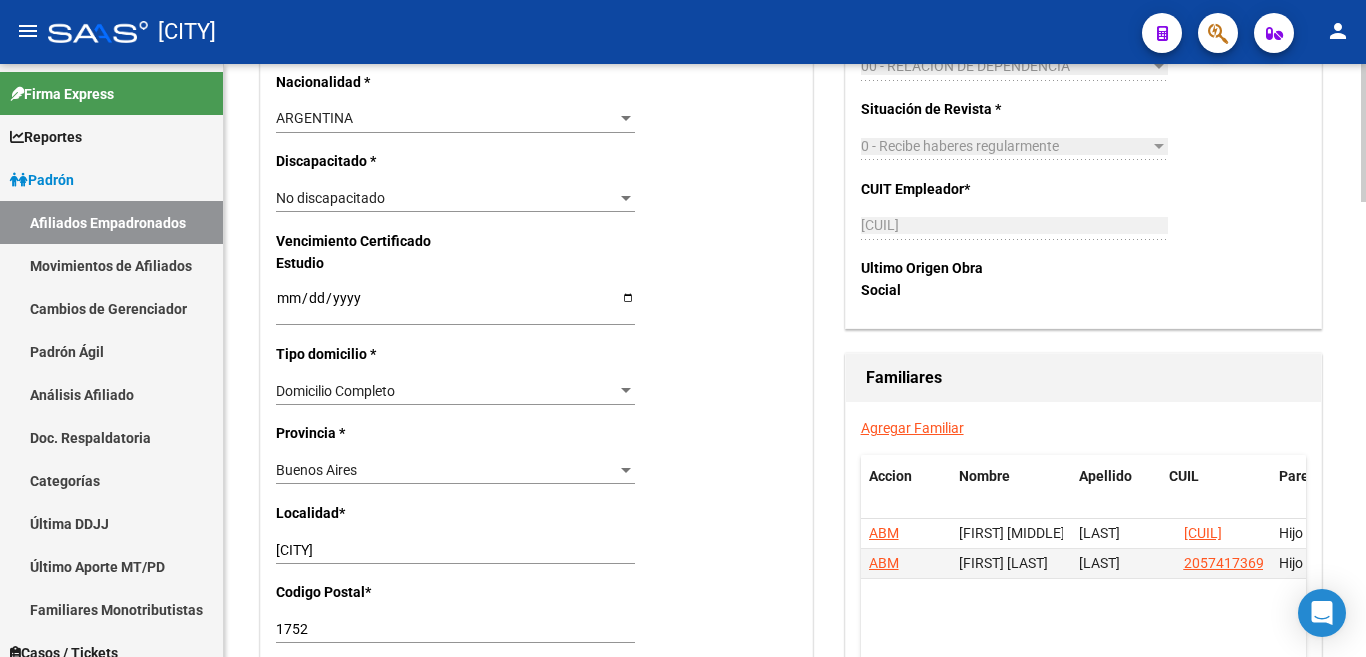scroll, scrollTop: 1200, scrollLeft: 0, axis: vertical 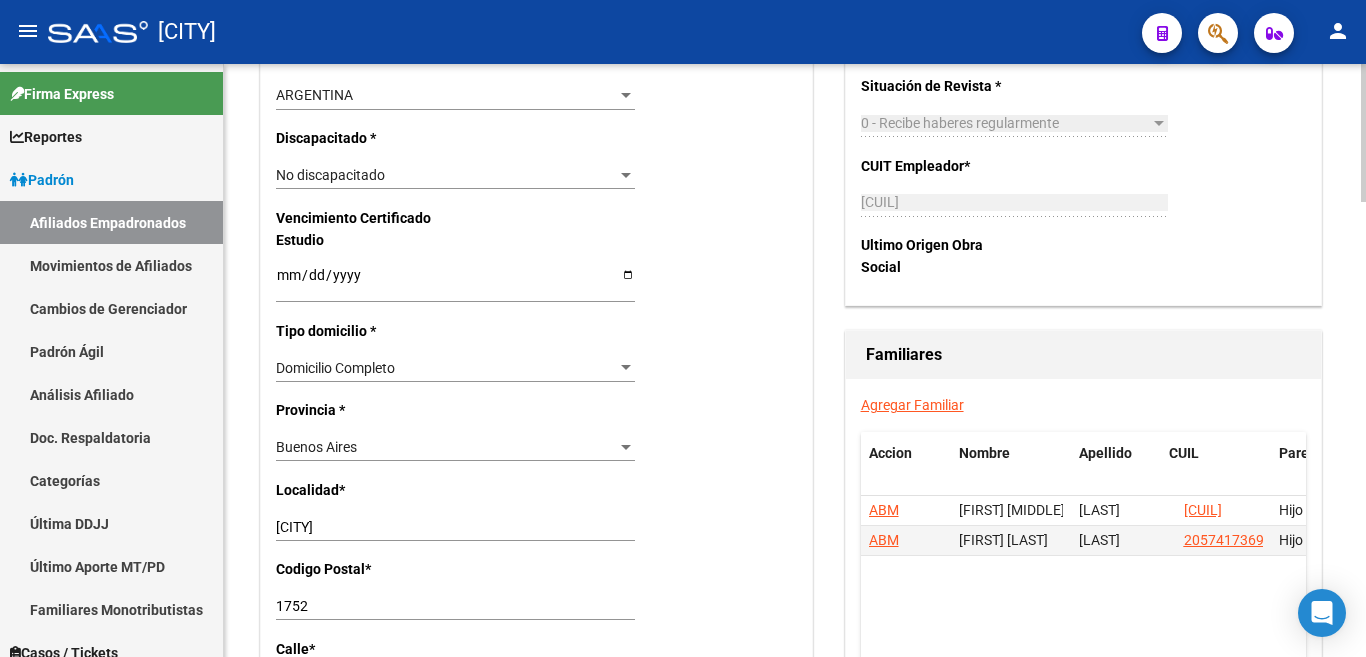 click on "Agregar Familiar" 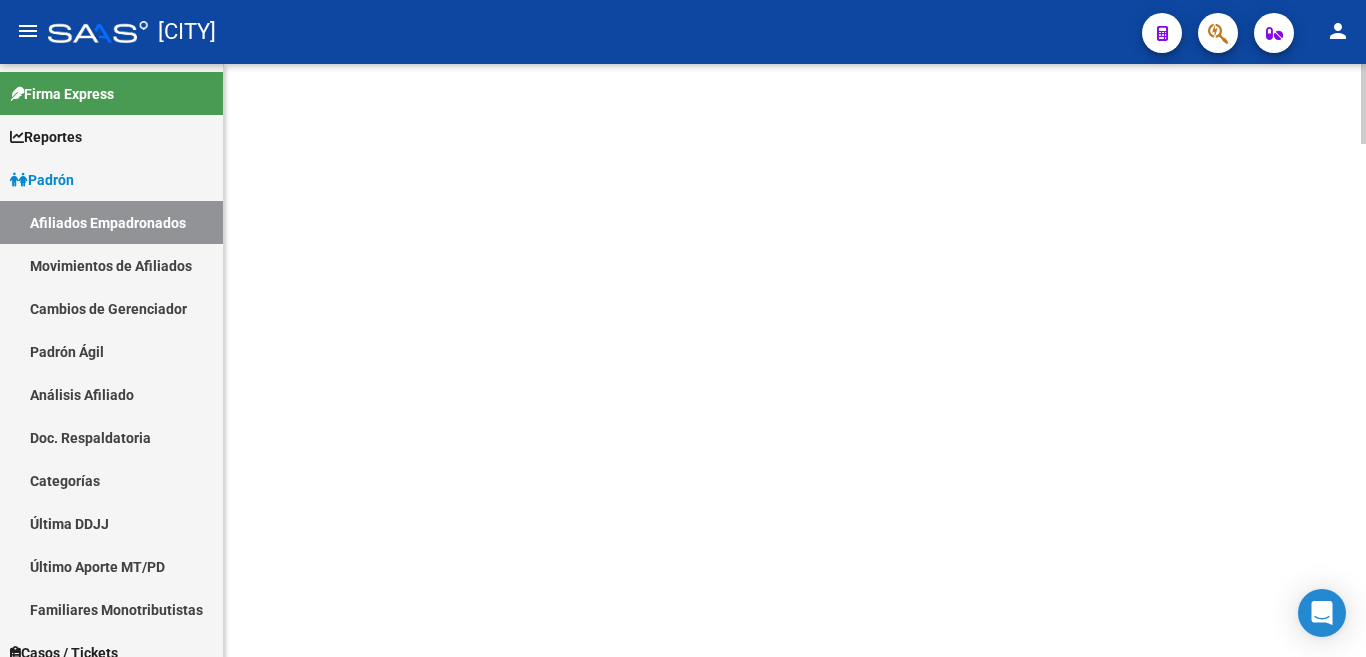 scroll, scrollTop: 0, scrollLeft: 0, axis: both 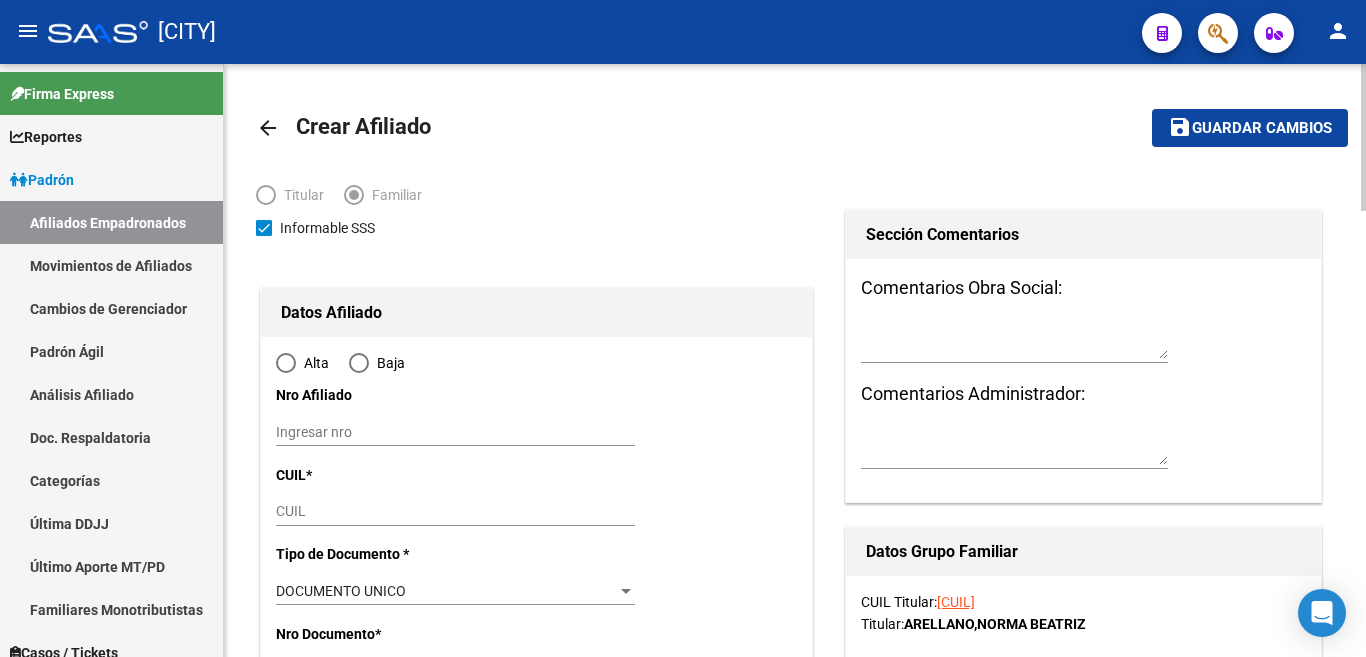 type on "[CITY]" 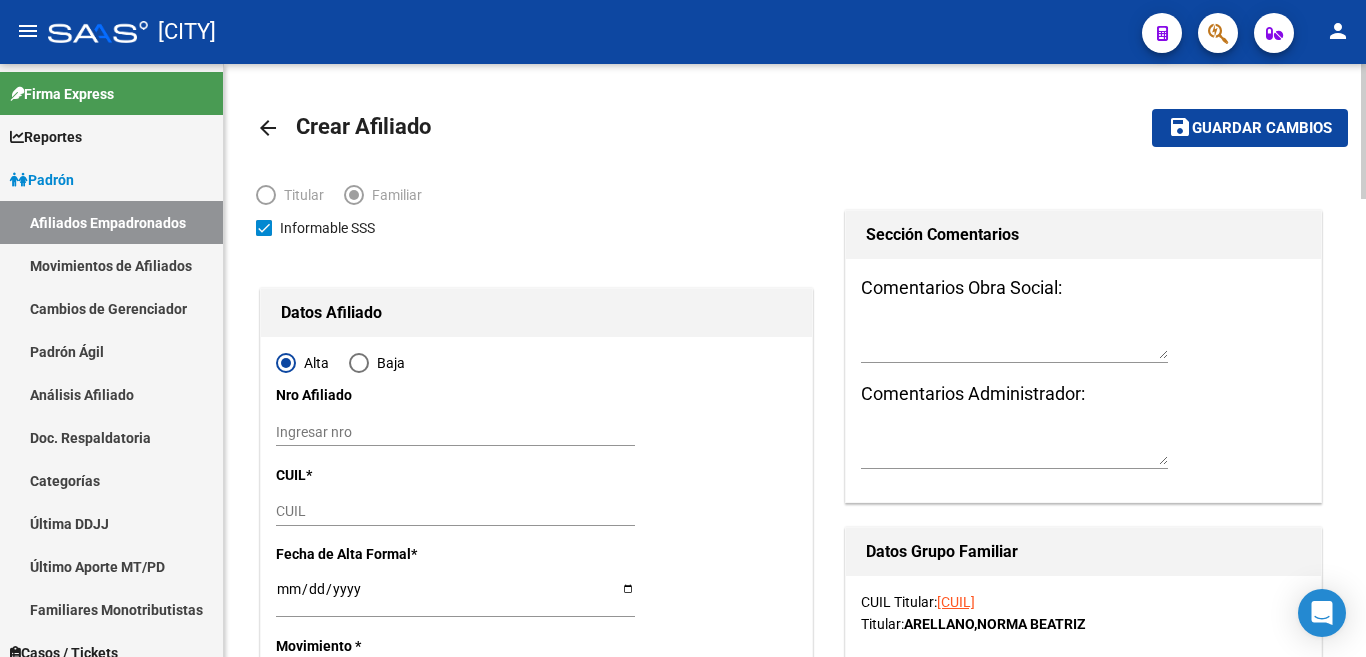 type on "[CUIL]" 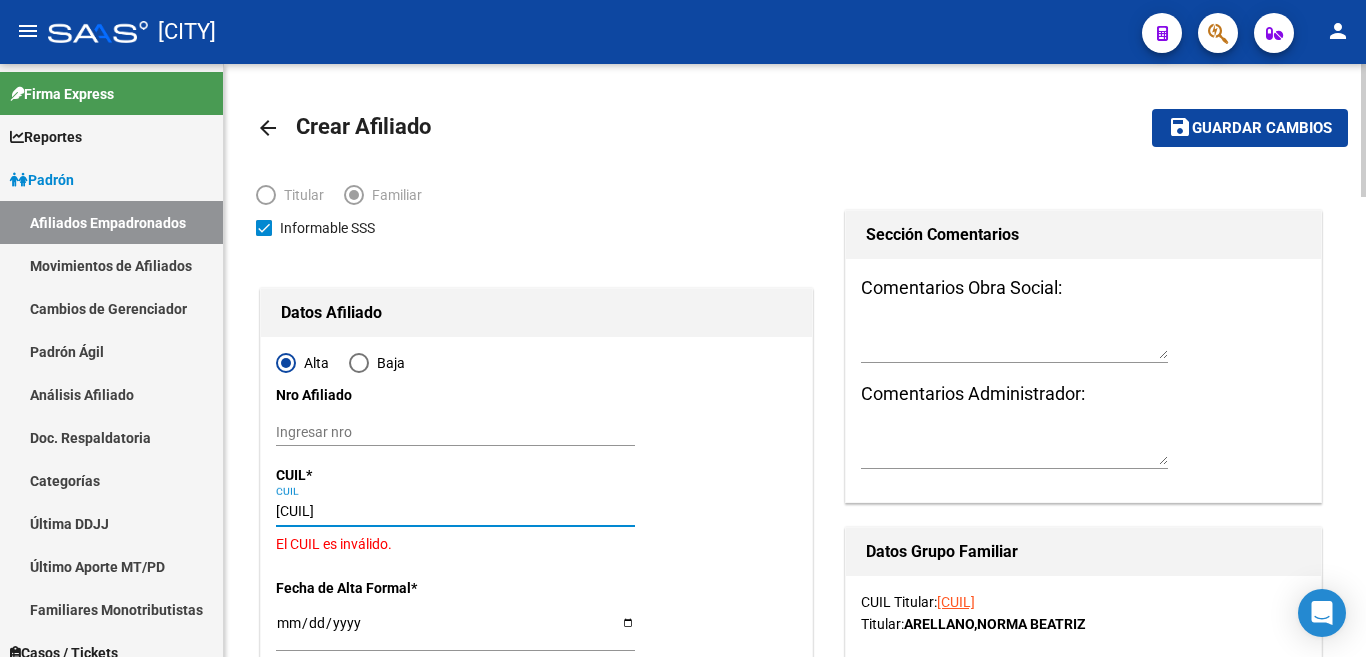 type on "[CUIL]" 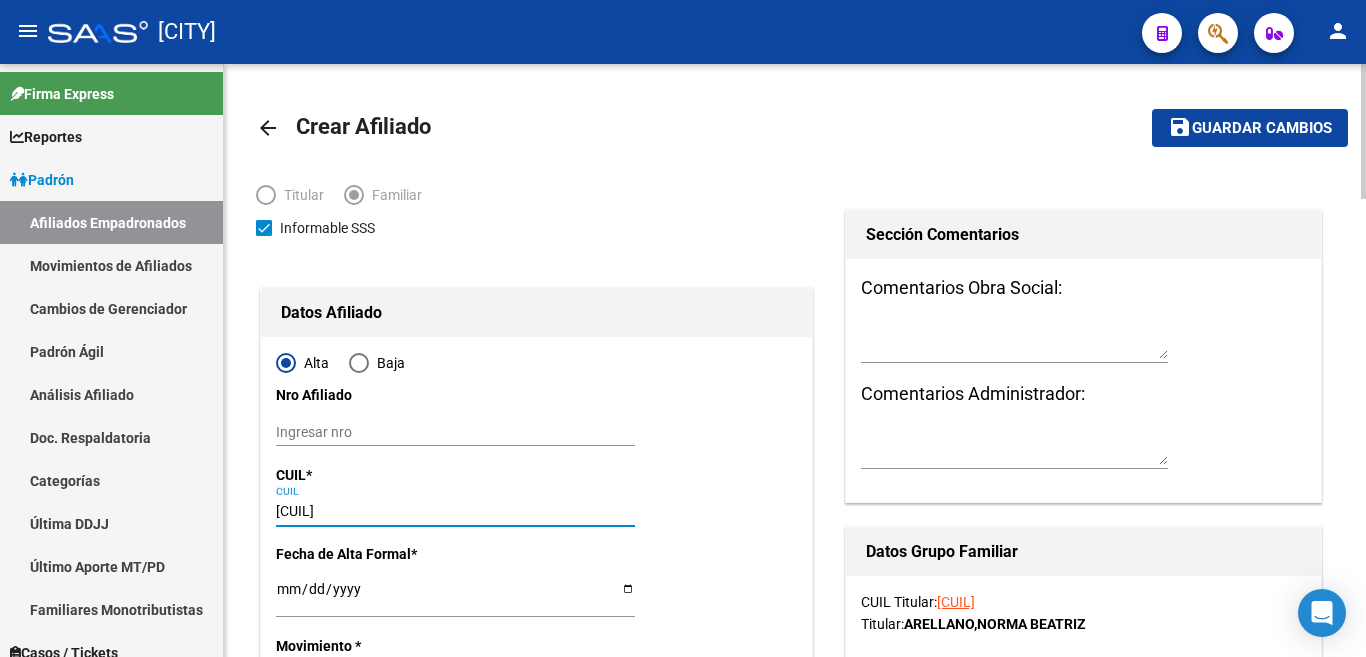 type on "[NUMBER]" 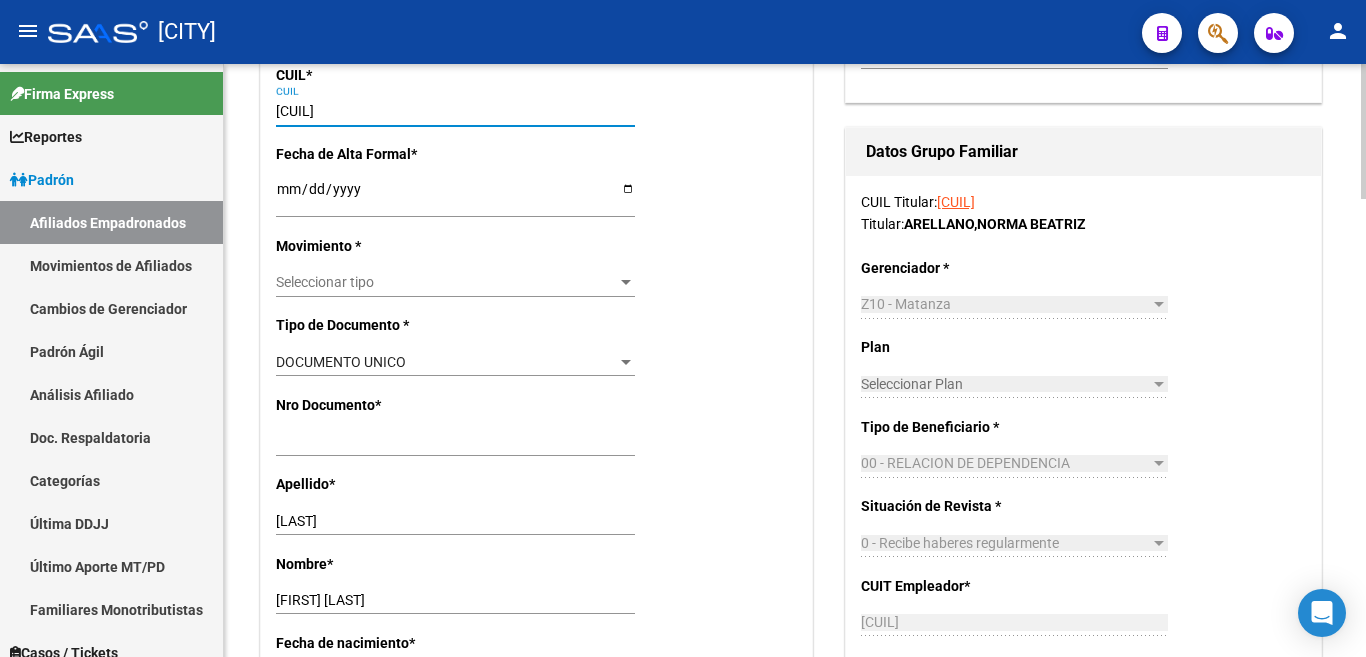 type on "[CUIL]" 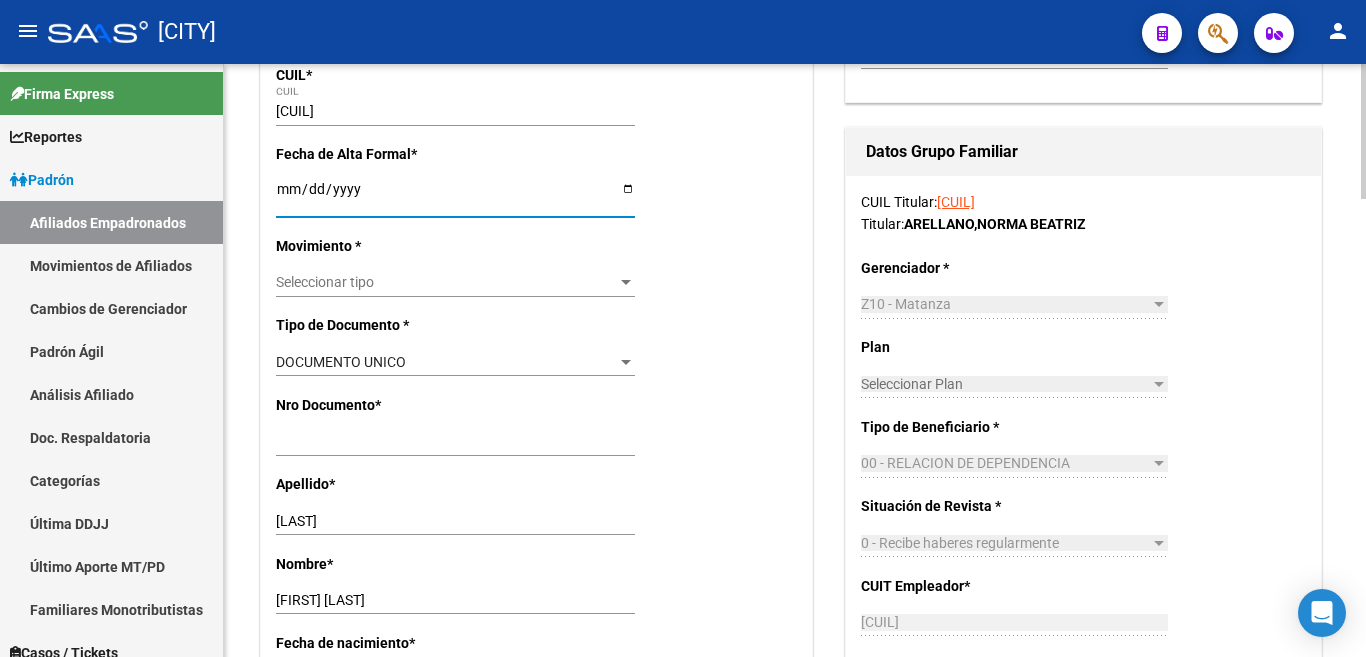 click on "Ingresar fecha" at bounding box center (455, 196) 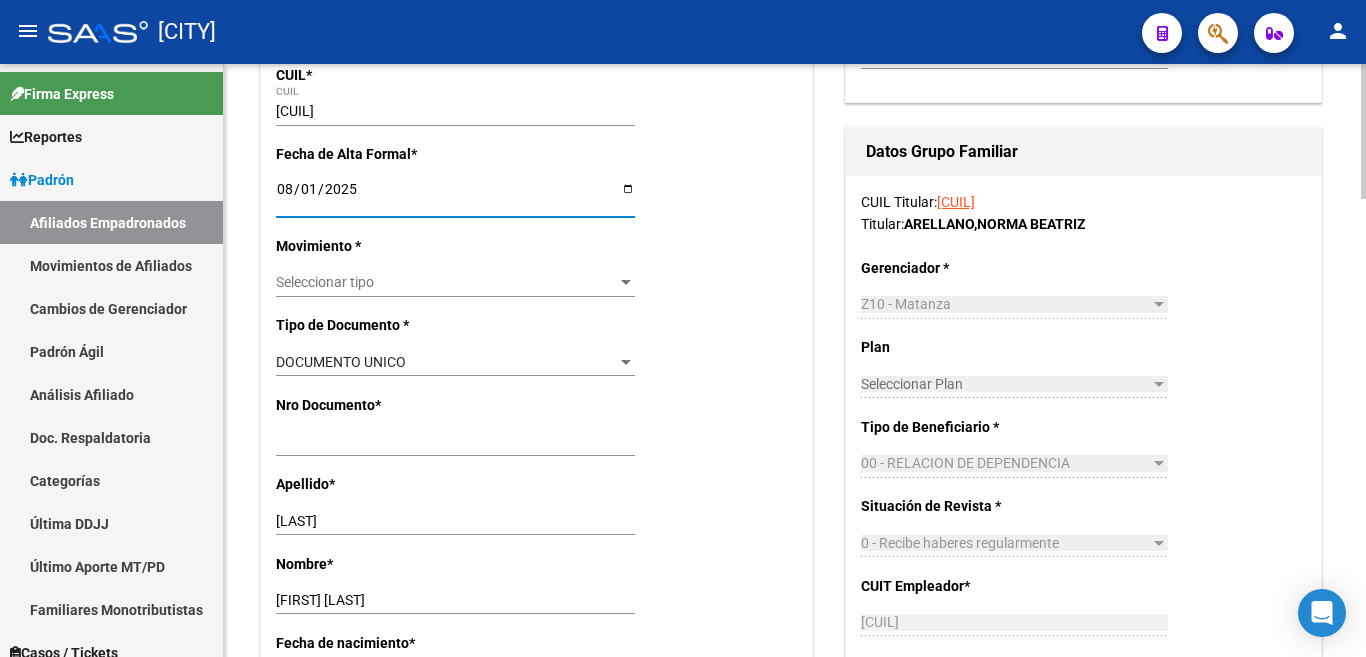 click on "Seleccionar tipo" at bounding box center [446, 282] 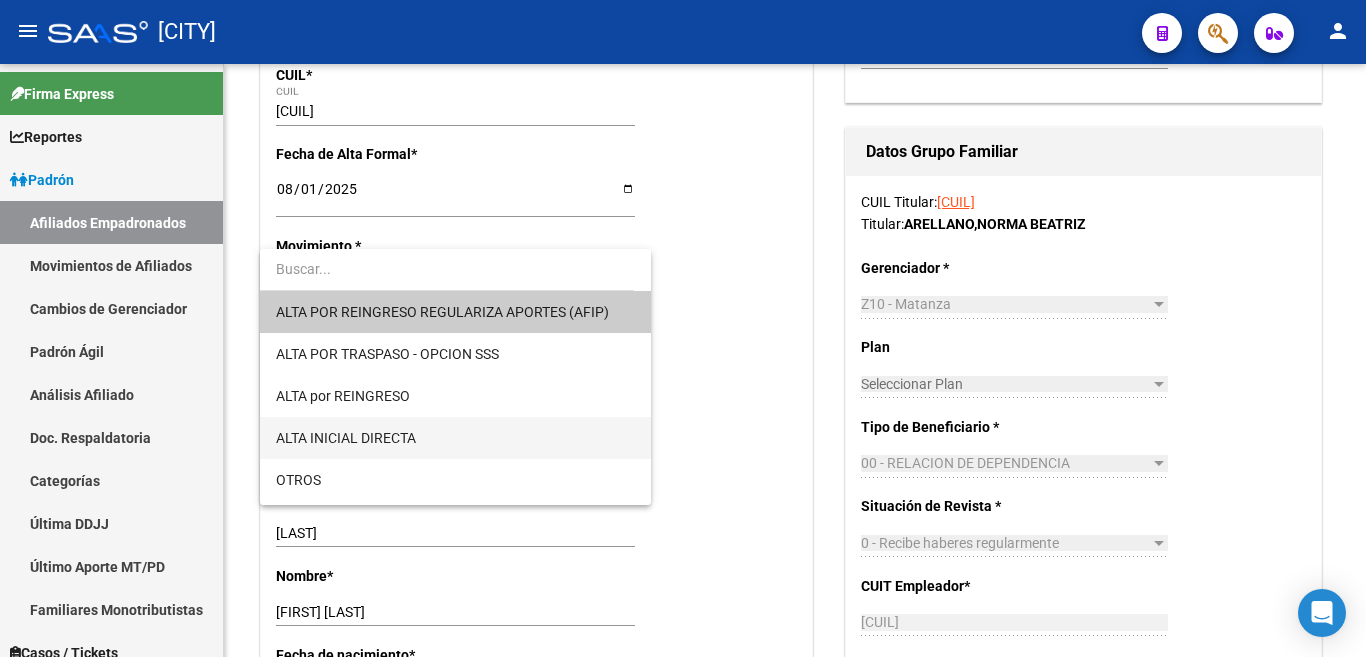 click on "ALTA INICIAL DIRECTA" at bounding box center [455, 438] 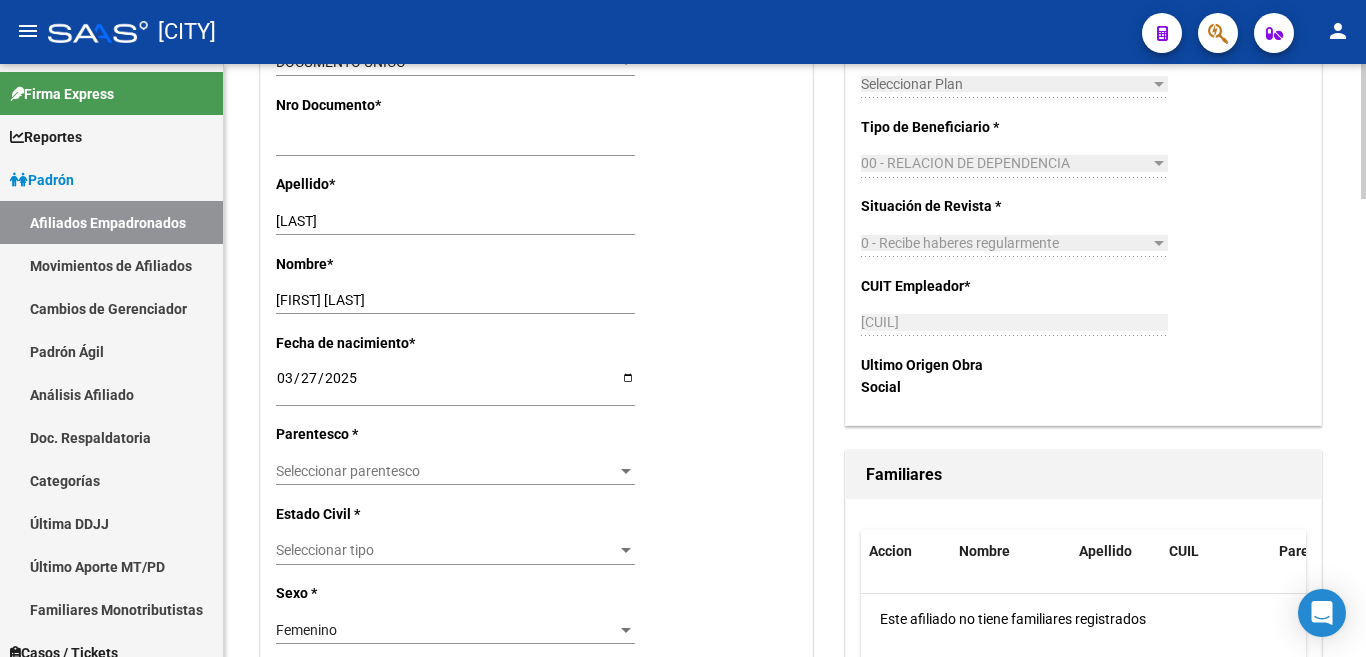 scroll, scrollTop: 800, scrollLeft: 0, axis: vertical 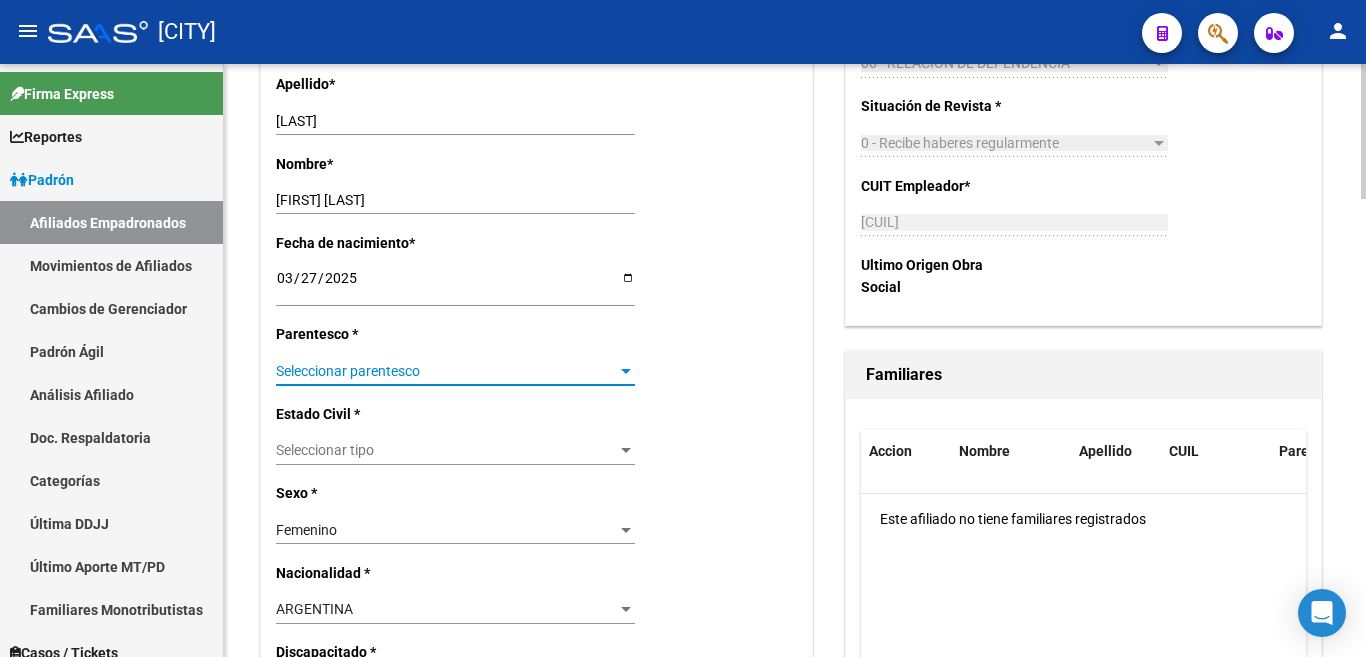 click at bounding box center (626, 371) 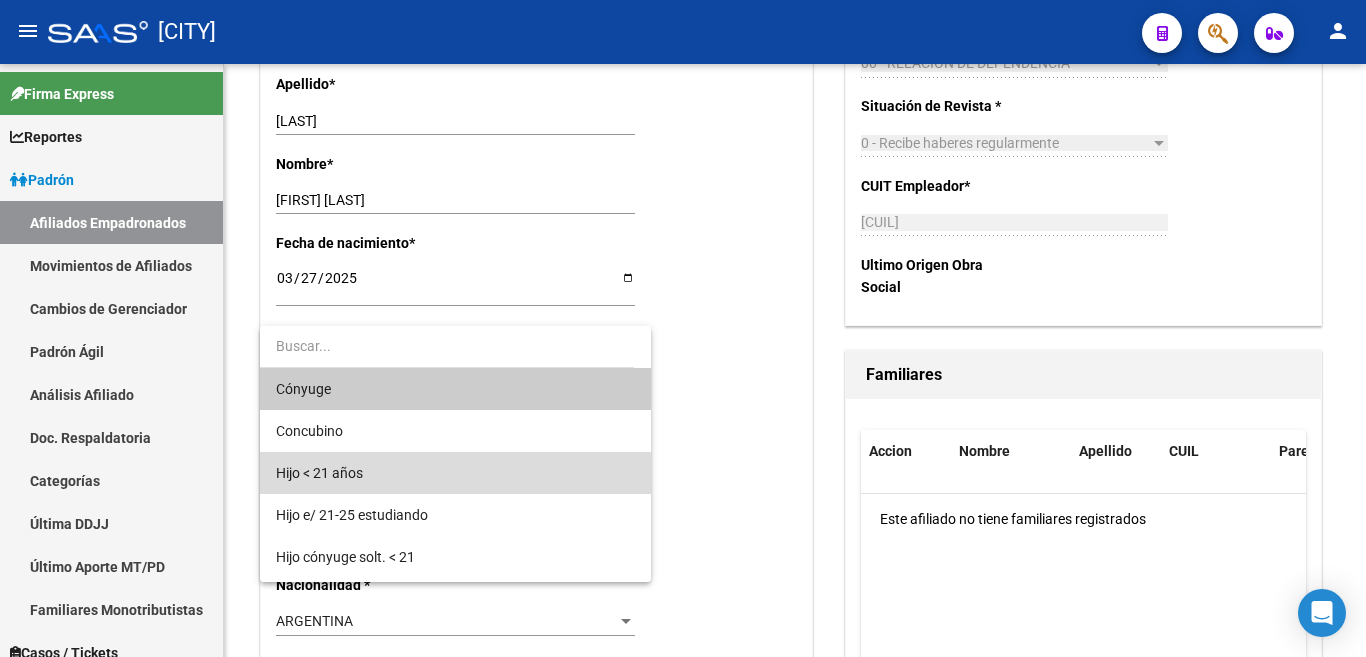 click on "Hijo < 21 años" at bounding box center (455, 473) 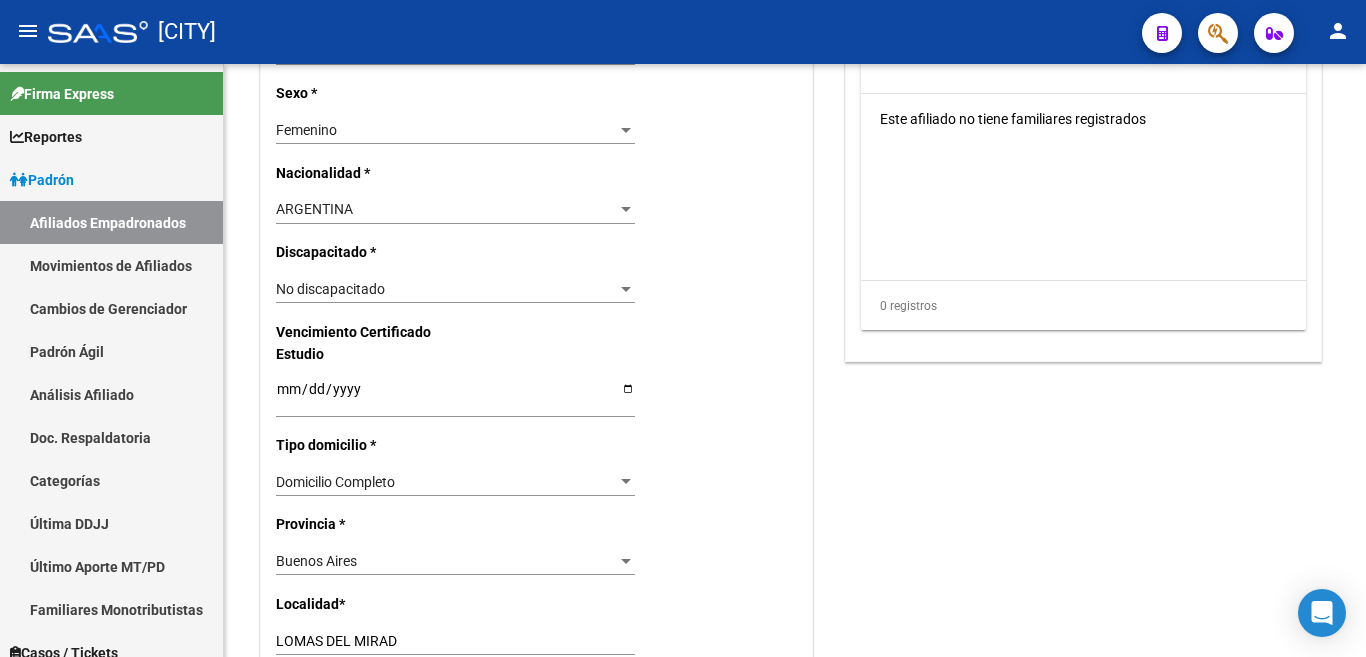 scroll, scrollTop: 1400, scrollLeft: 0, axis: vertical 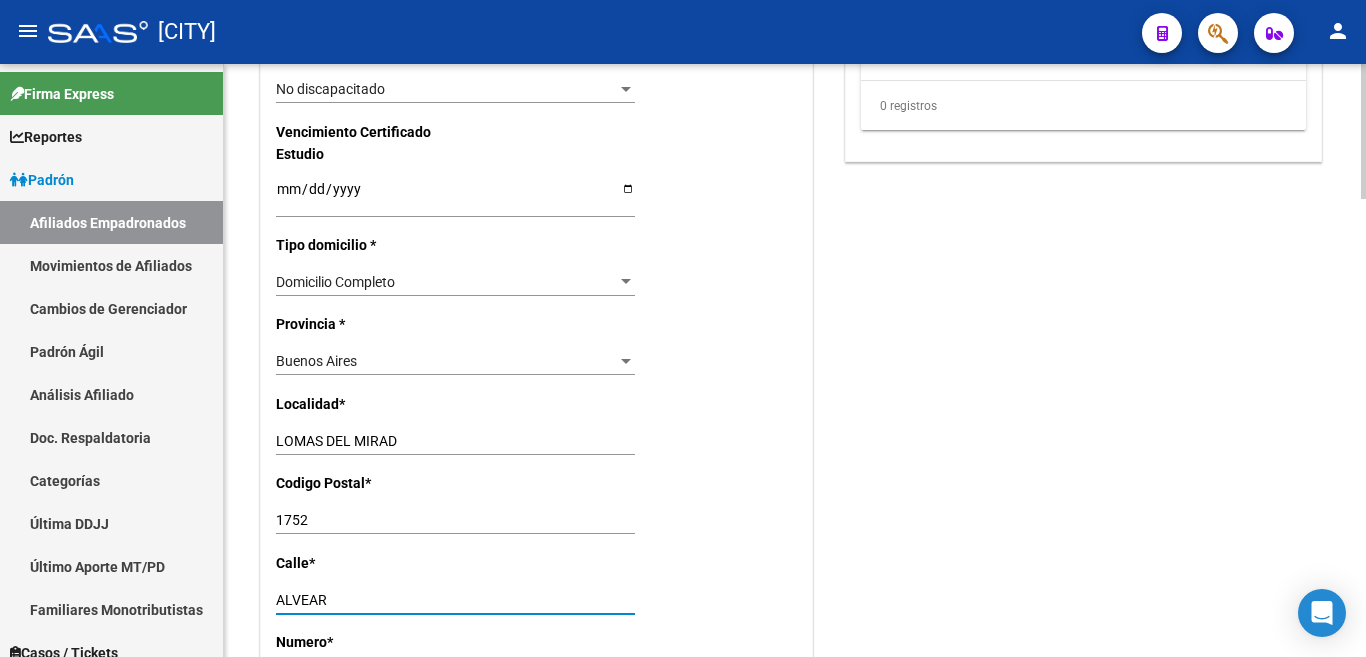 click on "ALVEAR" at bounding box center [455, 600] 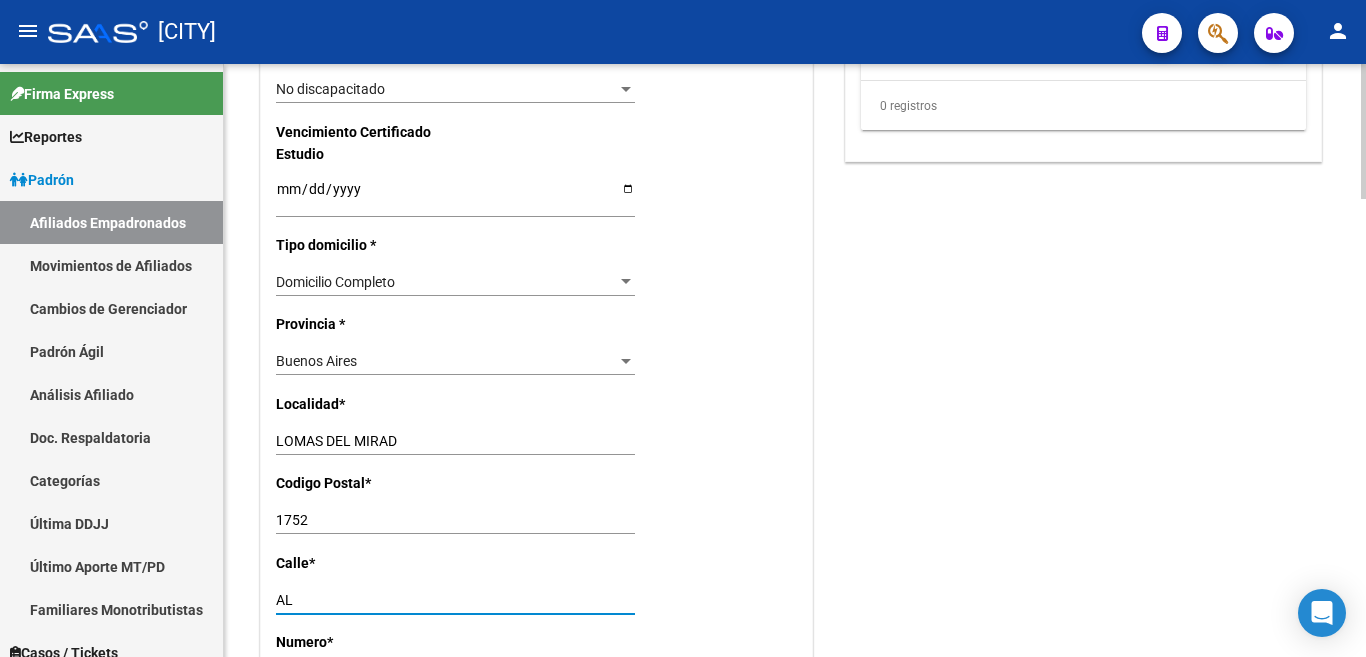 type on "A" 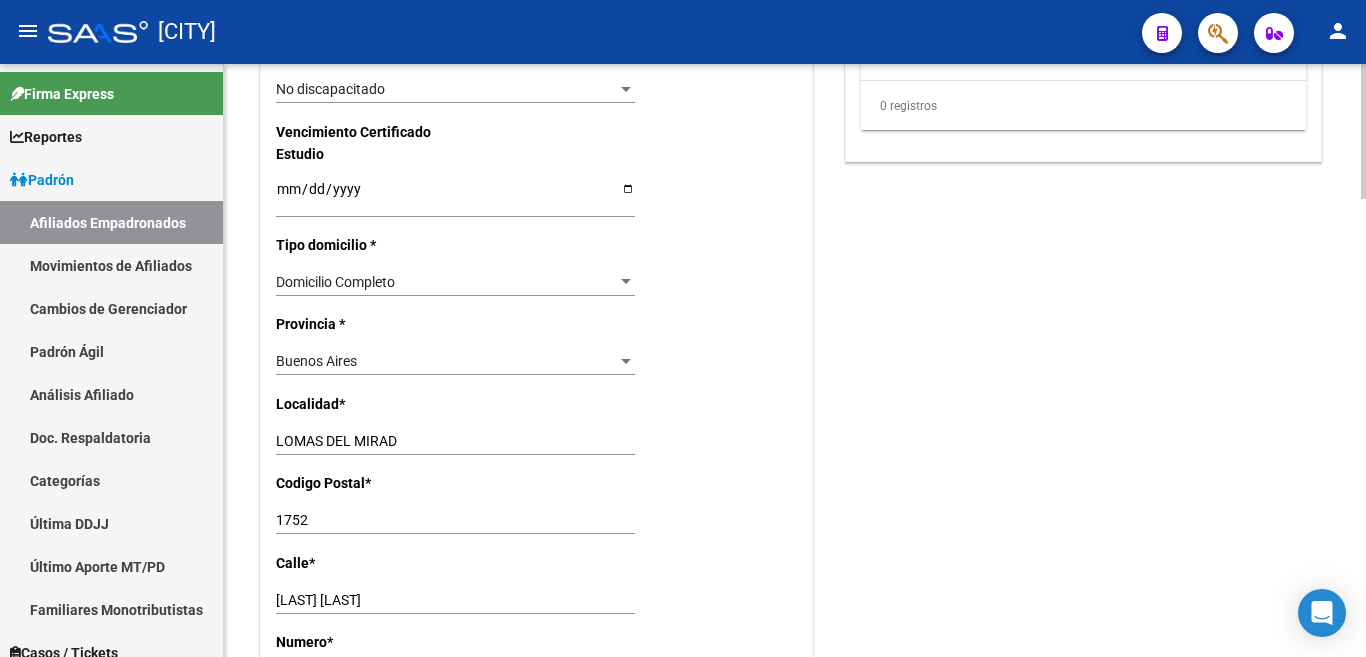 scroll, scrollTop: 1500, scrollLeft: 0, axis: vertical 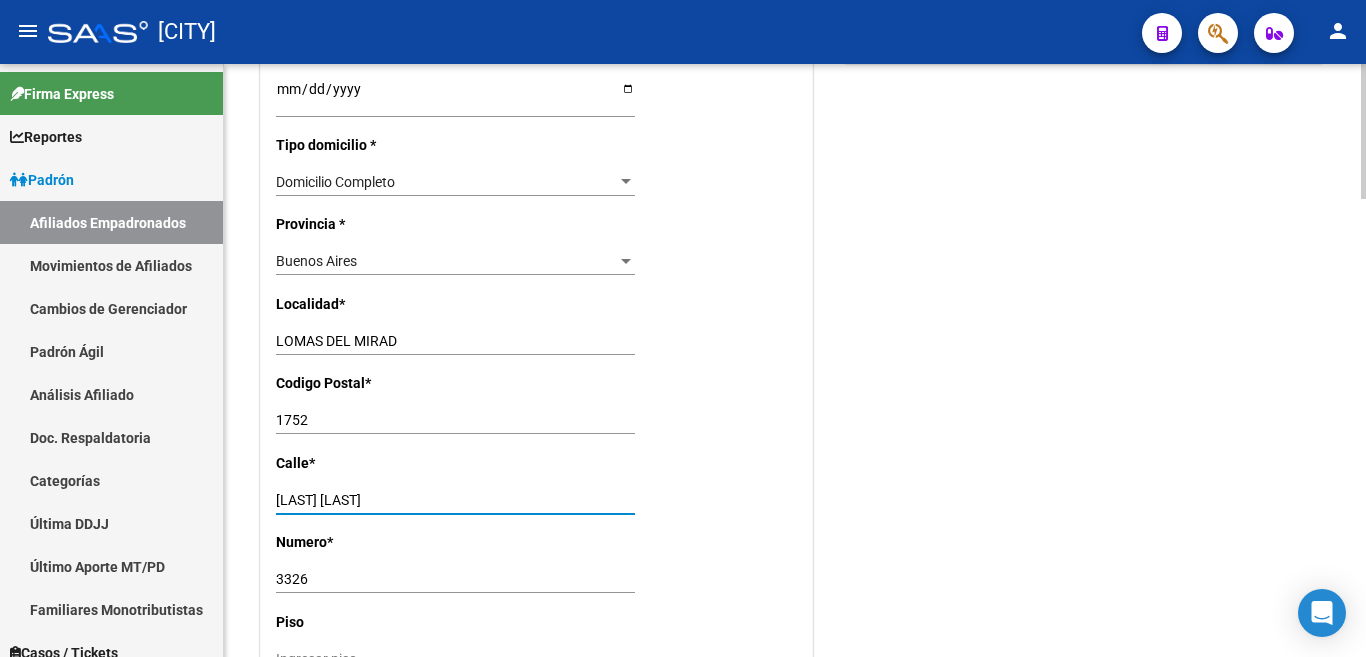 click on "[LAST] [LAST]" at bounding box center (455, 500) 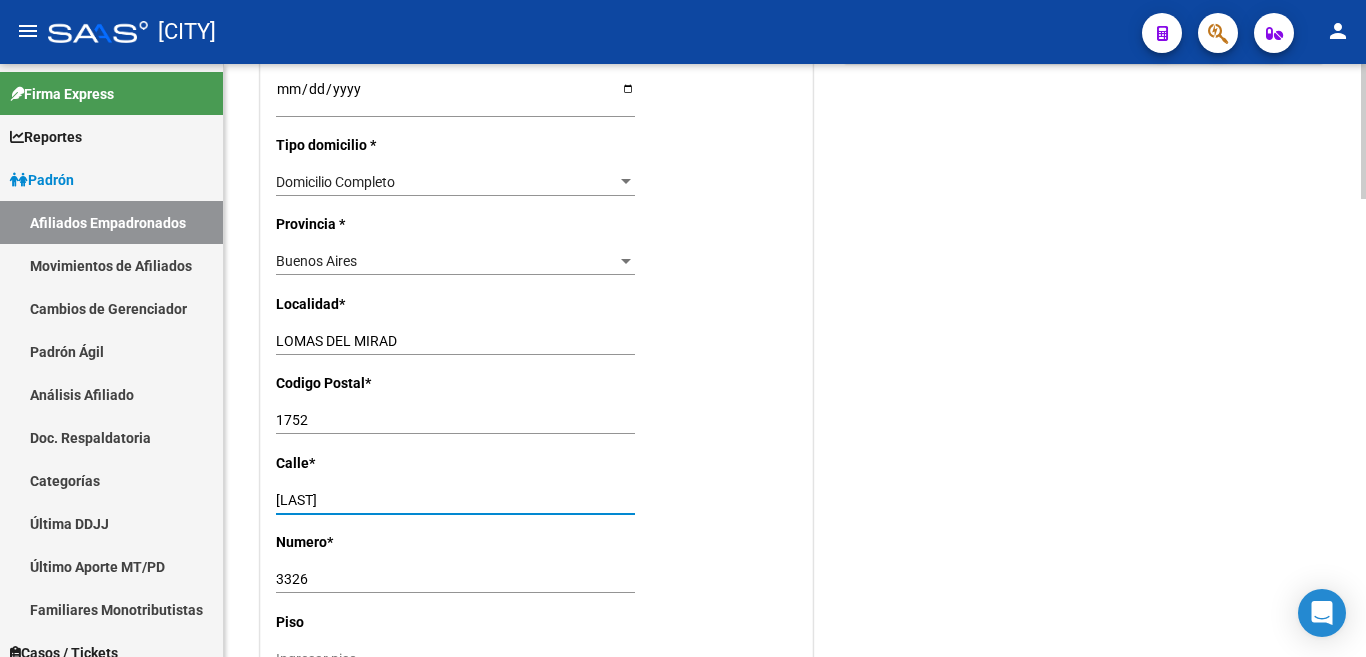type on "SANTO" 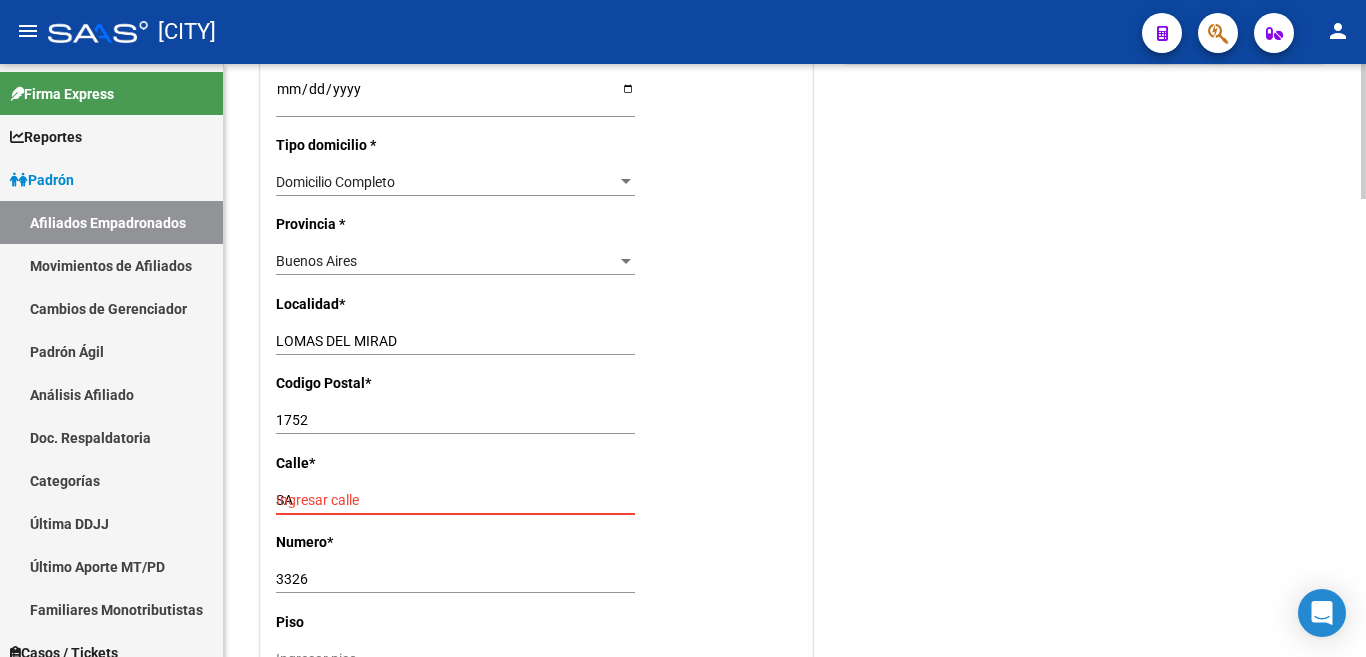 type on "S" 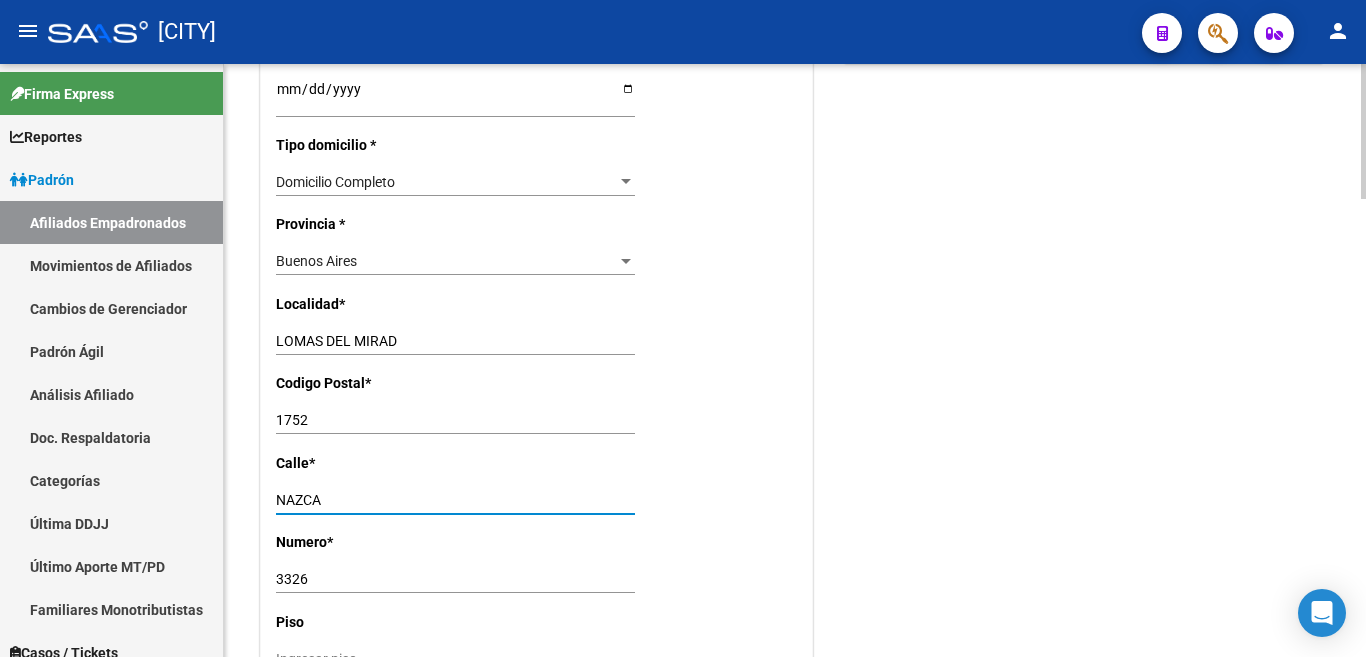 type on "NAZCA" 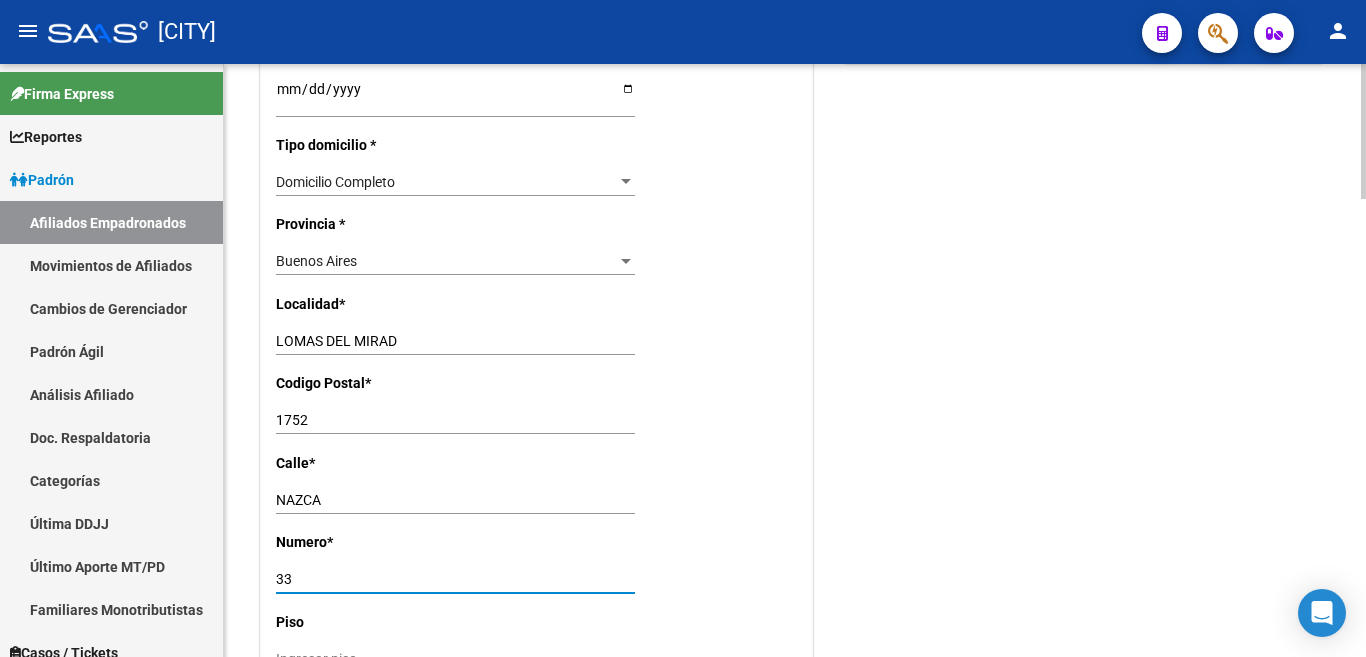 type on "3" 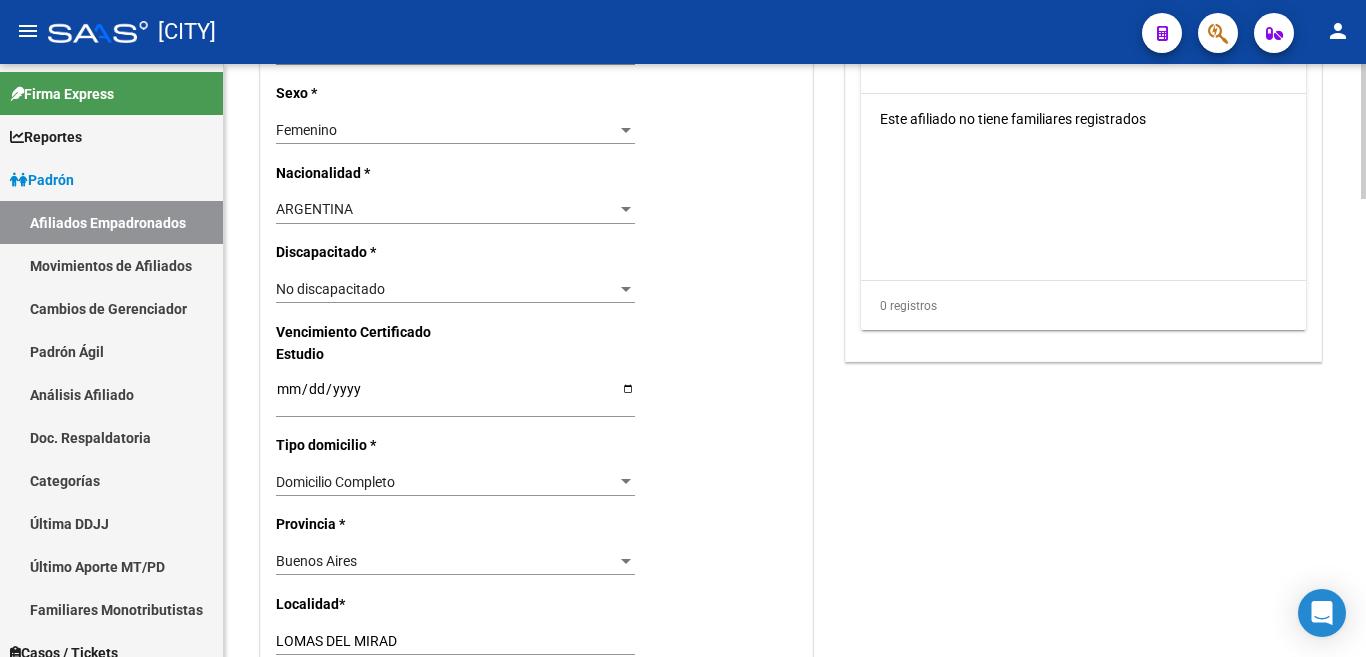 scroll, scrollTop: 1400, scrollLeft: 0, axis: vertical 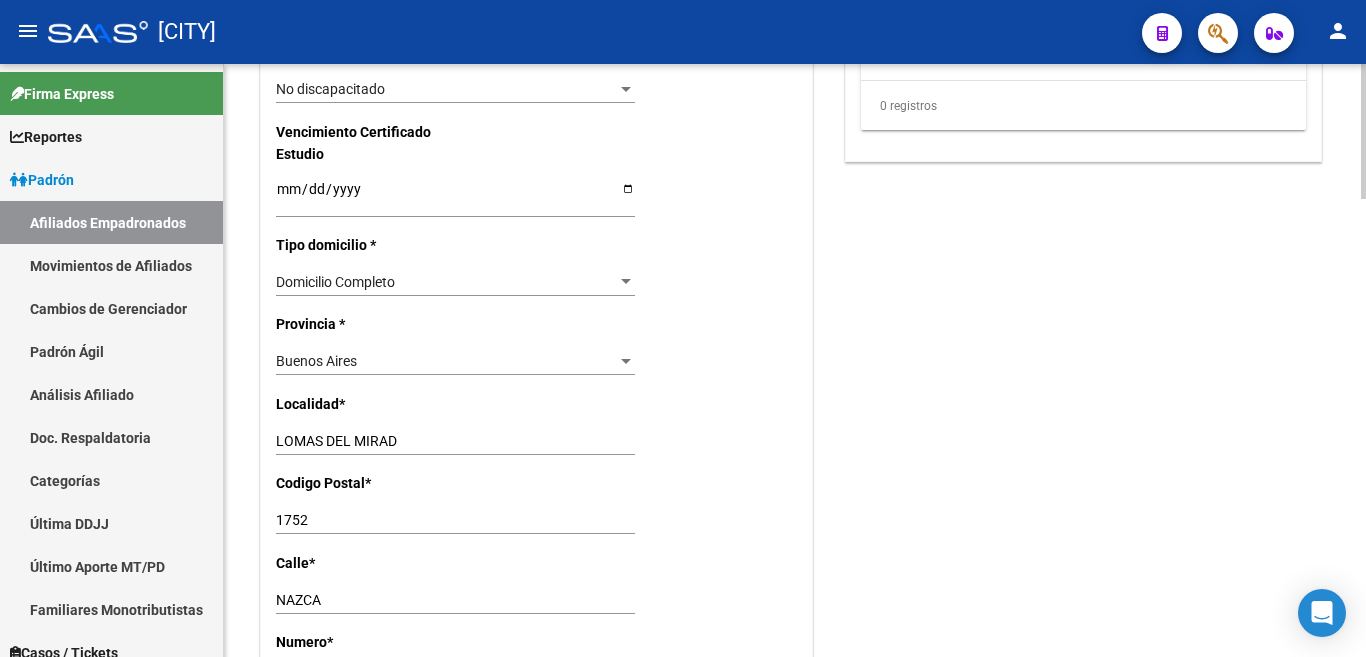 type on "890" 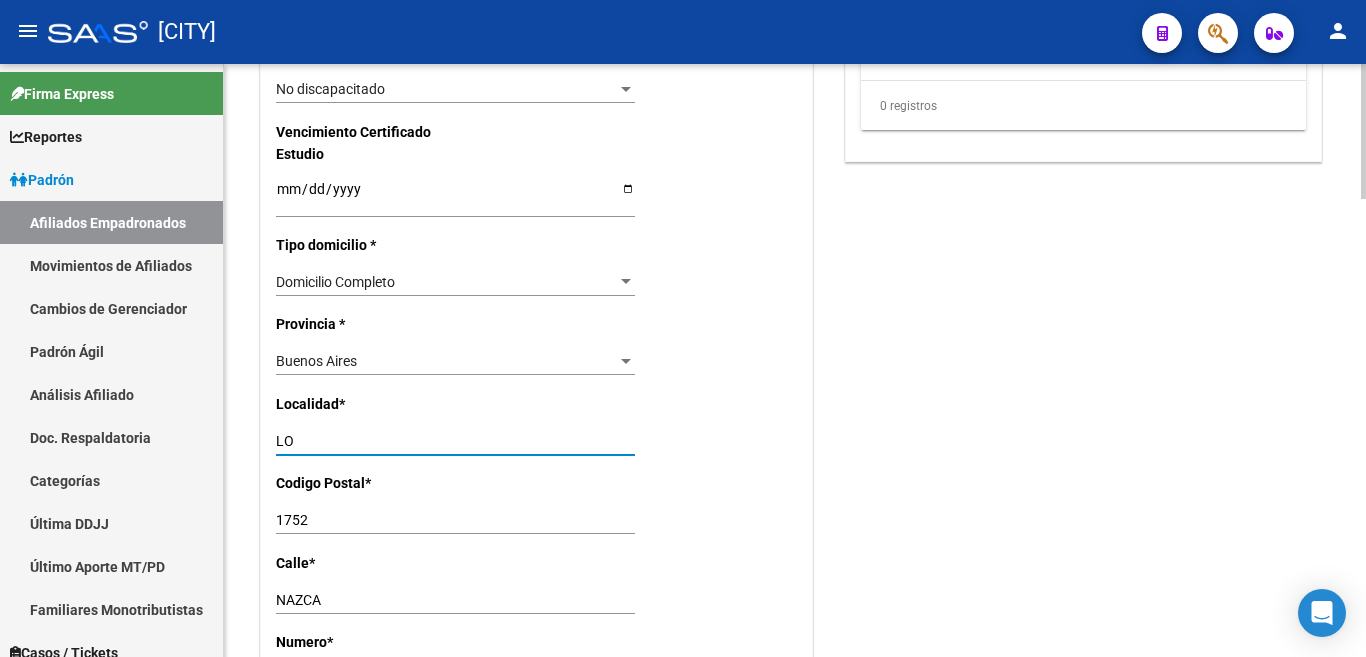 type on "L" 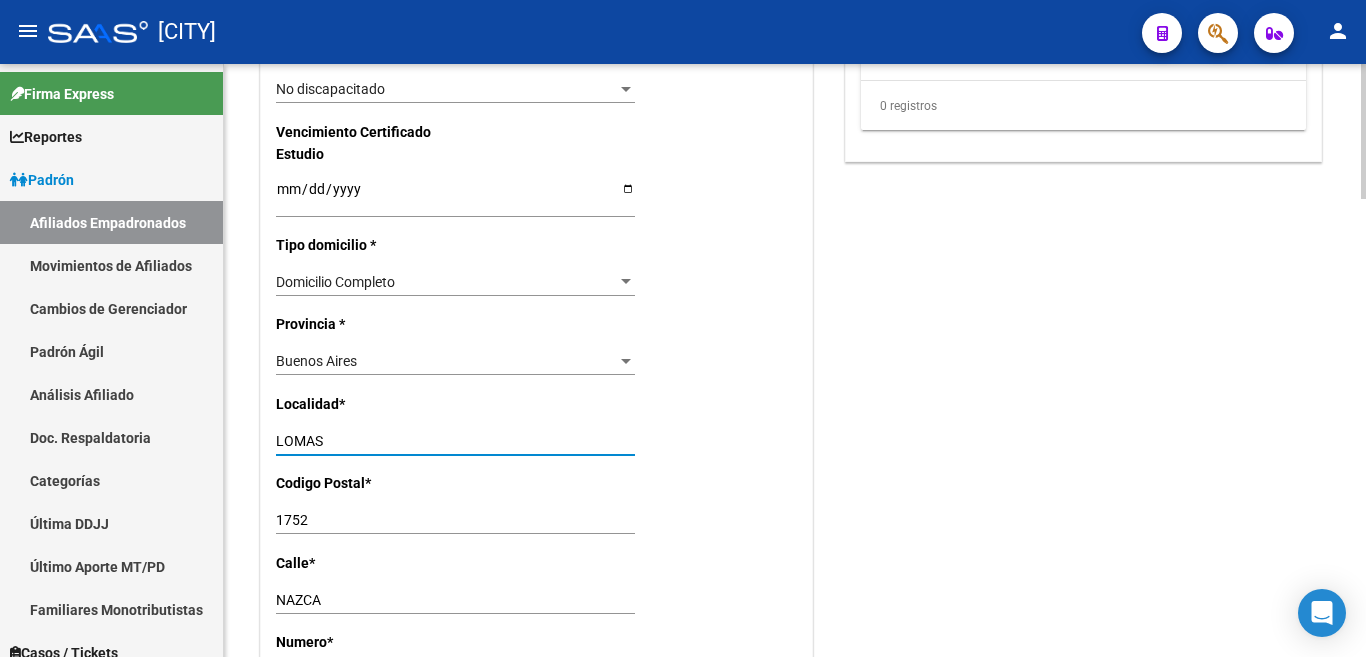 type on "LOMA" 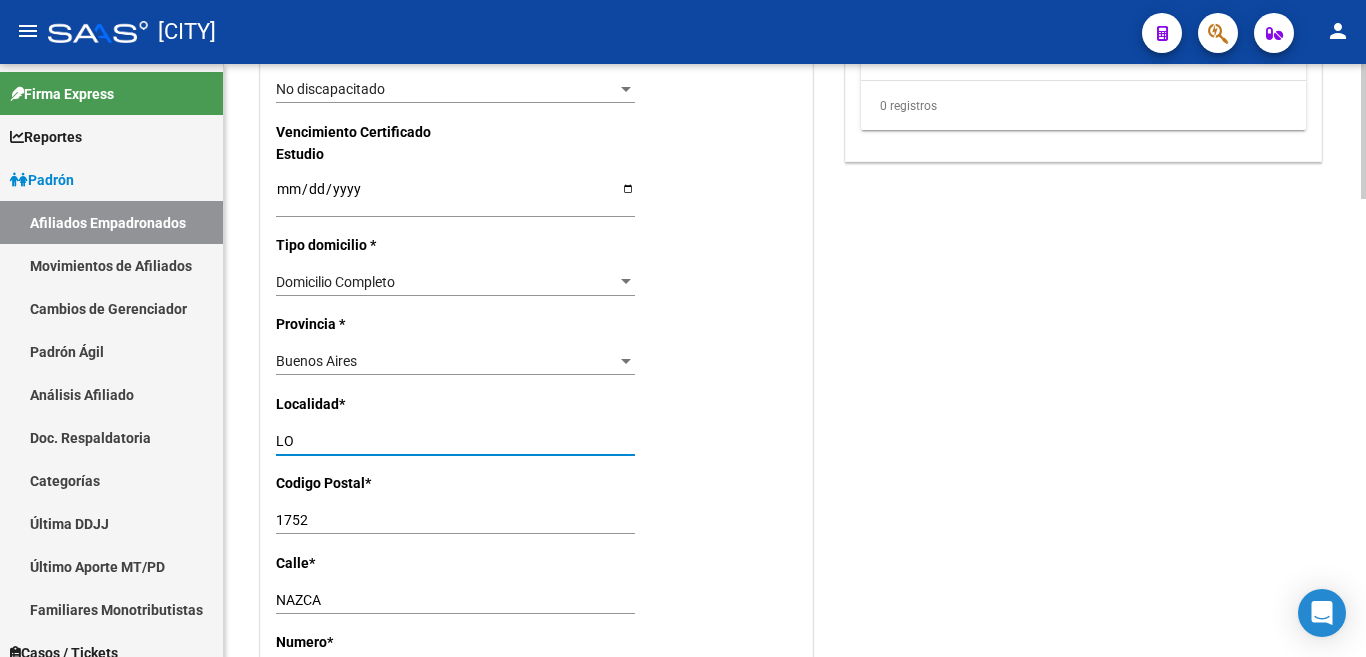 type on "L" 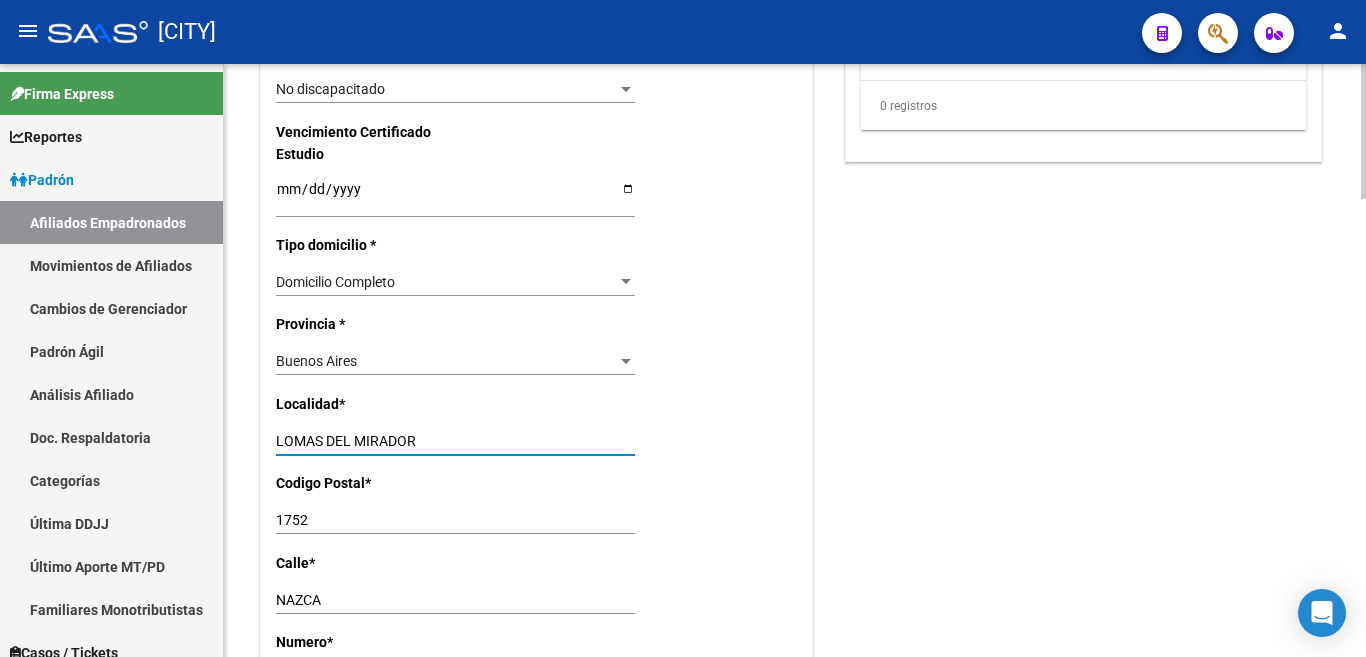 type on "LOMAS DEL MIRADOR" 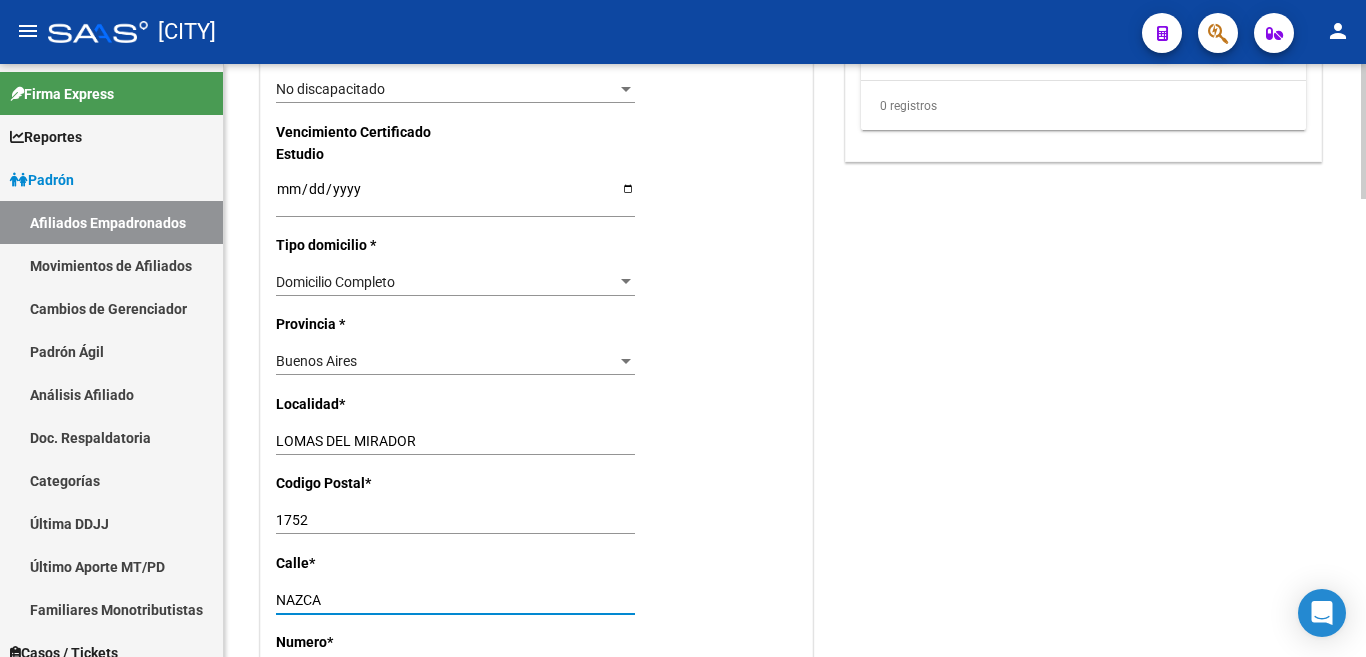 click on "NAZCA" at bounding box center [455, 600] 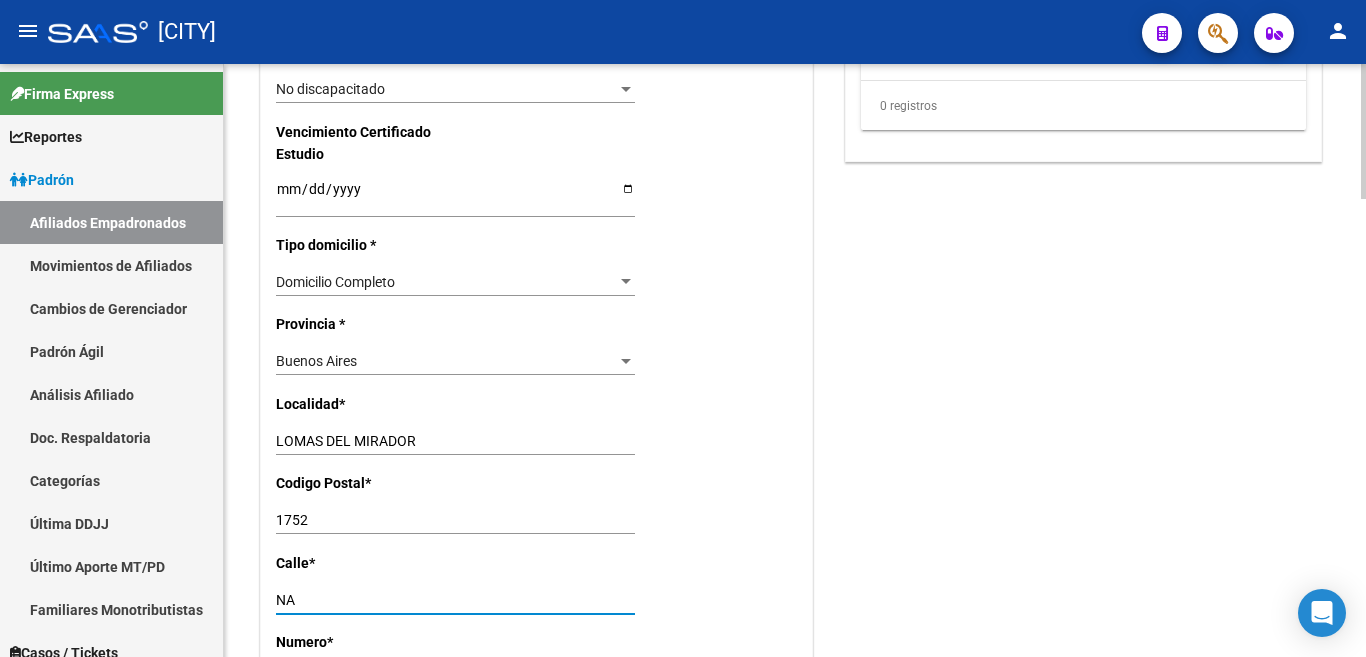 type on "N" 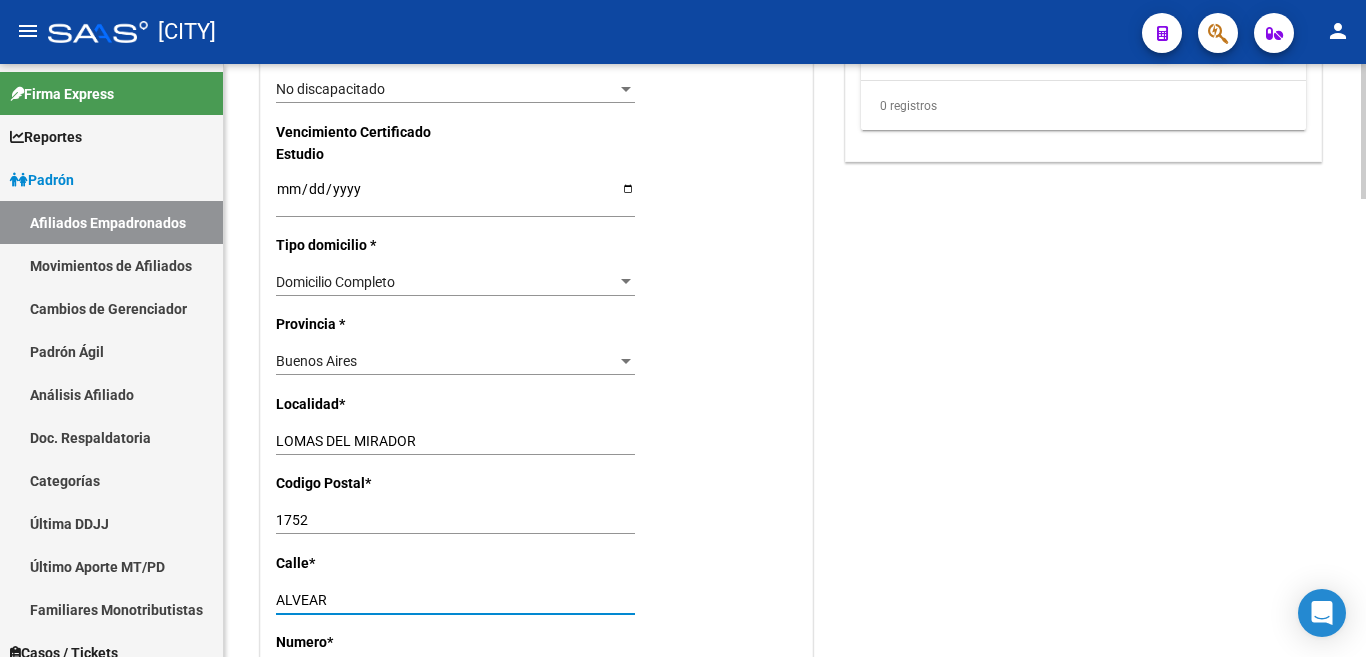 type on "ALVEAR" 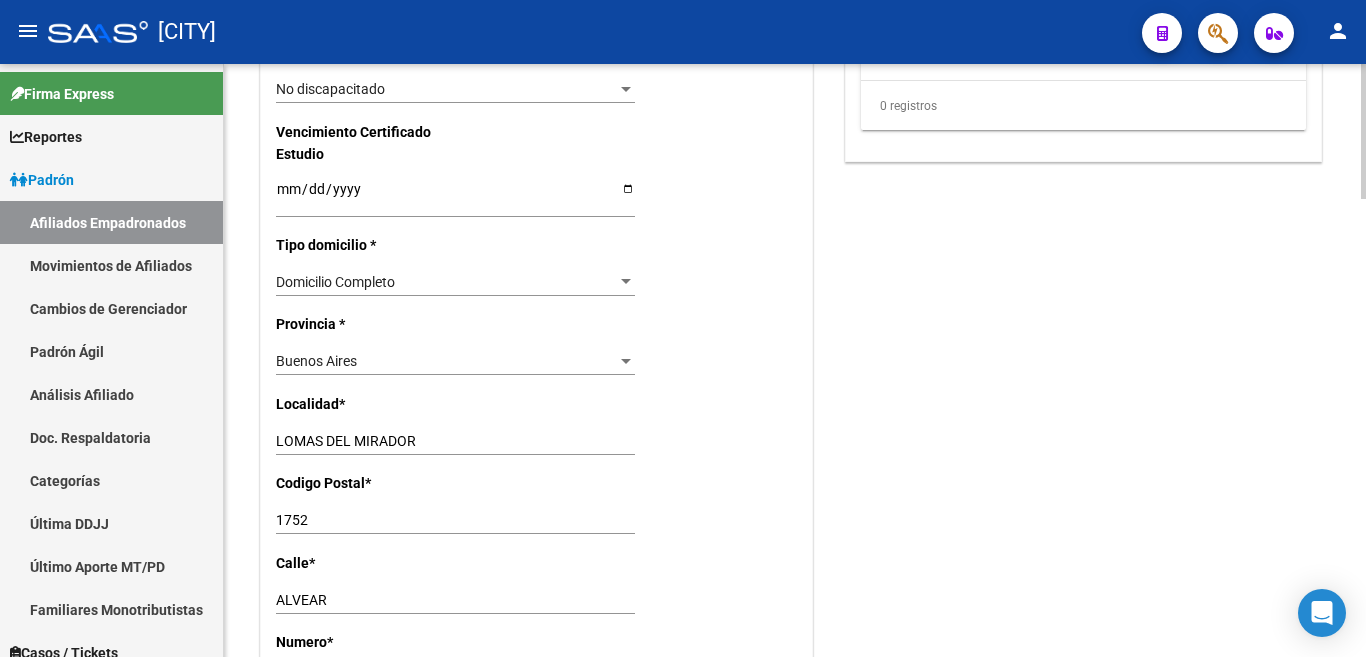 type on "8" 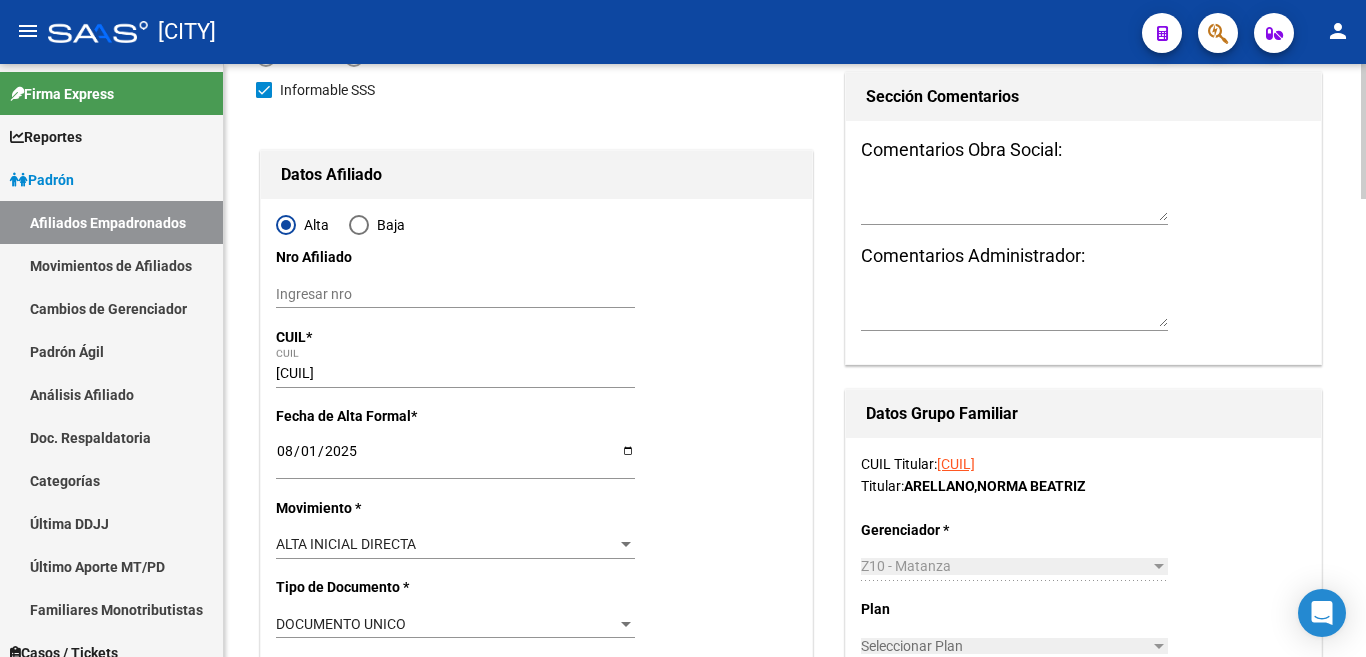 scroll, scrollTop: 0, scrollLeft: 0, axis: both 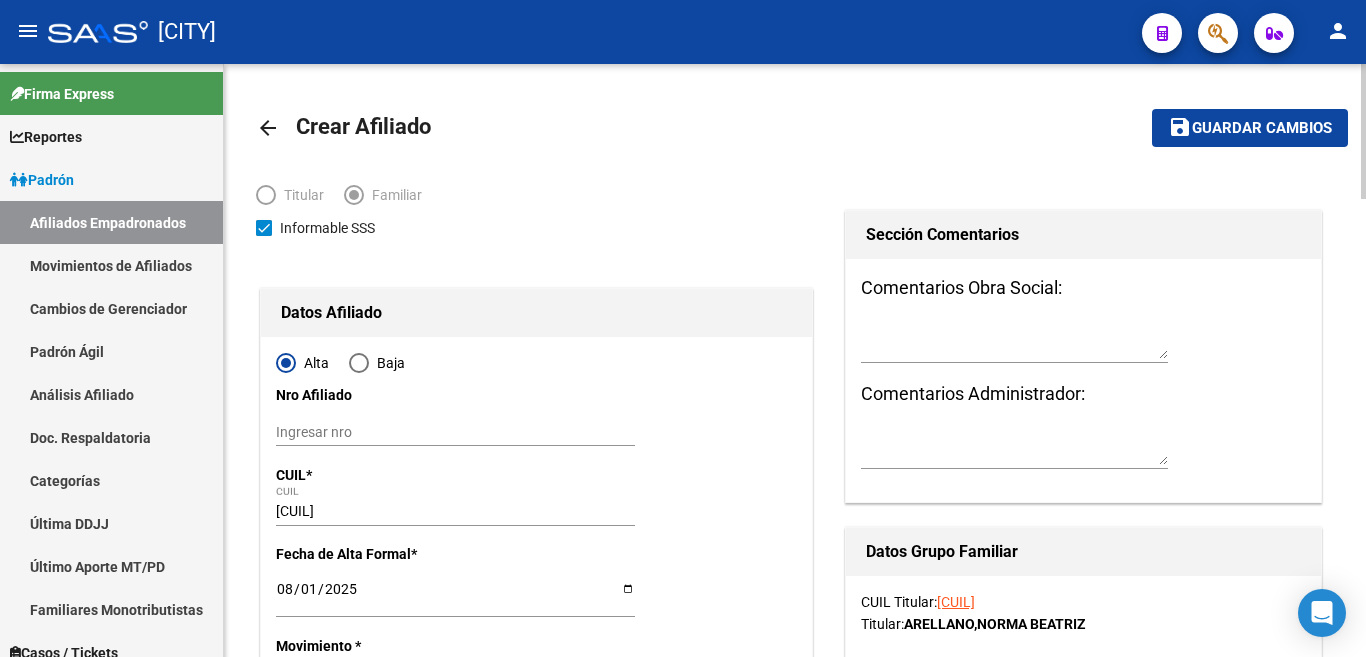 type on "3324" 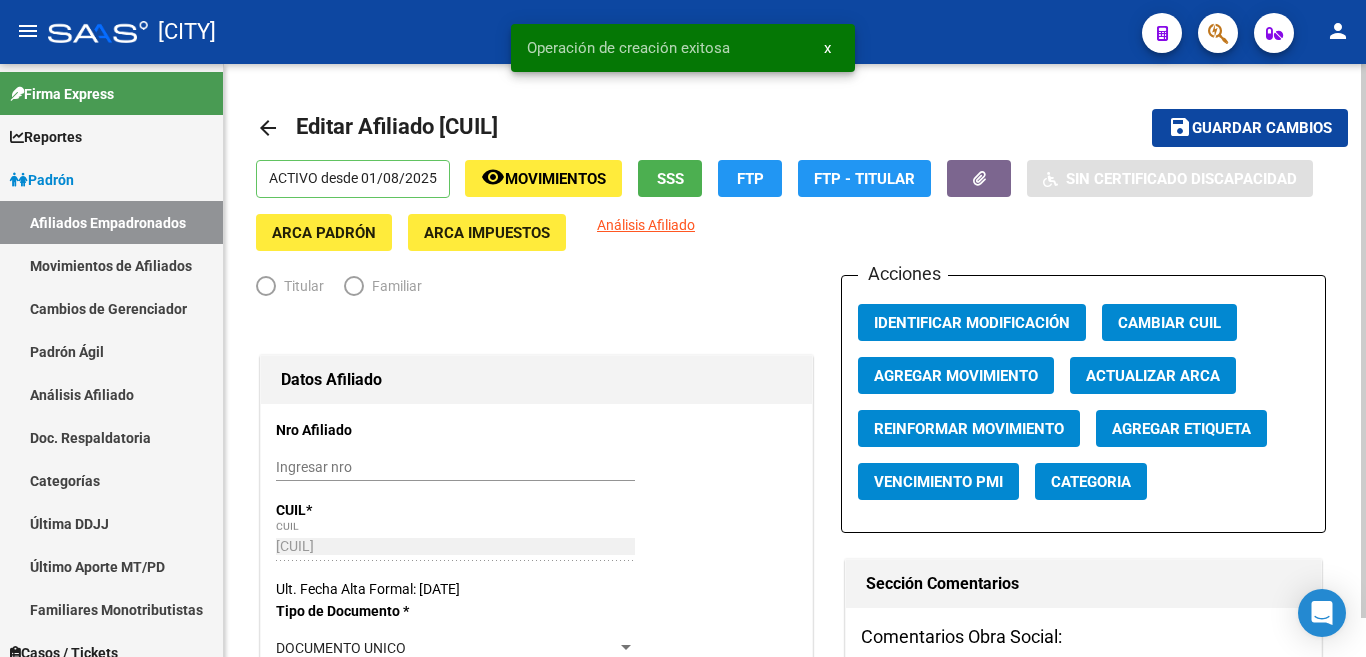 radio on "true" 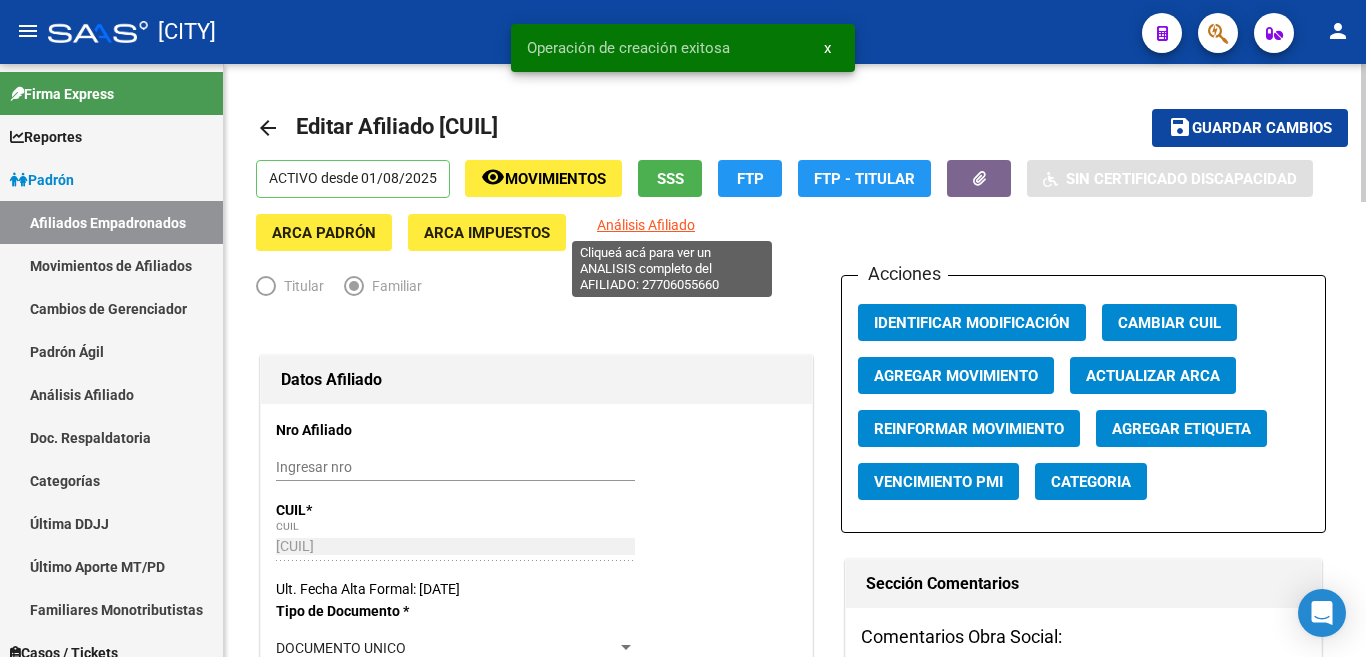 click on "Análisis Afiliado" 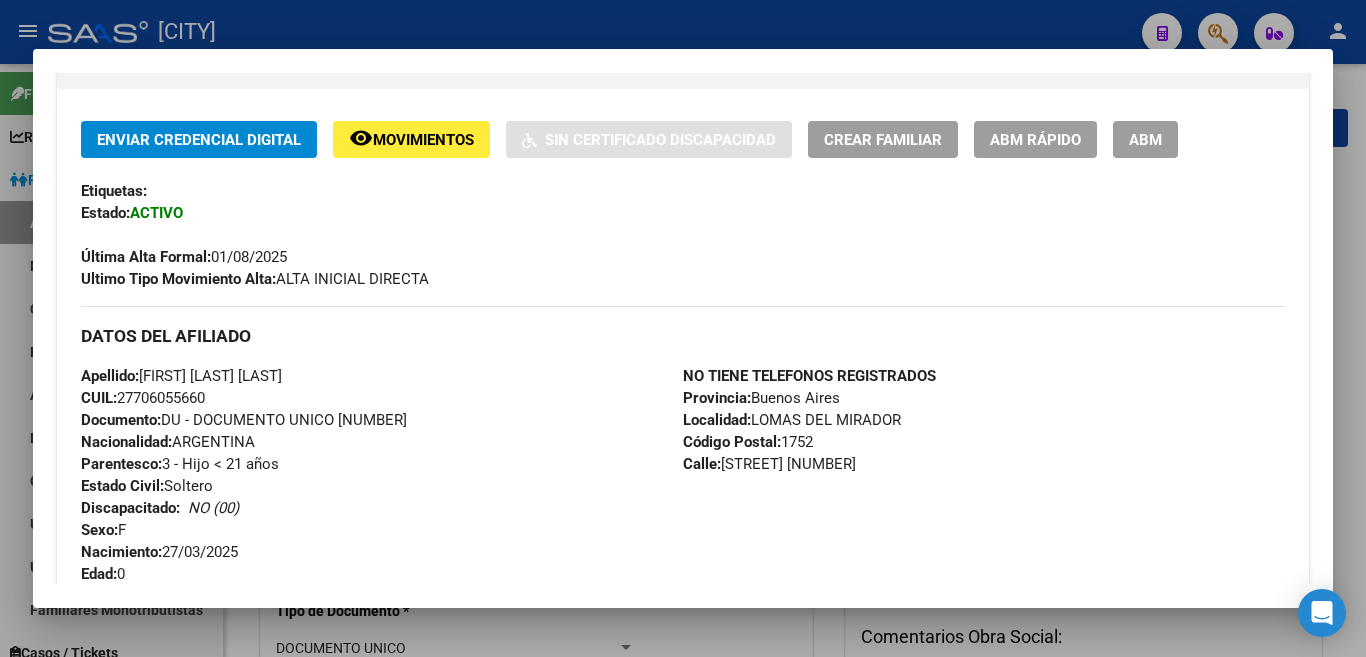 scroll, scrollTop: 500, scrollLeft: 0, axis: vertical 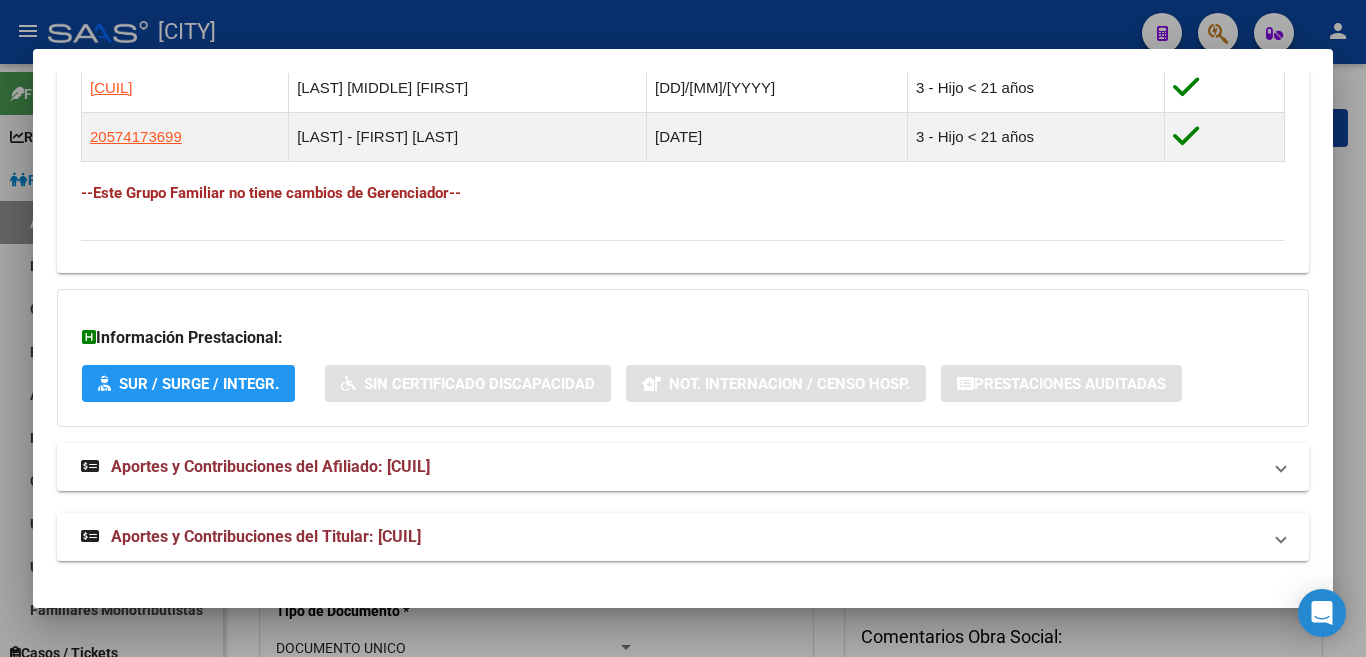 drag, startPoint x: 69, startPoint y: 93, endPoint x: 724, endPoint y: 196, distance: 663.049 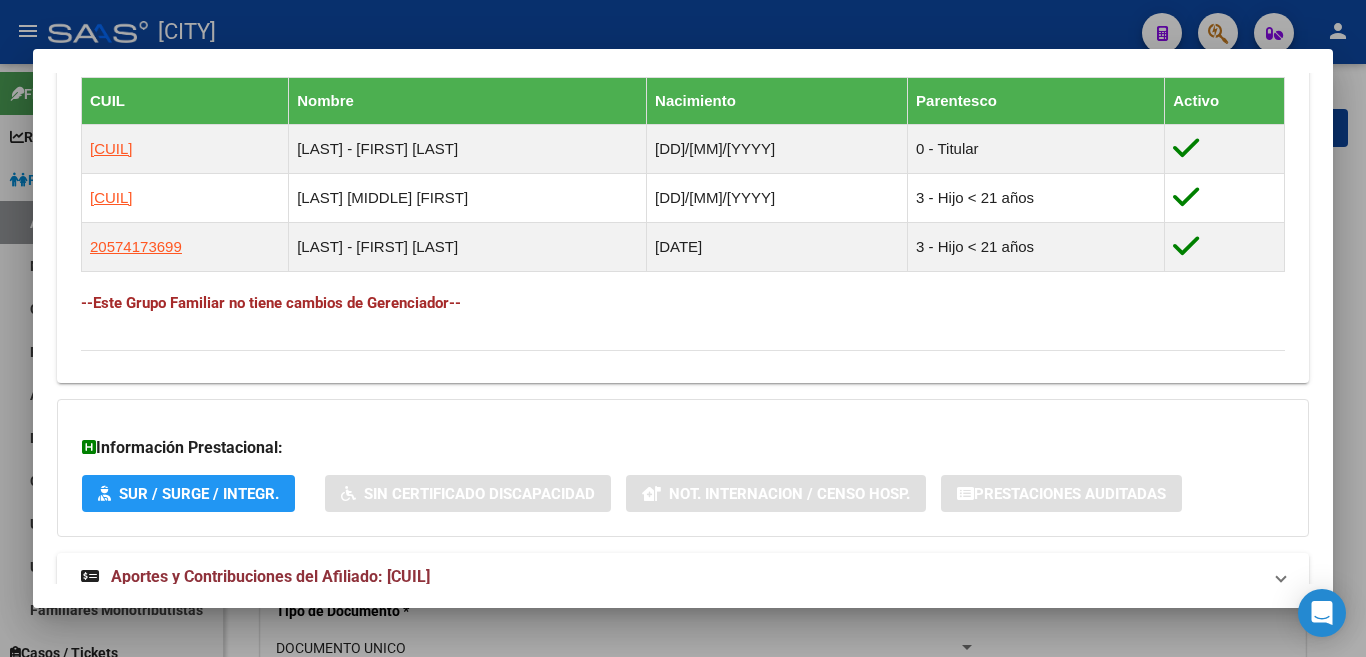 scroll, scrollTop: 1320, scrollLeft: 0, axis: vertical 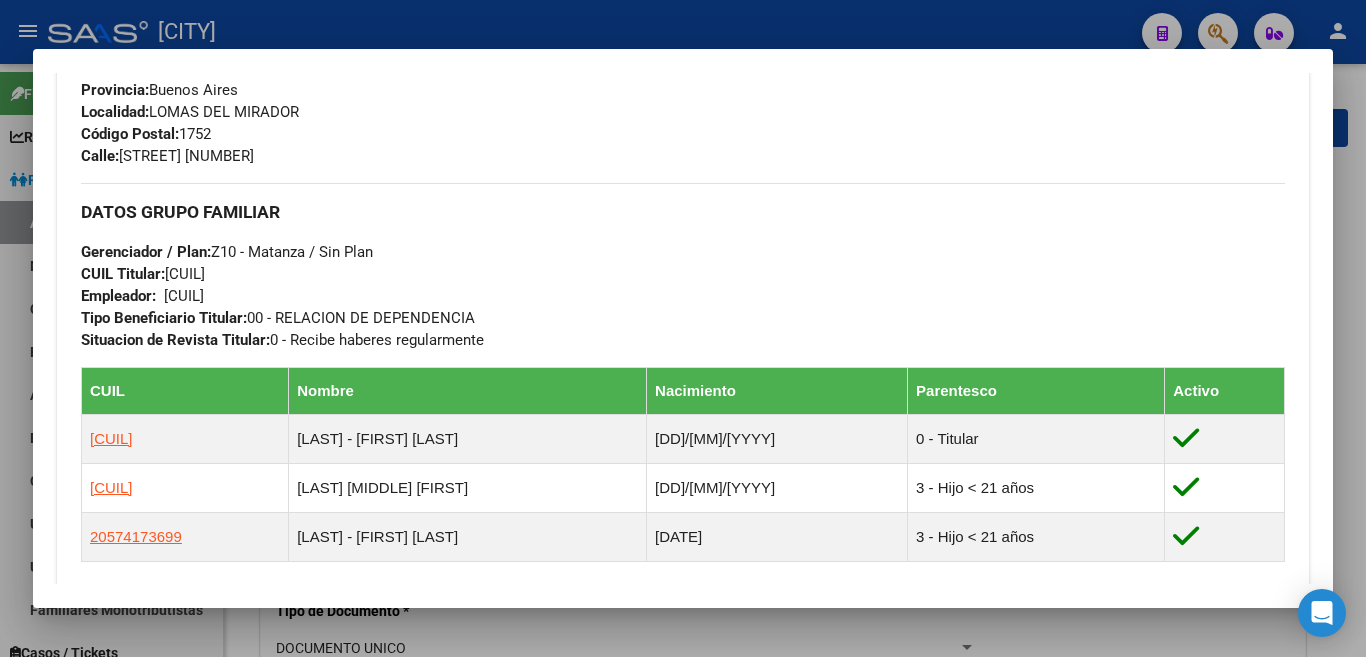 click on "DATOS GRUPO FAMILIAR Gerenciador / Plan:  Z10 - Matanza / Sin Plan CUIL Titular:  27298281312  Empleador:    34999257560 Tipo Beneficiario Titular:   00 - RELACION DE DEPENDENCIA  Situacion de Revista Titular:  0 - Recibe haberes regularmente" at bounding box center (683, 267) 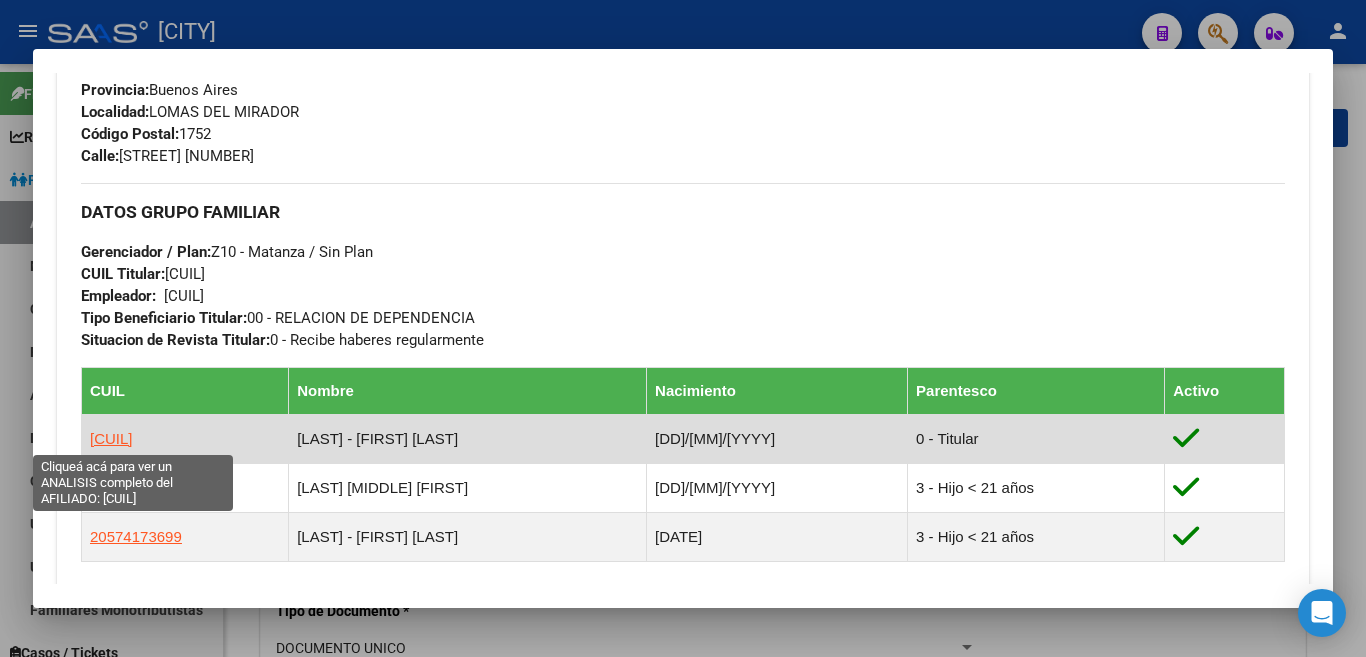 click on "[CUIL]" at bounding box center (111, 438) 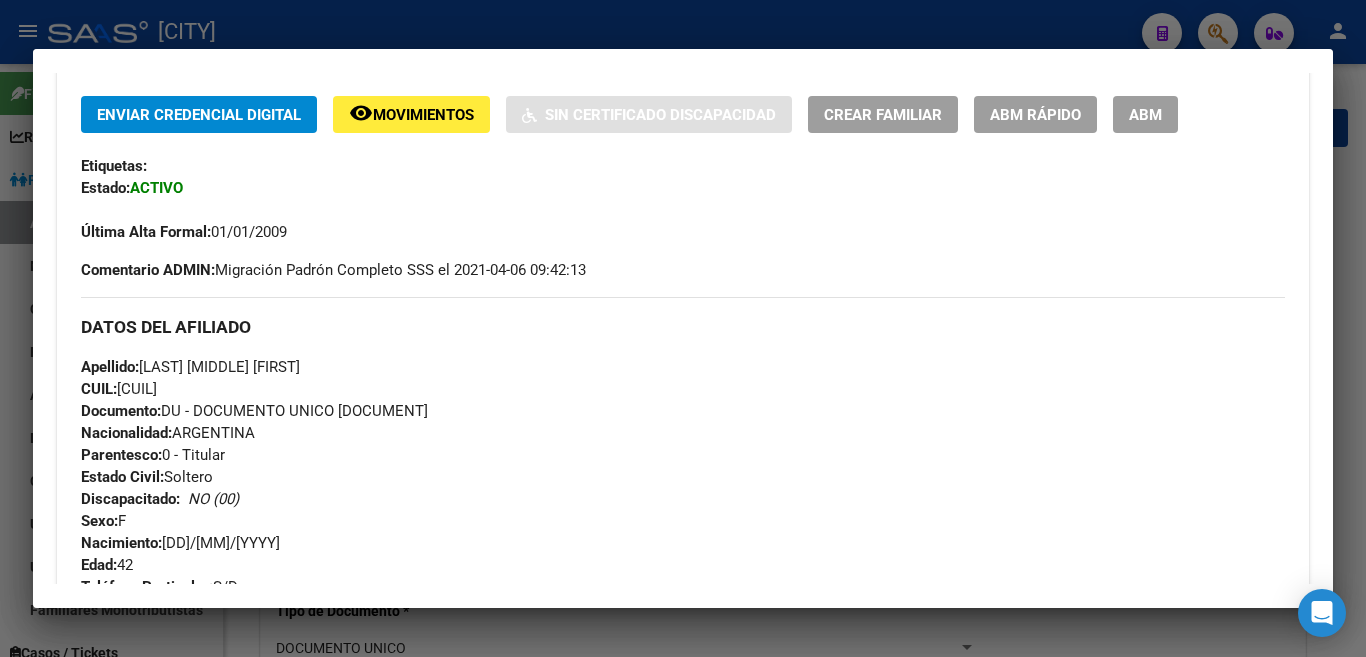 scroll, scrollTop: 100, scrollLeft: 0, axis: vertical 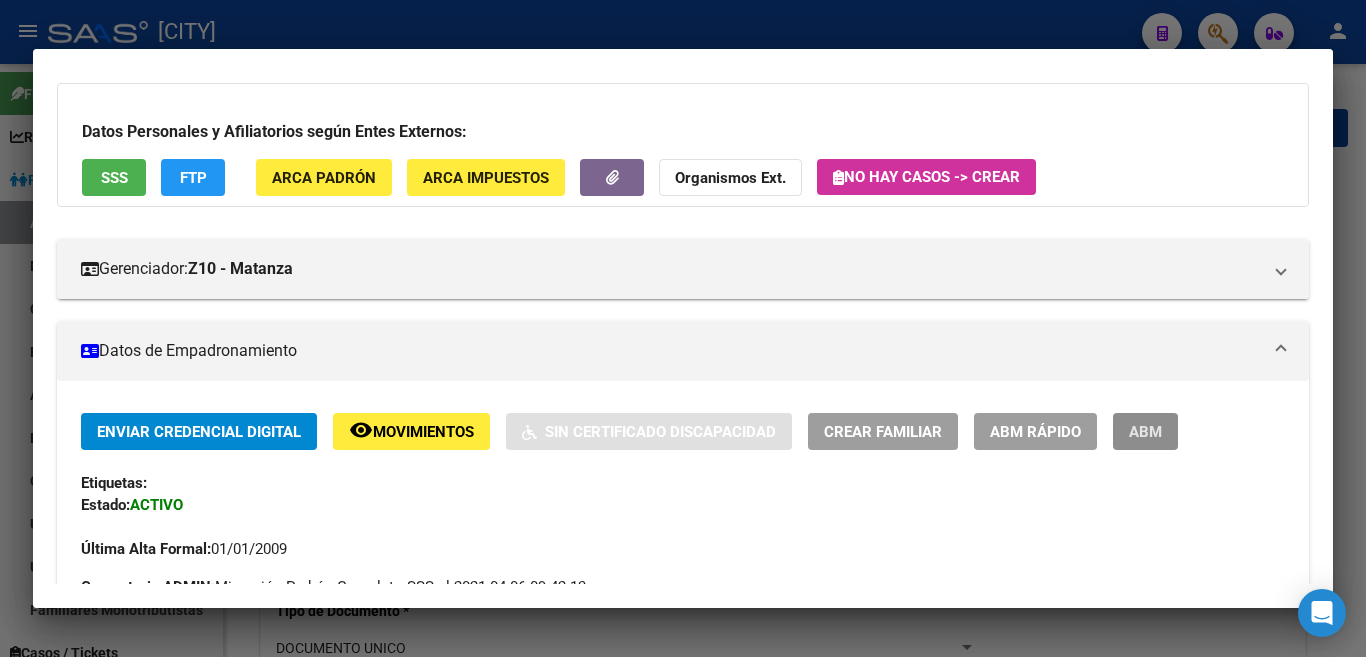 click on "ABM" at bounding box center [1145, 432] 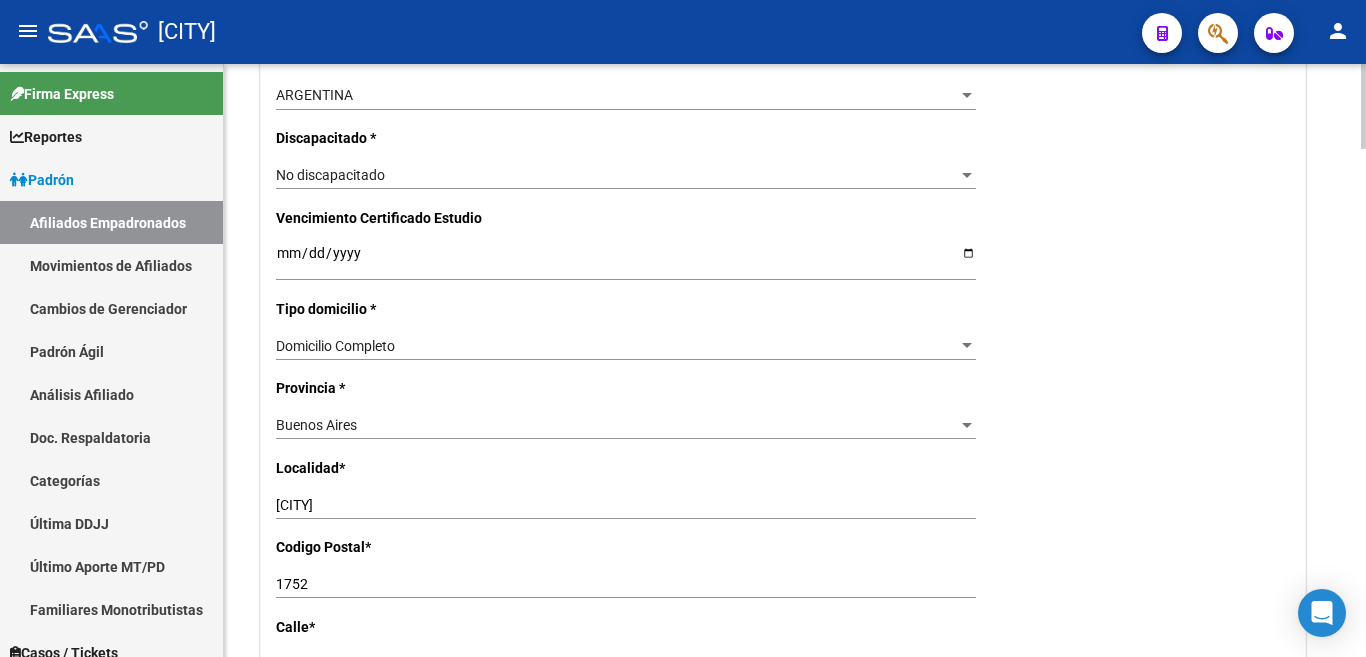 scroll, scrollTop: 1300, scrollLeft: 0, axis: vertical 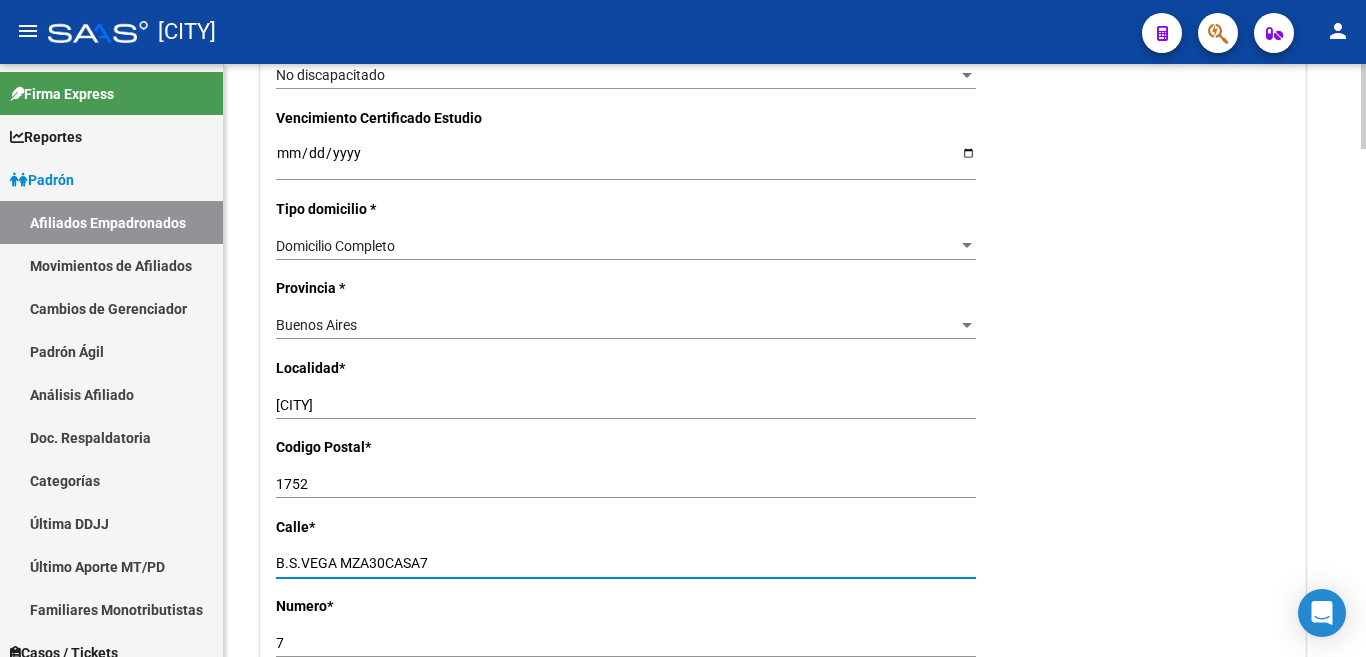 click on "B.S.VEGA MZA30CASA7" at bounding box center [626, 563] 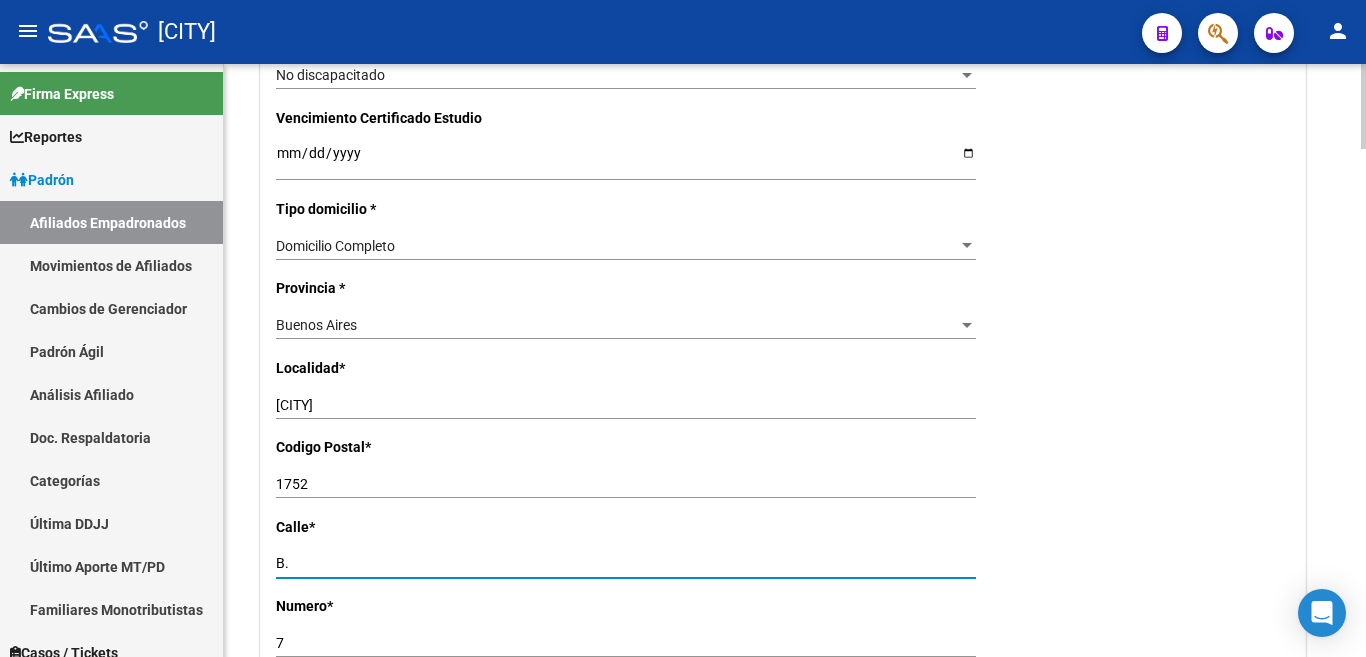 type on "B" 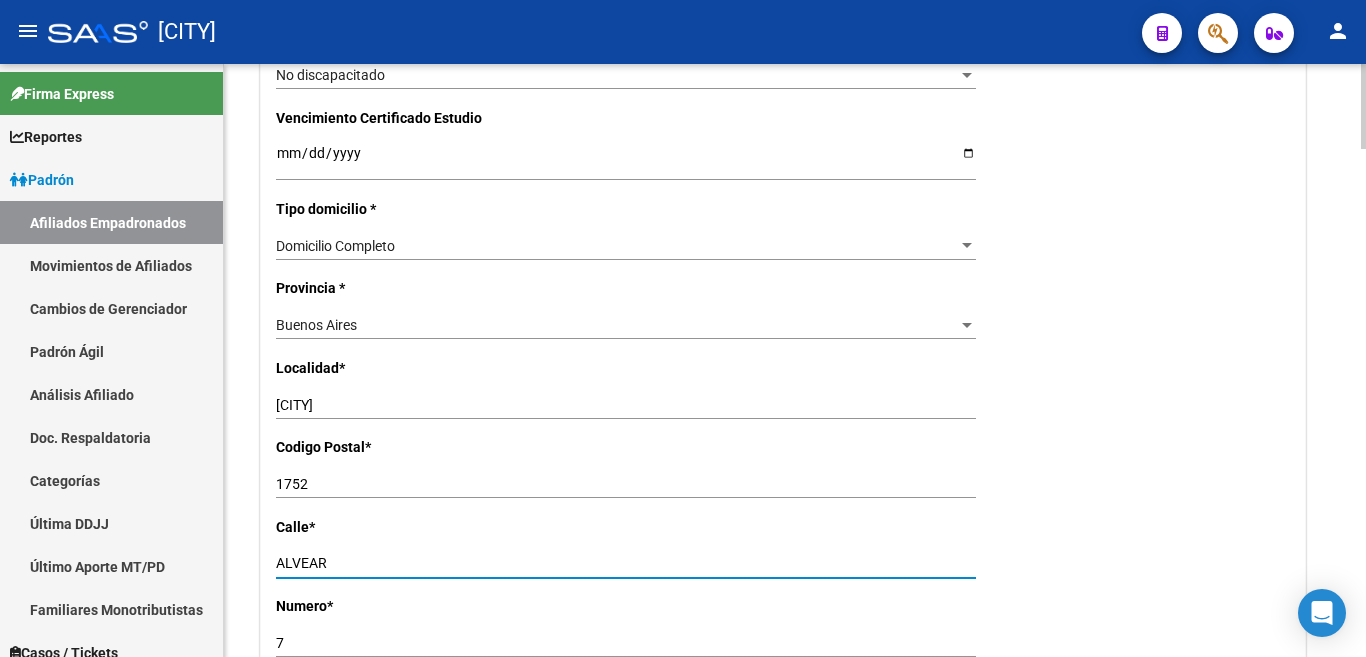 type on "ALVEAR" 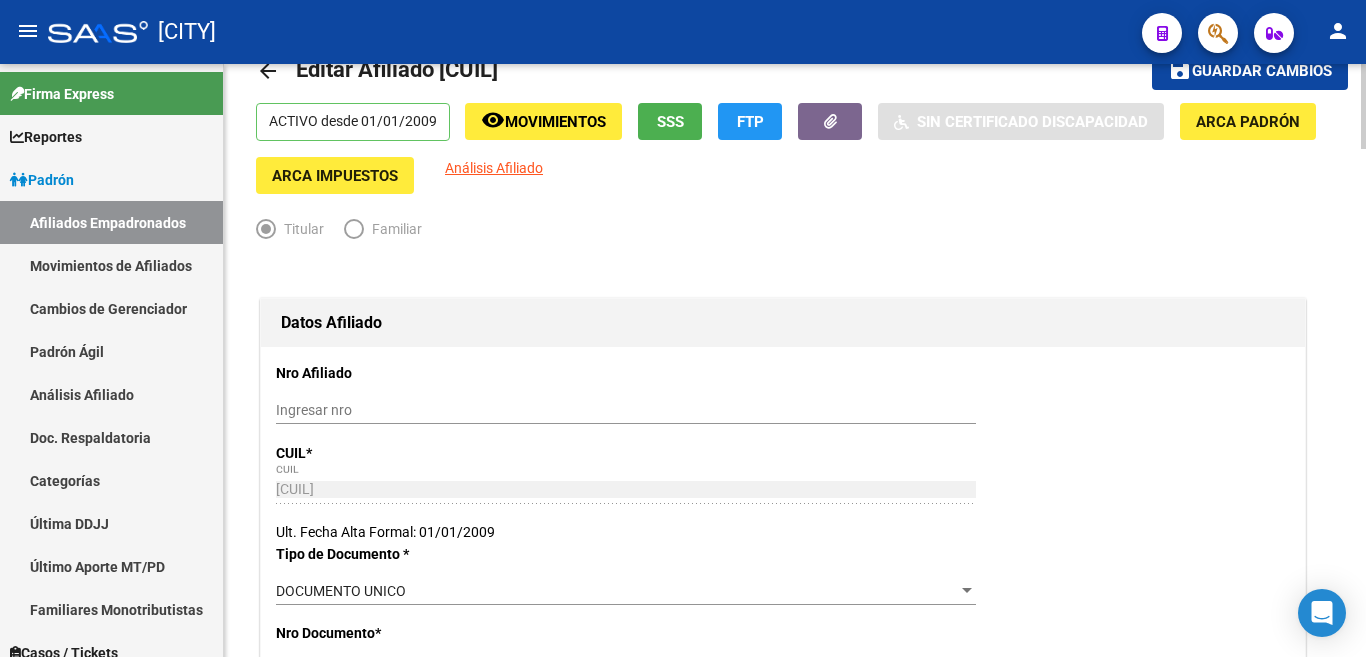 scroll, scrollTop: 0, scrollLeft: 0, axis: both 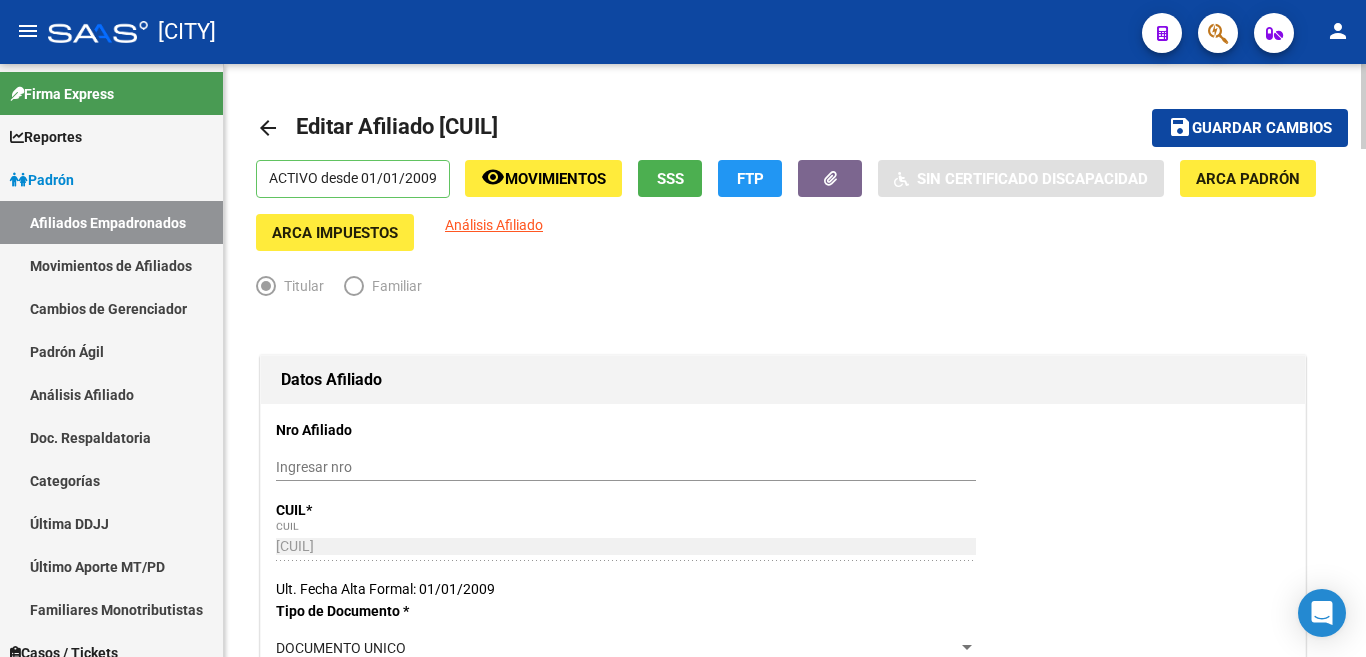 type on "3324" 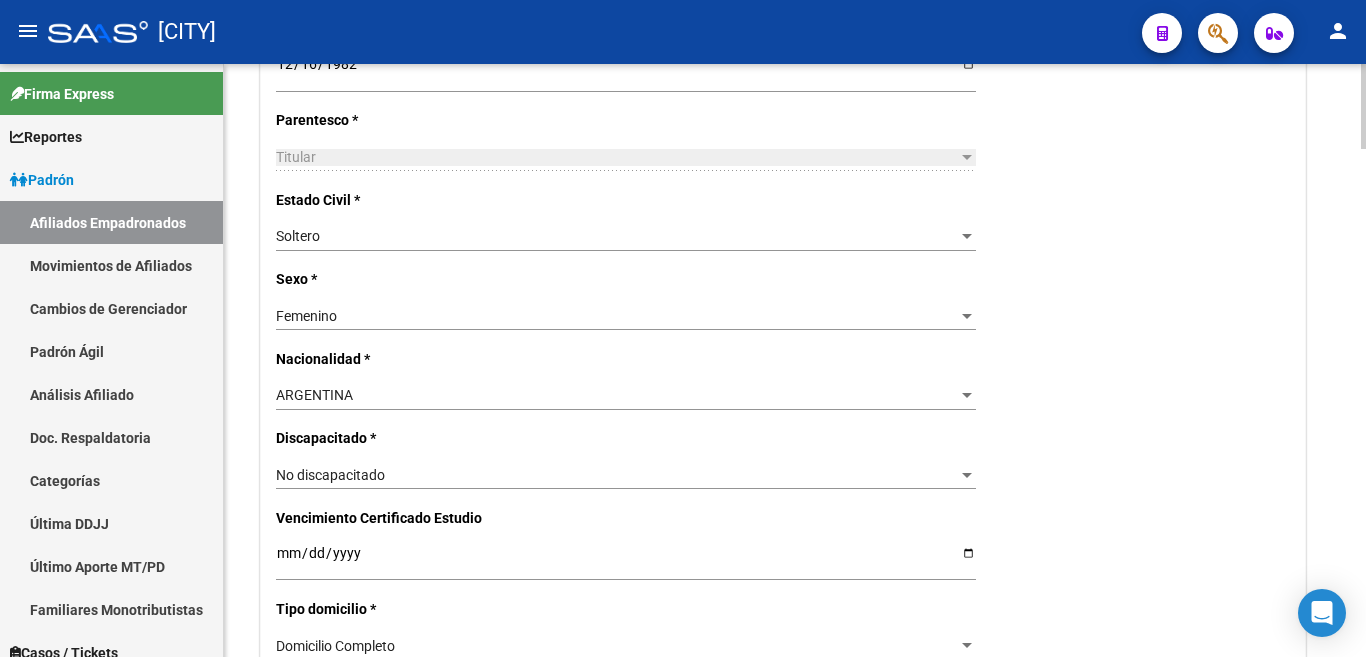 scroll, scrollTop: 500, scrollLeft: 0, axis: vertical 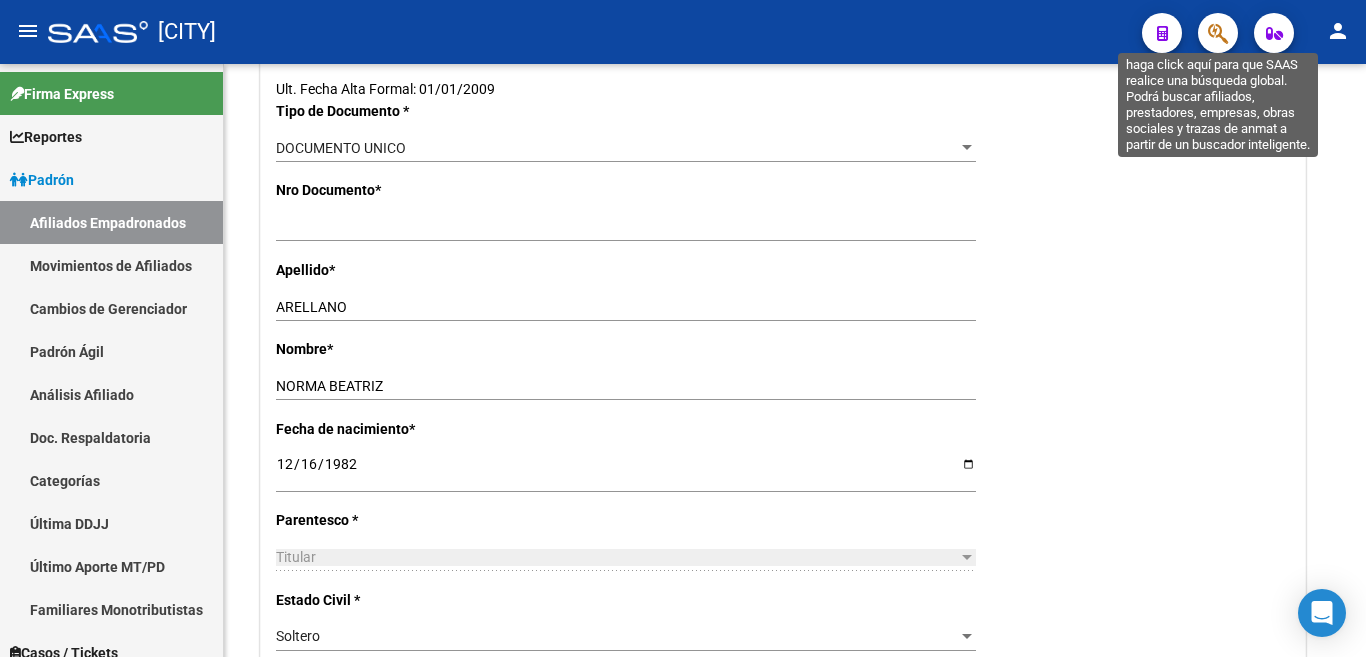 click 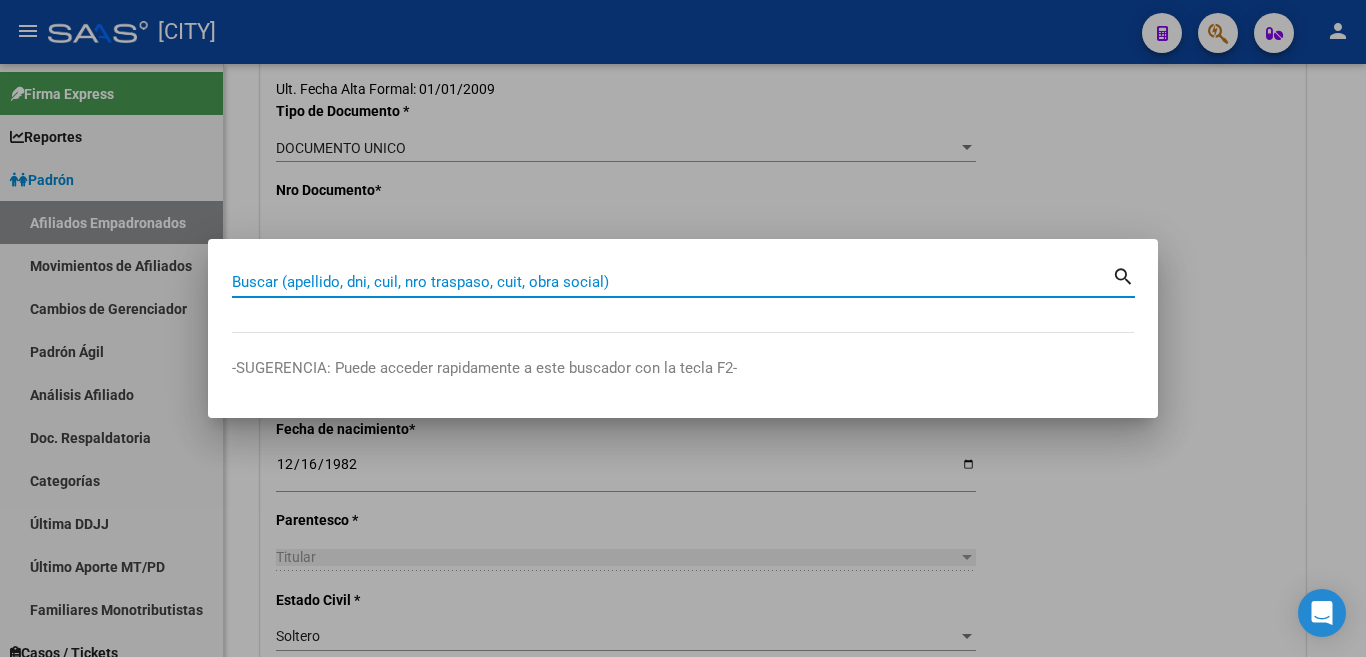 click on "Buscar (apellido, dni, cuil, nro traspaso, cuit, obra social)" at bounding box center (672, 282) 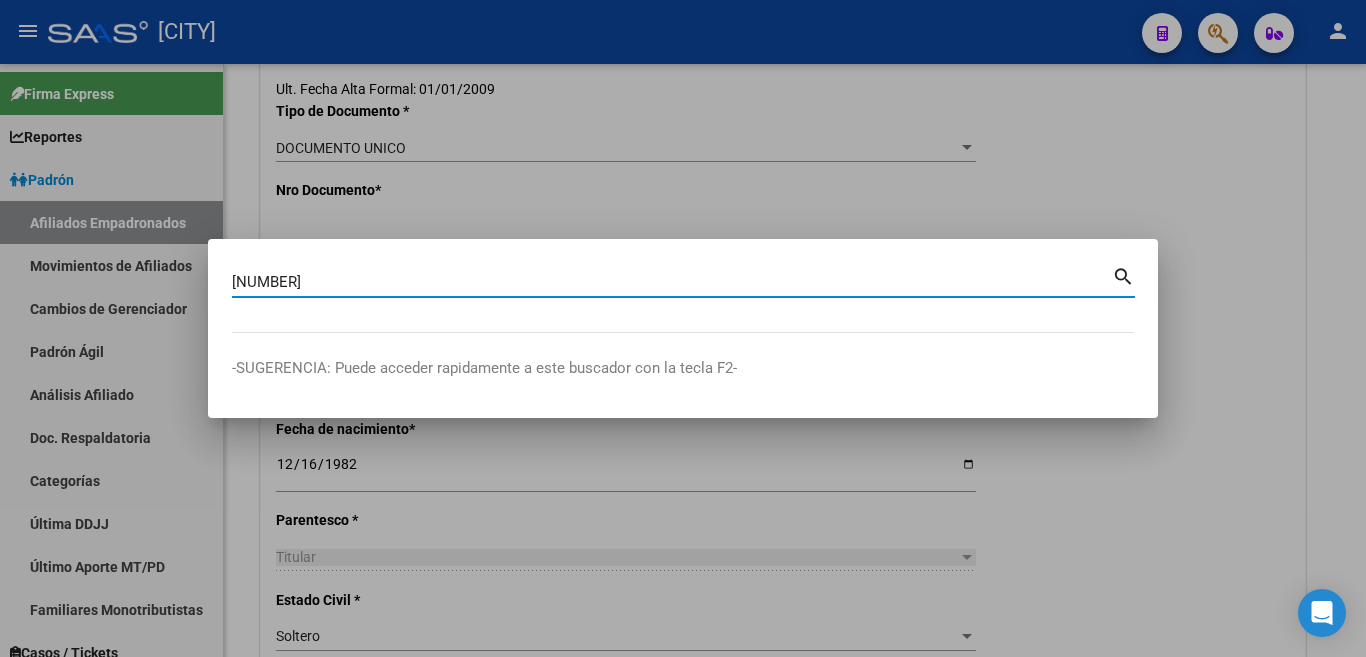 type on "[NUMBER]" 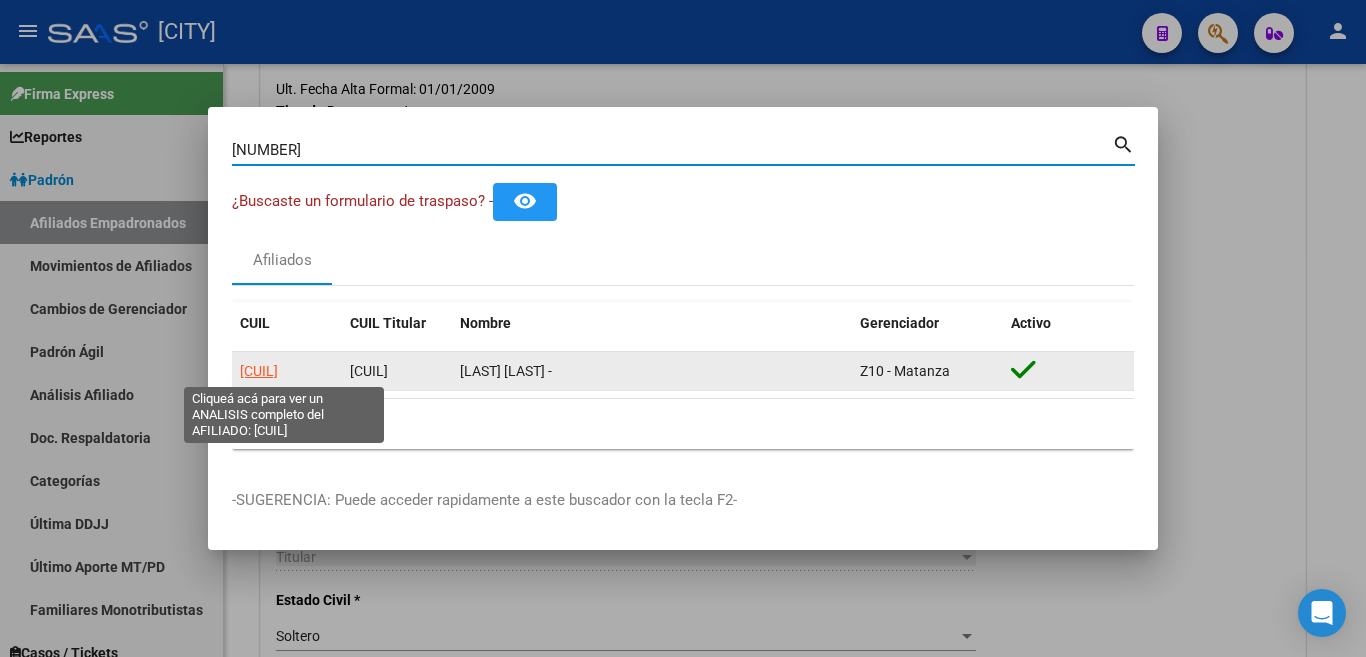 click on "[CUIL]" 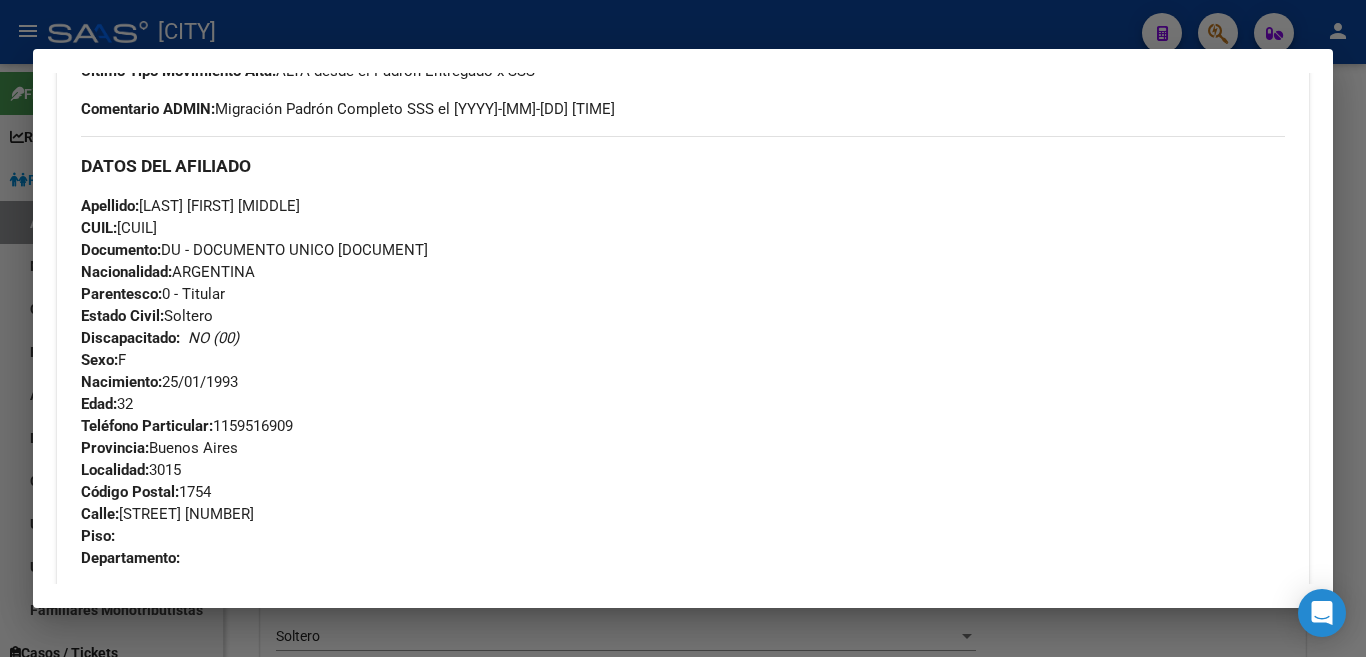 scroll, scrollTop: 200, scrollLeft: 0, axis: vertical 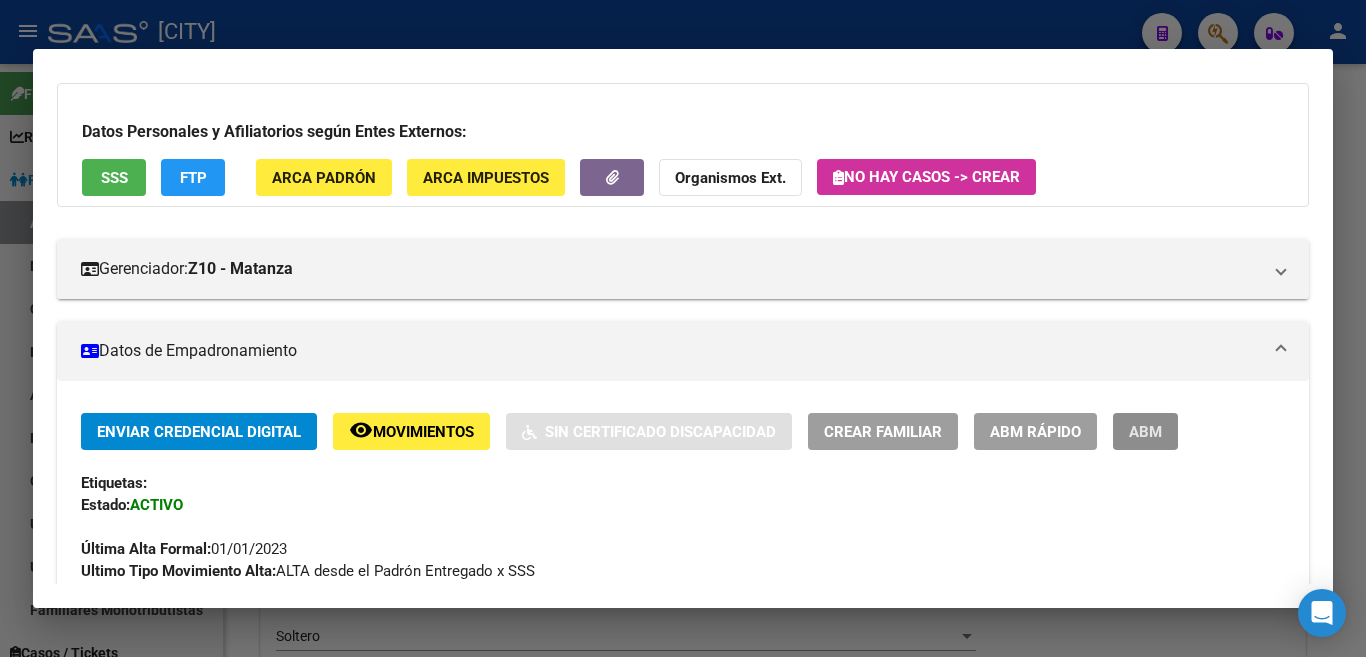click on "ABM" at bounding box center [1145, 432] 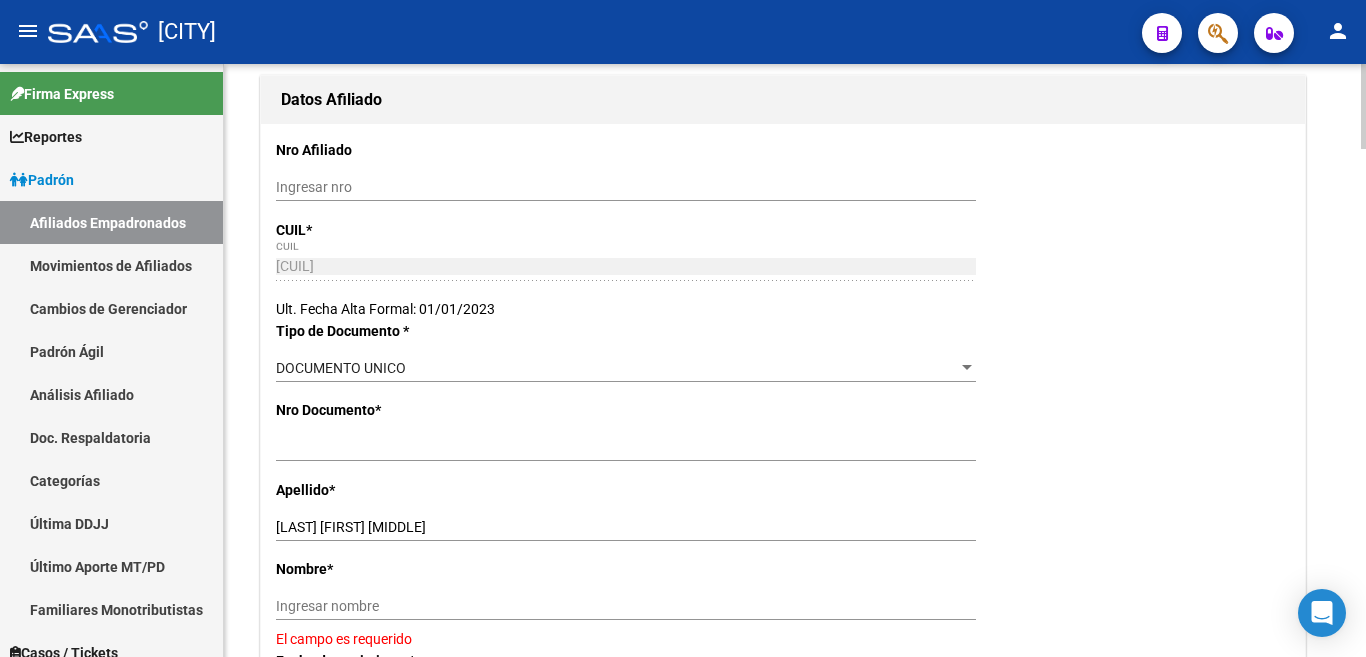 scroll, scrollTop: 300, scrollLeft: 0, axis: vertical 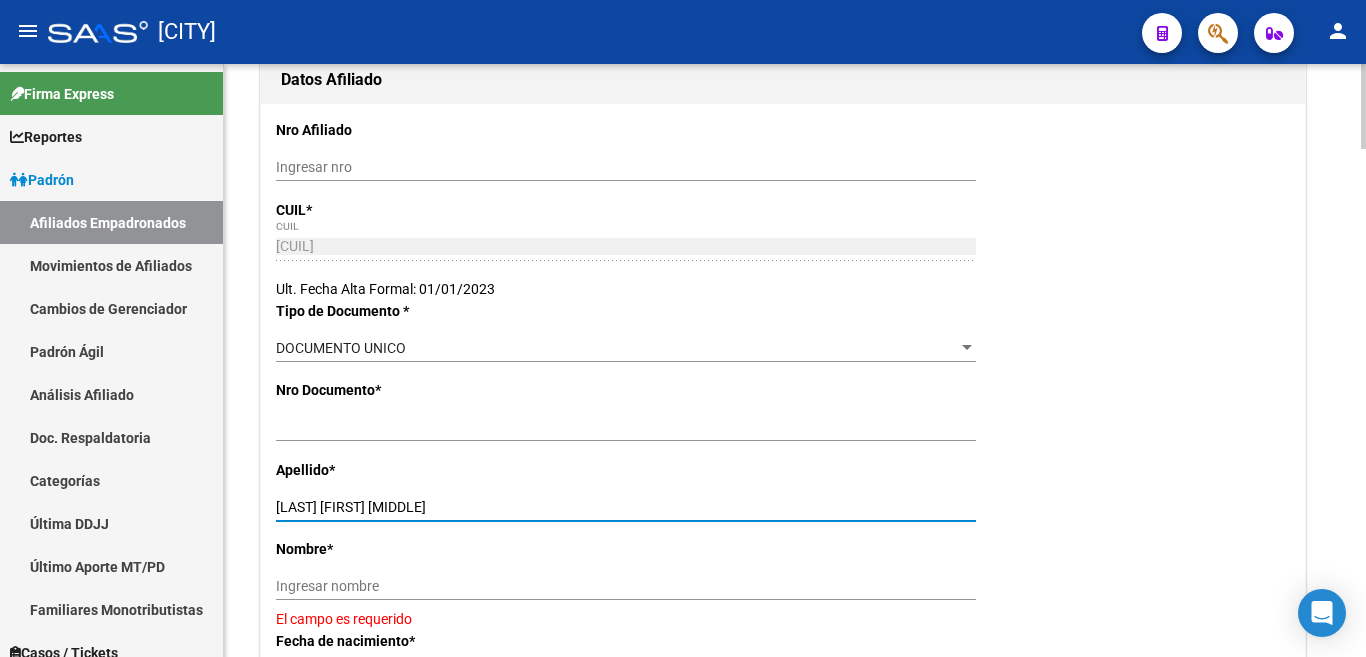 drag, startPoint x: 343, startPoint y: 504, endPoint x: 445, endPoint y: 507, distance: 102.044106 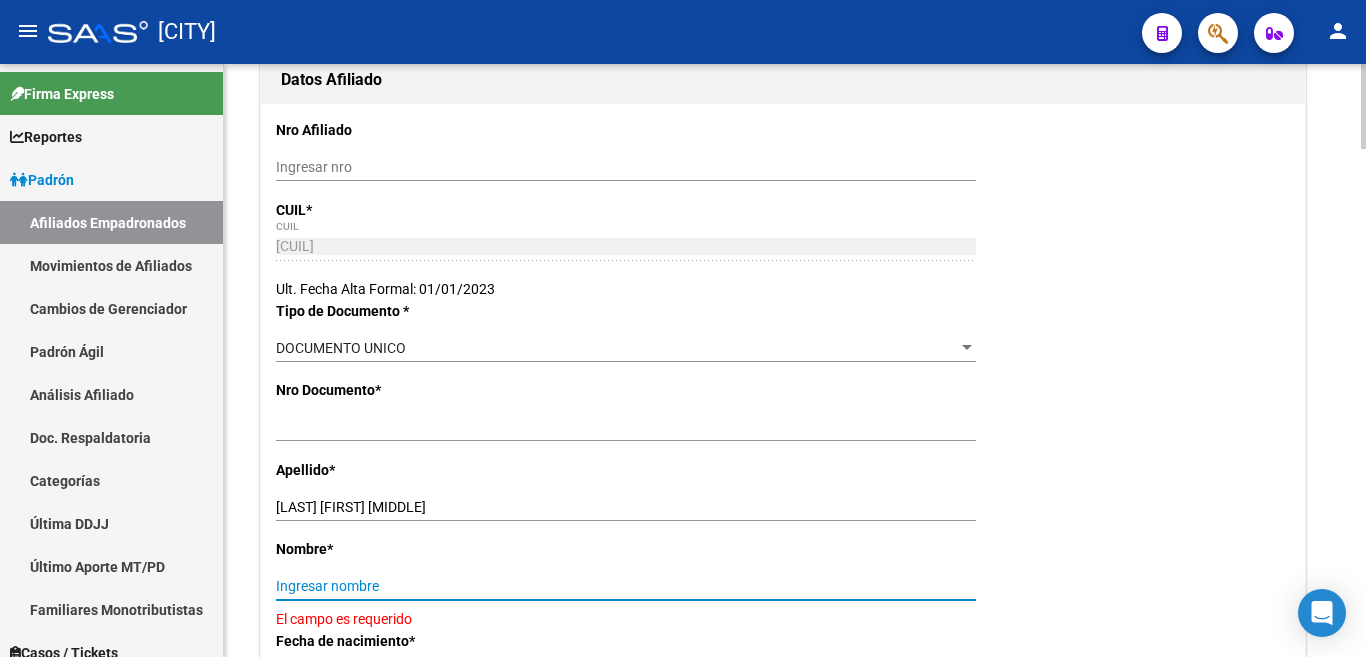 paste on "[FIRST] [LAST]" 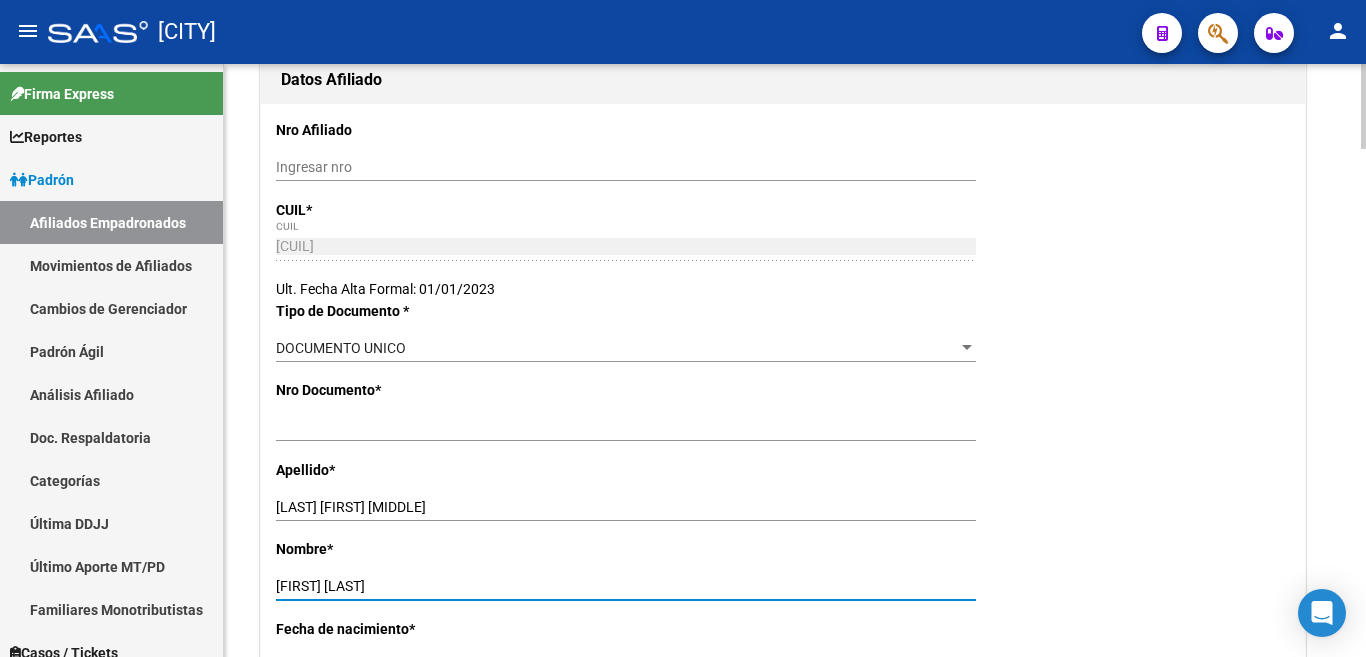 type on "[FIRST] [LAST]" 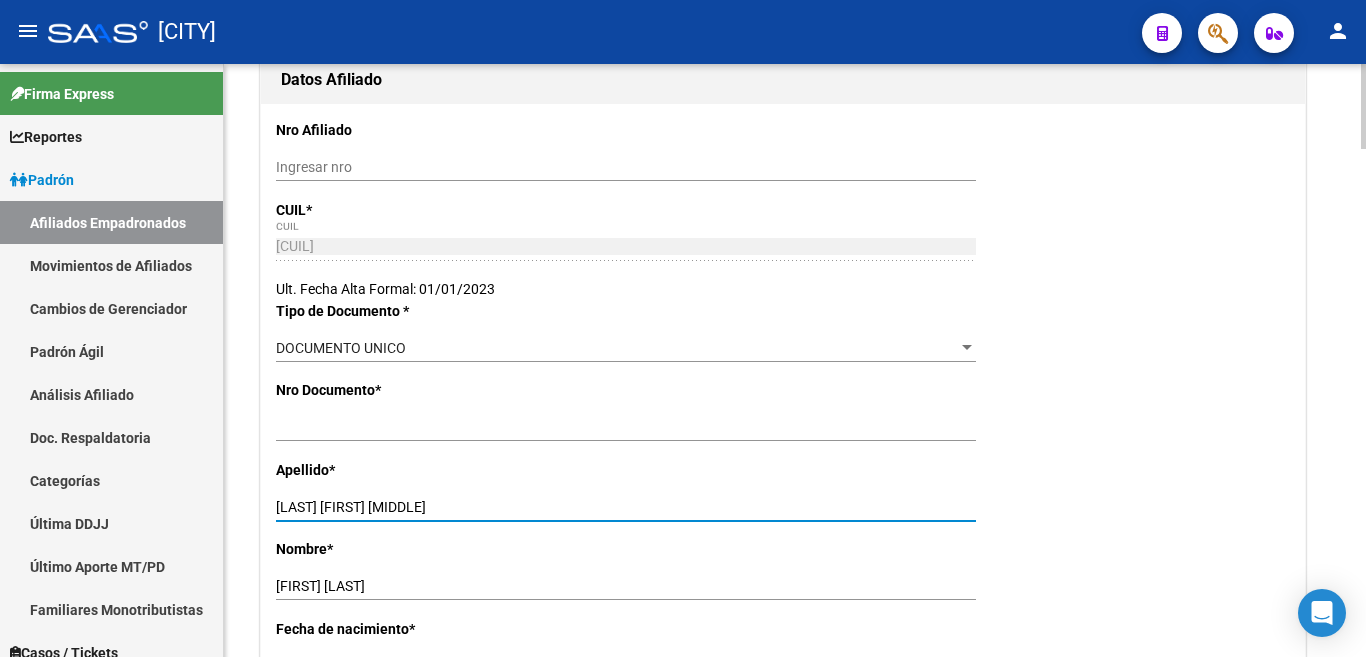 drag, startPoint x: 343, startPoint y: 503, endPoint x: 460, endPoint y: 506, distance: 117.03845 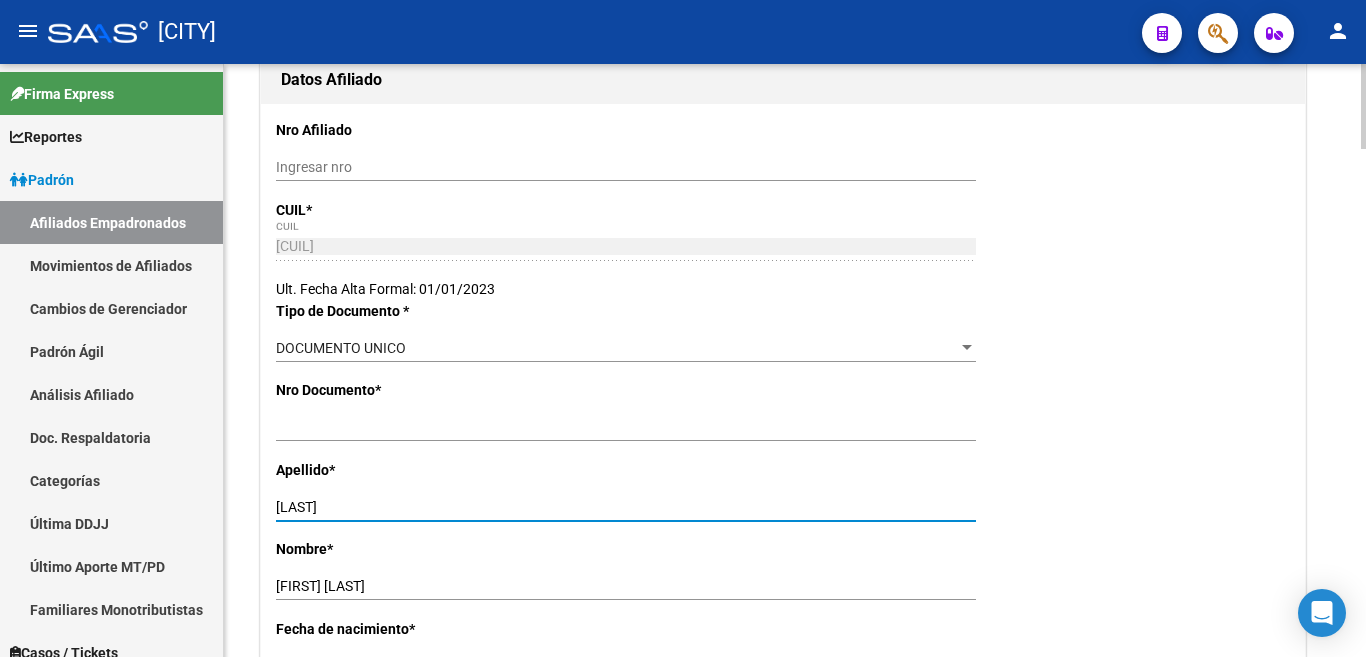 type on "[LAST]" 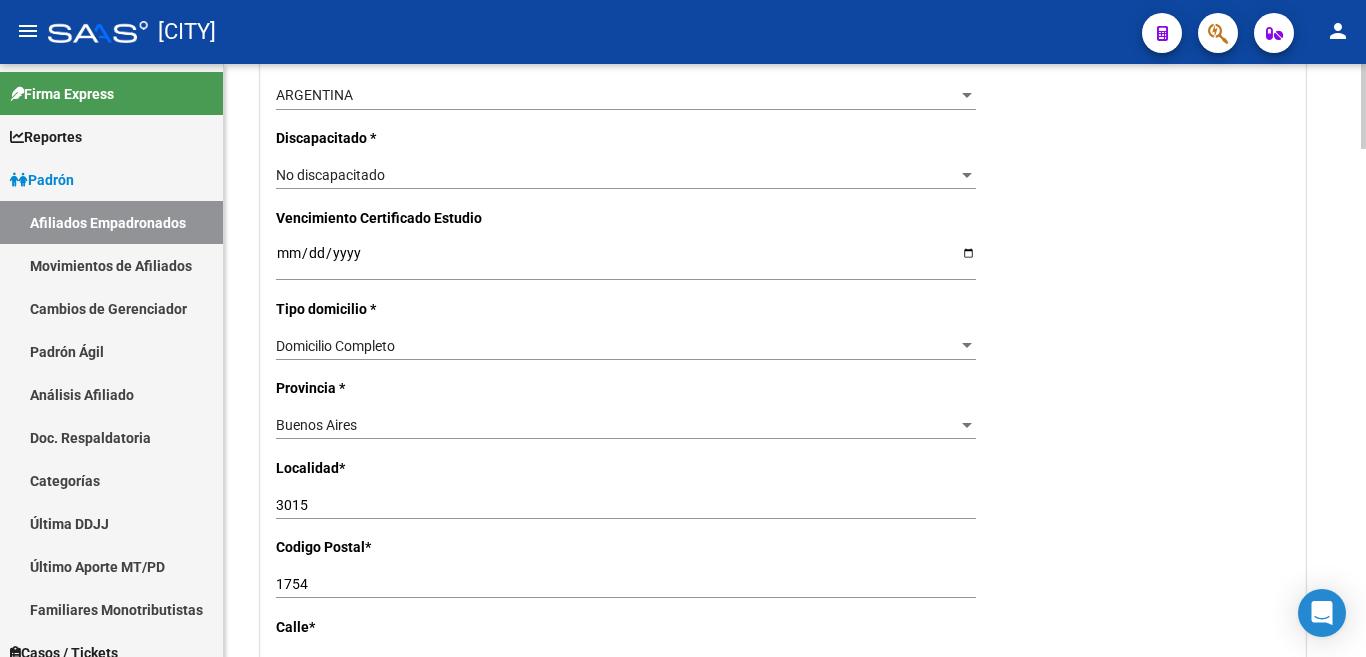 scroll, scrollTop: 1300, scrollLeft: 0, axis: vertical 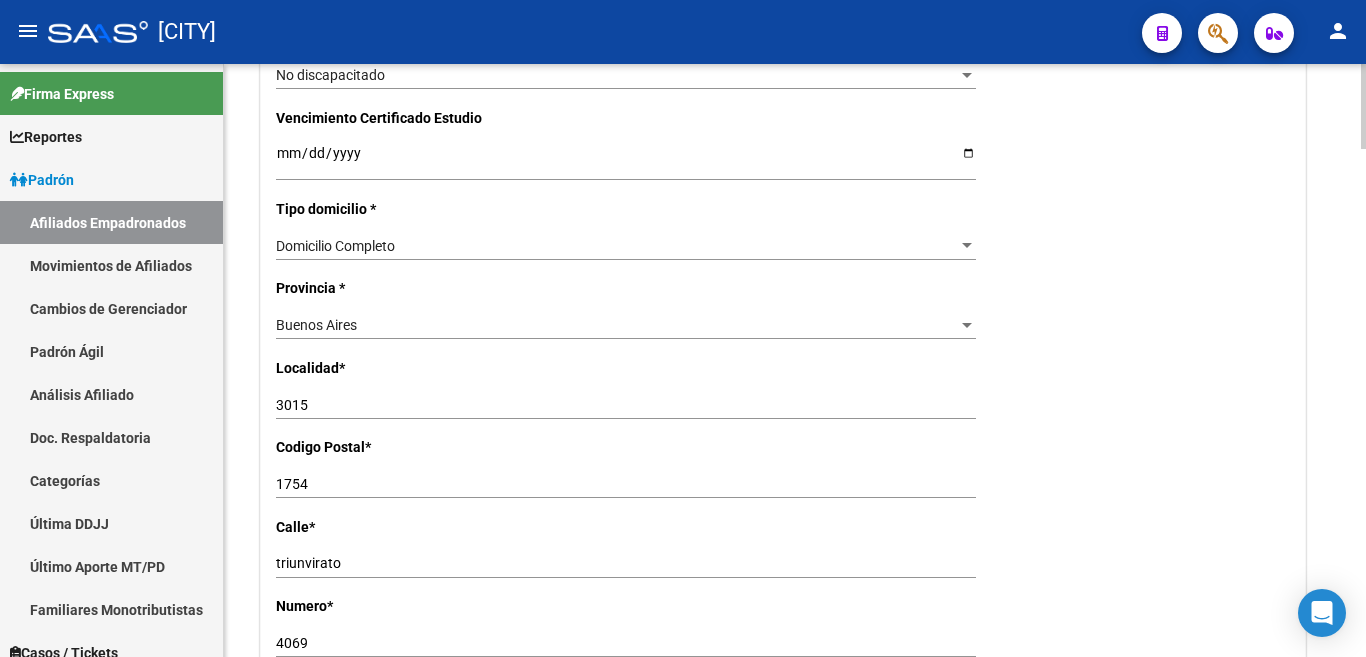 click on "triunvirato" at bounding box center [626, 563] 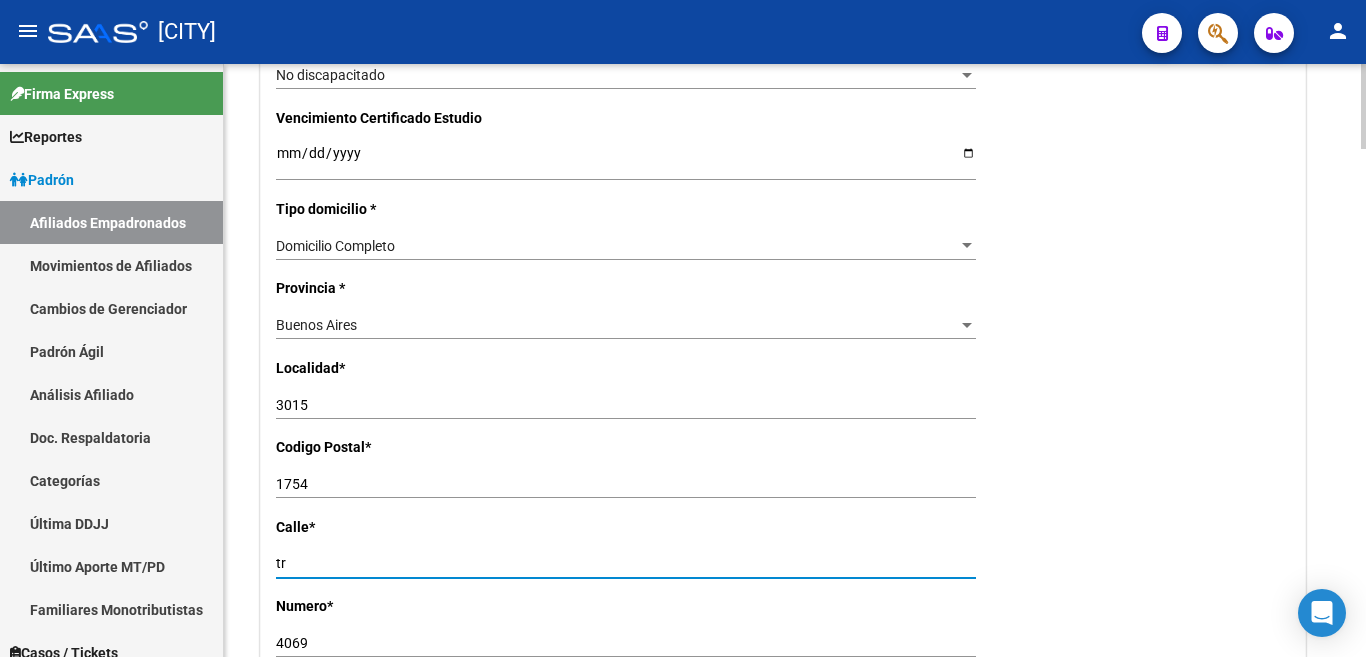 type on "t" 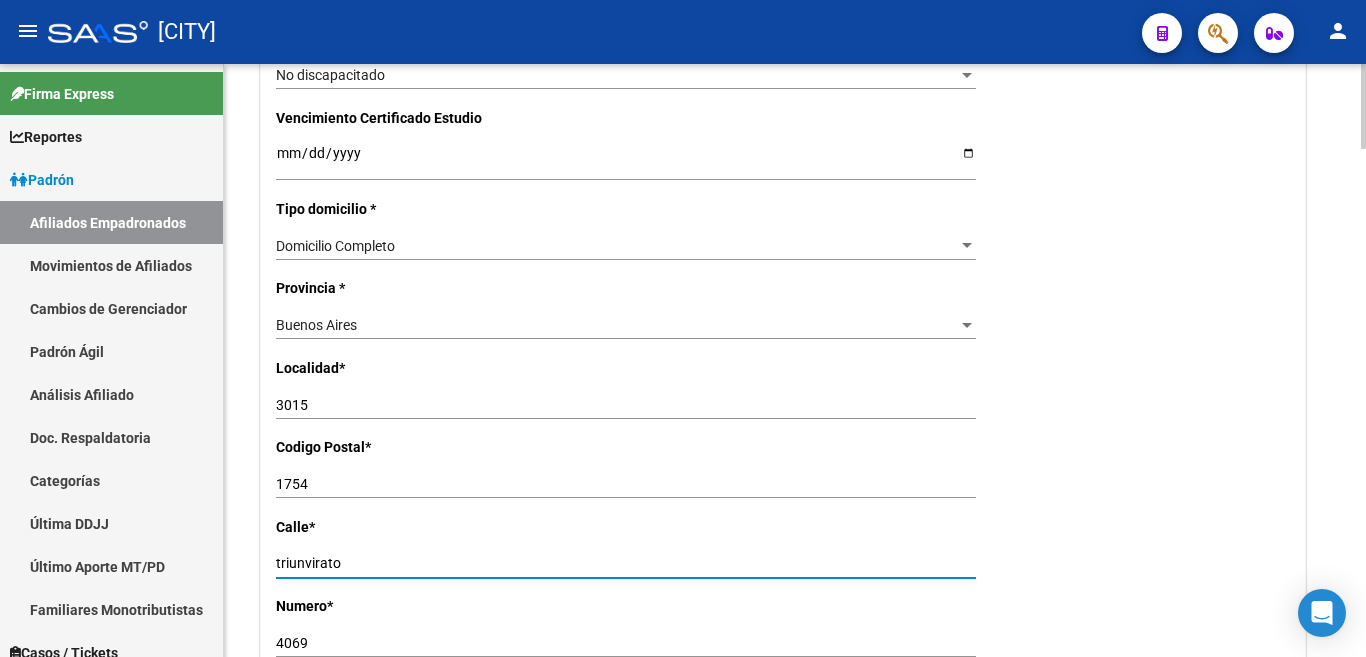 type on "triunvirato" 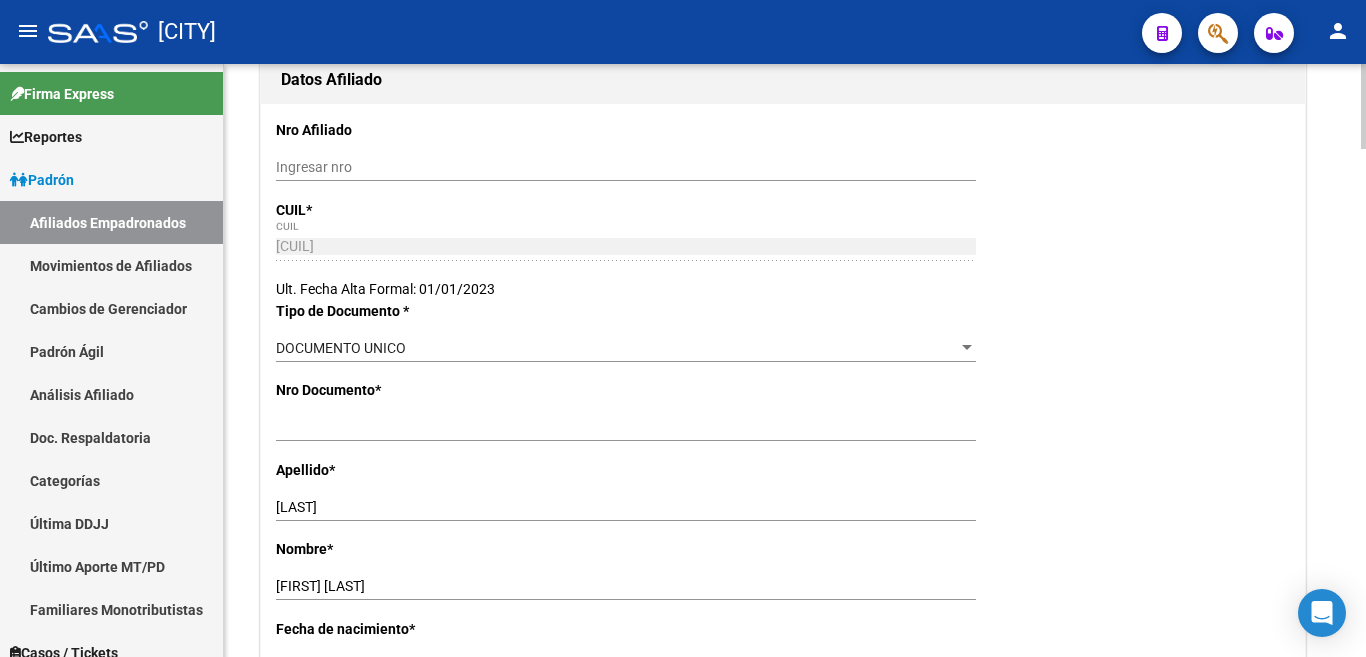 scroll, scrollTop: 0, scrollLeft: 0, axis: both 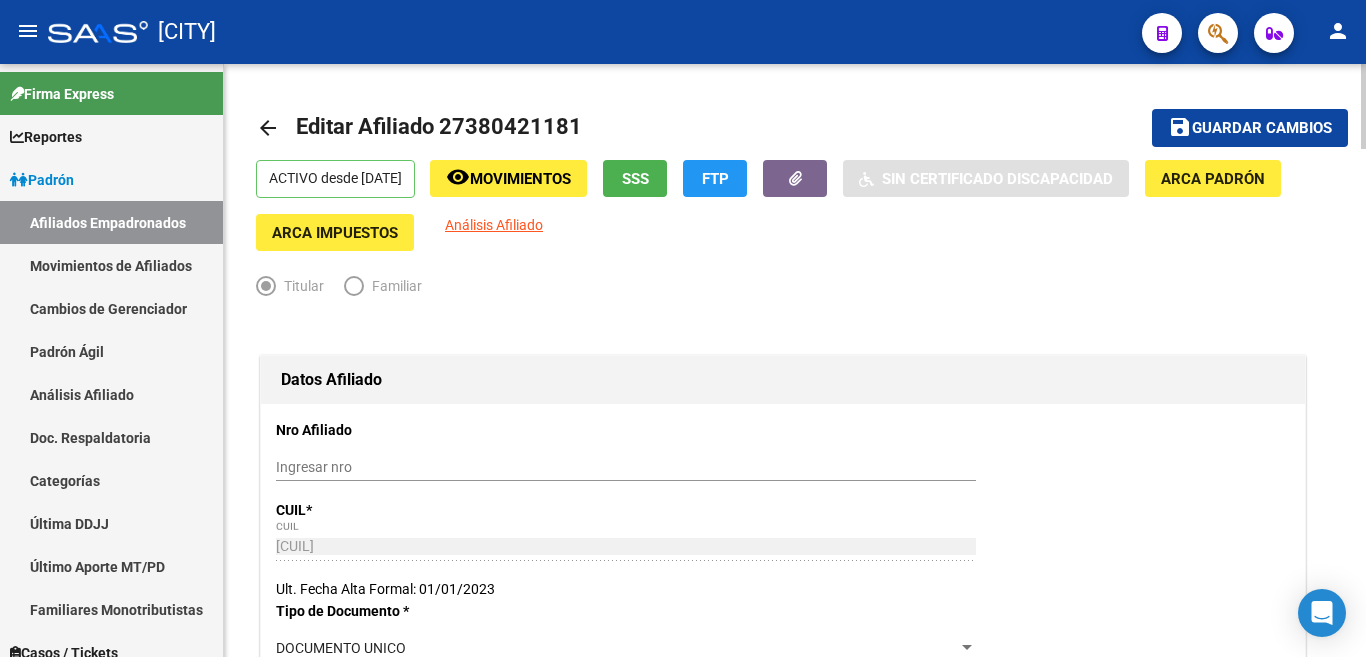 click on "Guardar cambios" 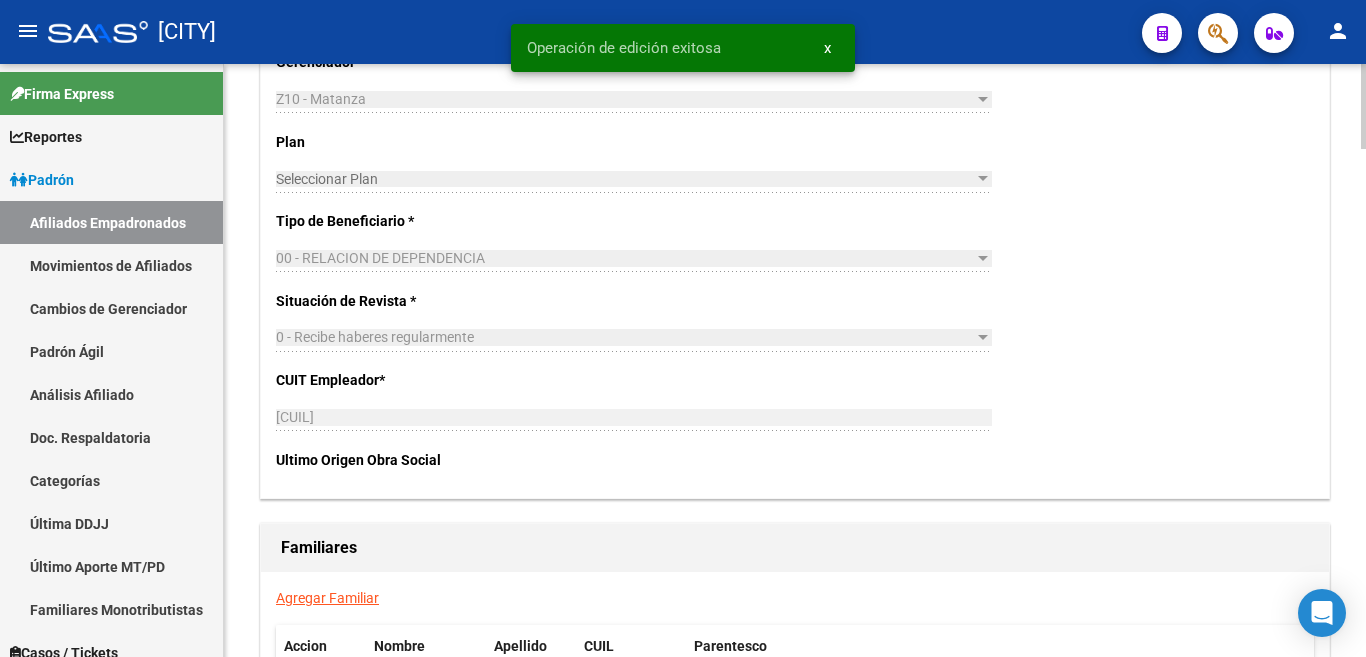 scroll, scrollTop: 3300, scrollLeft: 0, axis: vertical 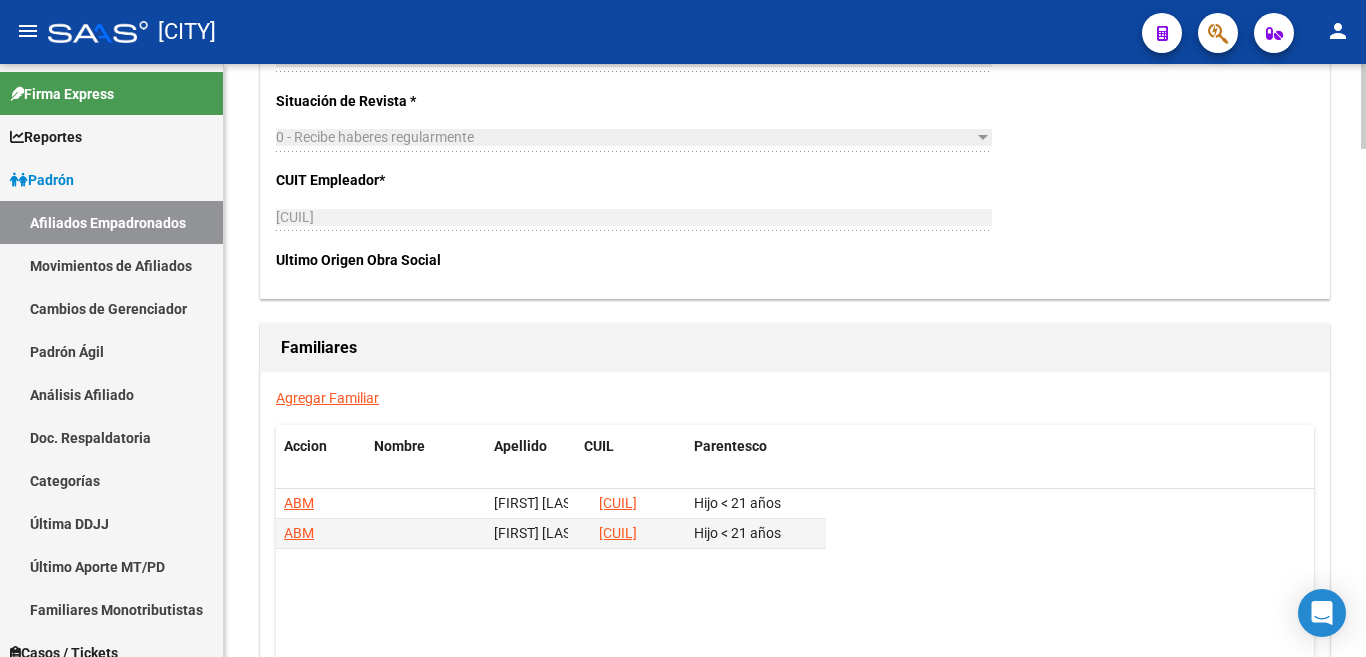 click on "Agregar Familiar" 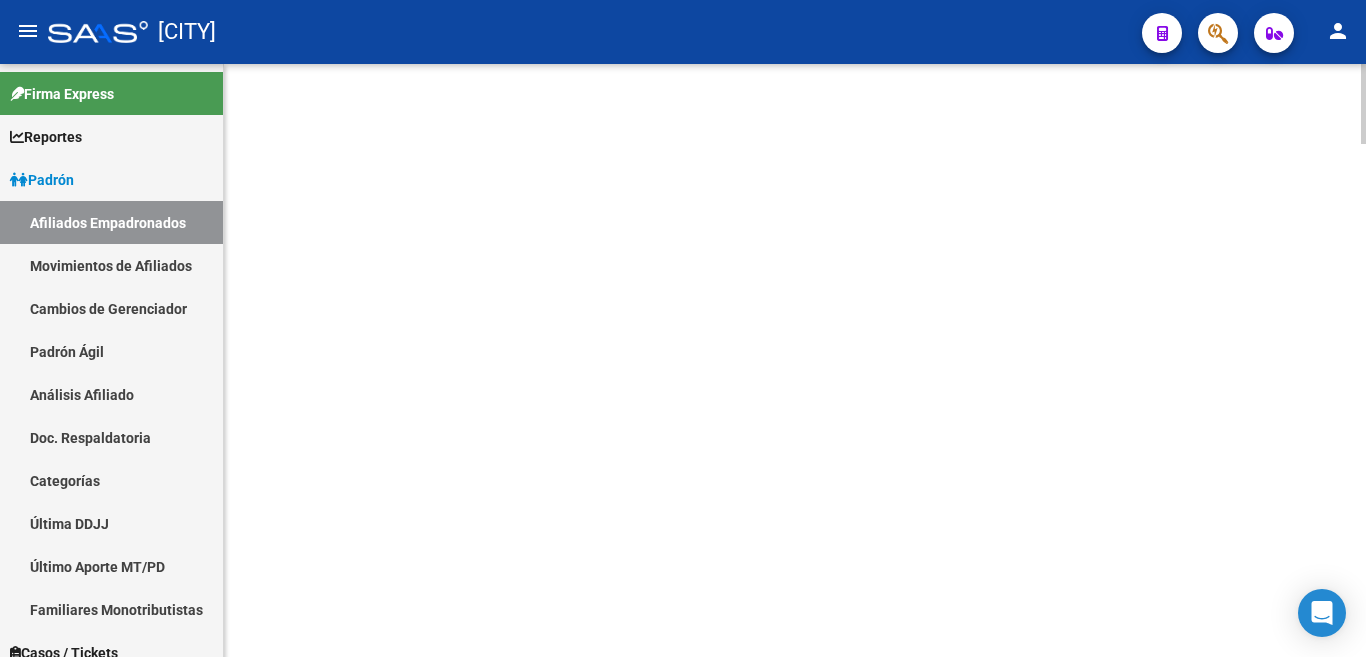 scroll, scrollTop: 0, scrollLeft: 0, axis: both 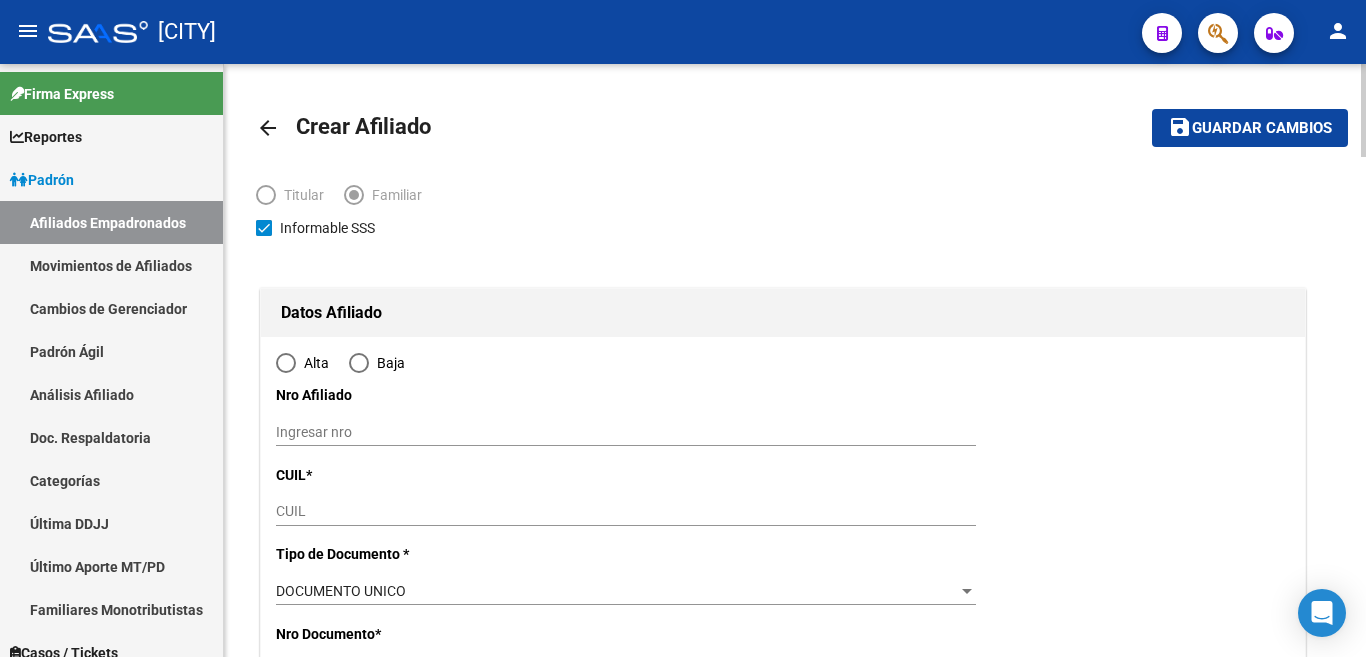 type on "3015" 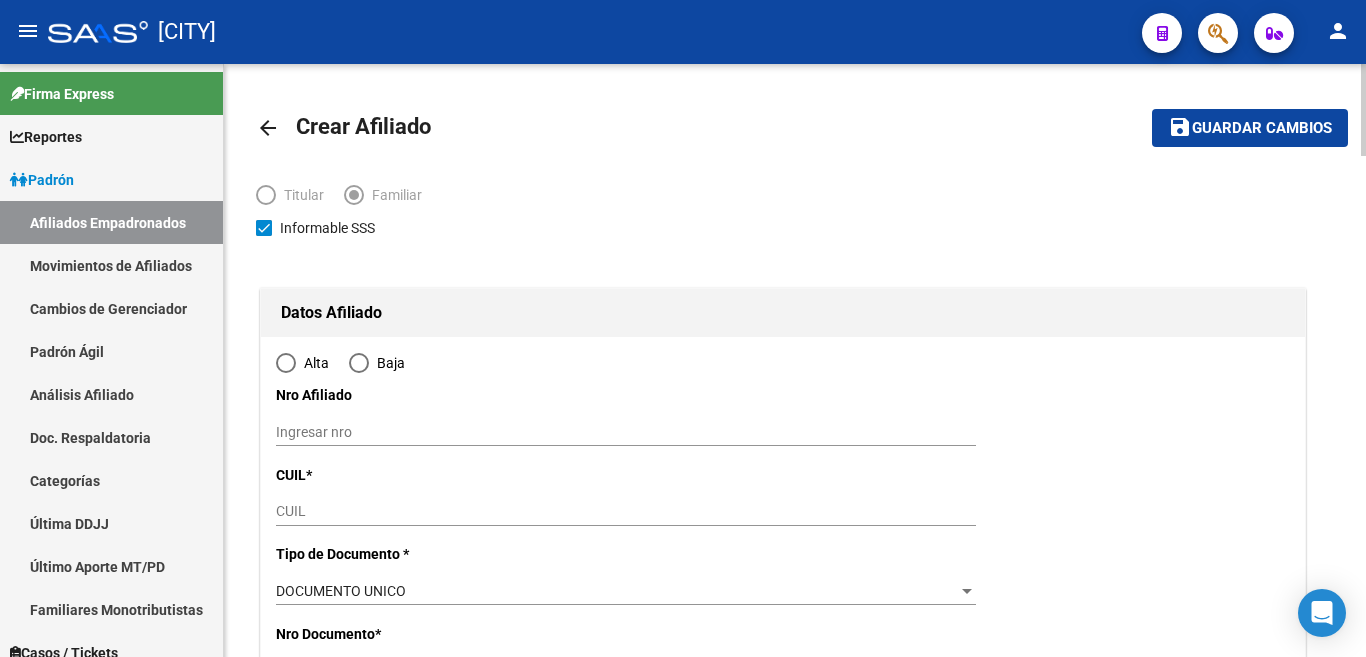radio on "true" 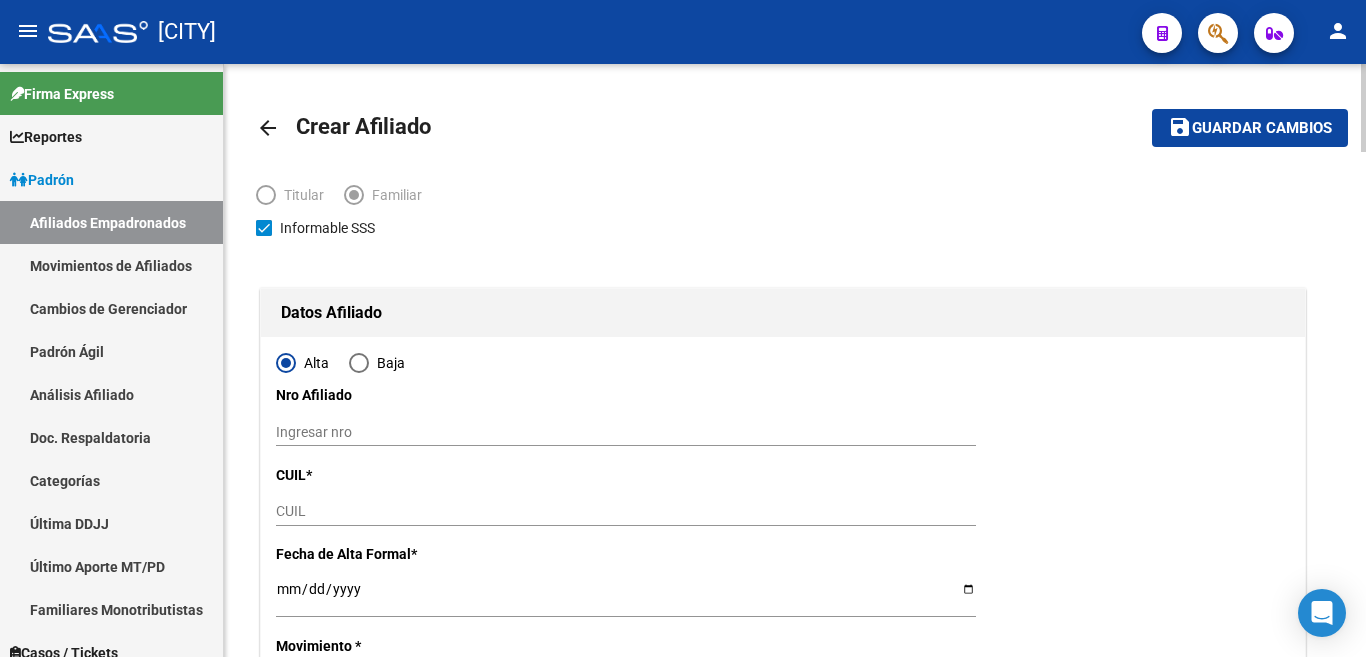 type on "[CUIL]" 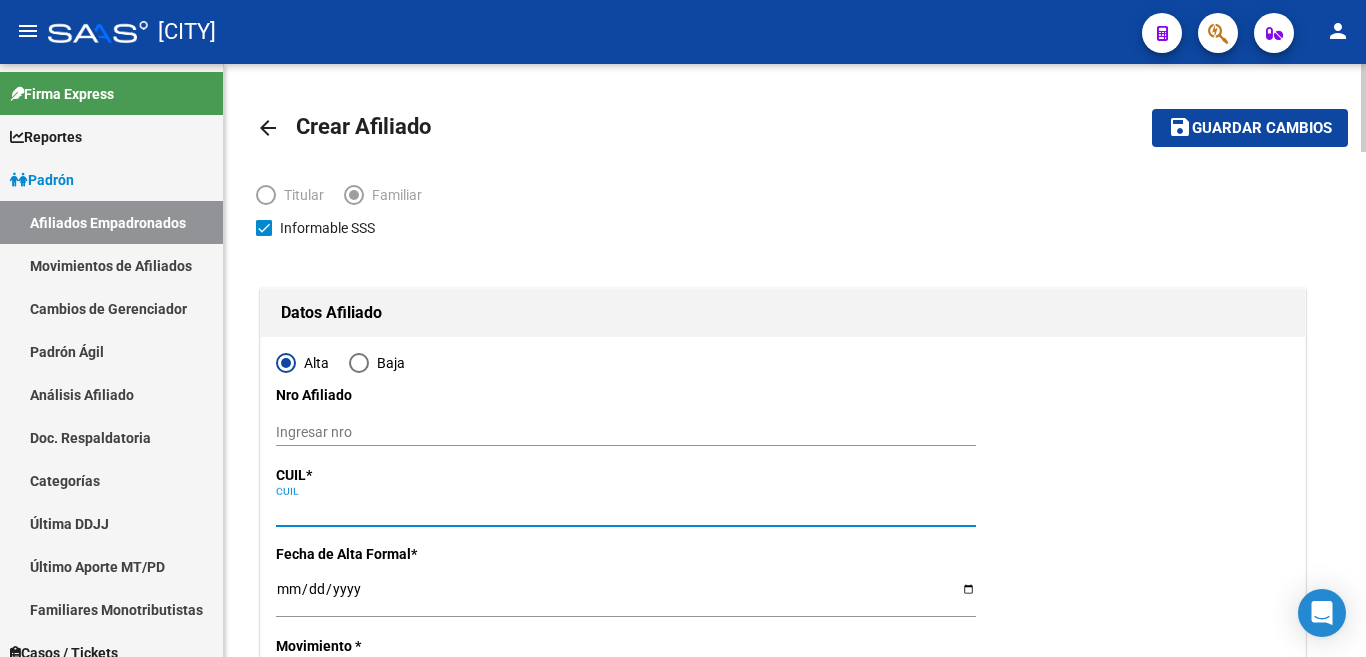 click on "CUIL" at bounding box center [626, 511] 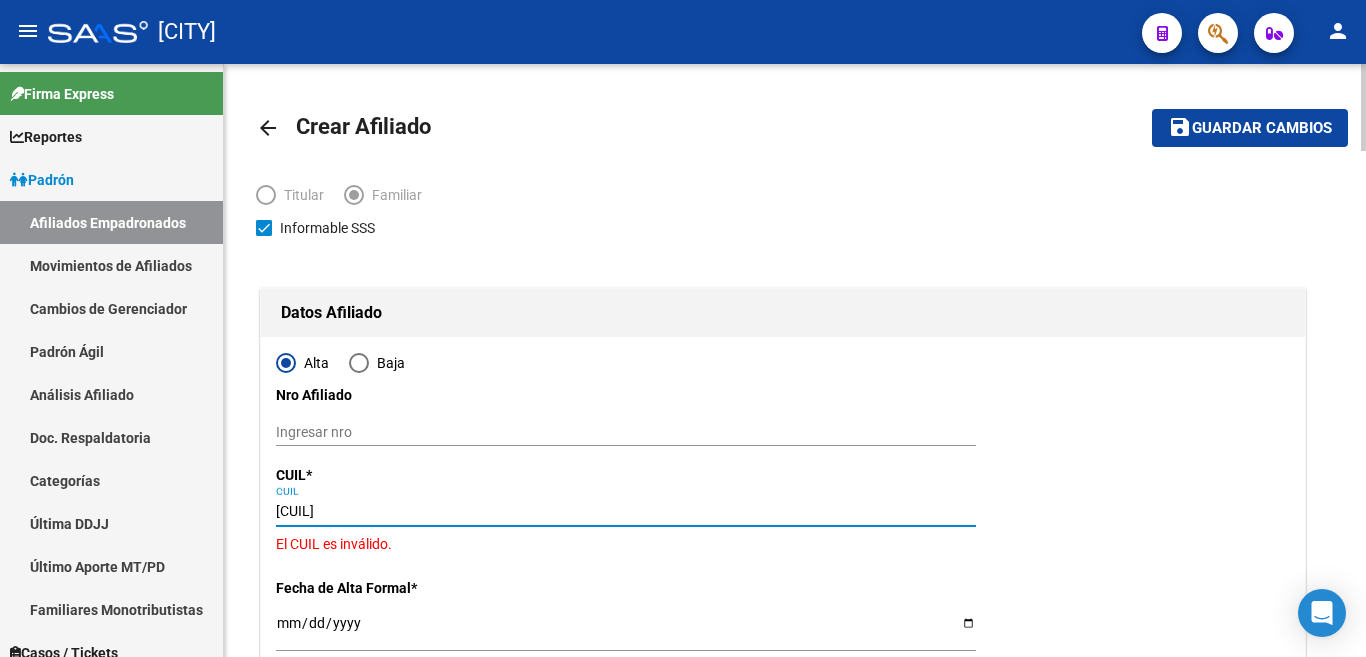 type on "[CUIL]" 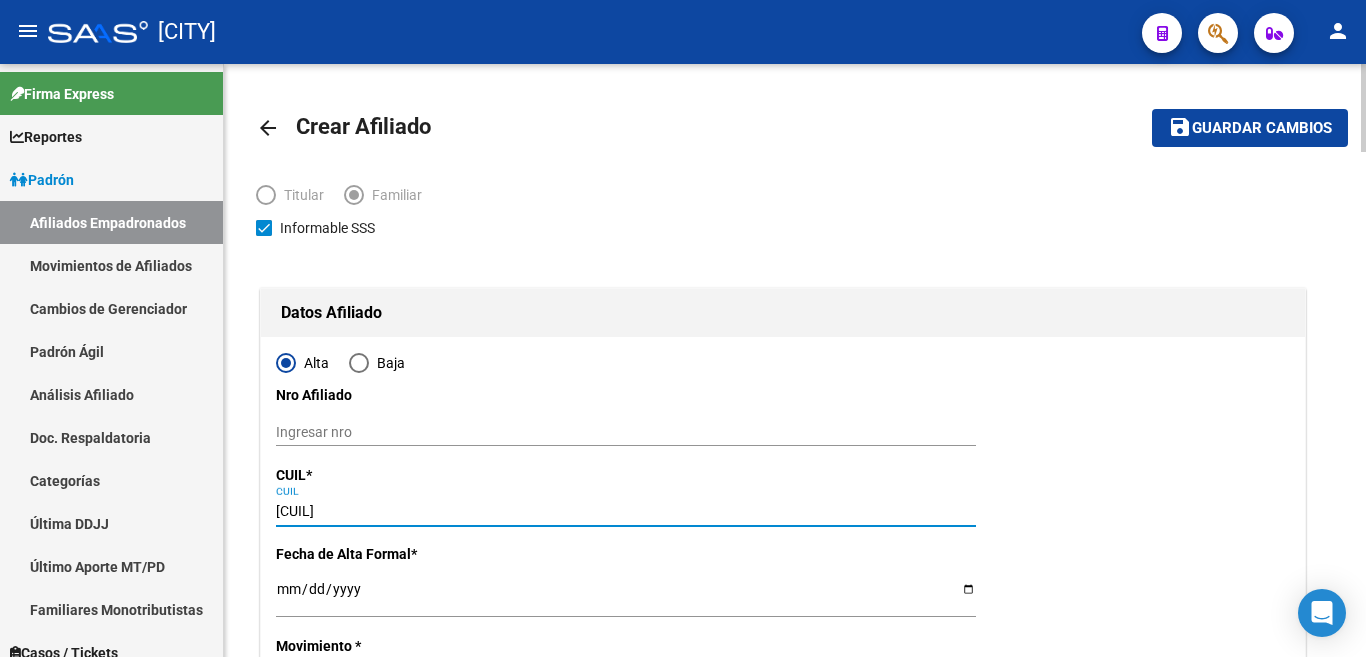 type on "[NUMBER]" 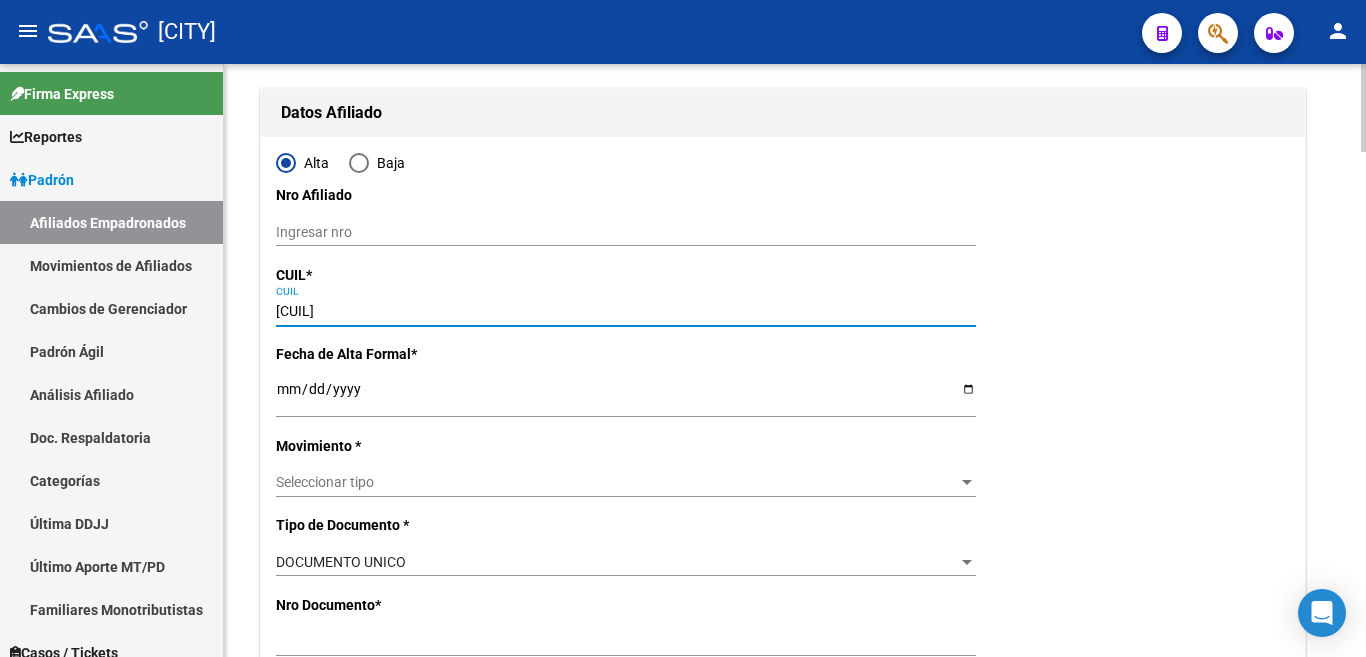type on "[CUIL]" 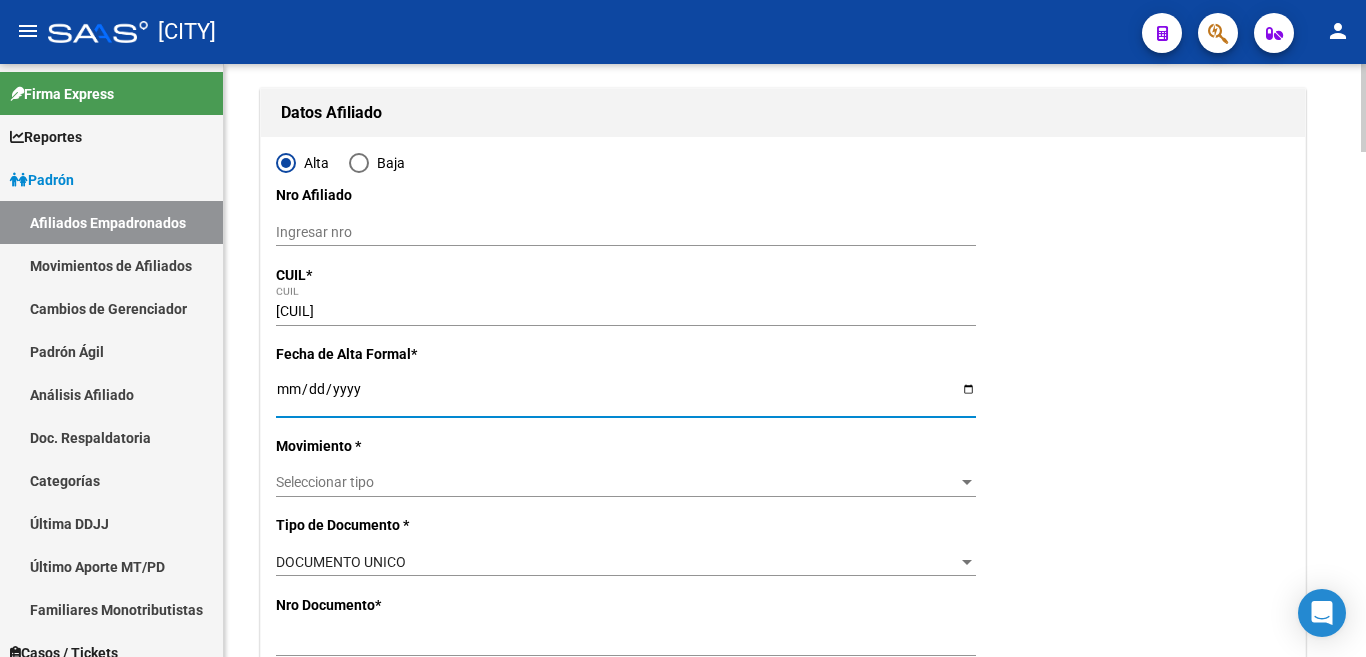 type on "2025-08-04" 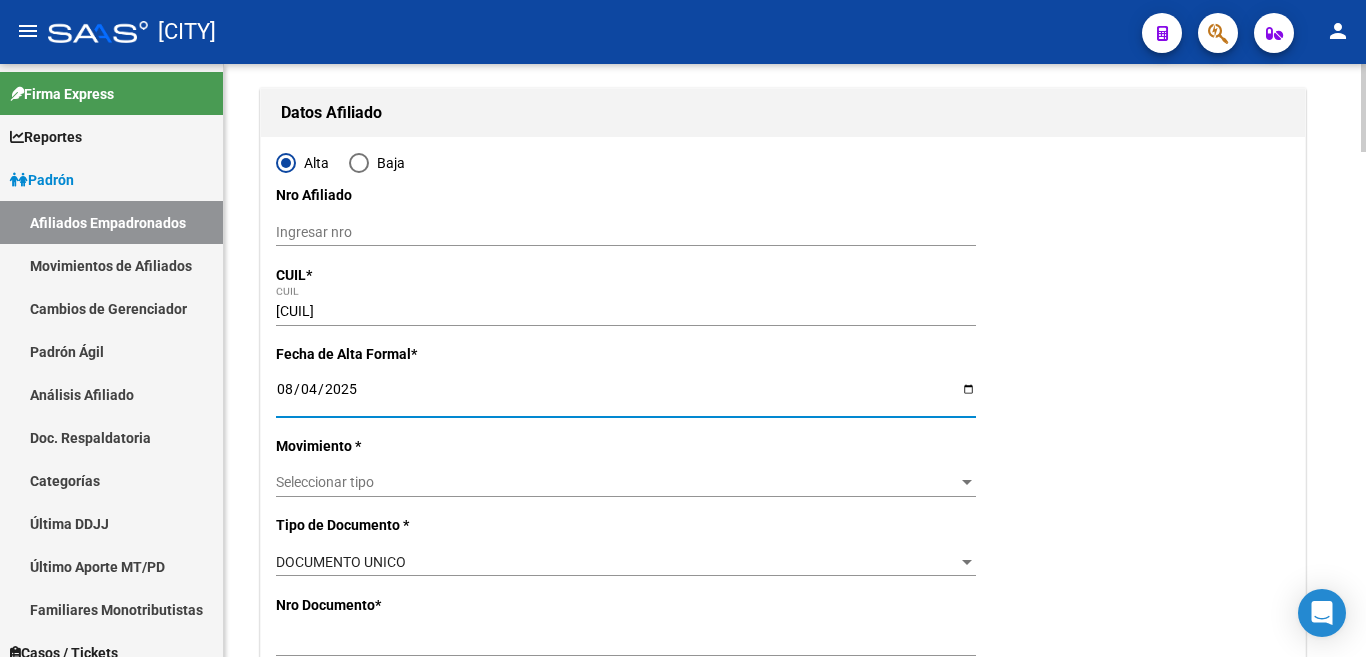 click at bounding box center (967, 482) 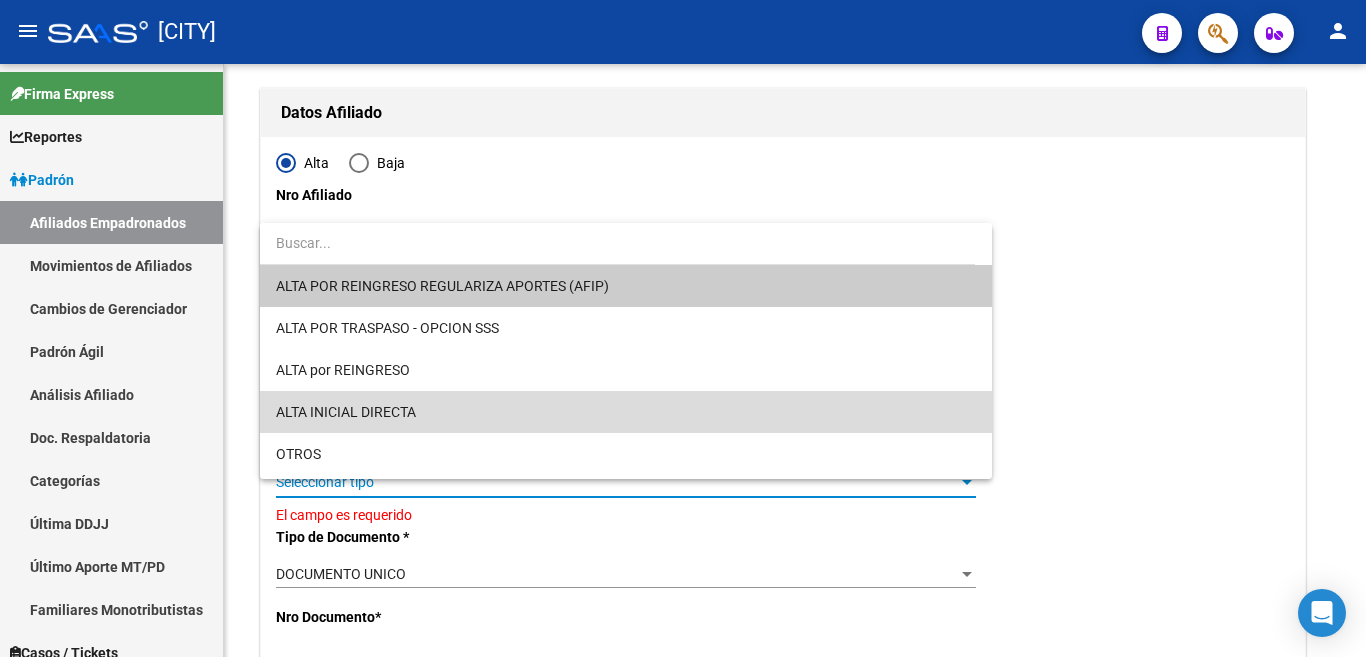 click on "ALTA INICIAL DIRECTA" at bounding box center (626, 412) 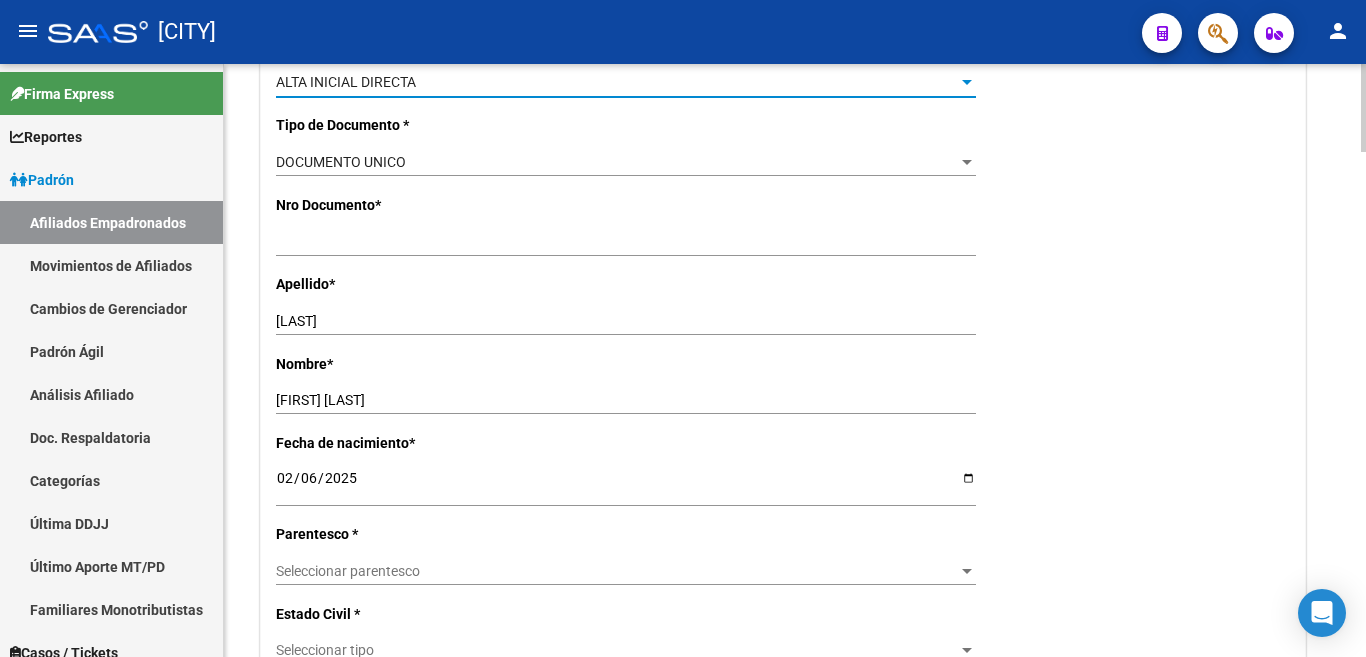scroll, scrollTop: 700, scrollLeft: 0, axis: vertical 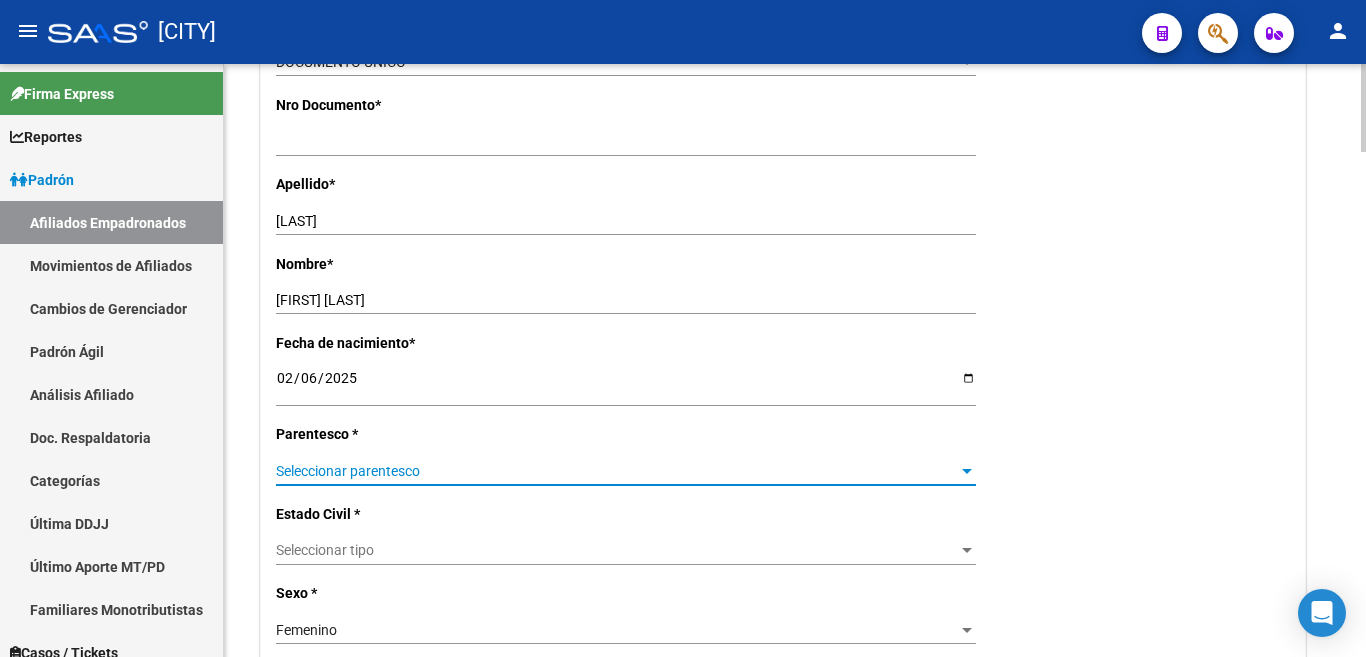 click at bounding box center (967, 471) 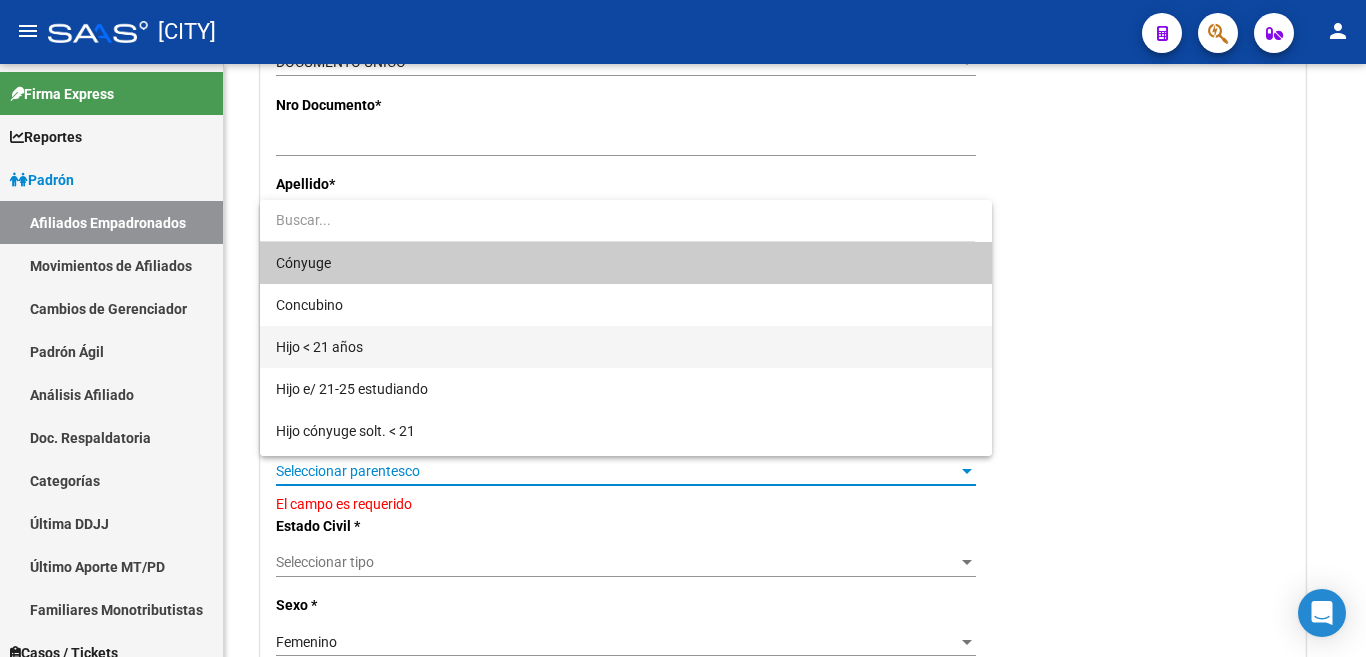 click on "Hijo < 21 años" at bounding box center (626, 347) 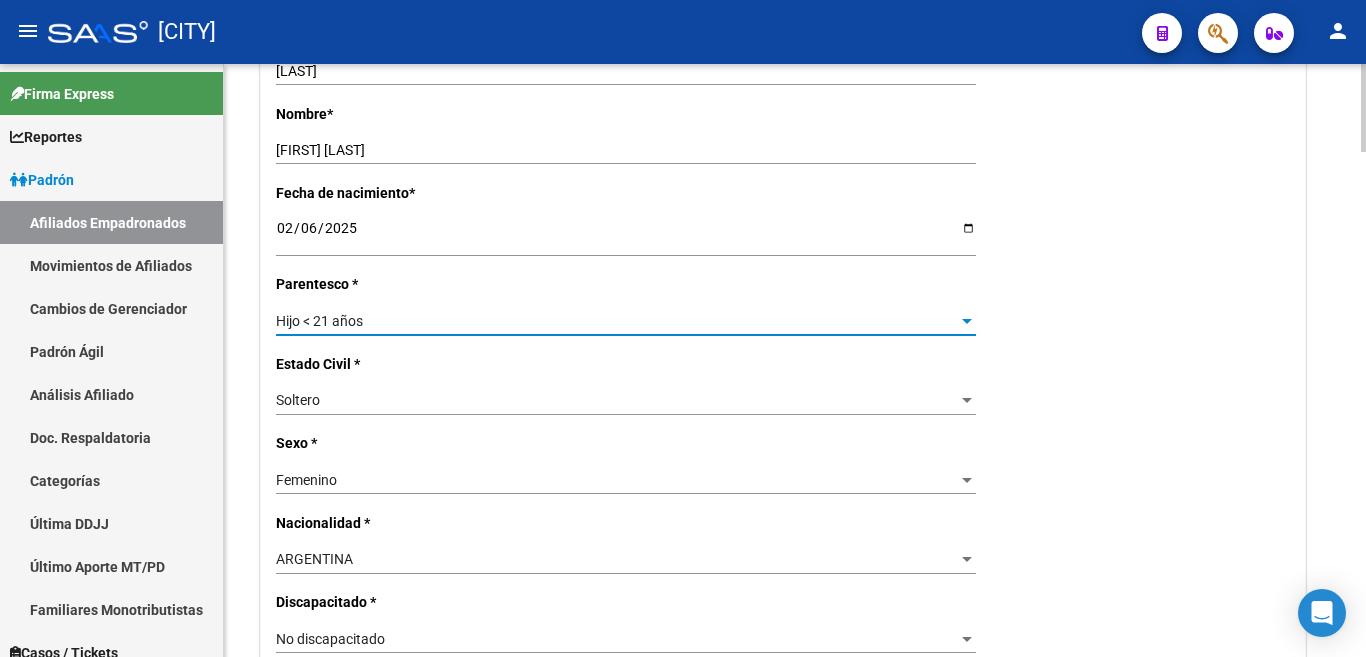 scroll, scrollTop: 1000, scrollLeft: 0, axis: vertical 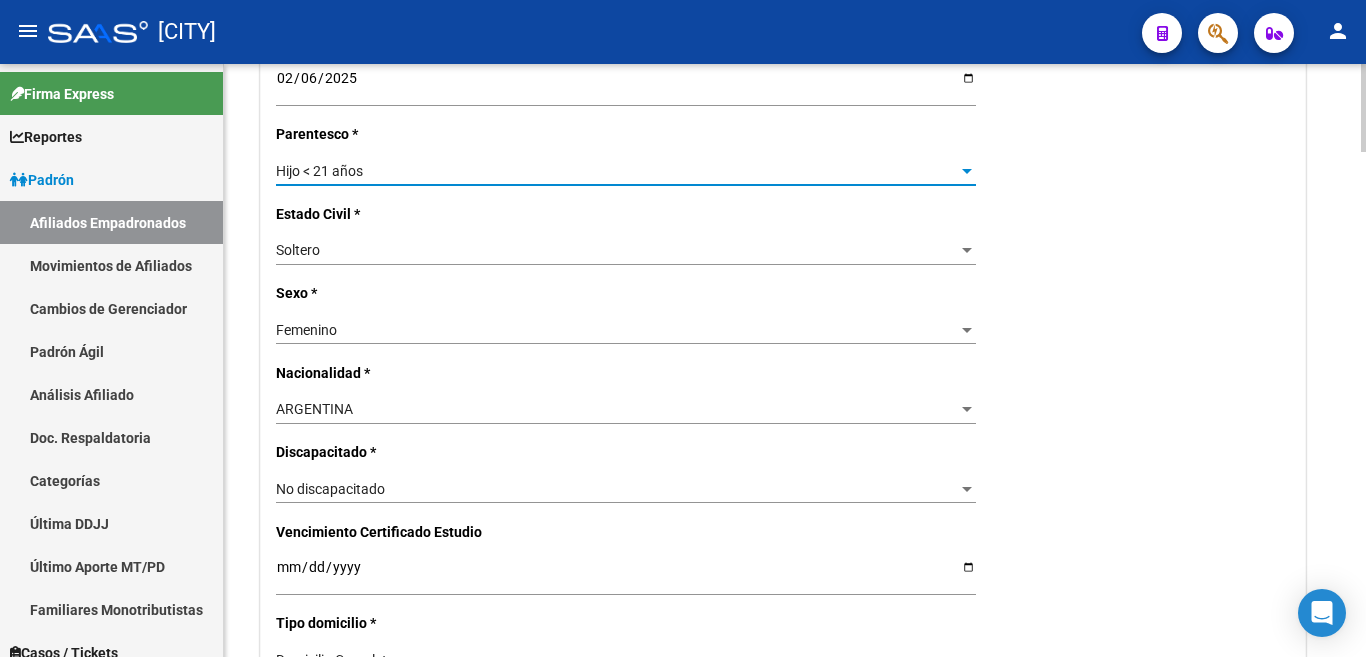 click at bounding box center (967, 330) 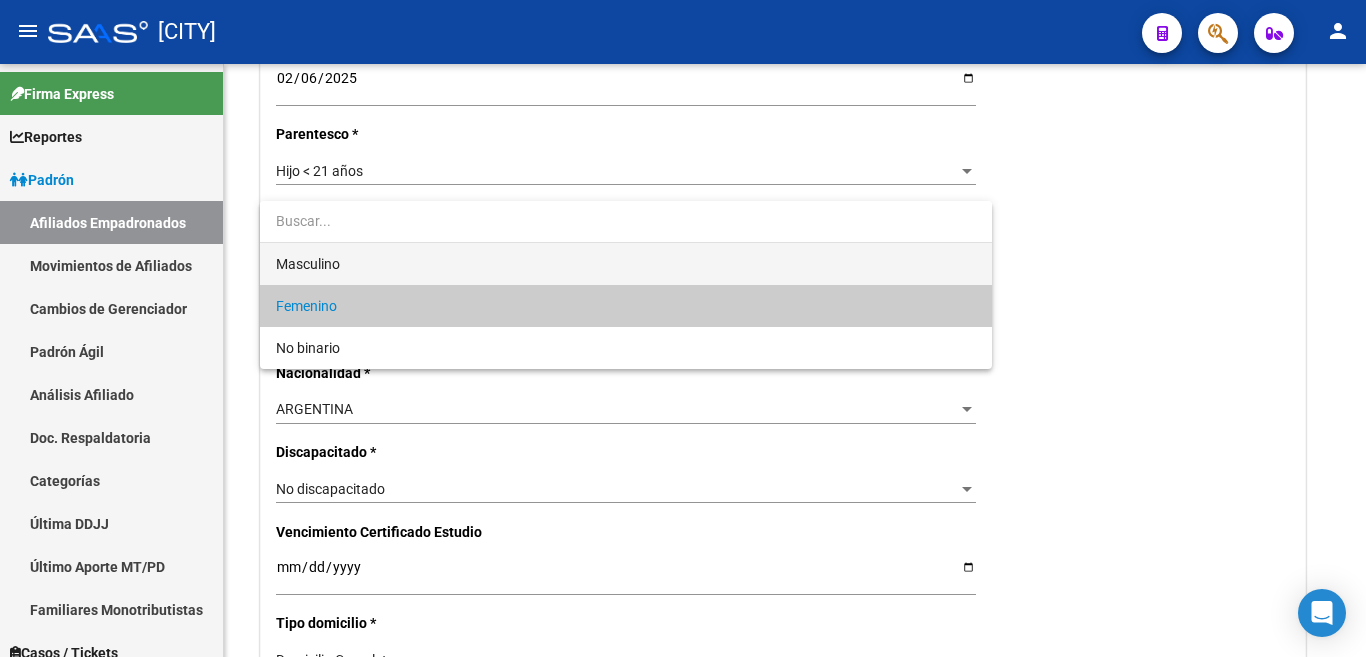 click on "Masculino" at bounding box center [626, 264] 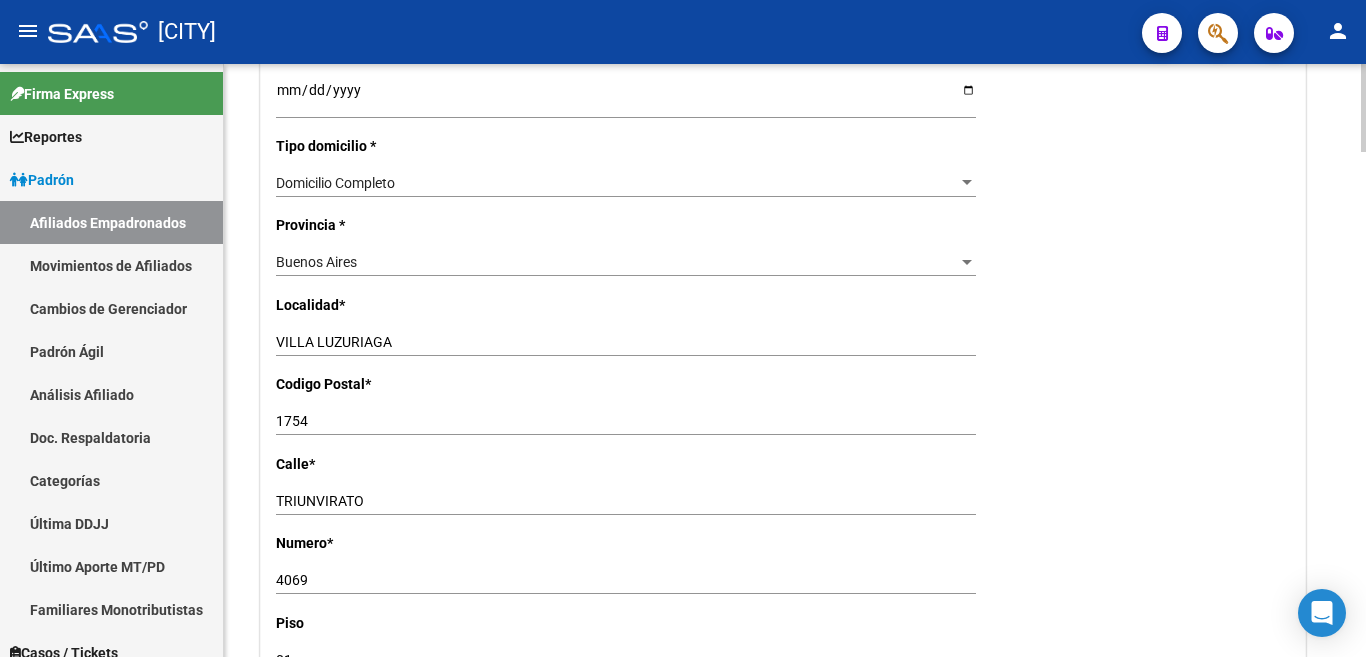 scroll, scrollTop: 1600, scrollLeft: 0, axis: vertical 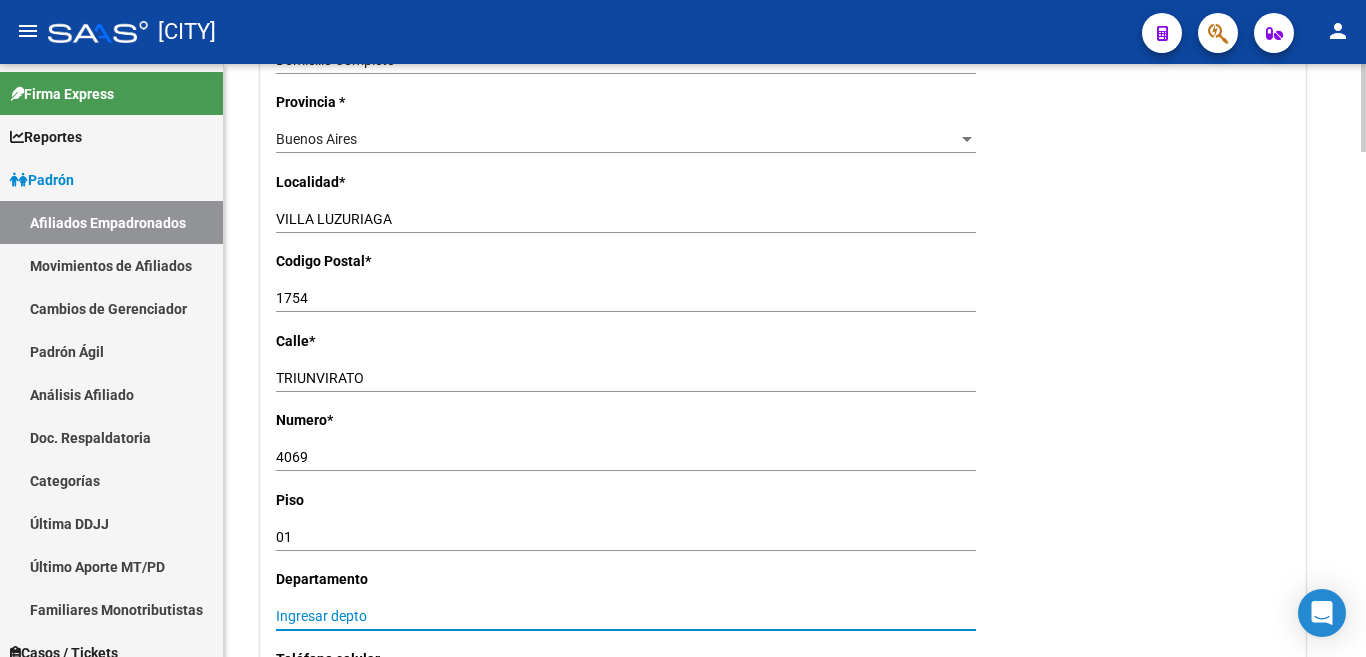 click on "Ingresar depto" at bounding box center [626, 616] 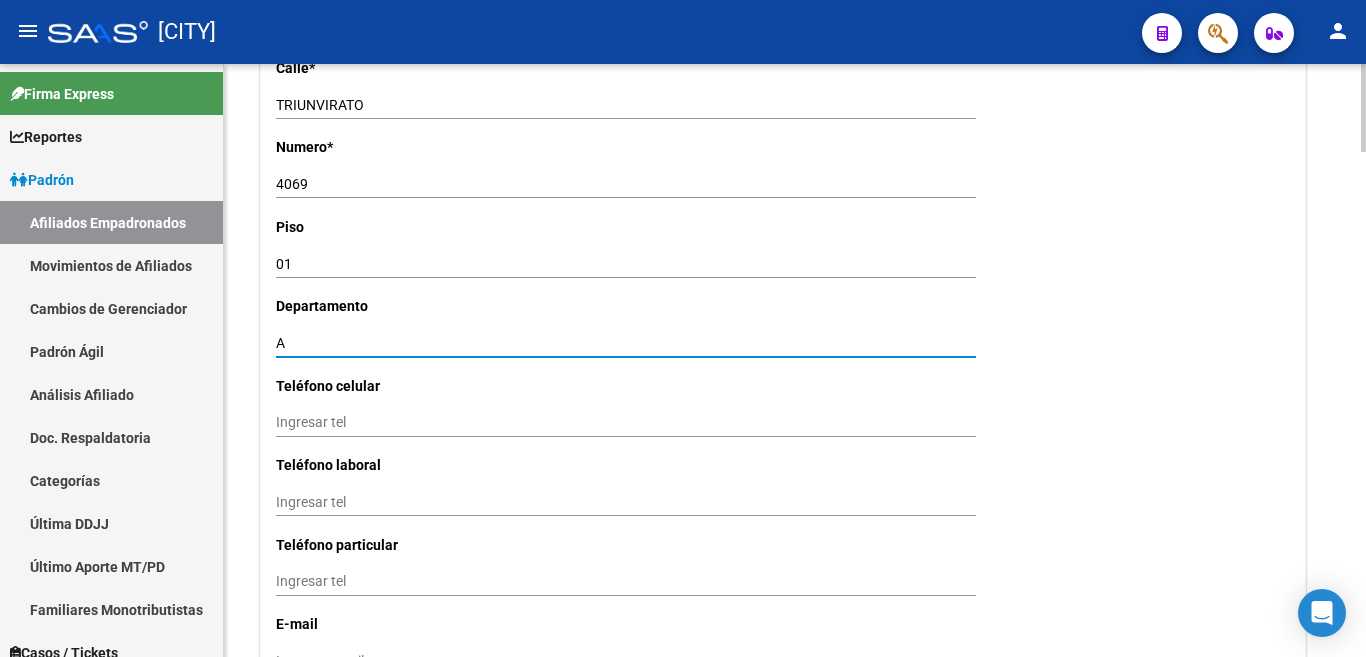 scroll, scrollTop: 1900, scrollLeft: 0, axis: vertical 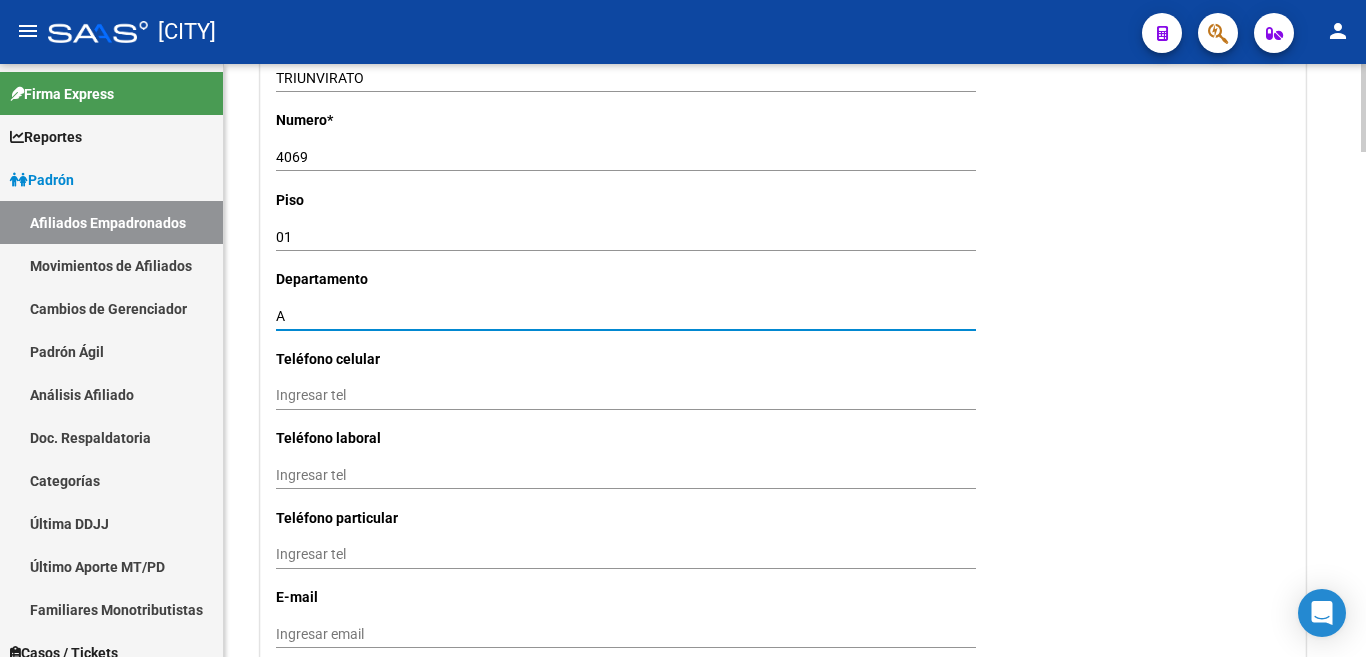 type on "A" 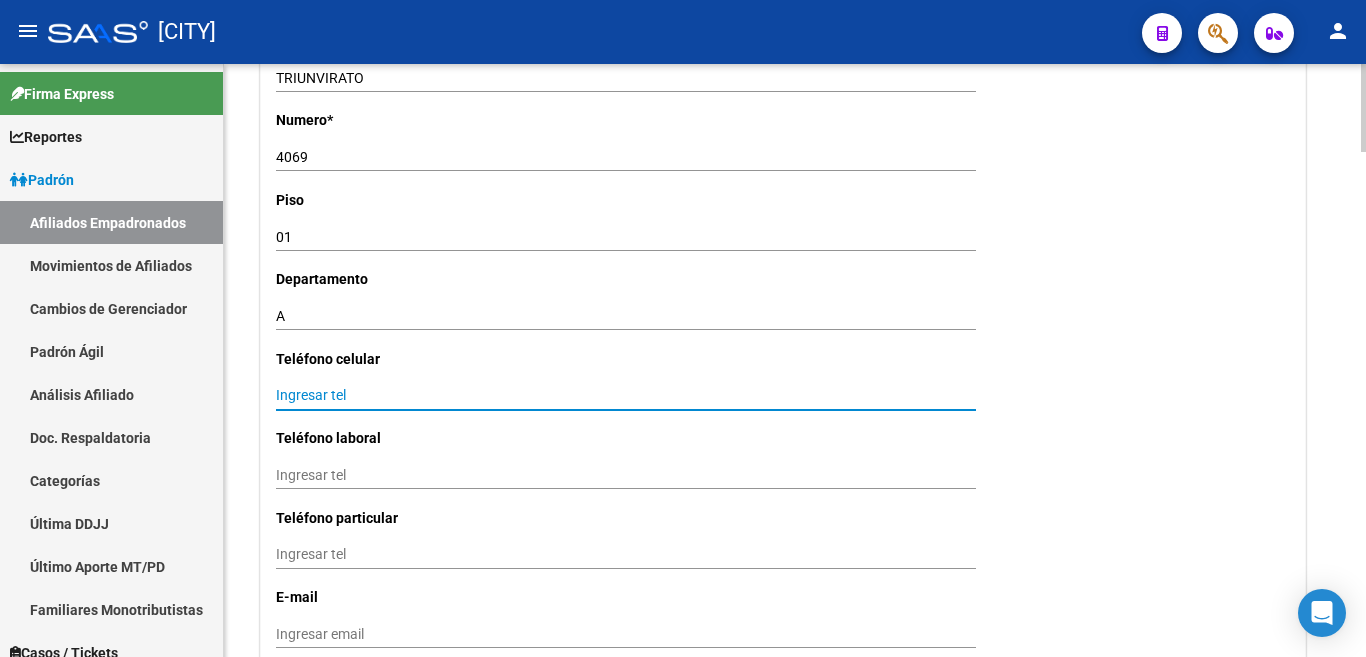 click on "Ingresar tel" at bounding box center (626, 395) 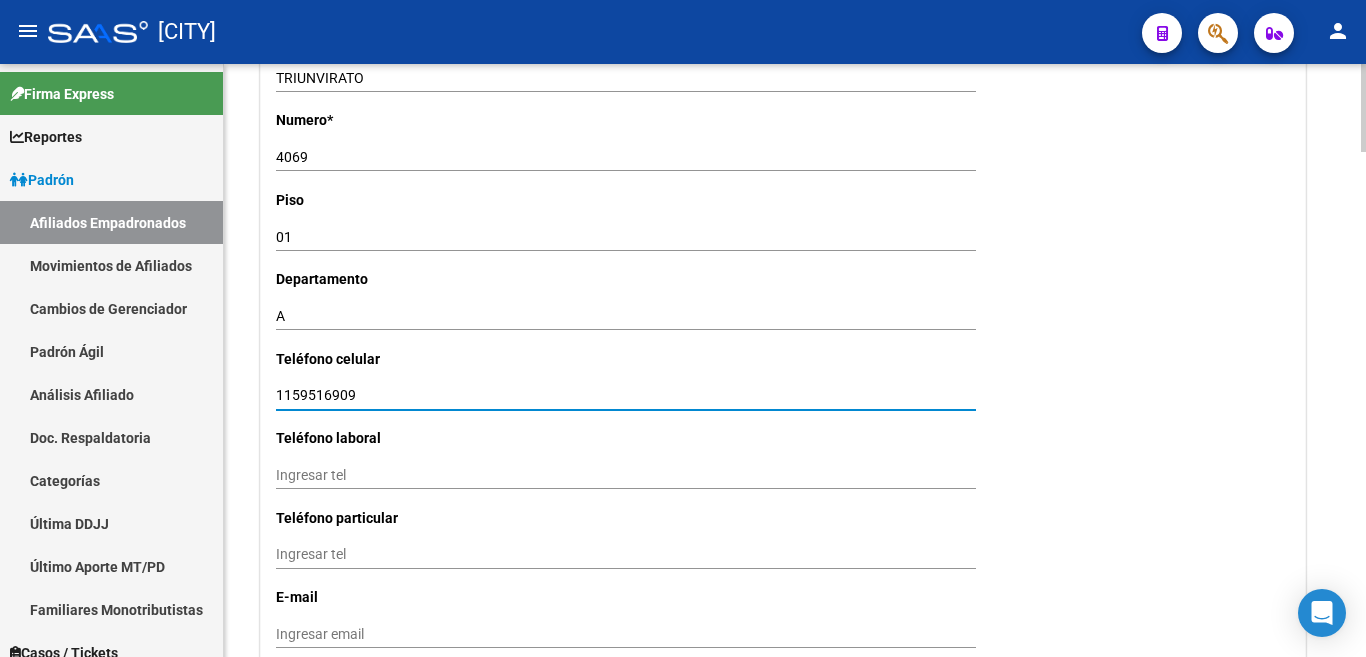 type on "1159516909" 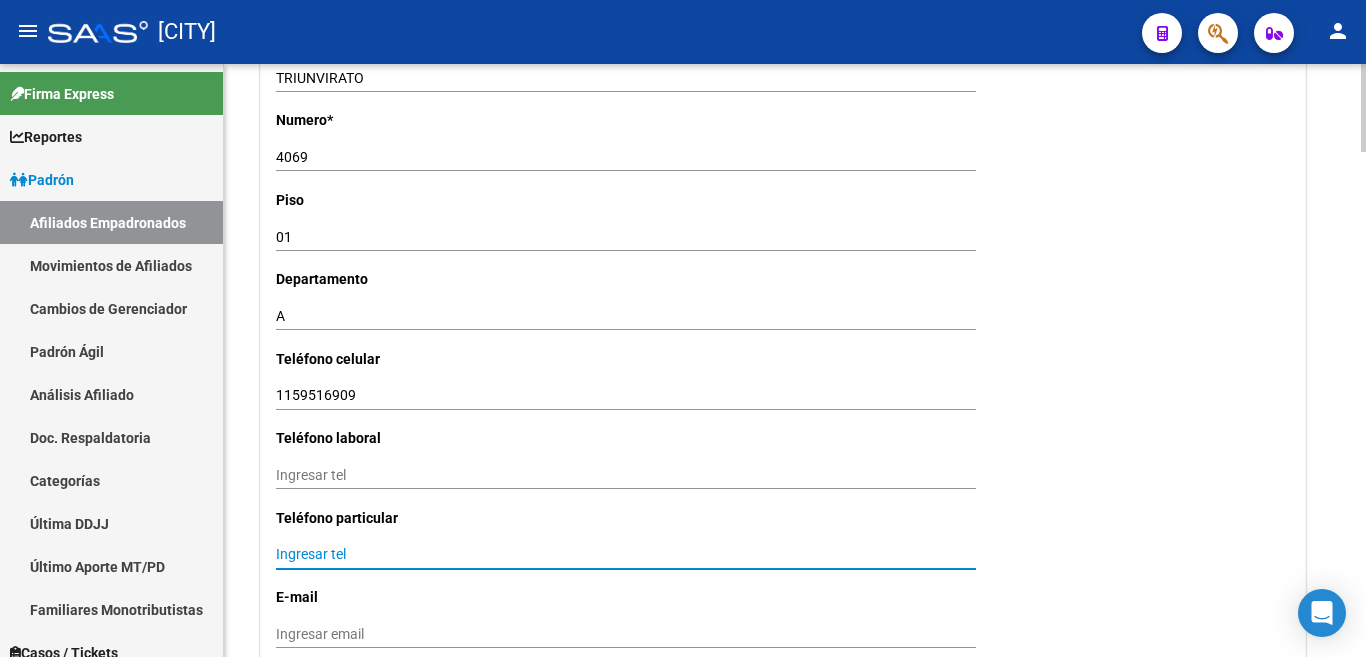 click on "Ingresar tel" at bounding box center [626, 554] 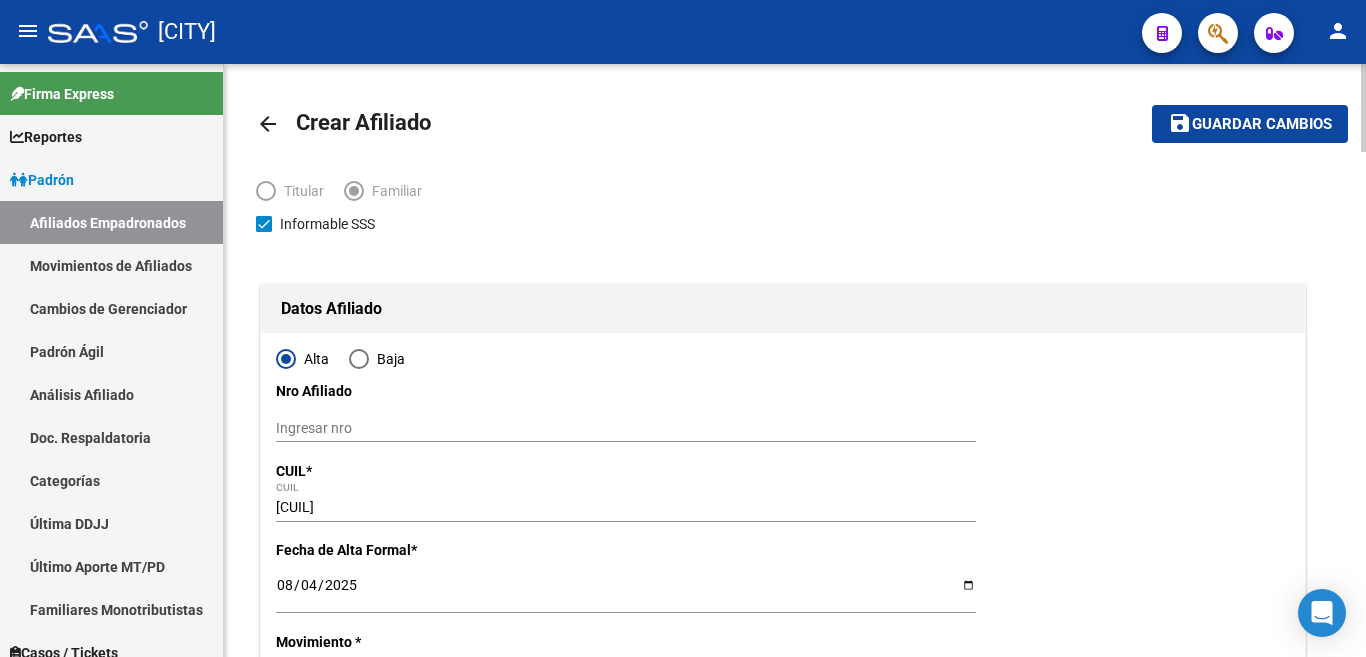 scroll, scrollTop: 0, scrollLeft: 0, axis: both 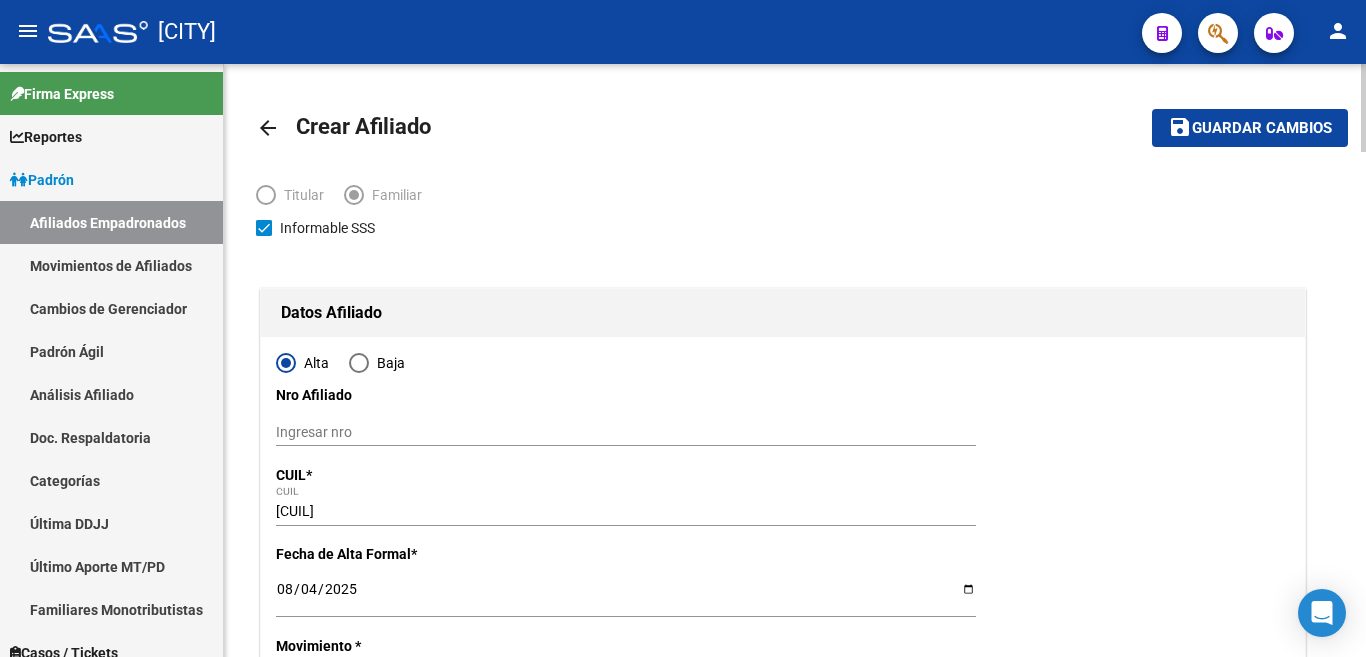 type on "11393008419" 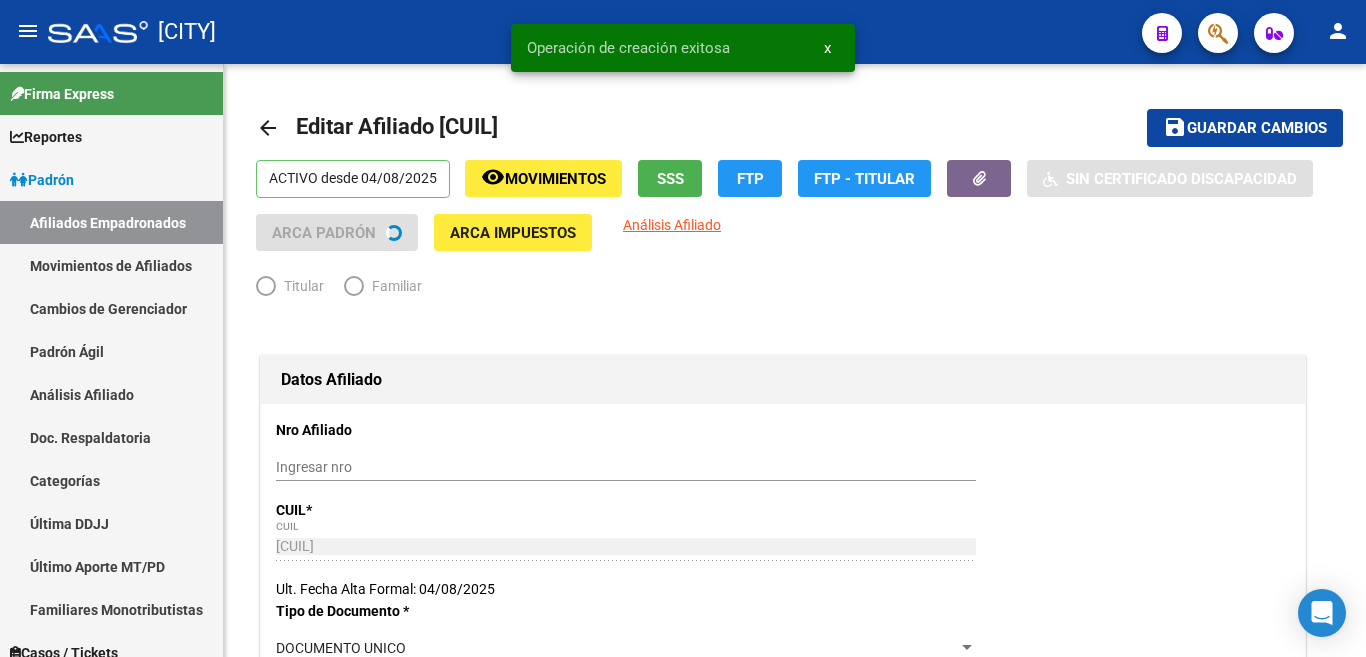 radio on "true" 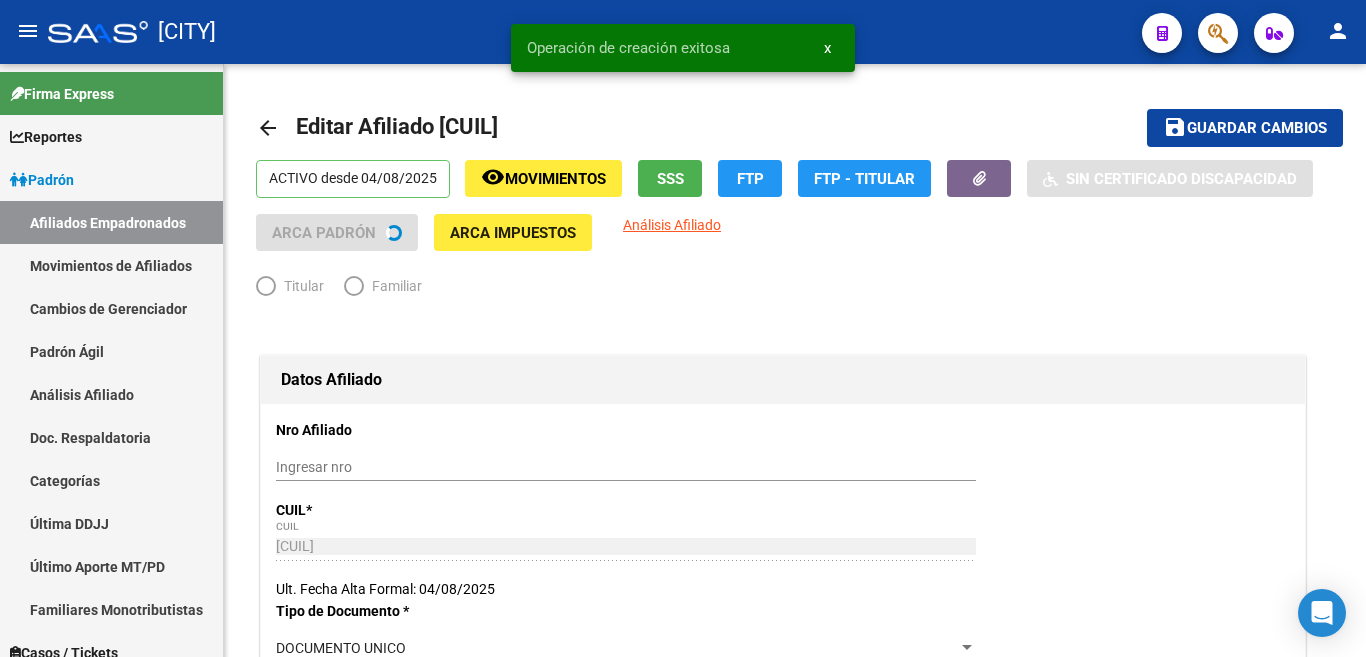 type on "[CUIL]" 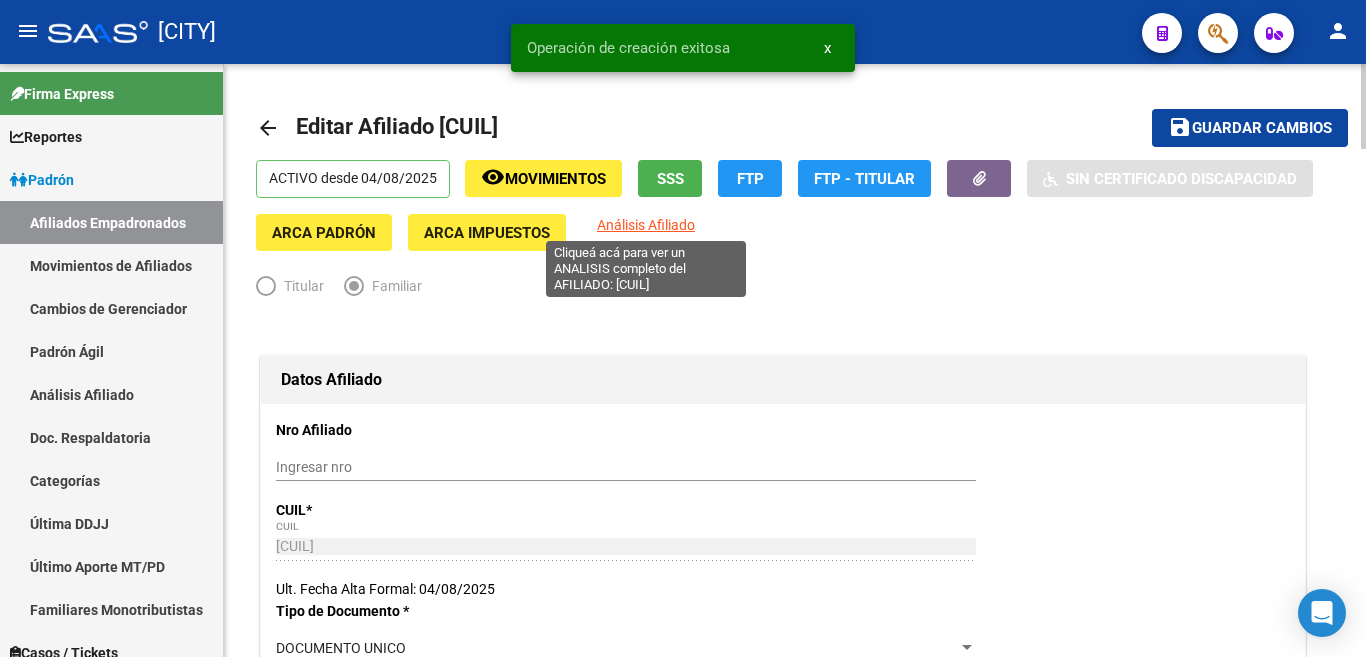 click on "Análisis Afiliado" 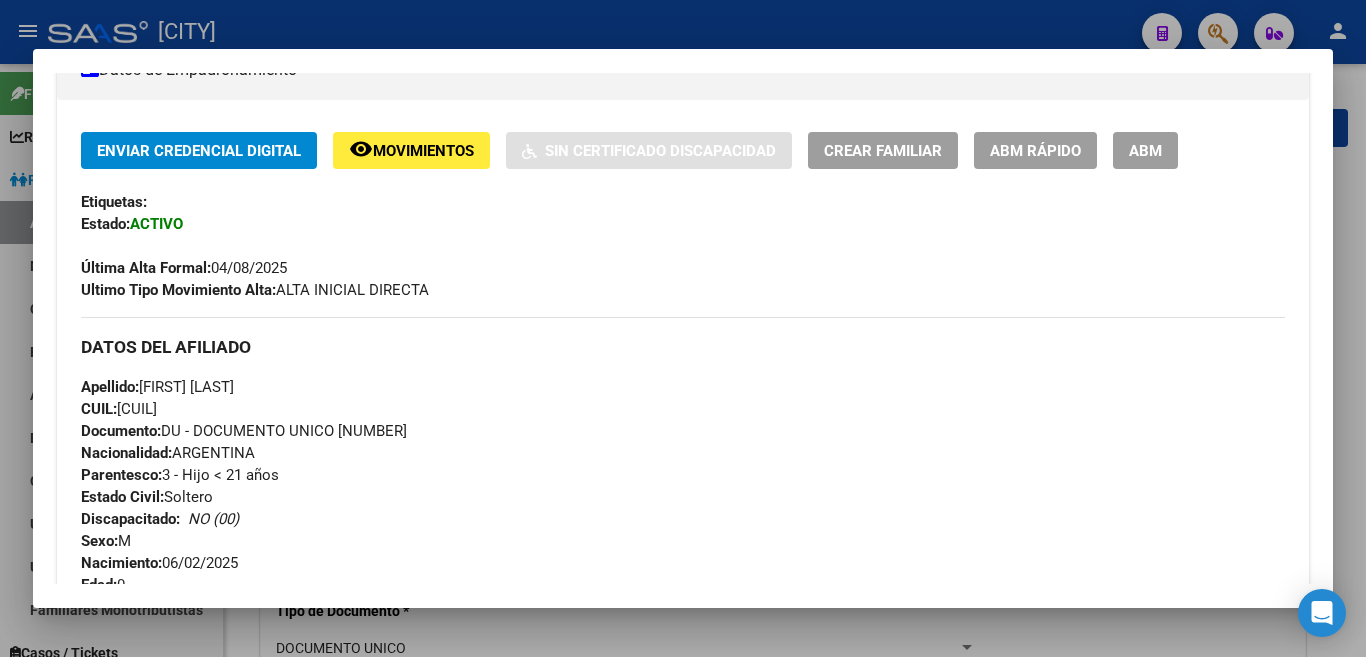 scroll, scrollTop: 400, scrollLeft: 0, axis: vertical 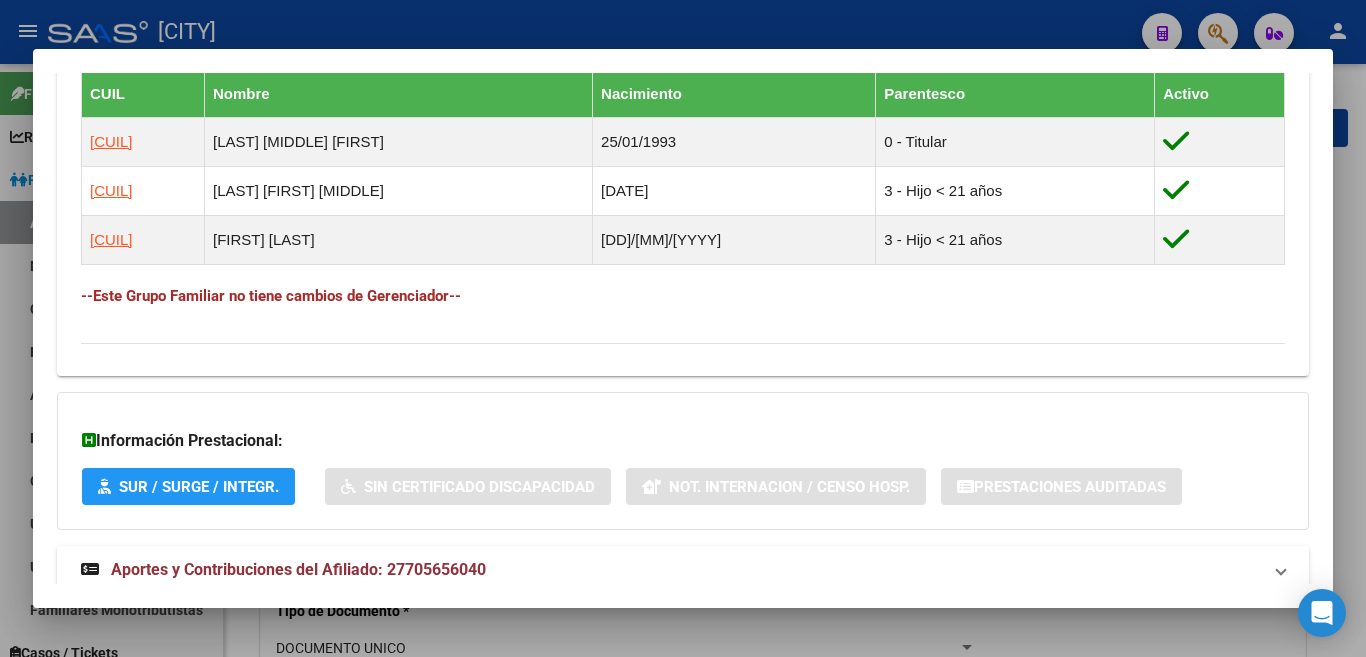 drag, startPoint x: 69, startPoint y: 201, endPoint x: 604, endPoint y: 279, distance: 540.65607 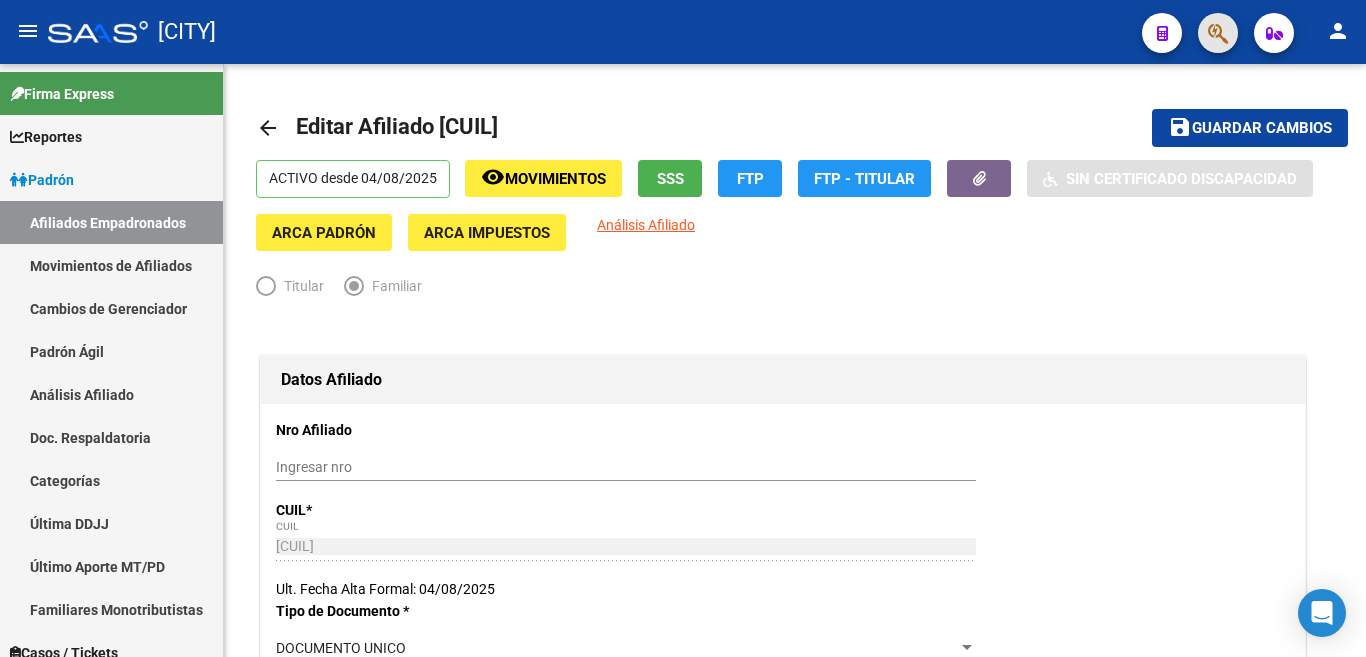 click 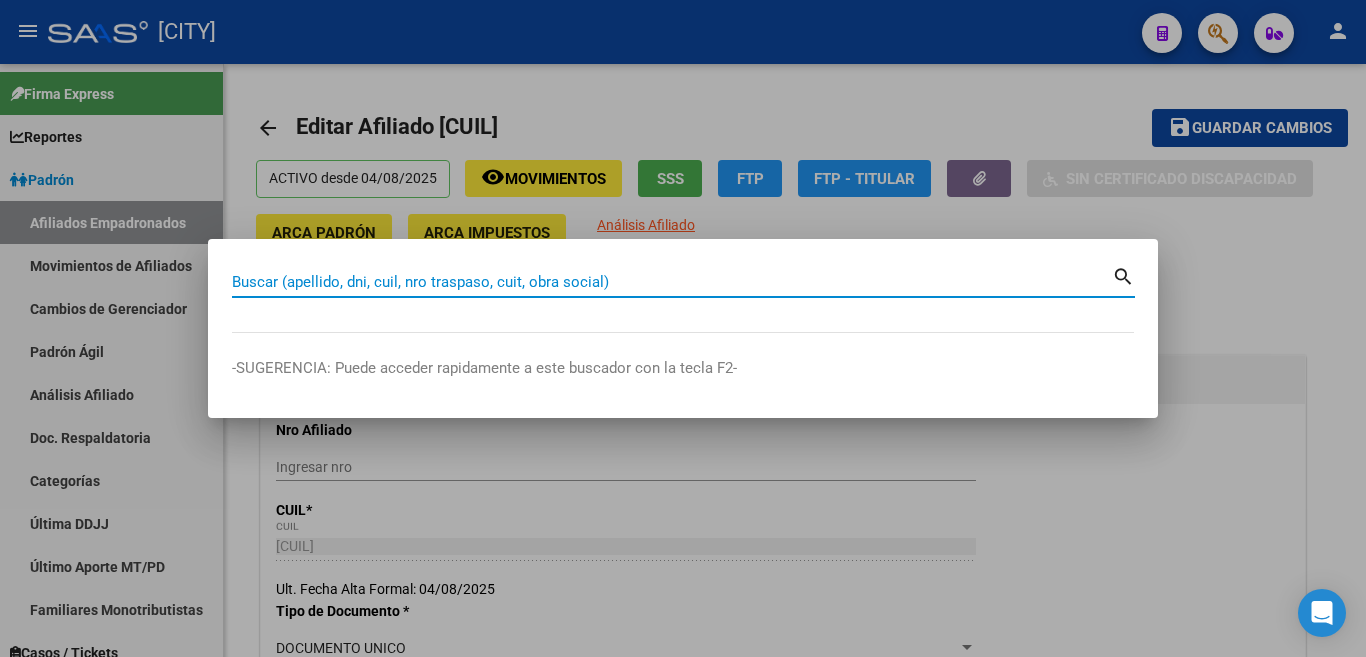 click on "Buscar (apellido, dni, cuil, nro traspaso, cuit, obra social)" at bounding box center (672, 282) 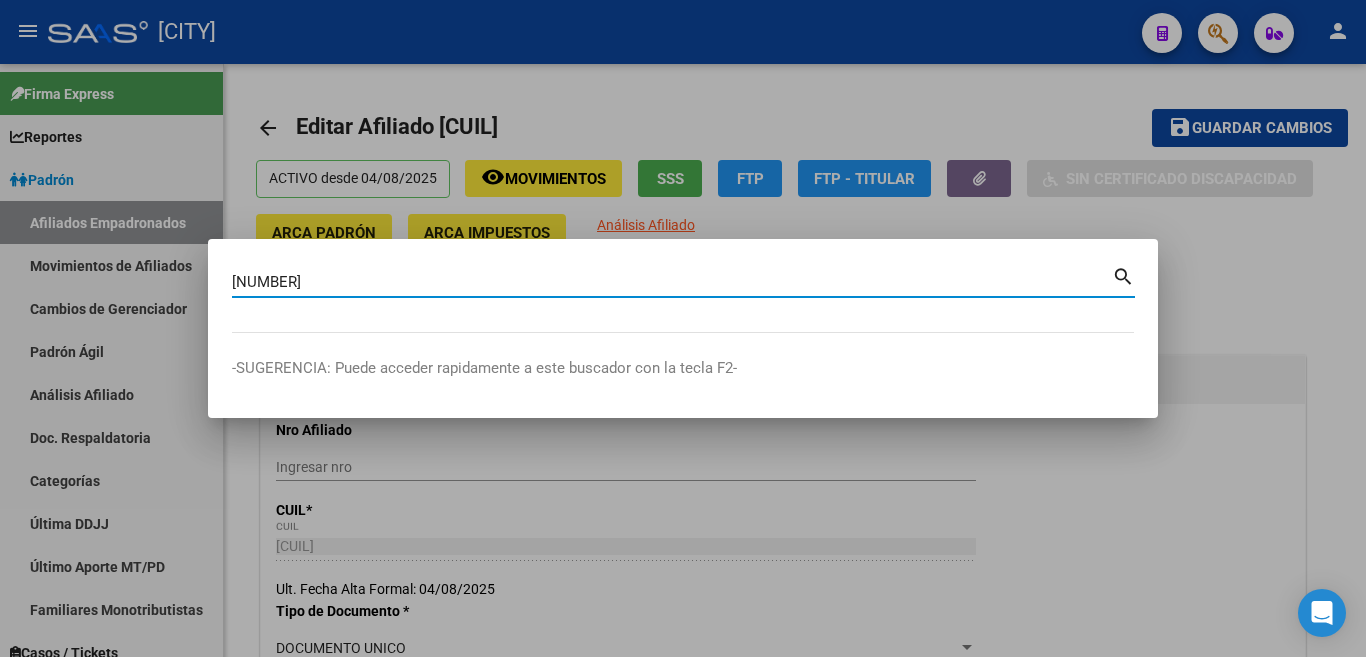 type on "[NUMBER]" 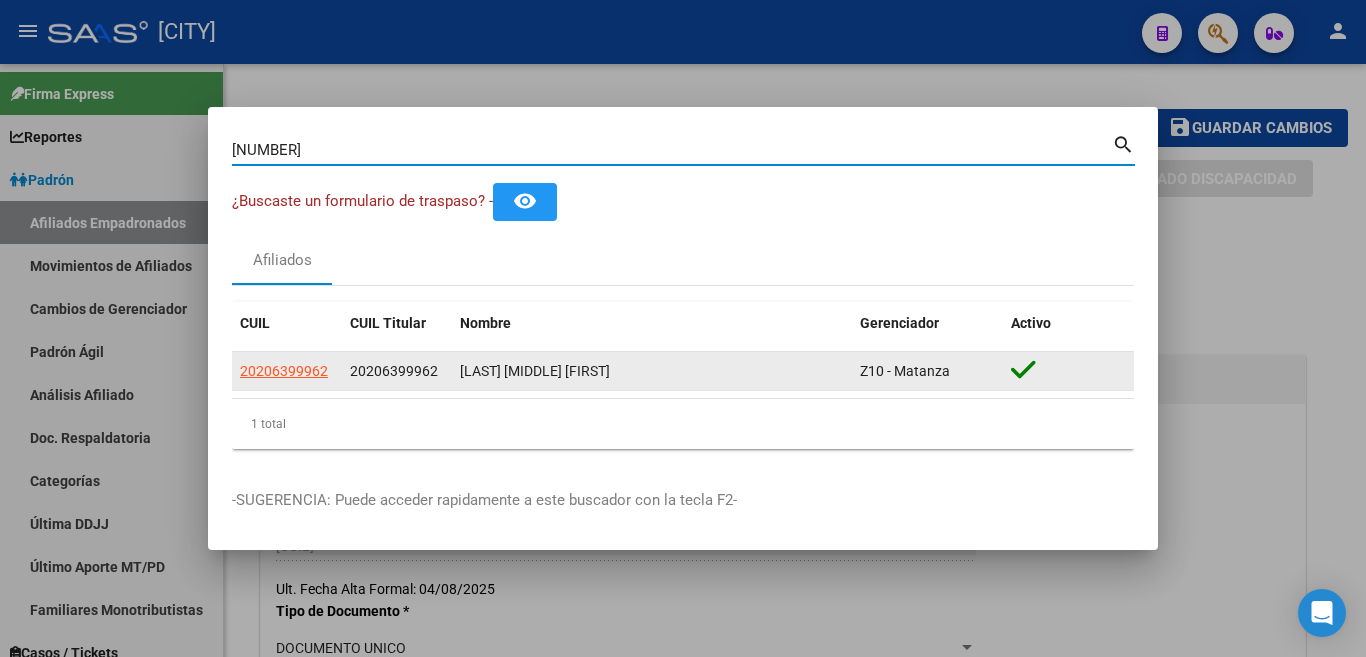 click on "20206399962" 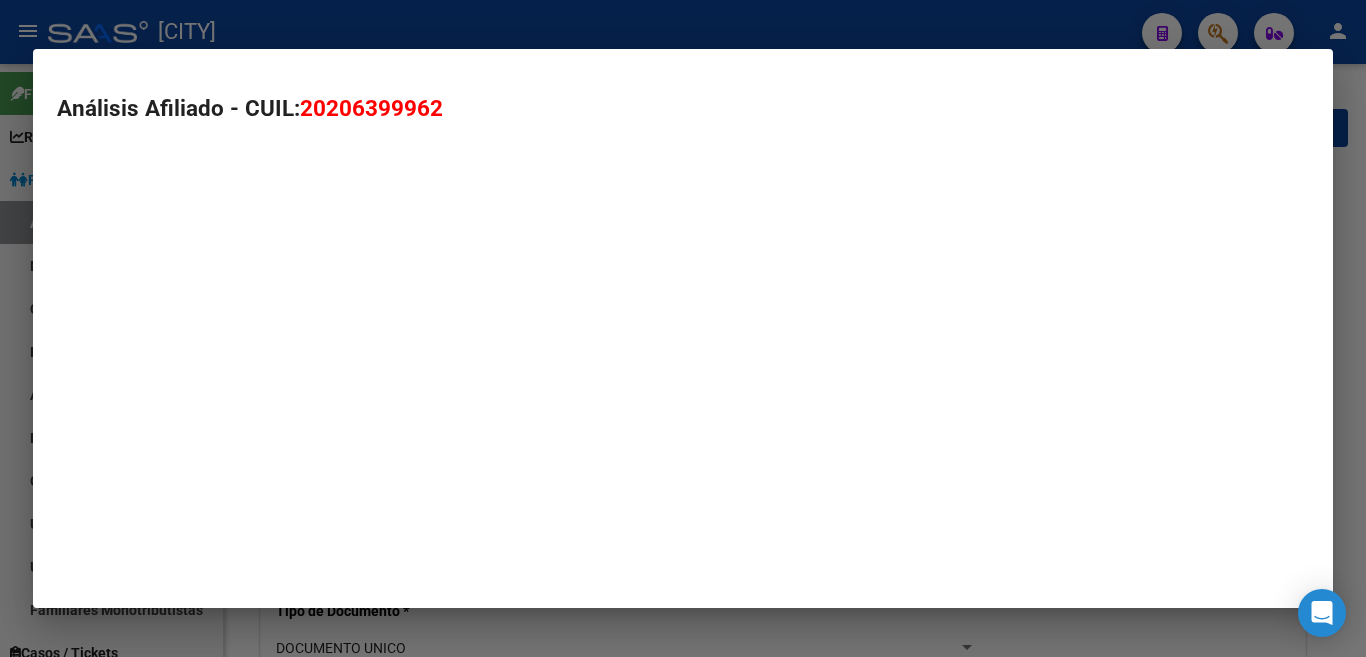type on "20206399962" 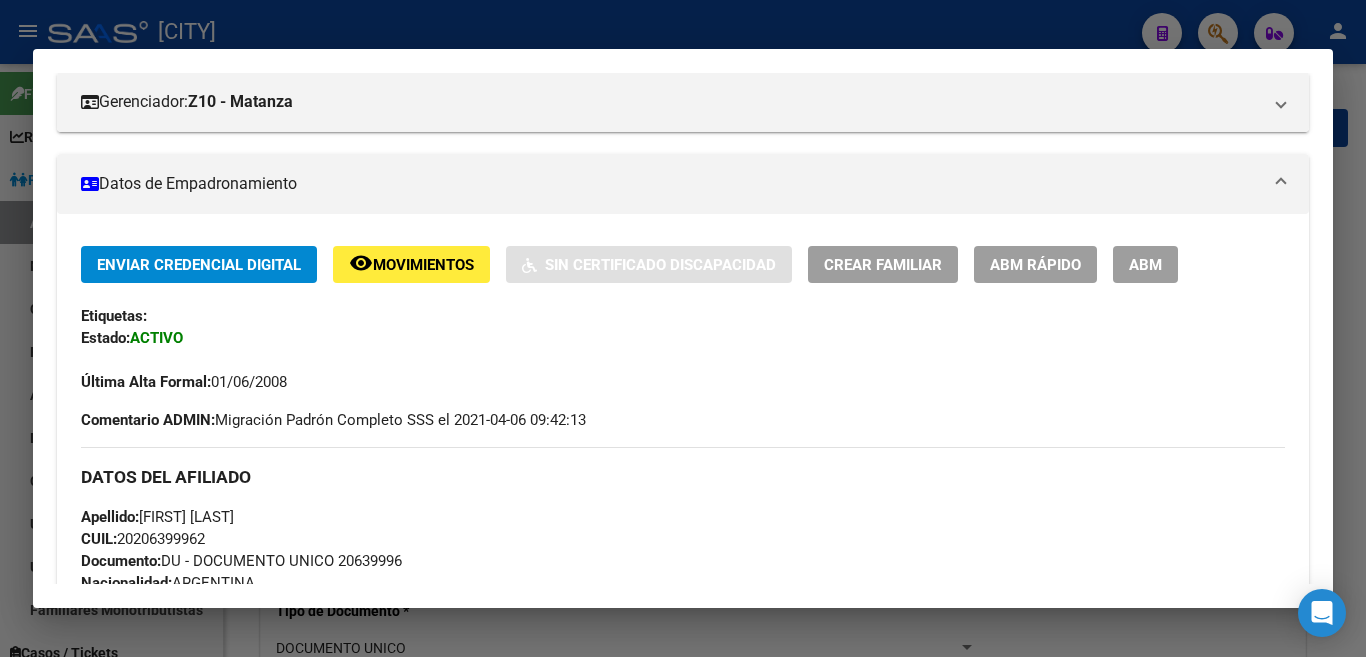 scroll, scrollTop: 200, scrollLeft: 0, axis: vertical 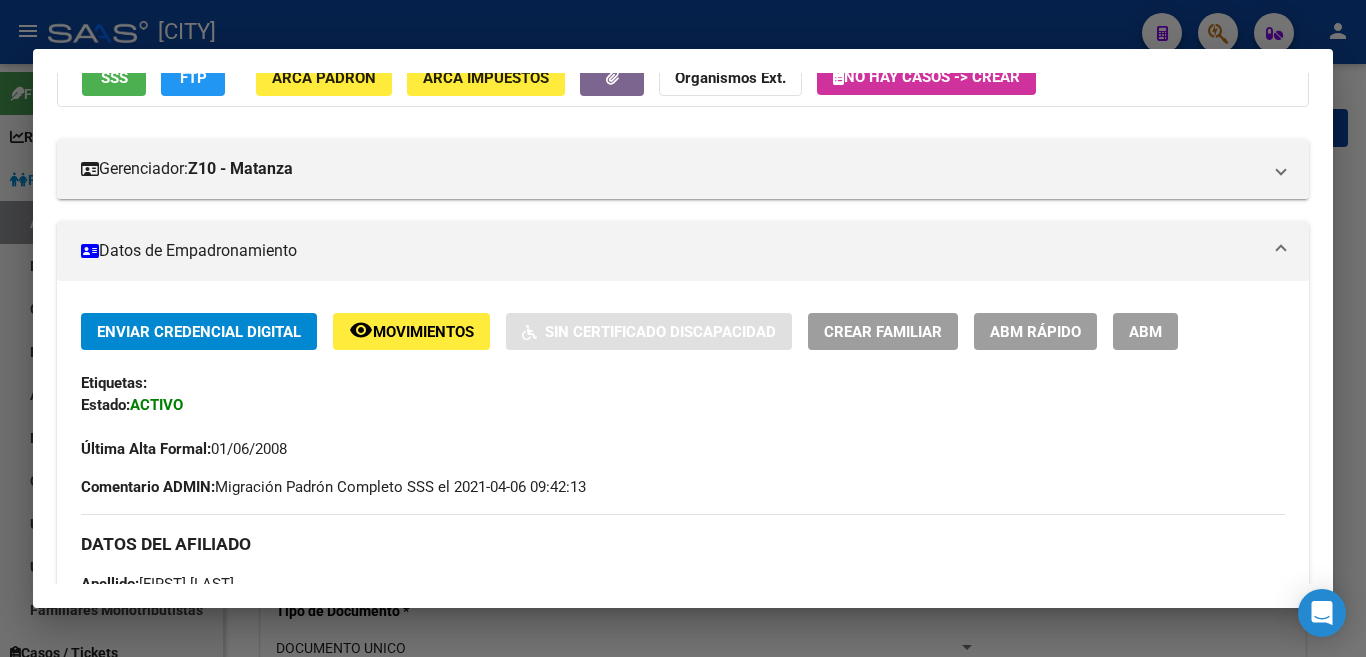 click on "ABM Rápido" 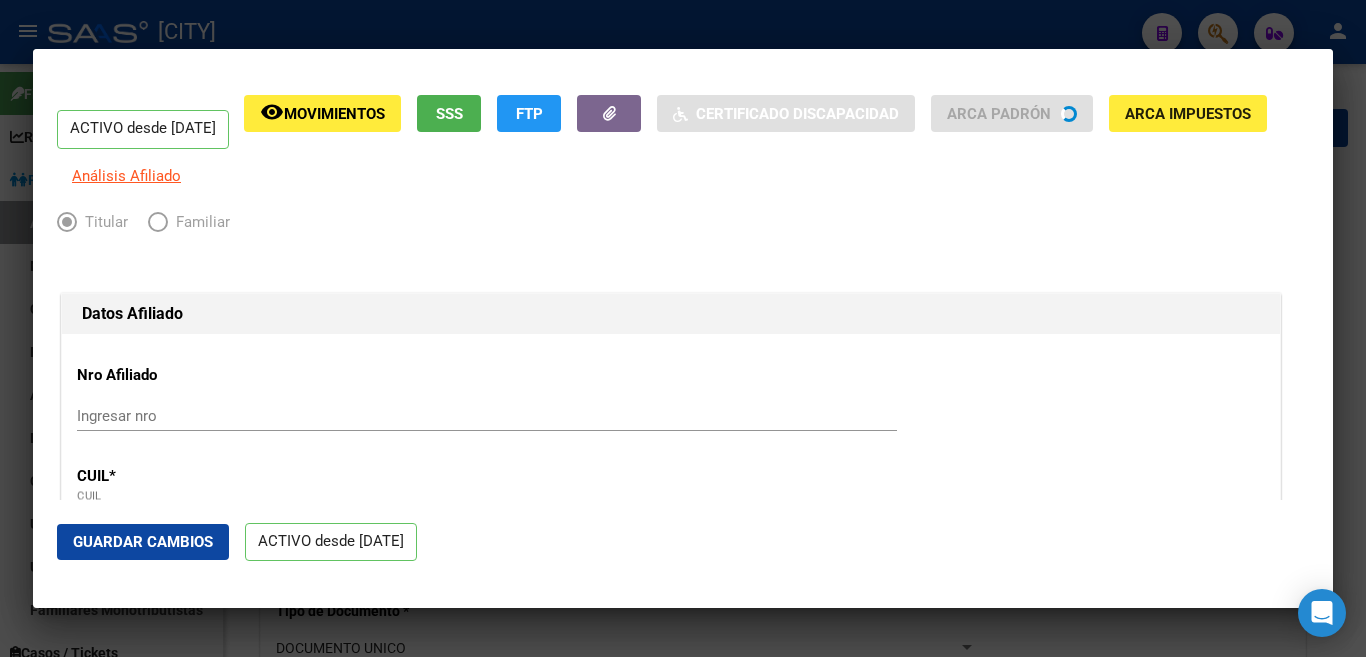 radio on "true" 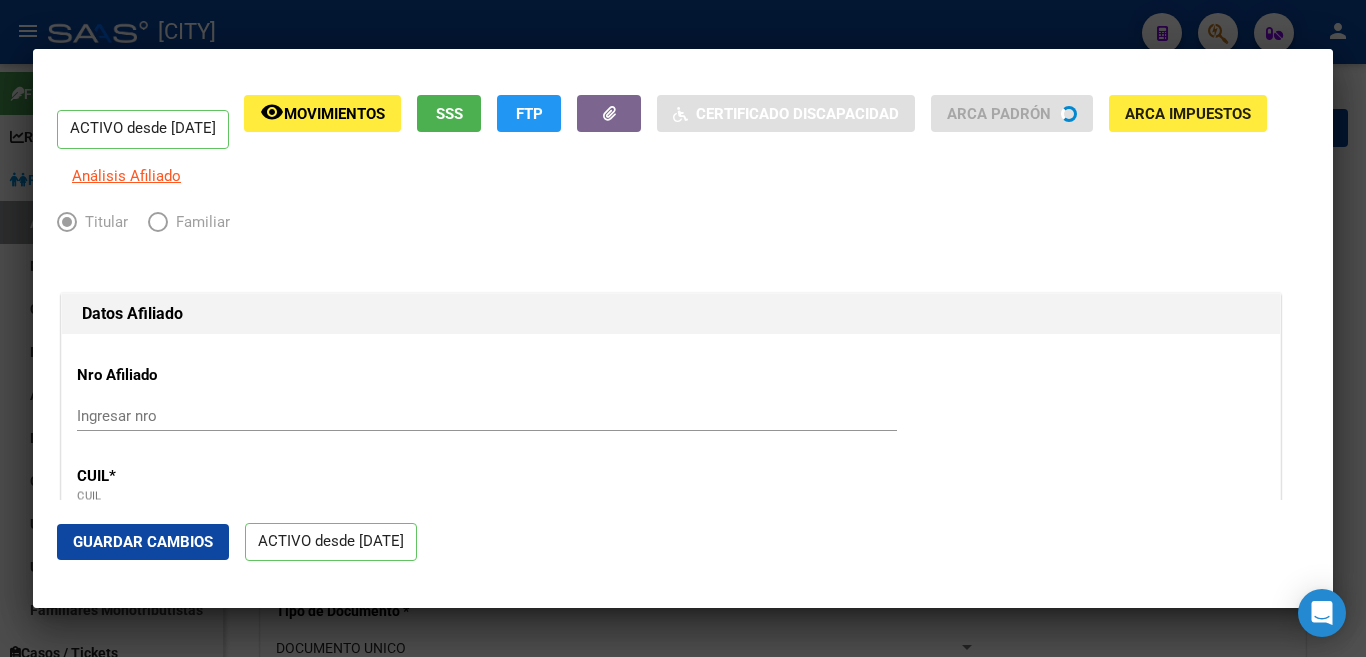 type on "[CUIL]" 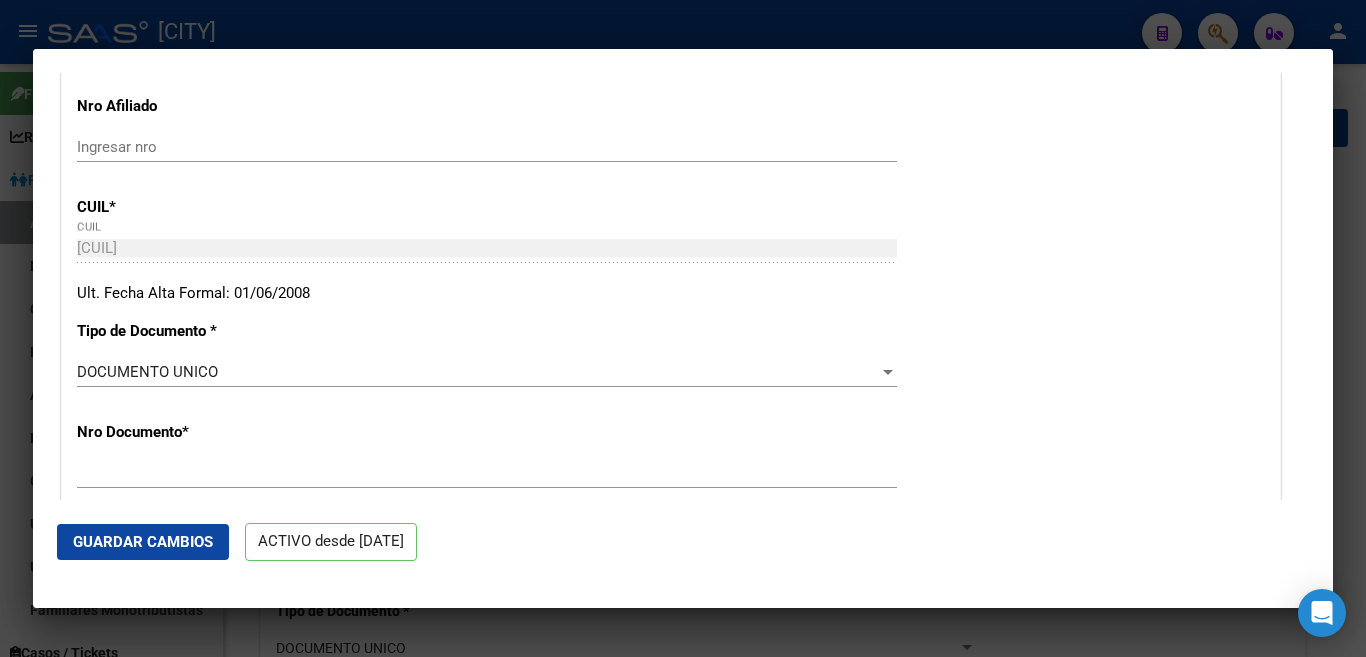 scroll, scrollTop: 0, scrollLeft: 0, axis: both 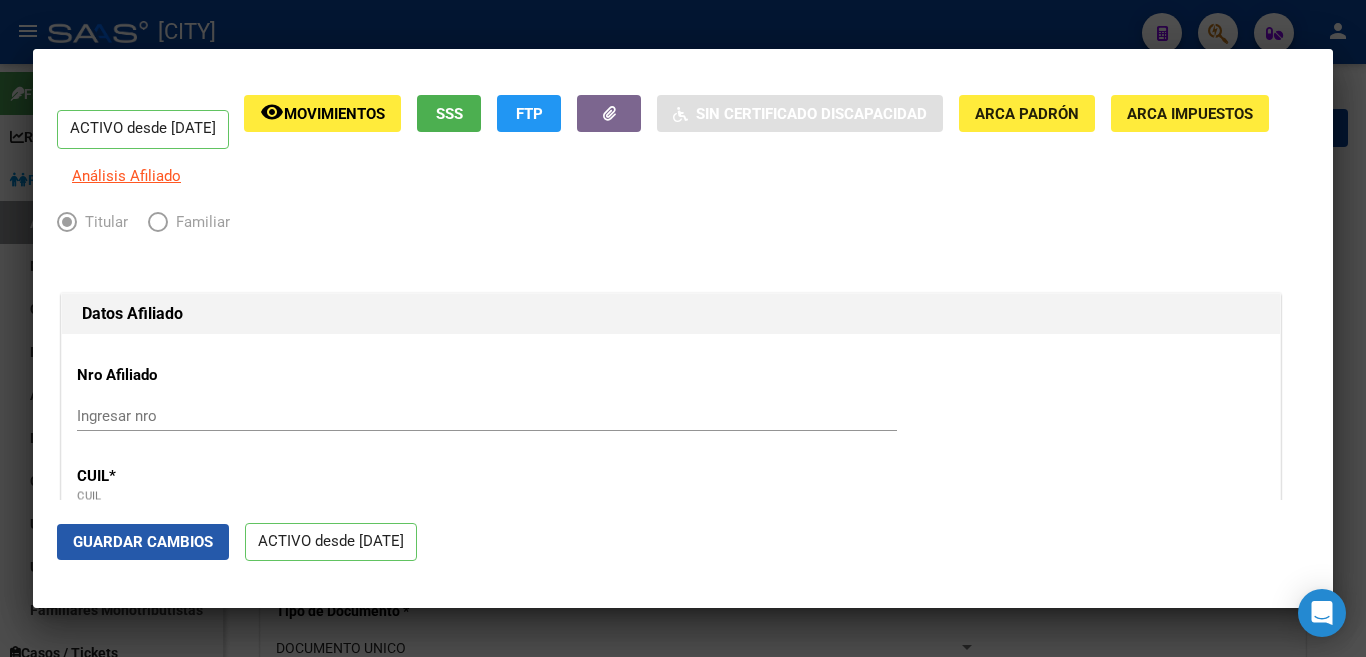 drag, startPoint x: 151, startPoint y: 531, endPoint x: 350, endPoint y: 524, distance: 199.12308 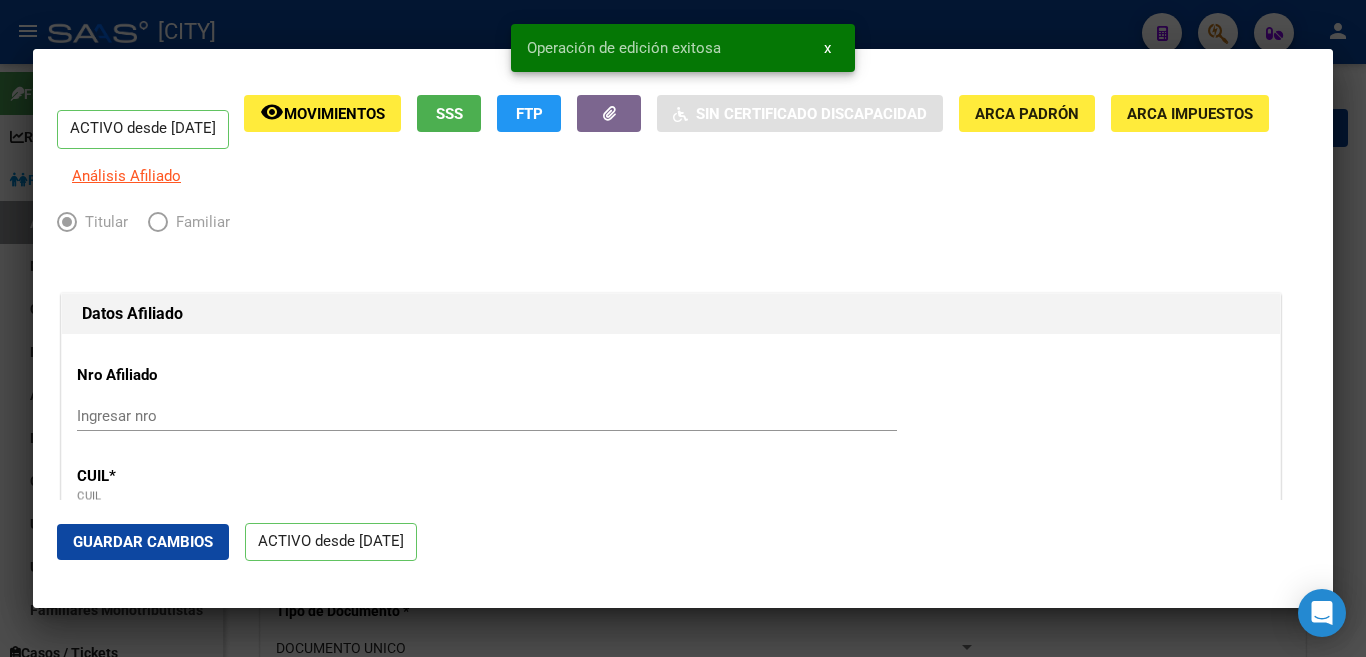click at bounding box center (683, 328) 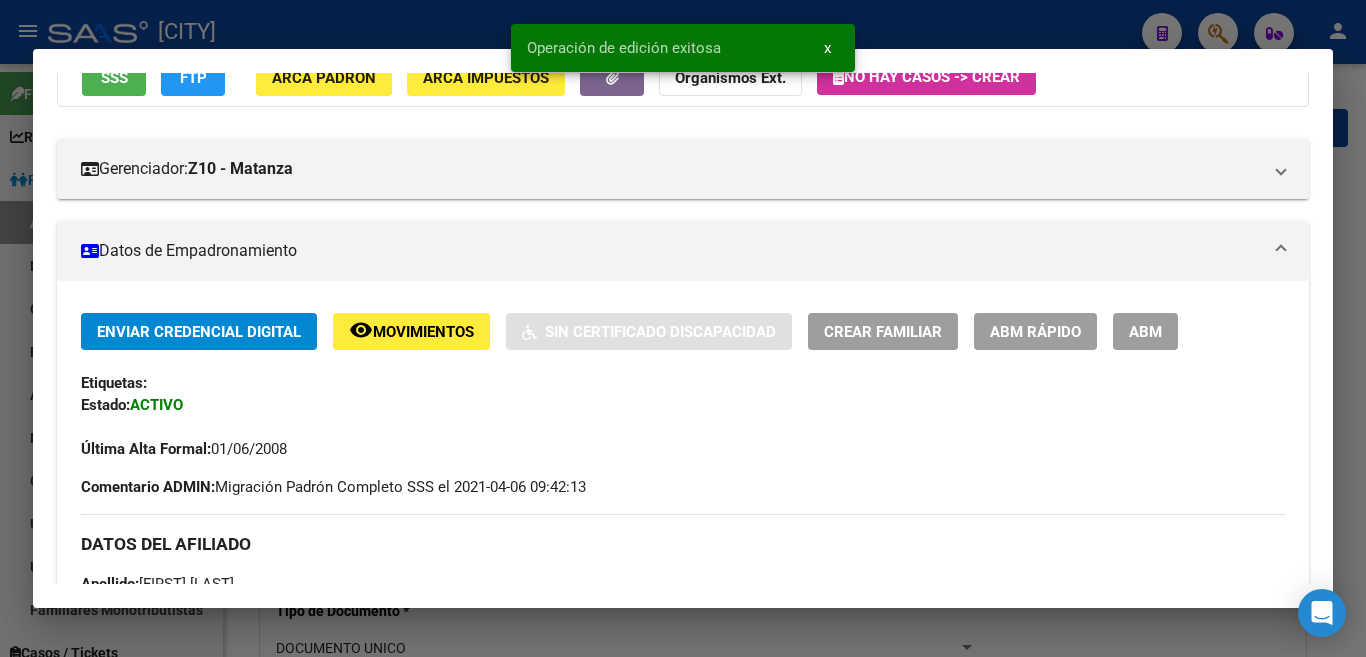 click on "Crear Familiar" at bounding box center [883, 332] 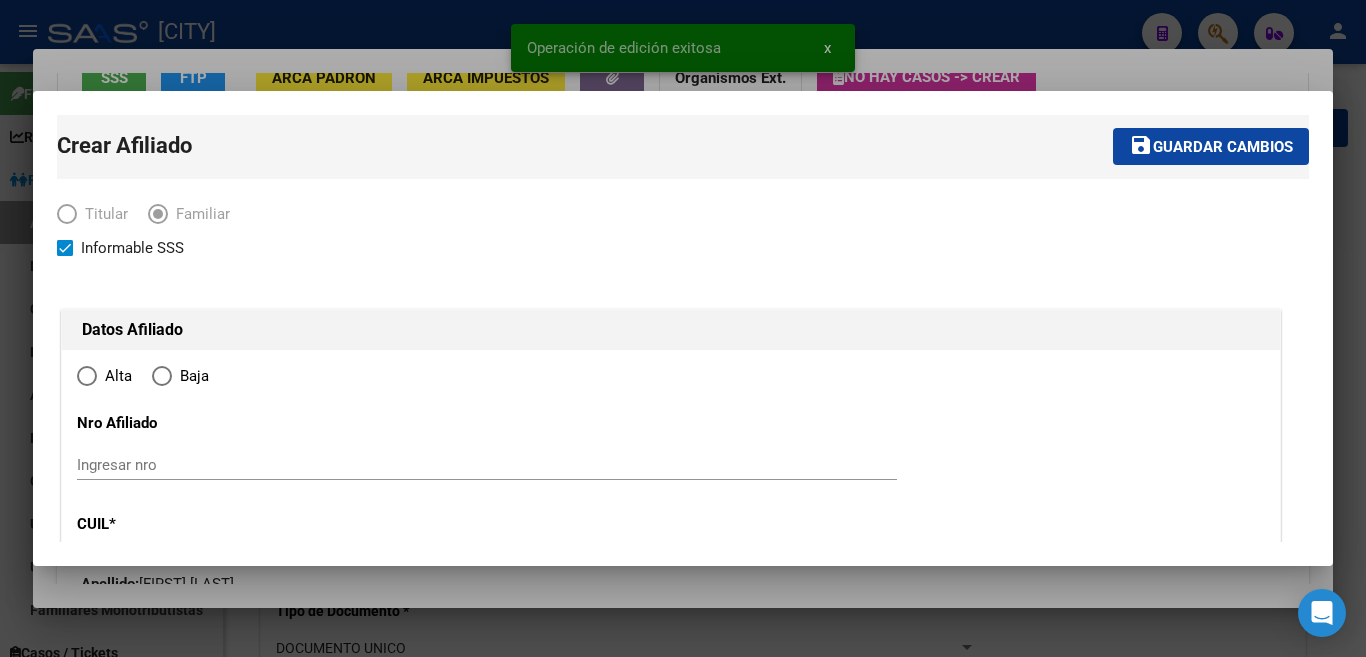 radio on "true" 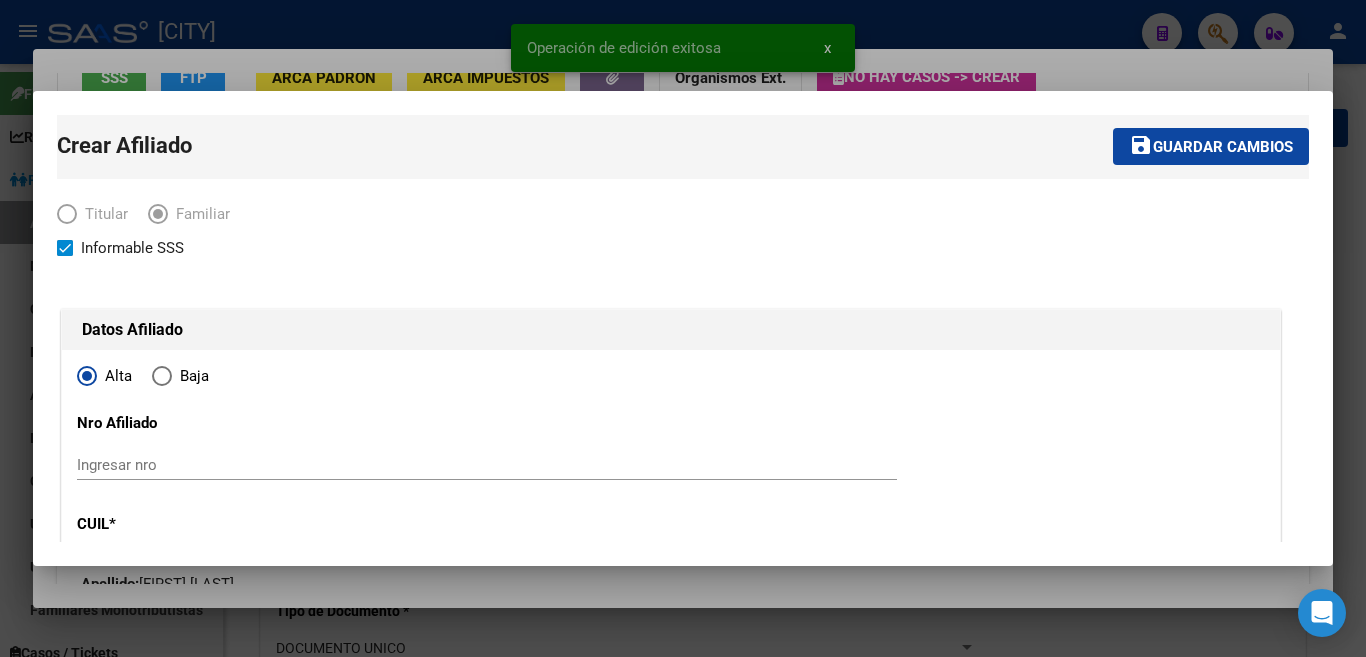 type on "[CUIL]" 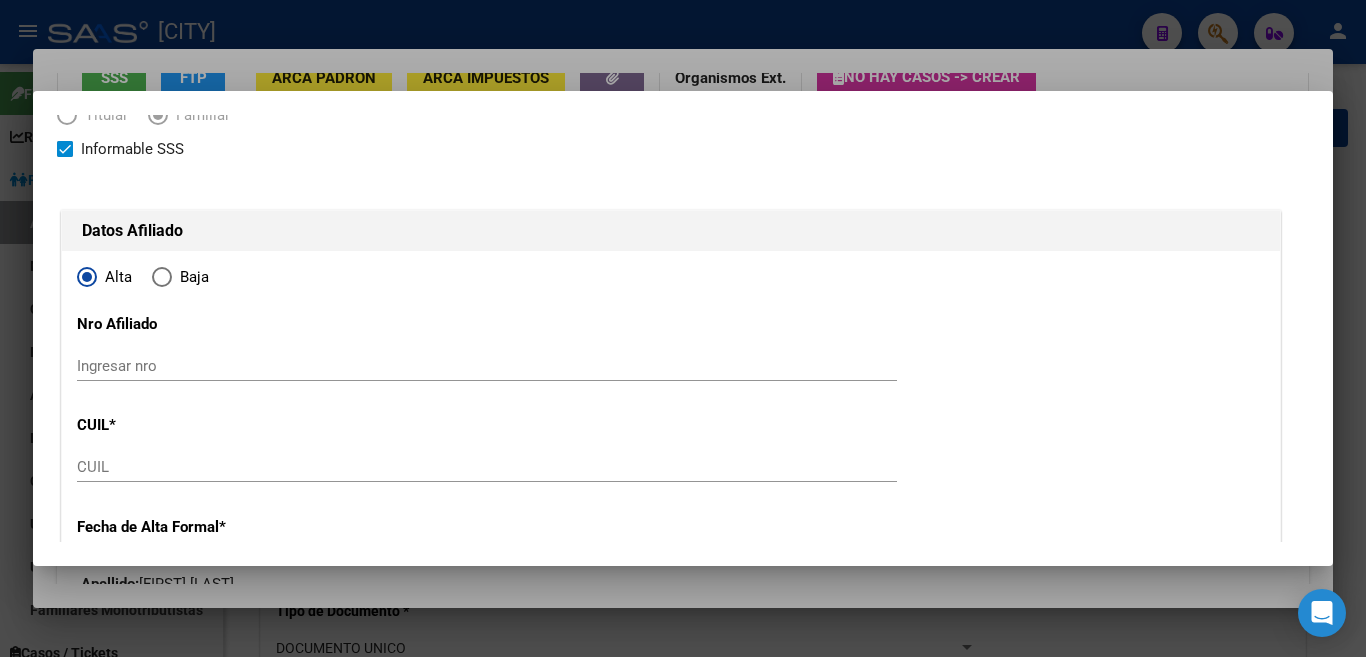 scroll, scrollTop: 100, scrollLeft: 0, axis: vertical 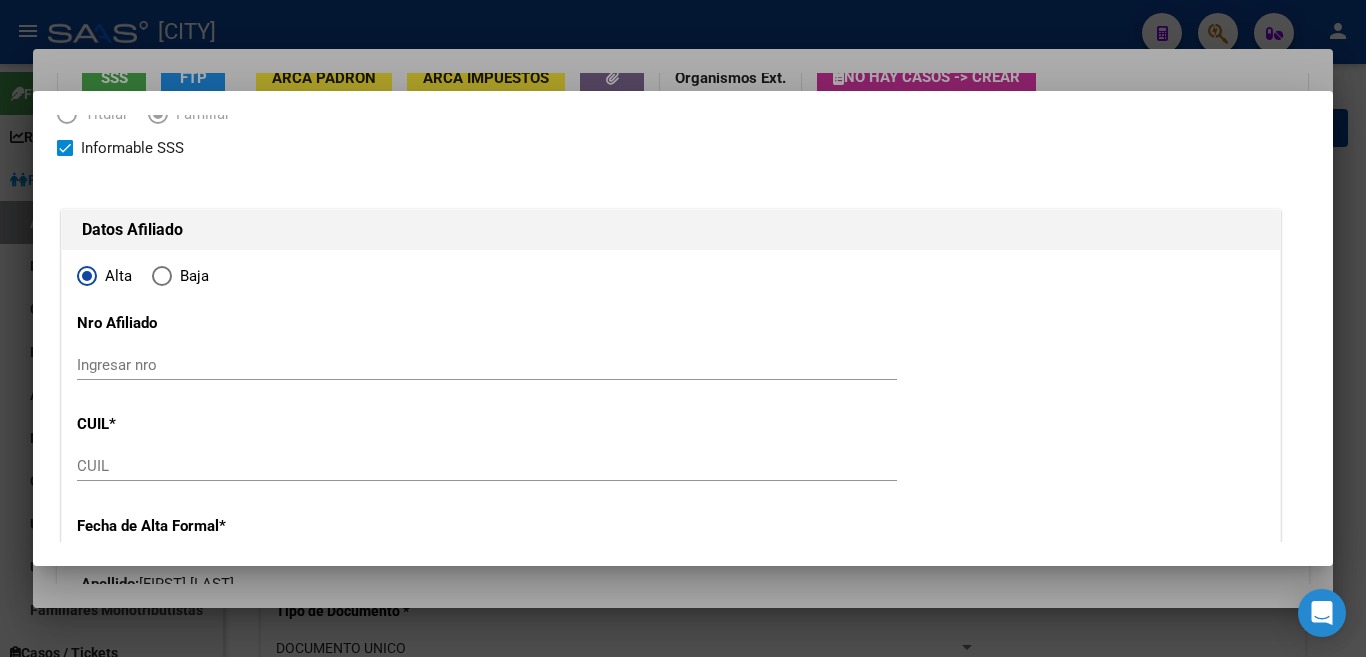 click on "CUIL" at bounding box center (487, 466) 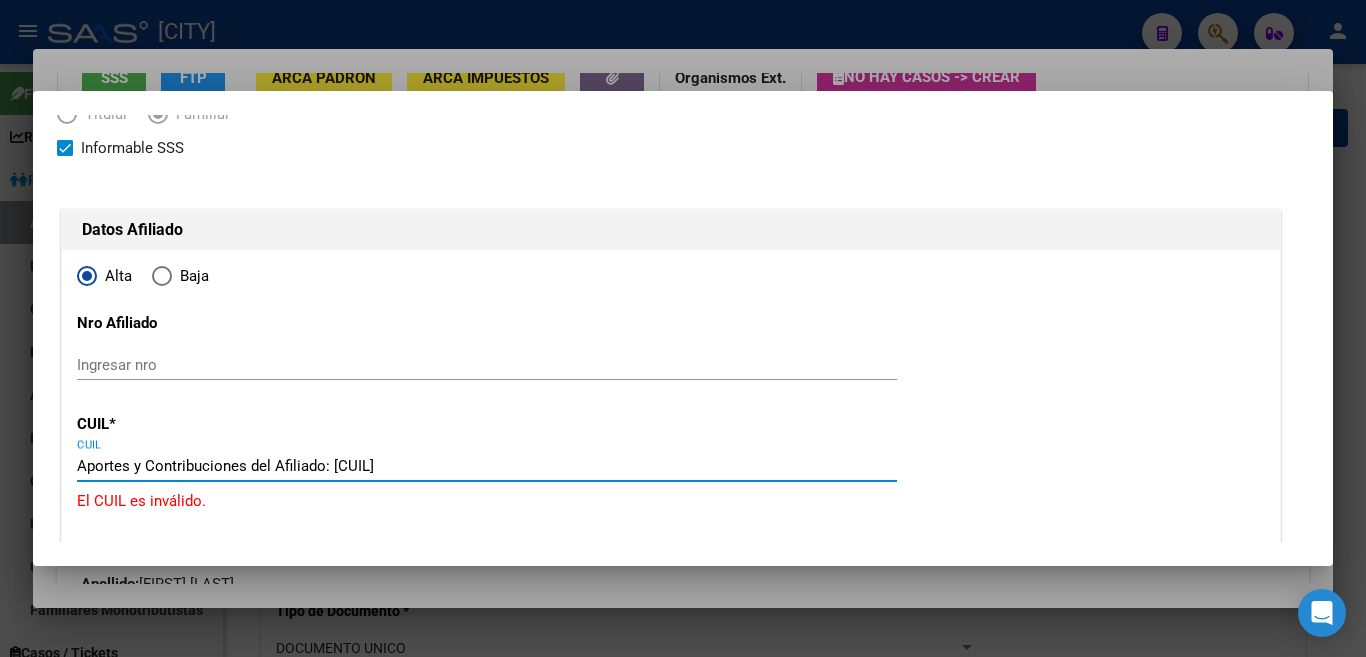 type on "[CUIL]" 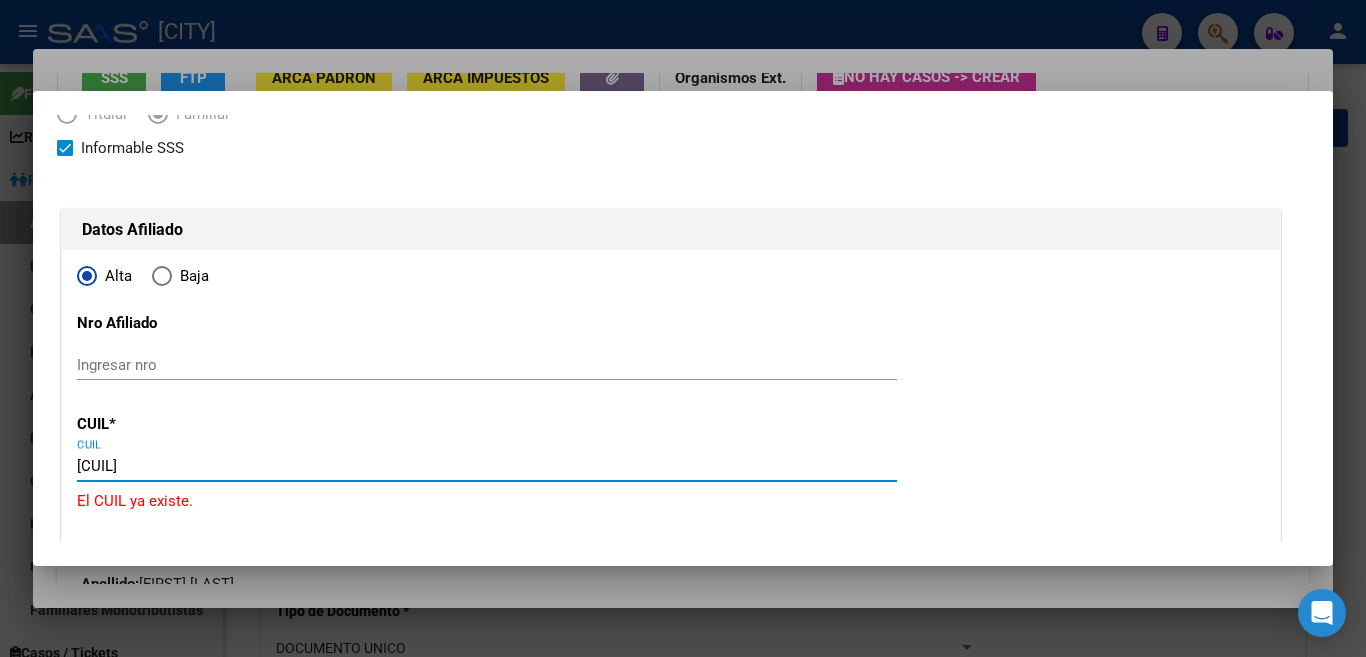 type on "[DOCUMENT]" 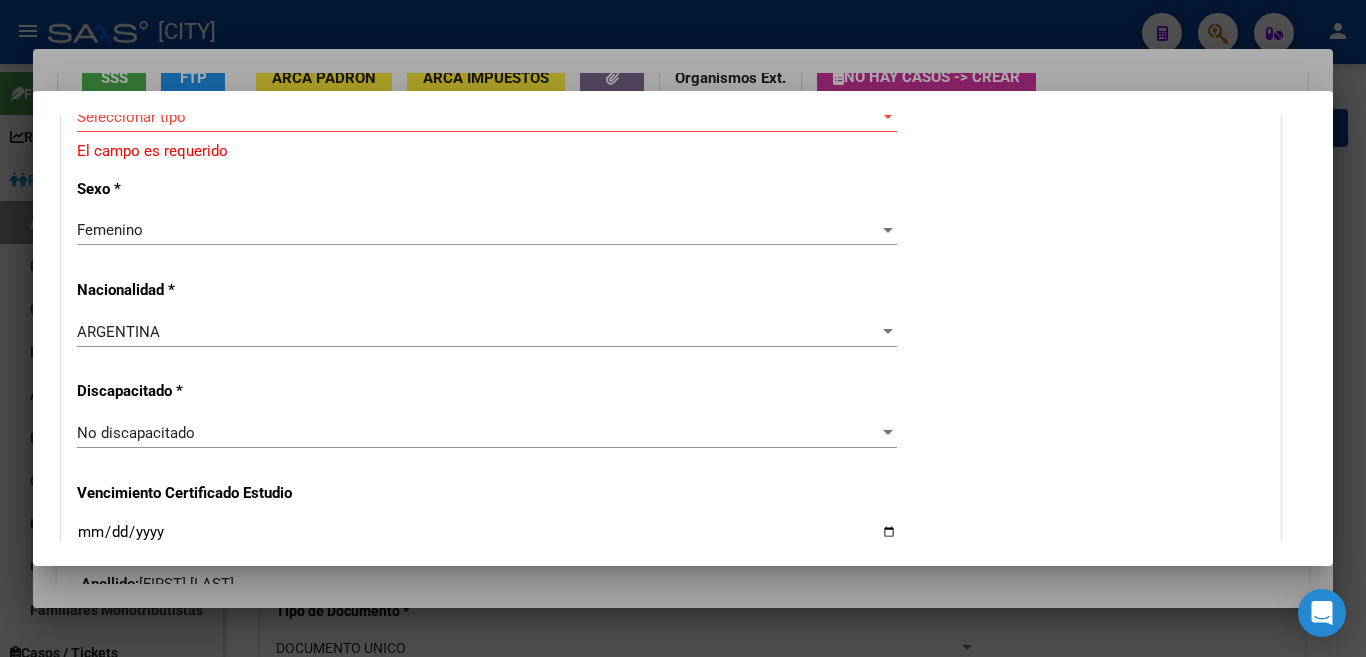 scroll, scrollTop: 1195, scrollLeft: 0, axis: vertical 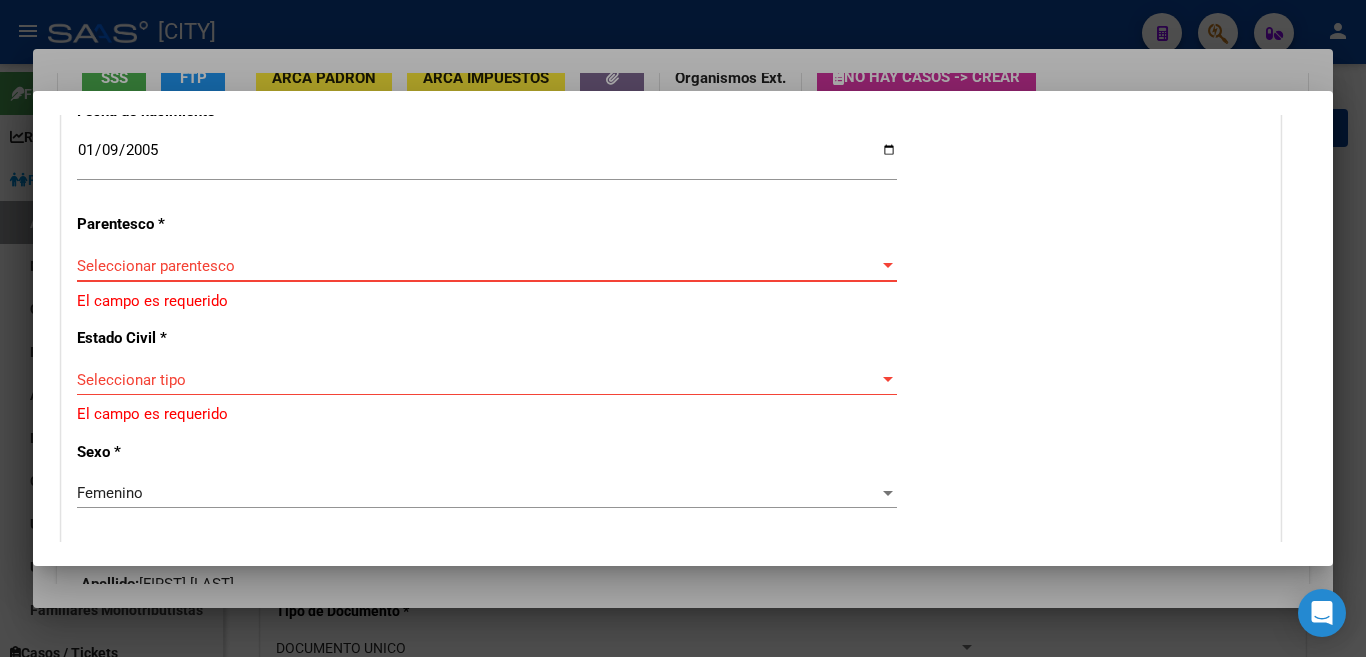 click at bounding box center [888, 266] 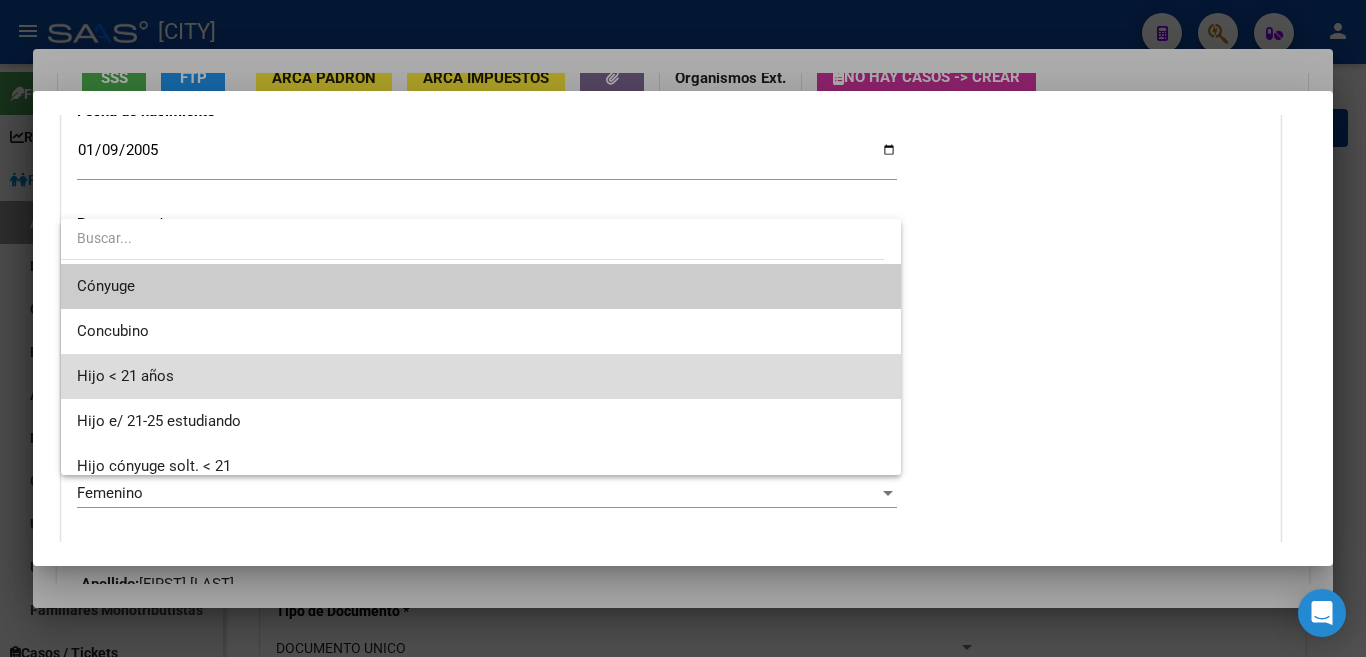 click on "Hijo < 21 años" at bounding box center (481, 376) 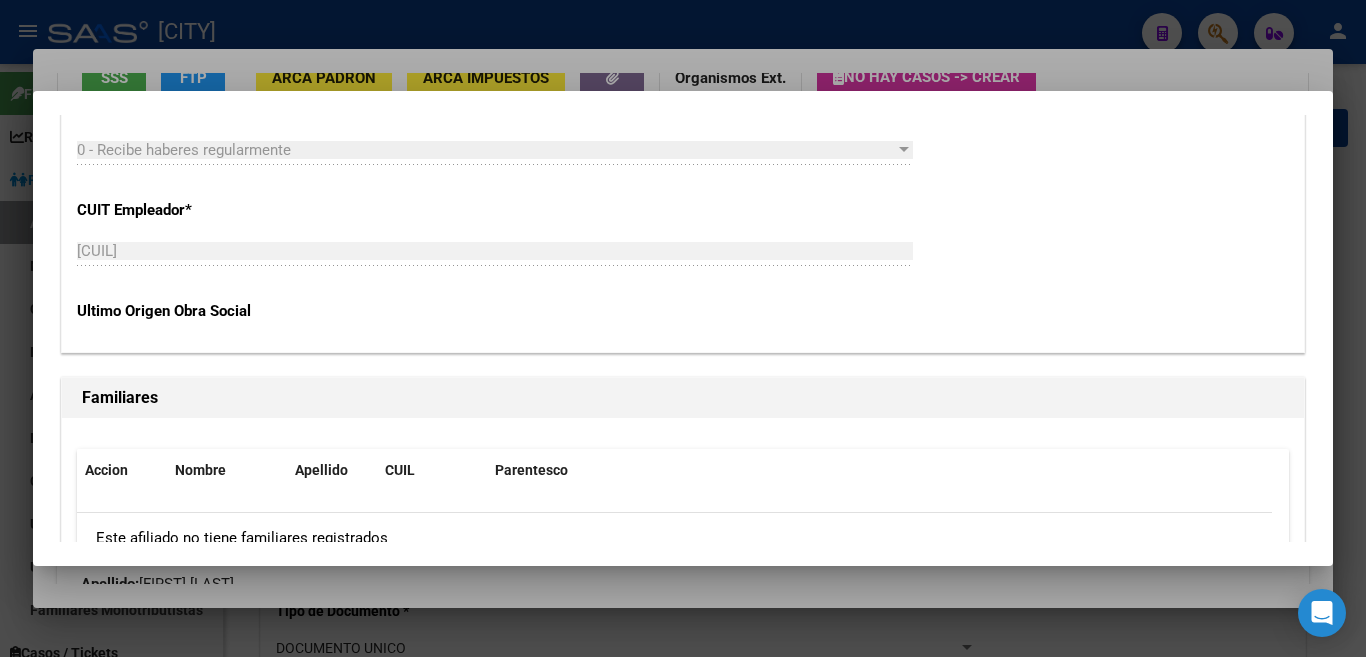 scroll, scrollTop: 4095, scrollLeft: 0, axis: vertical 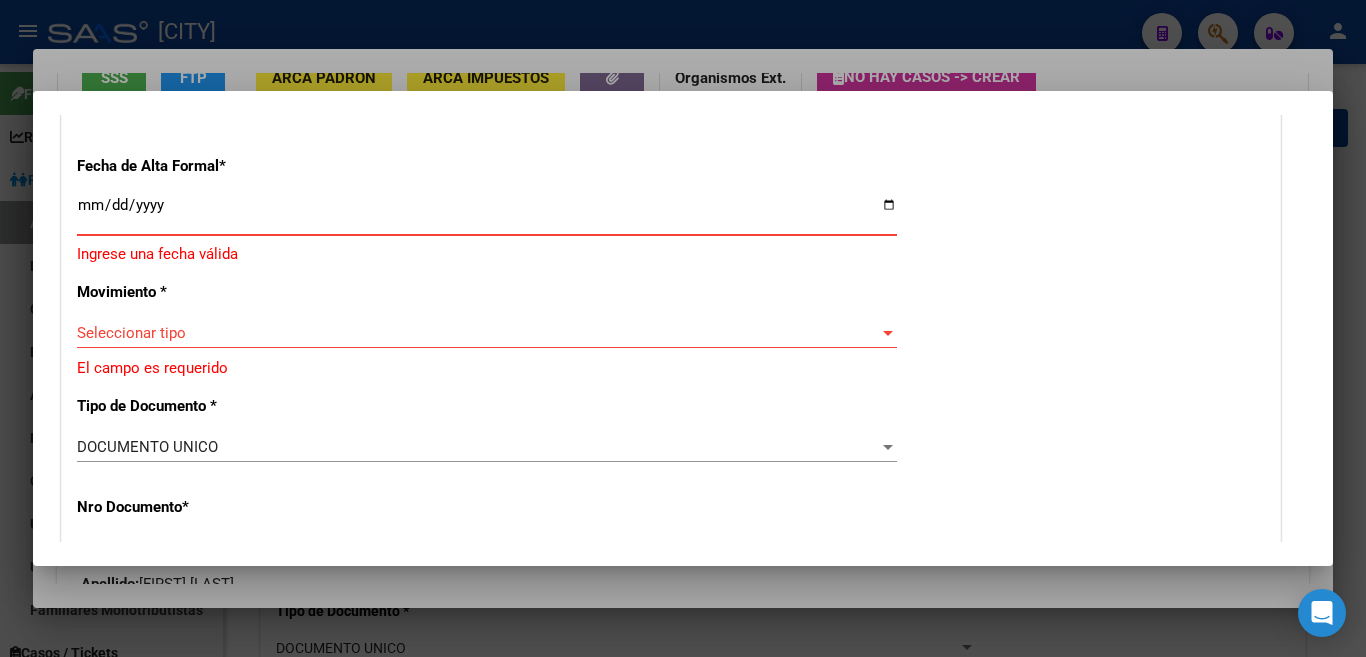 click on "Ingresar fecha" at bounding box center (487, 213) 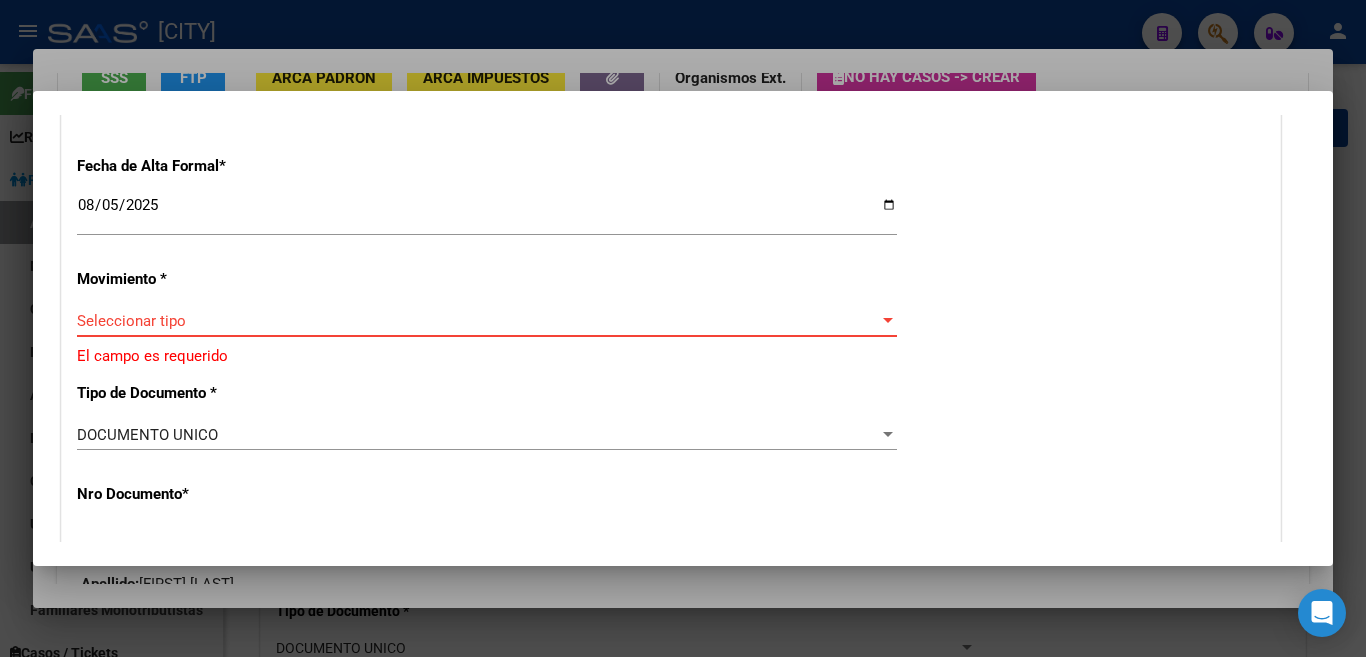 click at bounding box center (888, 321) 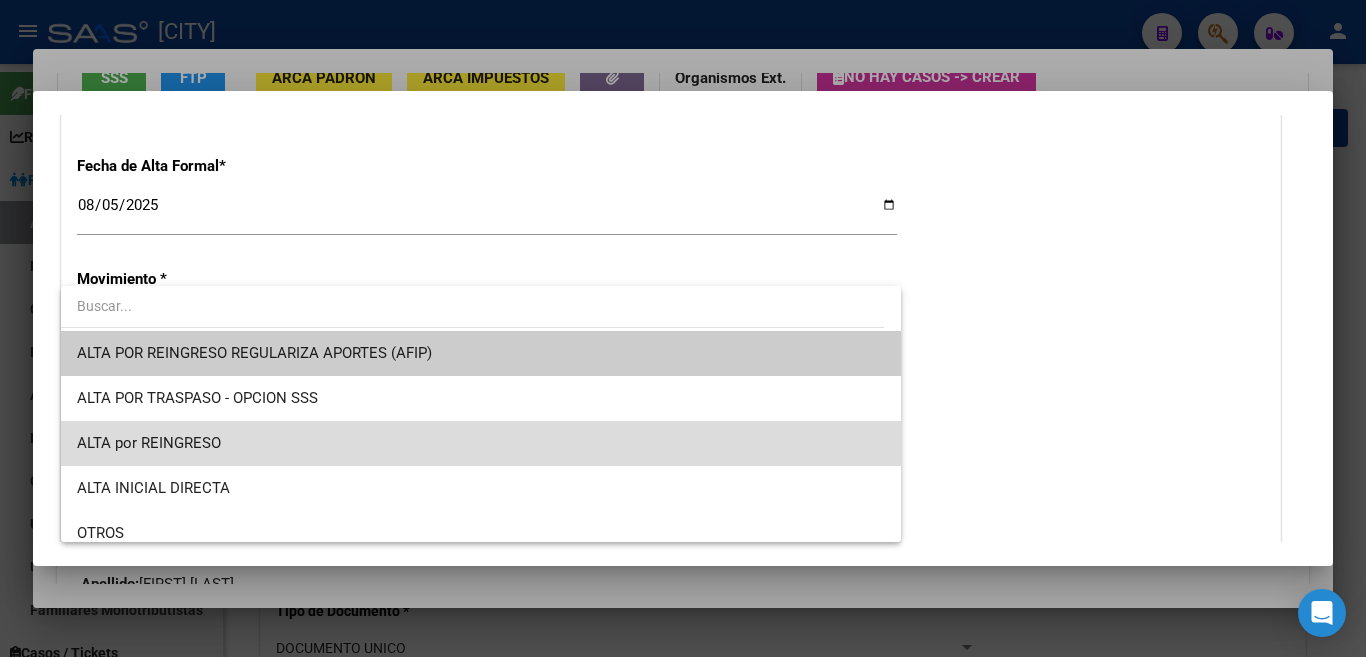 click on "ALTA por REINGRESO" at bounding box center (481, 443) 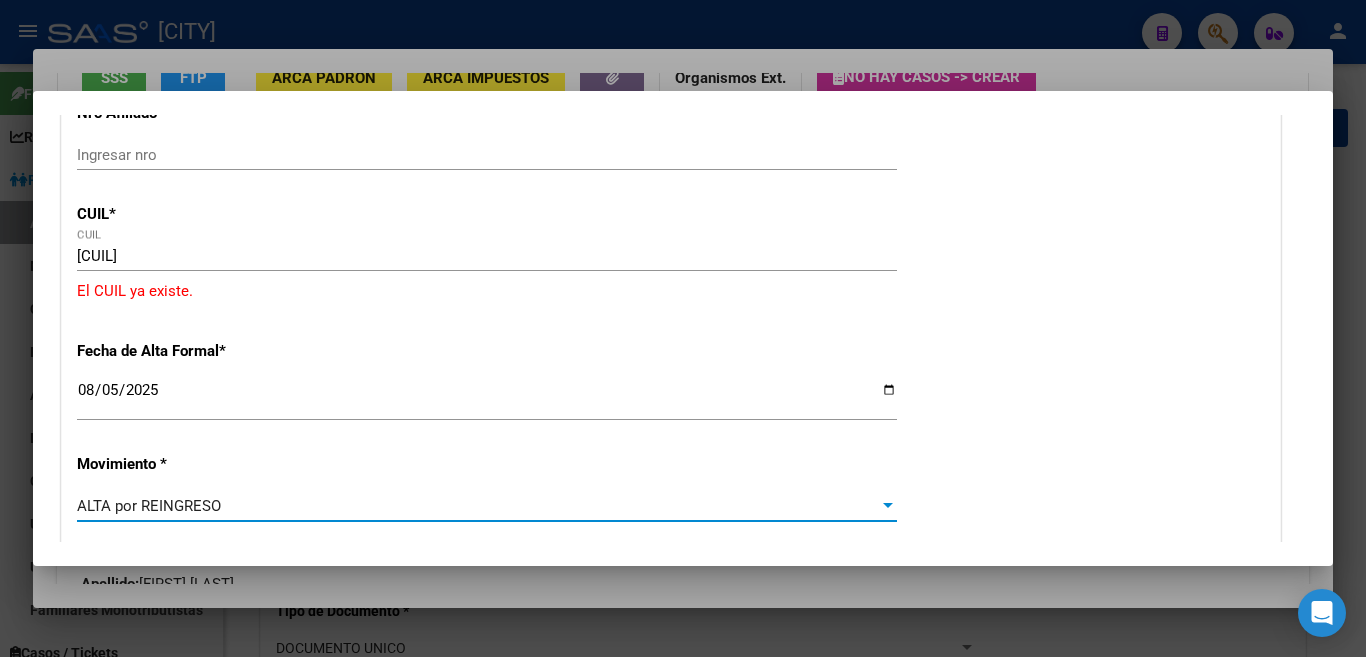 scroll, scrollTop: 300, scrollLeft: 0, axis: vertical 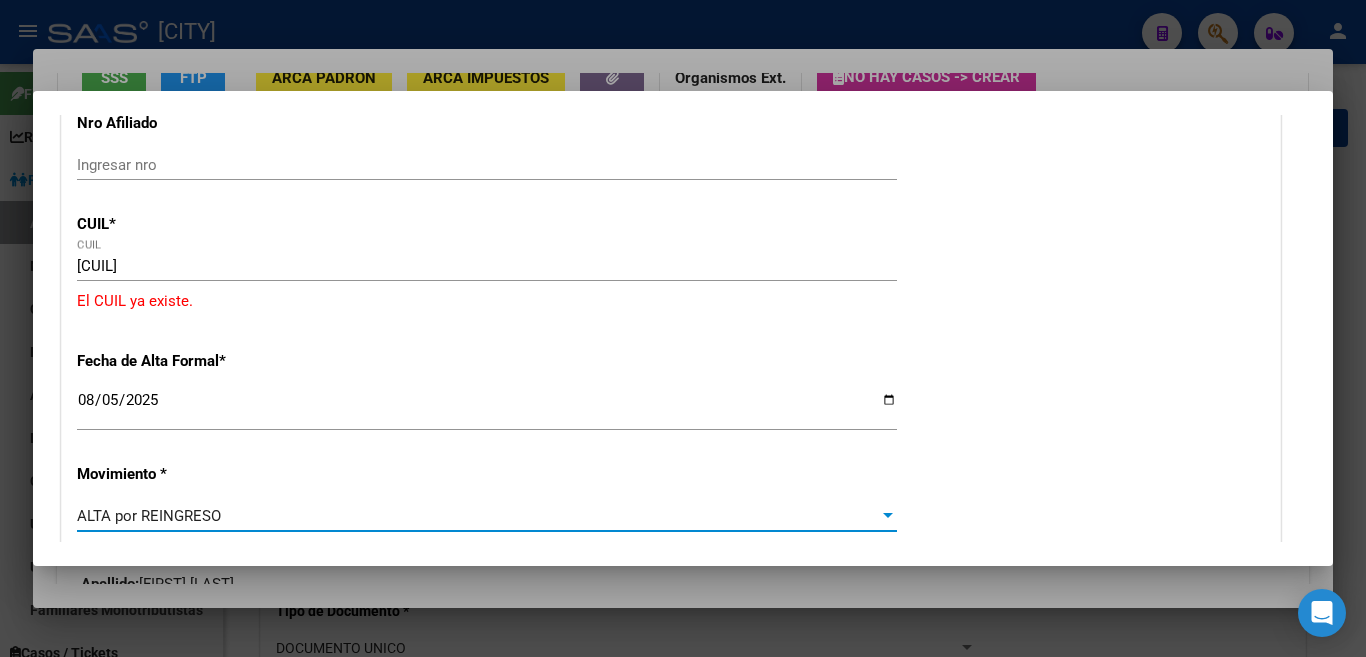 click at bounding box center [683, 328] 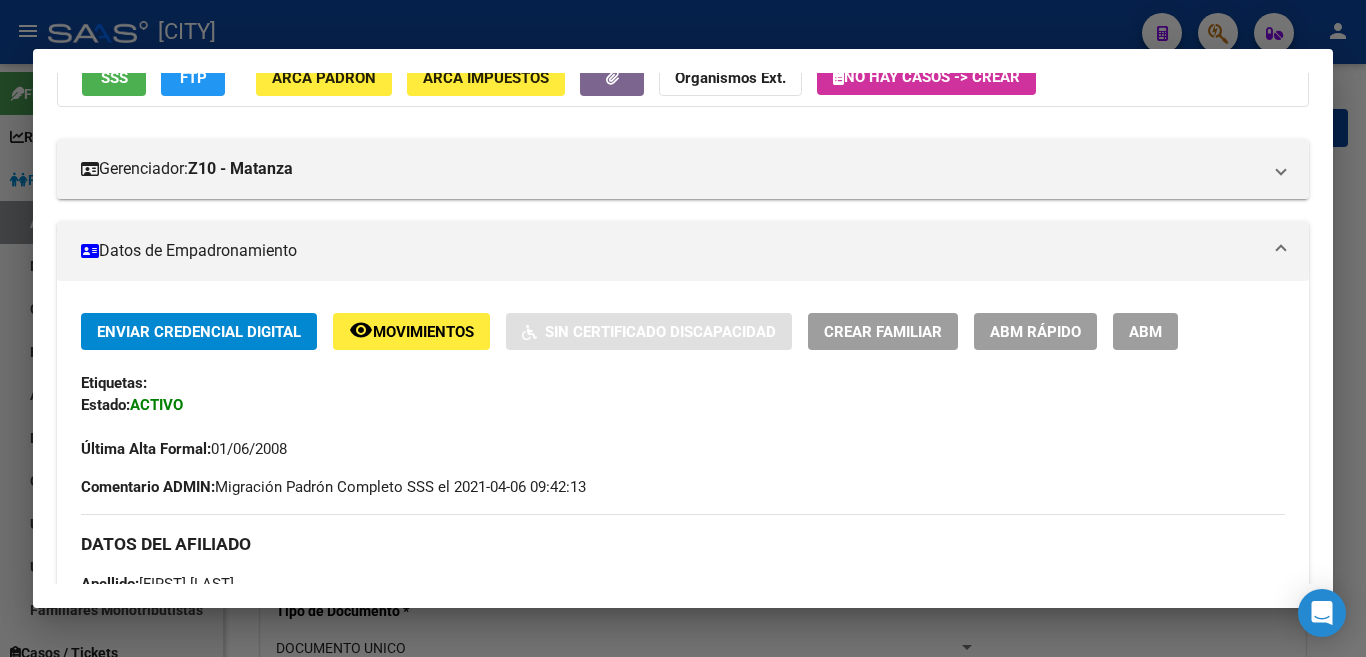 click on "FTP" 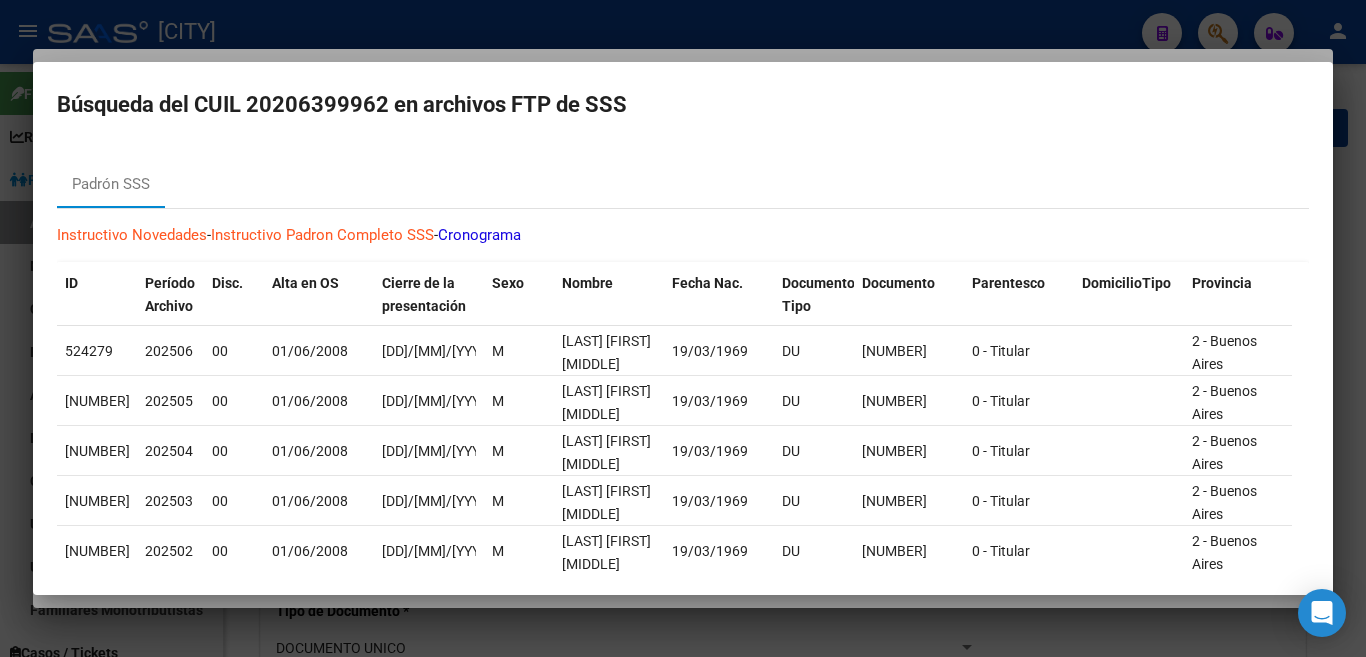 click at bounding box center (683, 328) 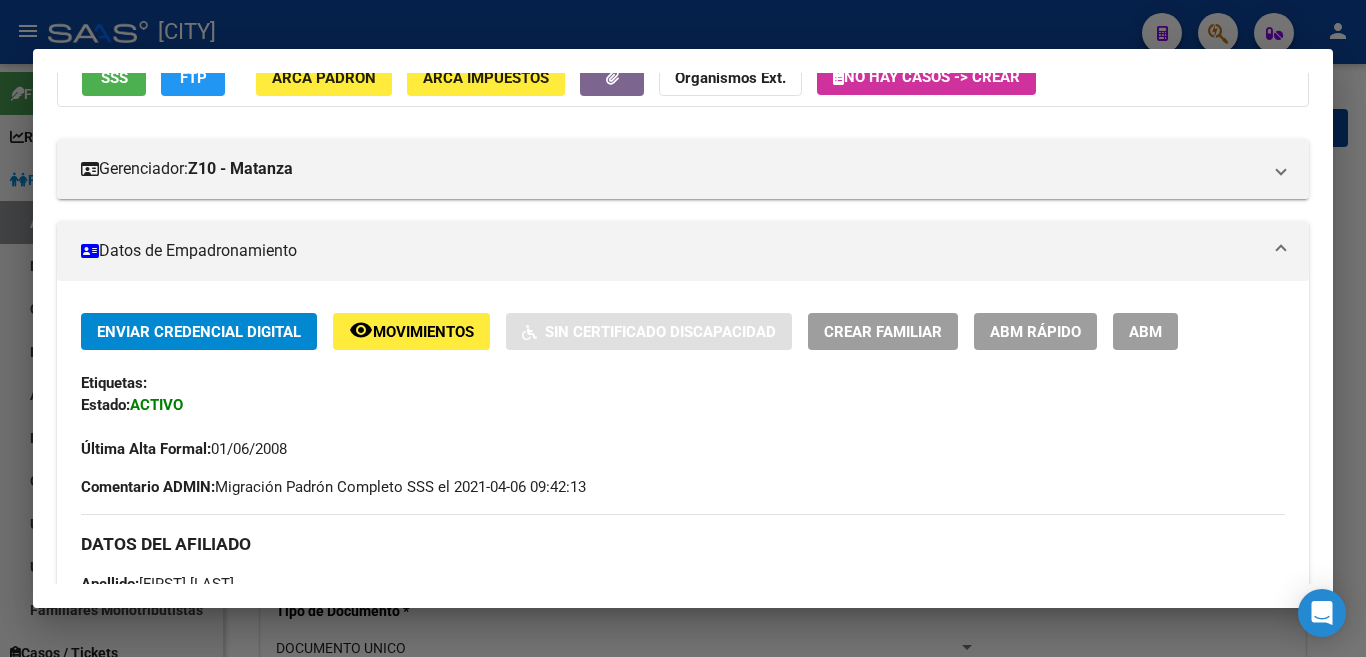 scroll, scrollTop: 186, scrollLeft: 0, axis: vertical 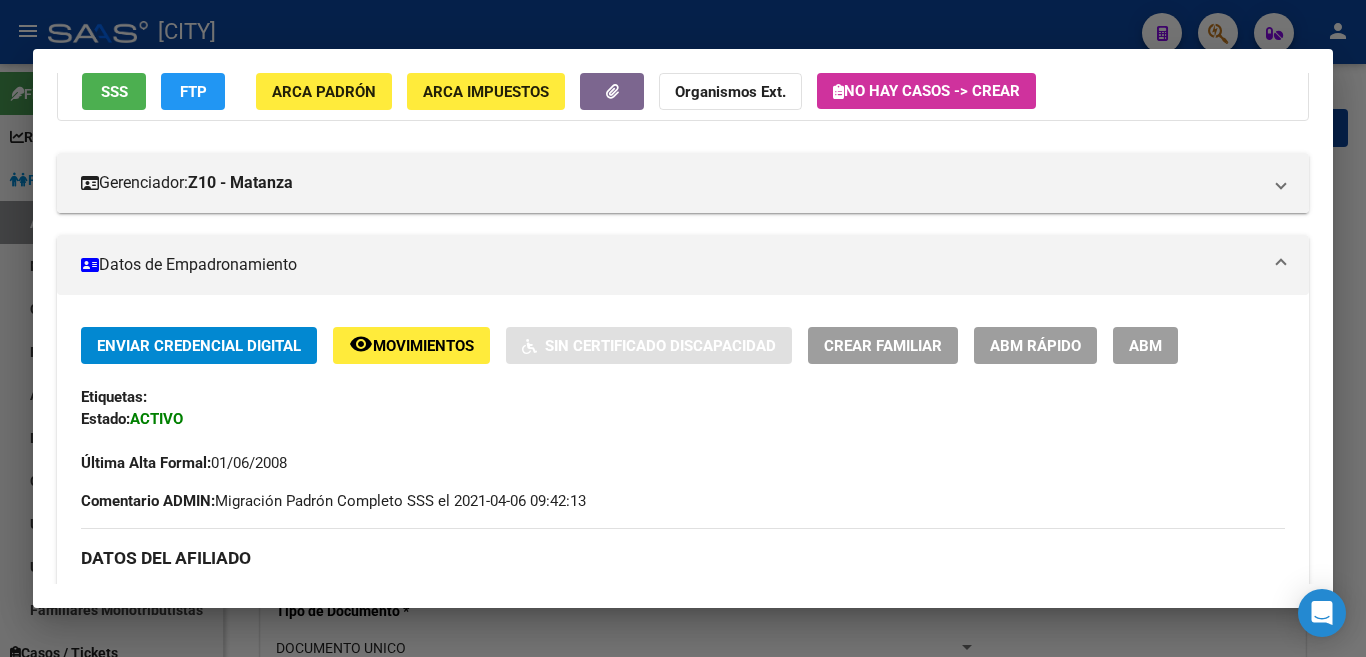 click at bounding box center (683, 328) 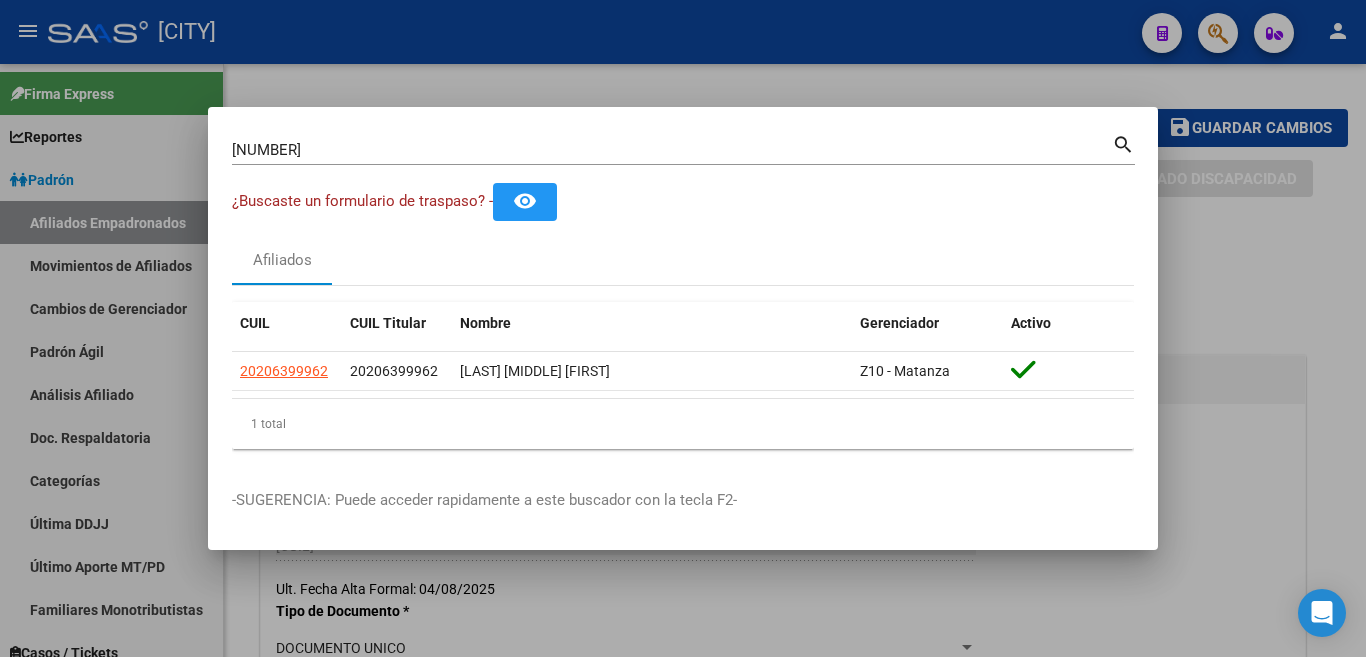 click on "[NUMBER]" at bounding box center (672, 150) 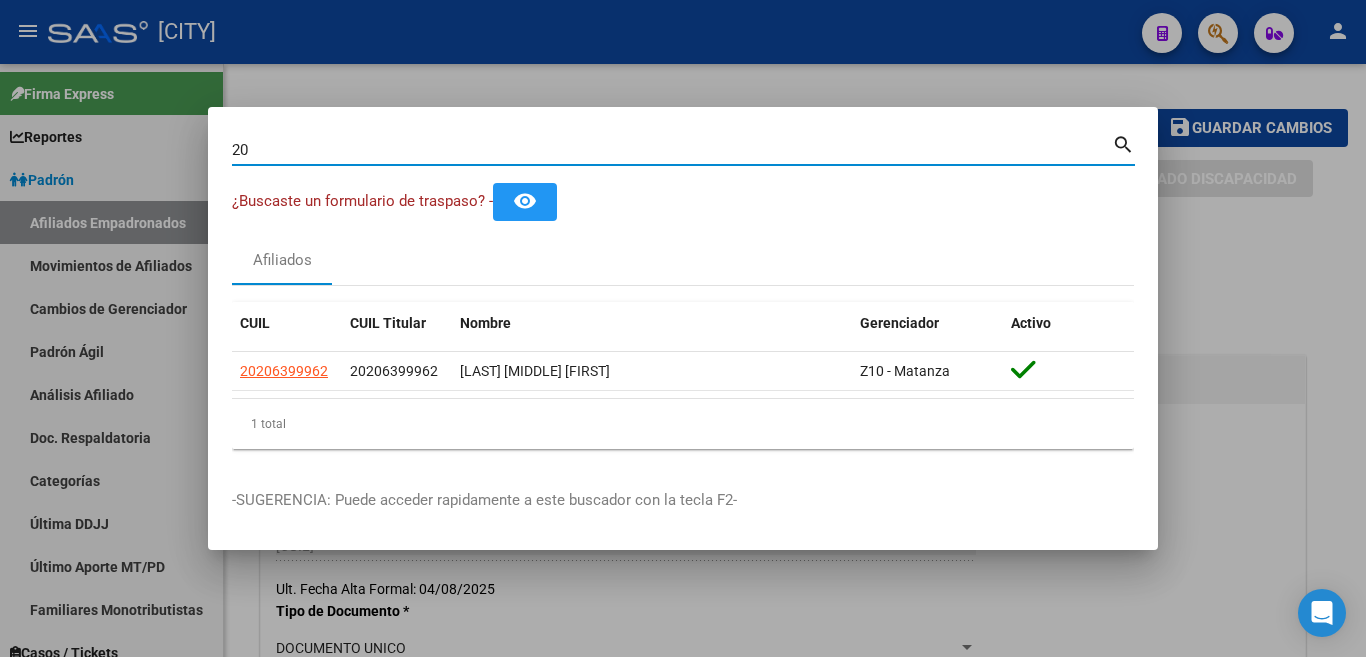 type on "2" 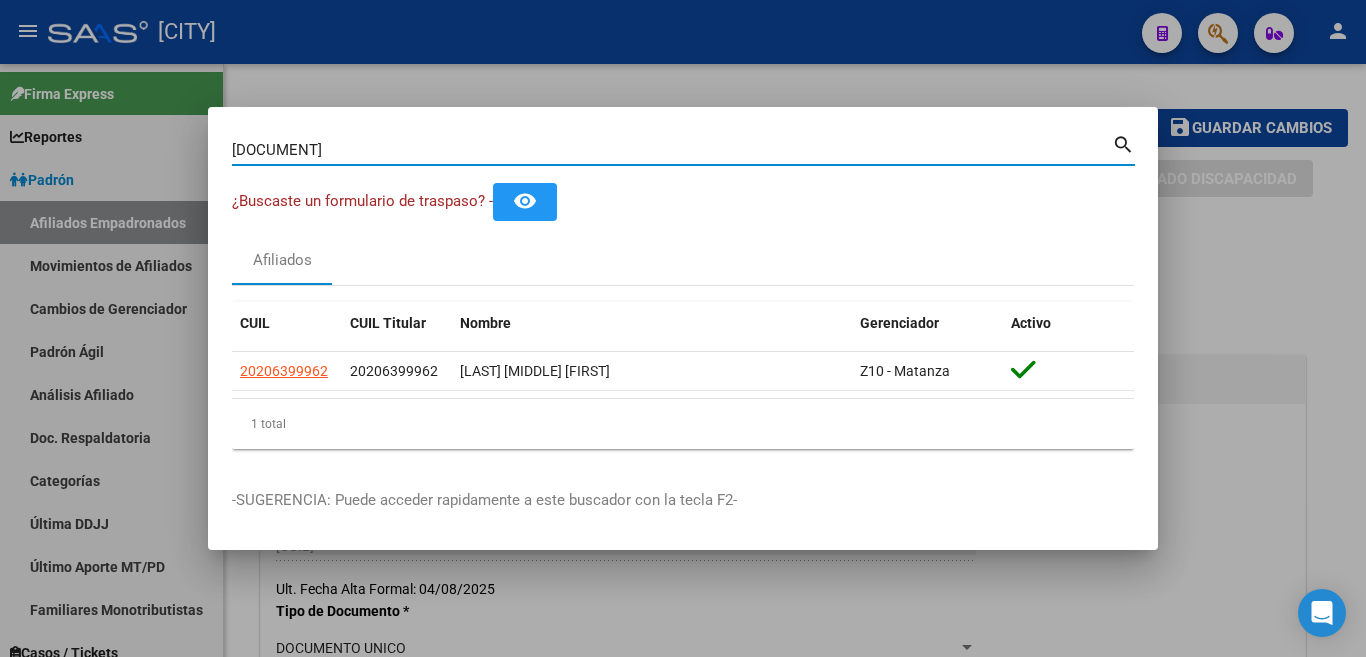 type on "[DOCUMENT]" 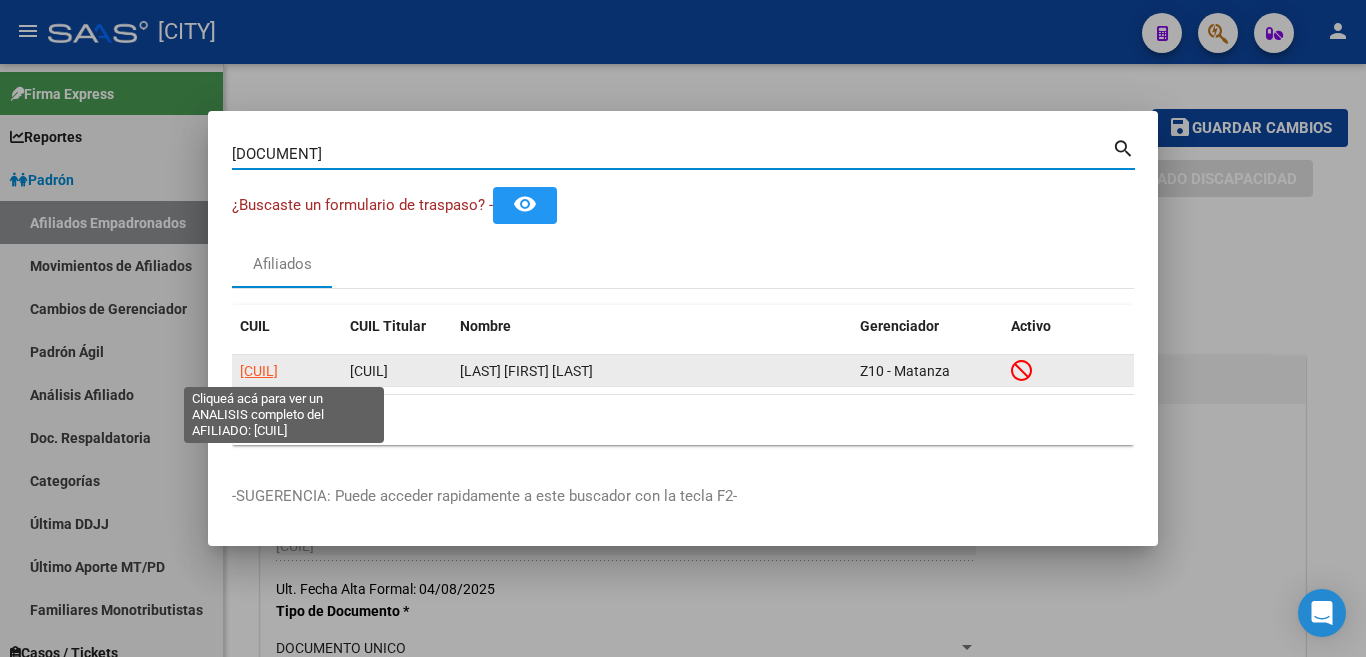 click on "[CUIL]" 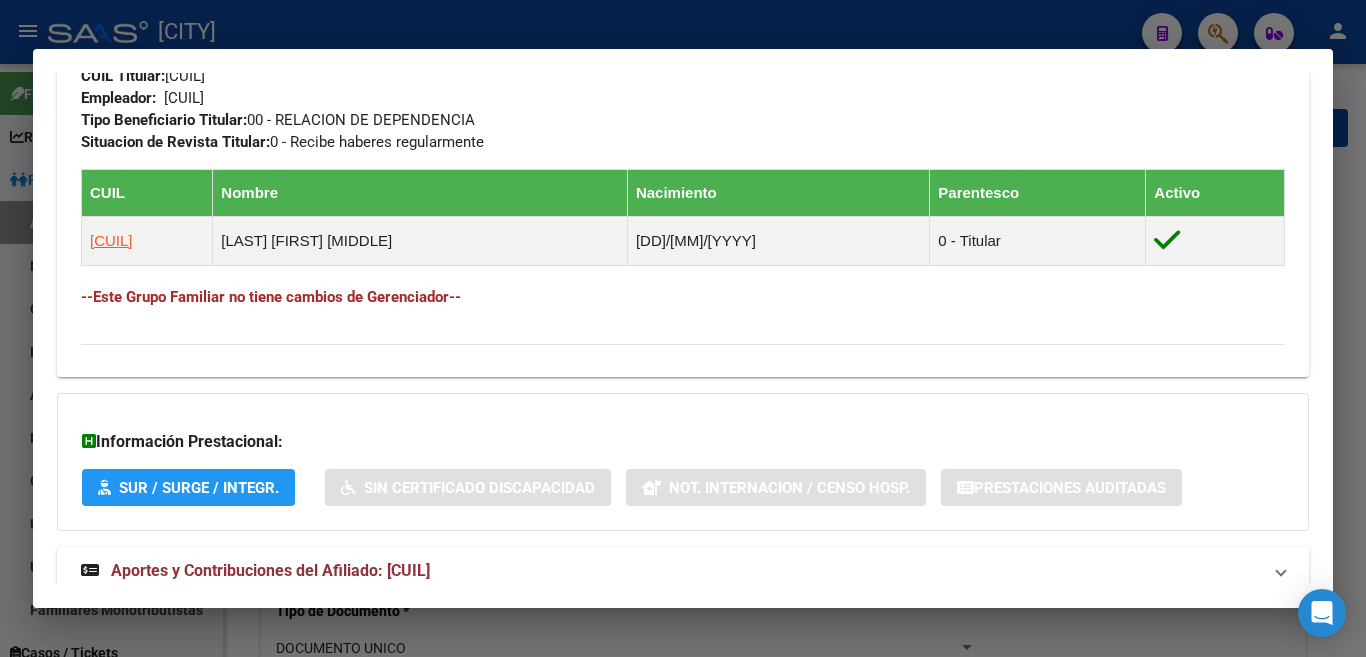 scroll, scrollTop: 1304, scrollLeft: 0, axis: vertical 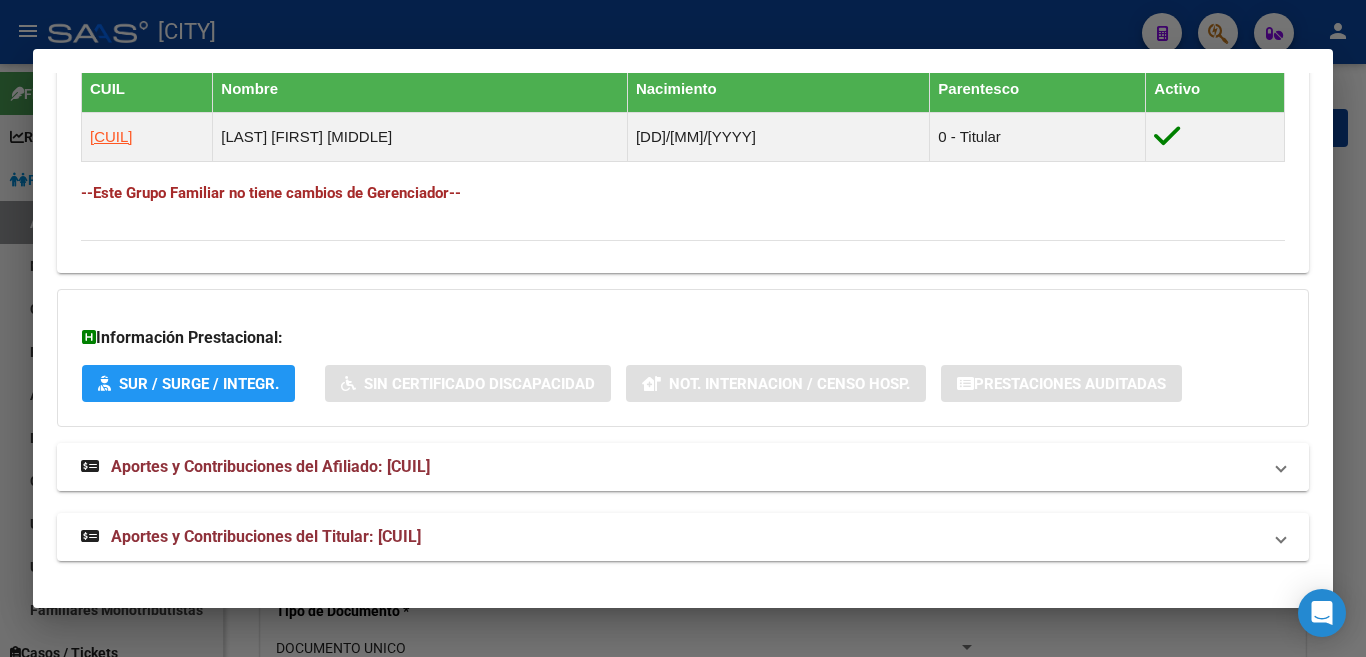 click on "Aportes y Contribuciones del Afiliado: [CUIL]" at bounding box center (683, 467) 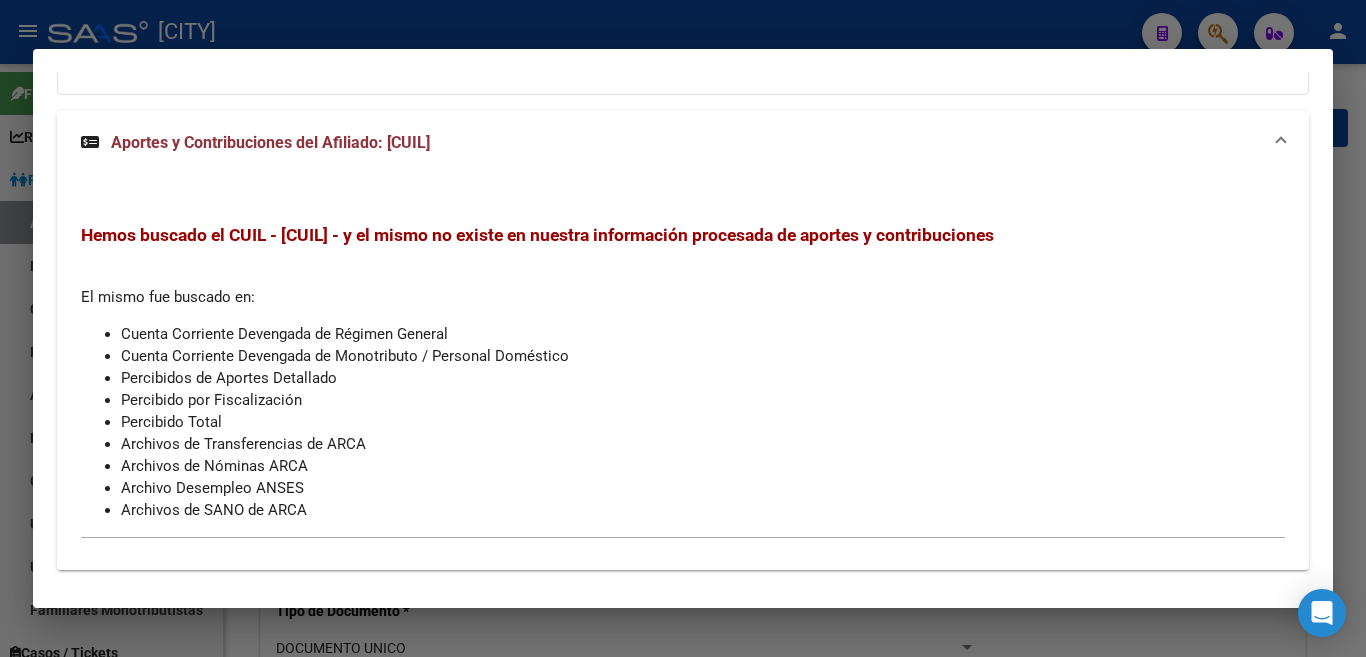 scroll, scrollTop: 1704, scrollLeft: 0, axis: vertical 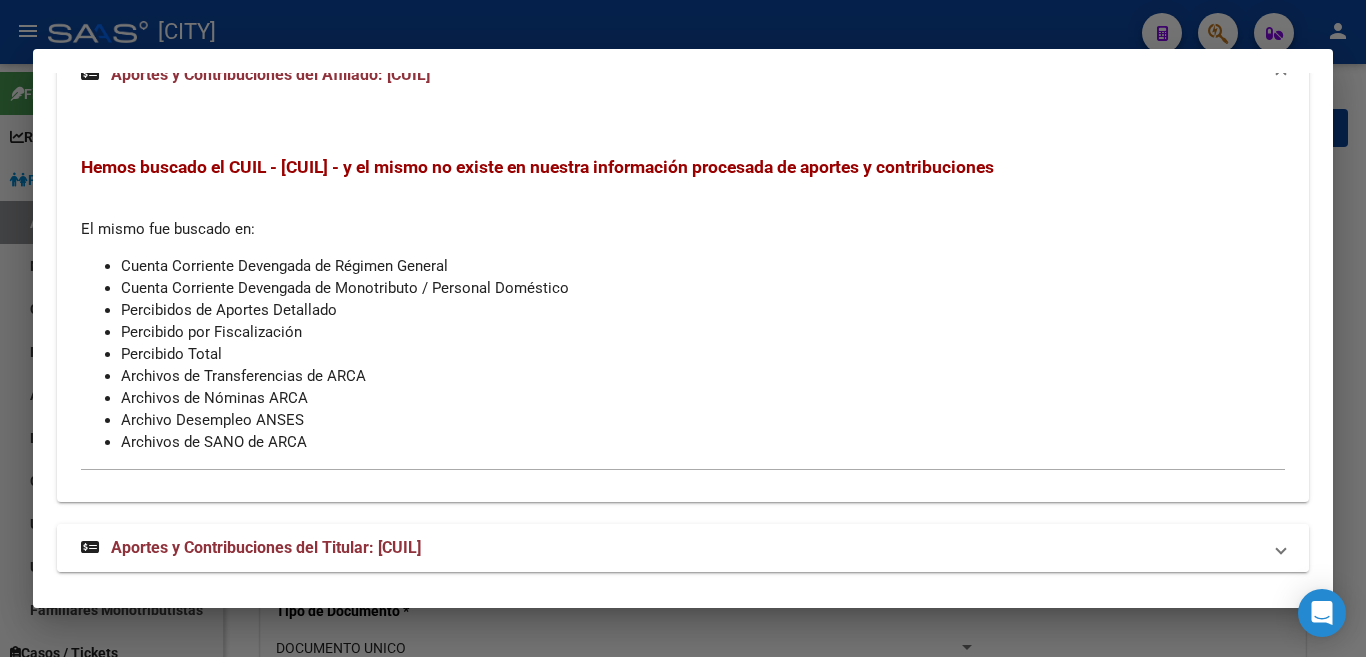 click at bounding box center (1281, 548) 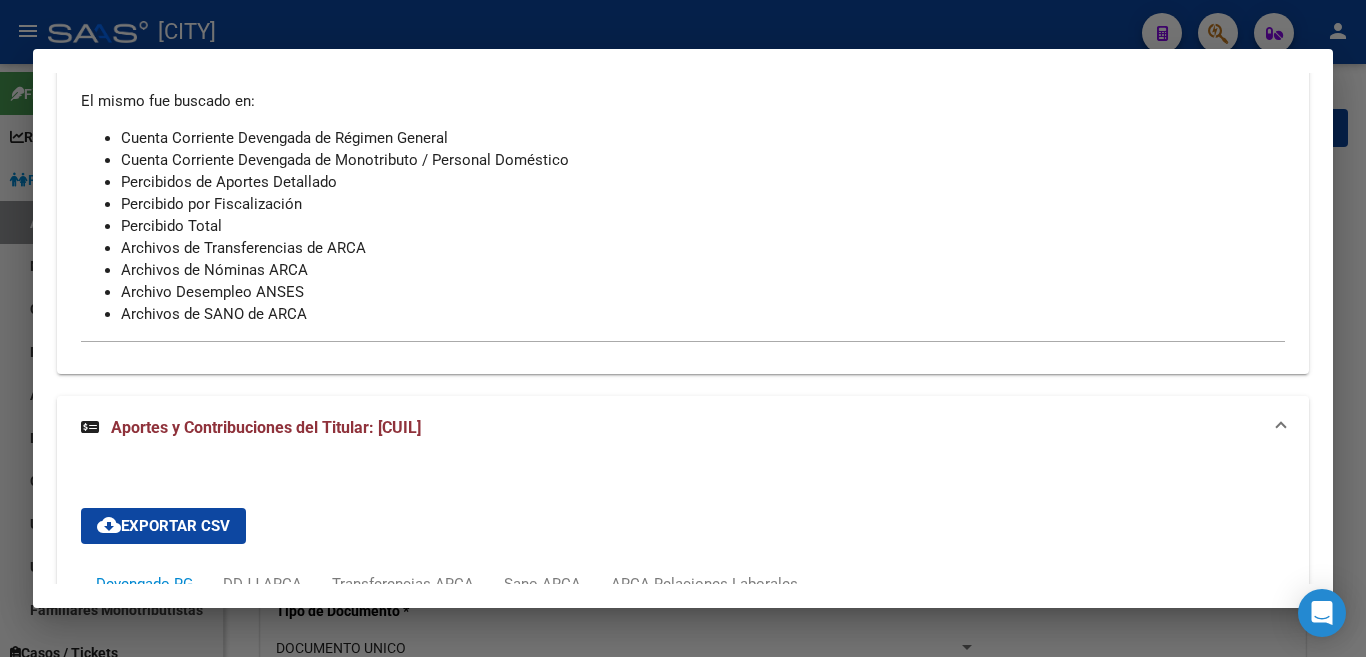 scroll, scrollTop: 2032, scrollLeft: 0, axis: vertical 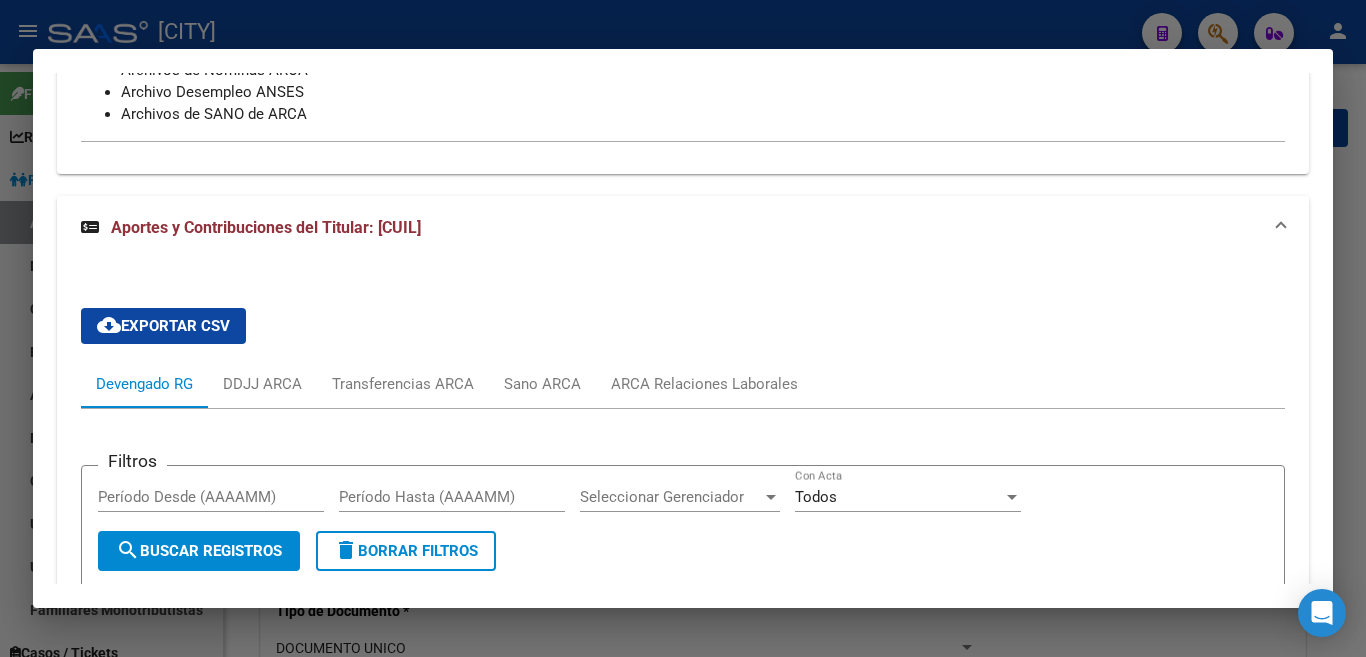 click on "Aportes y Contribuciones del Titular: [CUIL]" at bounding box center (679, 228) 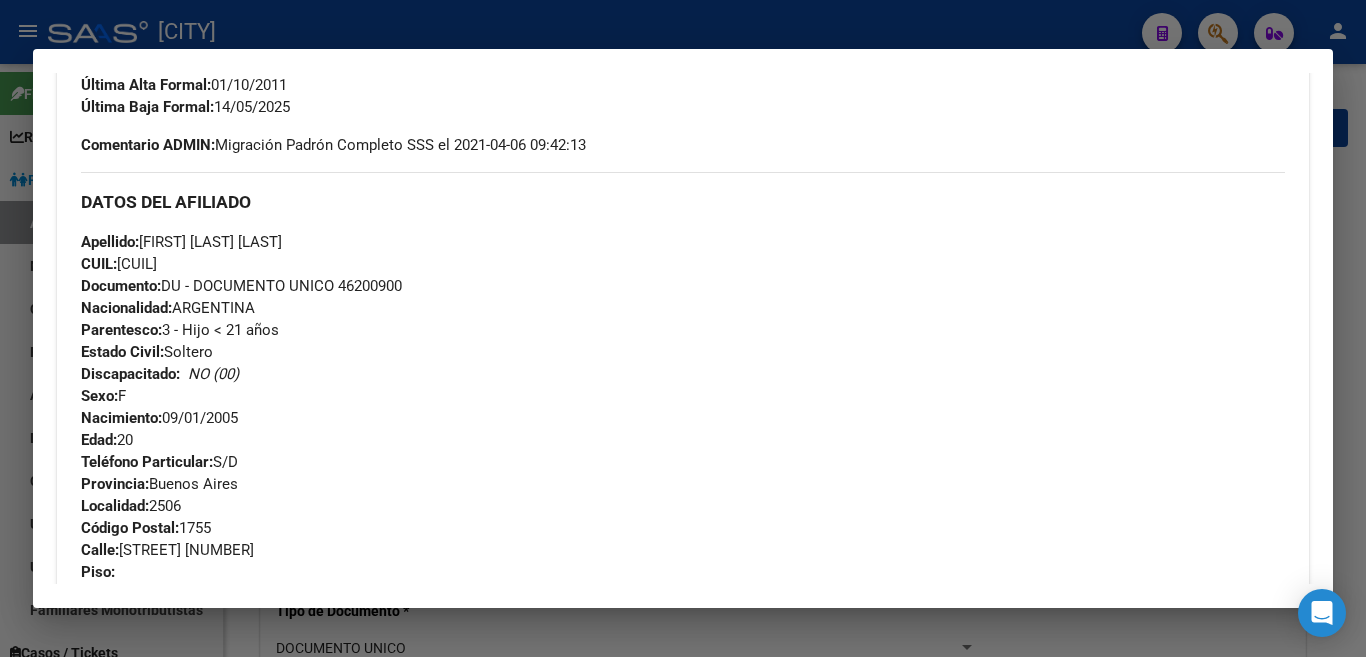 scroll, scrollTop: 415, scrollLeft: 0, axis: vertical 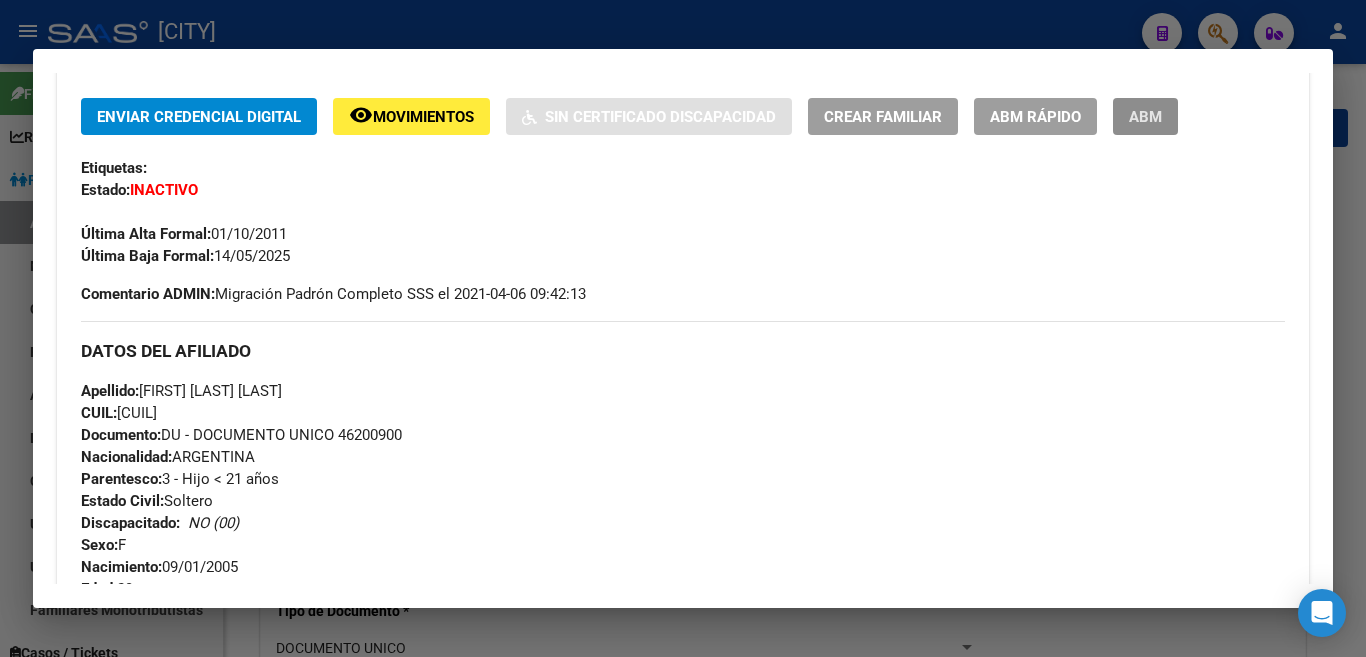click on "ABM" at bounding box center [1145, 117] 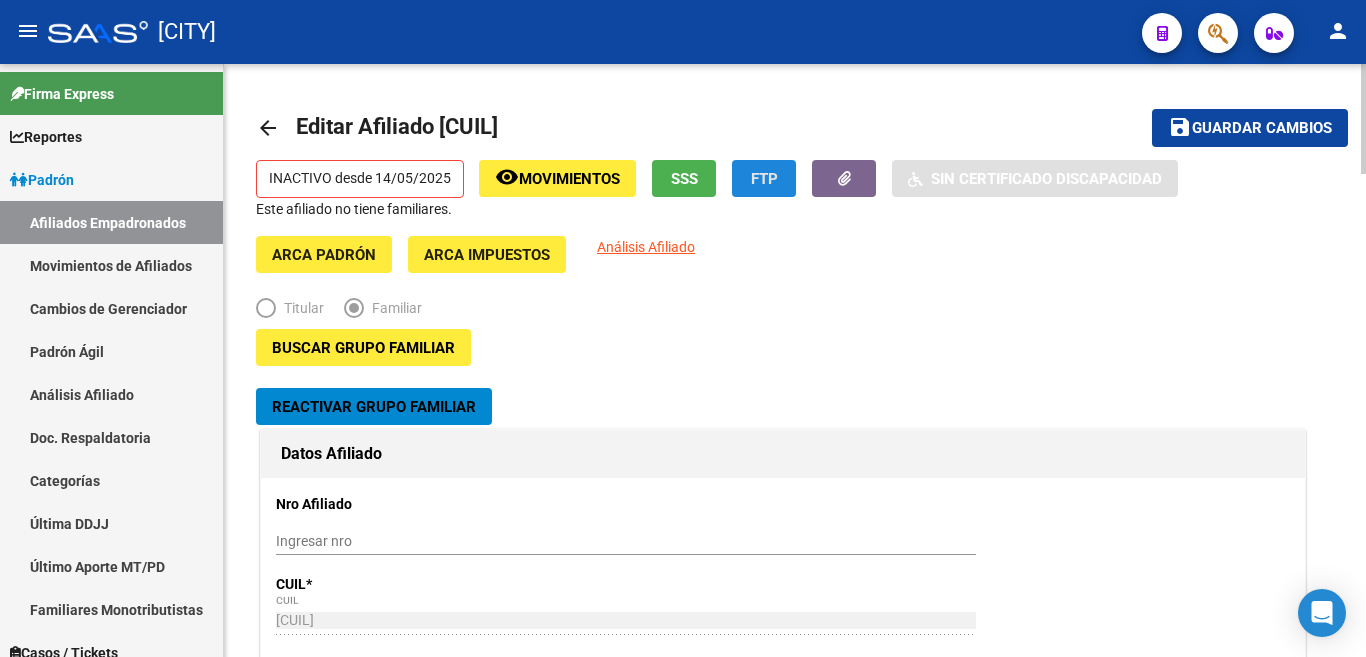 click on "FTP" 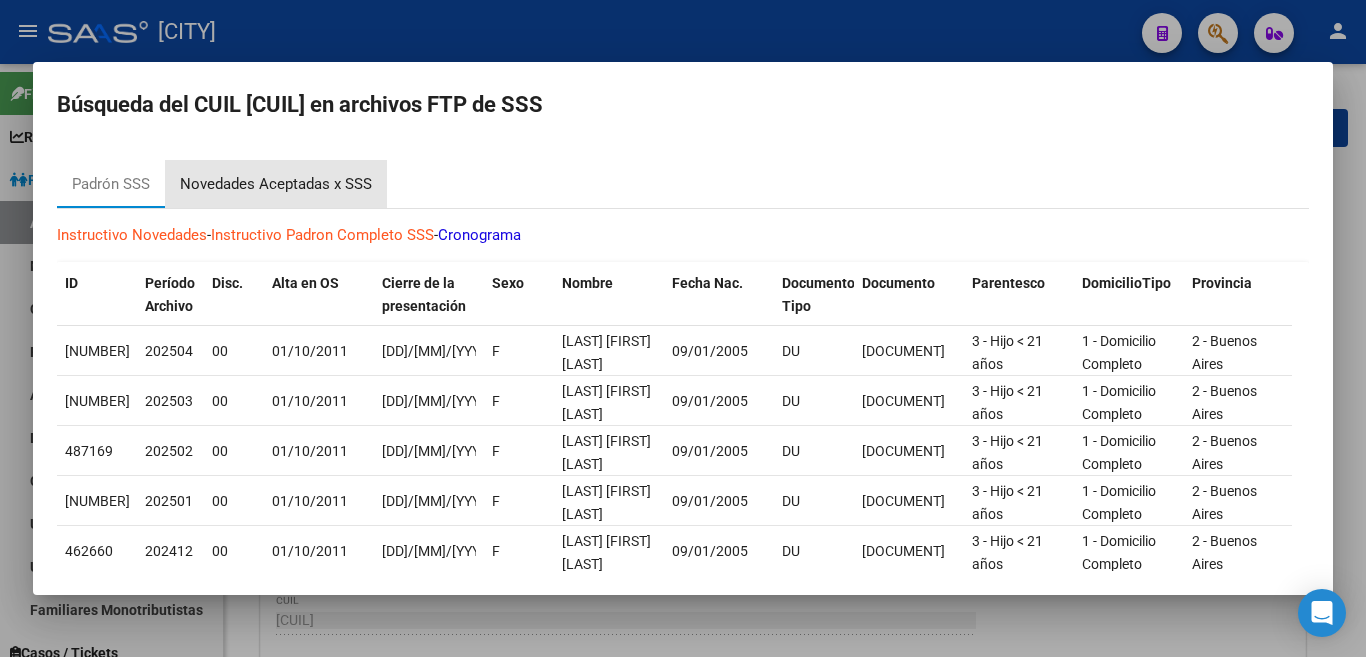 click on "Novedades Aceptadas x SSS" at bounding box center (276, 184) 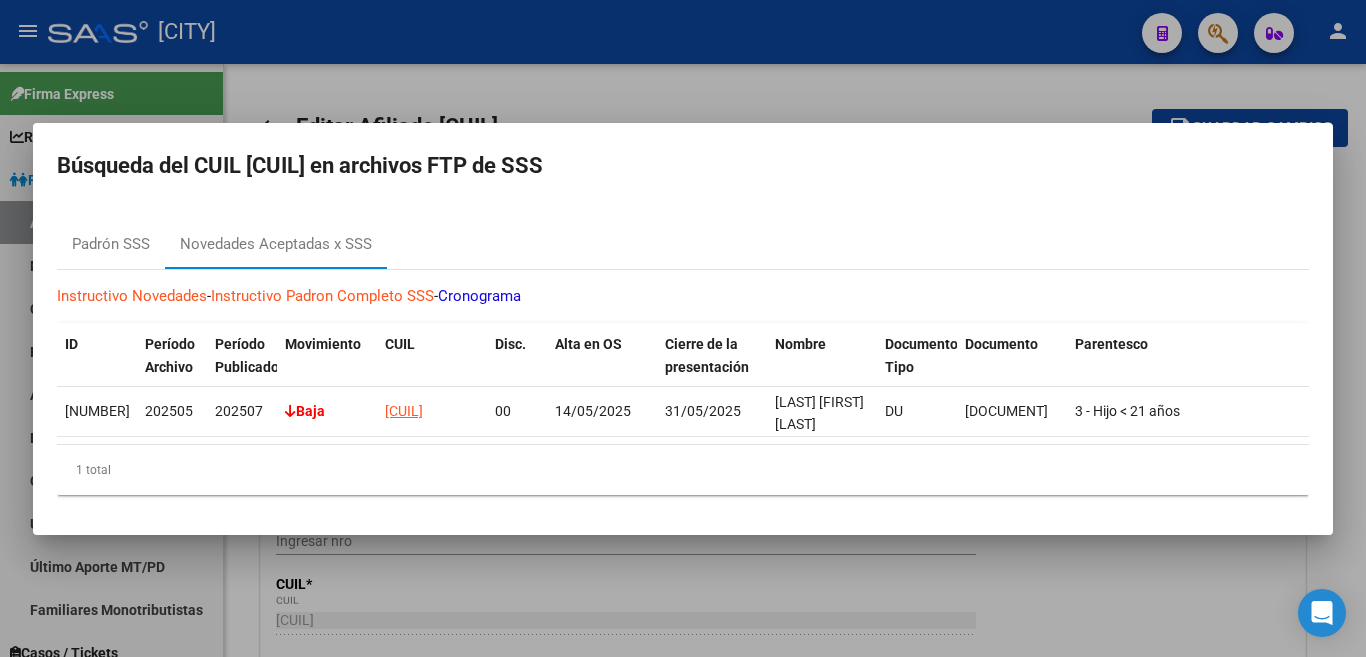 click on "Cronograma" at bounding box center [479, 296] 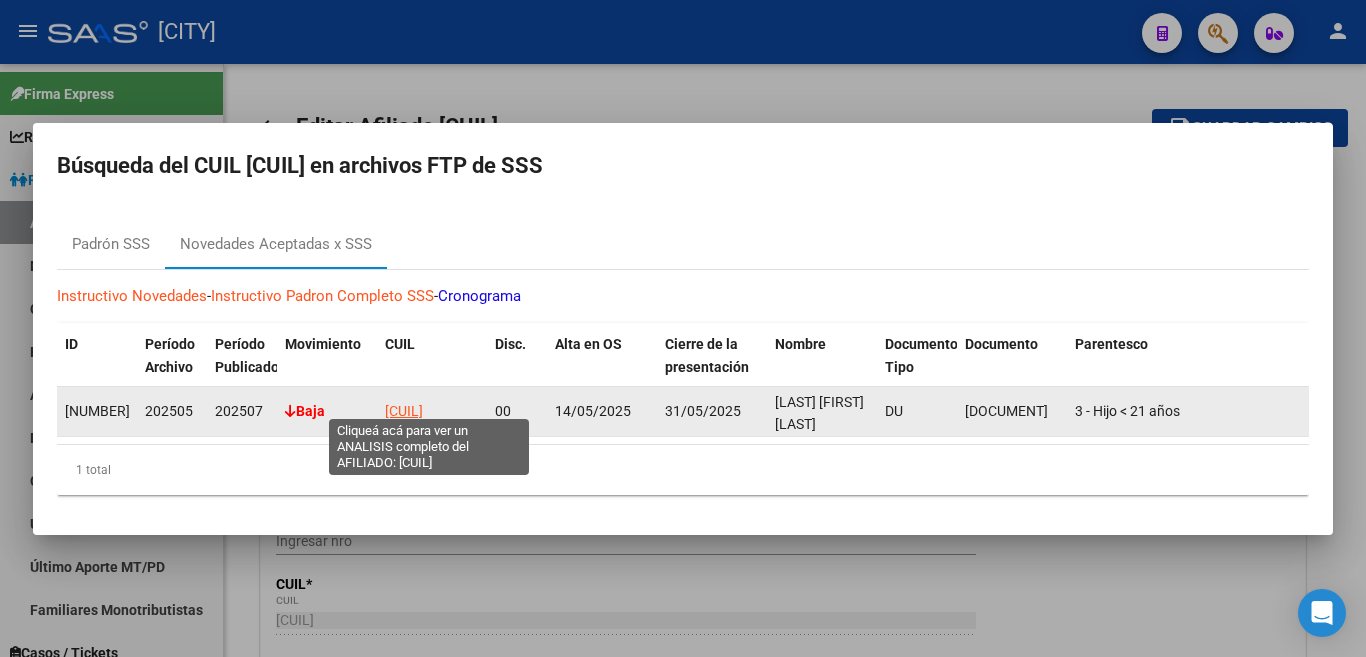 click on "[CUIL]" 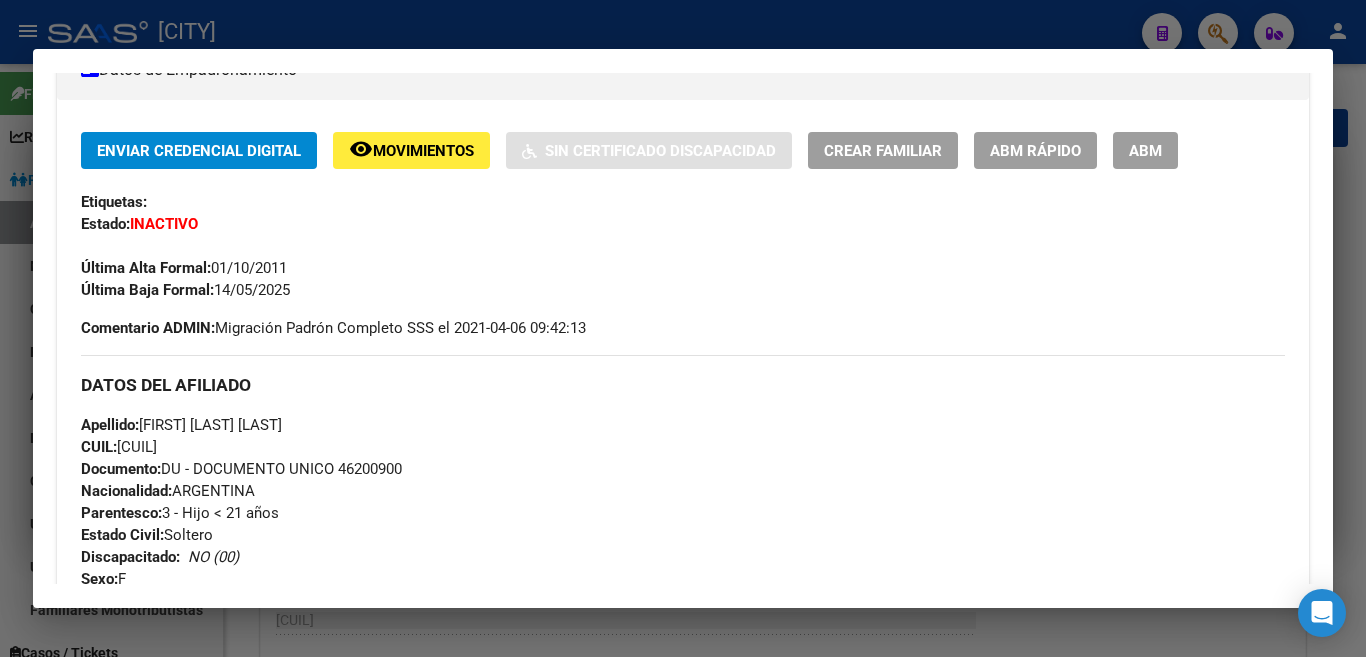 scroll, scrollTop: 100, scrollLeft: 0, axis: vertical 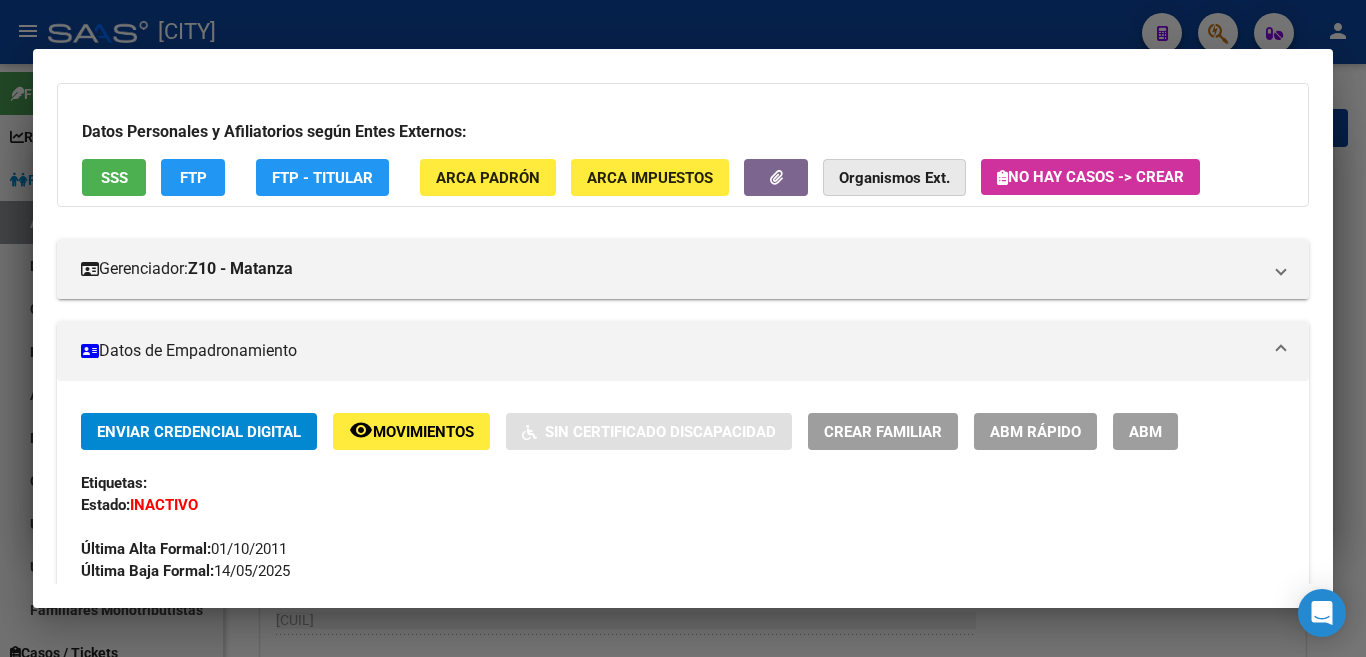 click on "Organismos Ext." 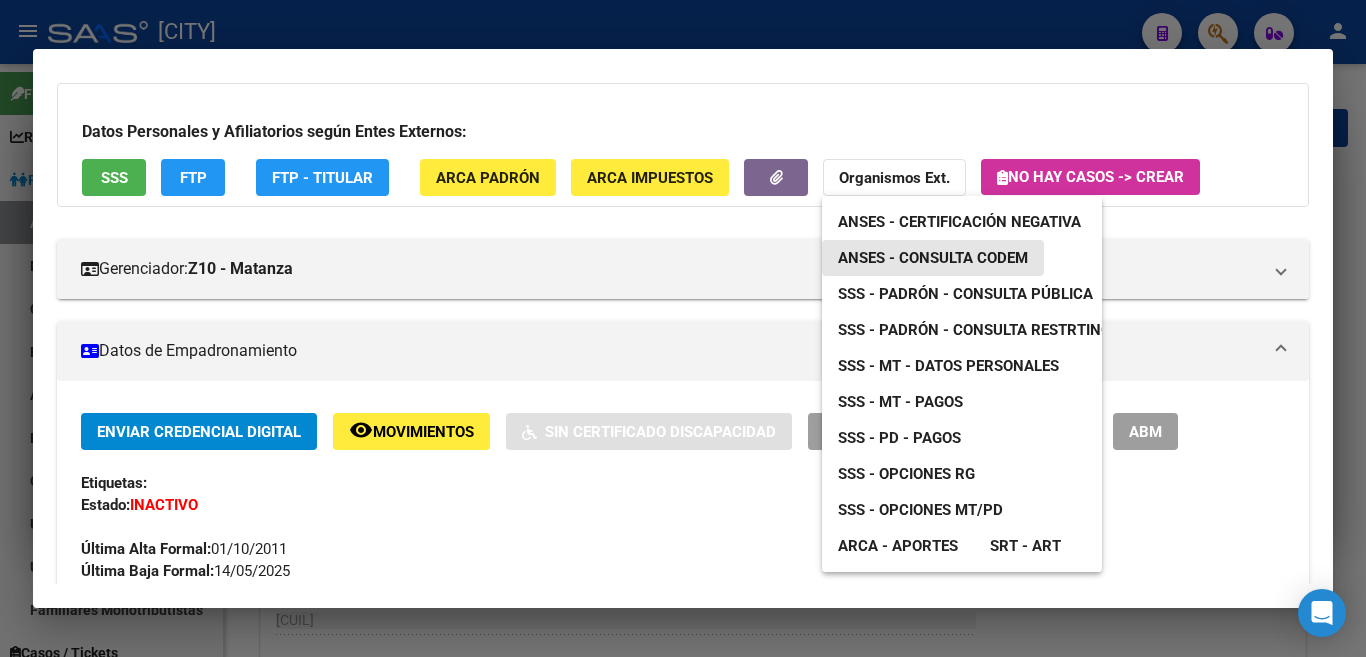 click on "ANSES - Consulta CODEM" at bounding box center [933, 258] 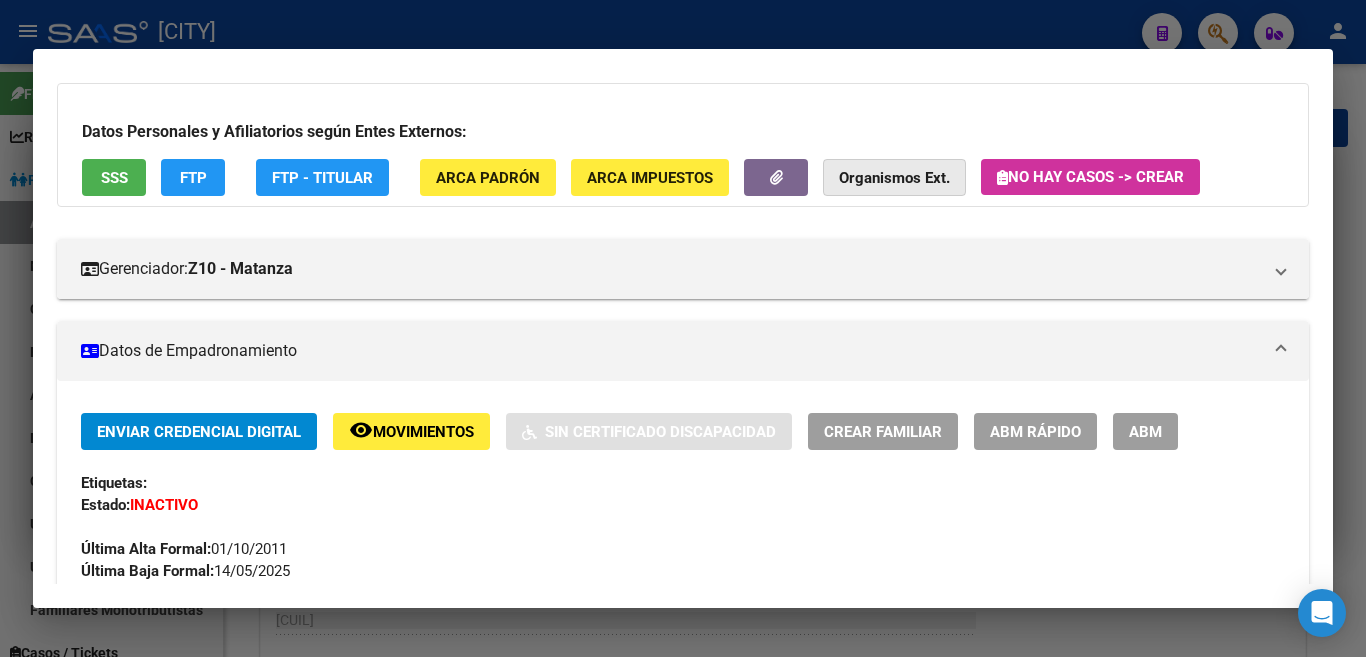 click on "Organismos Ext." 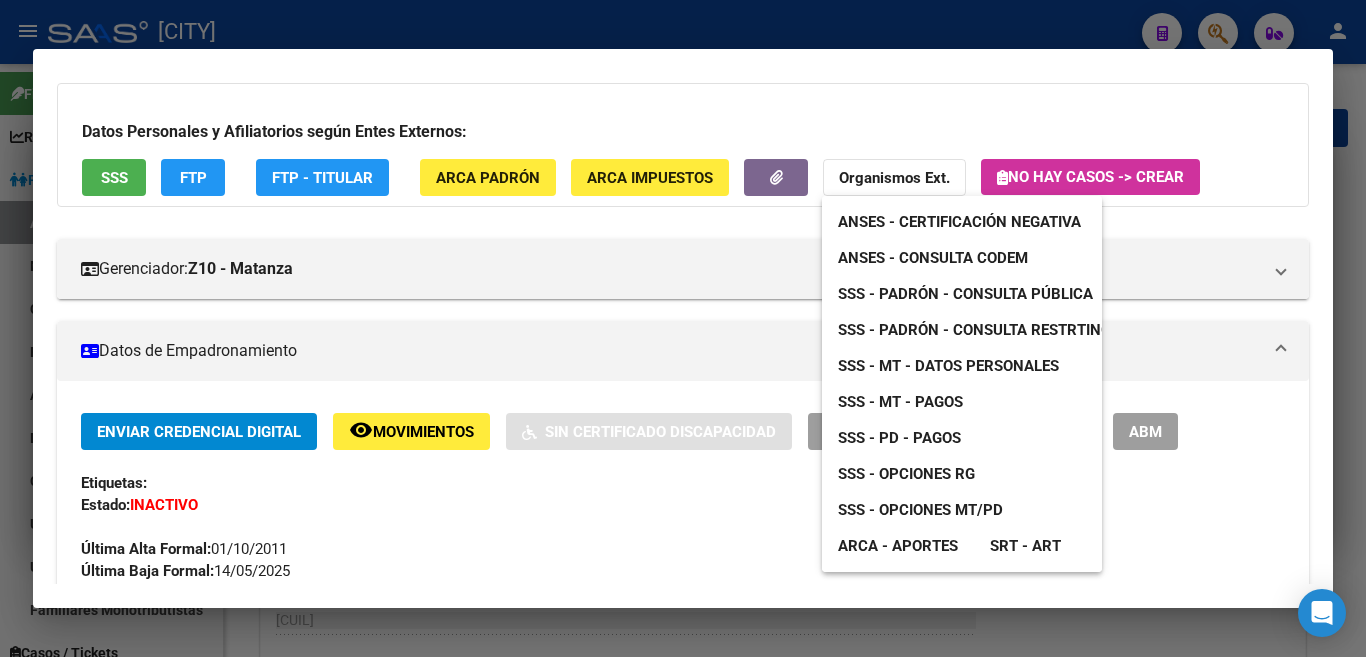 click at bounding box center [683, 328] 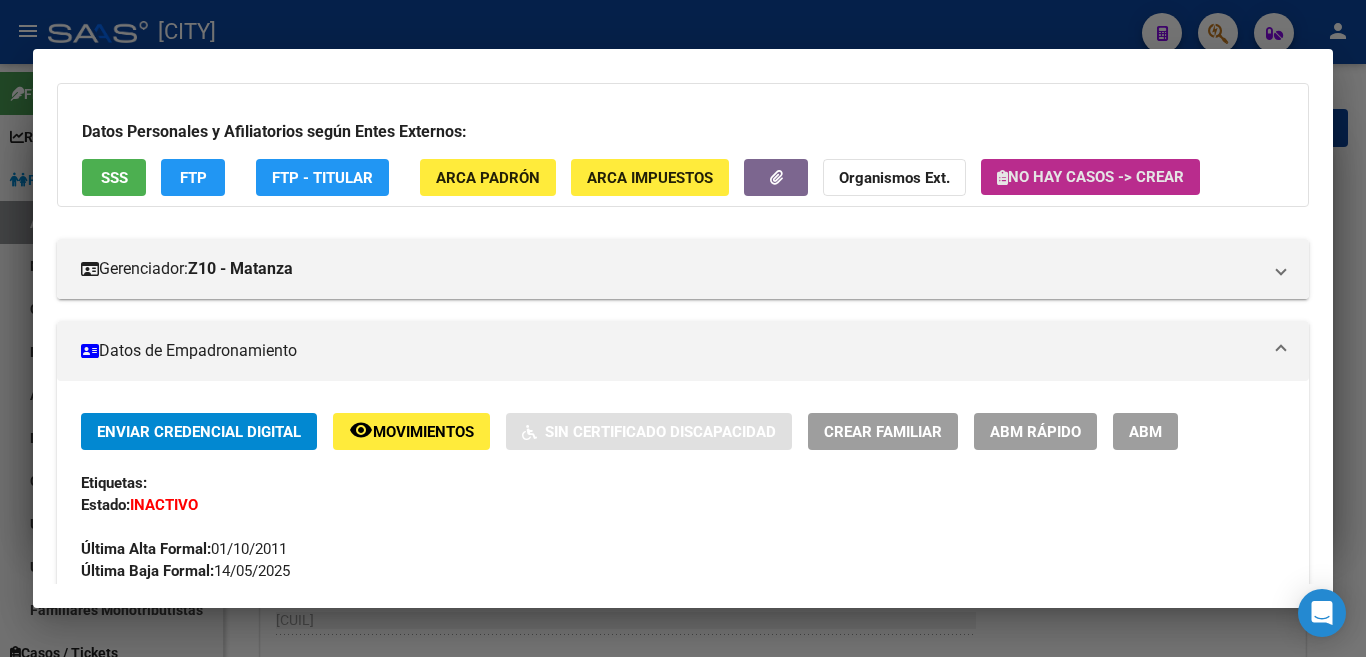 click on "No hay casos -> Crear" 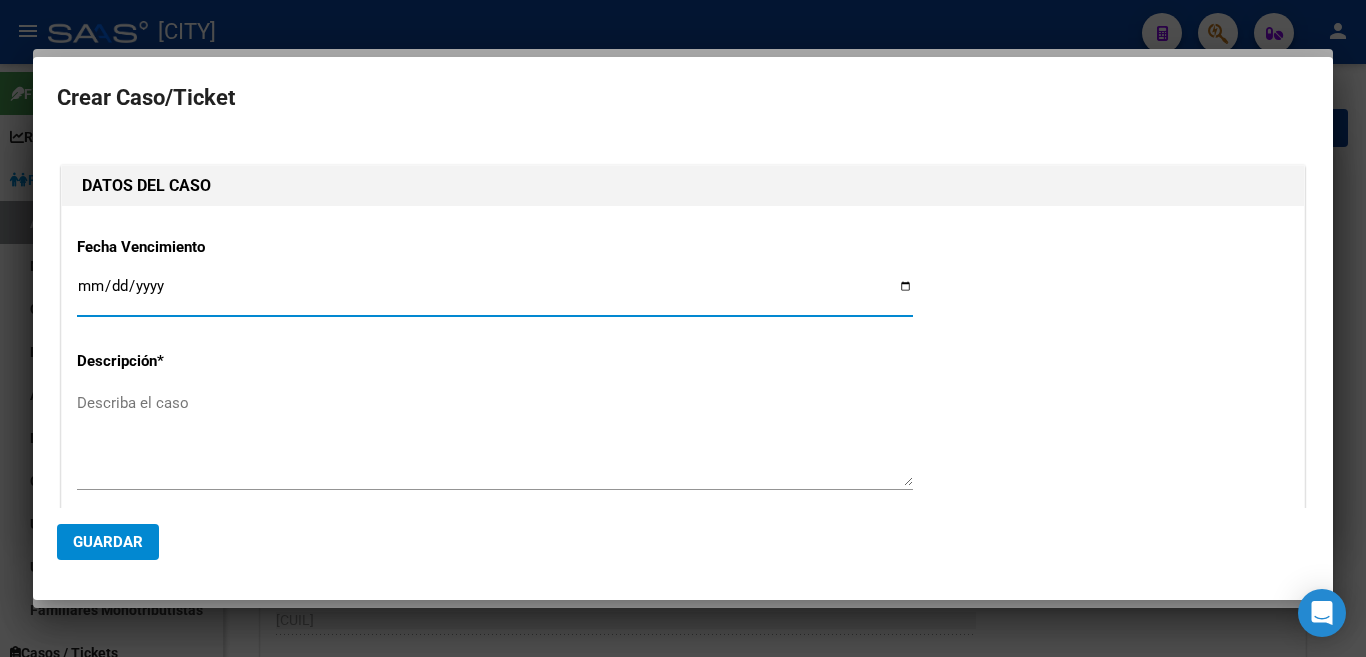 type on "[CUIL]" 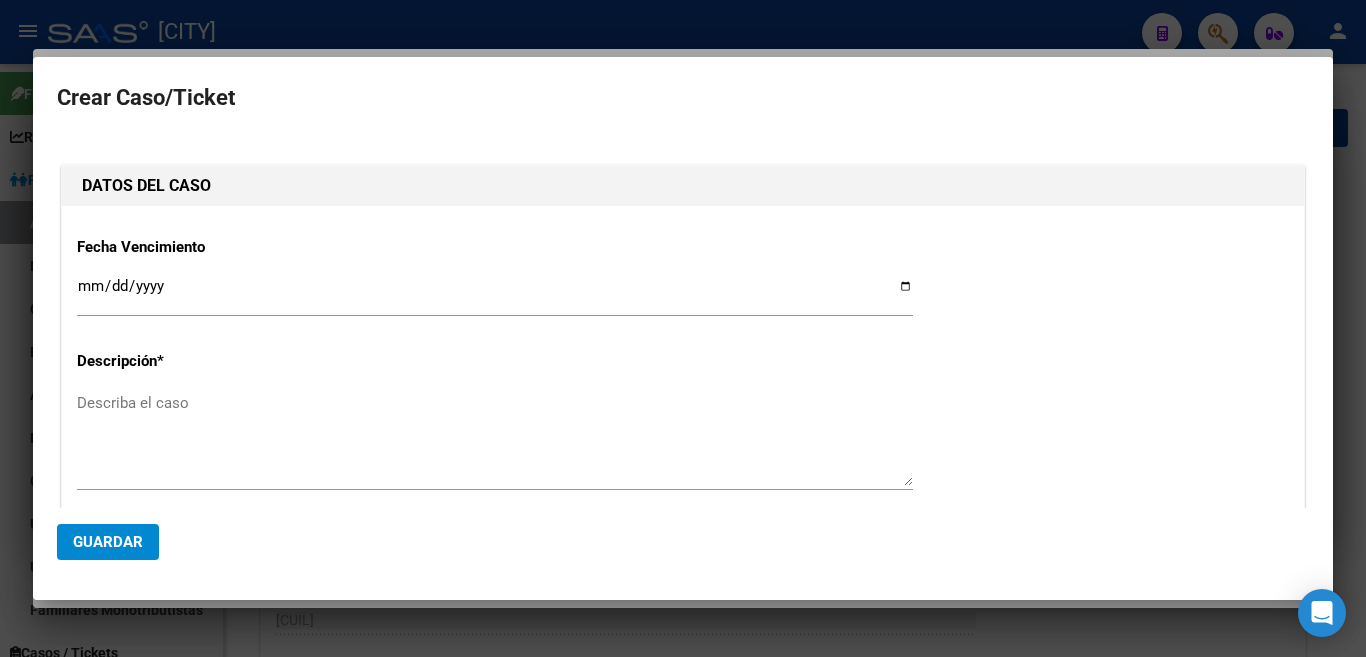 click at bounding box center [683, 328] 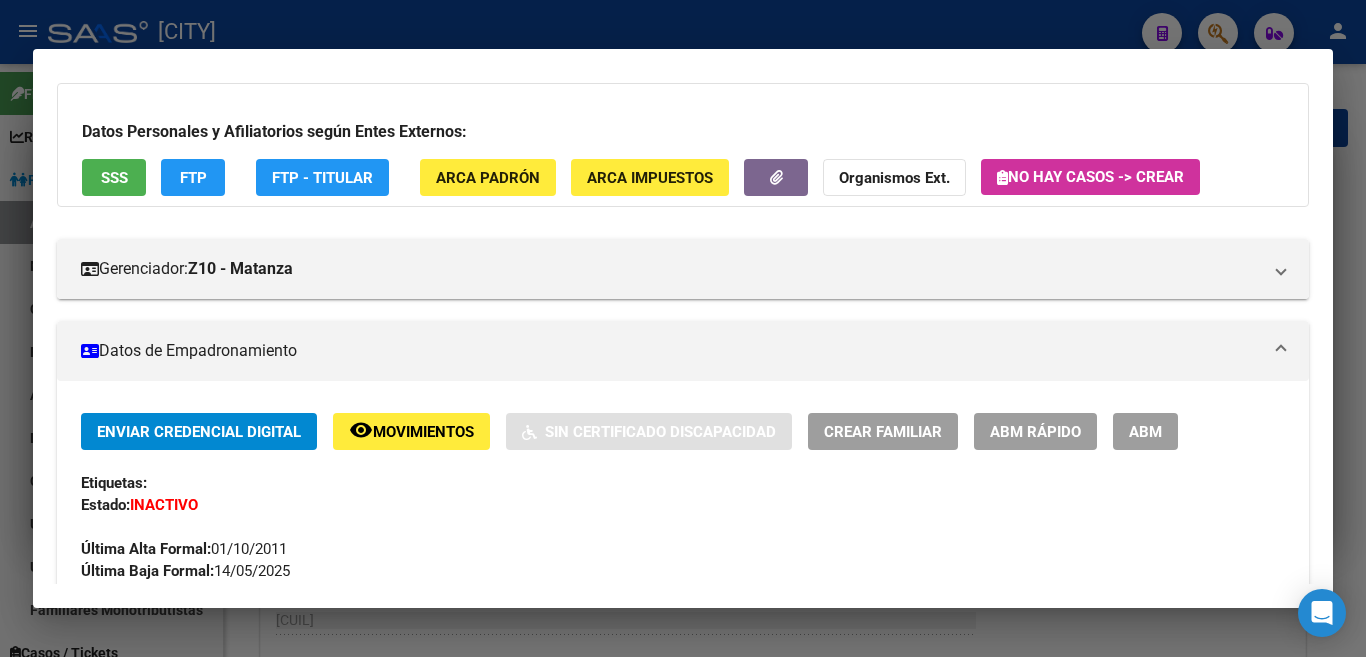 scroll, scrollTop: 200, scrollLeft: 0, axis: vertical 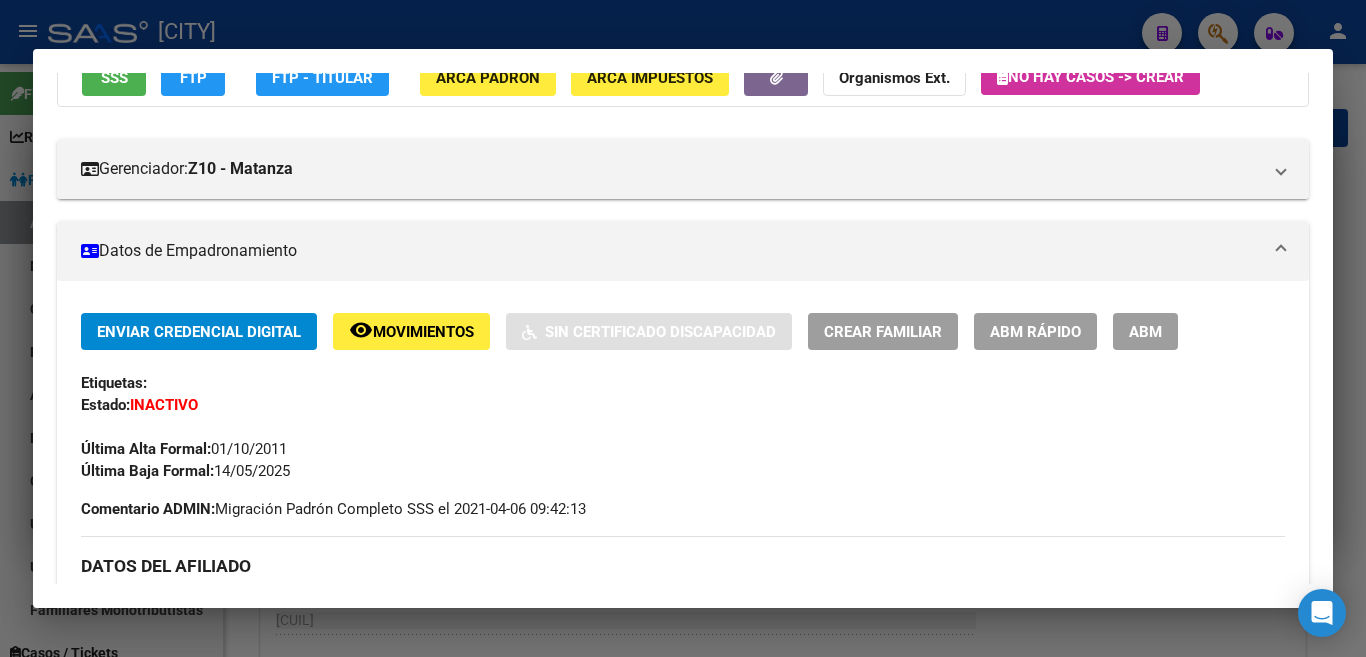 click on "ABM Rápido" 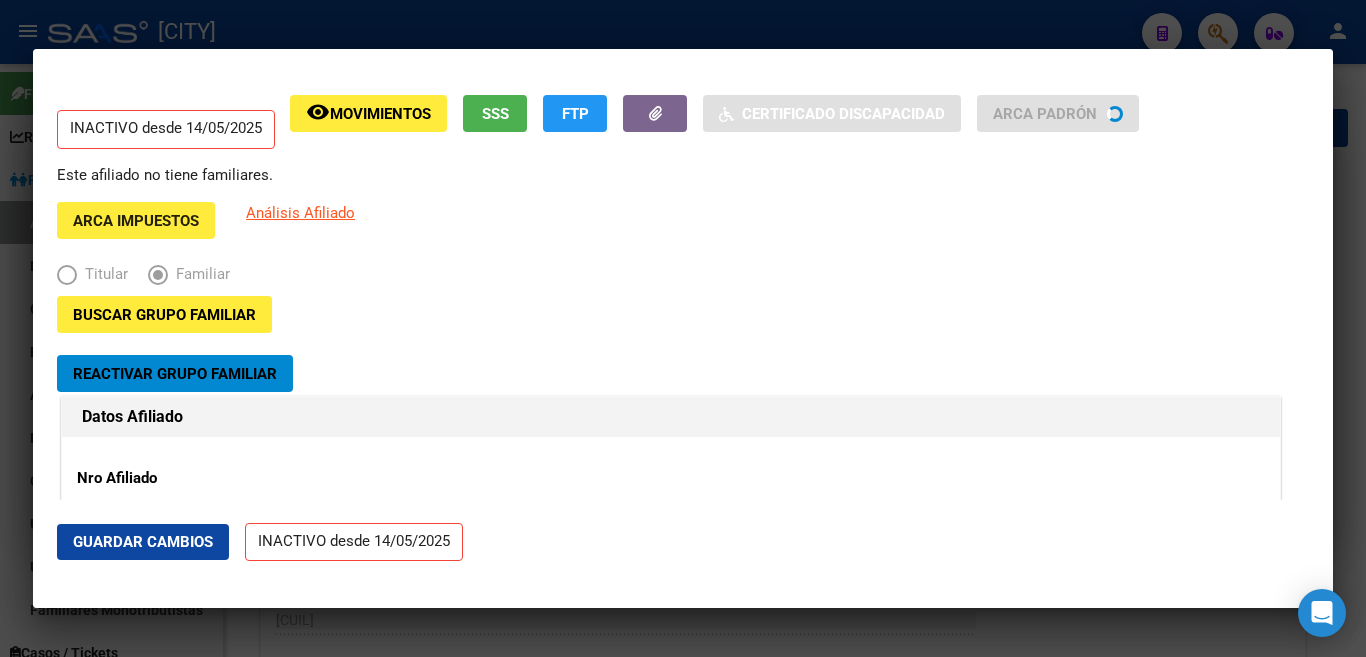 radio on "true" 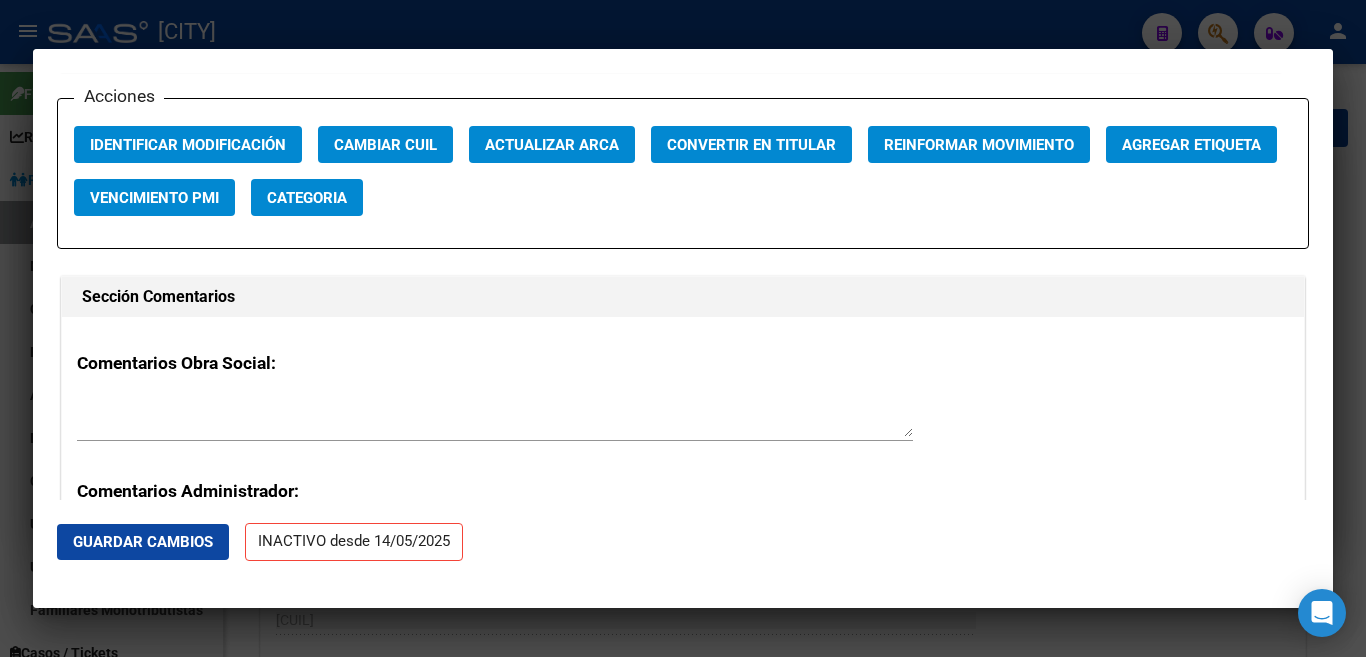 scroll, scrollTop: 2900, scrollLeft: 0, axis: vertical 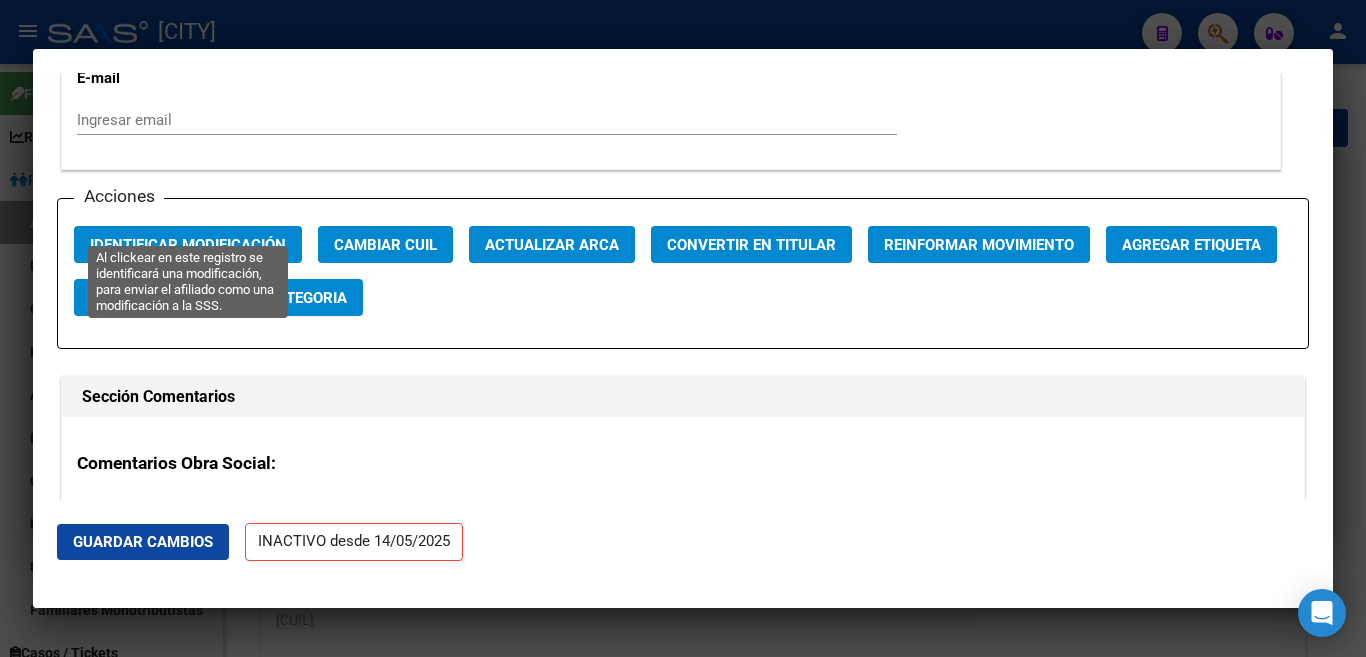 click on "Identificar Modificación" at bounding box center [188, 245] 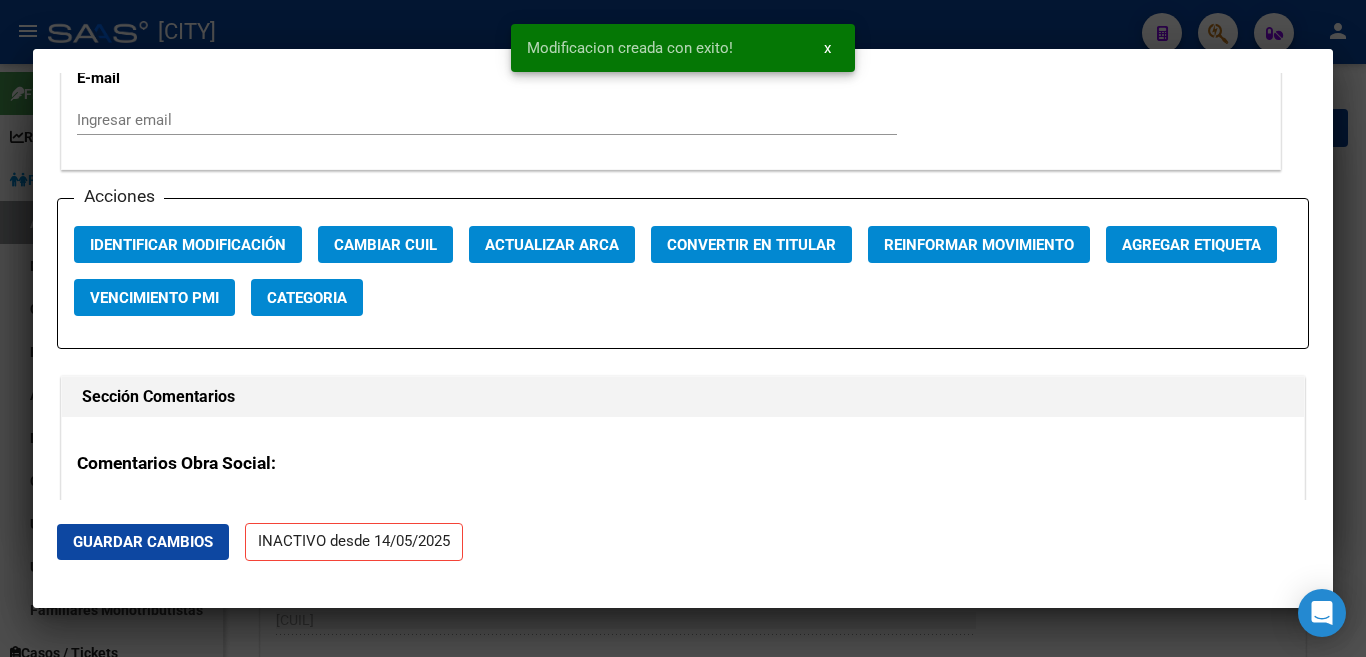 click on "Actualizar ARCA" at bounding box center [552, 245] 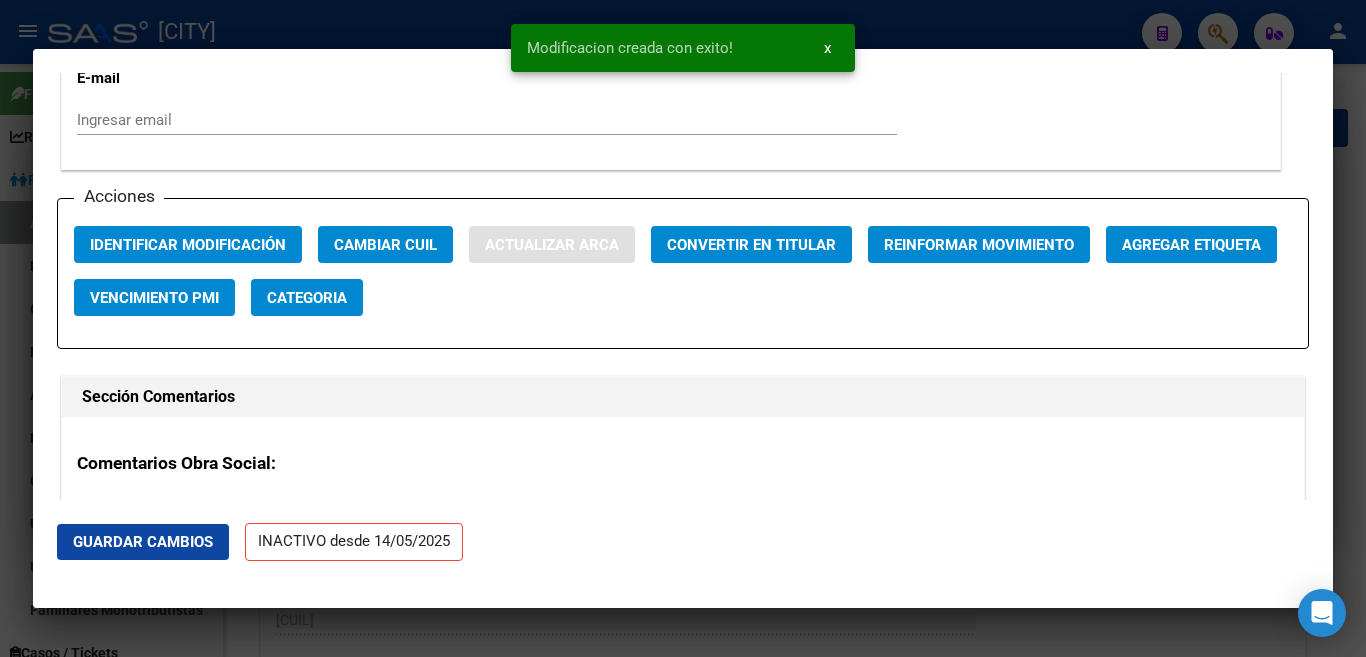 type on "[FIRST] [LAST]" 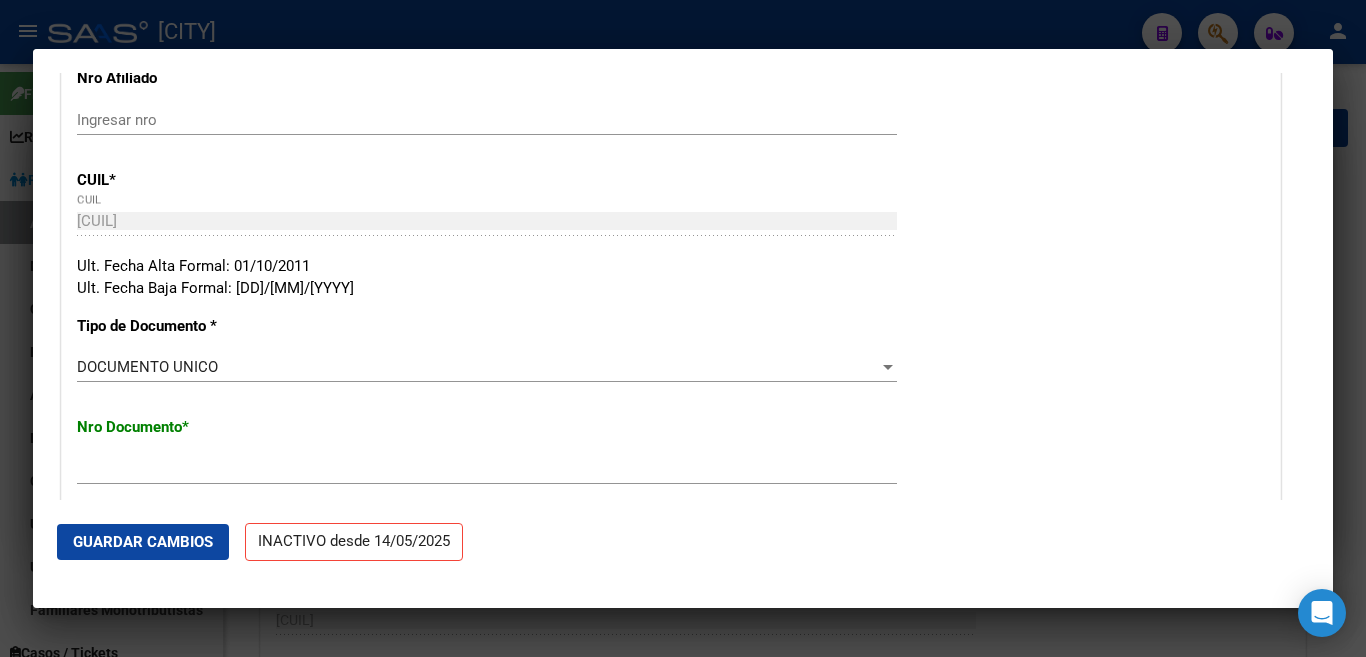 scroll, scrollTop: 0, scrollLeft: 0, axis: both 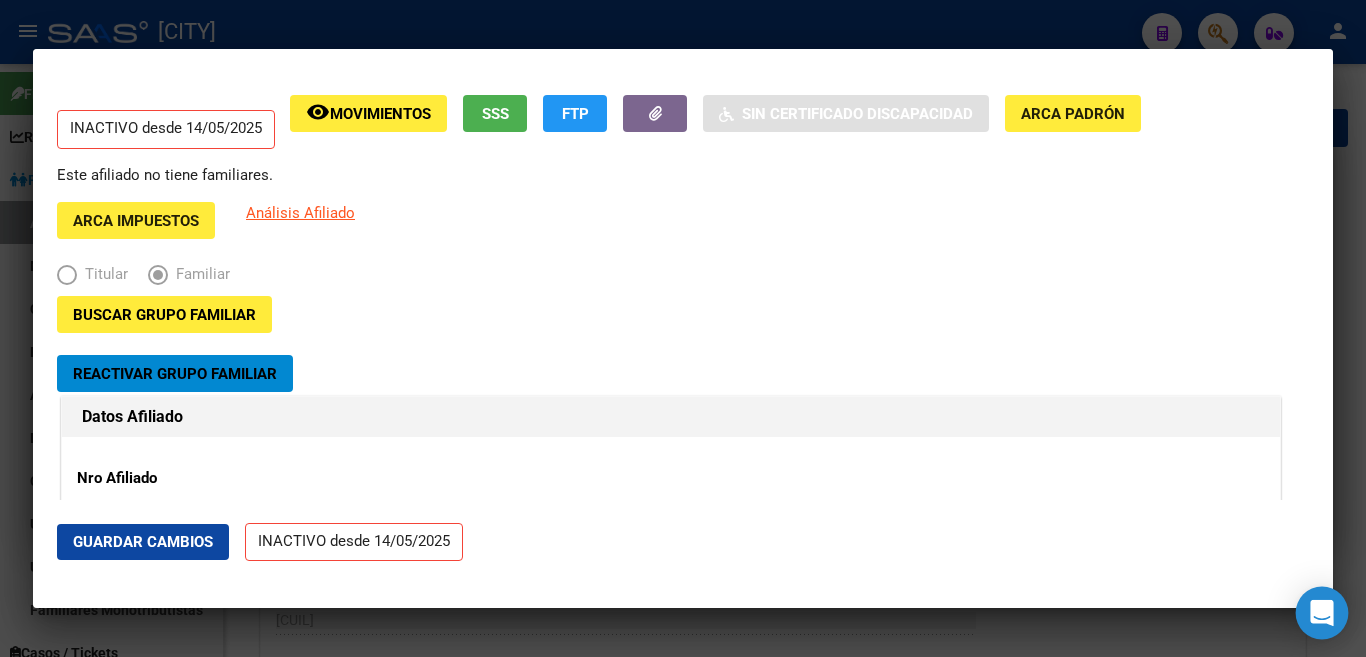 click 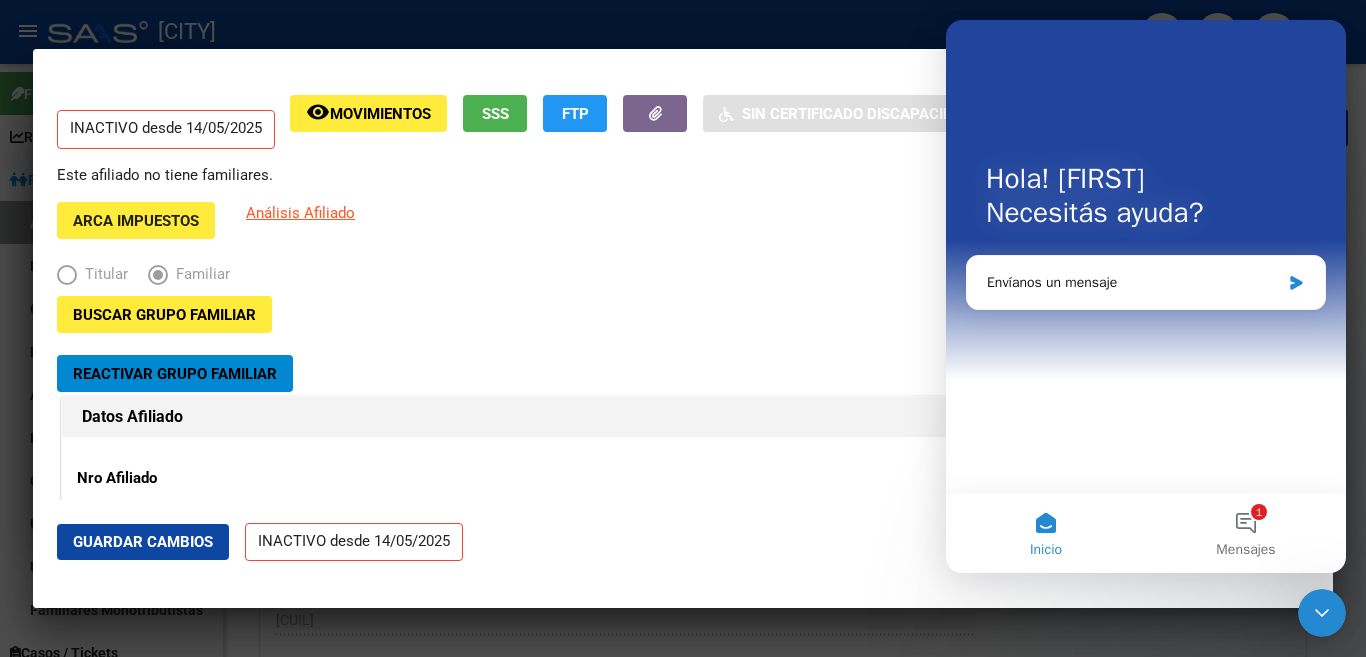 scroll, scrollTop: 0, scrollLeft: 0, axis: both 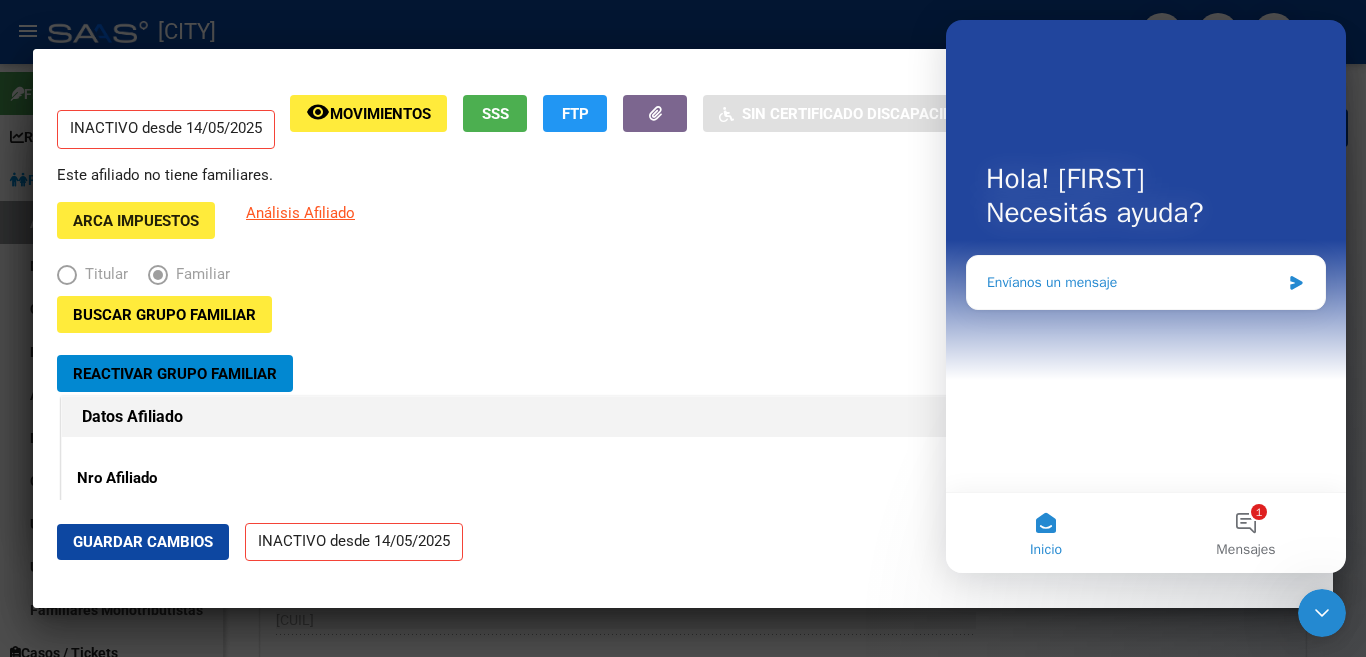 click on "Envíanos un mensaje" at bounding box center [1133, 282] 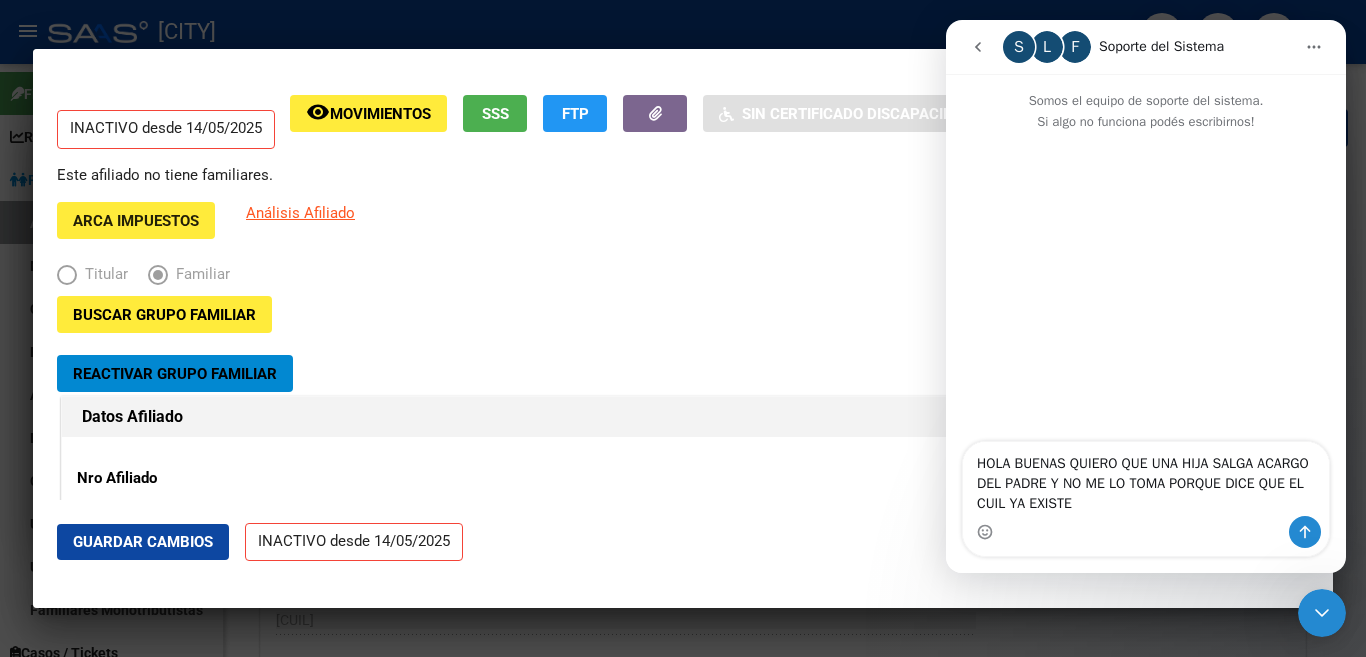 type on "HOLA BUENAS QUIERO QUE UNA HIJA SALGA ACARGO DEL PADRE Y NO ME LO TOMA PORQUE DICE QUE EL CUIL YA EXISTE." 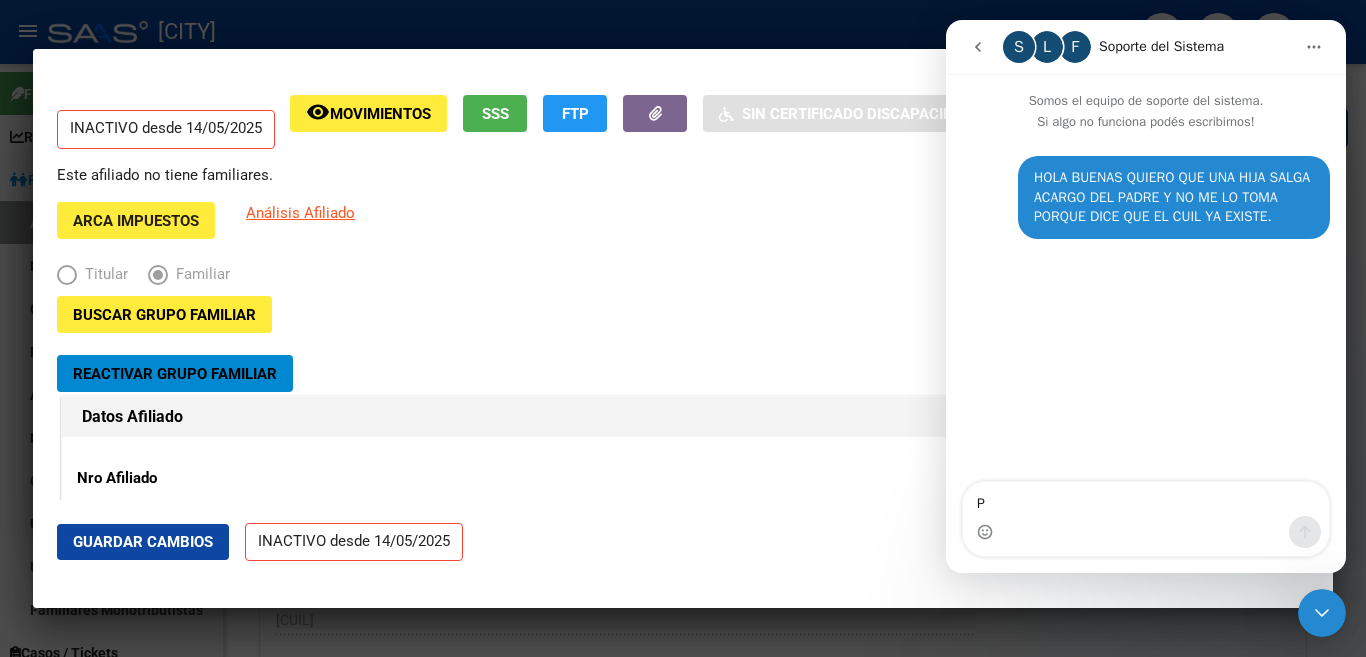 type on "PE" 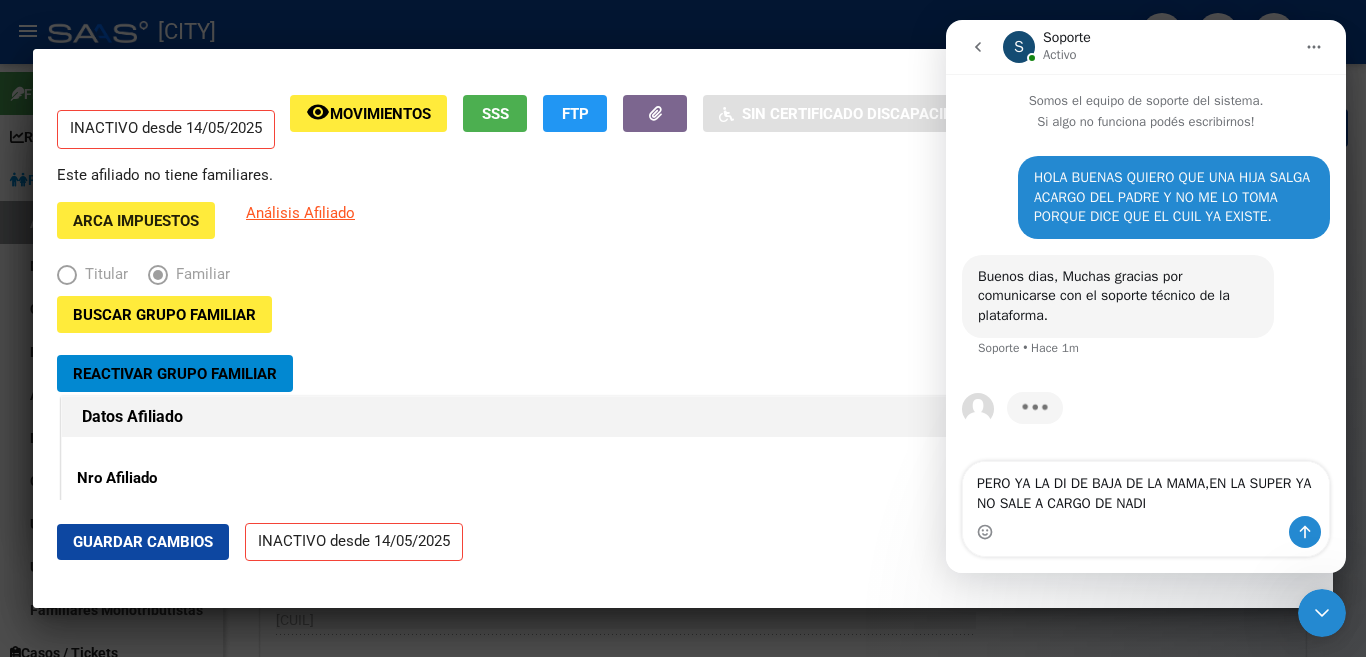 type on "PERO YA LA DI DE BAJA DE LA MAMA,EN LA SUPER YA NO SALE A CARGO DE NADIE" 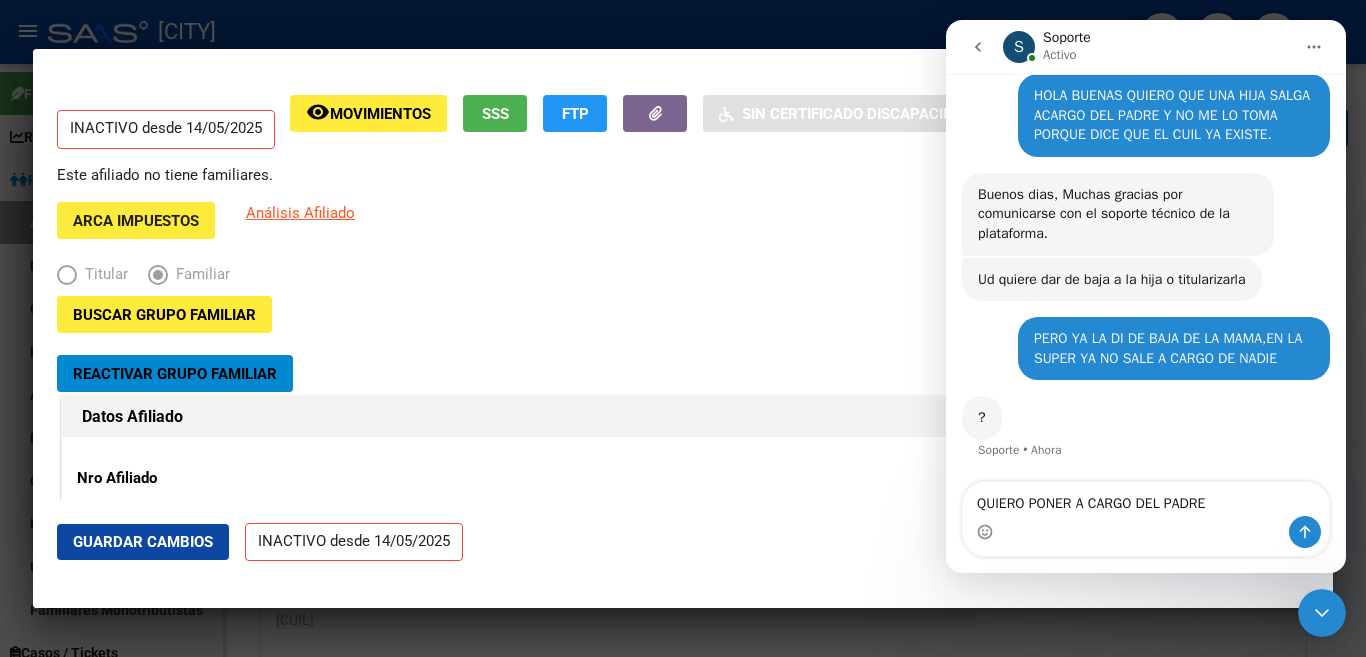 scroll, scrollTop: 159, scrollLeft: 0, axis: vertical 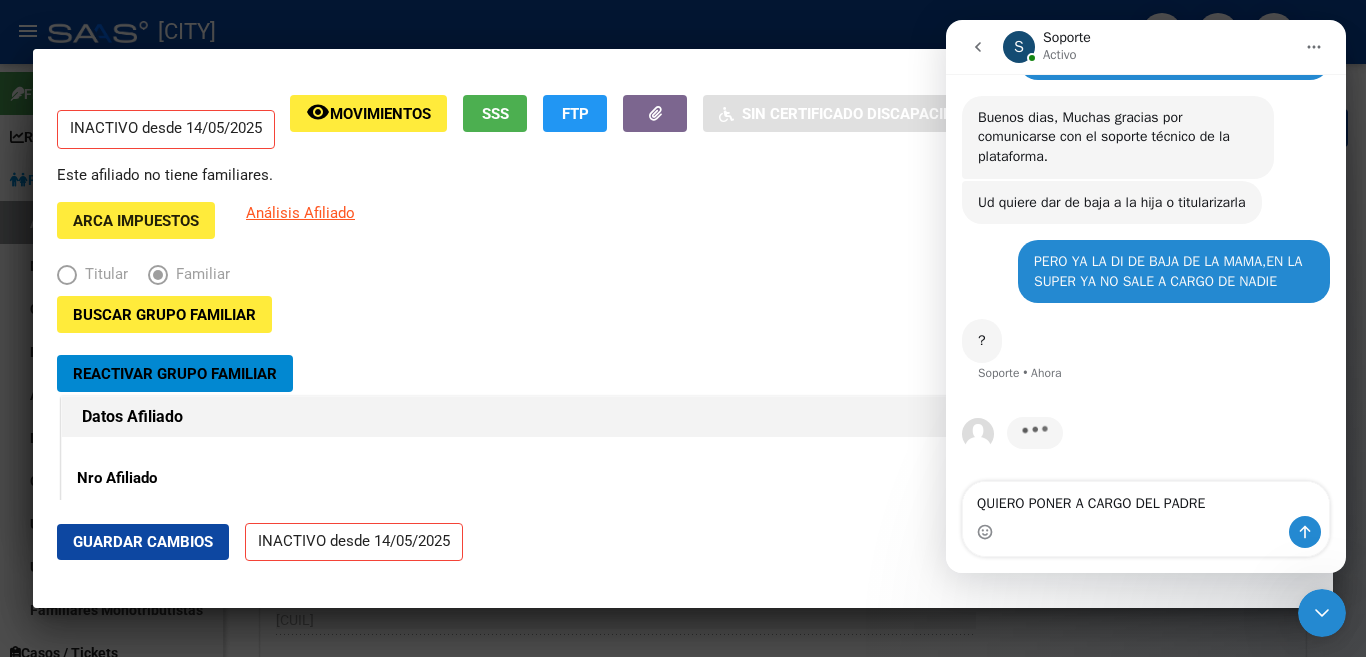 type on "QUIERO PONER A CARGO DEL PADRE." 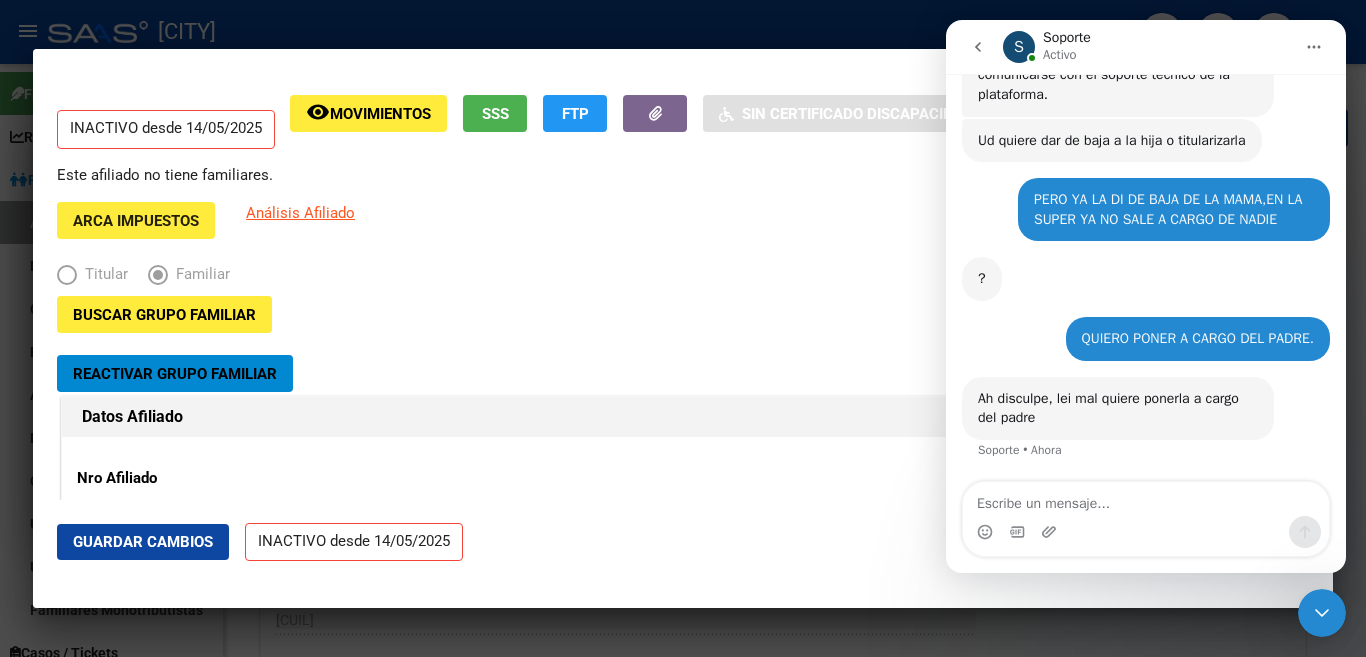 scroll, scrollTop: 298, scrollLeft: 0, axis: vertical 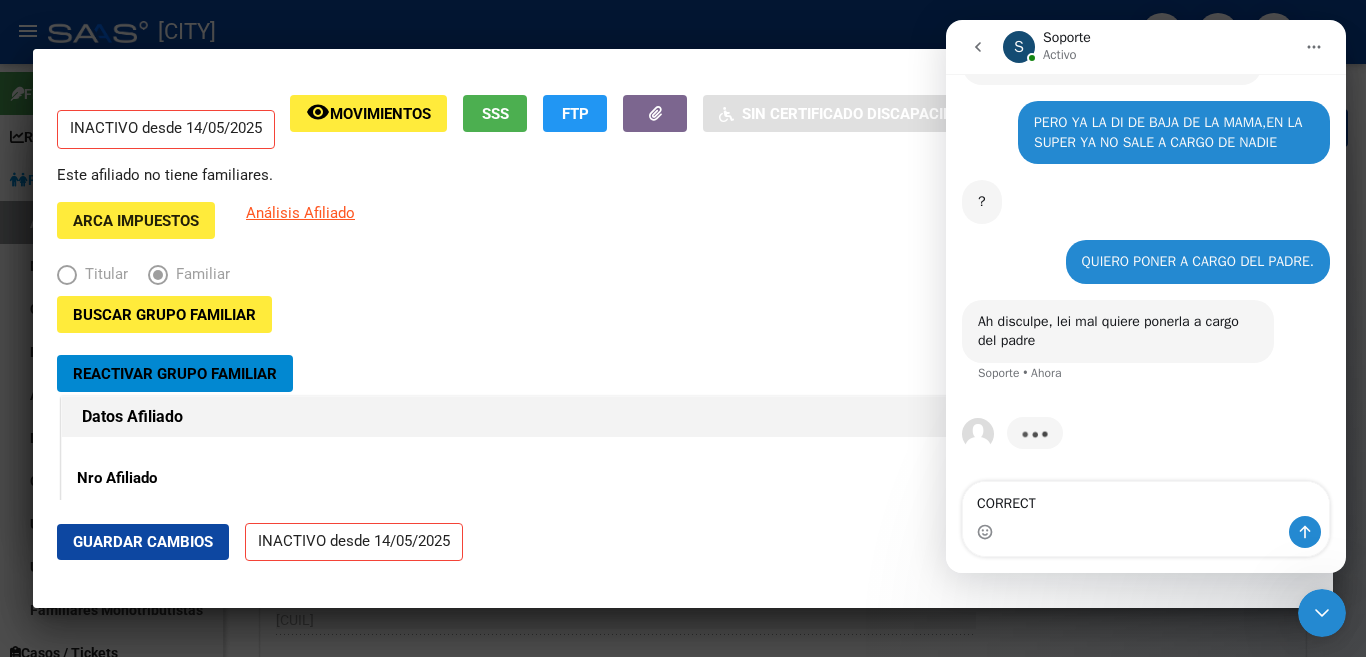 type on "CORRECTO" 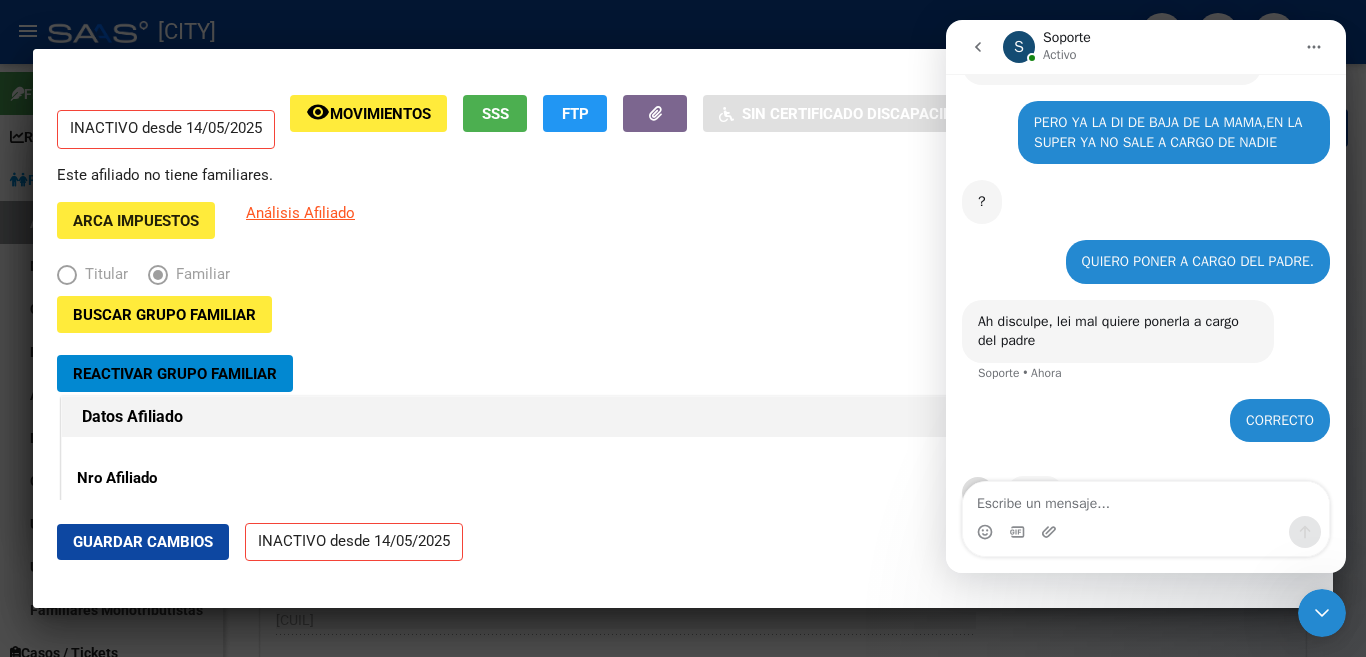 scroll, scrollTop: 357, scrollLeft: 0, axis: vertical 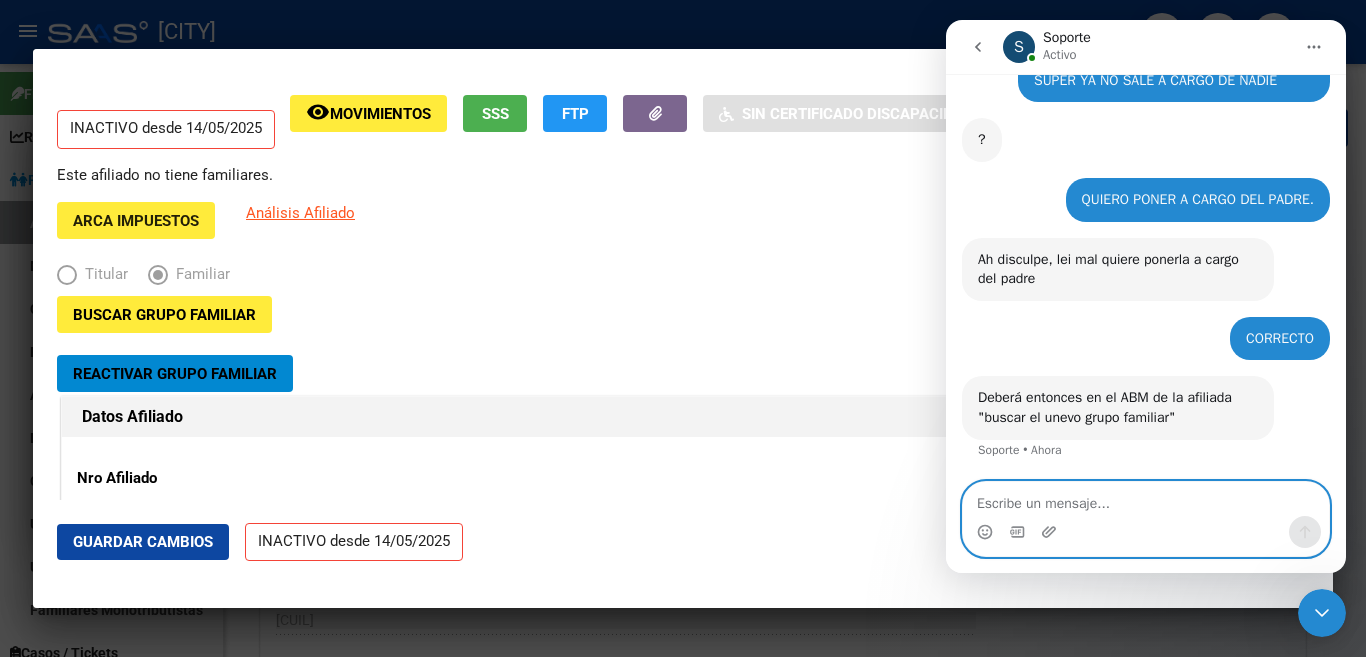 click at bounding box center [1146, 499] 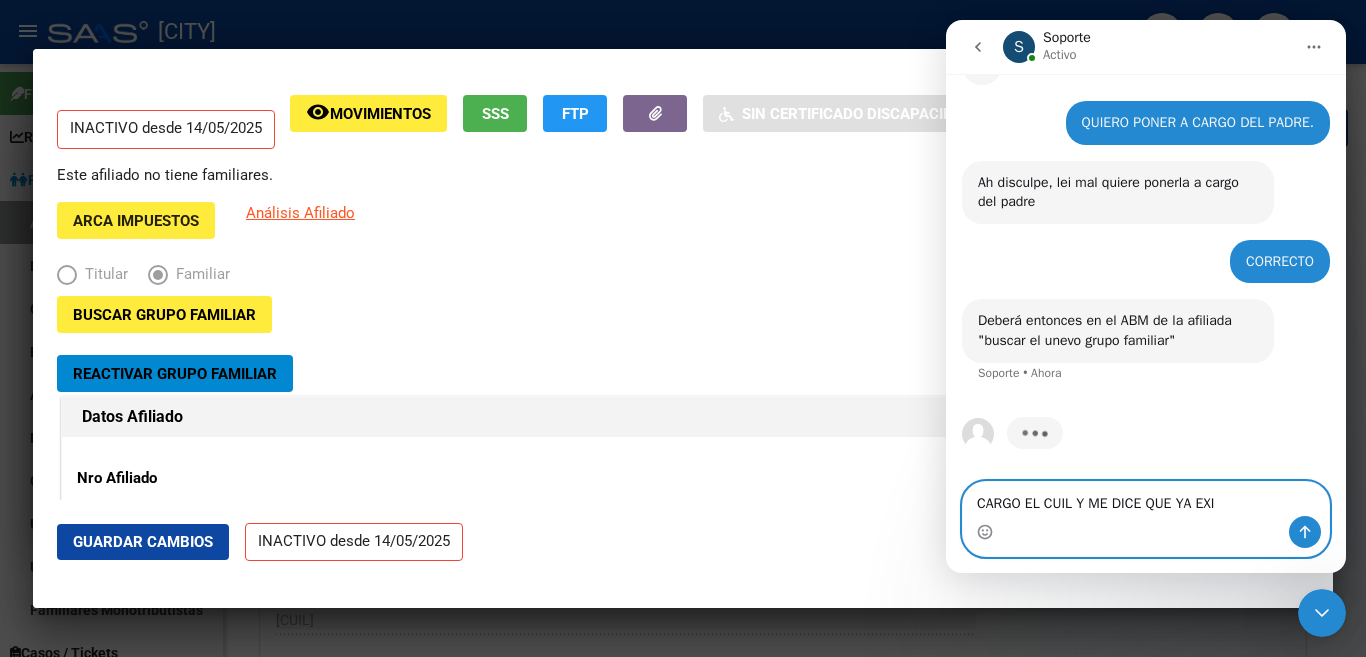 scroll, scrollTop: 360, scrollLeft: 0, axis: vertical 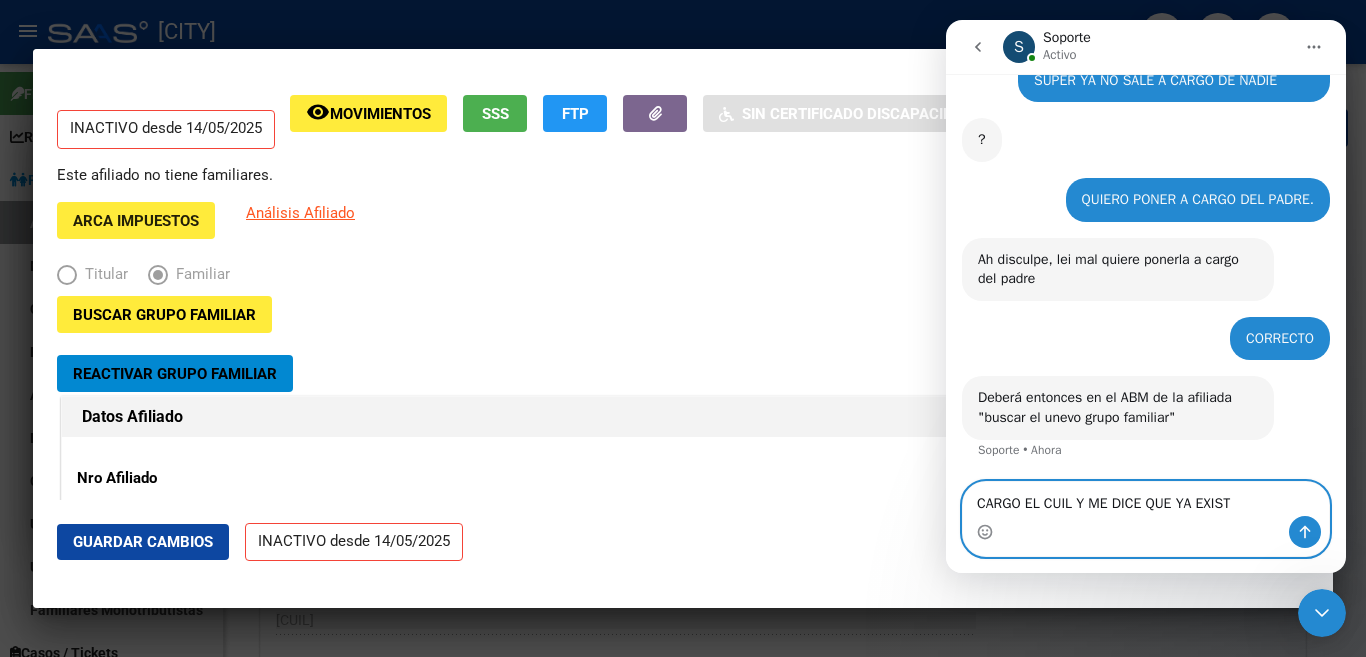 type on "CARGO EL CUIL Y ME DICE QUE YA EXISTE" 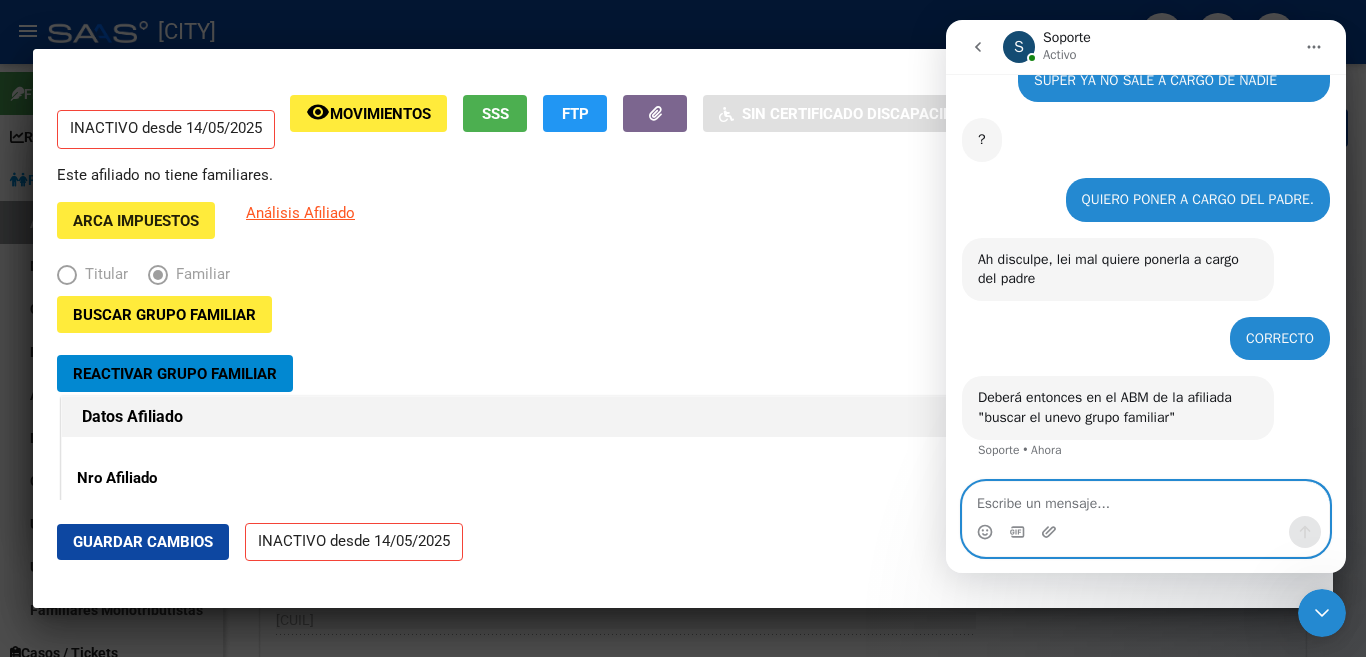 scroll, scrollTop: 419, scrollLeft: 0, axis: vertical 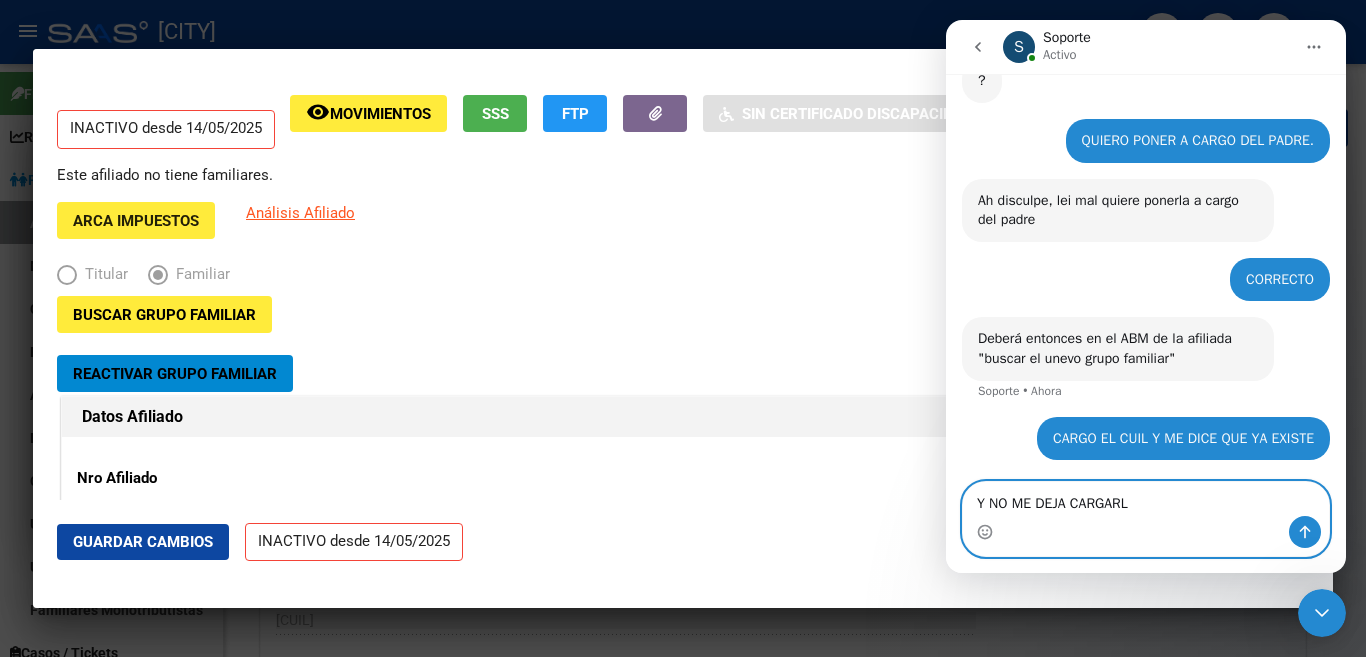 type on "Y NO ME DEJA CARGARLA" 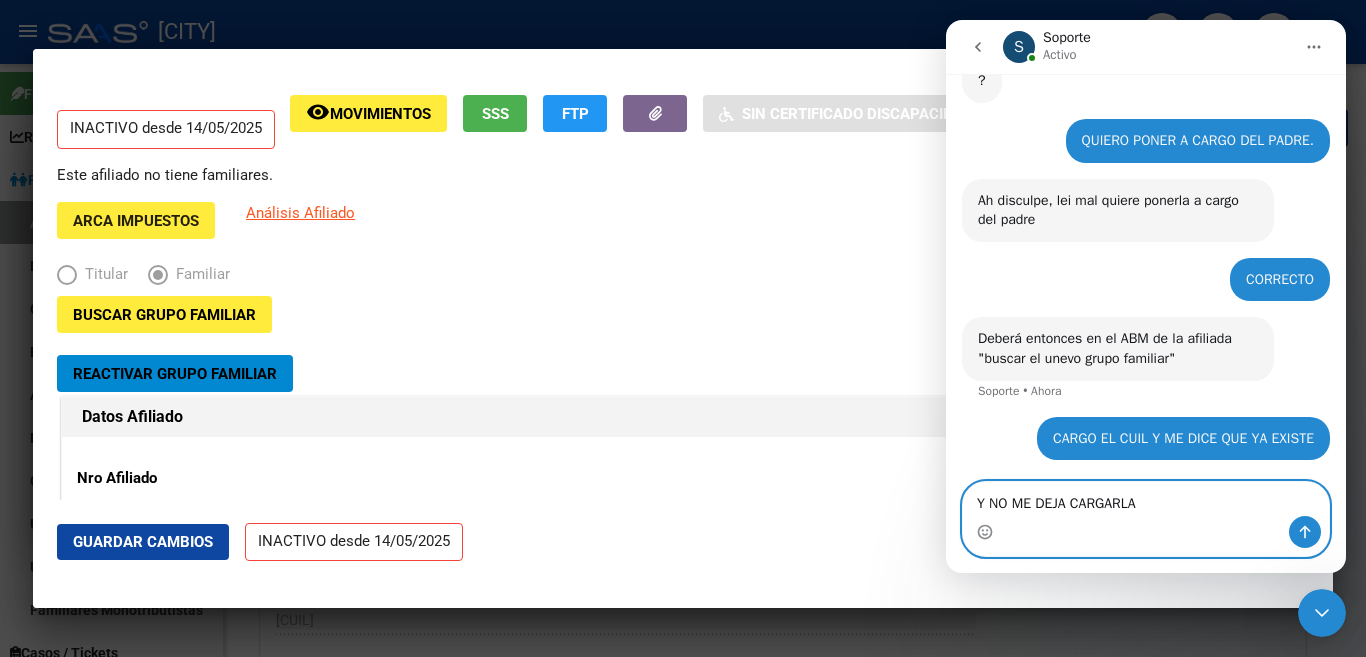 type 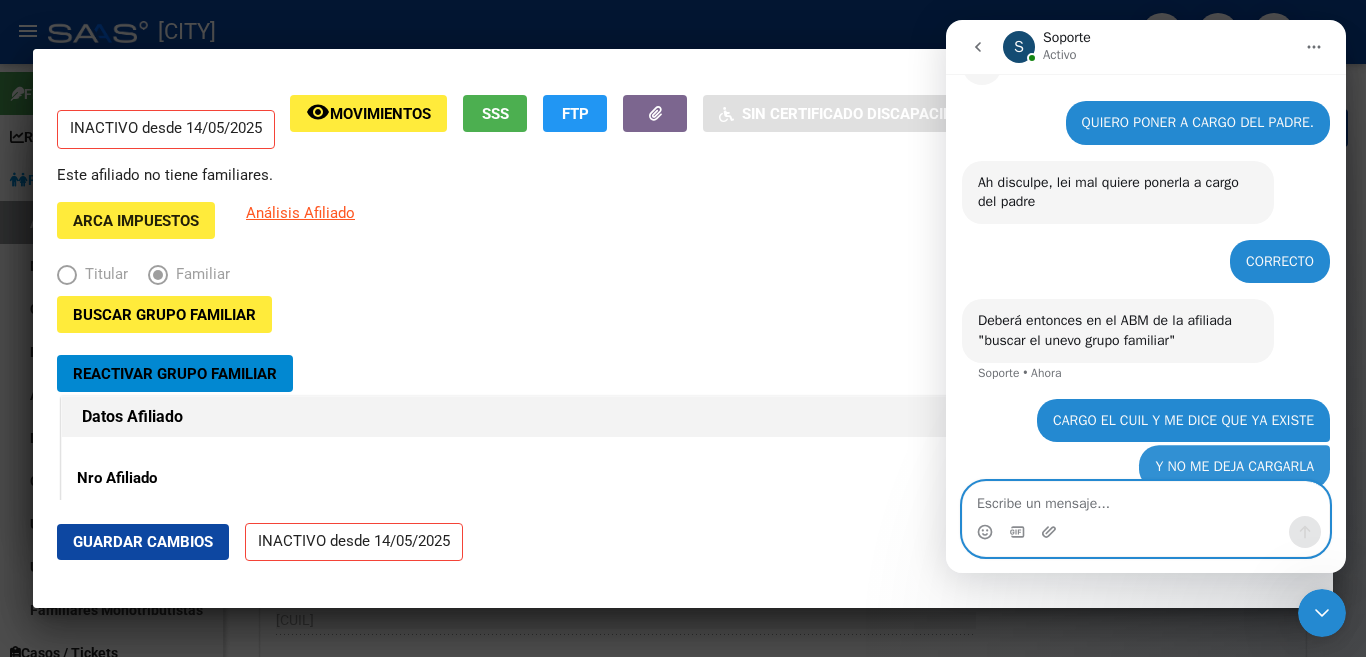 scroll, scrollTop: 465, scrollLeft: 0, axis: vertical 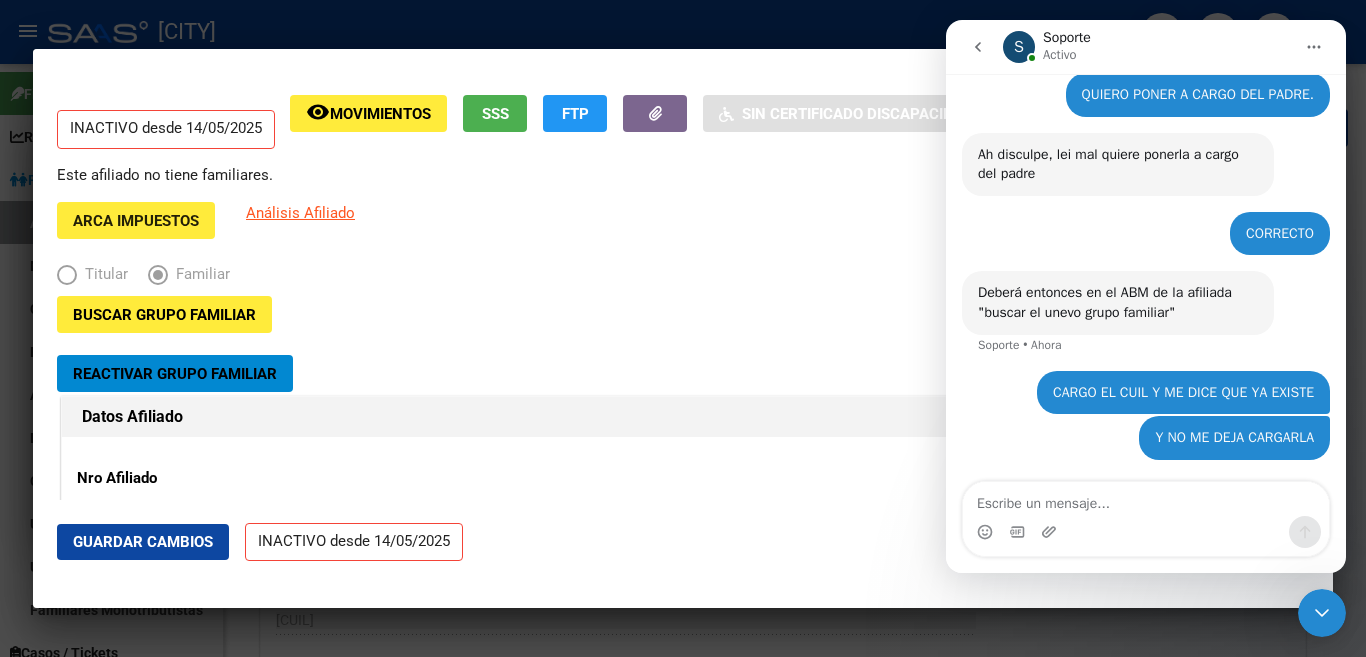 click at bounding box center [683, 328] 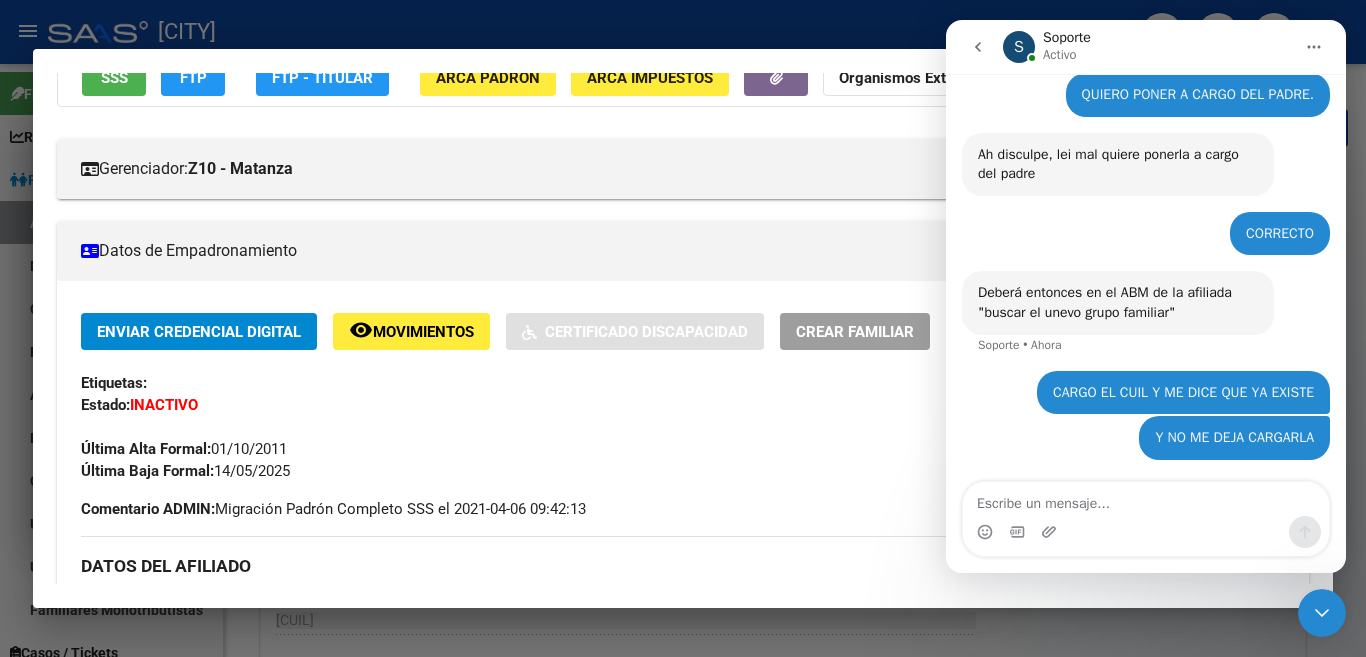 click at bounding box center [683, 328] 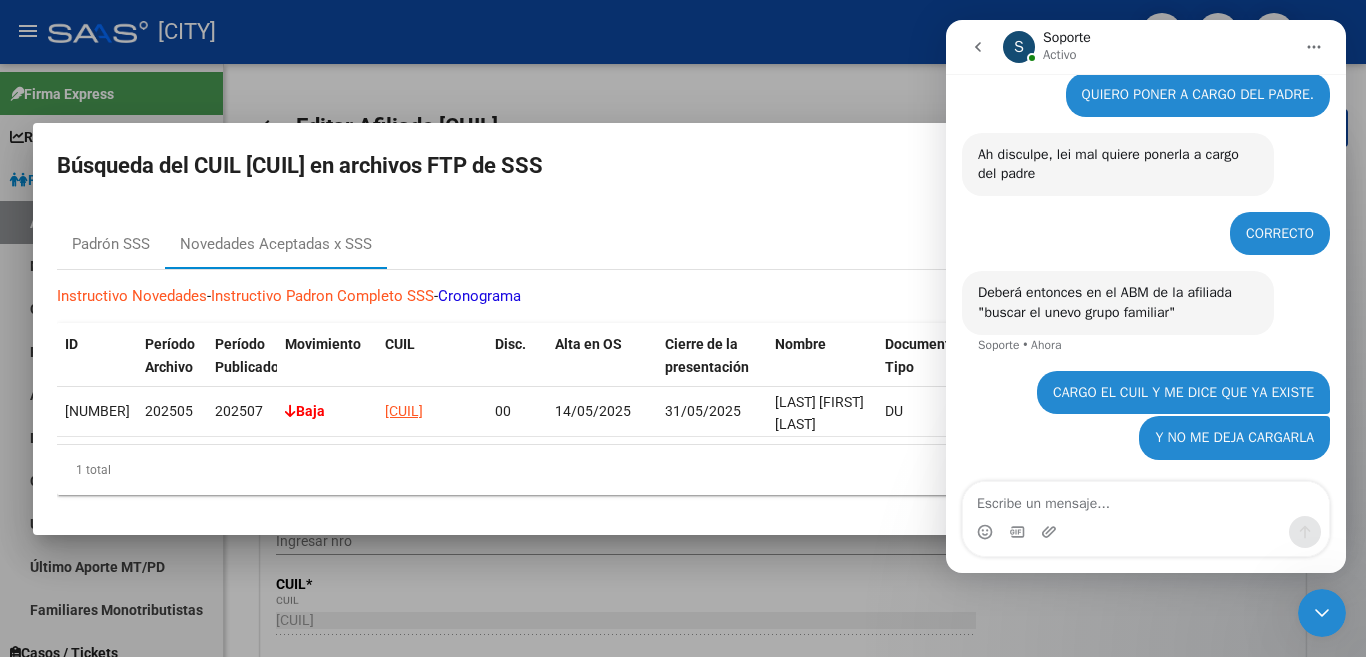 click at bounding box center [683, 328] 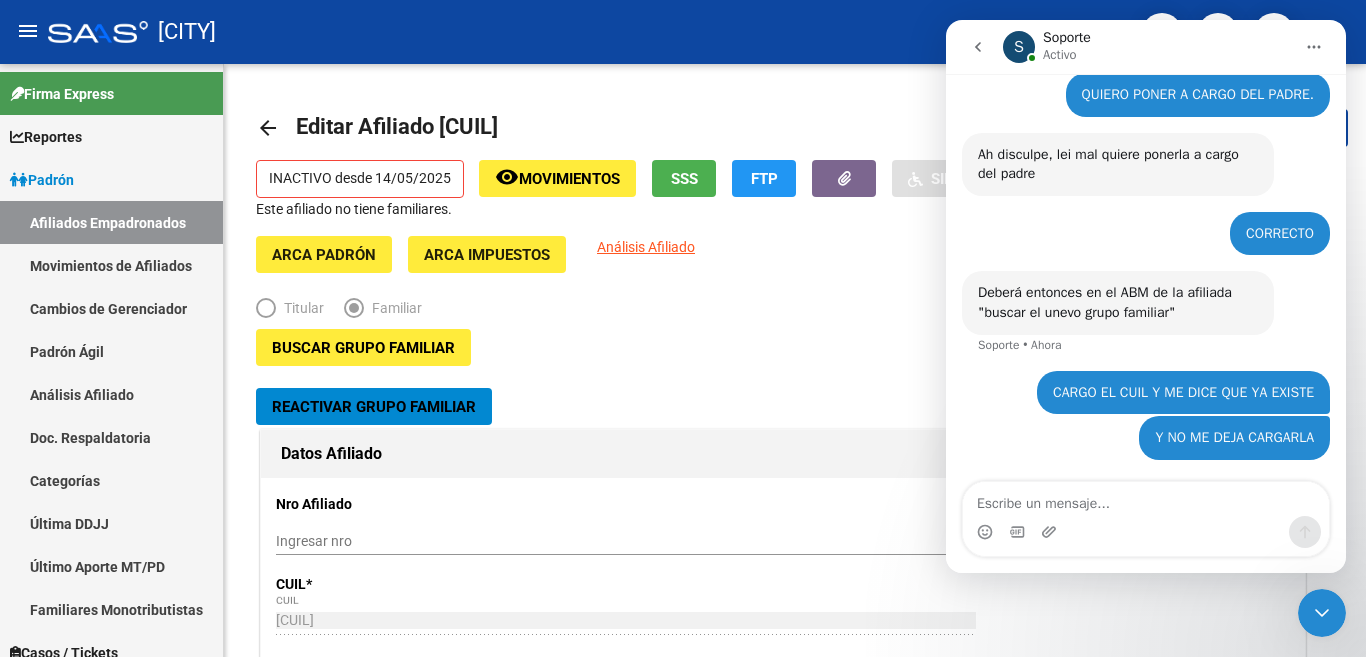 click on "[CITY]" 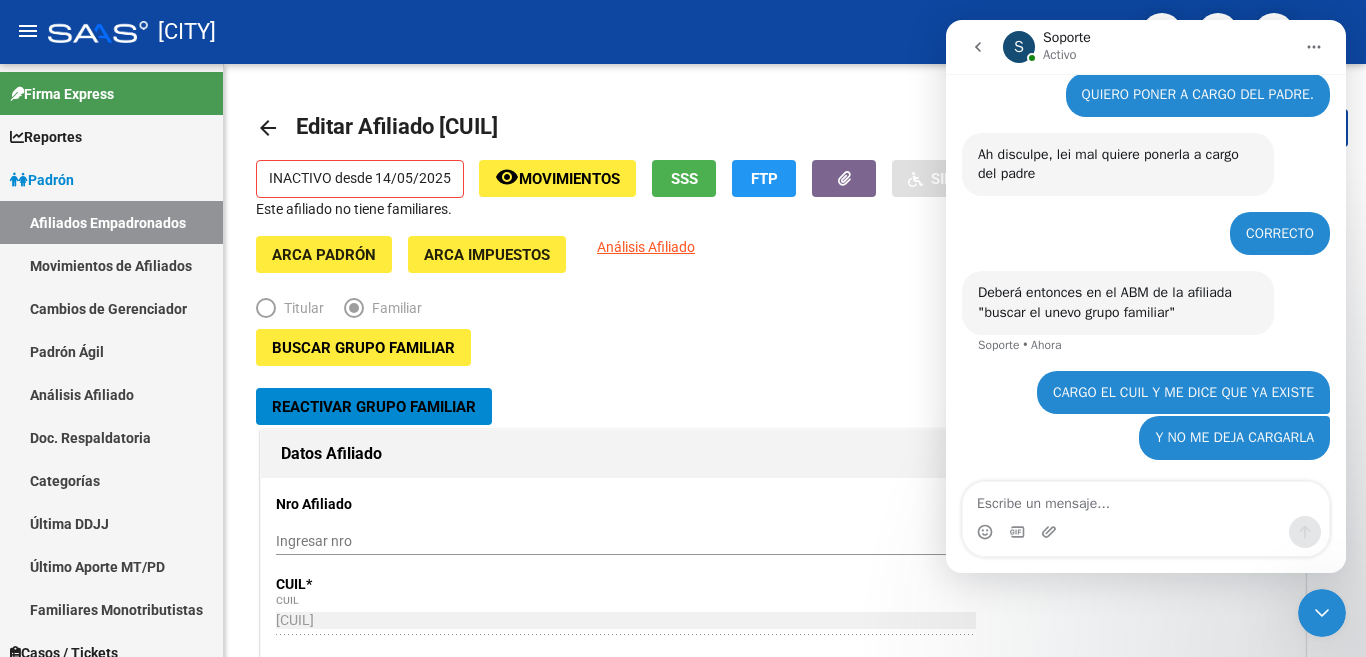 click 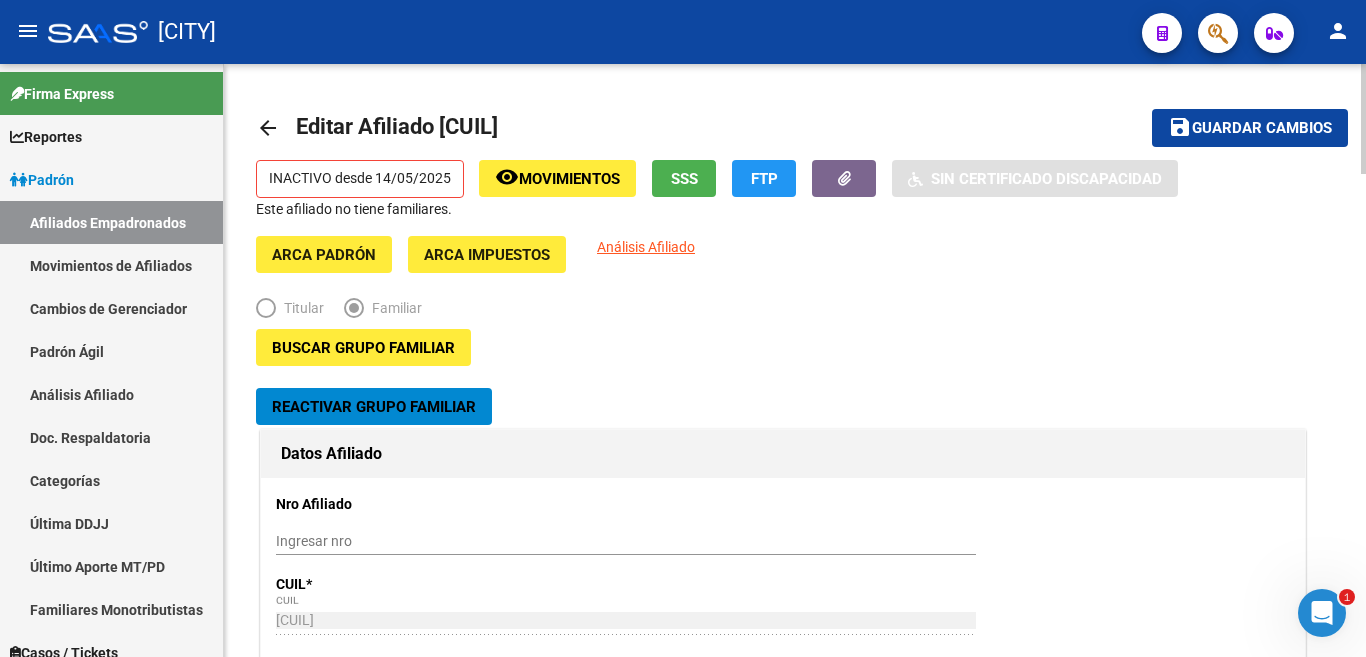 scroll, scrollTop: 0, scrollLeft: 0, axis: both 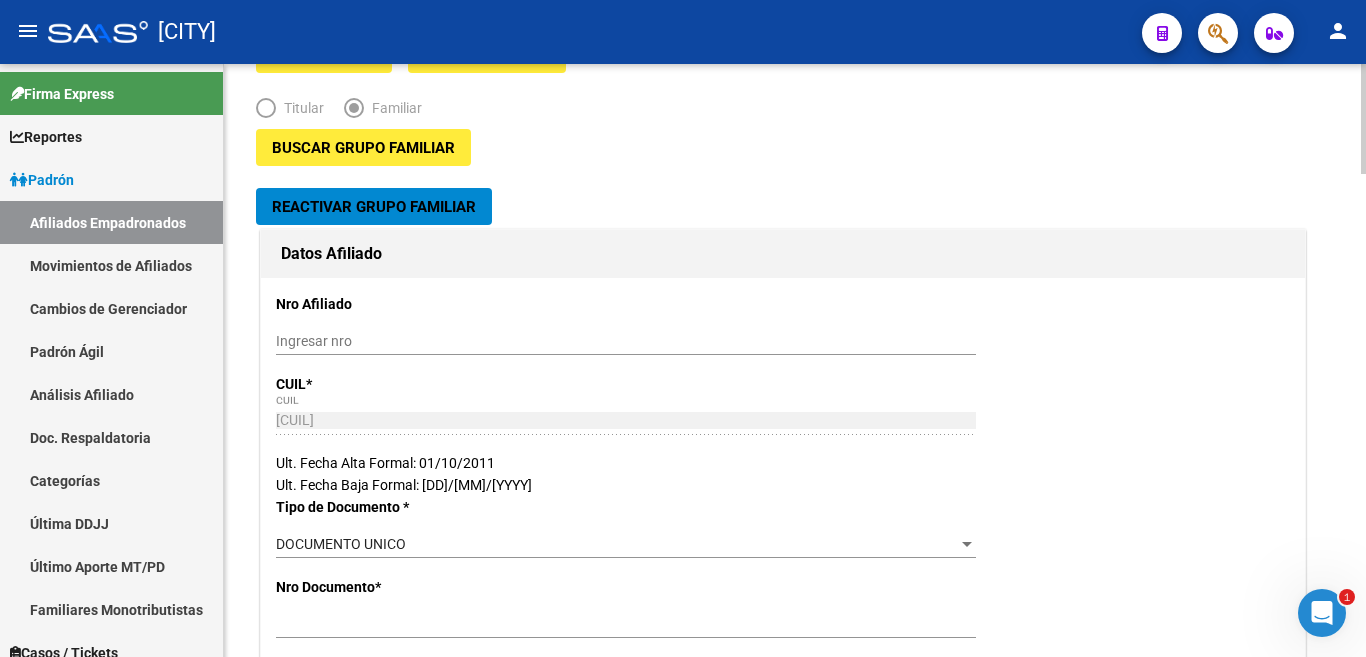 click on "Buscar Grupo Familiar" 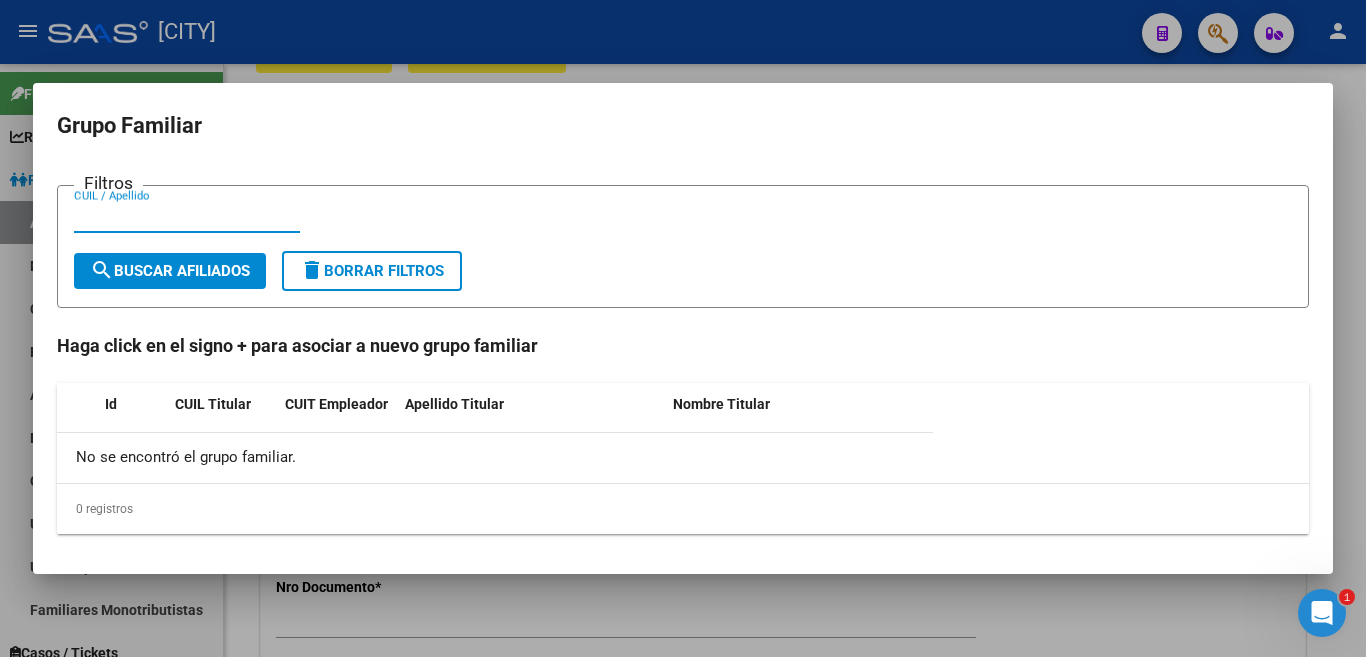 click on "CUIL / Apellido" at bounding box center (187, 217) 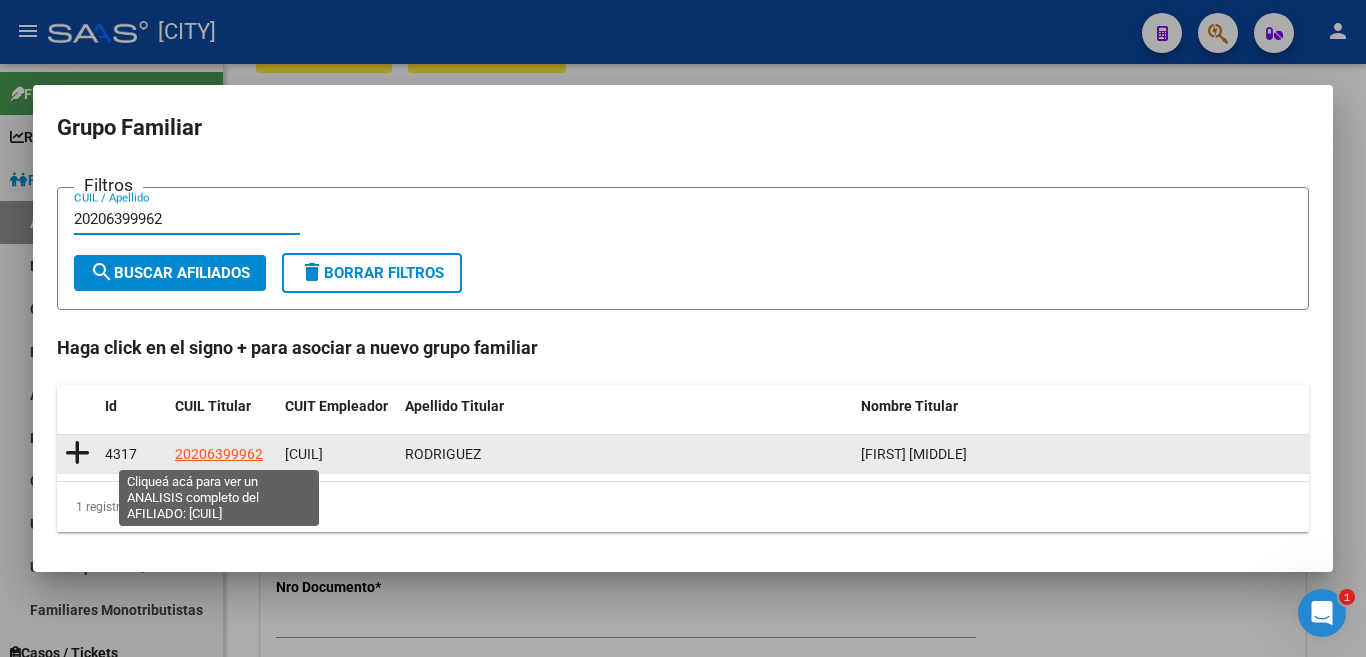 type on "20206399962" 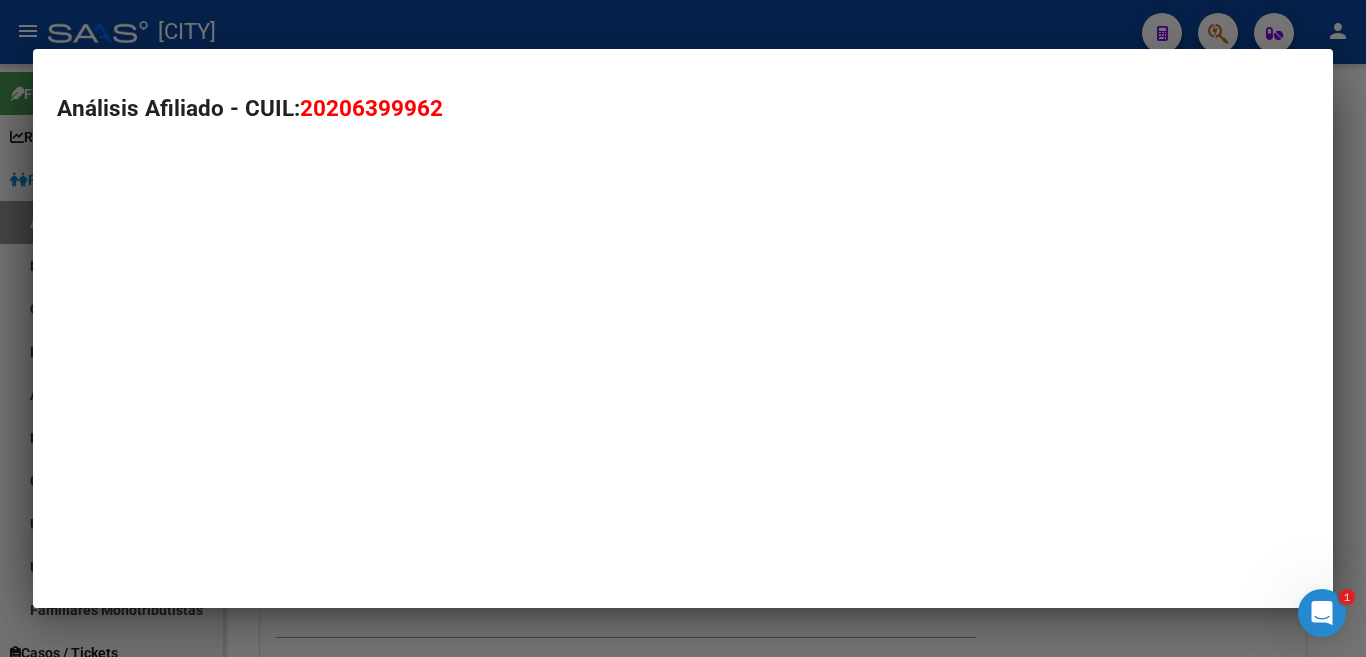 type on "20206399962" 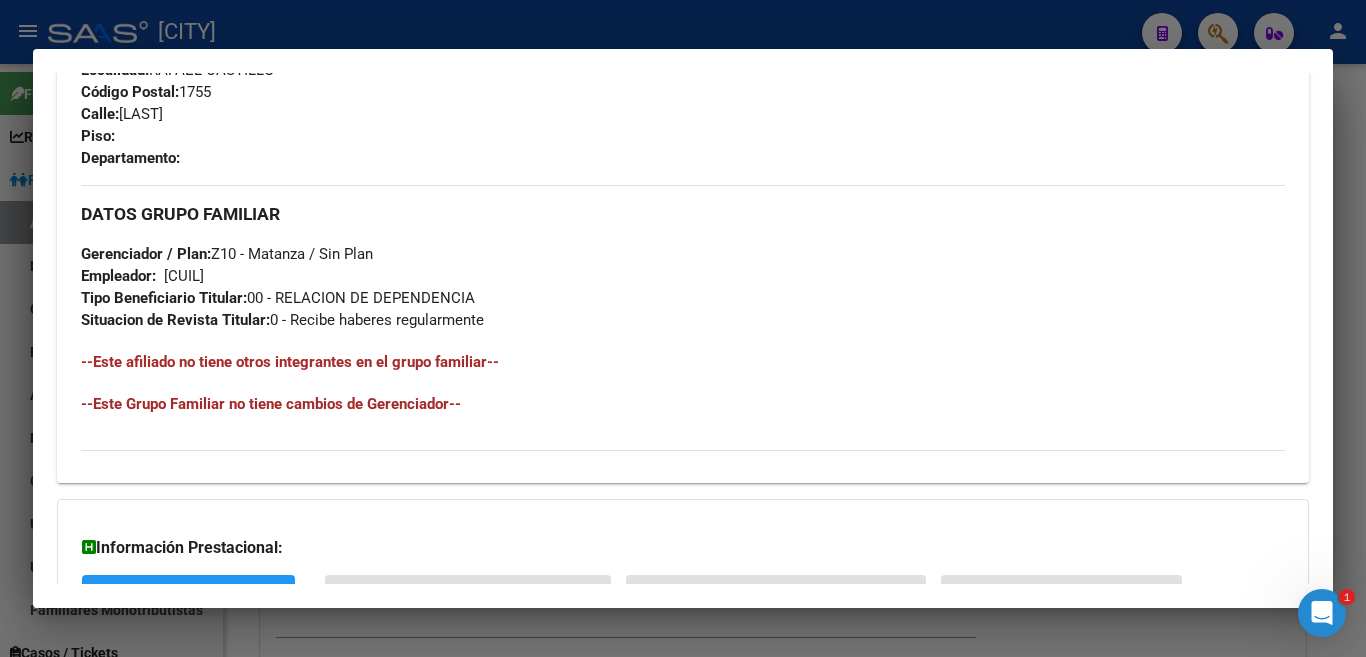 scroll, scrollTop: 1162, scrollLeft: 0, axis: vertical 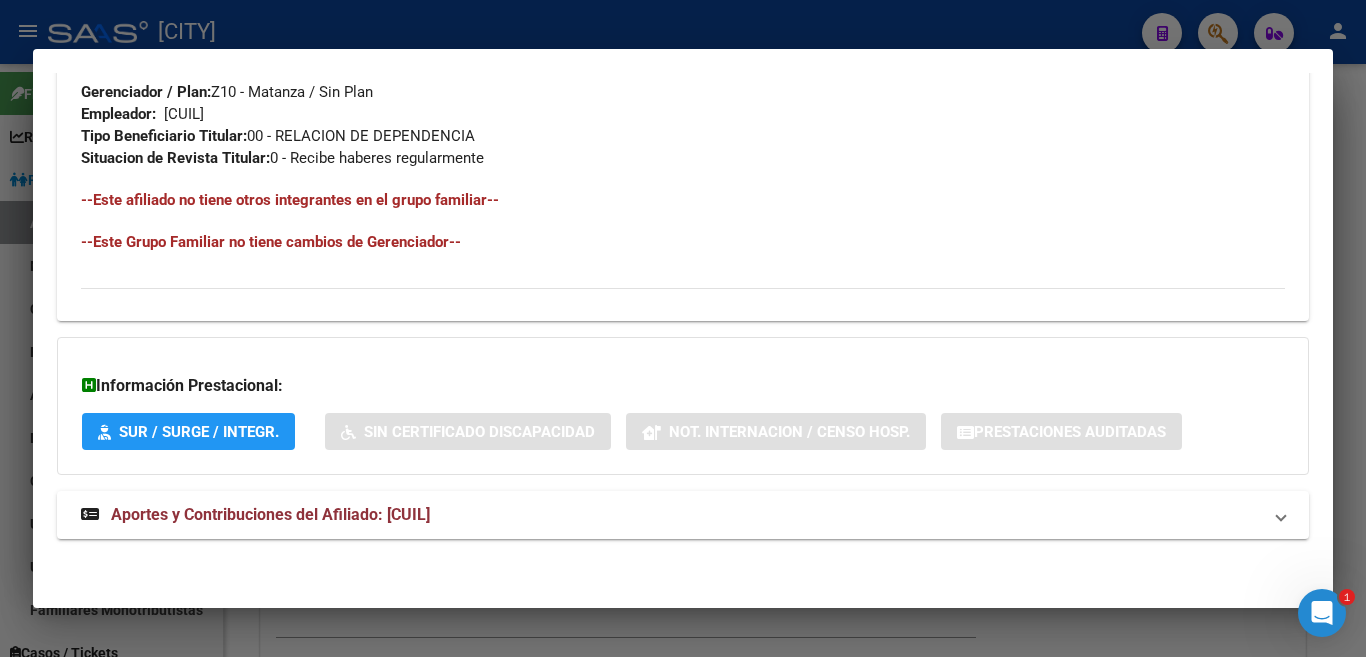 click at bounding box center [1322, 613] 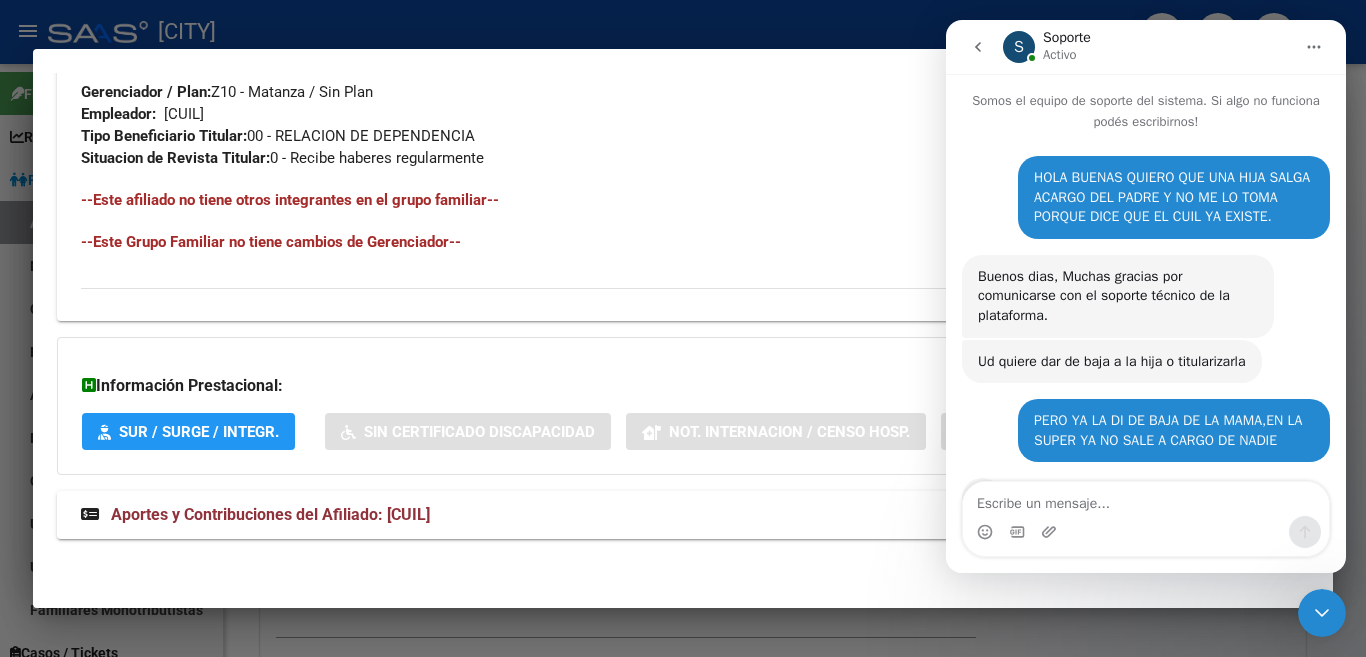 scroll, scrollTop: 465, scrollLeft: 0, axis: vertical 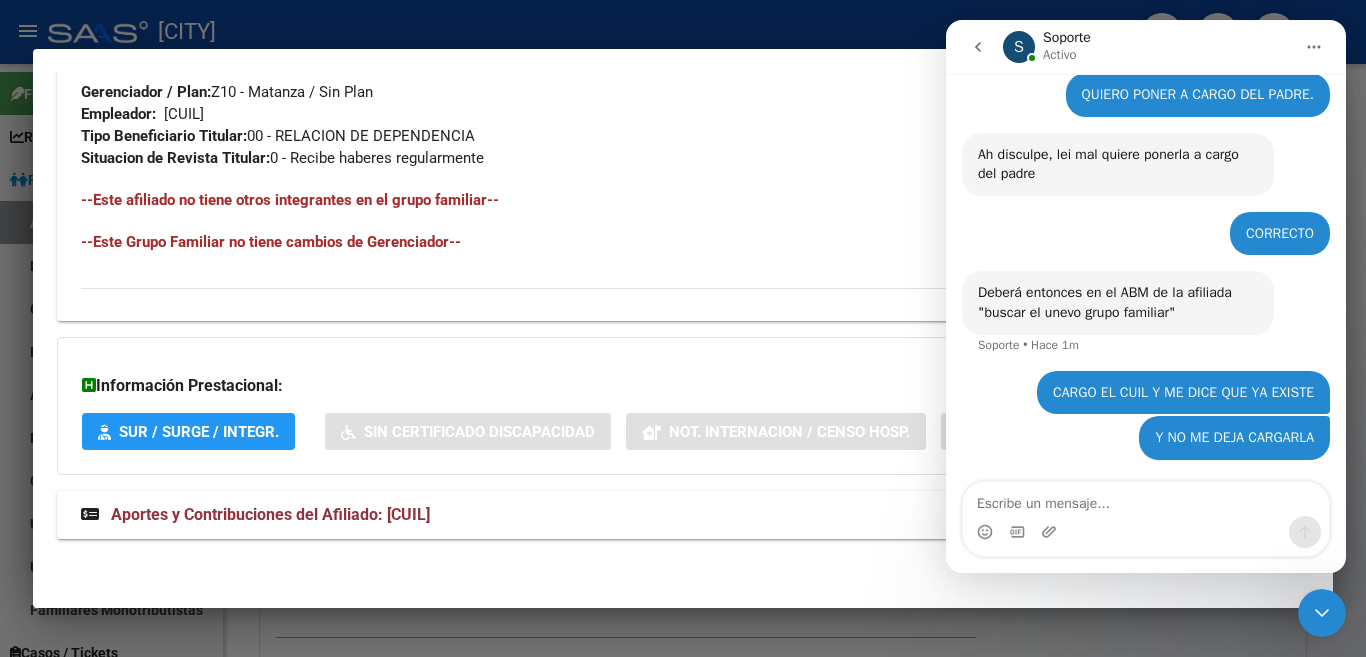 click at bounding box center (683, 328) 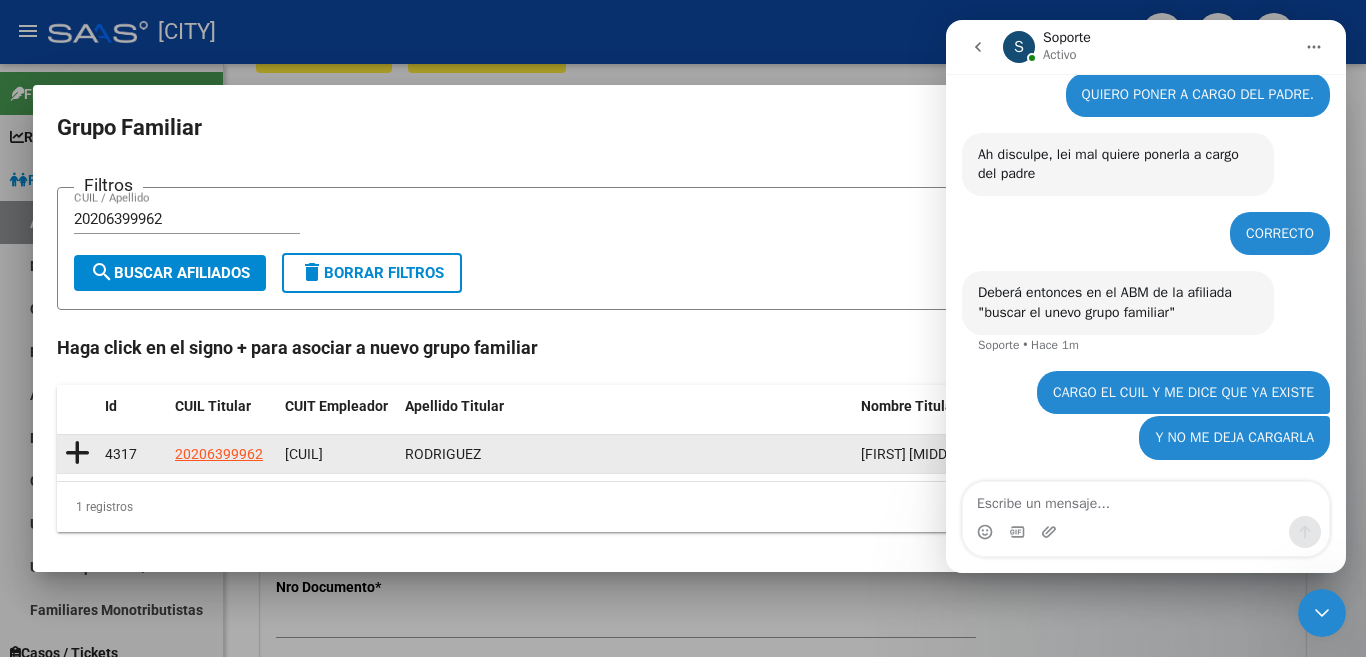 click 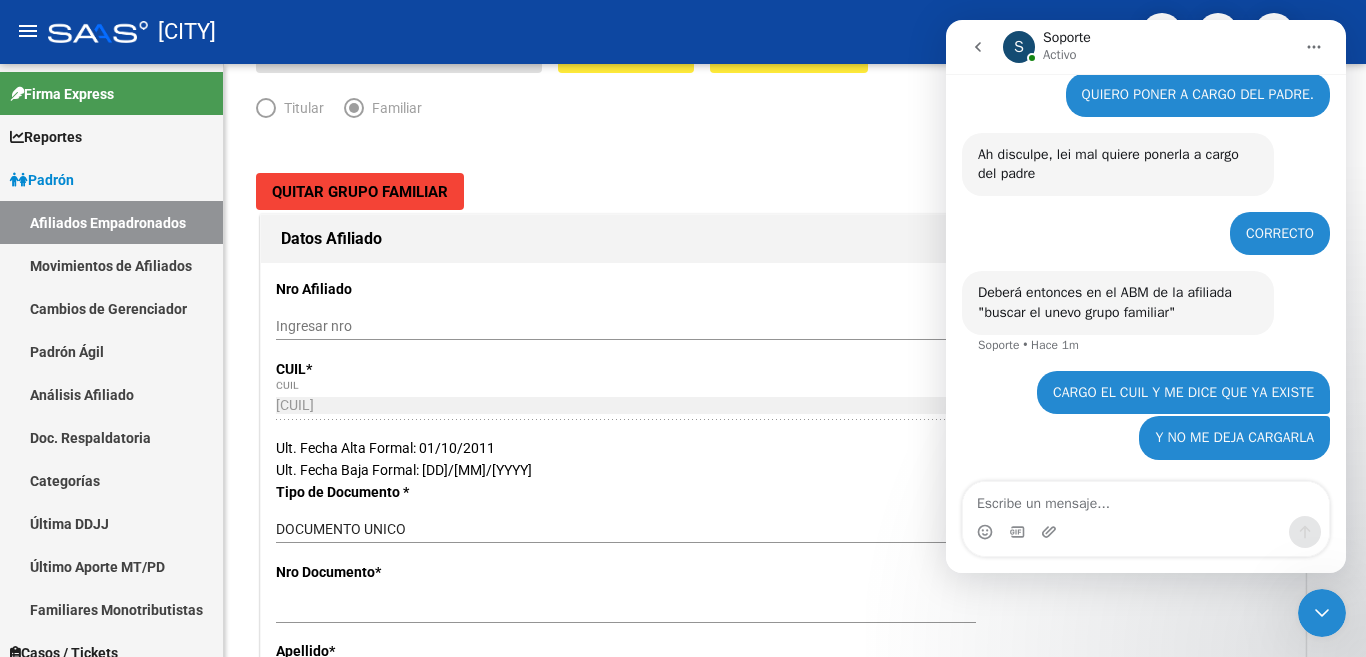 type on "[CUIL]" 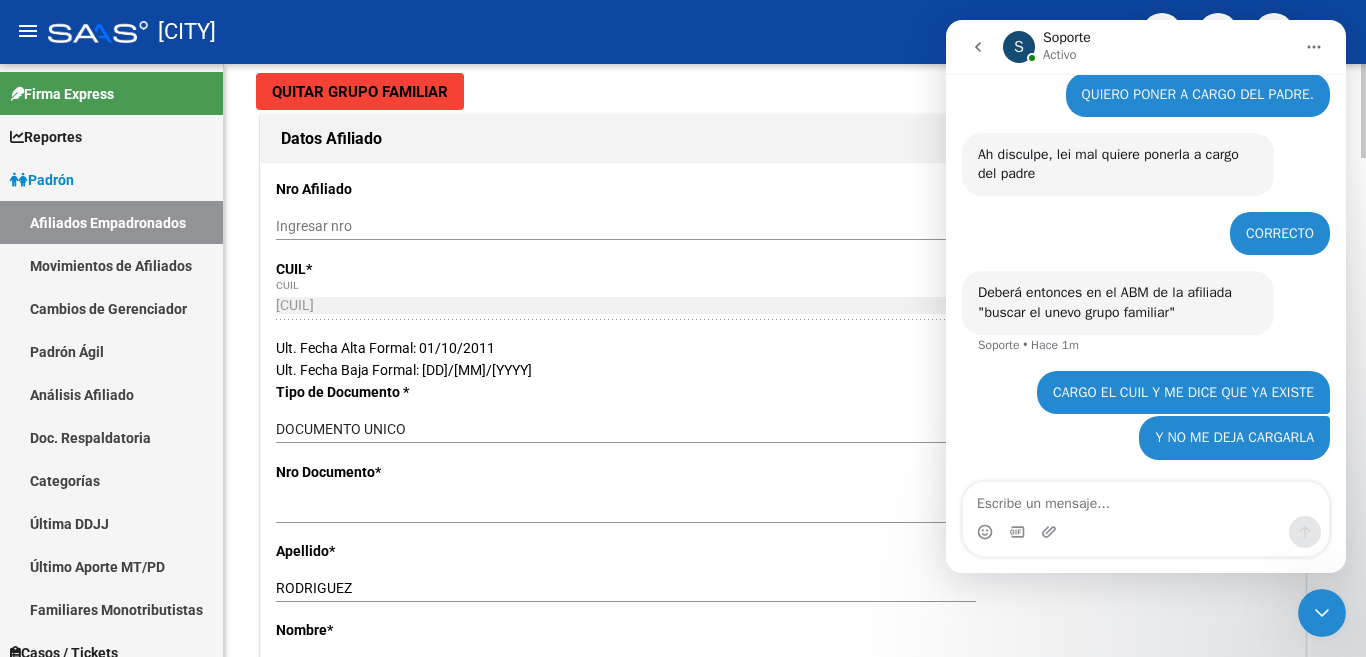scroll, scrollTop: 500, scrollLeft: 0, axis: vertical 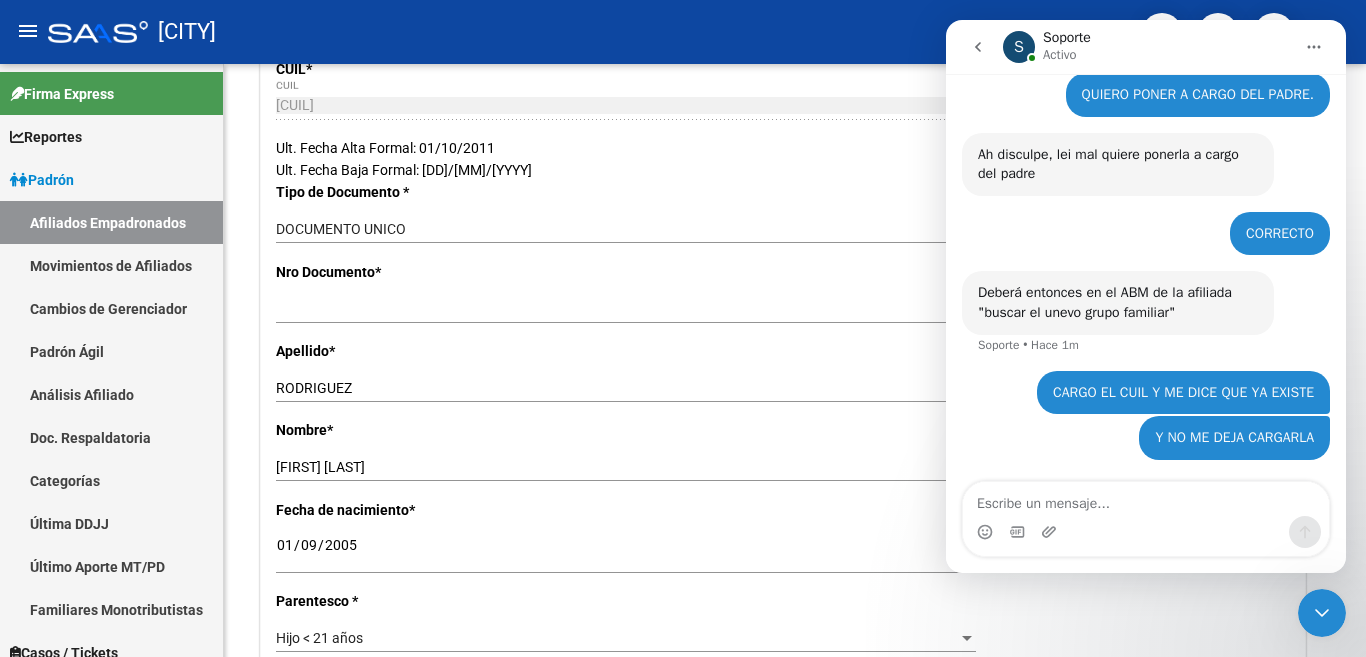 click 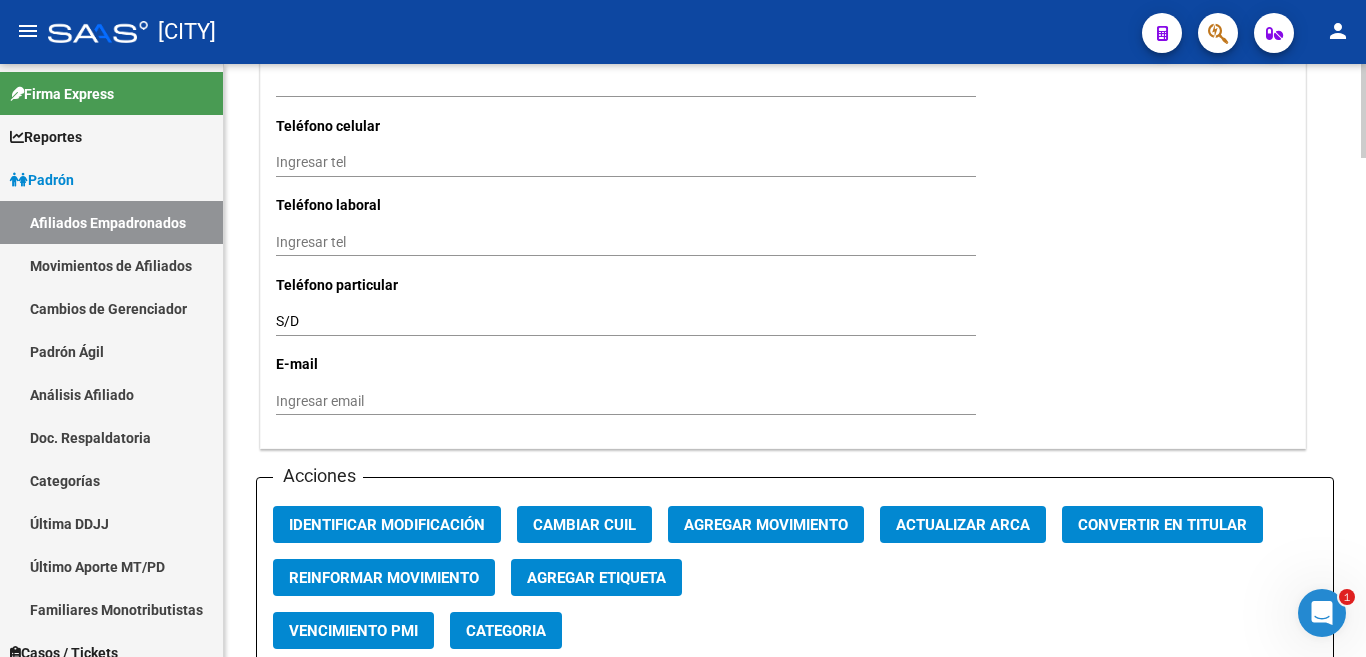 scroll, scrollTop: 2200, scrollLeft: 0, axis: vertical 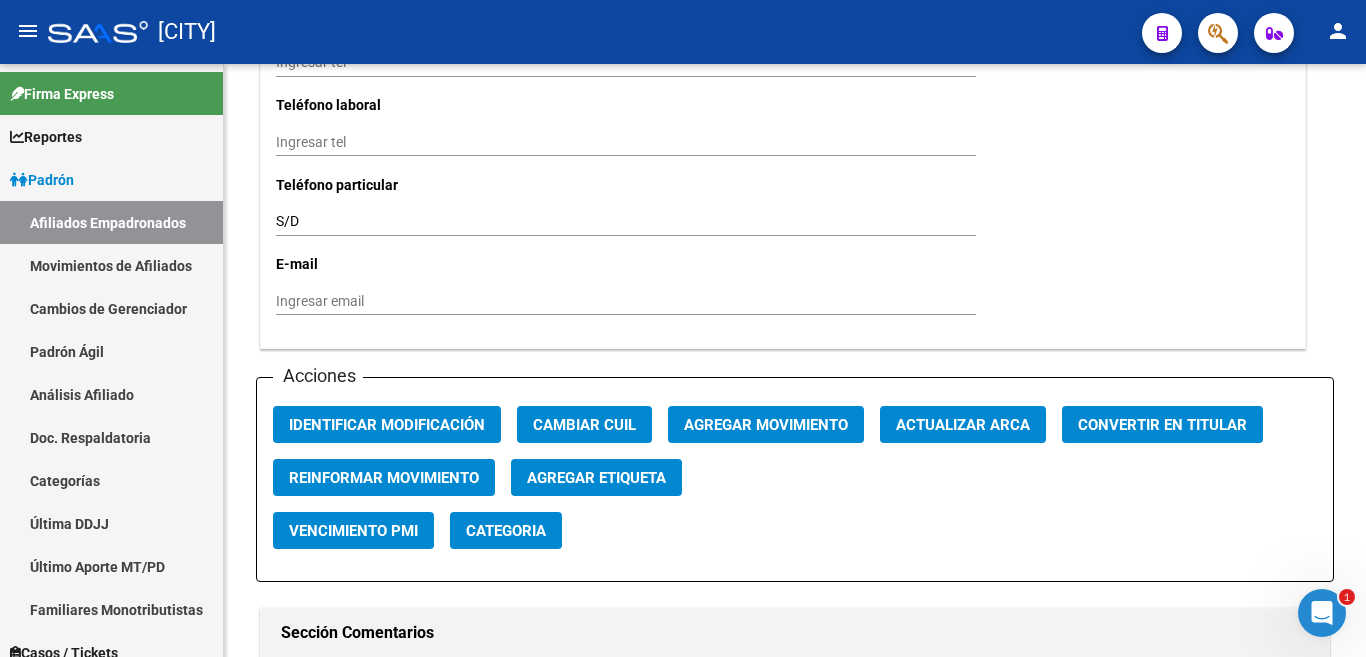 click 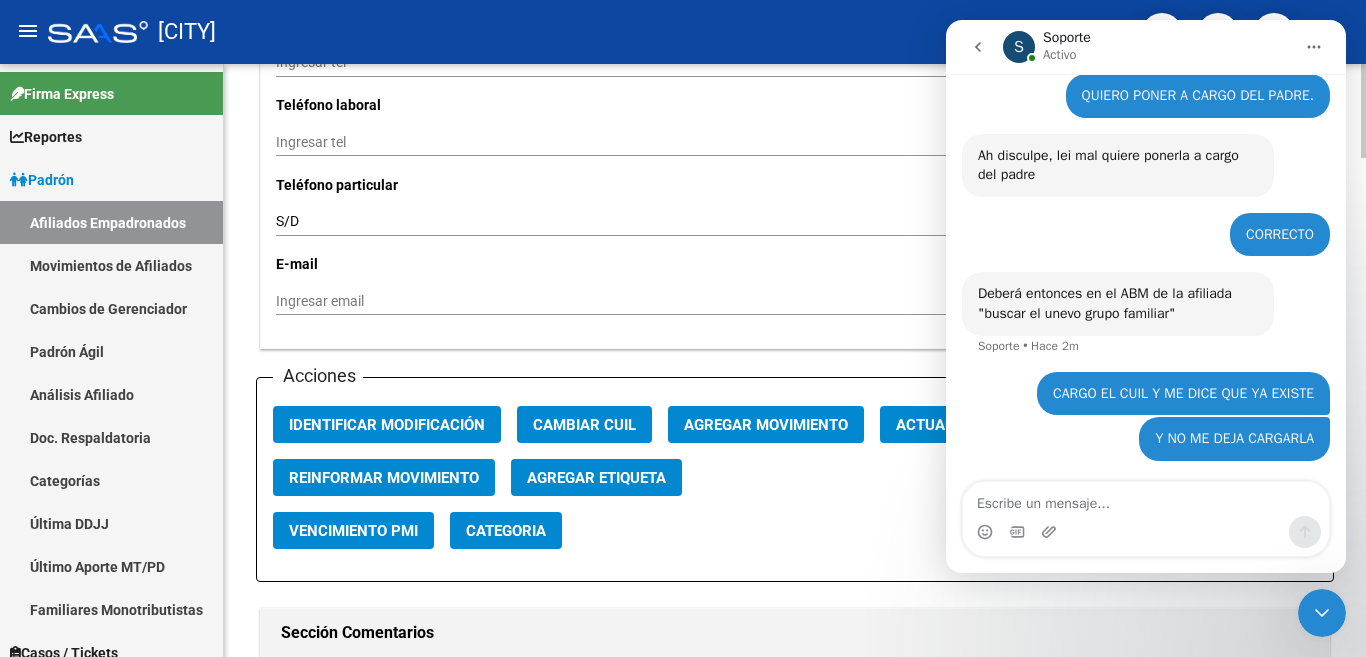 scroll, scrollTop: 465, scrollLeft: 0, axis: vertical 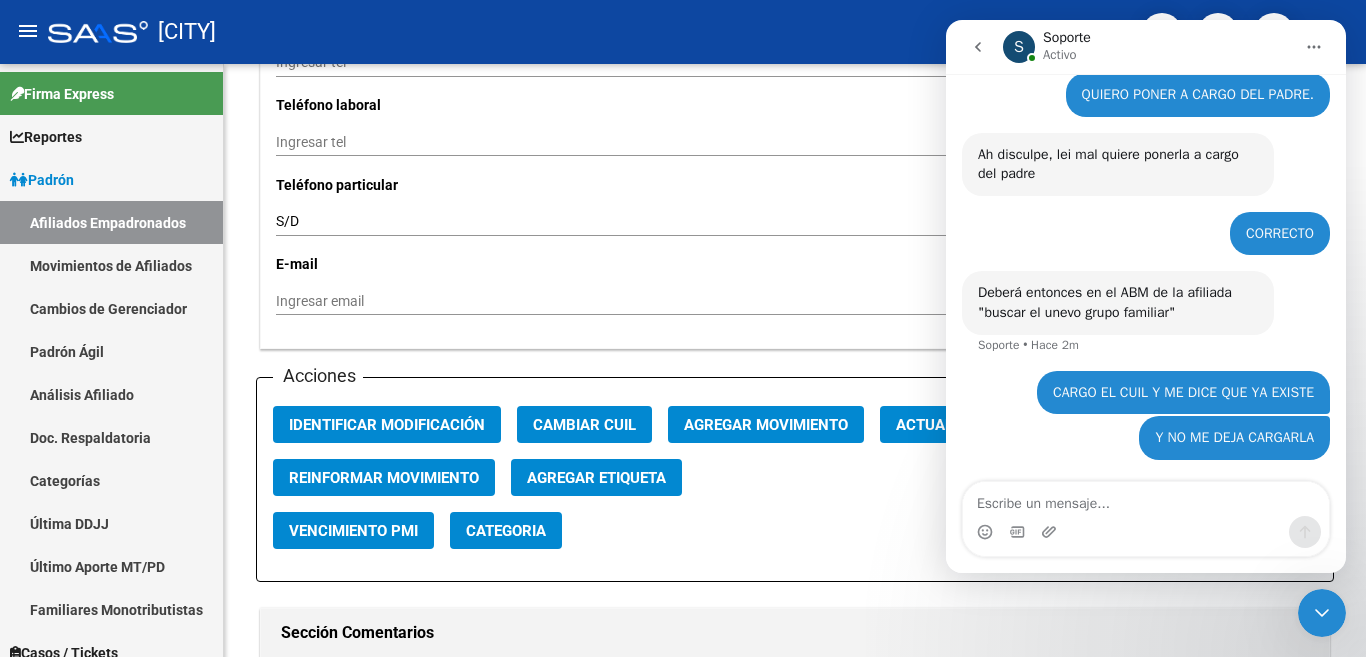 click on "menu -   [CITY] person" 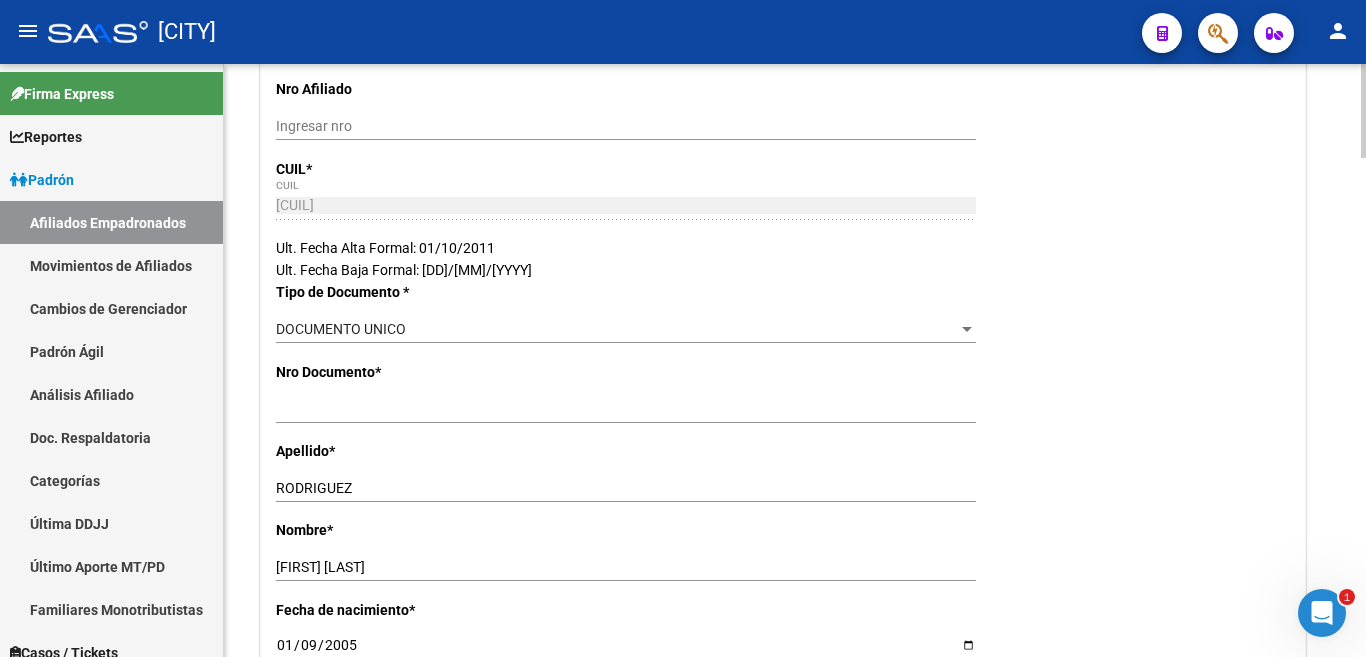 scroll, scrollTop: 0, scrollLeft: 0, axis: both 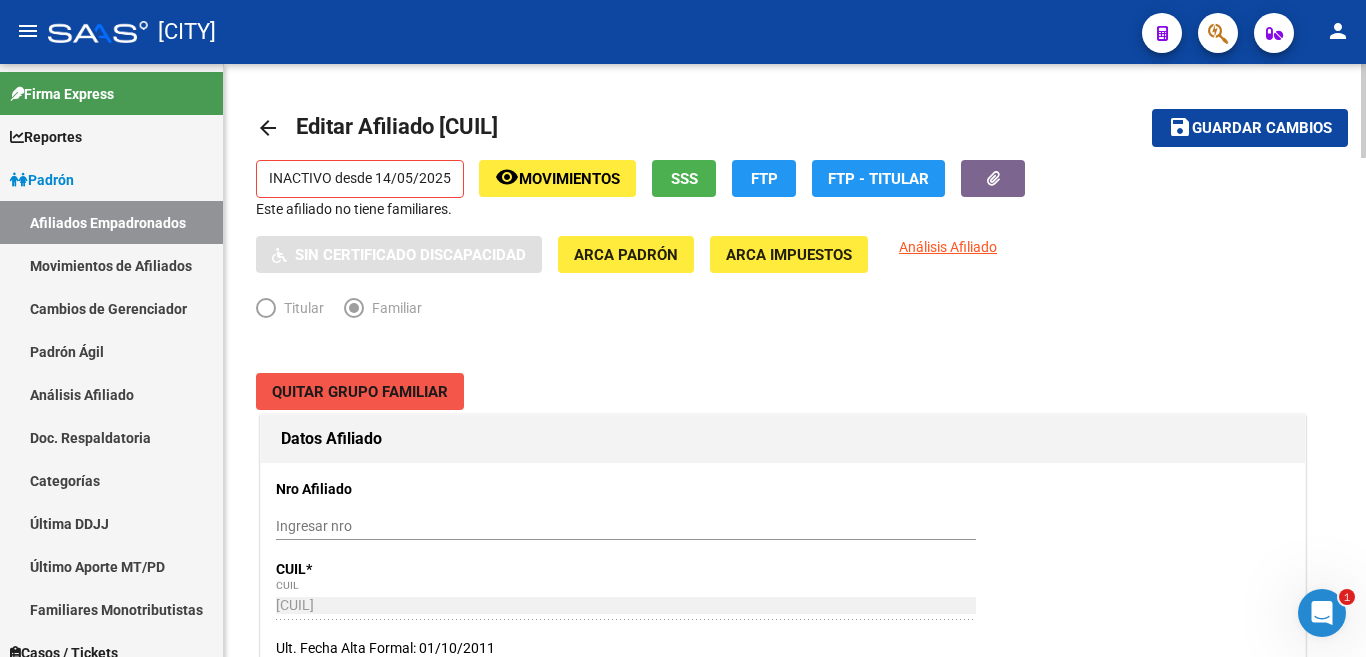 click on "Quitar Grupo Familiar" 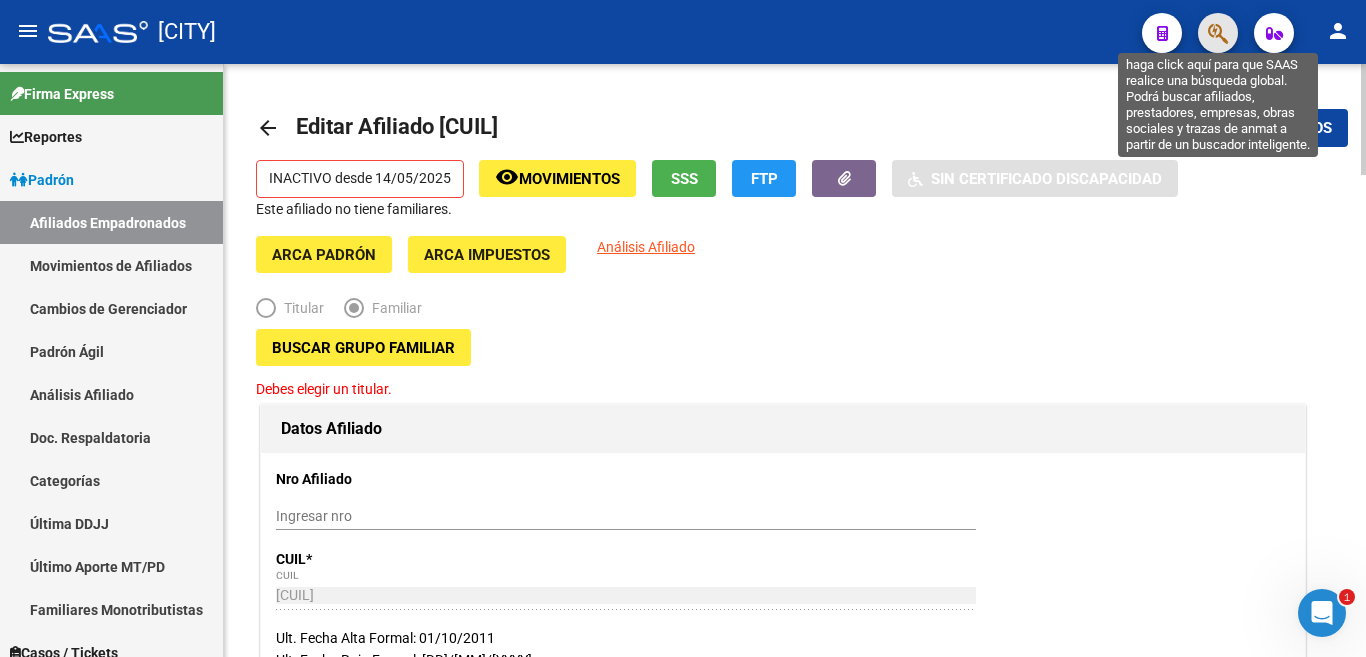 click 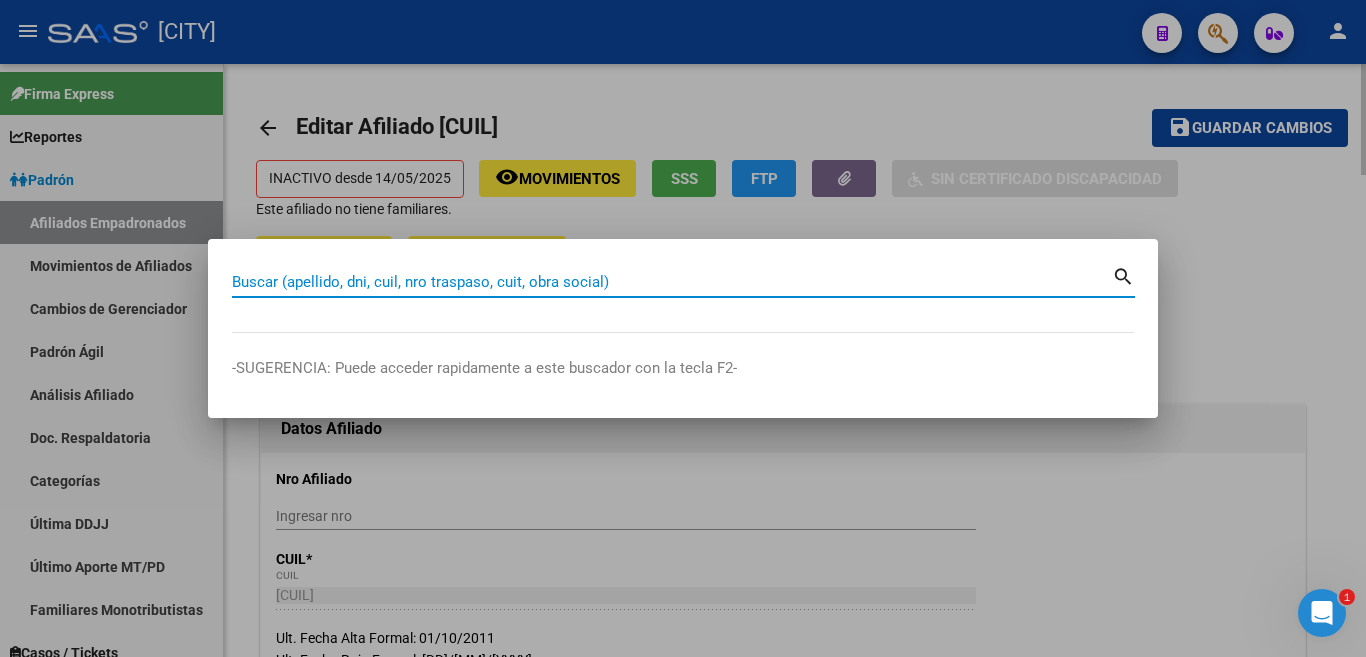 click on "Buscar (apellido, dni, cuil, nro traspaso, cuit, obra social)" at bounding box center (672, 282) 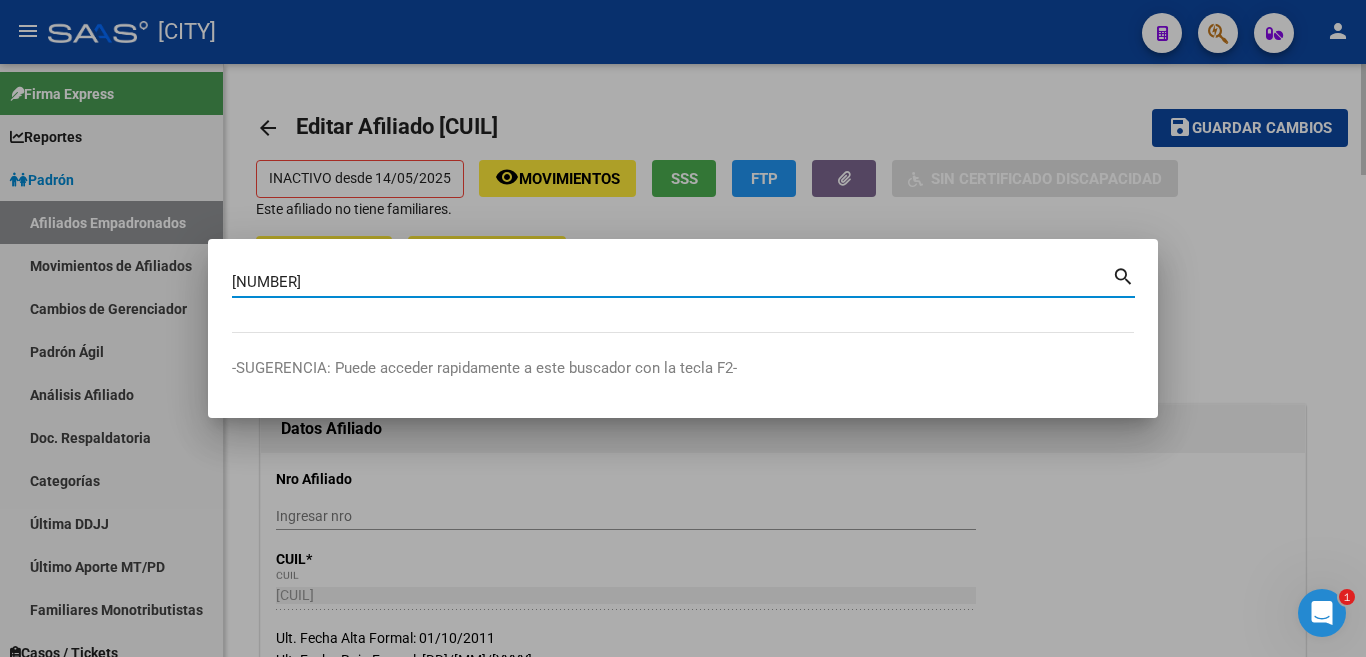 type on "[NUMBER]" 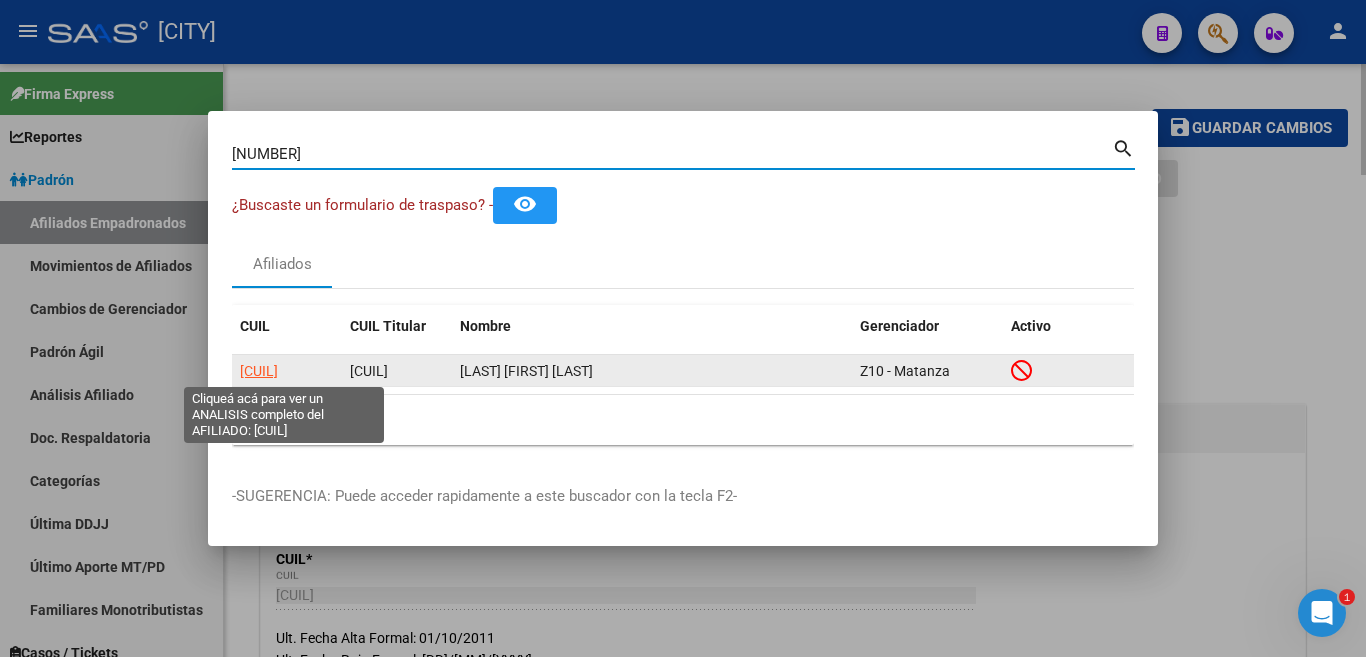 click on "[CUIL]" 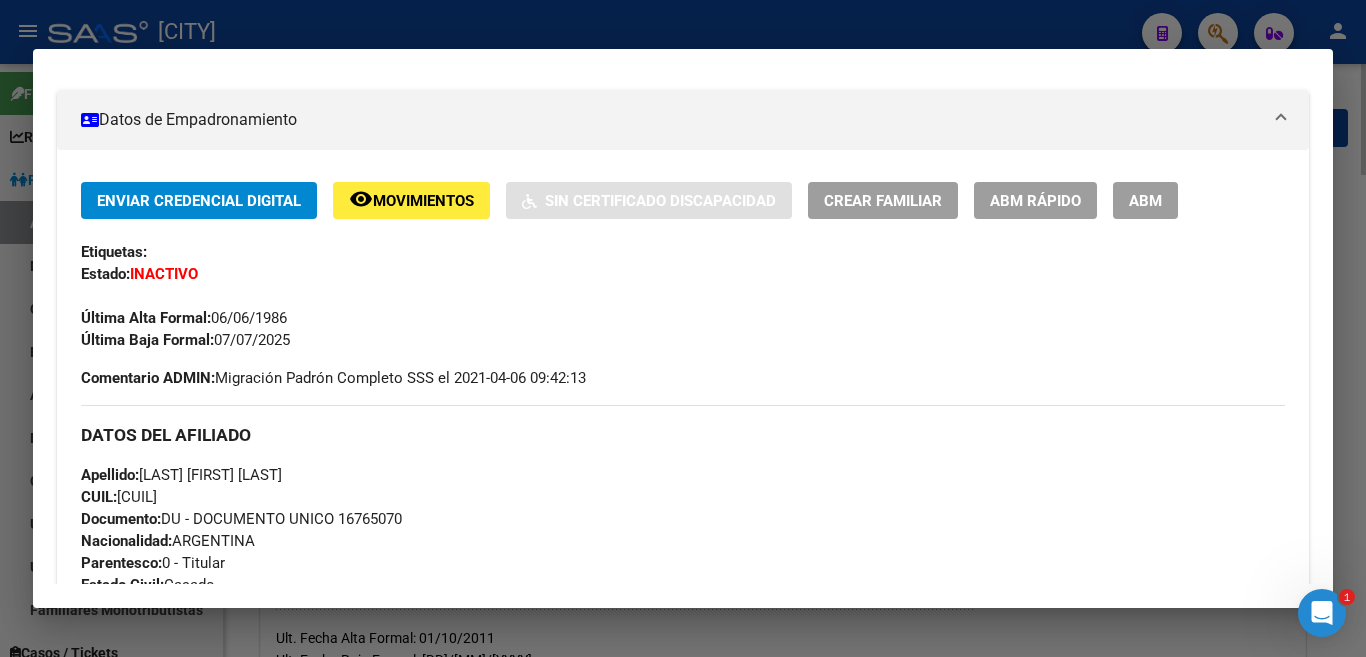 scroll, scrollTop: 400, scrollLeft: 0, axis: vertical 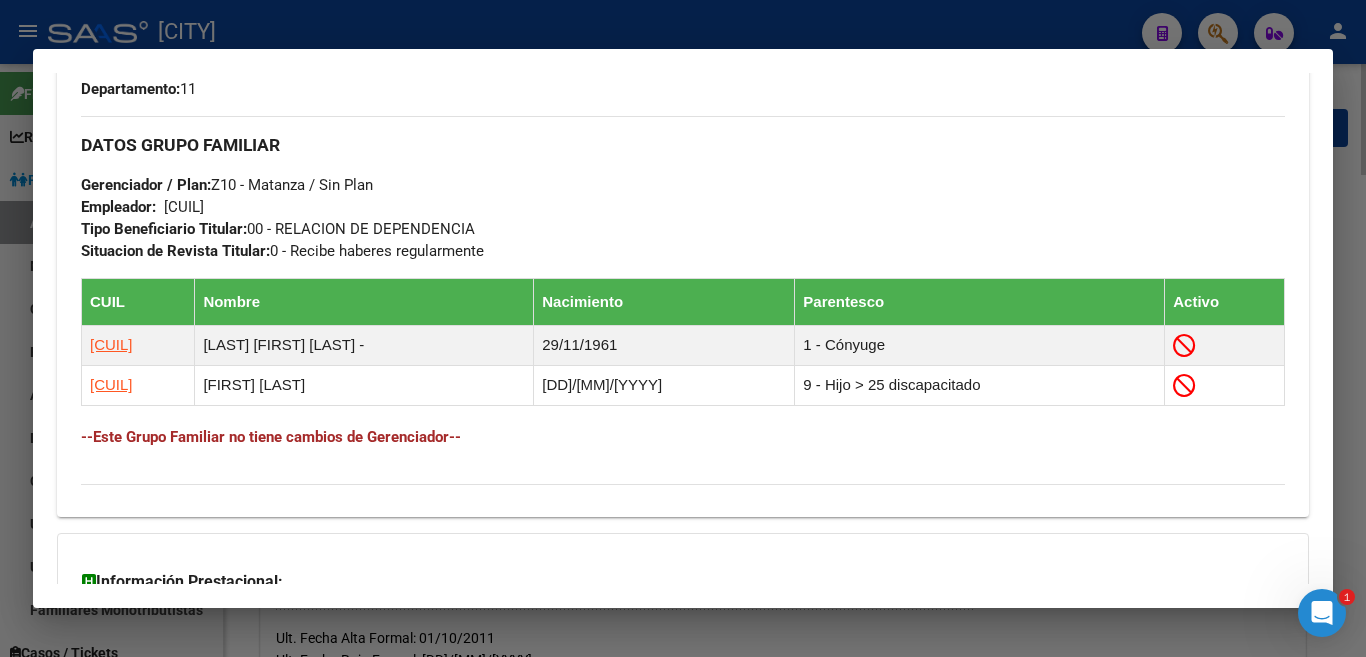 drag, startPoint x: 70, startPoint y: 184, endPoint x: 605, endPoint y: 454, distance: 599.2704 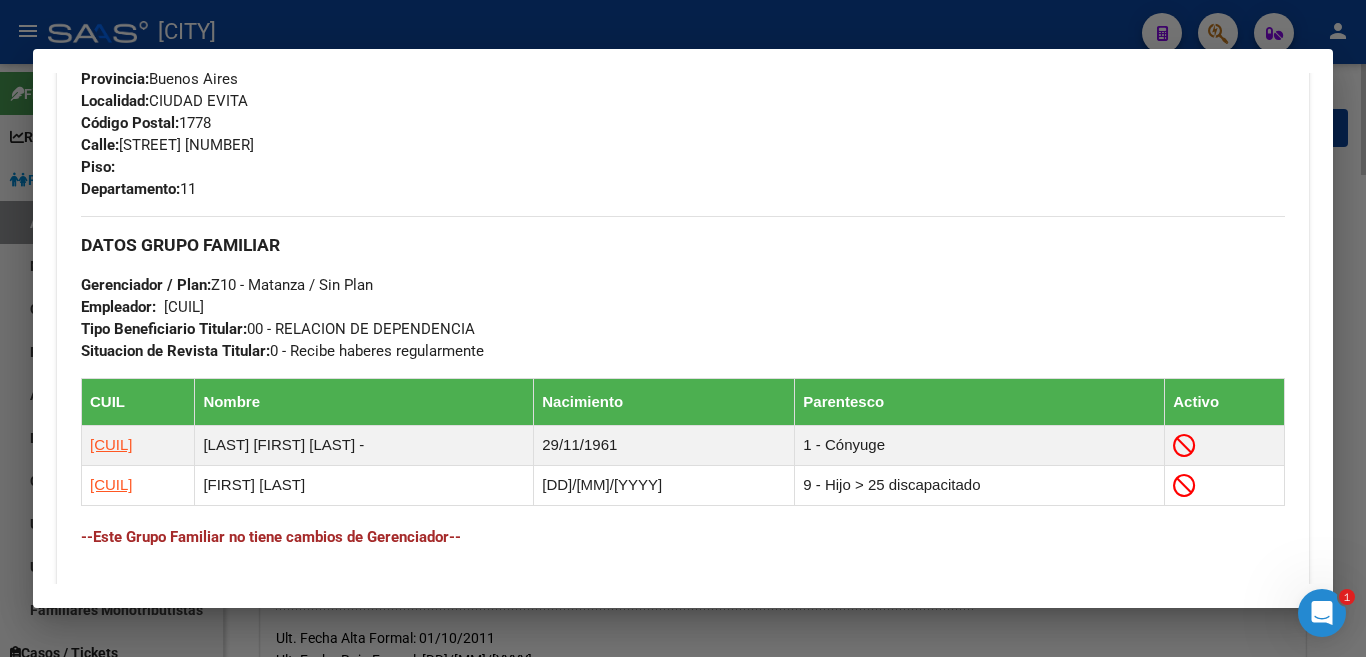 scroll, scrollTop: 469, scrollLeft: 0, axis: vertical 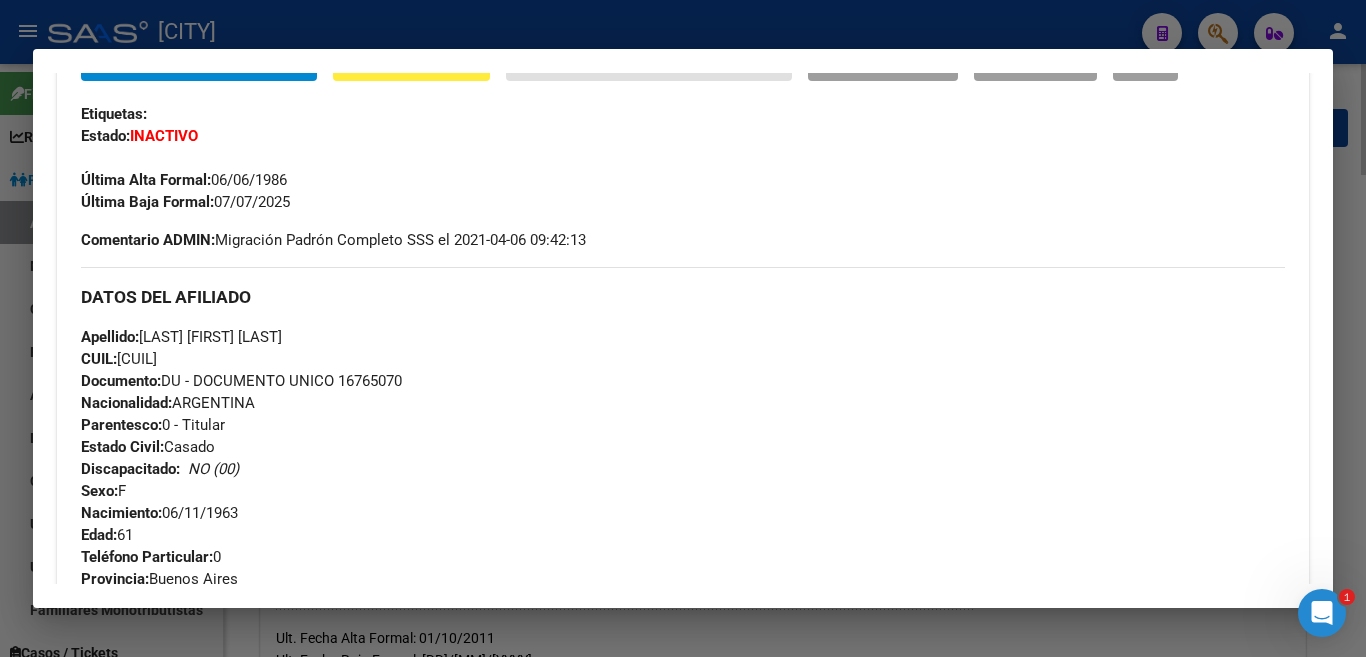 click 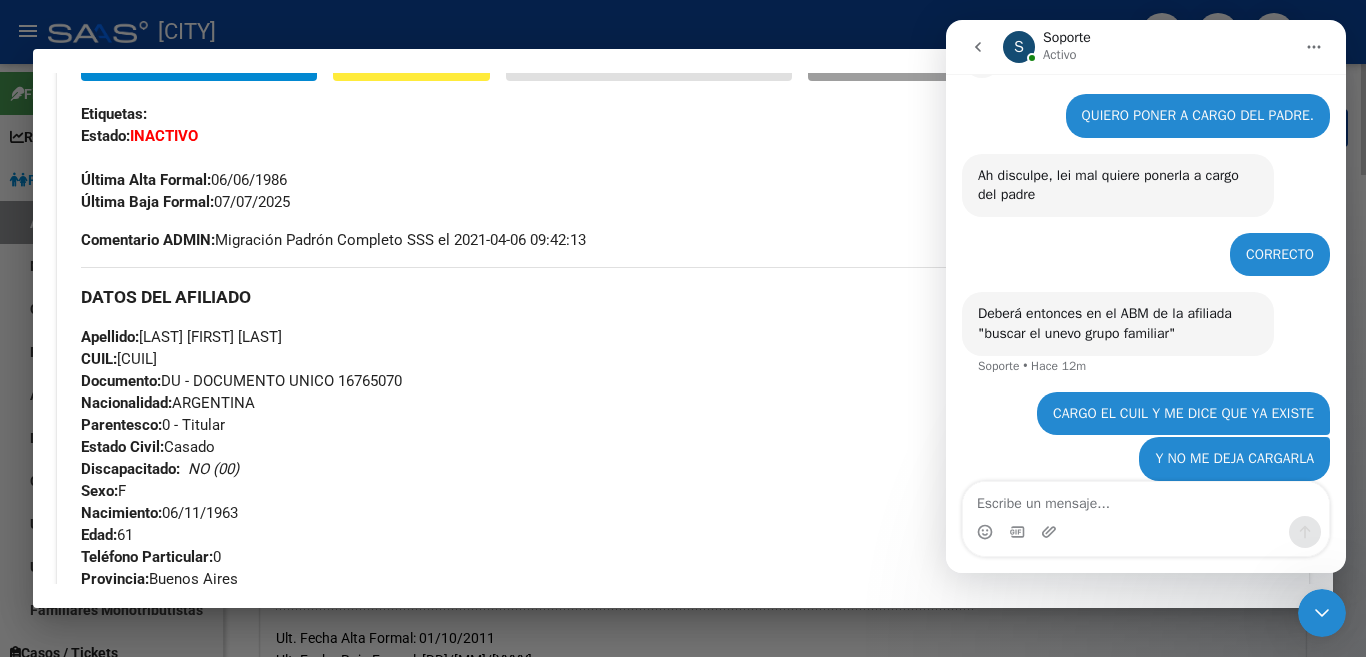 scroll, scrollTop: 465, scrollLeft: 0, axis: vertical 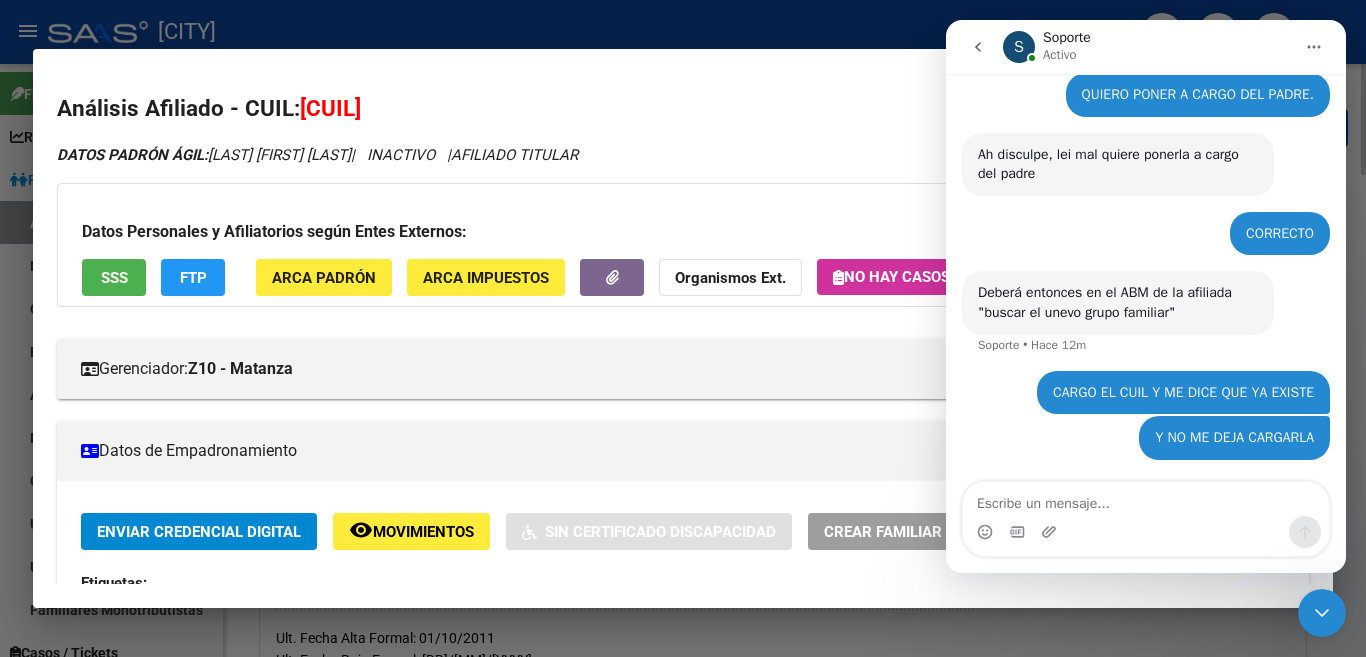 click at bounding box center [683, 328] 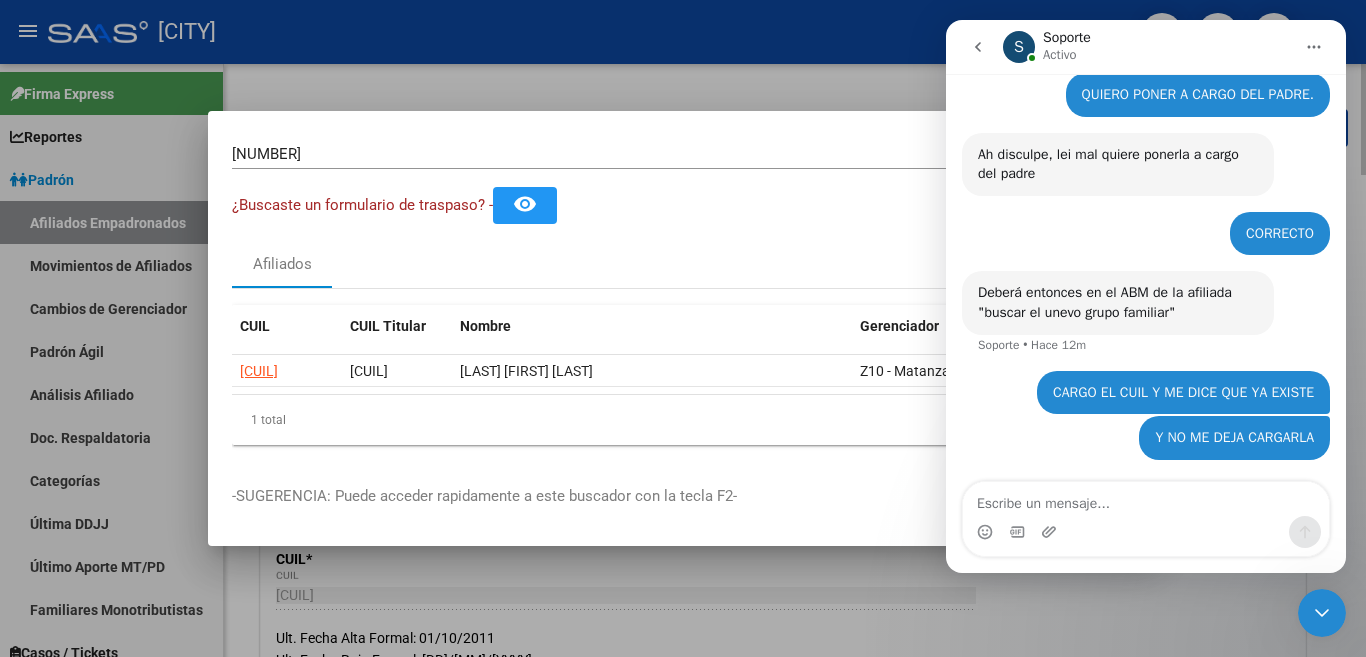 click at bounding box center [683, 328] 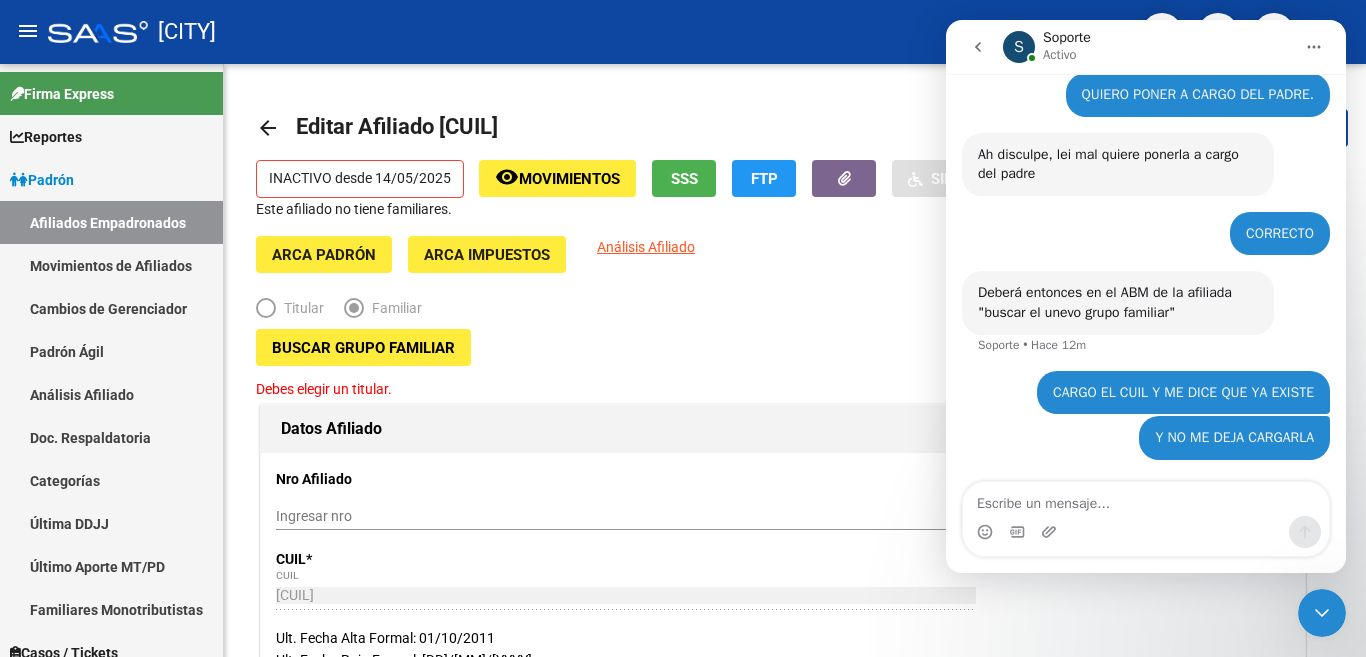 click at bounding box center (1322, 613) 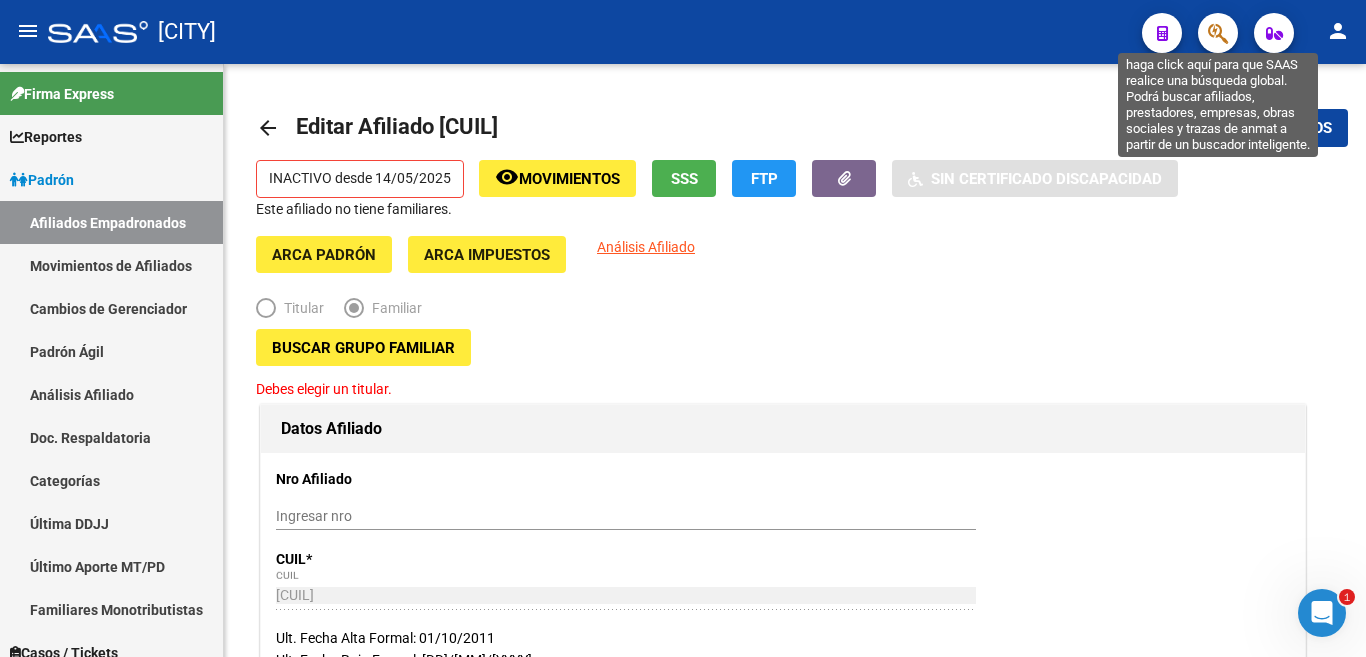click 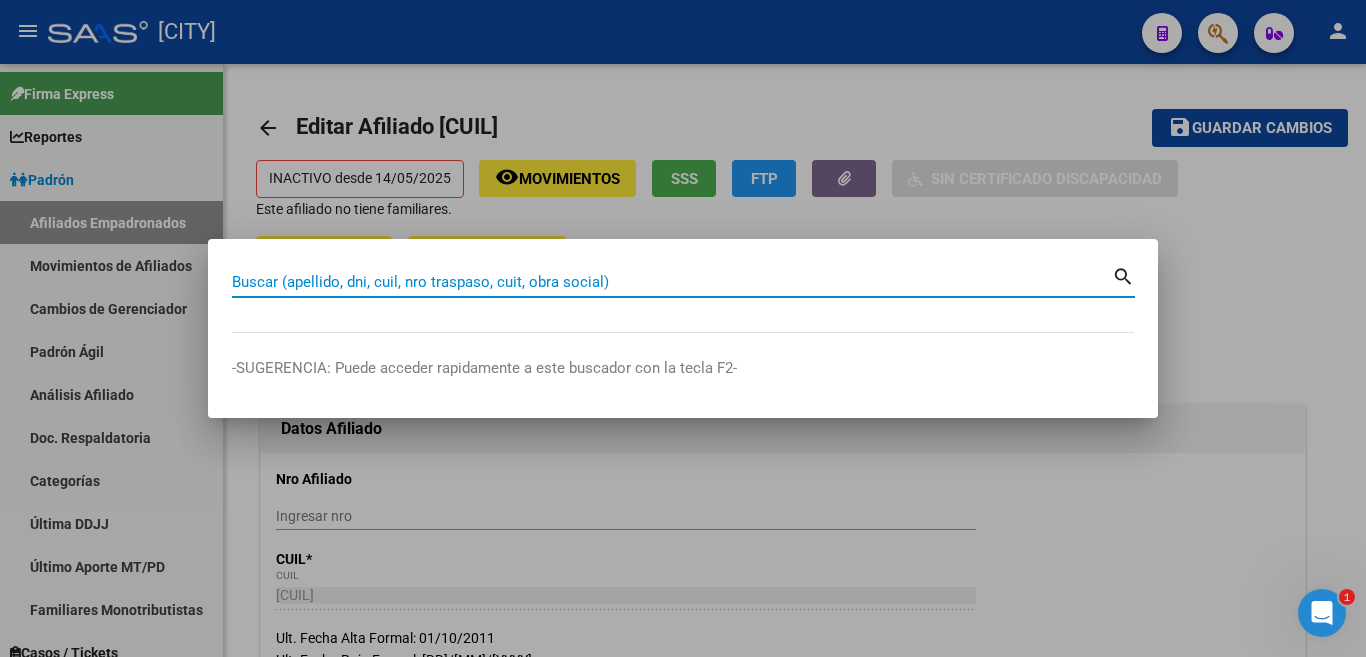 click at bounding box center (683, 328) 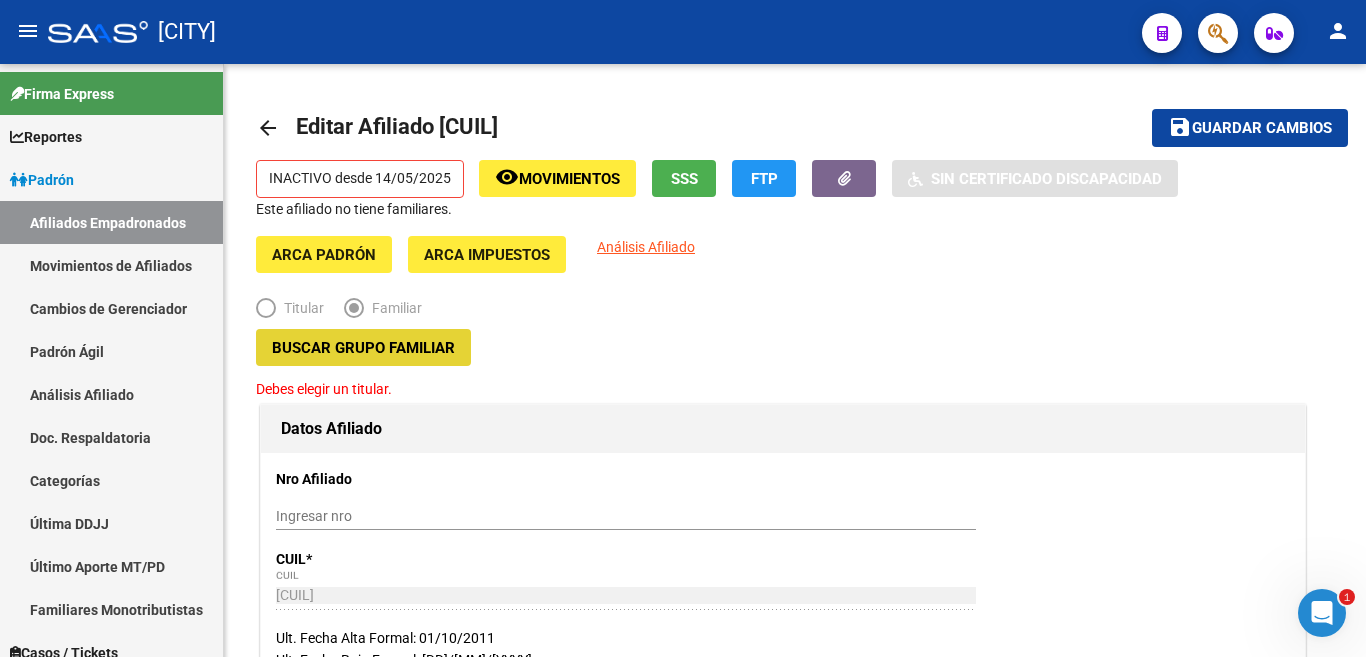 click on "Buscar Grupo Familiar" 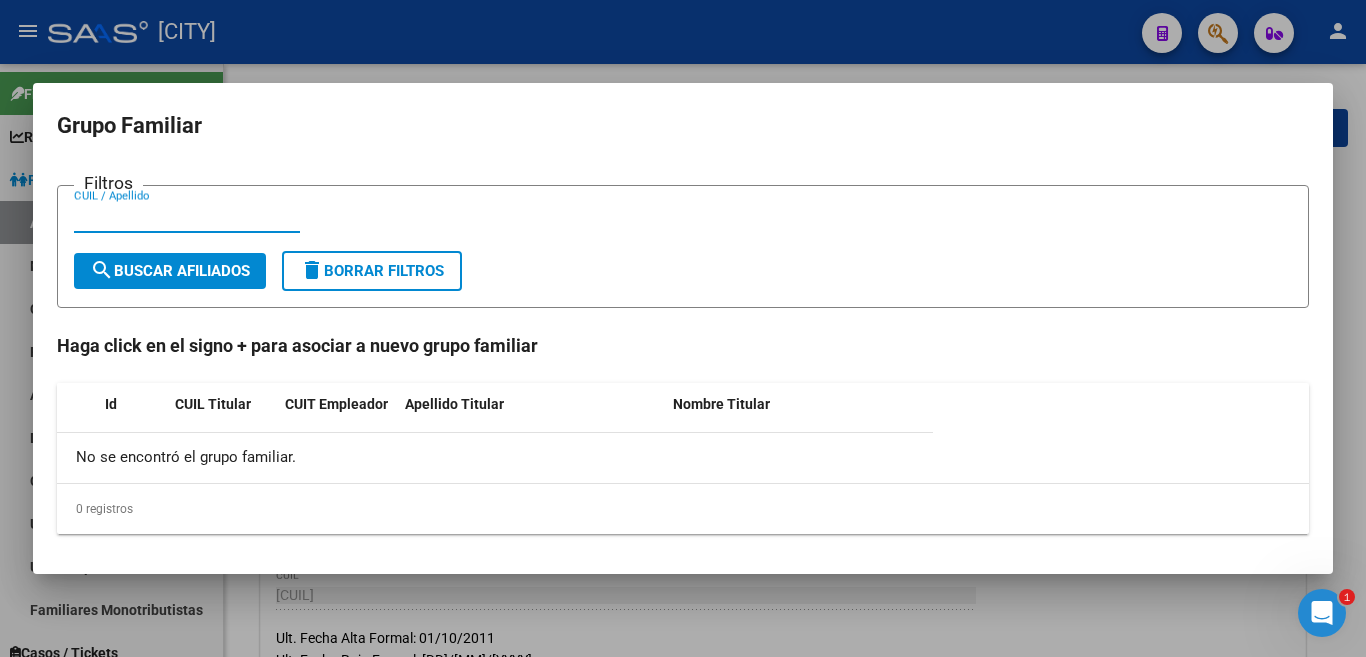 click on "CUIL / Apellido" at bounding box center (187, 217) 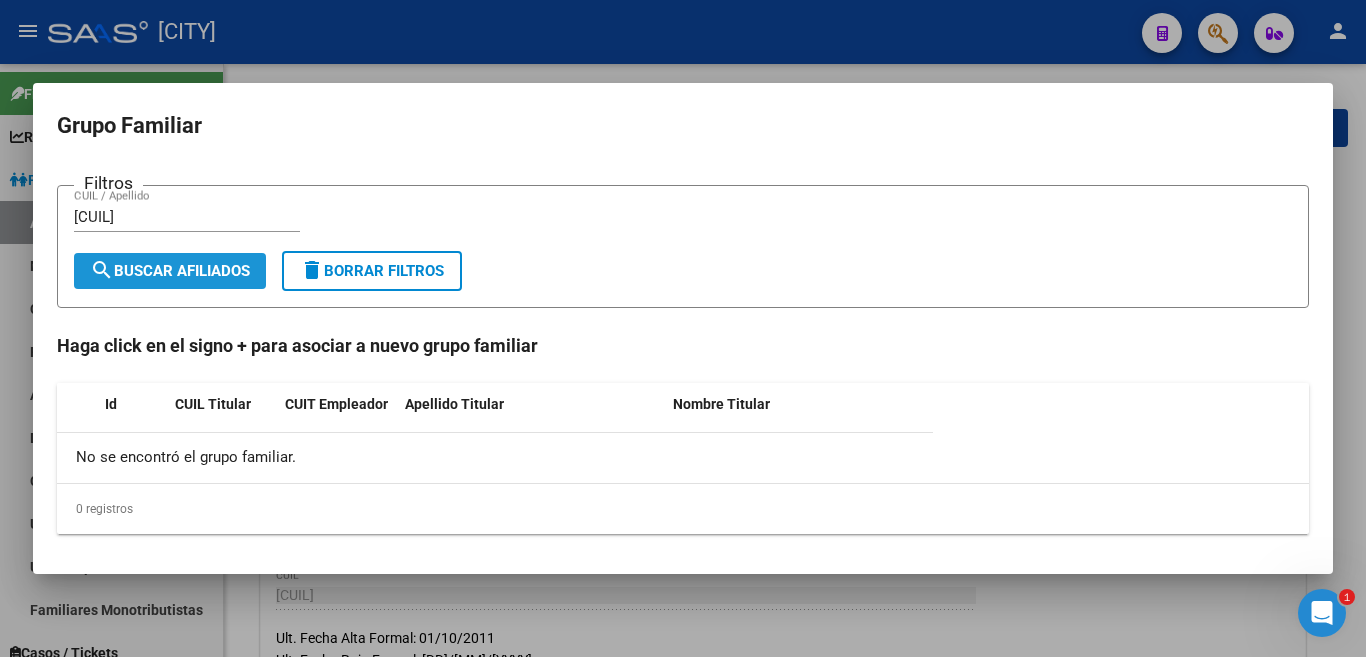 click on "search  Buscar Afiliados" at bounding box center (170, 271) 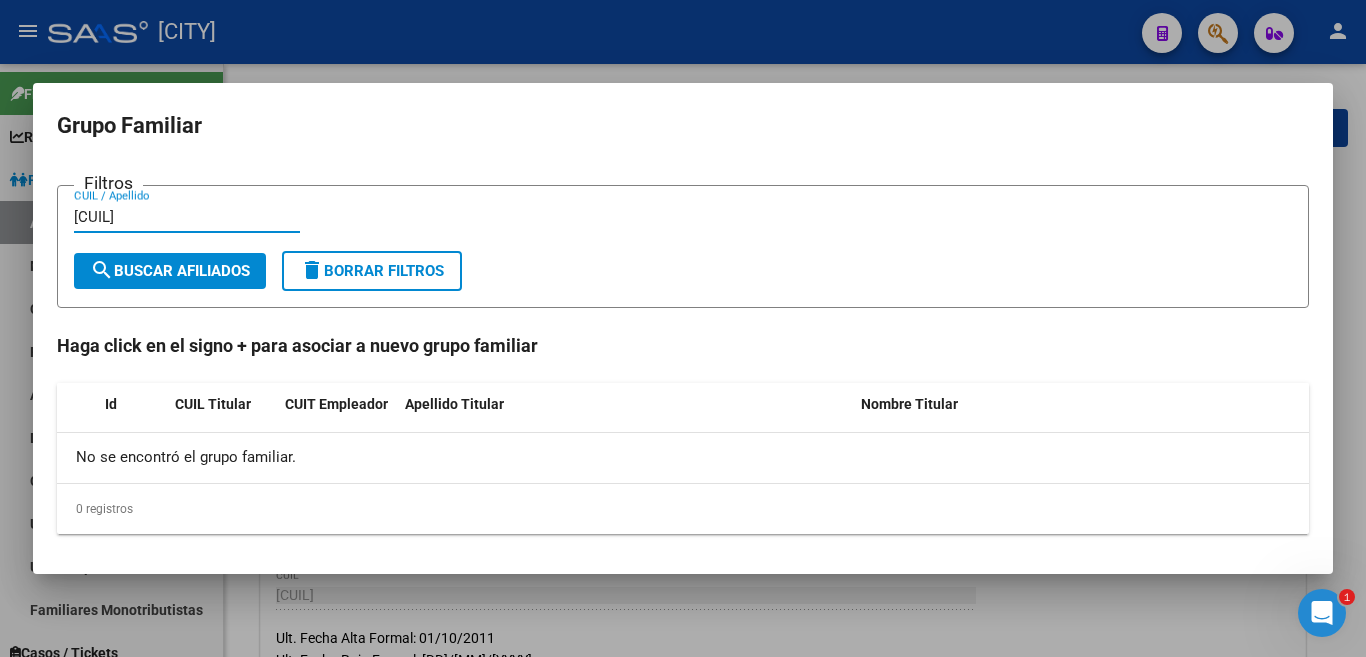 click on "[CUIL]" at bounding box center (187, 217) 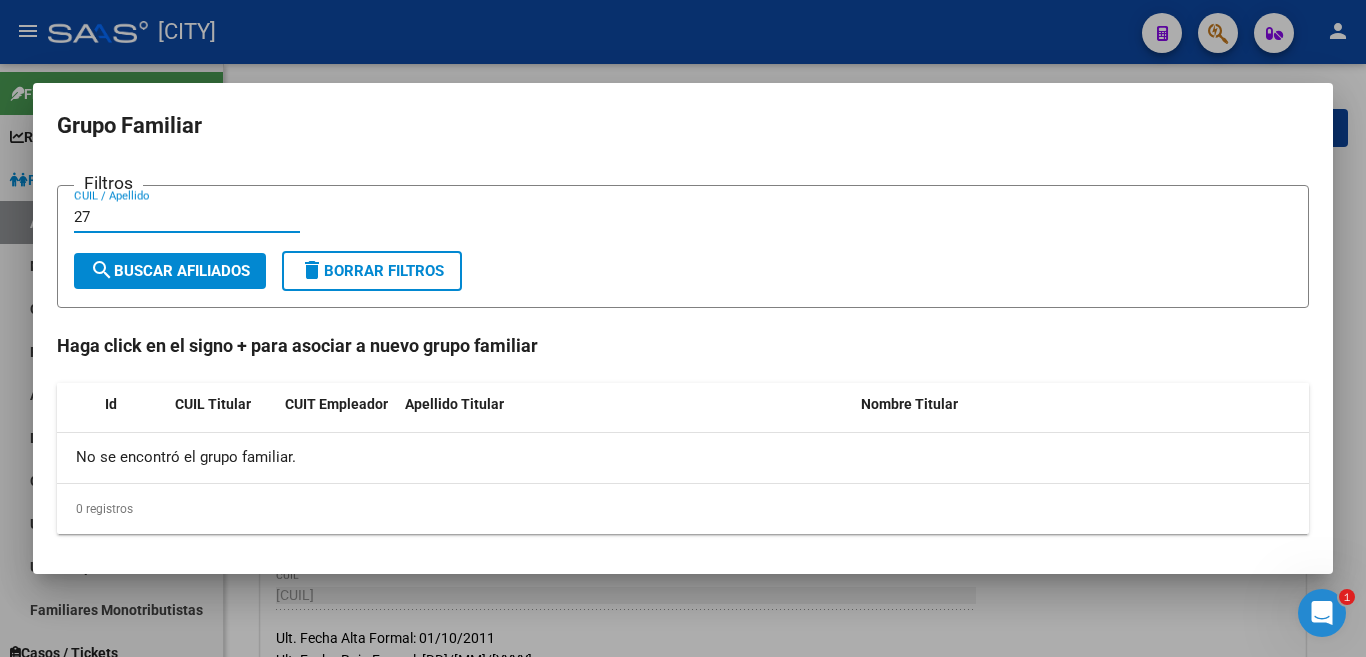 type on "2" 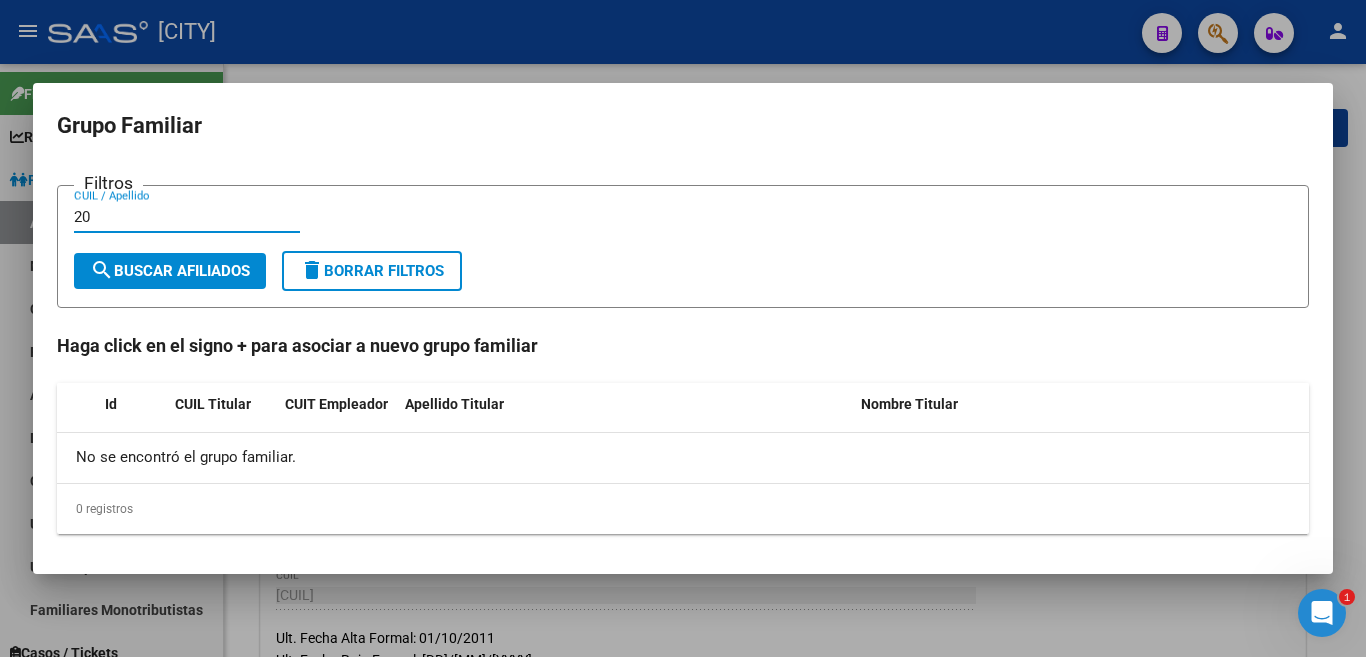 type on "2" 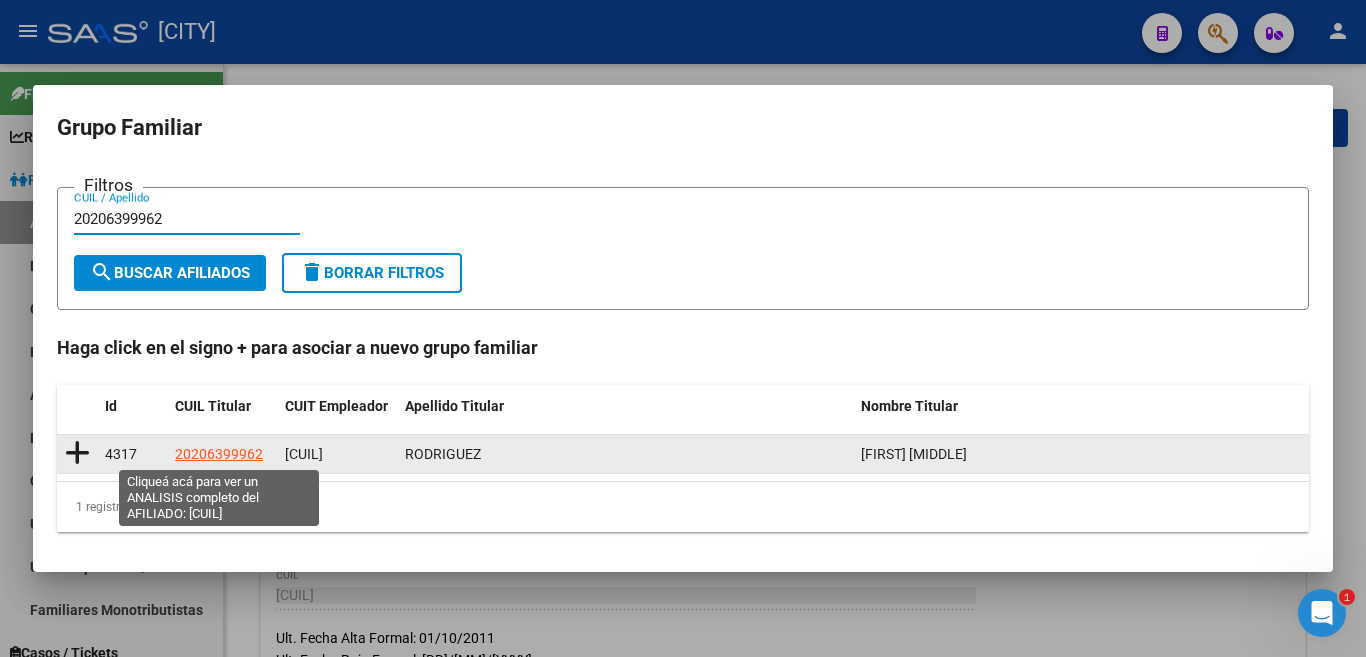 type on "20206399962" 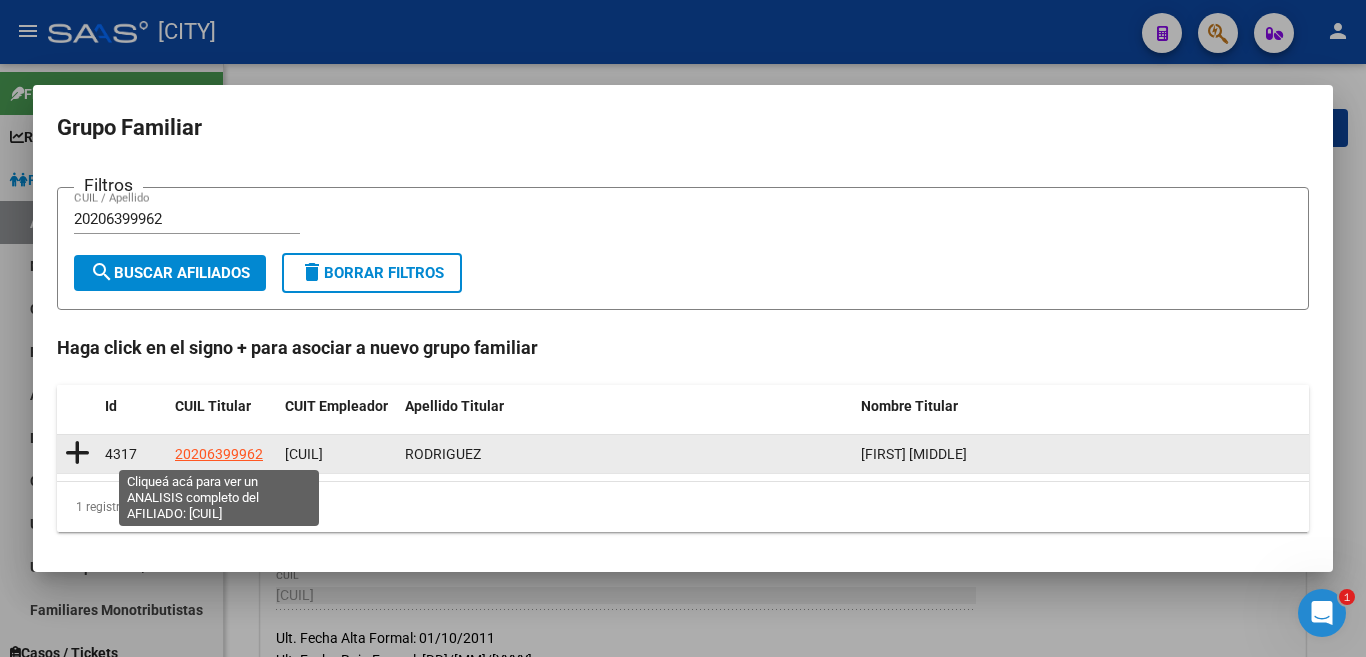 click on "20206399962" 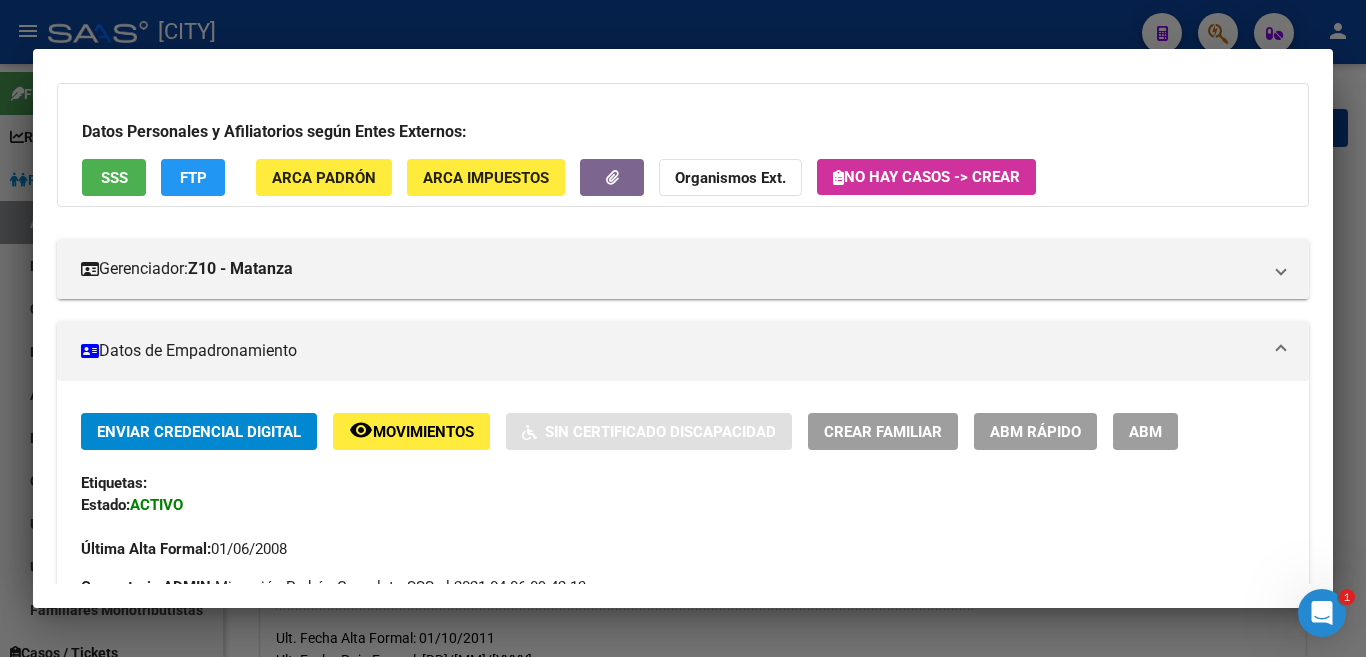 scroll, scrollTop: 400, scrollLeft: 0, axis: vertical 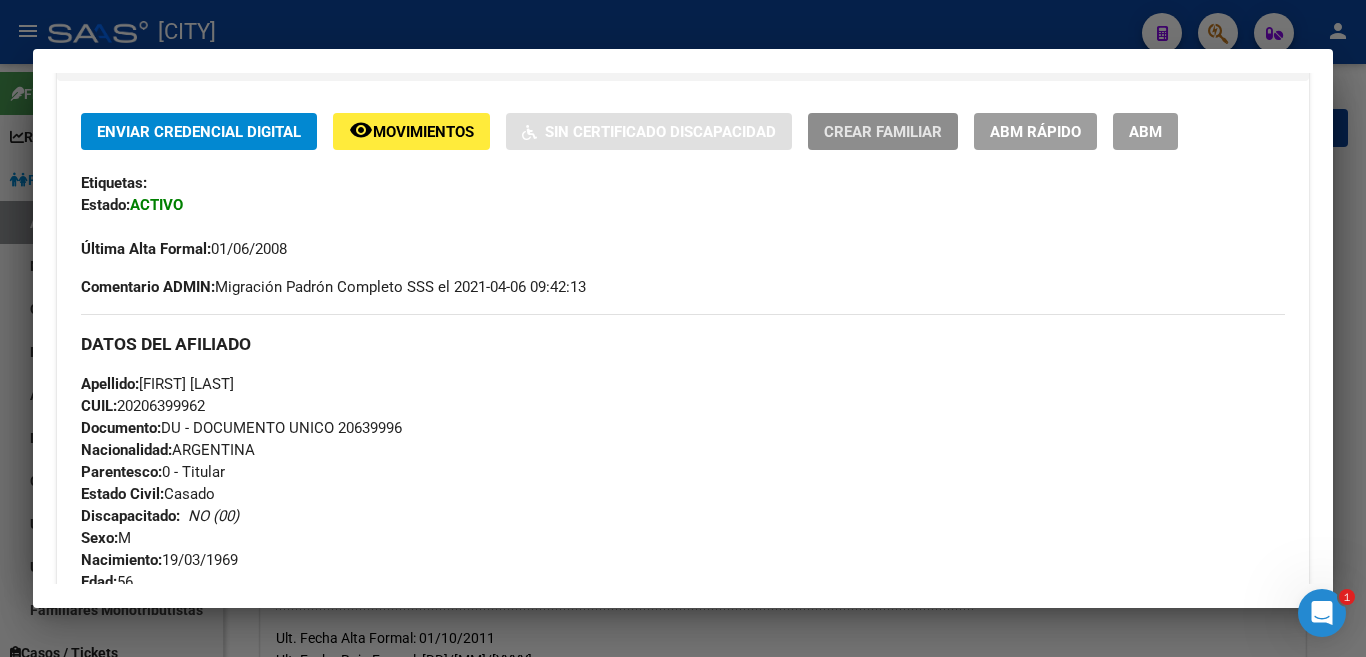 click on "Crear Familiar" at bounding box center [883, 132] 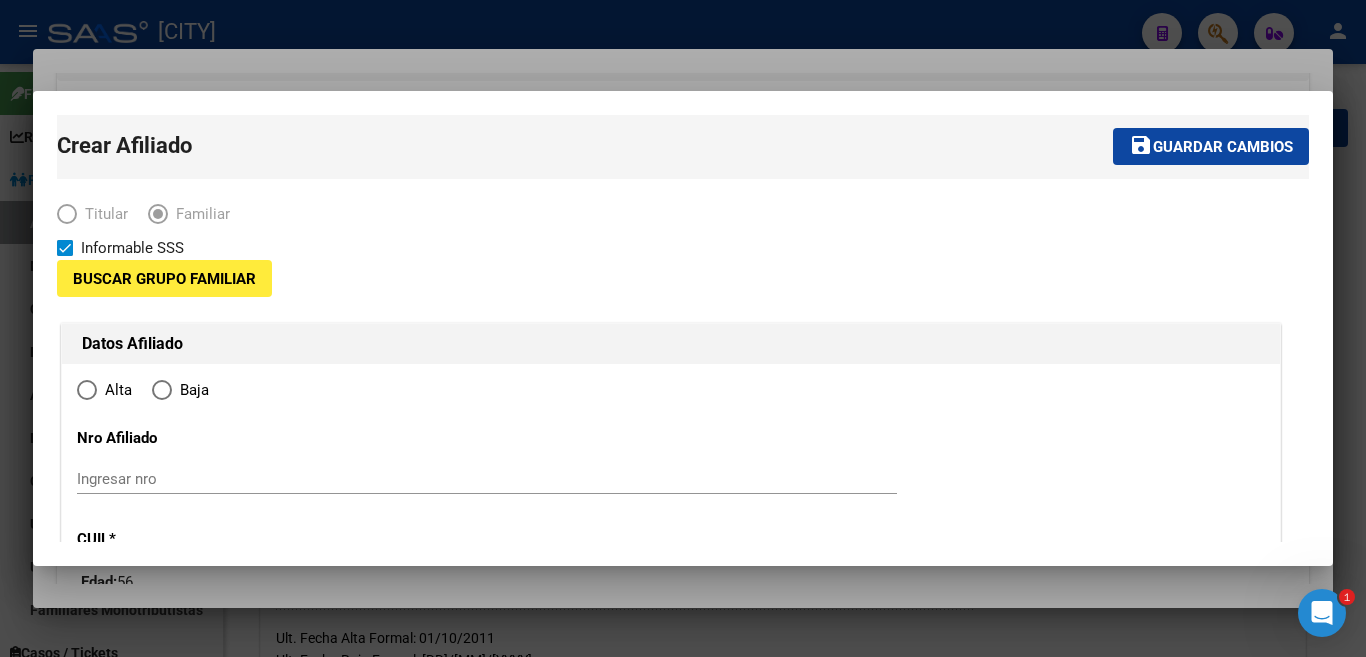 type on "RAFAEL CASTILLO" 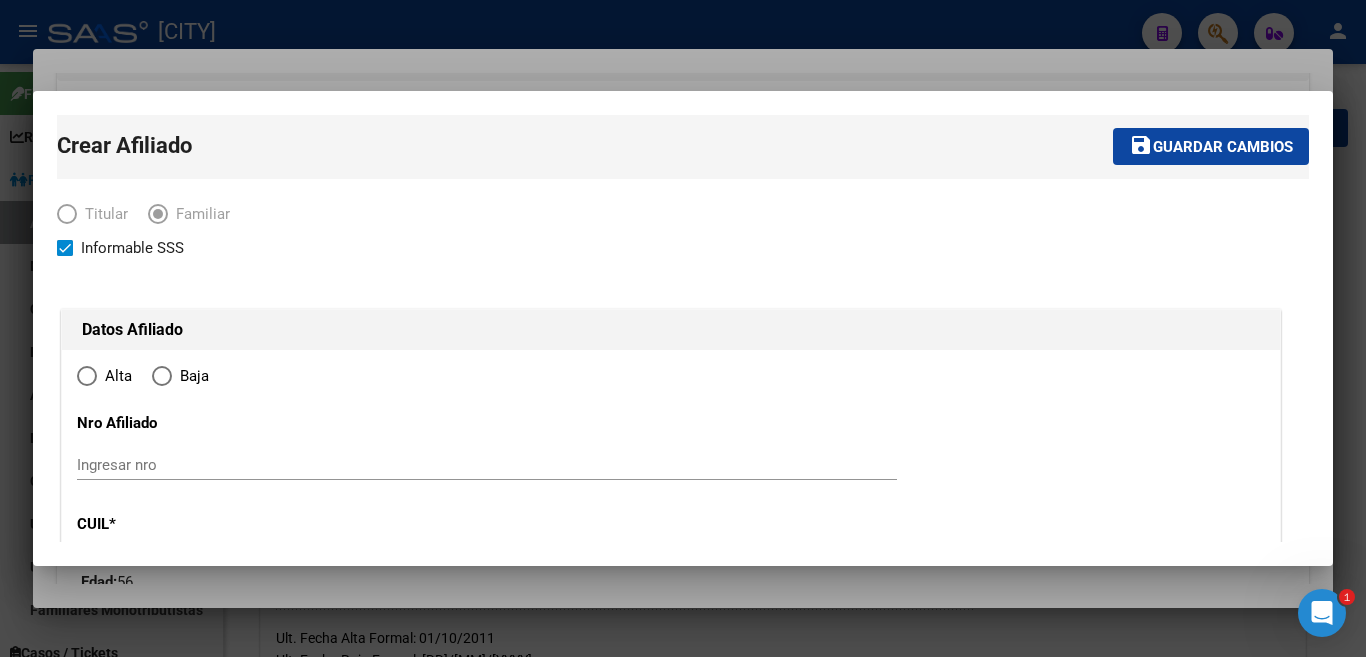 radio on "true" 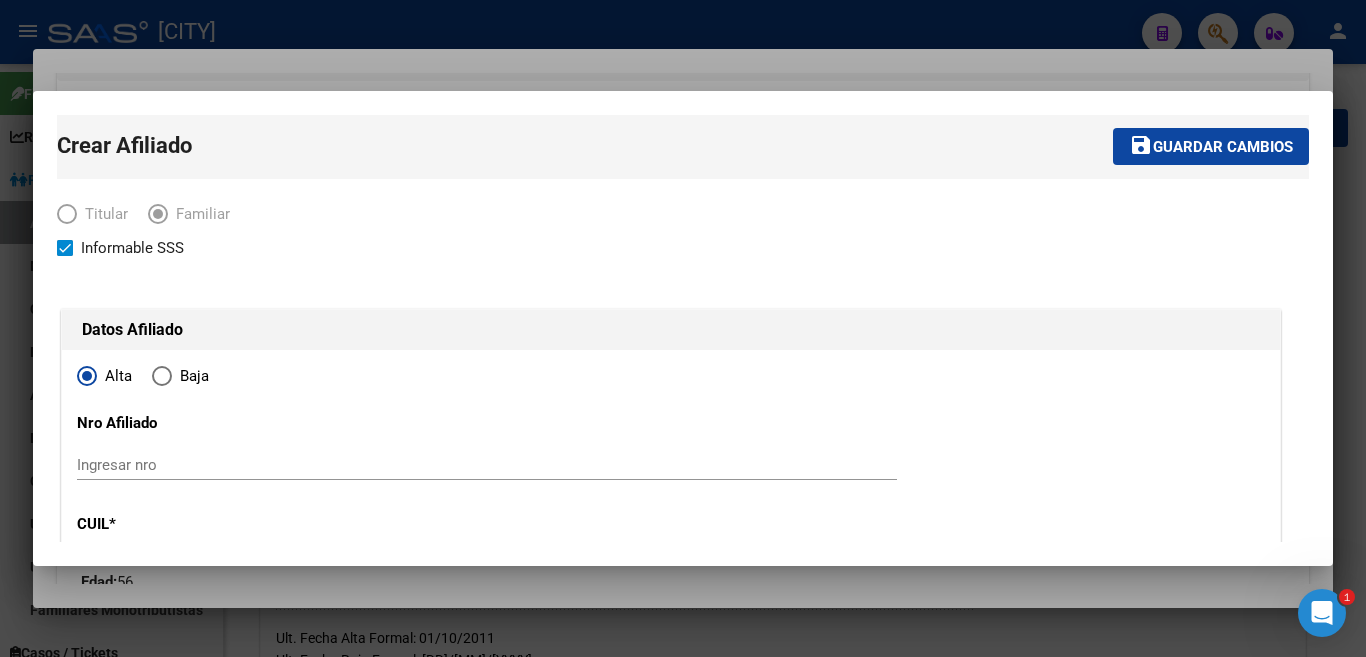 type on "[CUIL]" 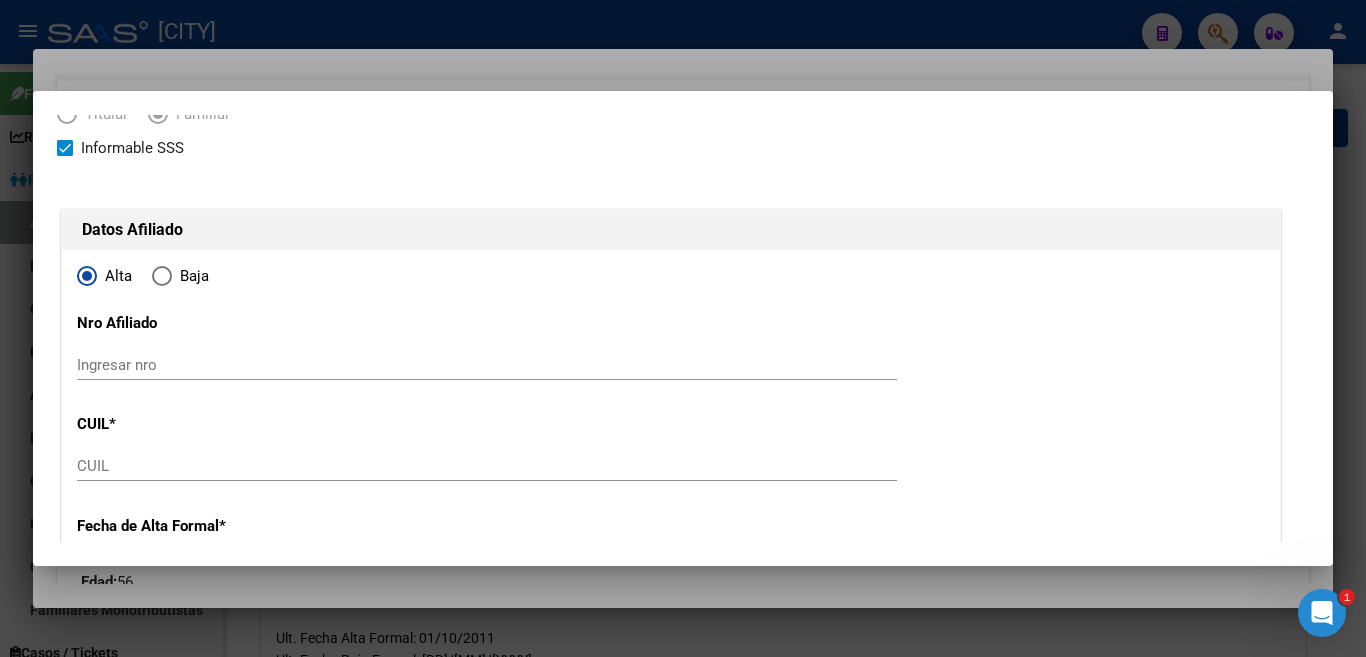 click on "CUIL" at bounding box center (487, 466) 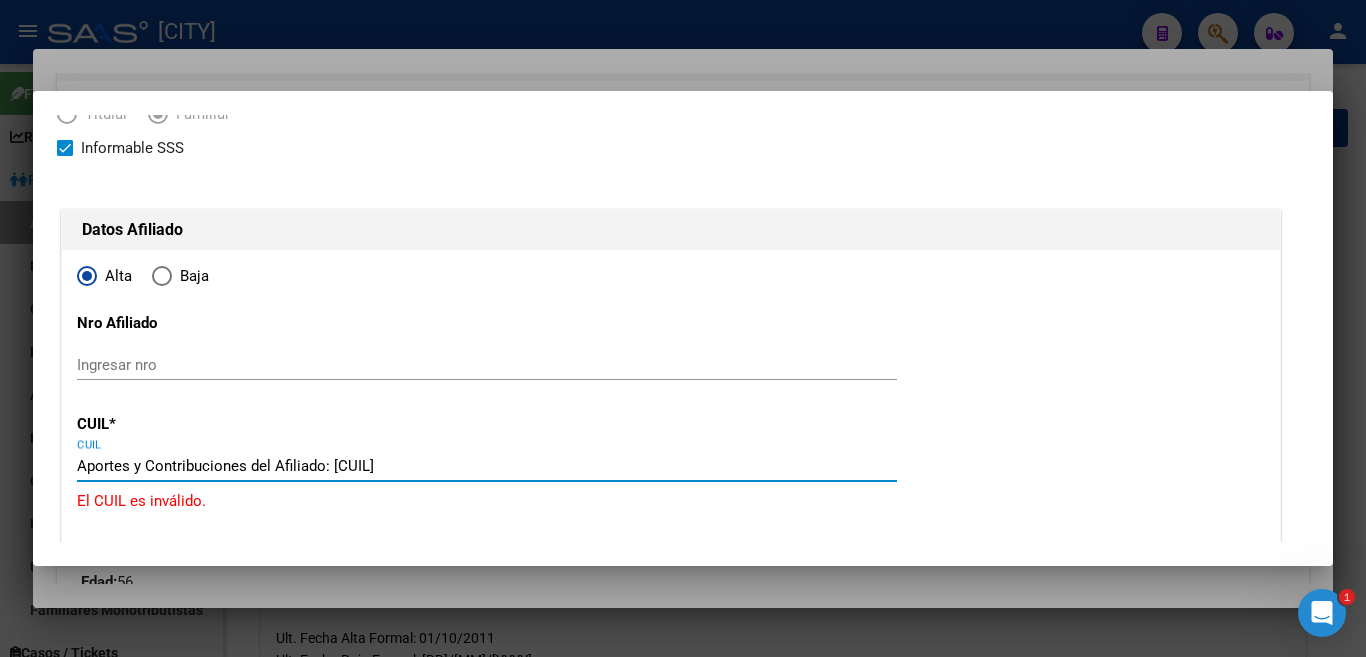 type on "[CUIL]" 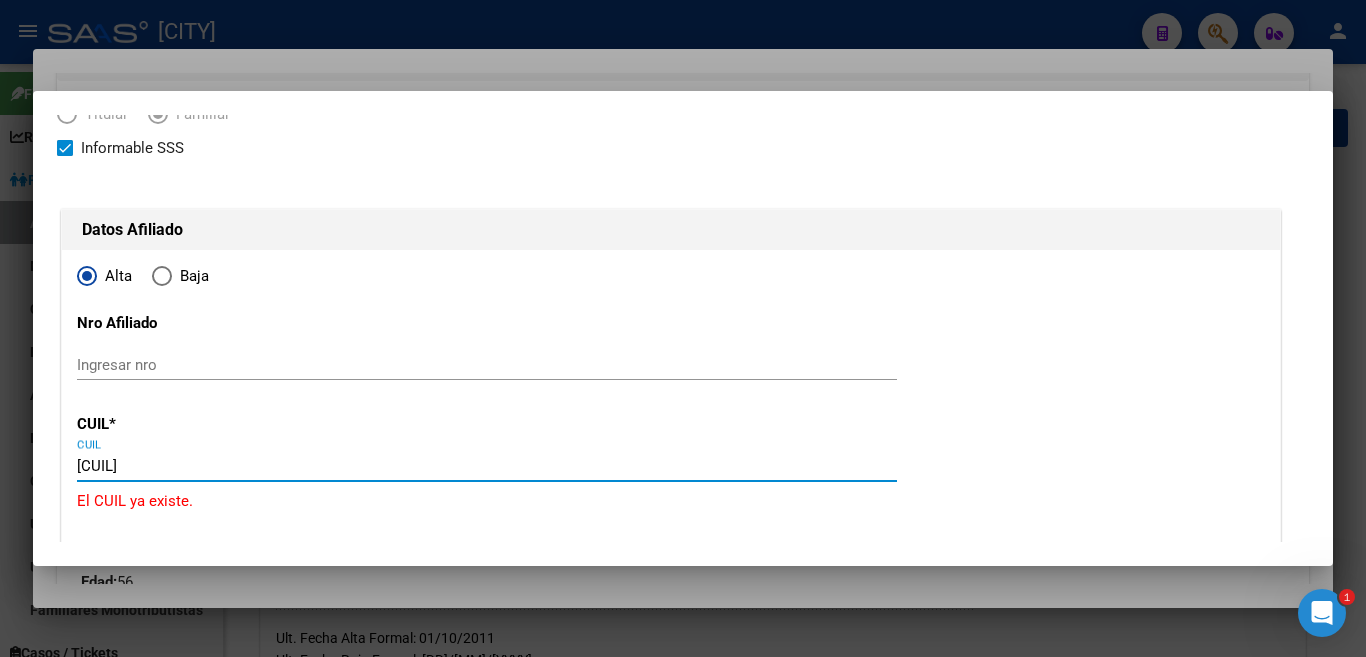 type on "[DOCUMENT]" 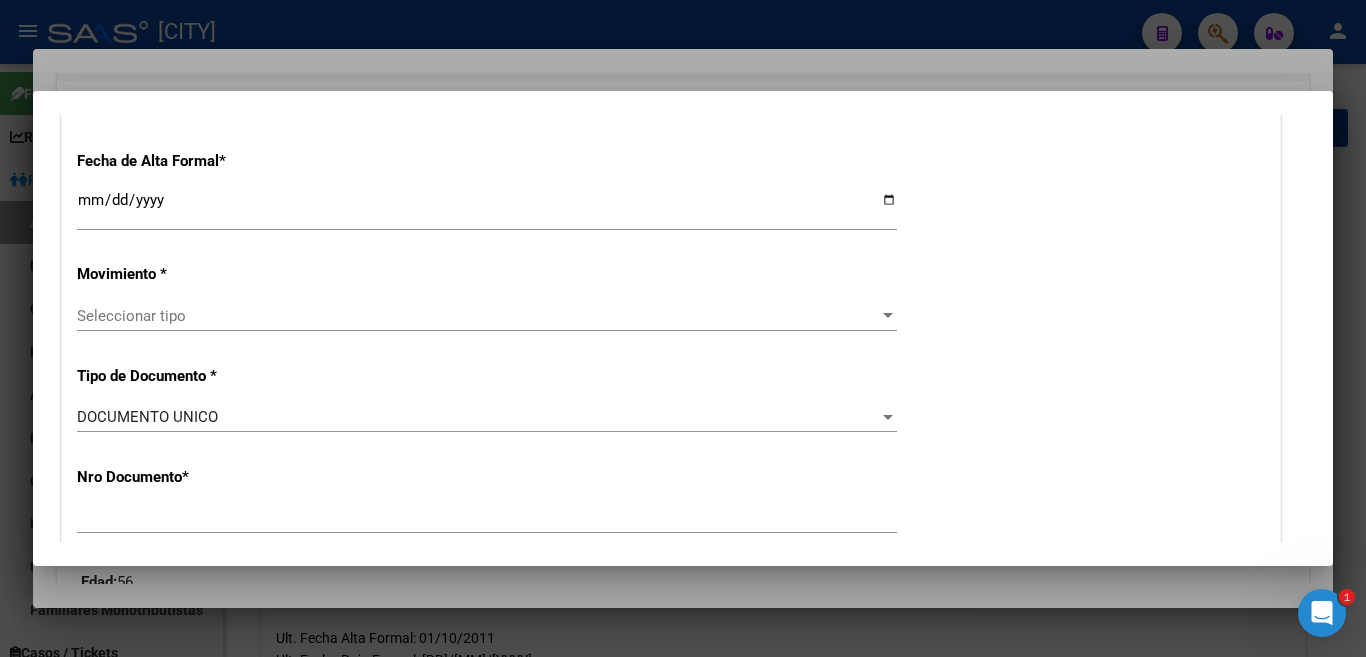 scroll, scrollTop: 600, scrollLeft: 0, axis: vertical 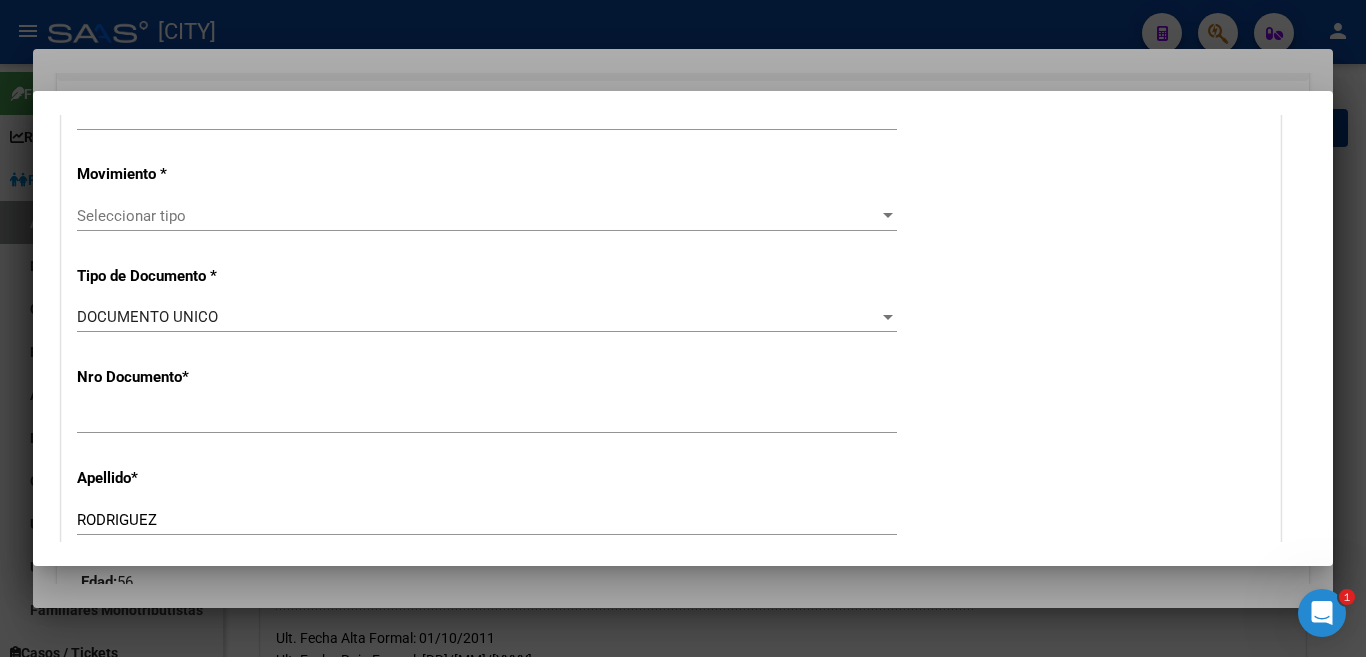 type on "[CUIL]" 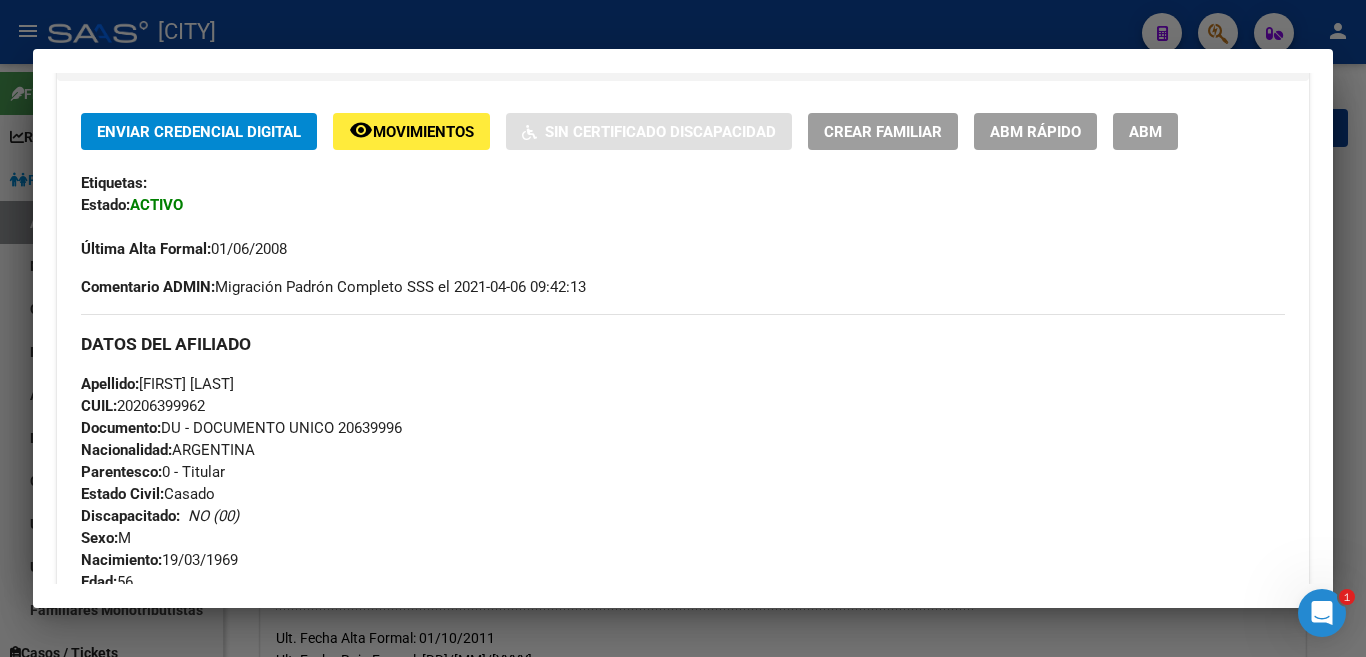 click at bounding box center [683, 328] 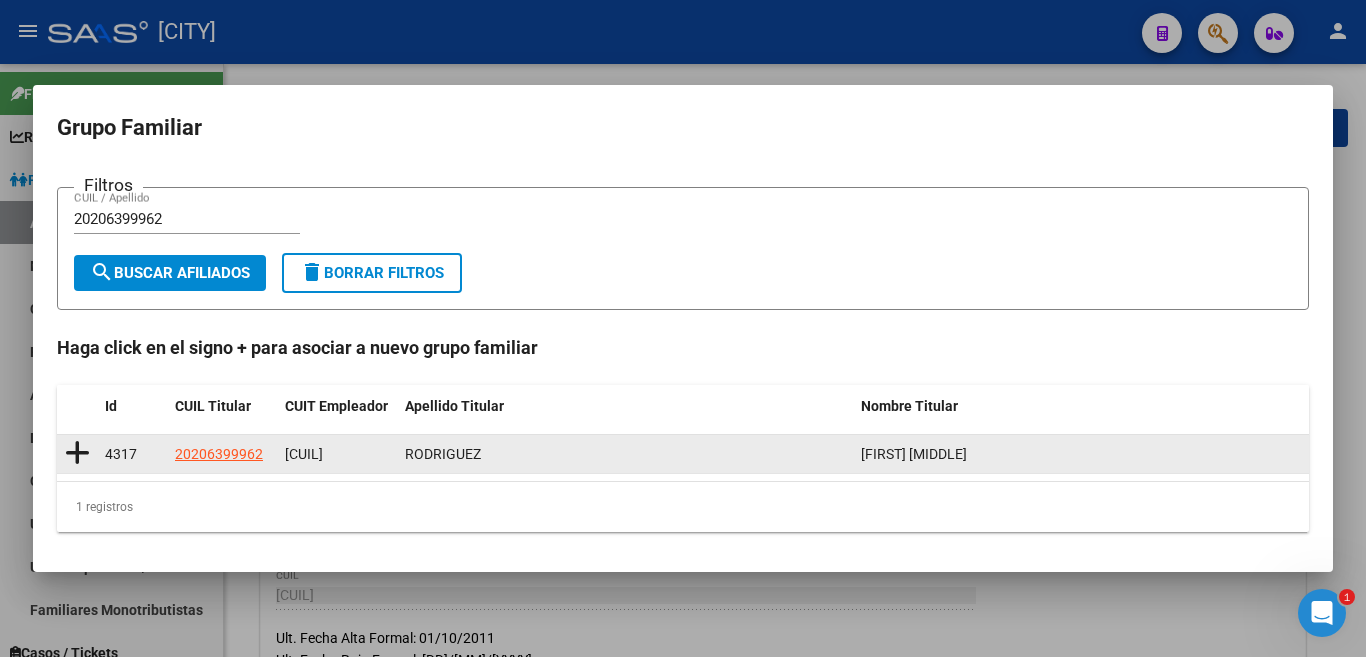 click 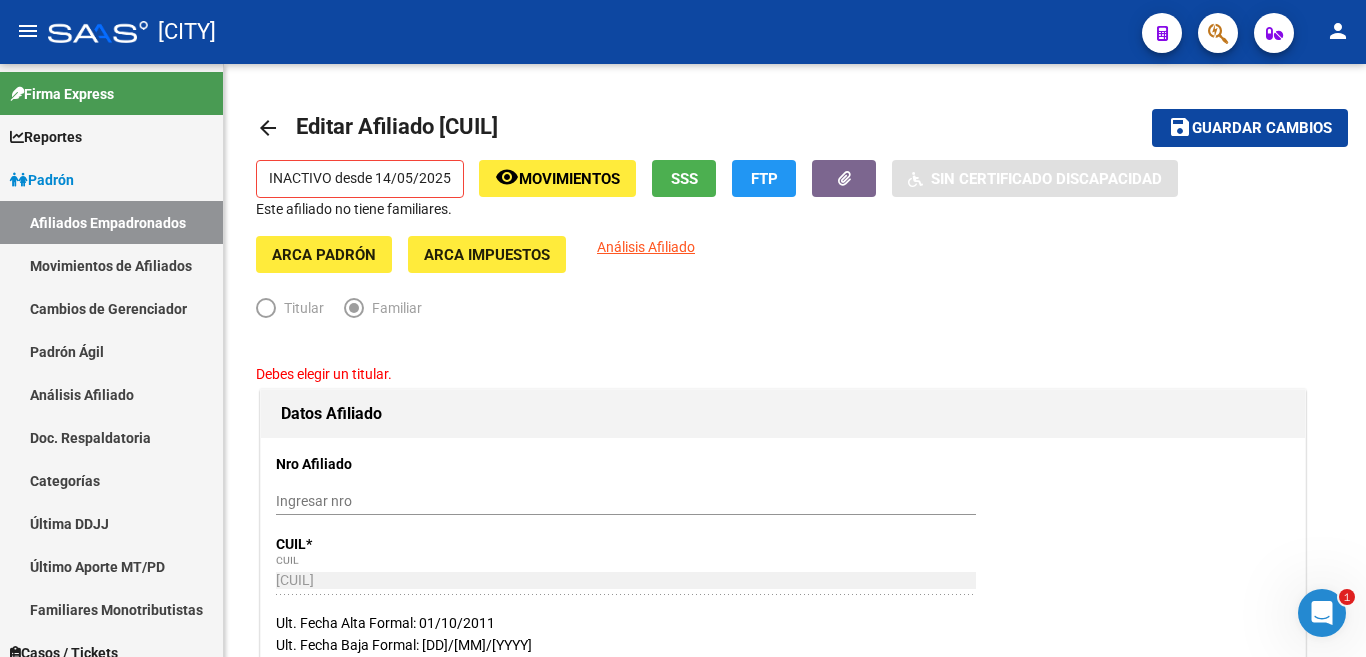 type on "[CUIL]" 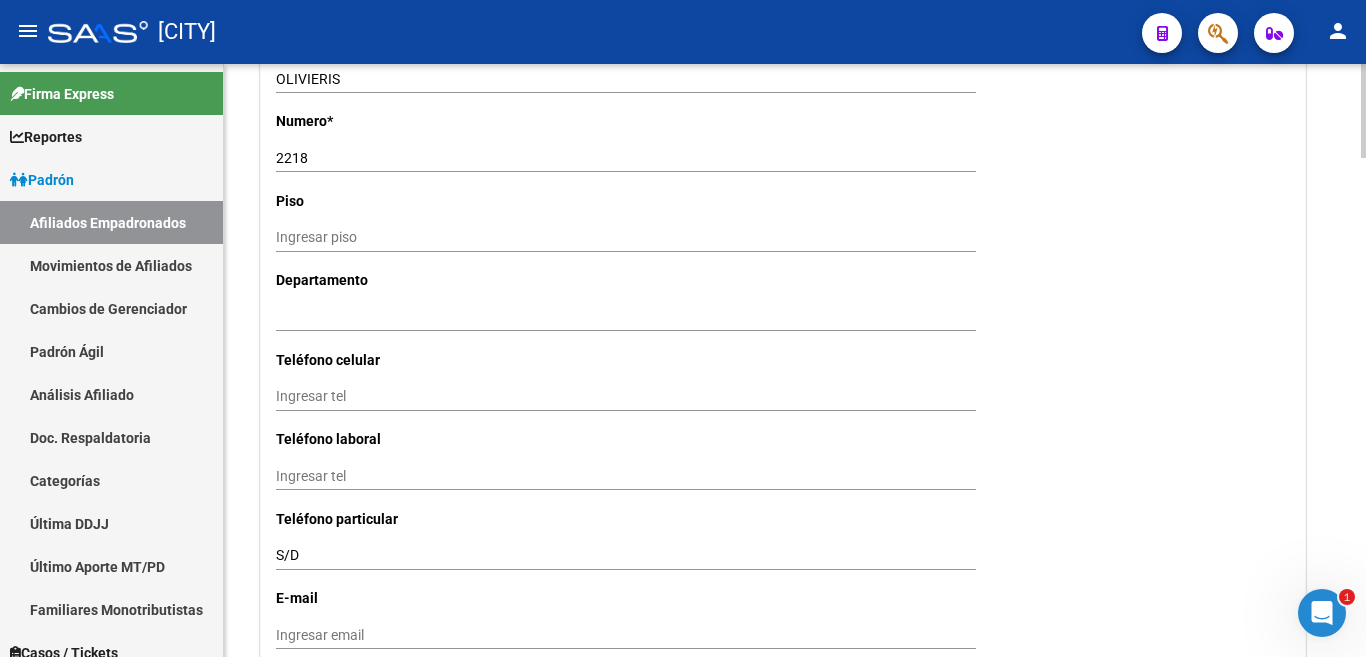 scroll, scrollTop: 2467, scrollLeft: 0, axis: vertical 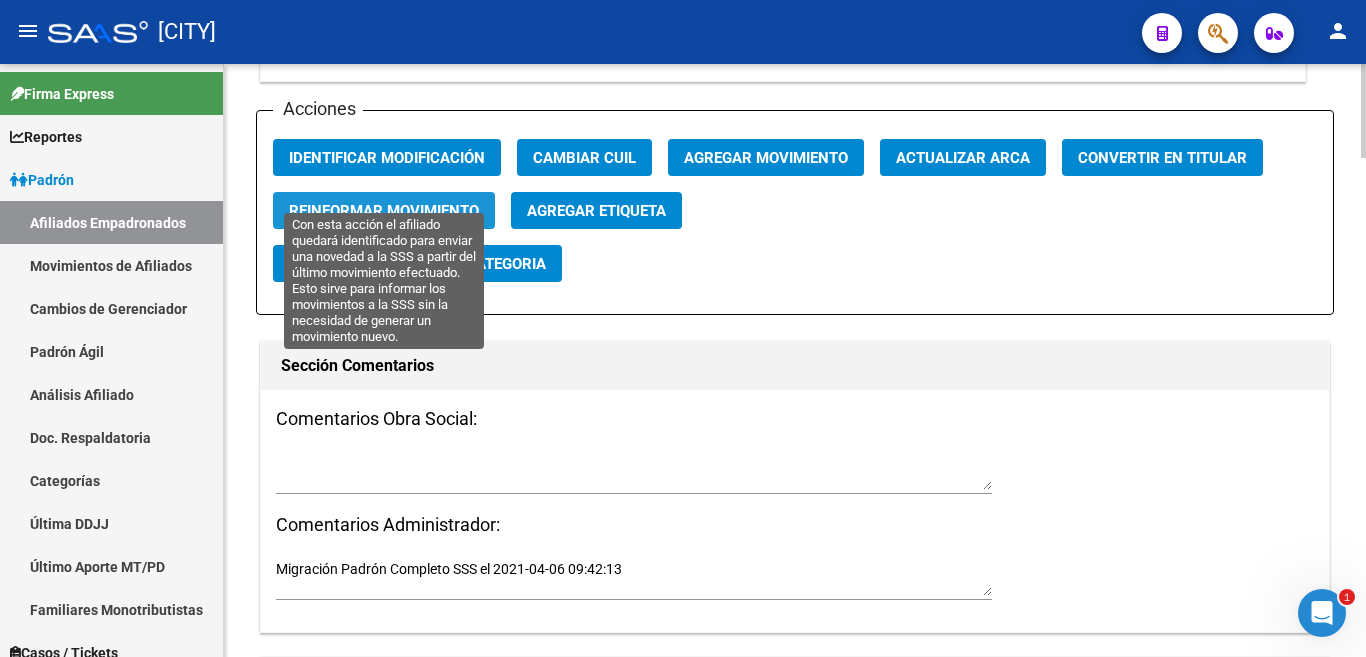 click on "Reinformar Movimiento" 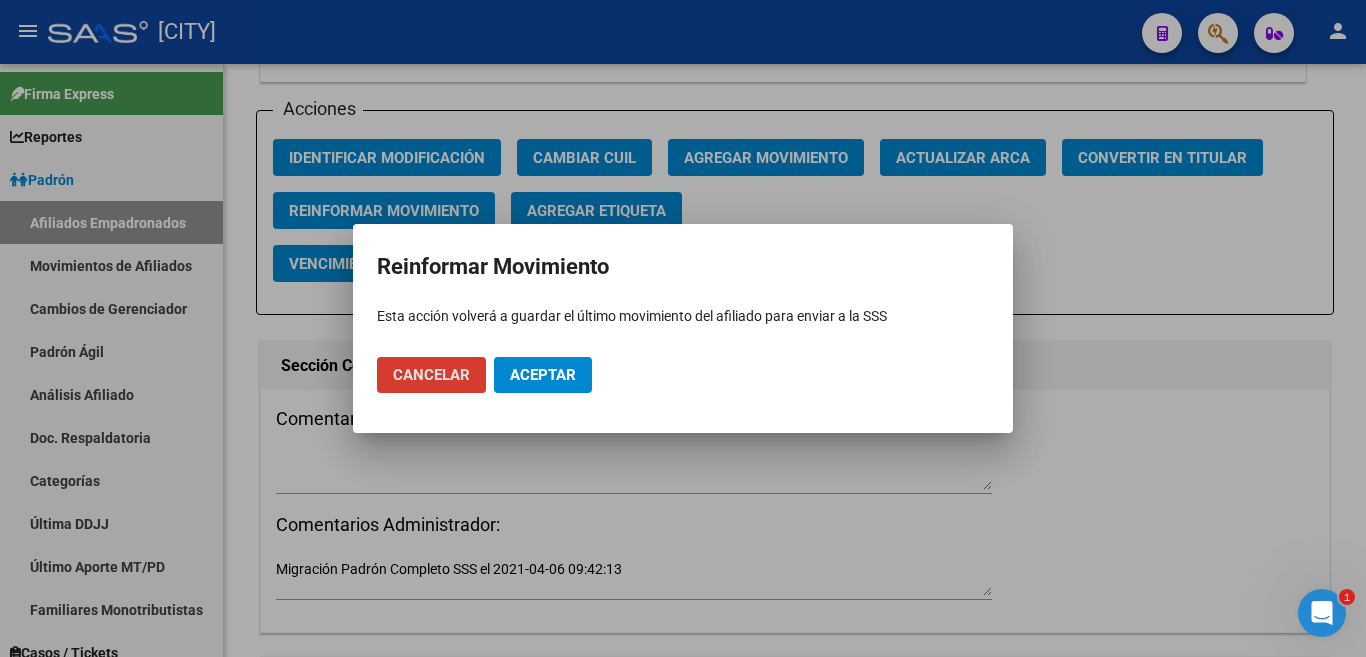 click on "Aceptar" at bounding box center [543, 375] 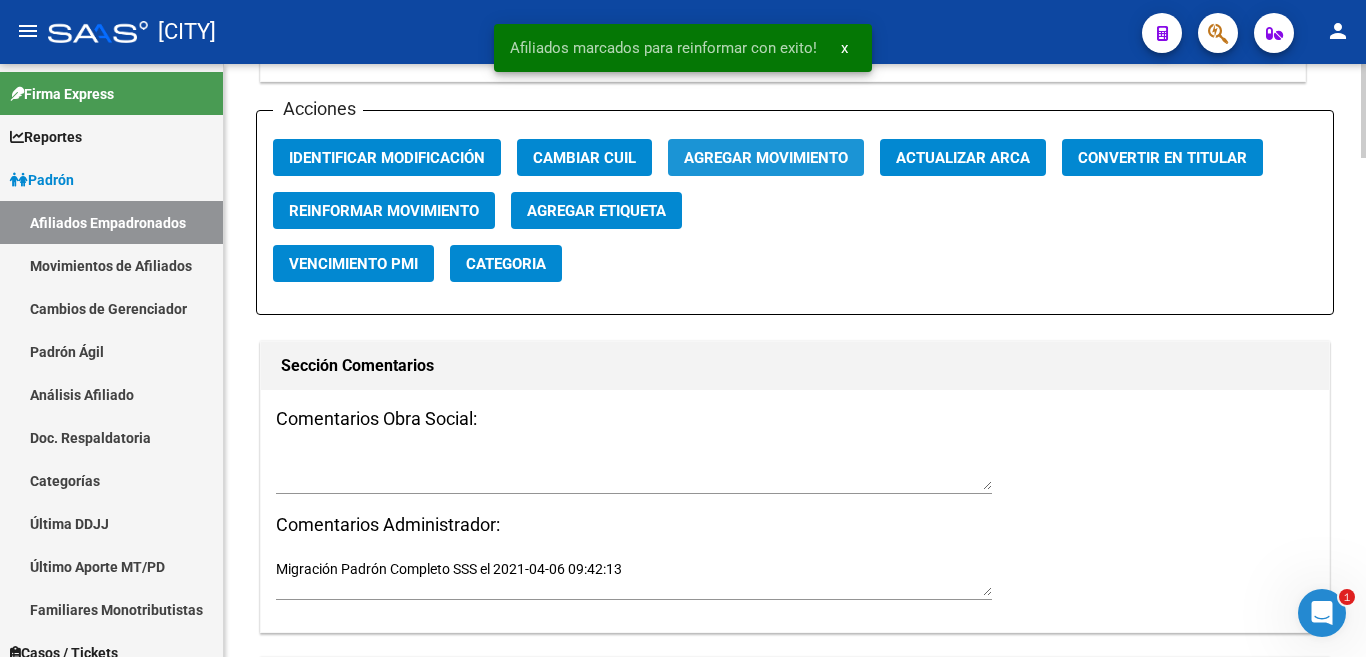 click on "Agregar Movimiento" 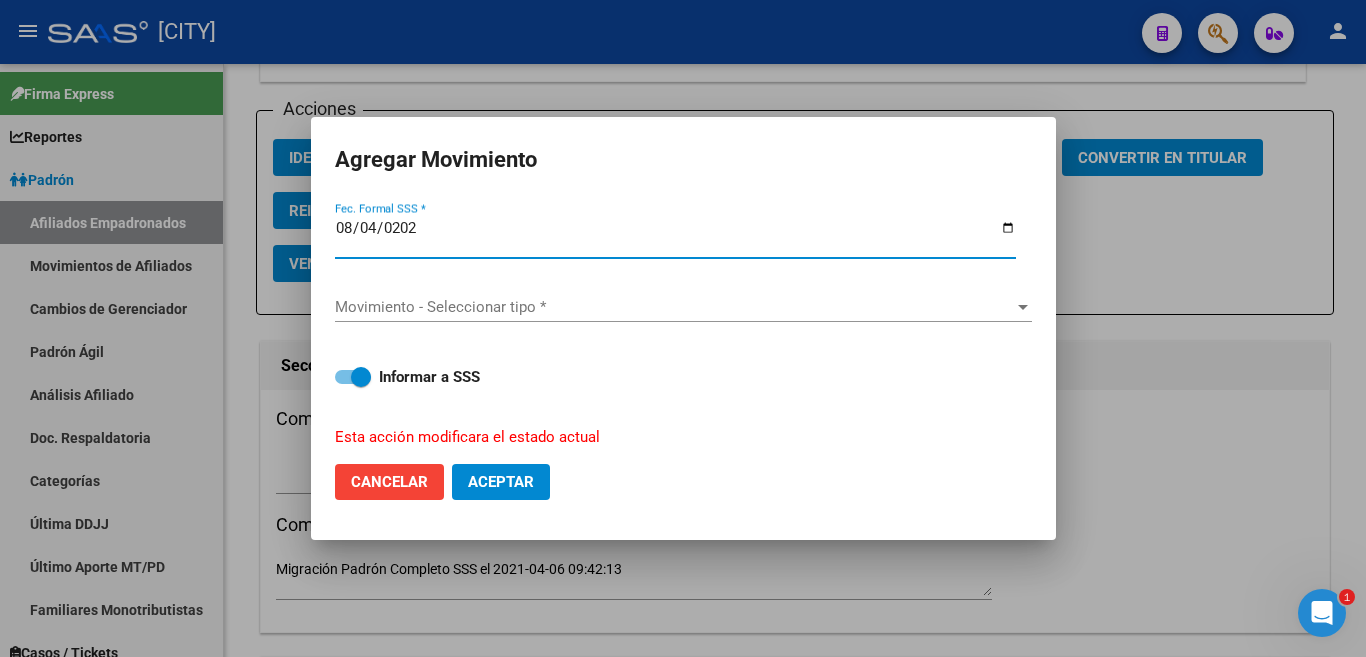 type on "2025-08-04" 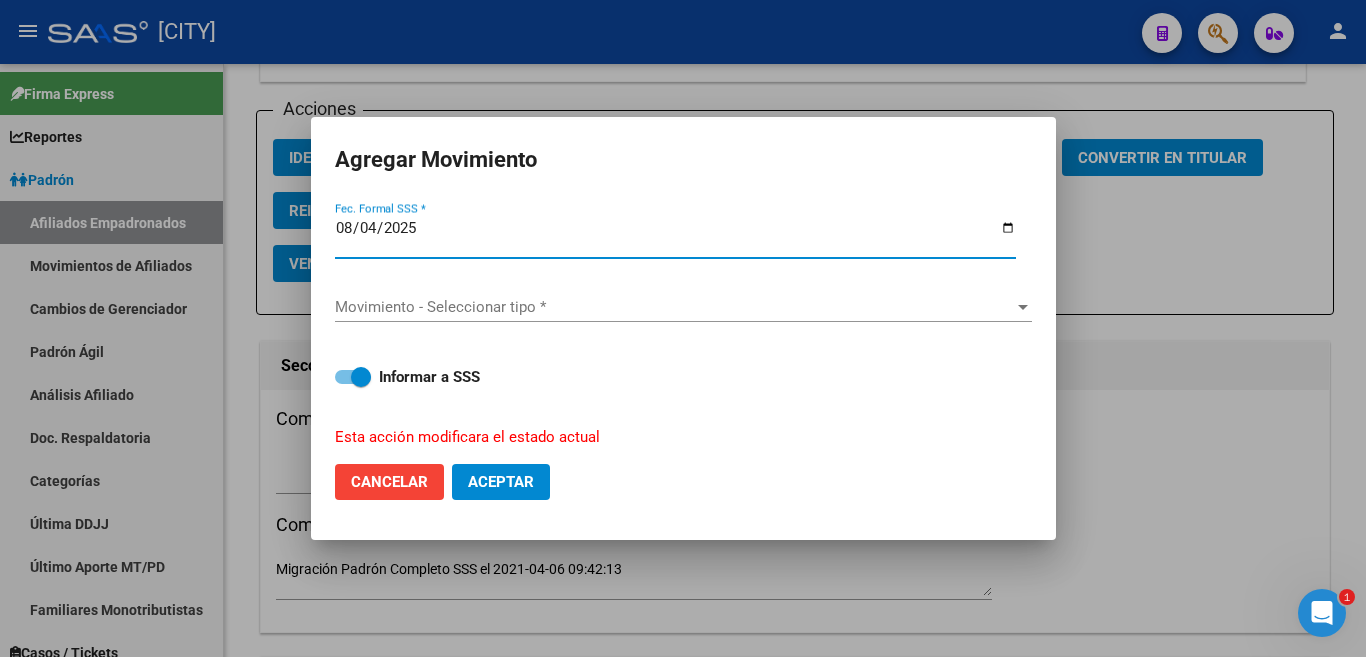 click on "Movimiento - Seleccionar tipo *" at bounding box center [674, 307] 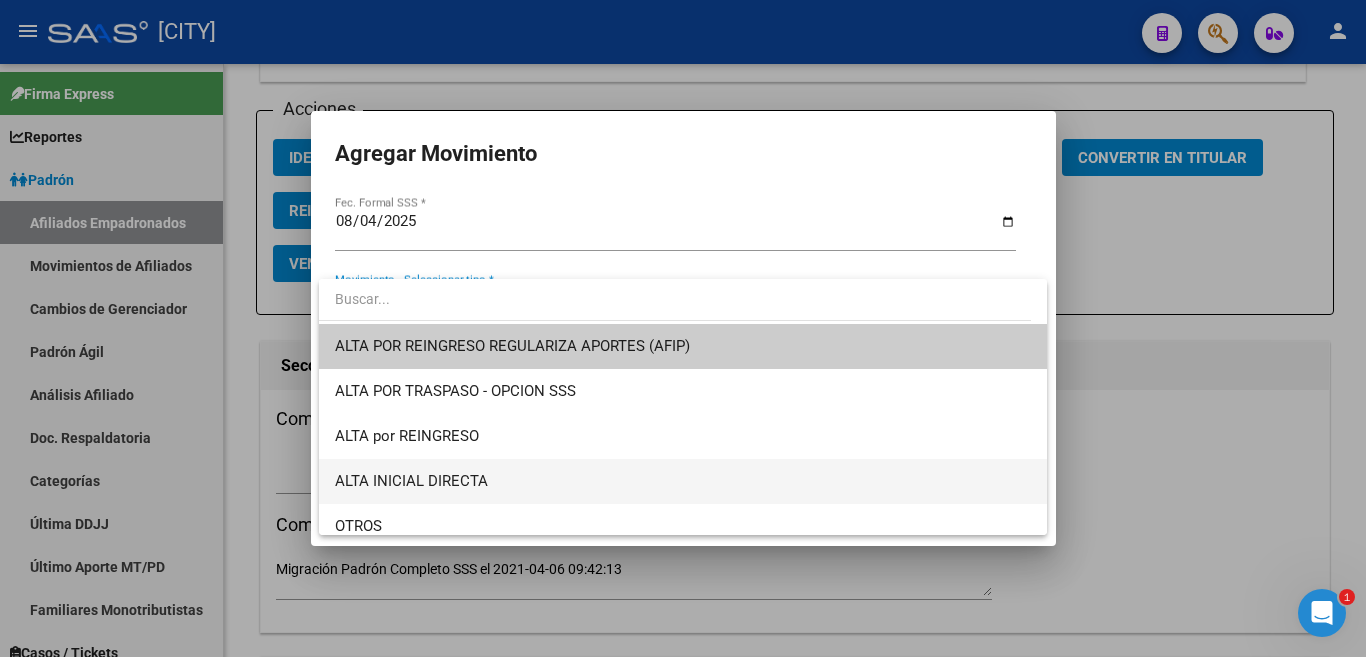 click on "ALTA INICIAL DIRECTA" at bounding box center (683, 481) 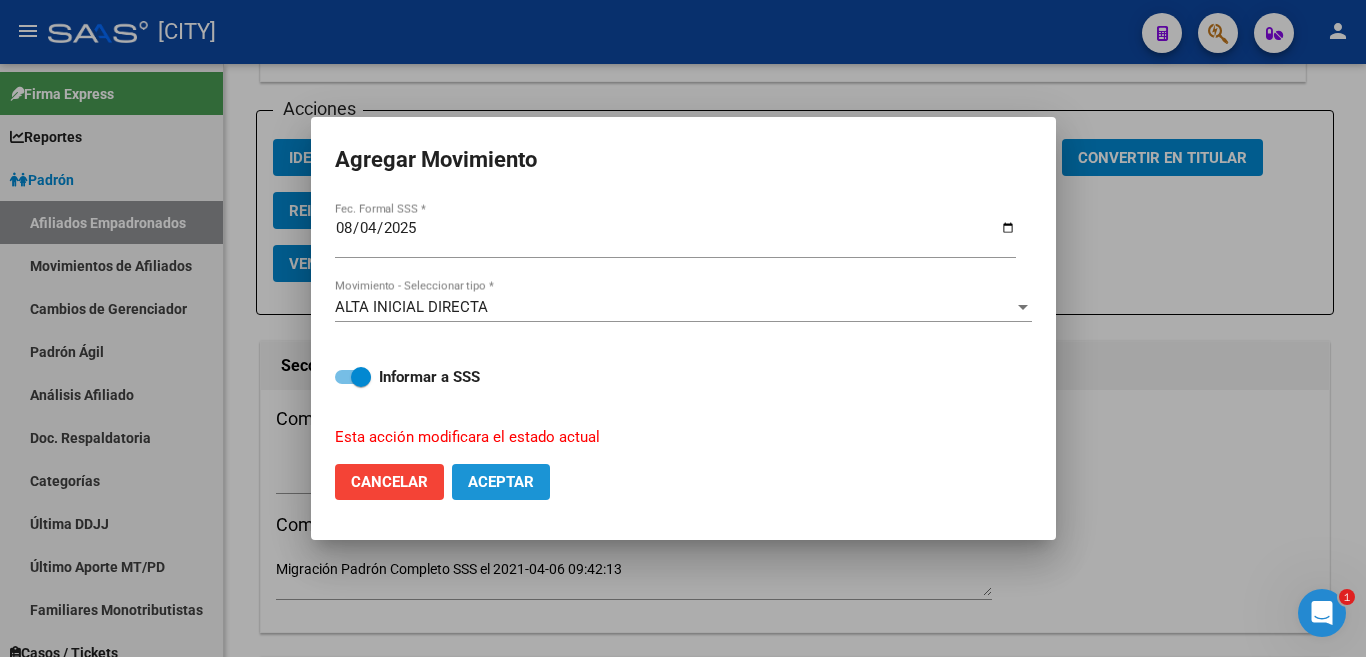 click on "Aceptar" 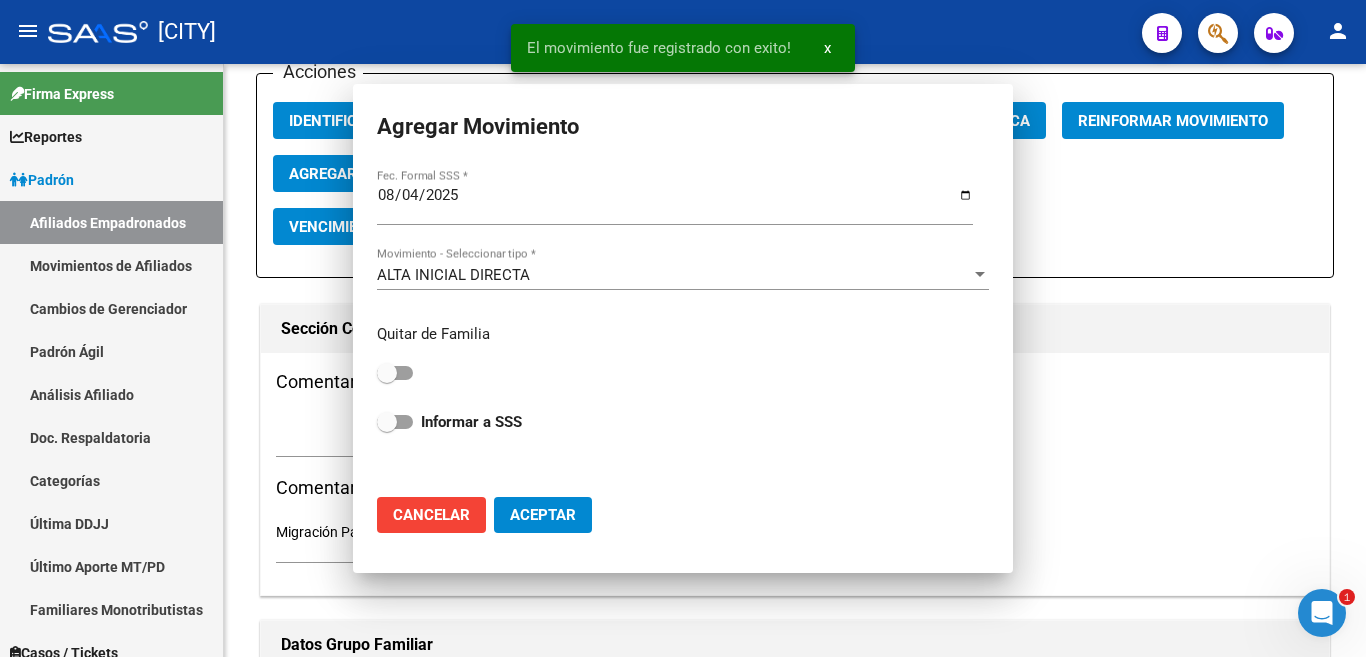 checkbox on "false" 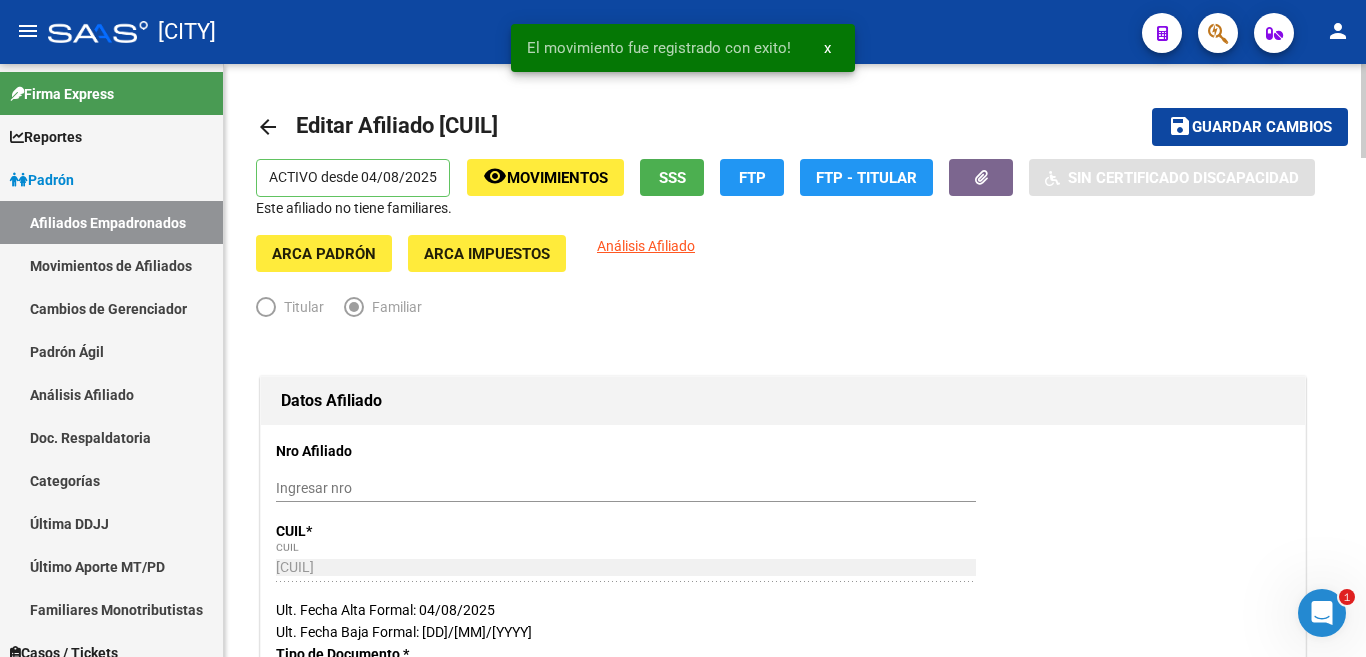 scroll, scrollTop: 0, scrollLeft: 0, axis: both 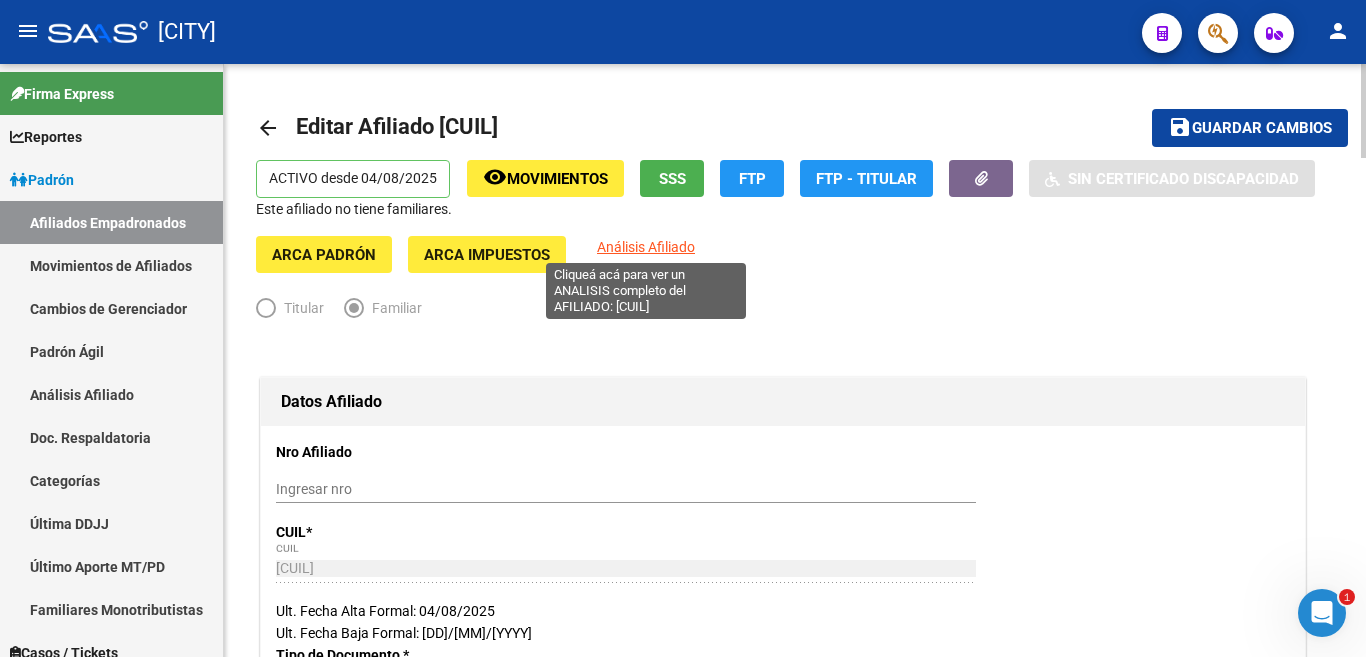 click on "Análisis Afiliado" 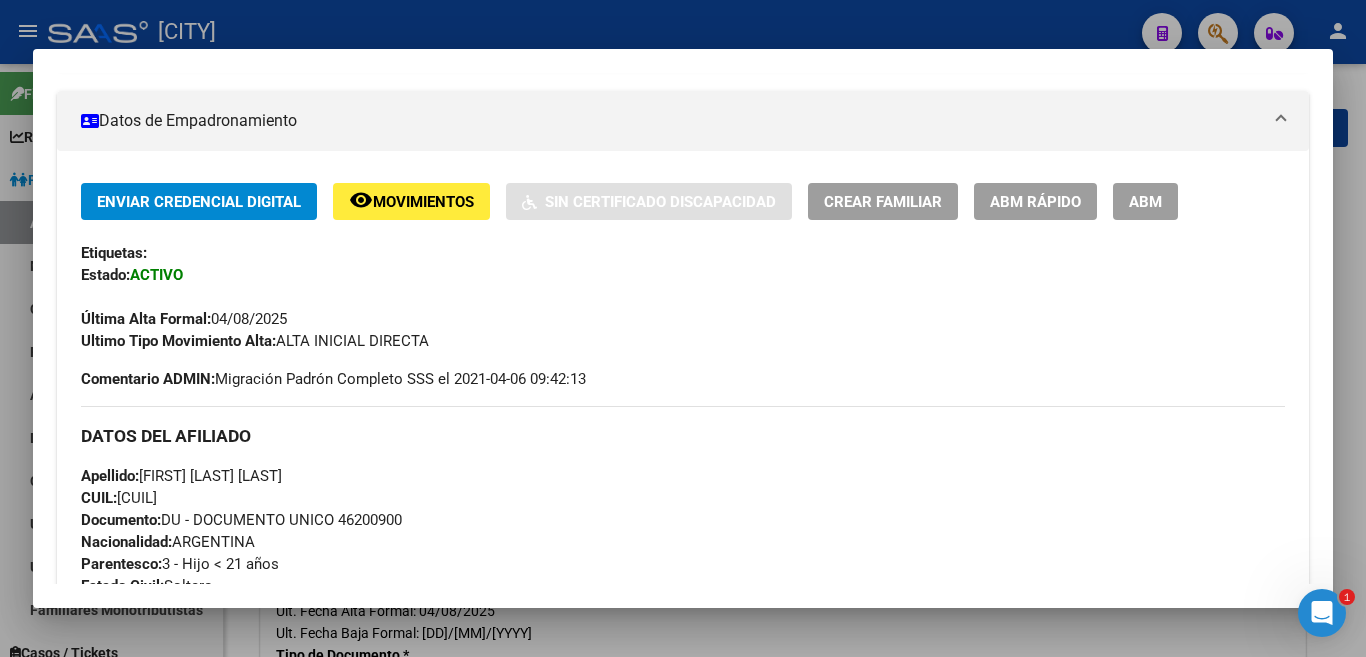 scroll, scrollTop: 300, scrollLeft: 0, axis: vertical 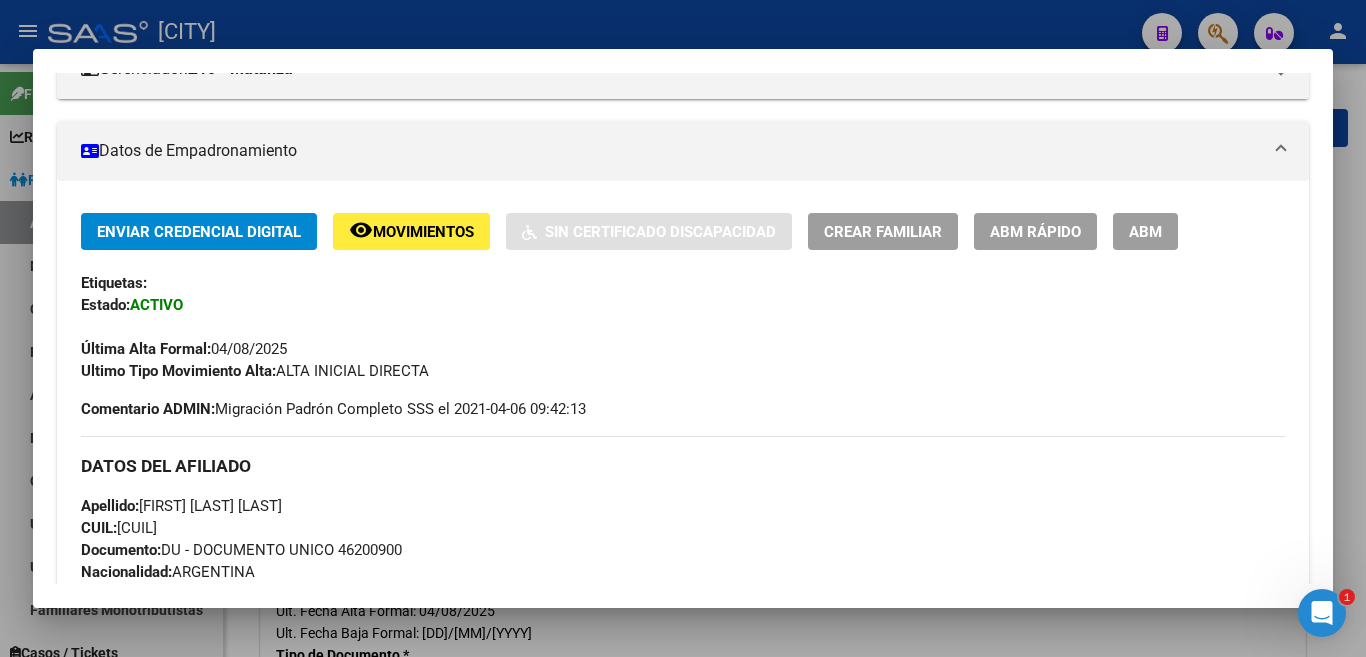 click on "Movimientos" 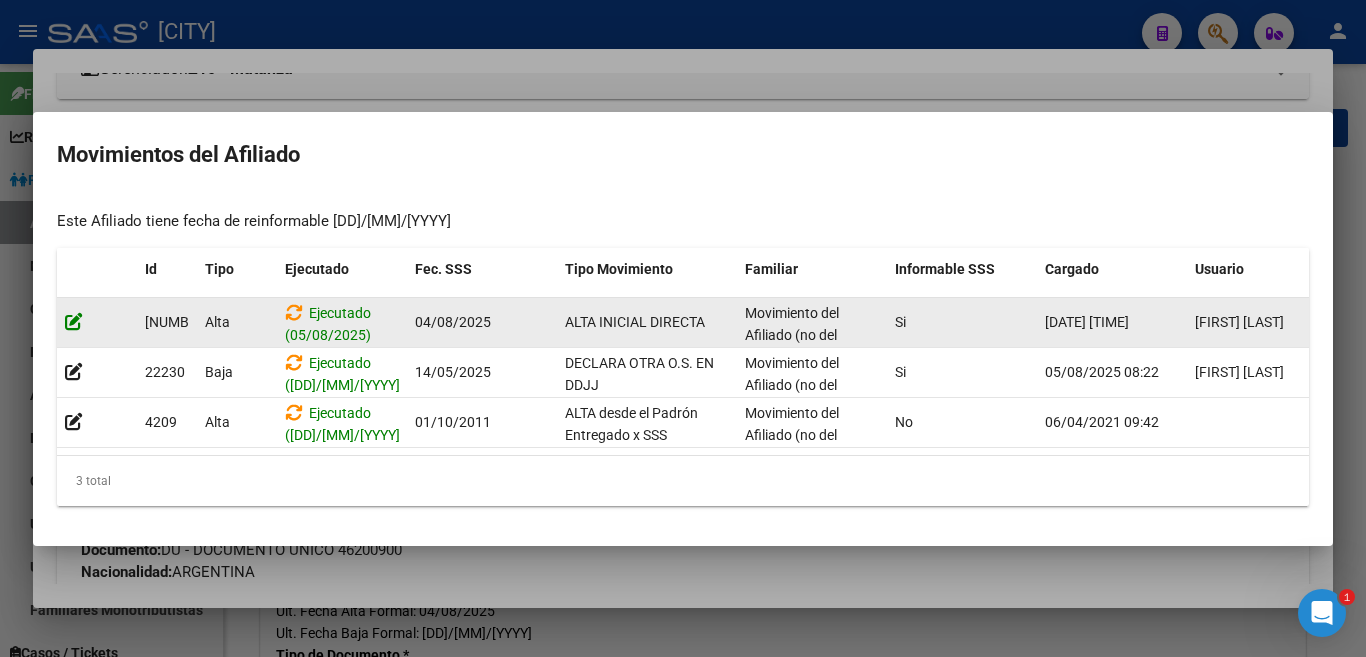 click 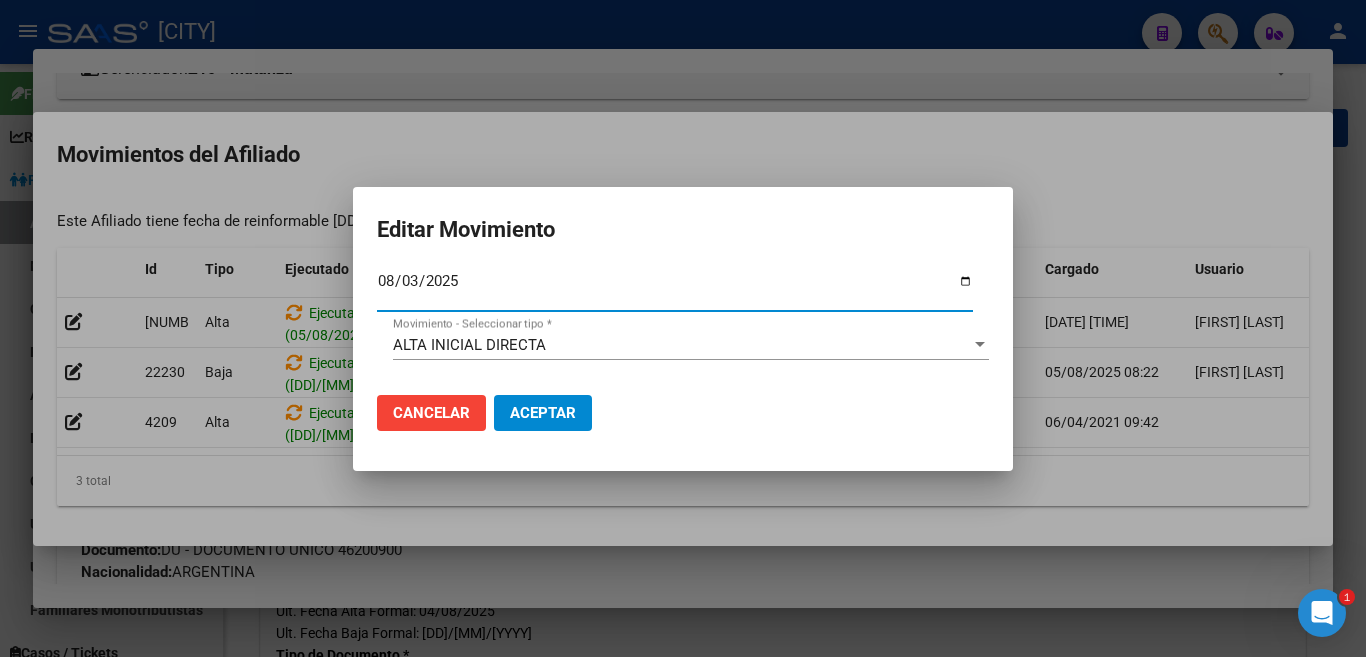 type on "2025-08-31" 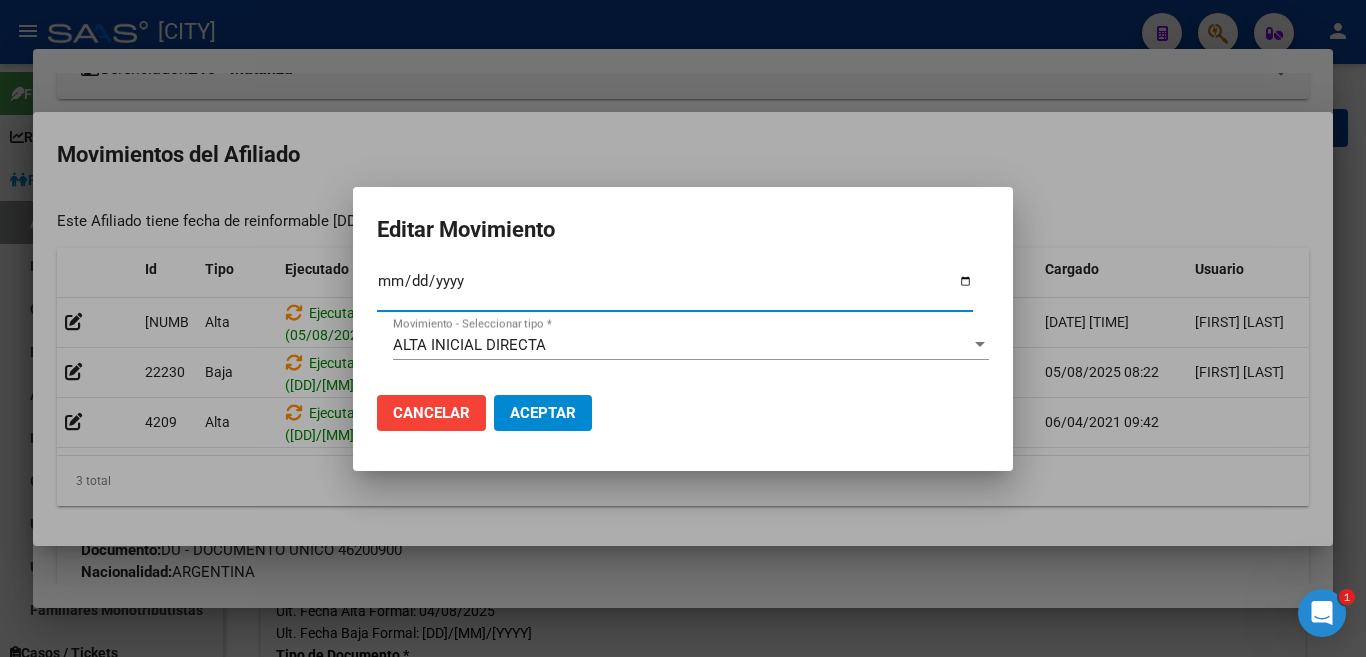 type on "2025-07-31" 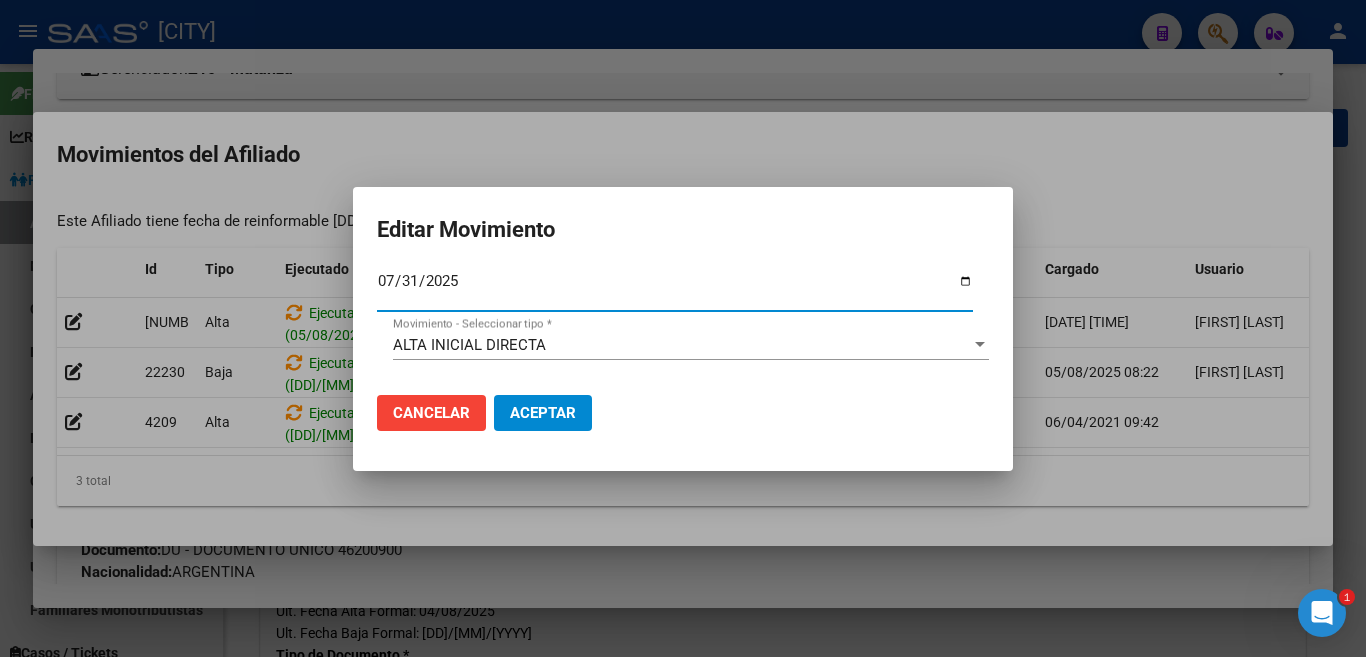 click on "Aceptar" 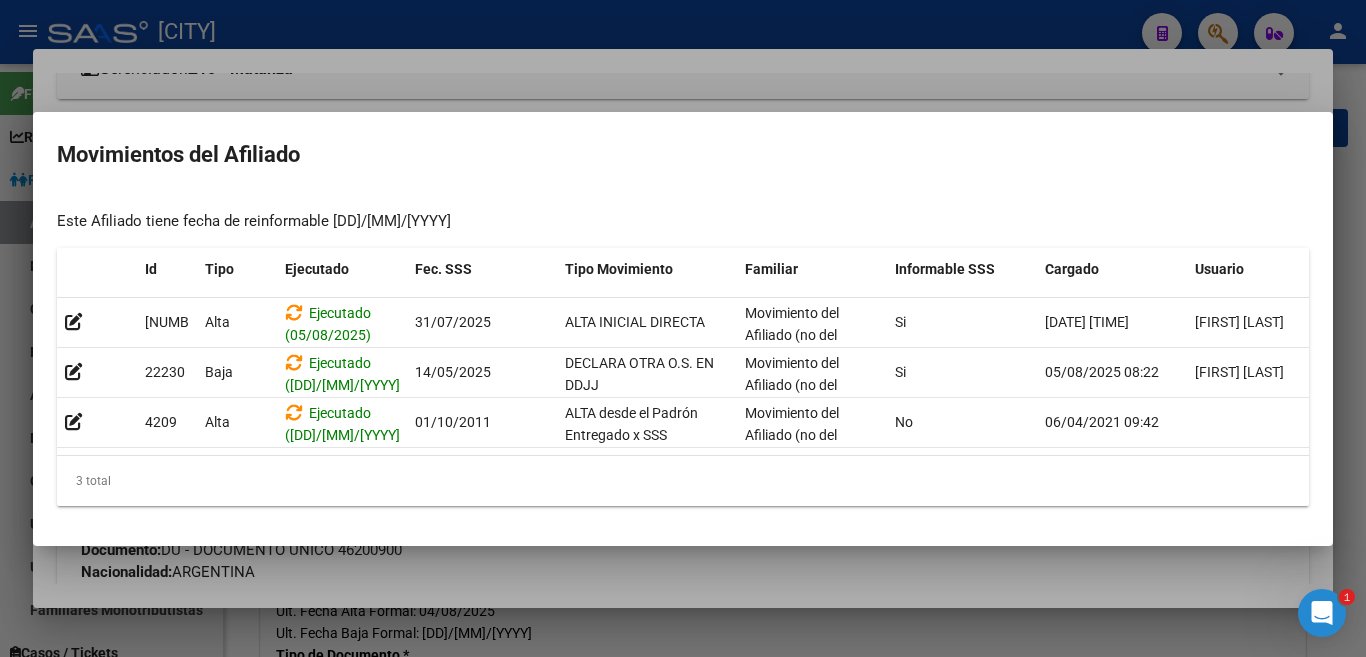 click at bounding box center (683, 328) 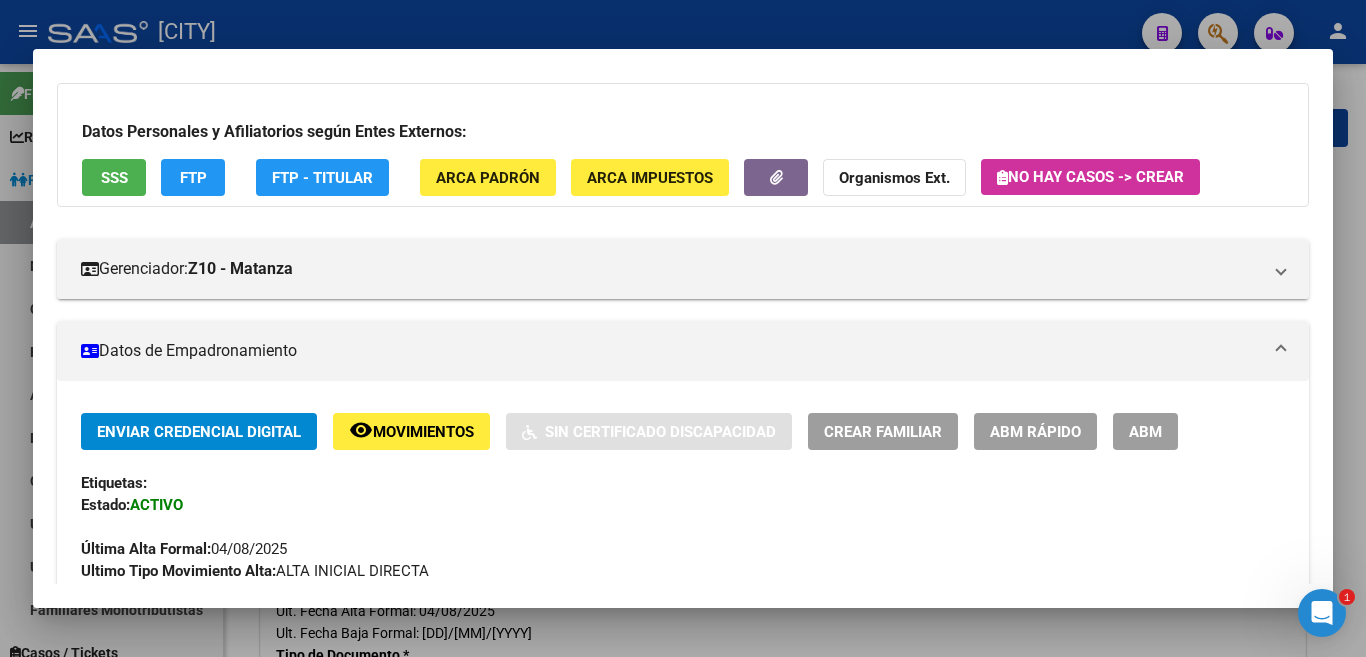 scroll, scrollTop: 200, scrollLeft: 0, axis: vertical 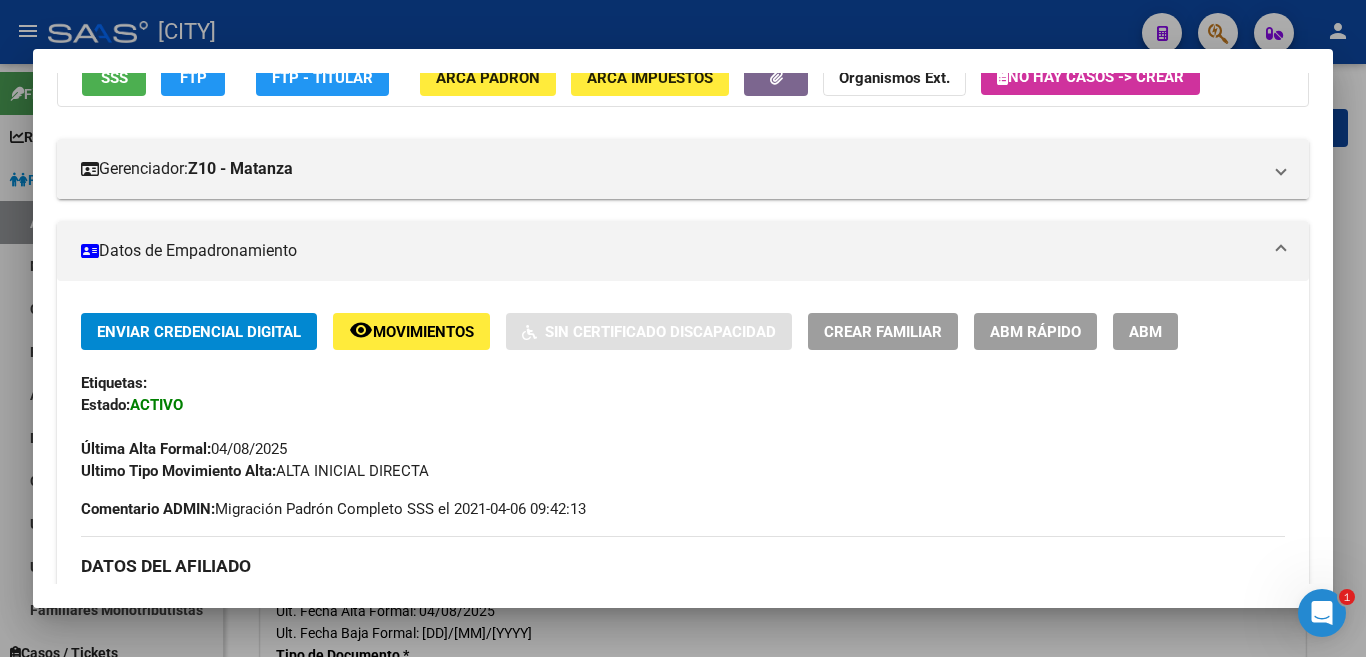 click on "ABM" at bounding box center [1145, 332] 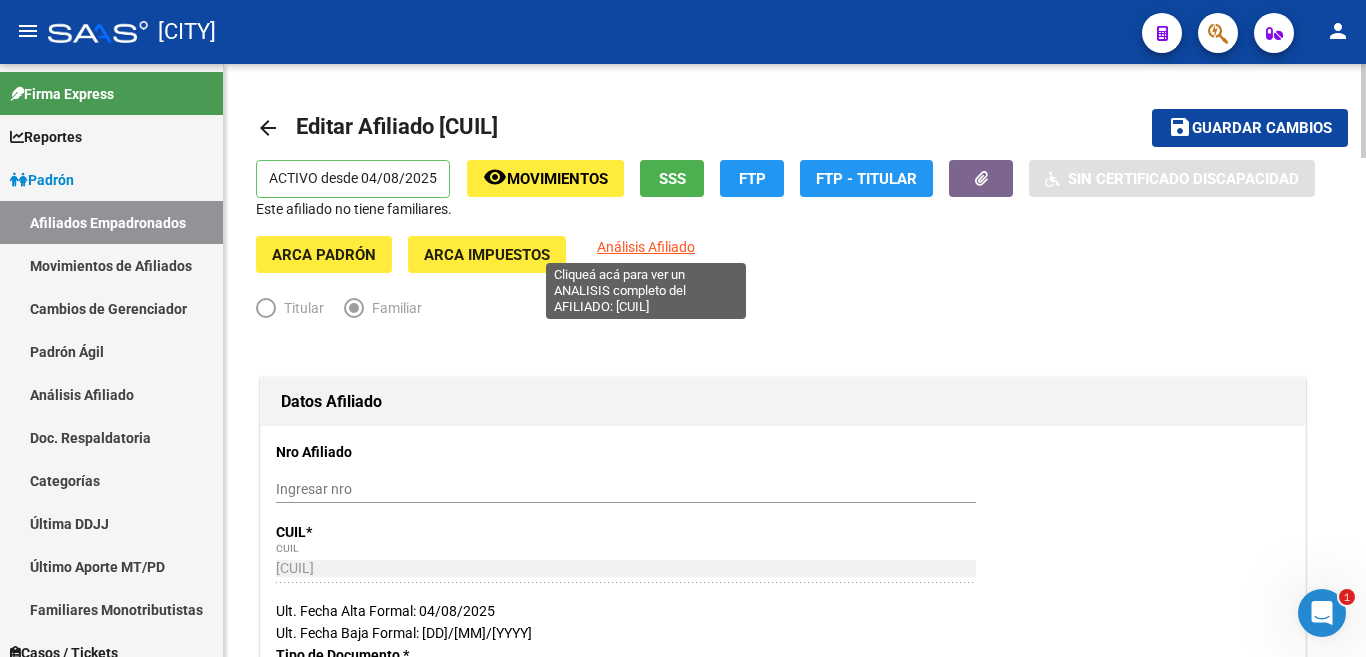 click on "Análisis Afiliado" 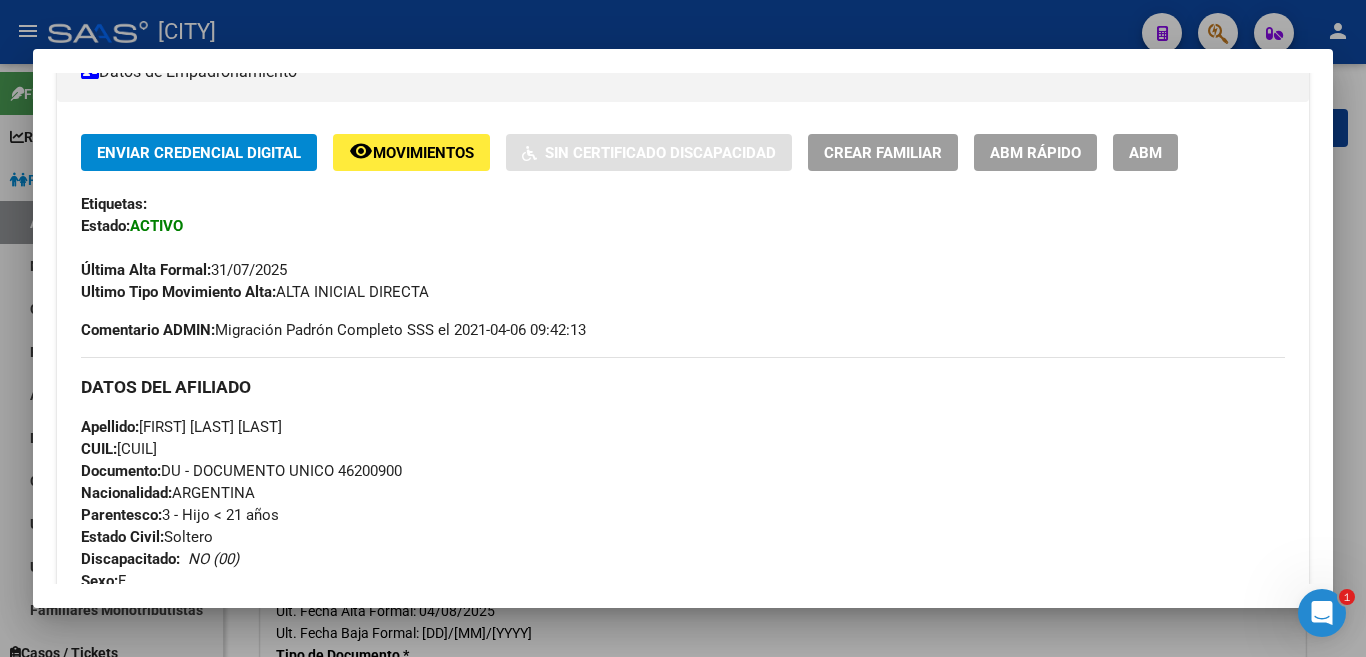 scroll, scrollTop: 400, scrollLeft: 0, axis: vertical 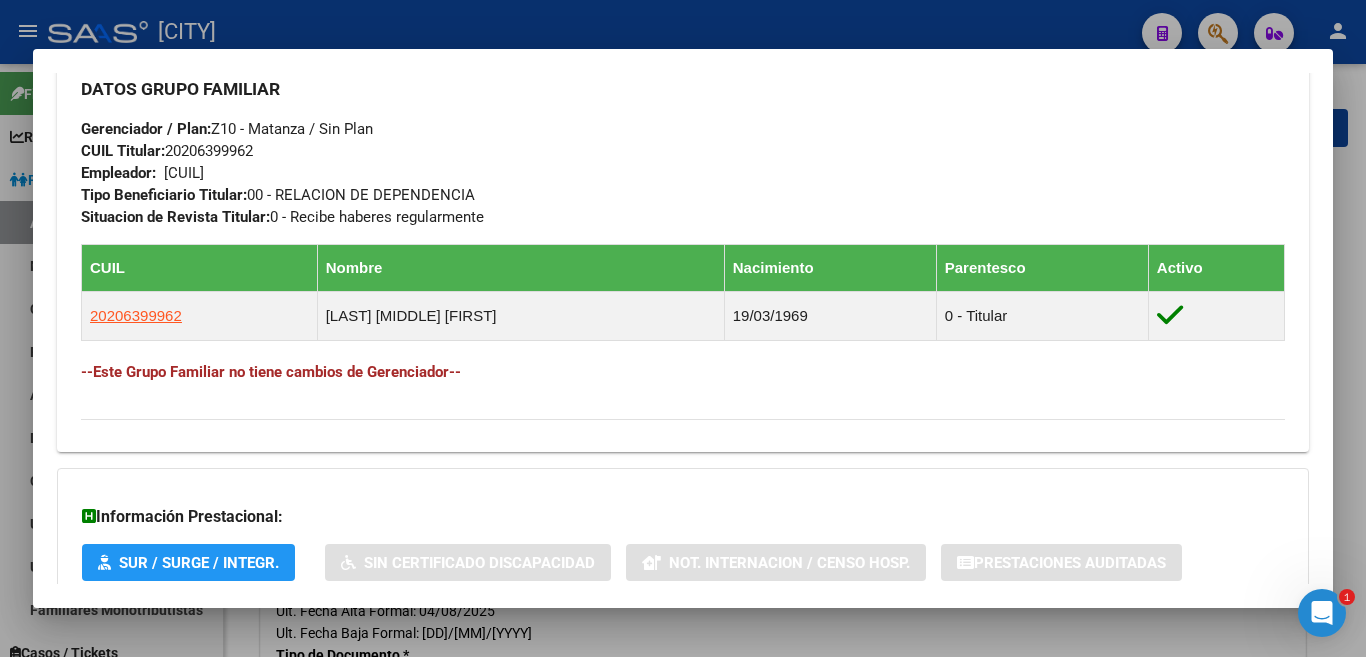 drag, startPoint x: 65, startPoint y: 195, endPoint x: 660, endPoint y: 373, distance: 621.05475 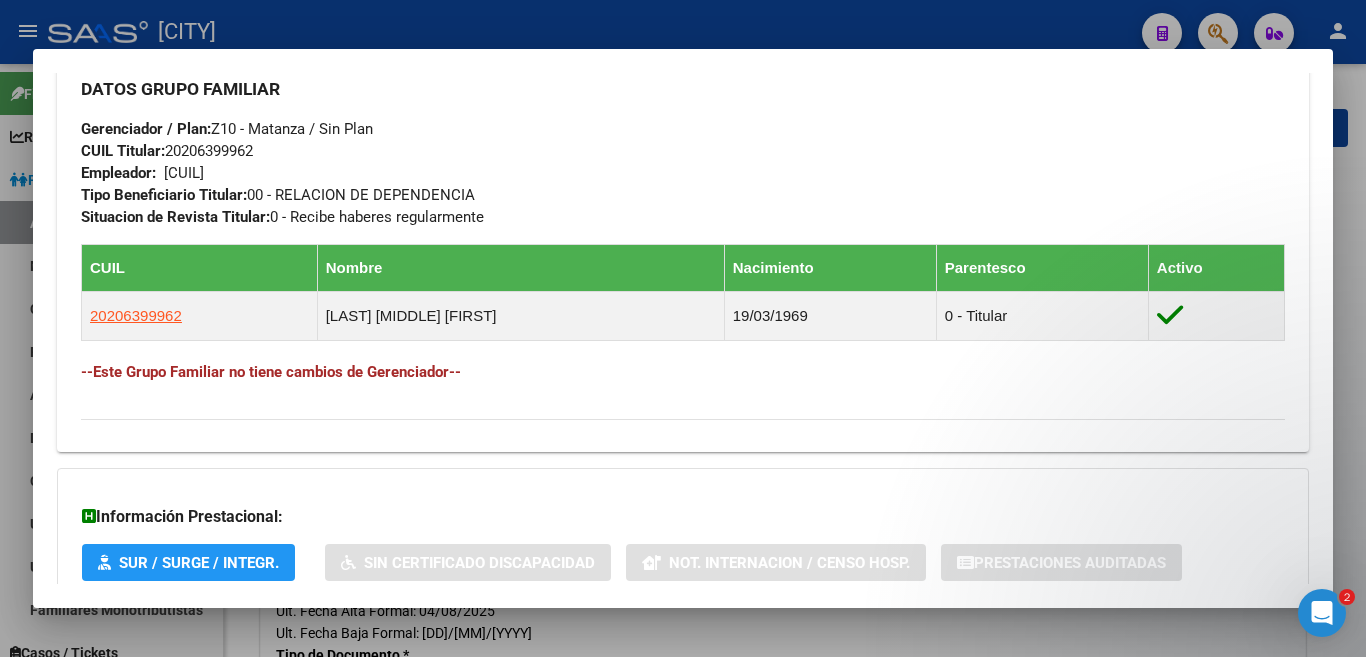 scroll, scrollTop: 544, scrollLeft: 0, axis: vertical 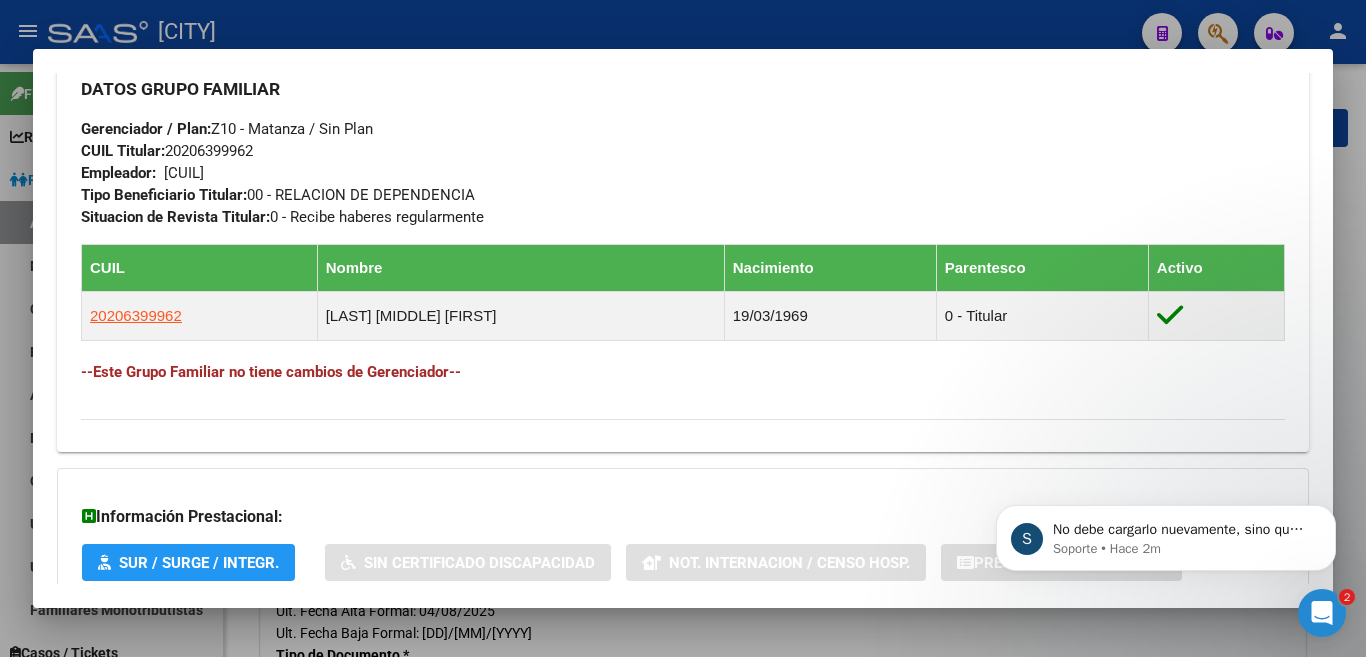 click at bounding box center (683, 328) 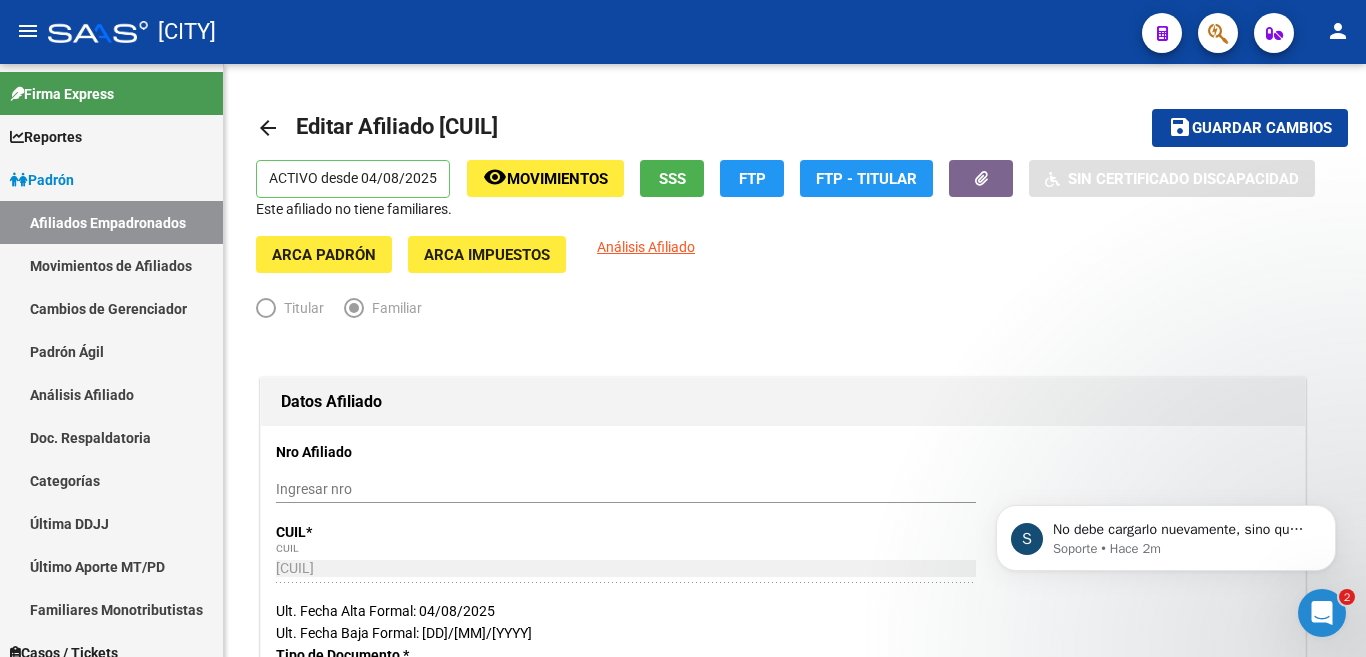 click 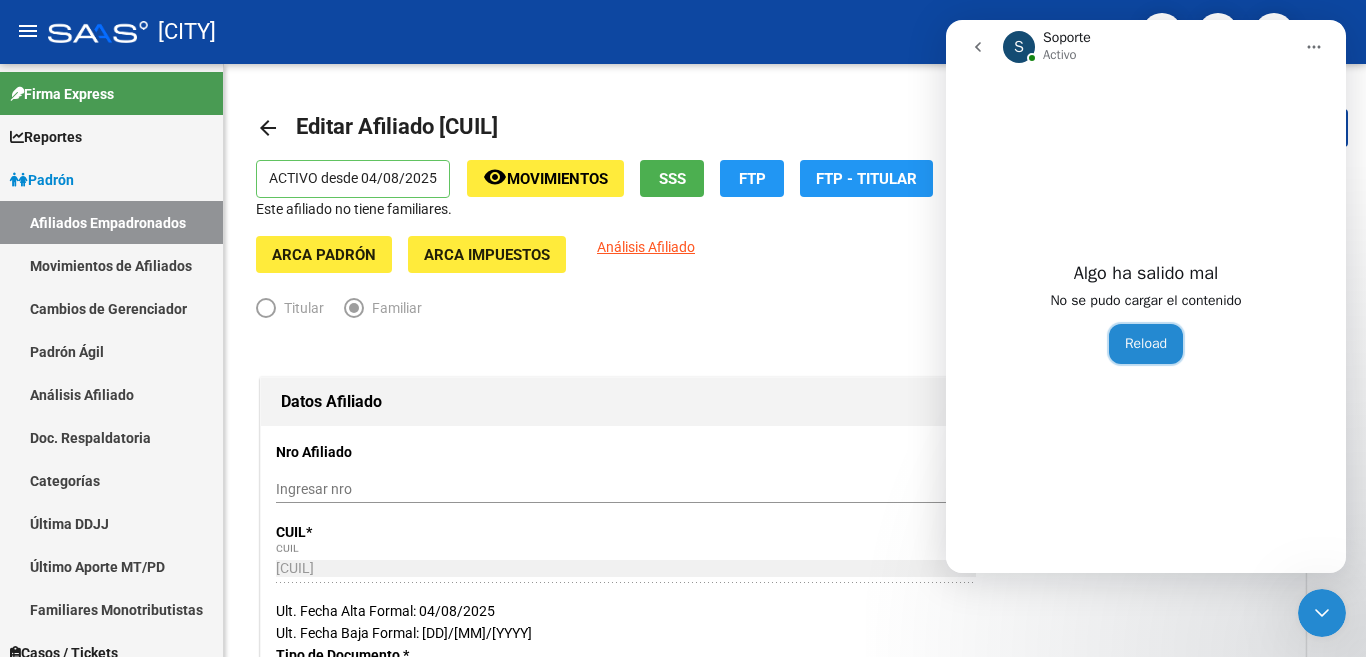 click on "Reload" at bounding box center (1146, 344) 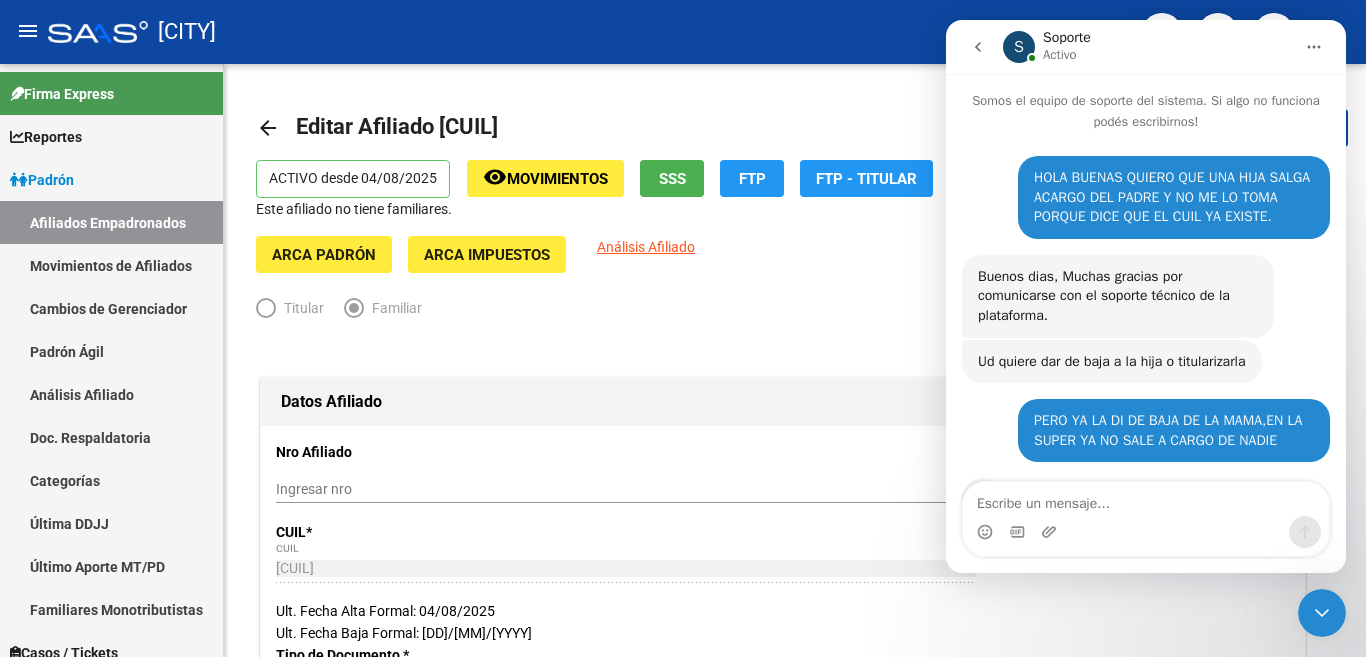 scroll, scrollTop: 132, scrollLeft: 0, axis: vertical 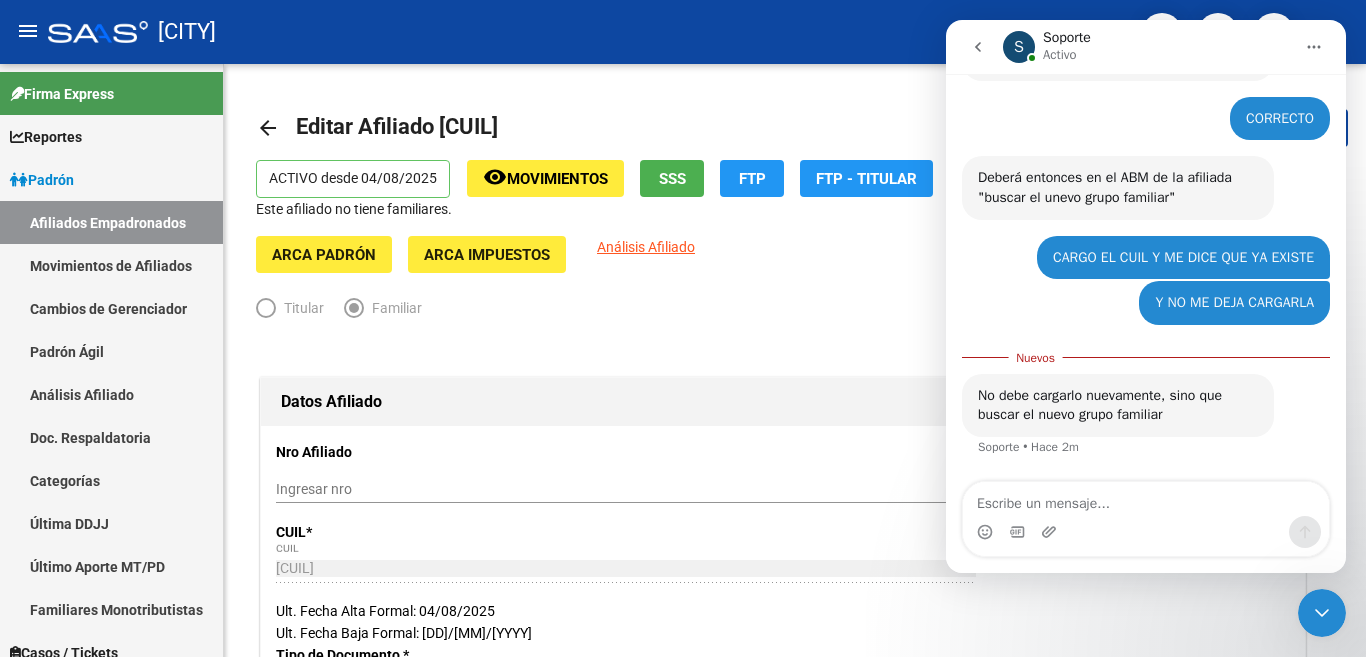 click at bounding box center [1146, 499] 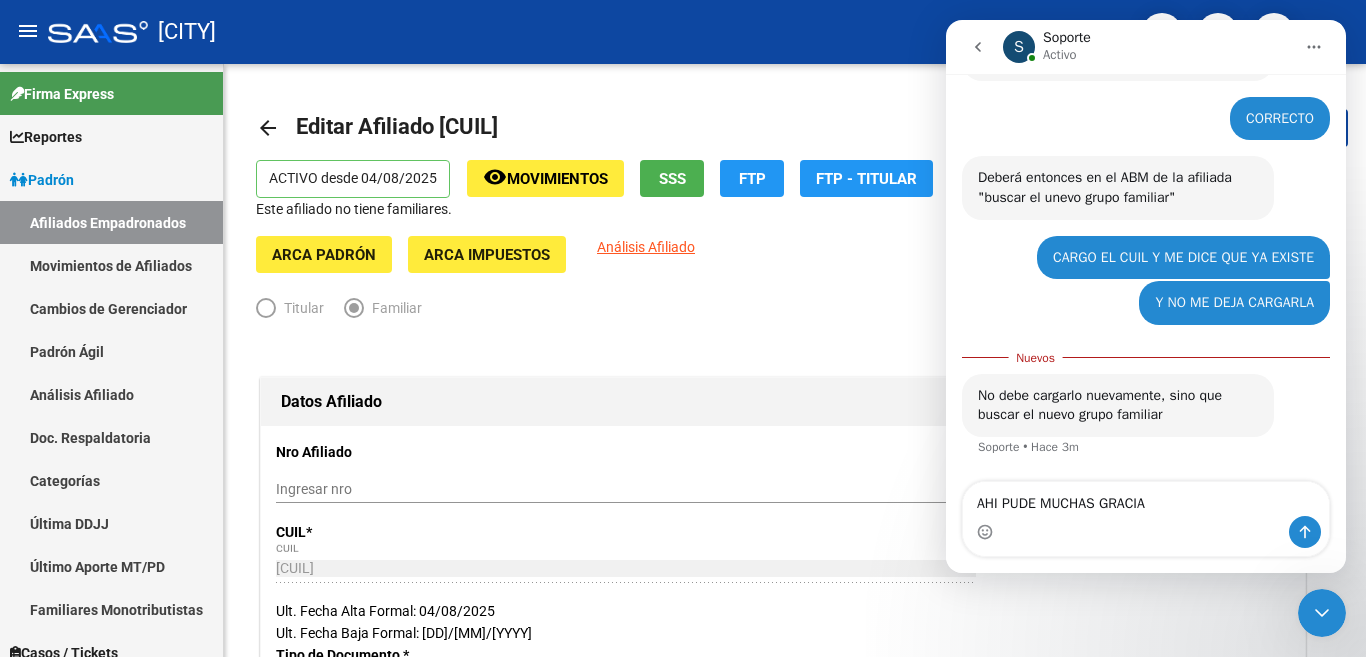 type on "AHI PUDE MUCHAS GRACIAS" 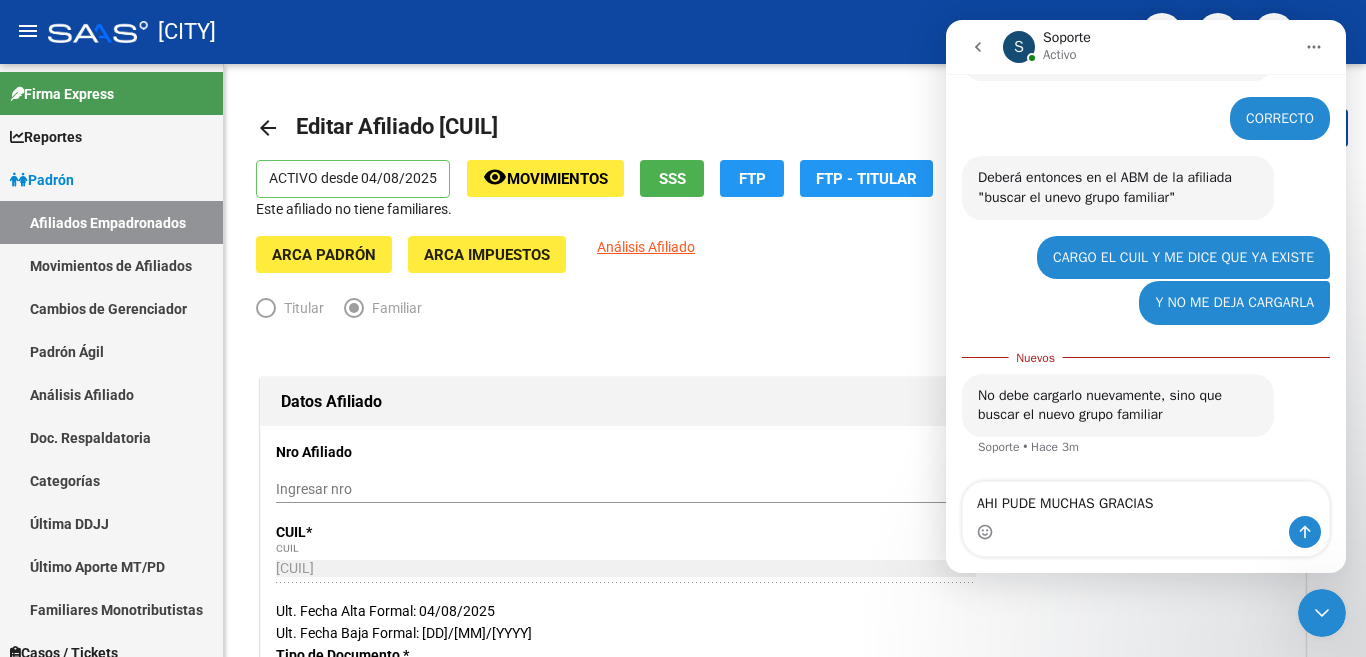 type 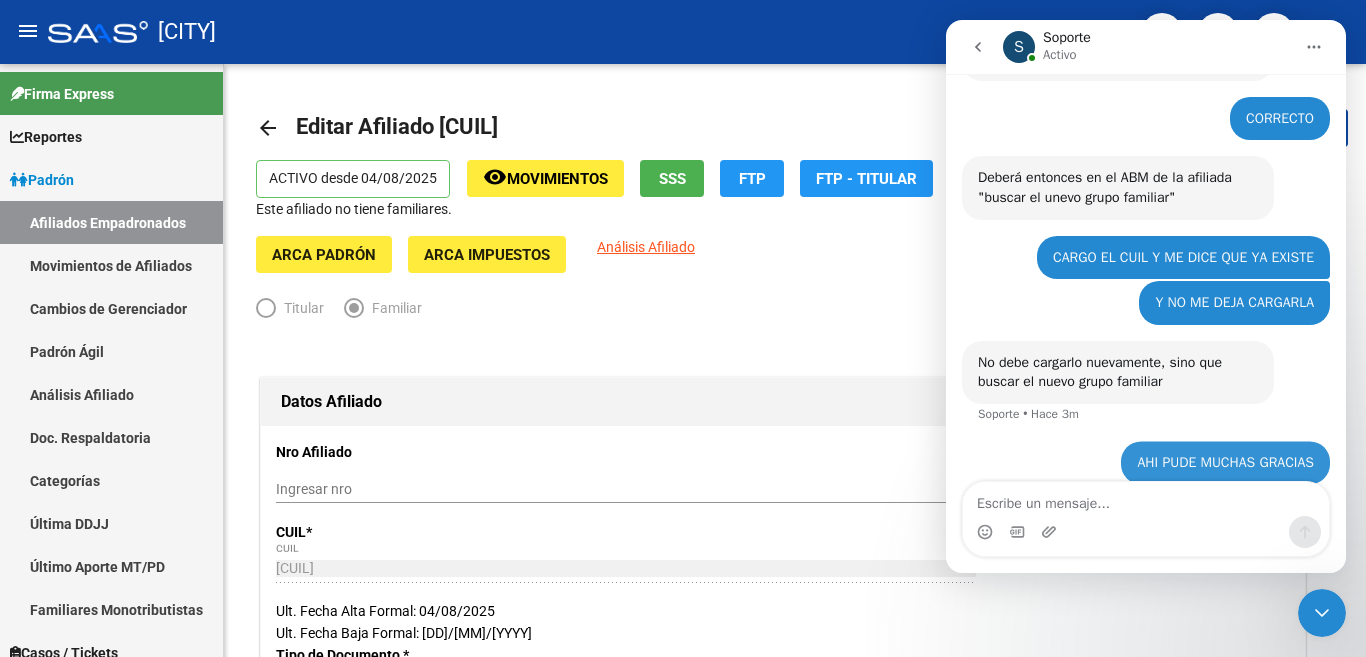 scroll, scrollTop: 603, scrollLeft: 0, axis: vertical 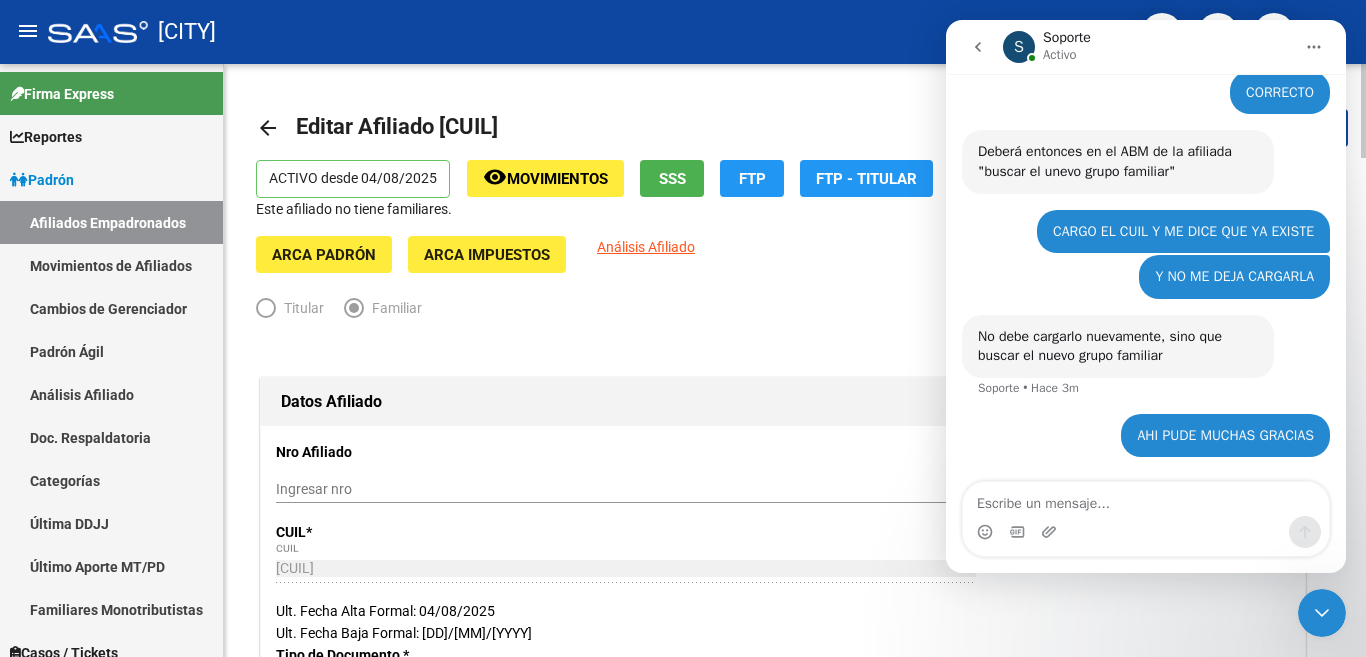 click on "Datos Afiliado Nro Afiliado    Ingresar nro  CUIL  *   [CUIL] CUIL  ARCA Padrón  Ult. Fecha Alta Formal: [DD]/[MM]/[YYYY]  Ult. Fecha Baja Formal: [DD]/[MM]/[YYYY]  Tipo de Documento * DOCUMENTO UNICO Seleccionar tipo Nro Documento  *   [NUMBER] Ingresar nro  Apellido  *   [LAST] Ingresar apellido  Nombre  *   [FIRST] [MIDDLE] Ingresar nombre  Fecha de nacimiento  *   [YYYY]-[MM]-[DD] Ingresar fecha   Parentesco * Hijo < 21 años Seleccionar parentesco  Estado Civil * Soltero Seleccionar tipo  Sexo * Femenino Seleccionar sexo  Nacionalidad * ARGENTINA Seleccionar tipo  Discapacitado * No discapacitado Seleccionar tipo Vencimiento Certificado Estudio    Ingresar fecha   Tipo domicilio * Domicilio Completo Seleccionar tipo domicilio  Provincia * Buenos Aires Seleccionar provincia Localidad  *   [POSTAL_CODE] Ingresar el nombre  Codigo Postal  *   [POSTAL_CODE] Ingresar el codigo  Calle  *   [STREET] Ingresar calle  Numero  *   [NUMBER] Ingresar nro  Piso    Ingresar piso  Departamento    Ingresar depto  Teléfono celular    Ingresar tel" 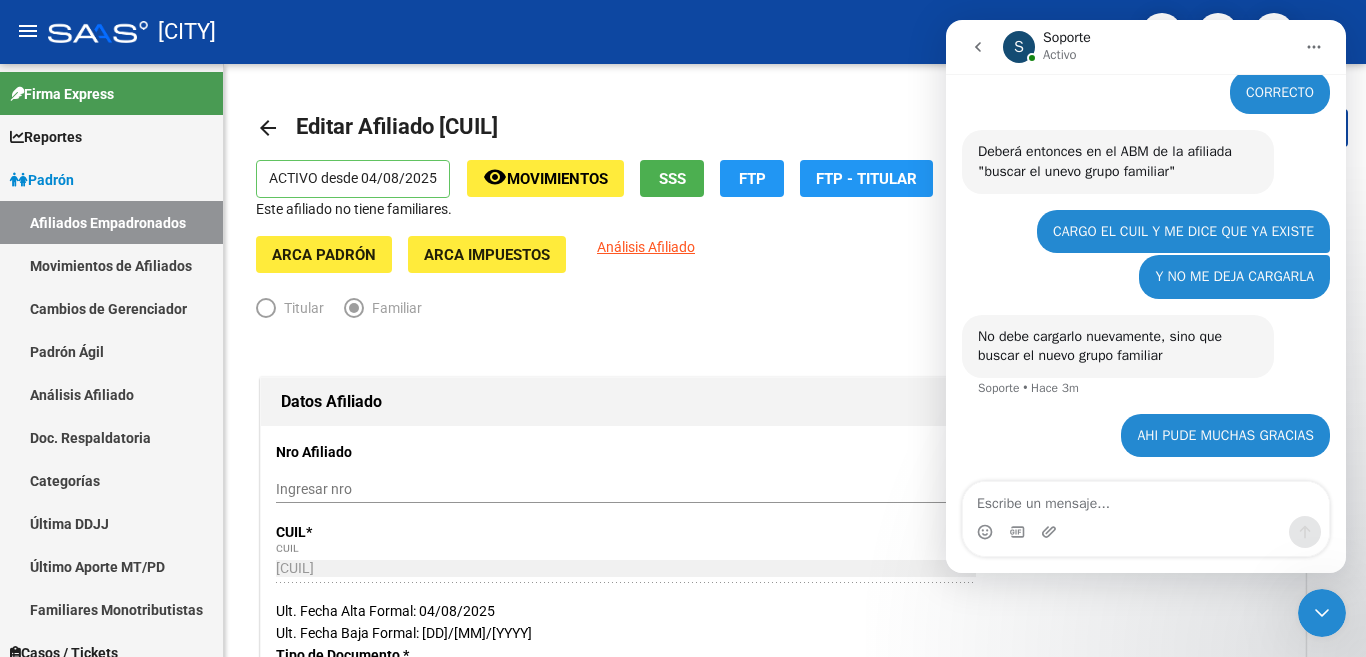 click 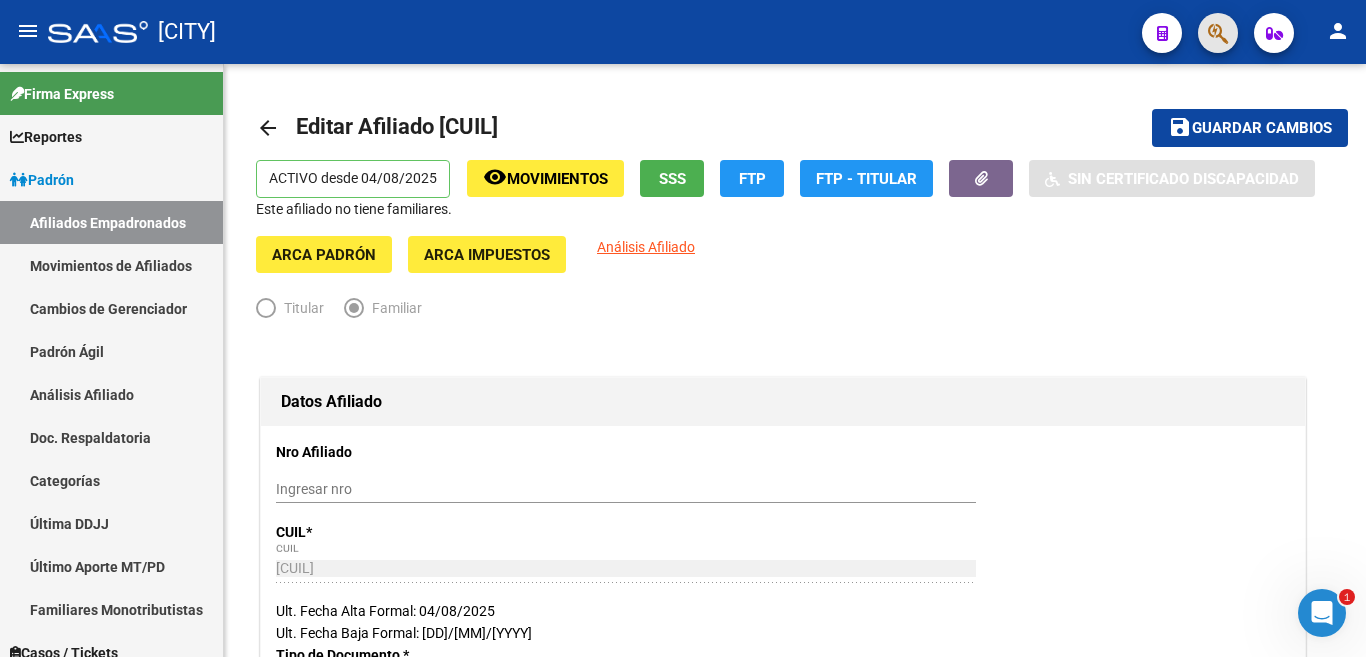 click 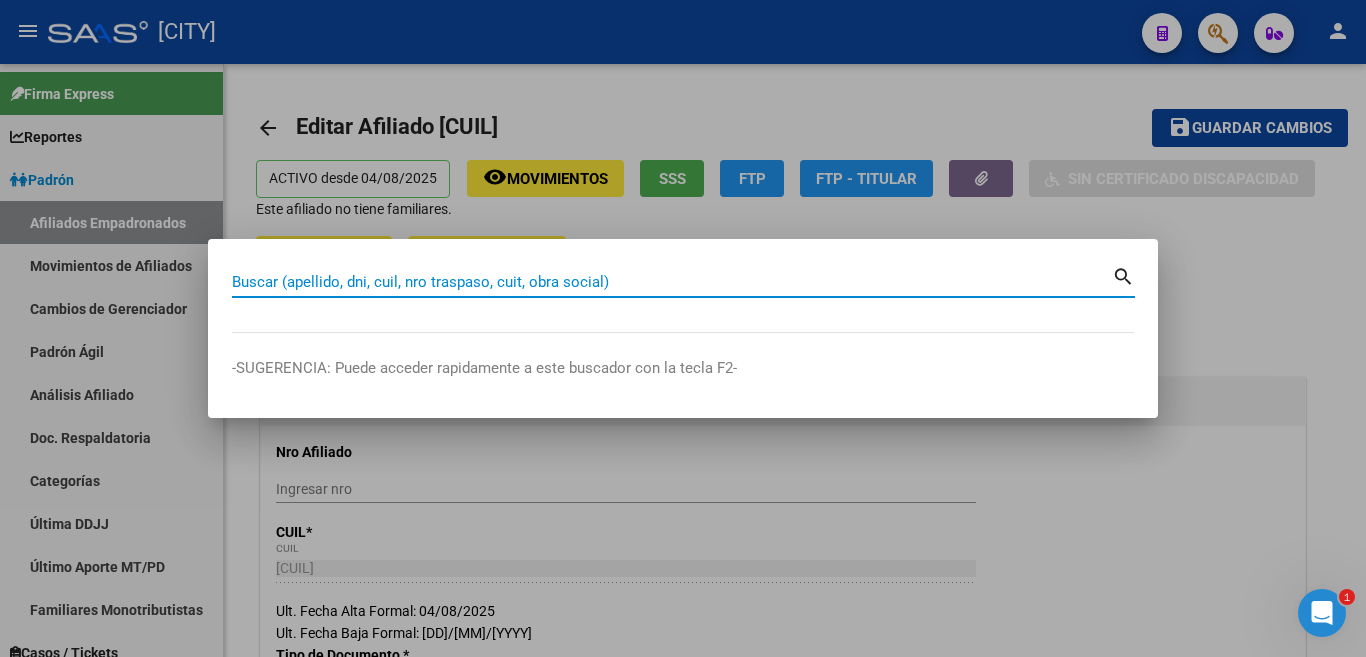 scroll, scrollTop: 0, scrollLeft: 0, axis: both 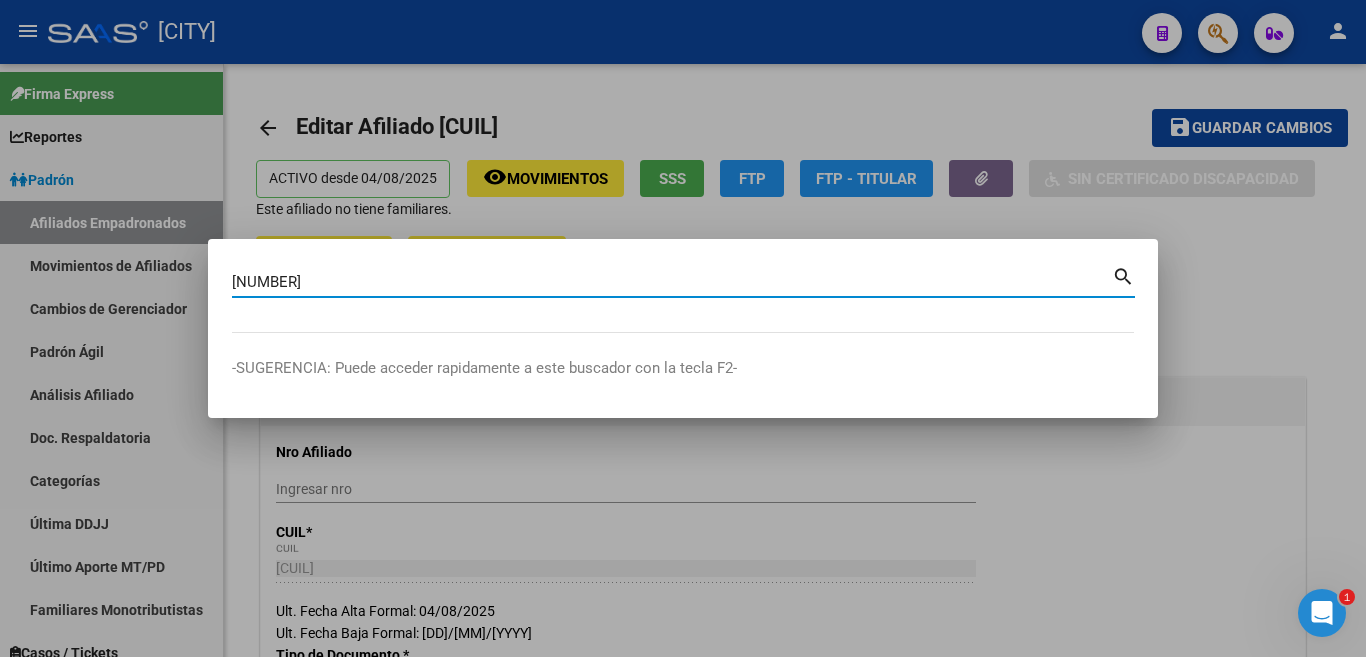 type on "[NUMBER]" 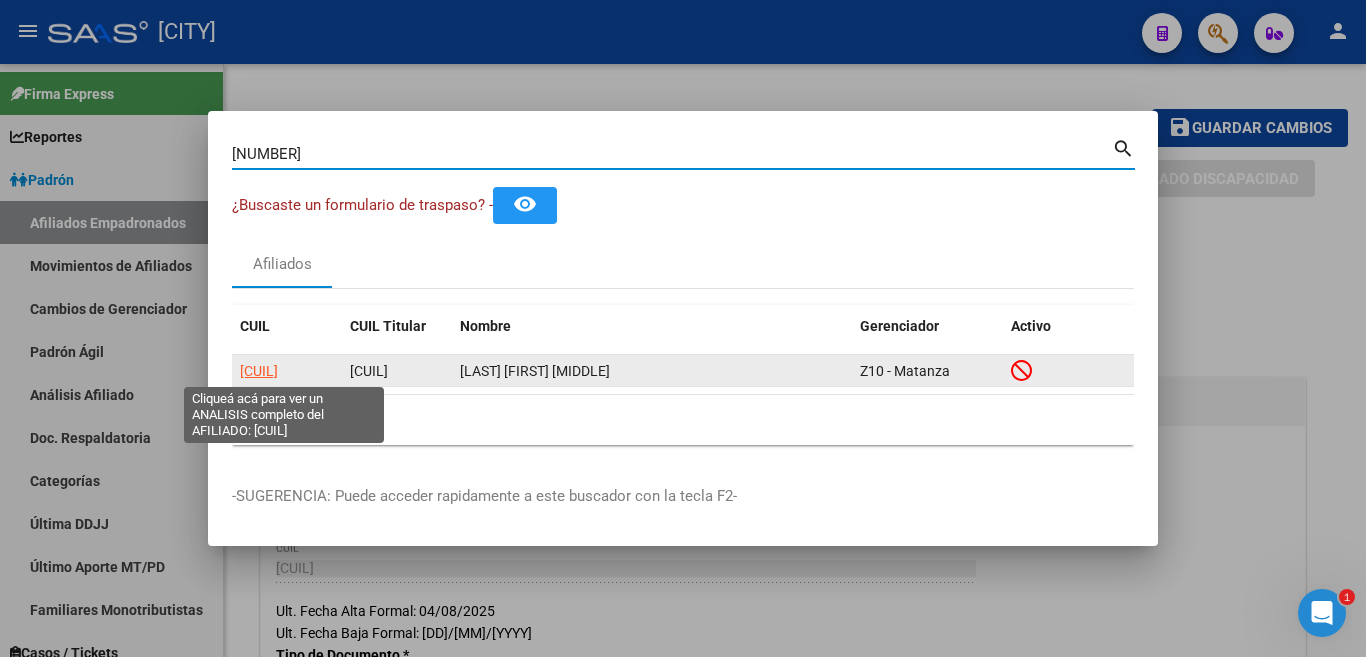 click on "[CUIL]" 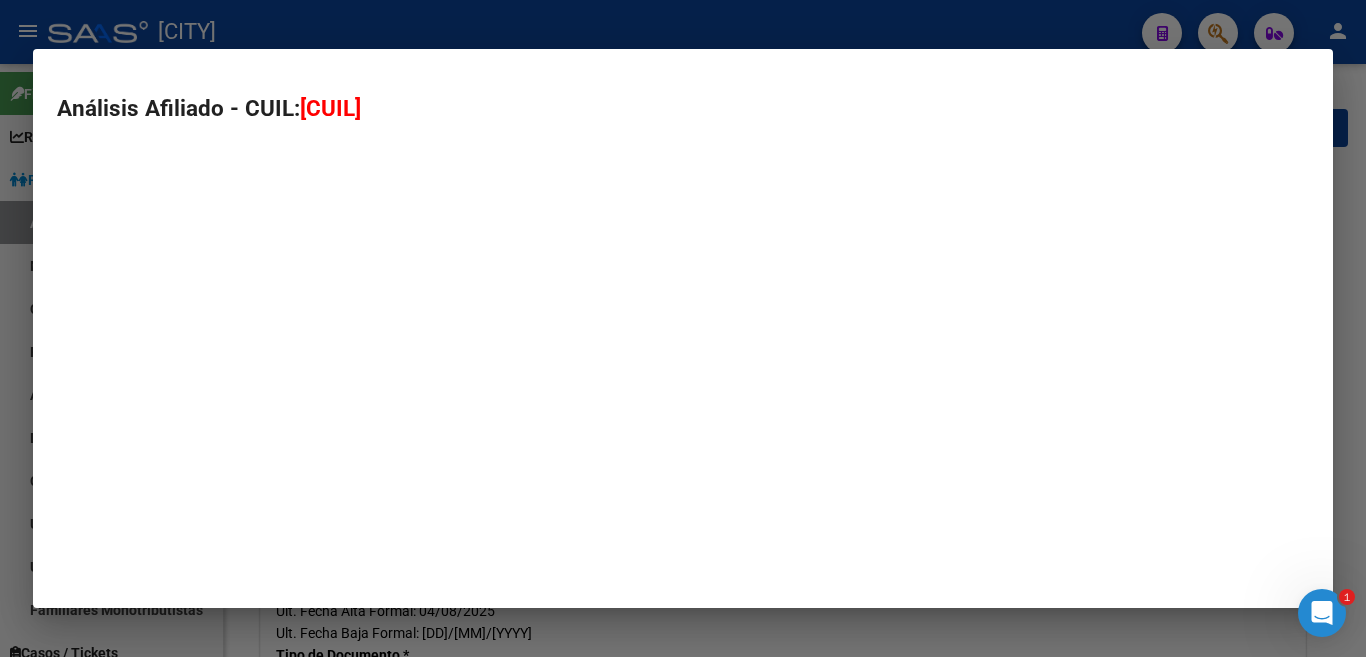 type on "[CUIL]" 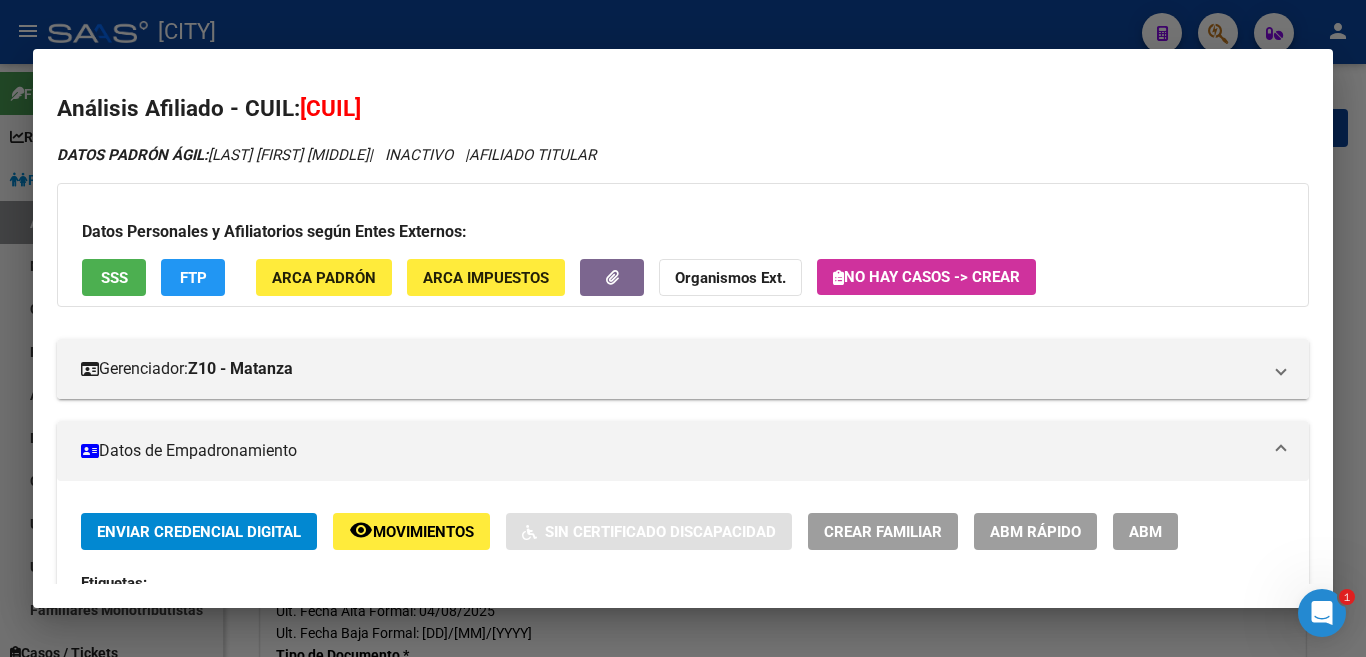 scroll, scrollTop: 200, scrollLeft: 0, axis: vertical 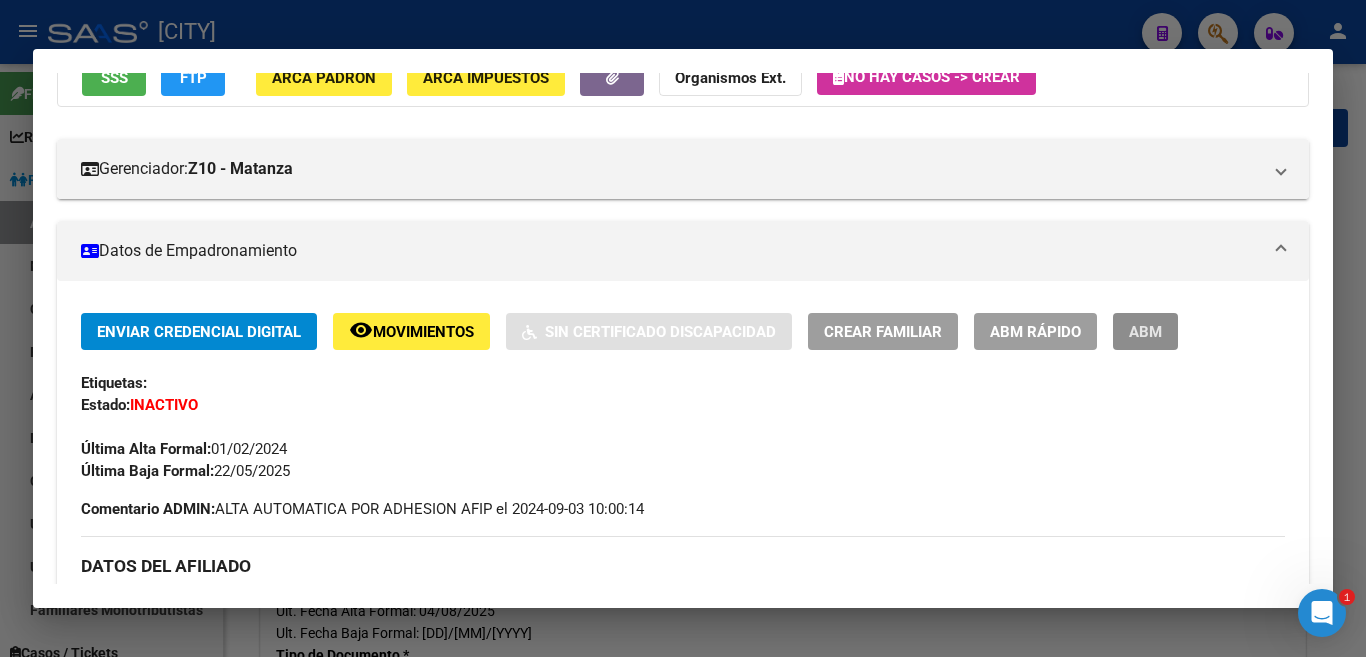 click on "ABM" at bounding box center [1145, 332] 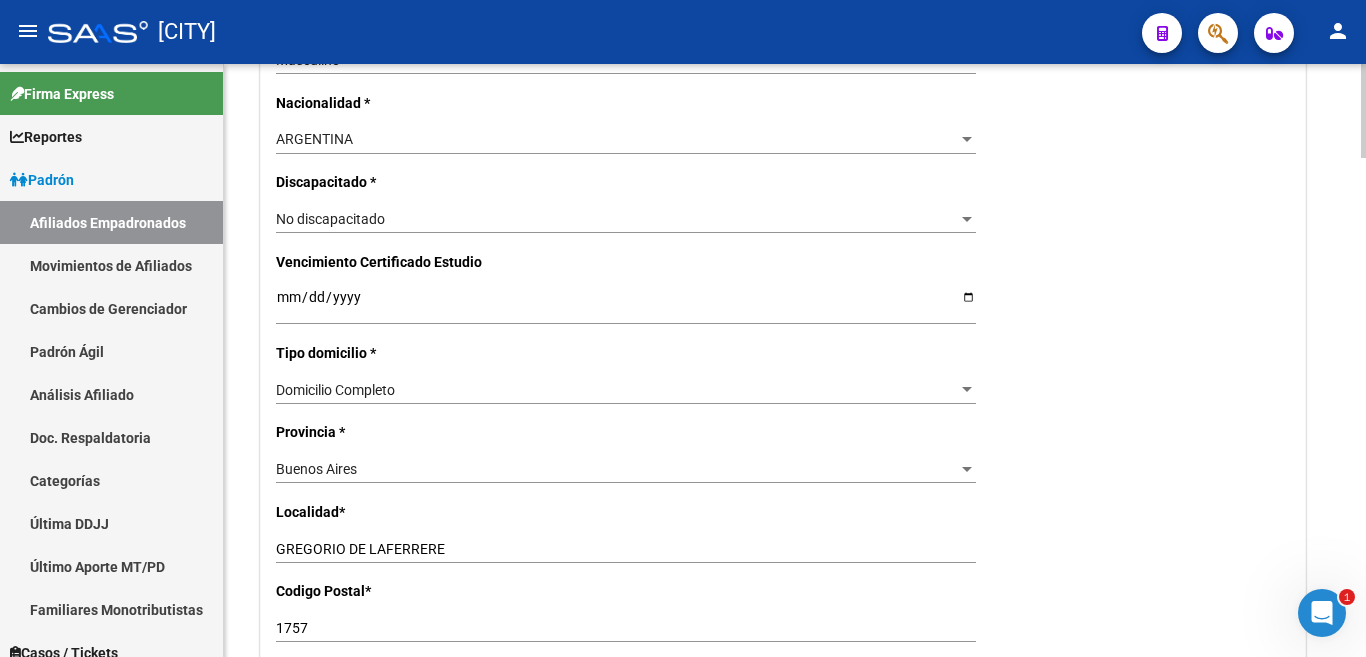 scroll, scrollTop: 1300, scrollLeft: 0, axis: vertical 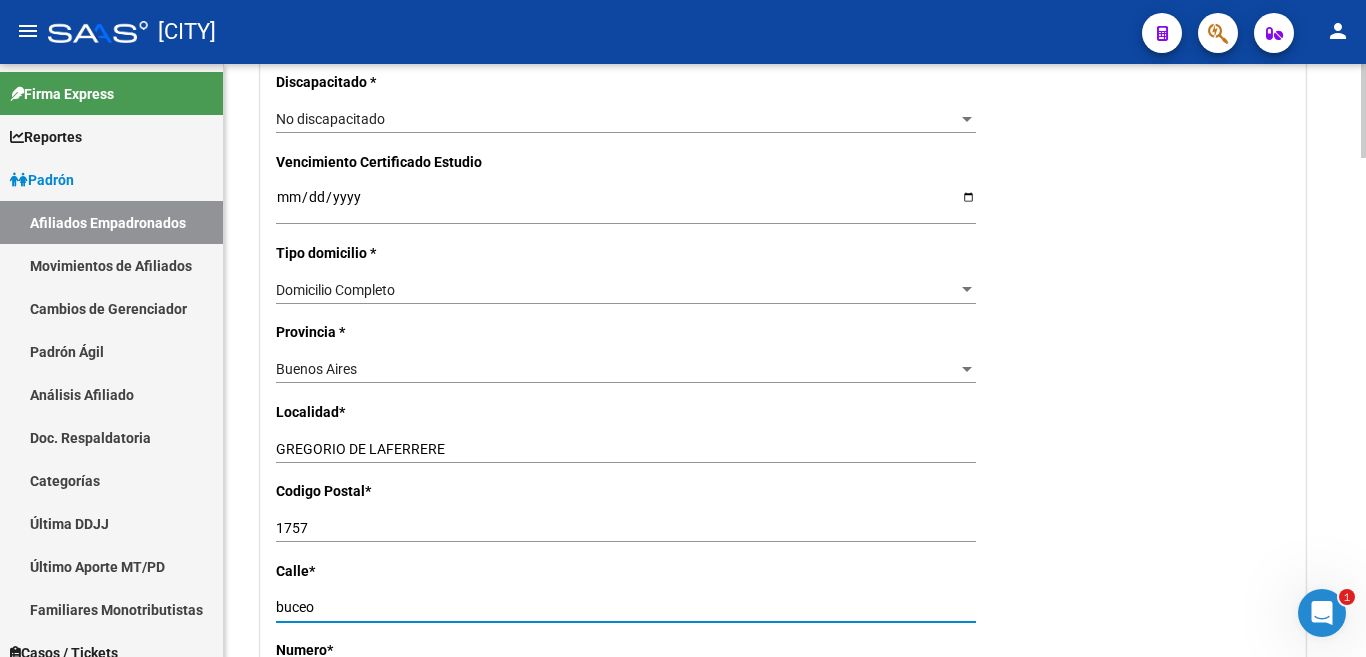 click on "buceo" at bounding box center [626, 607] 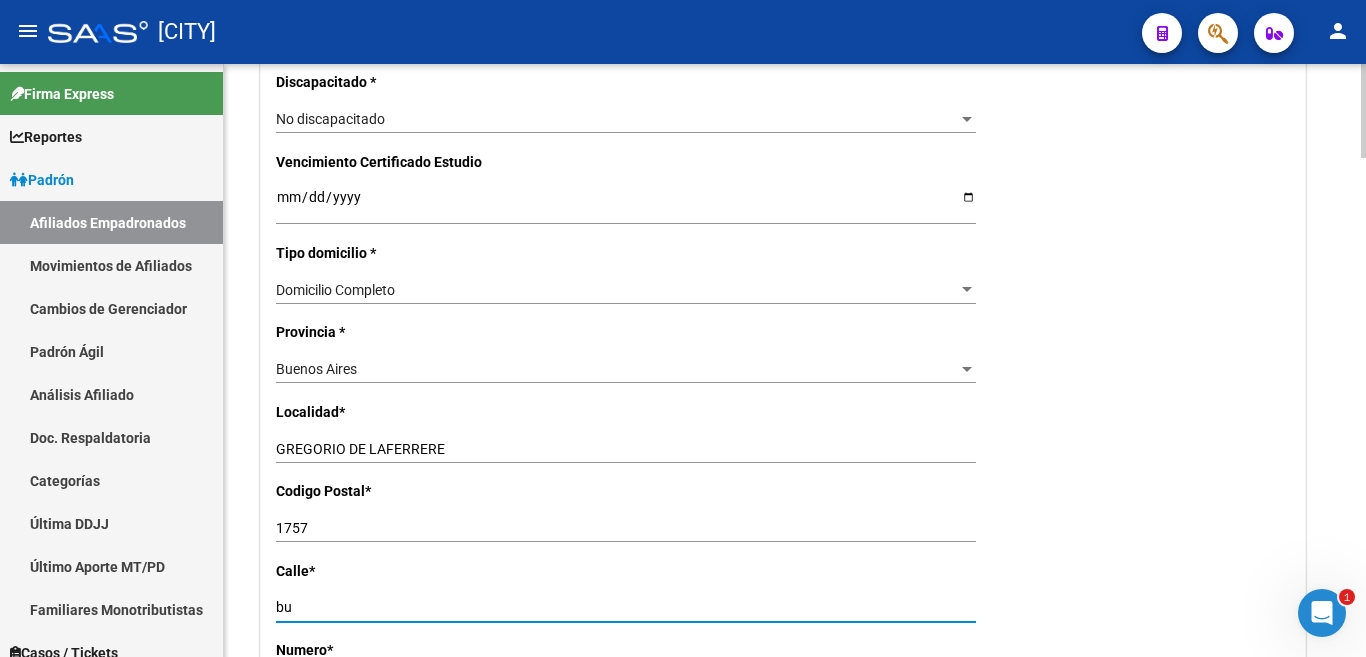 type on "b" 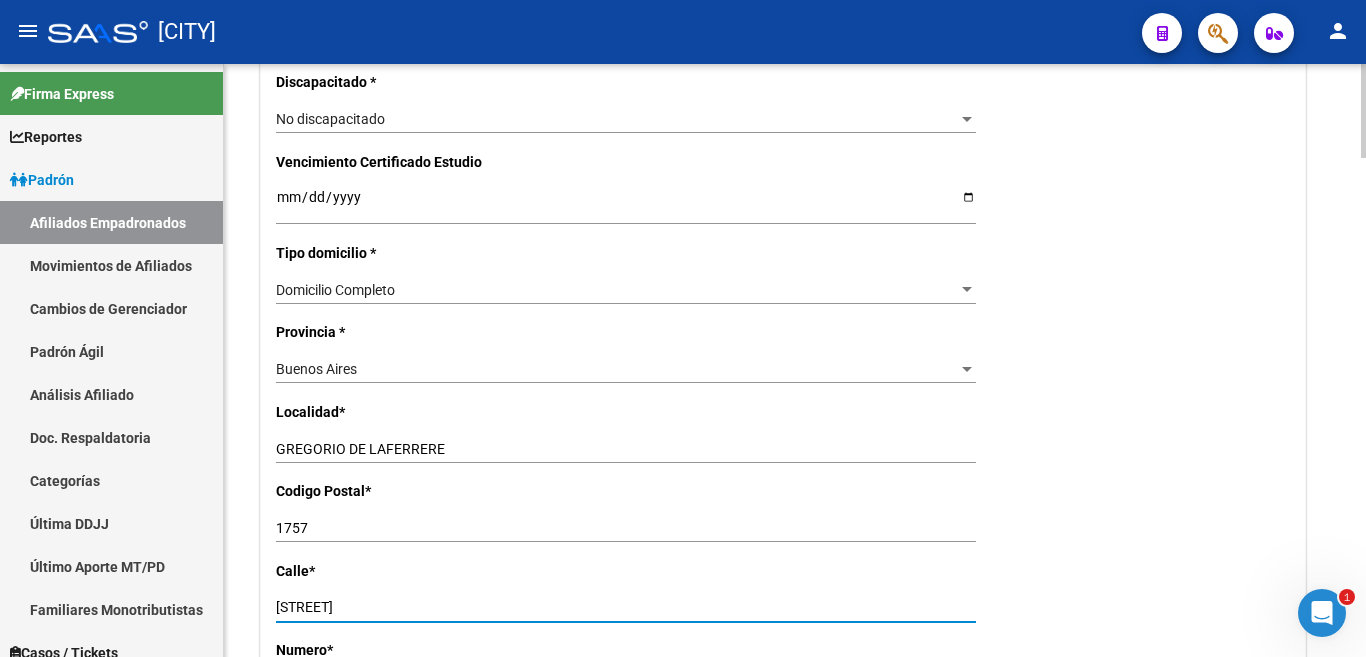 type on "[STREET]" 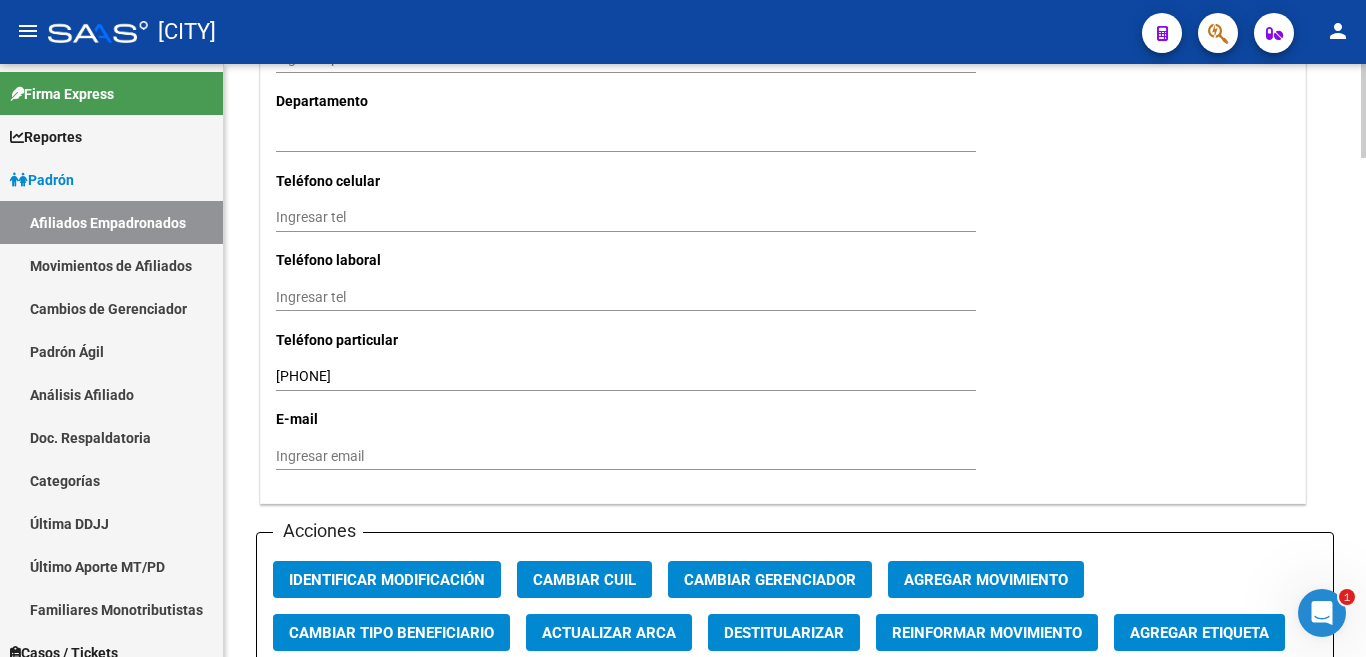 scroll, scrollTop: 2100, scrollLeft: 0, axis: vertical 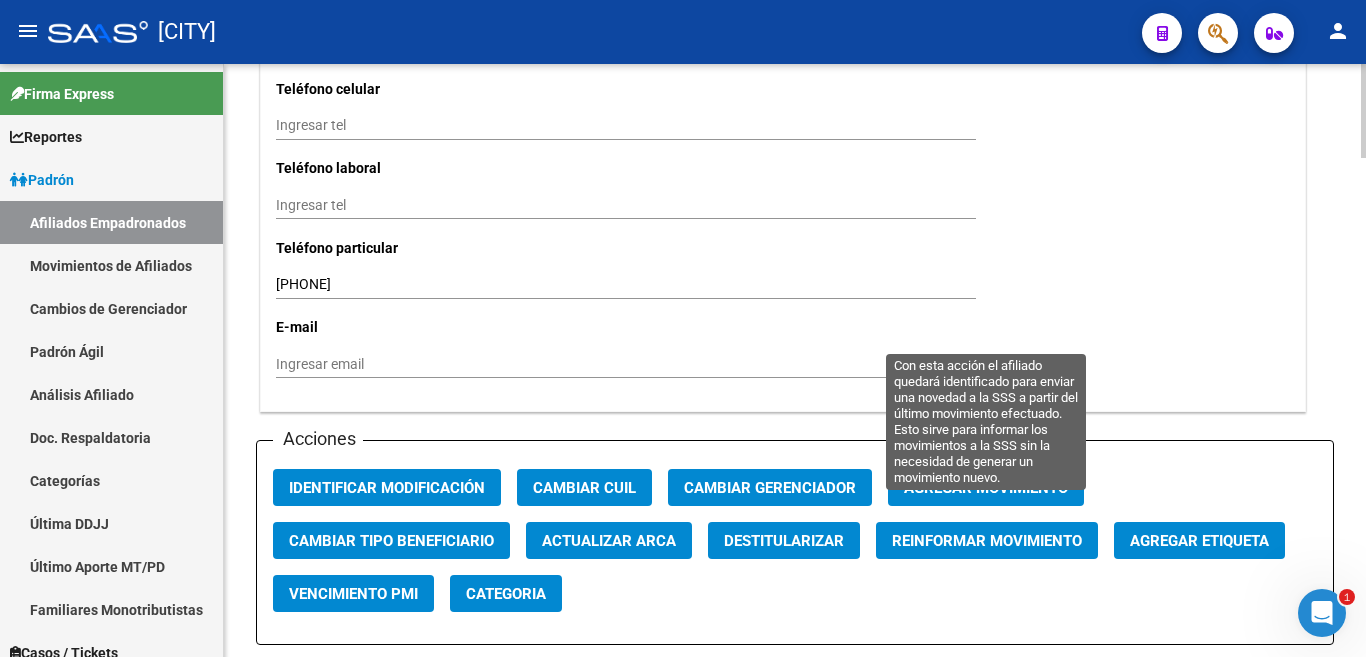click on "Reinformar Movimiento" 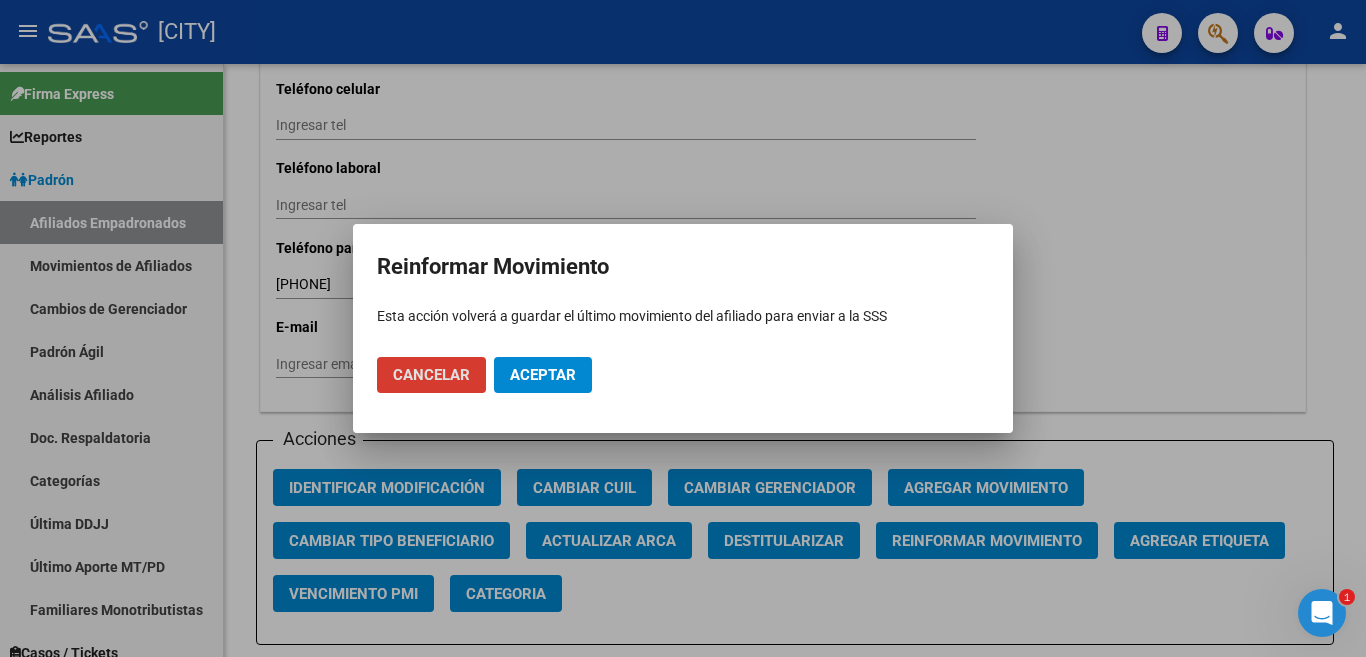 click on "Aceptar" at bounding box center [543, 375] 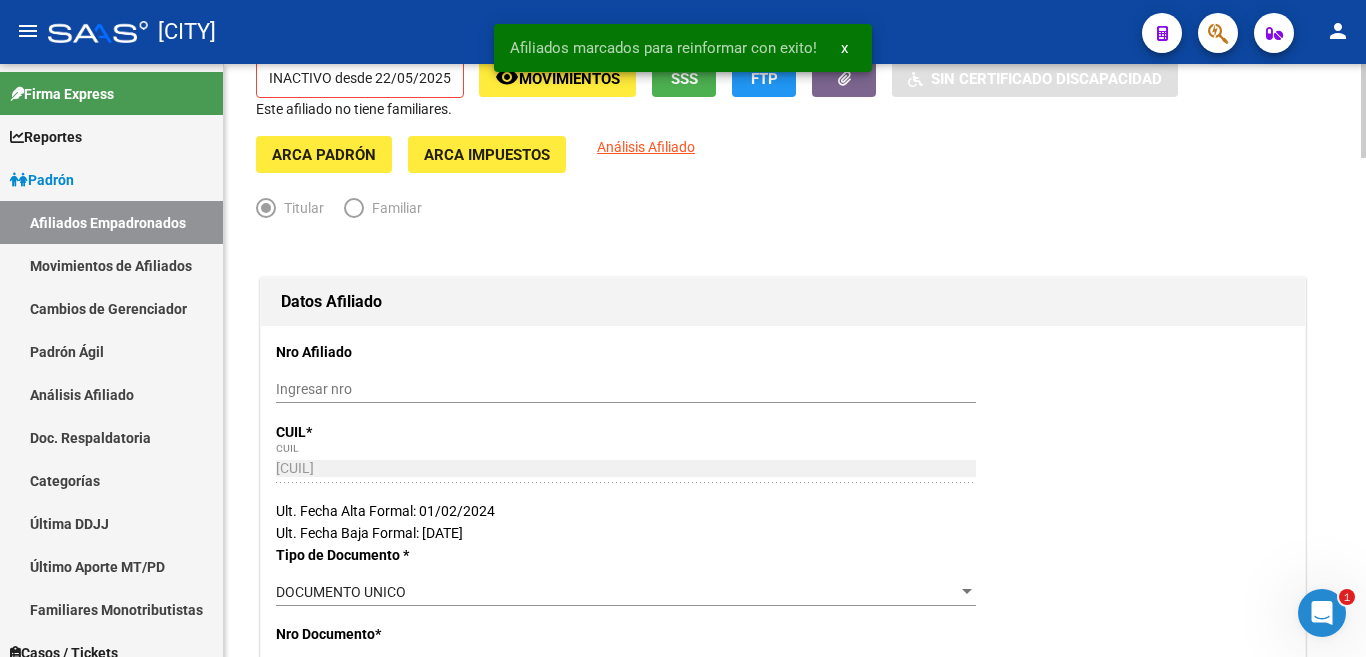scroll, scrollTop: 0, scrollLeft: 0, axis: both 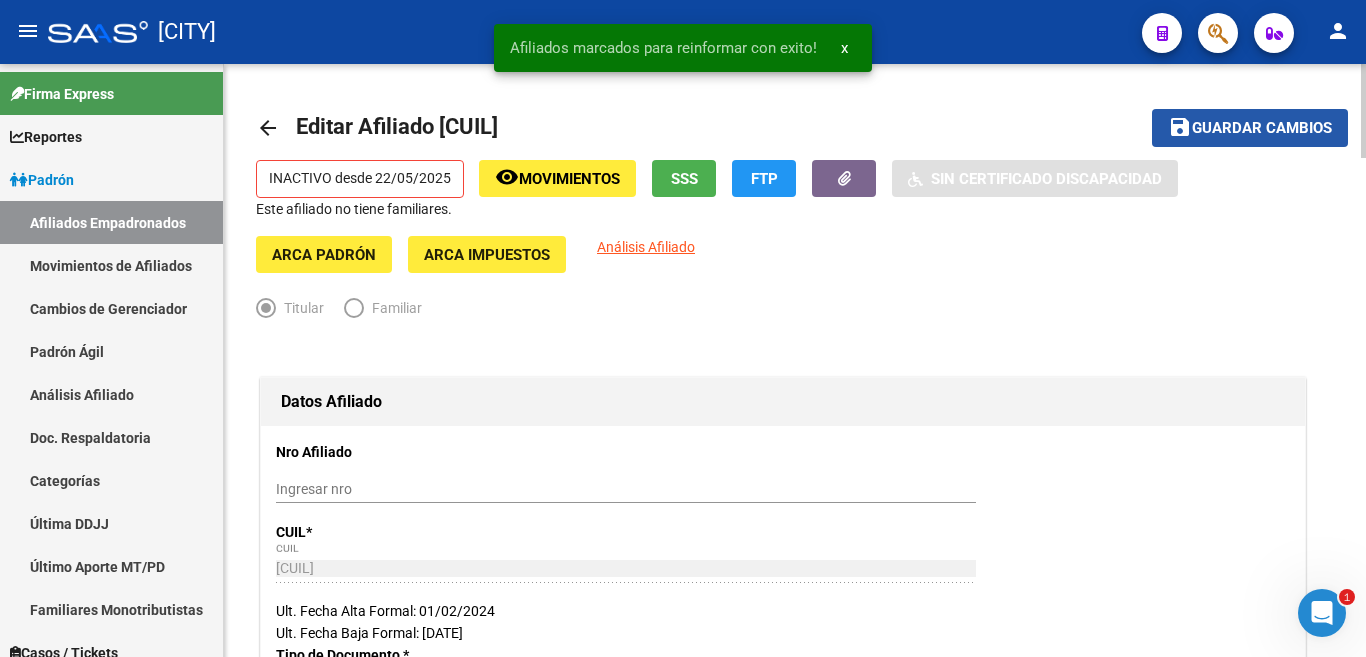 click on "Guardar cambios" 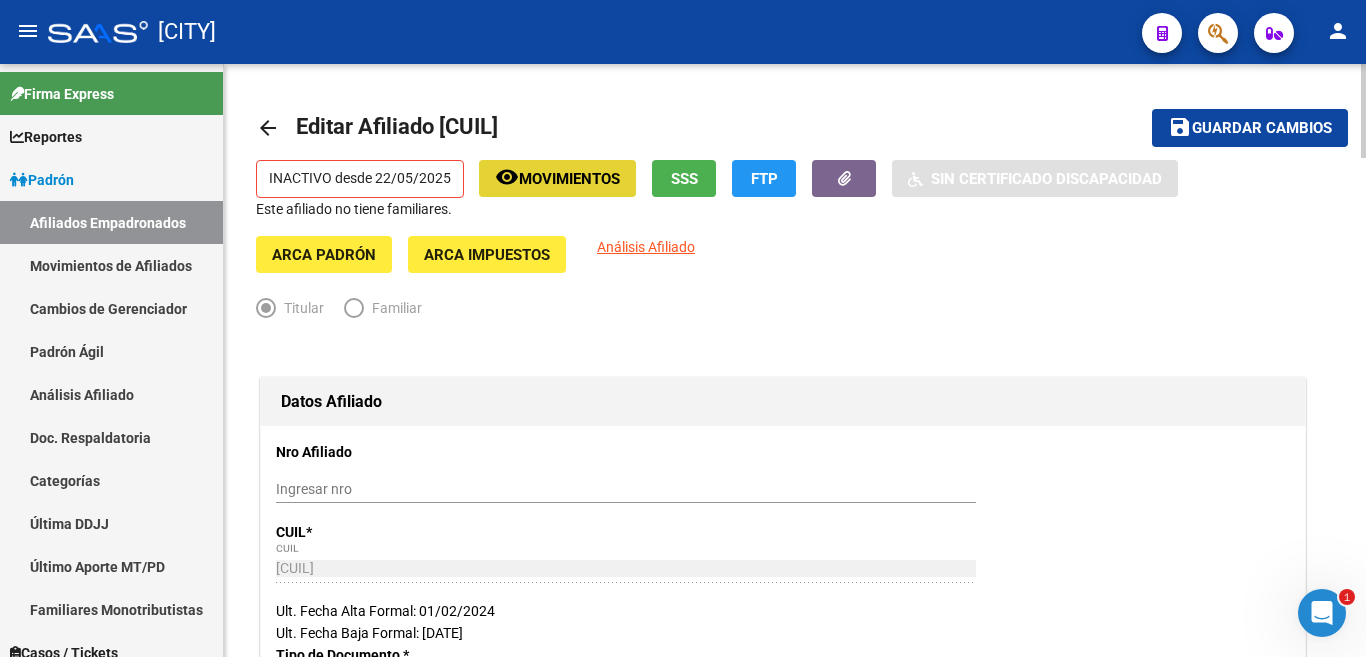 click on "Movimientos" 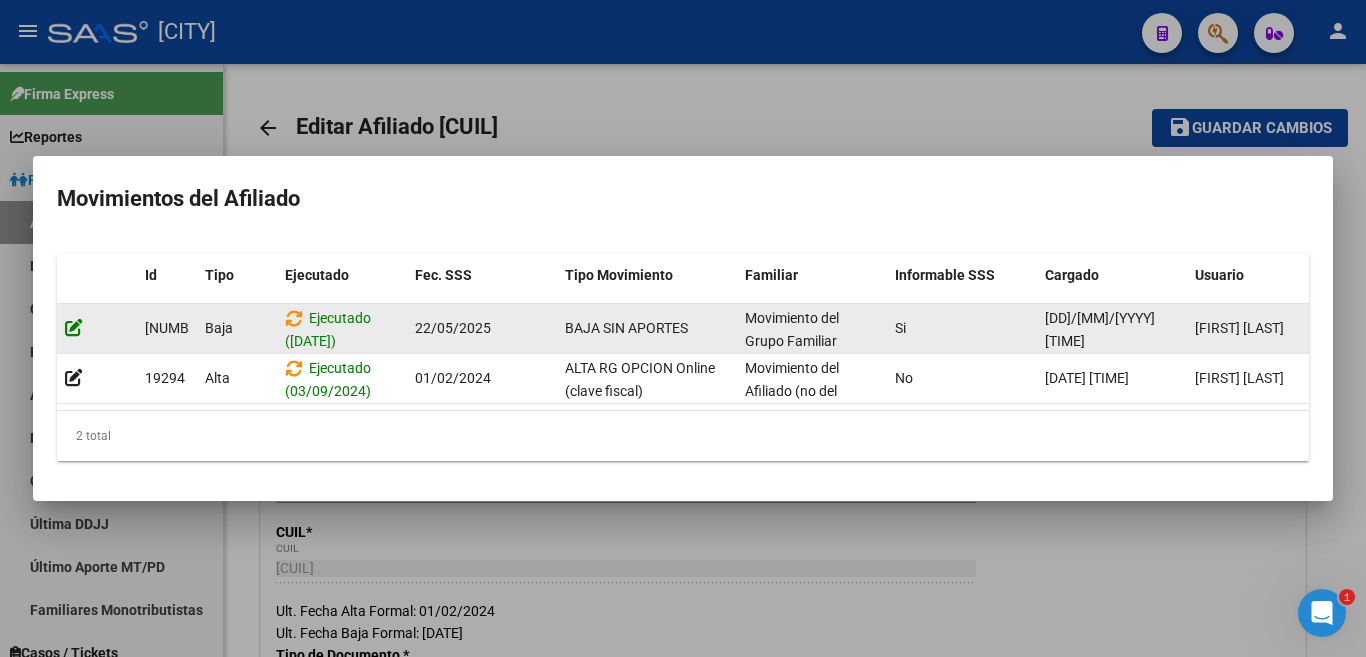 click 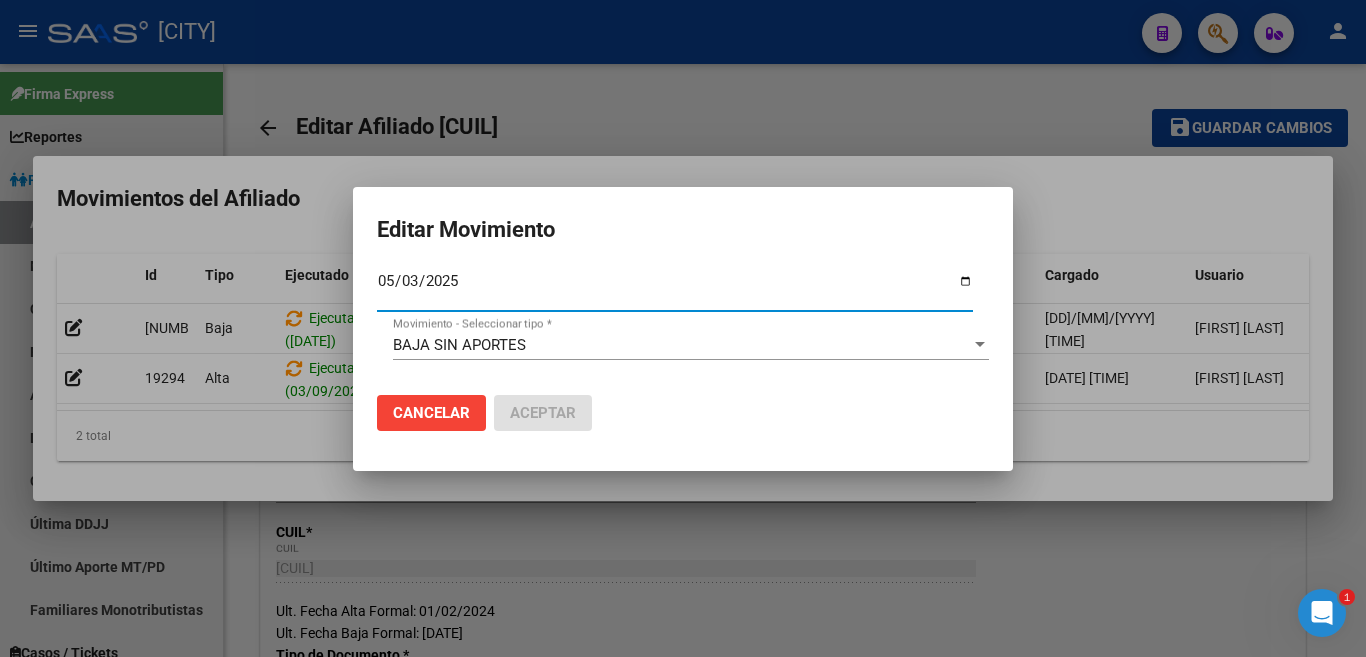 type on "2025-05-31" 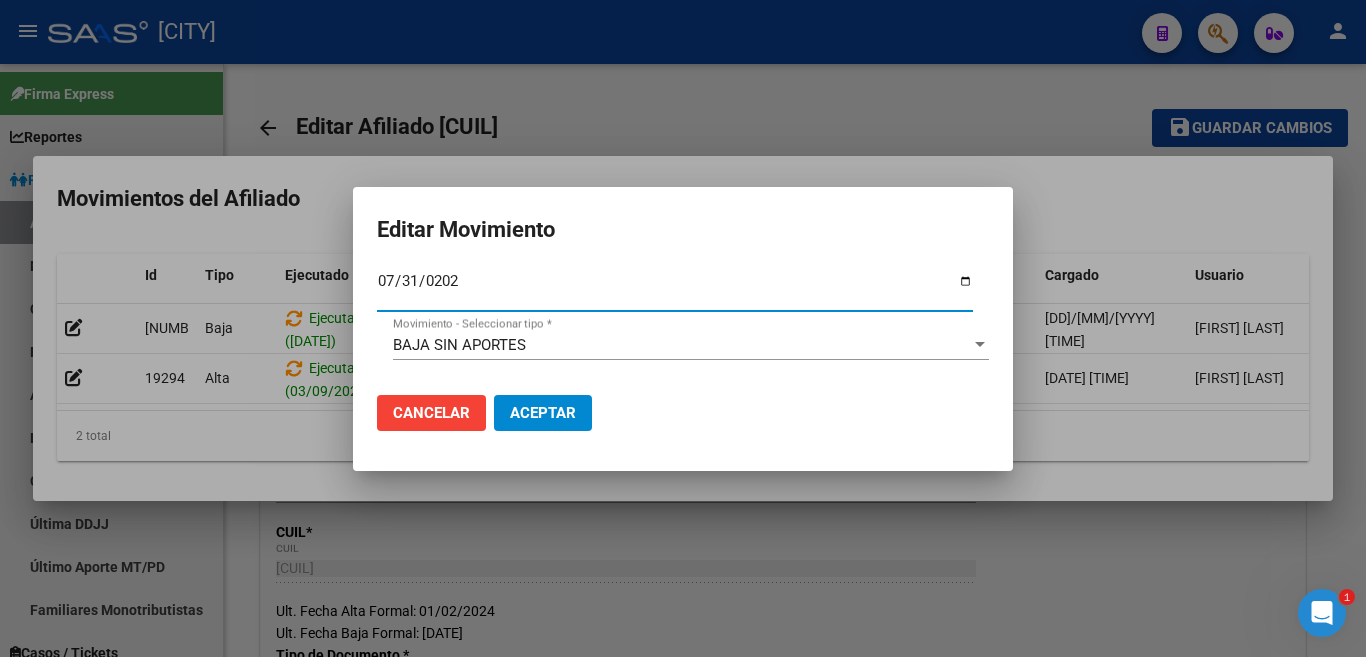 type on "2025-07-31" 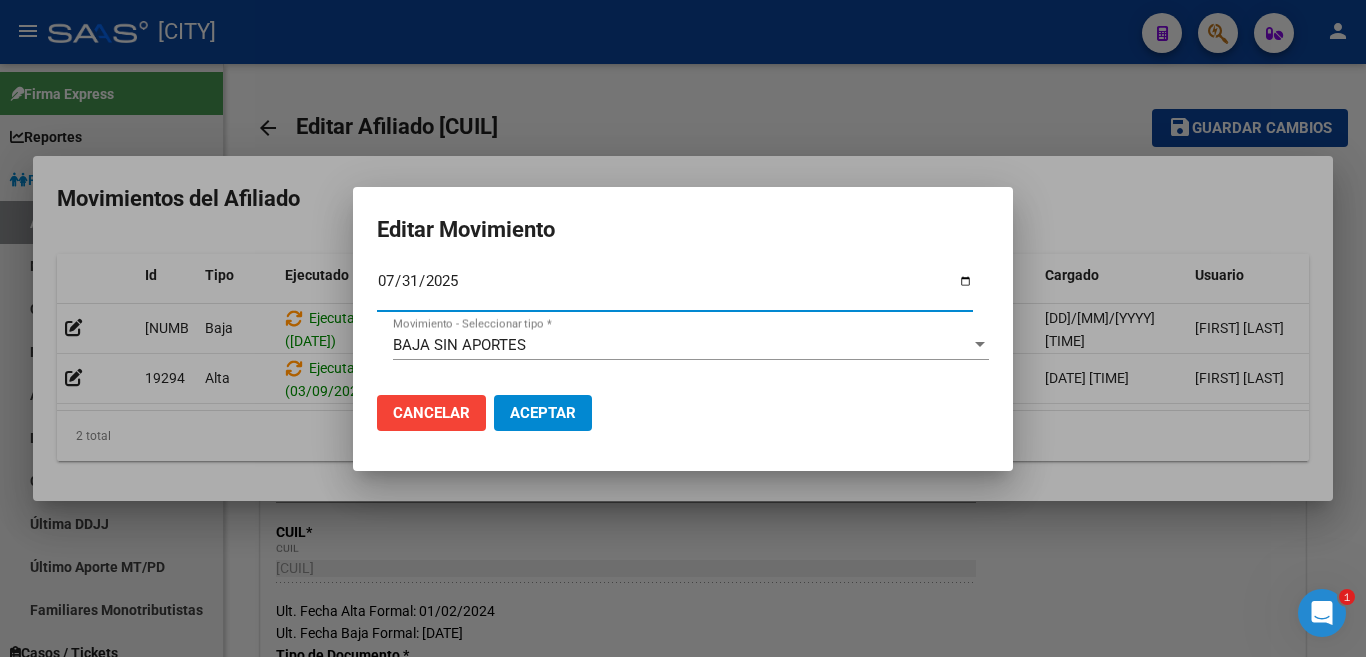 click on "Aceptar" 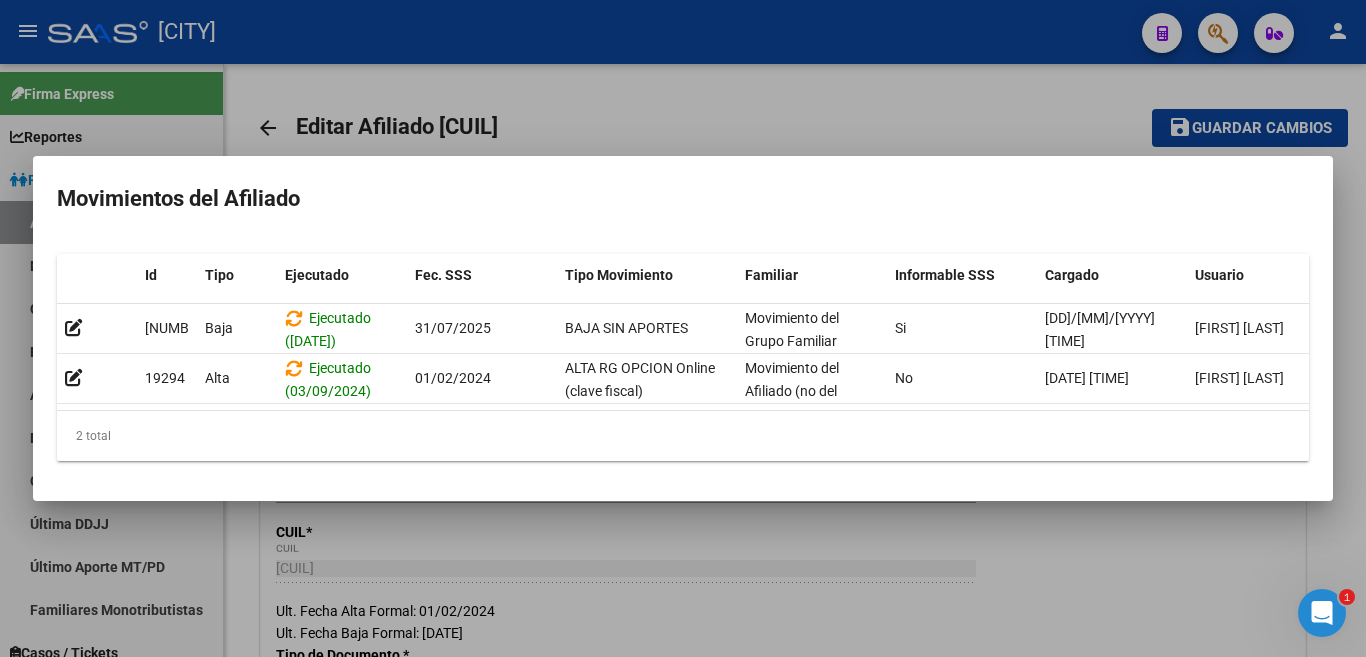 click at bounding box center (683, 328) 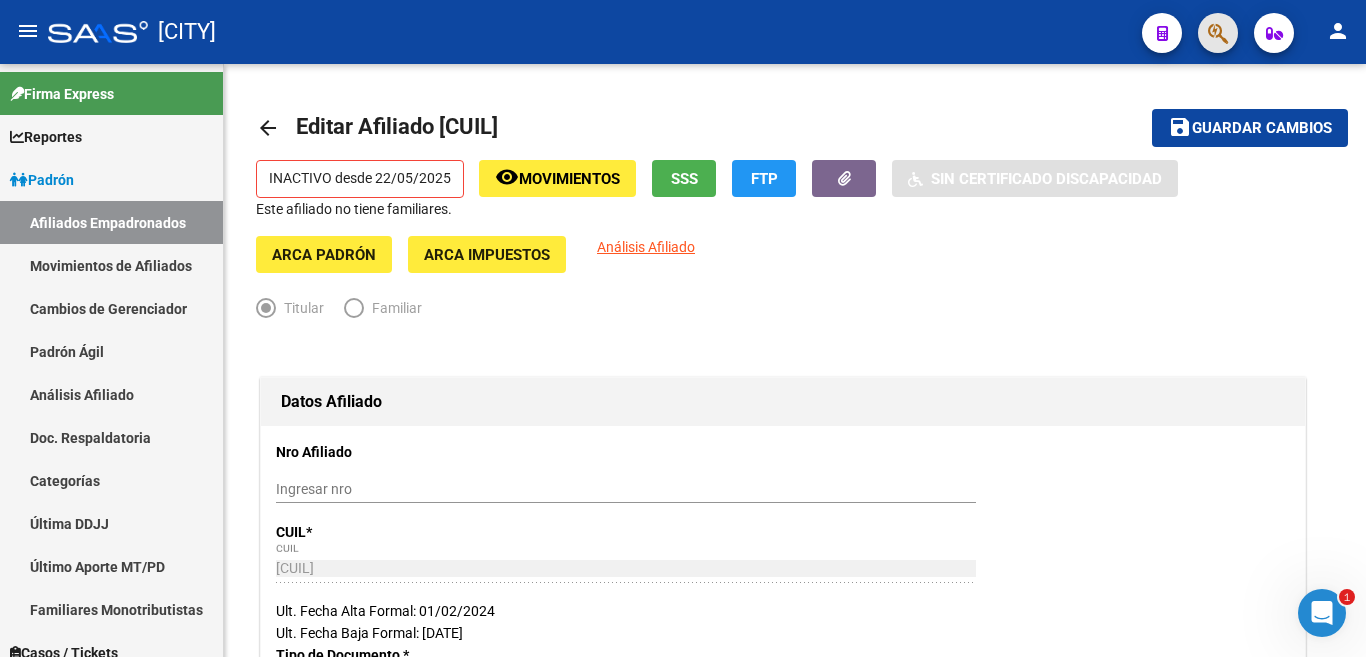 click 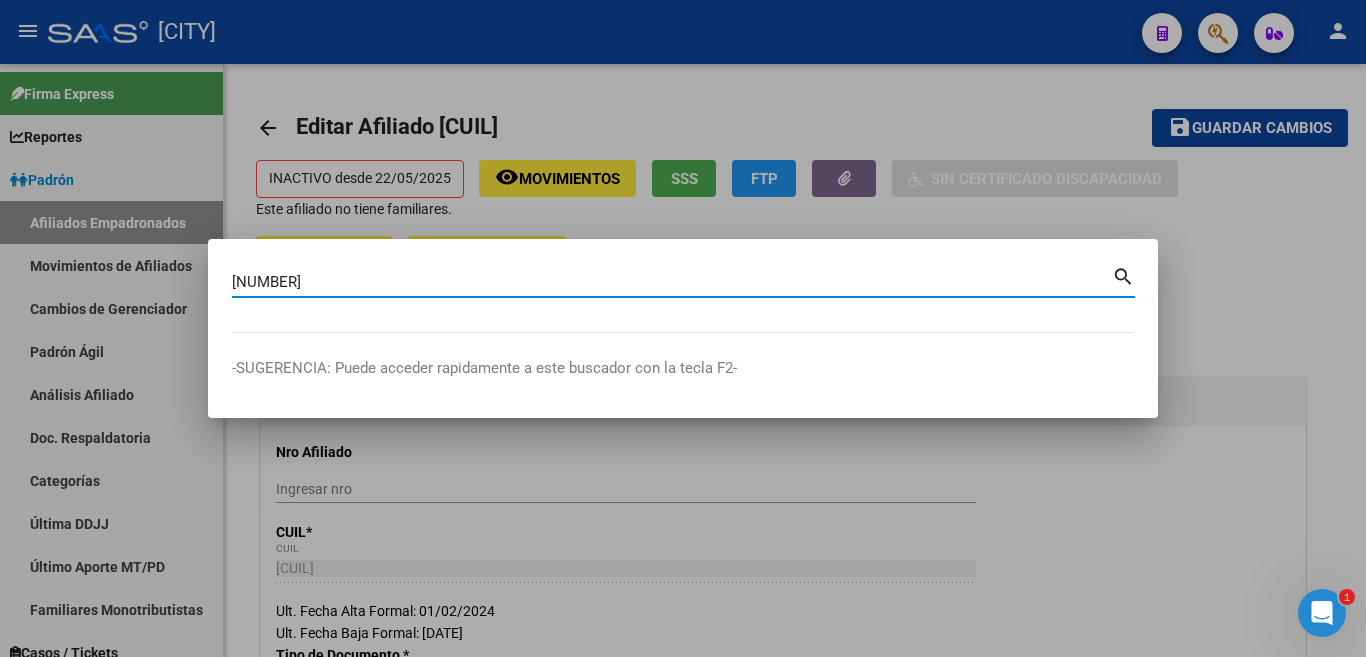 type on "[NUMBER]" 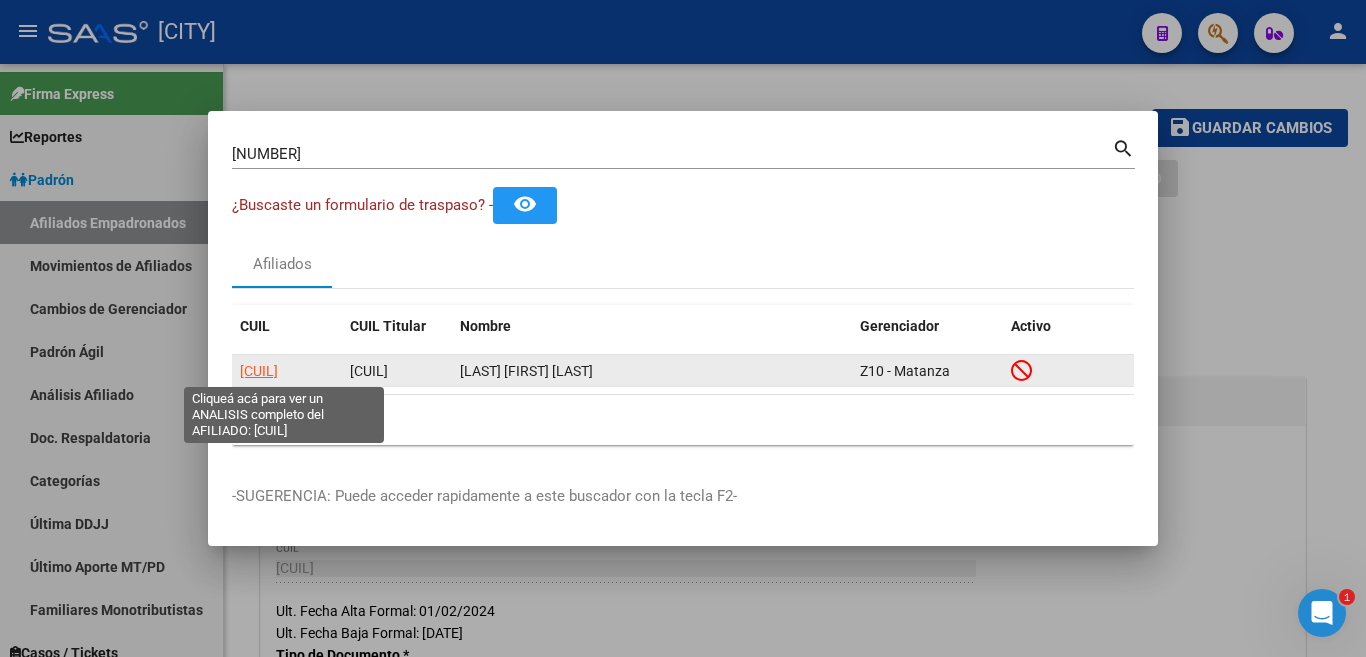 click on "[CUIL]" 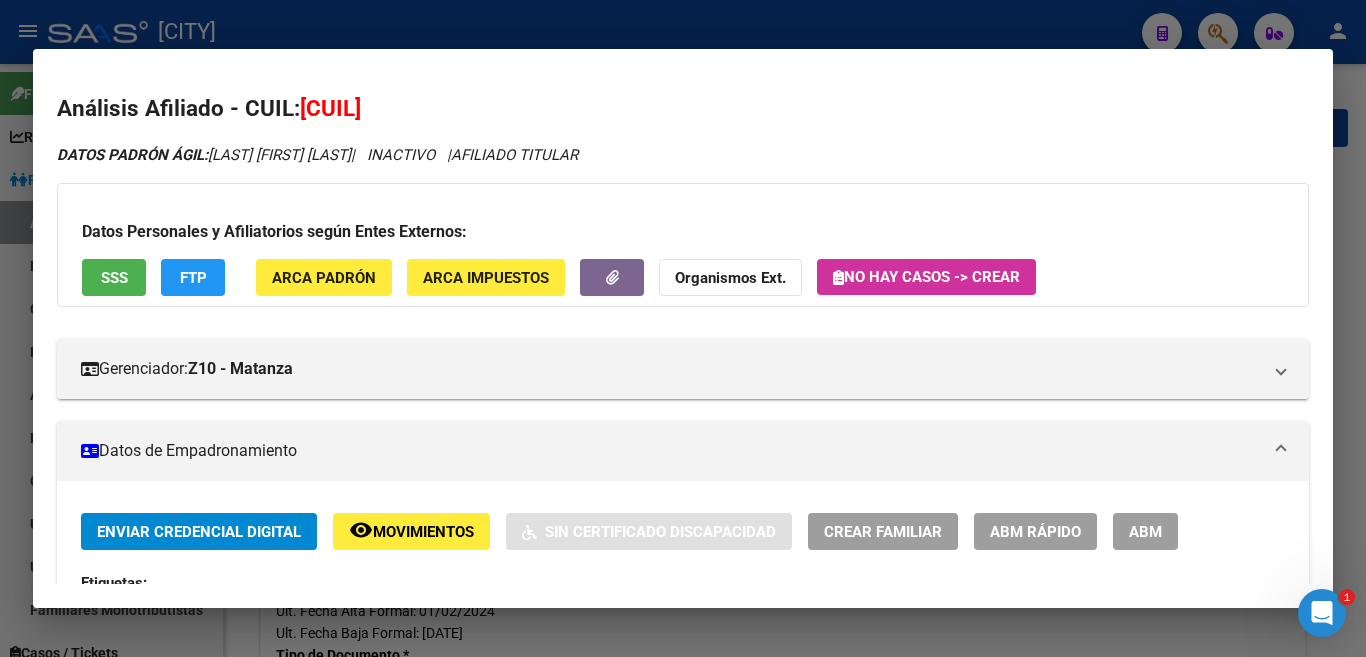 click on "ABM" at bounding box center (1145, 532) 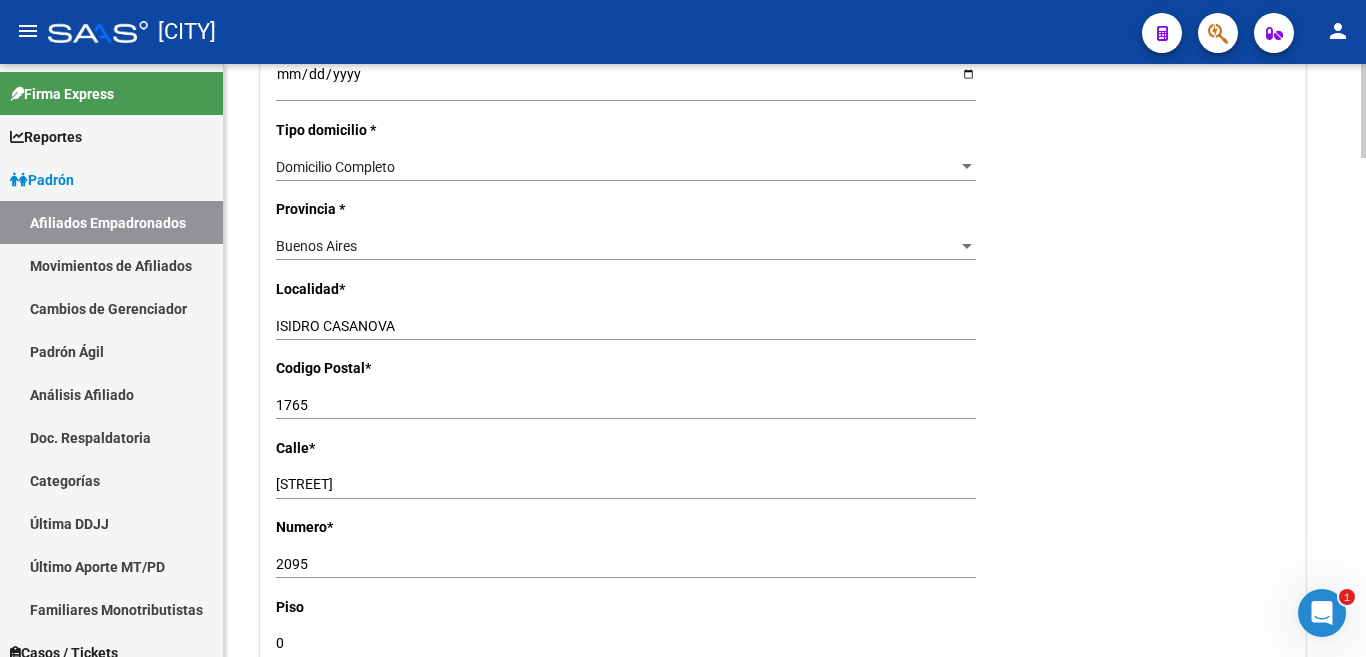 scroll, scrollTop: 1500, scrollLeft: 0, axis: vertical 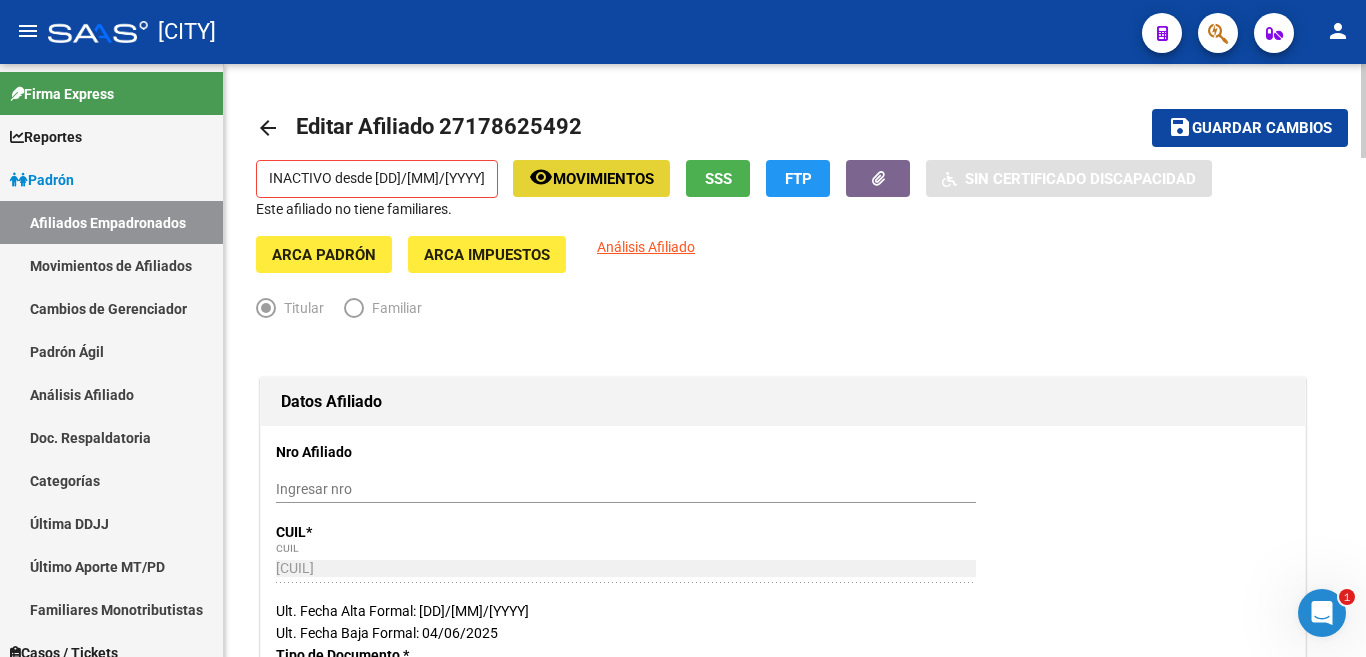 click on "Movimientos" 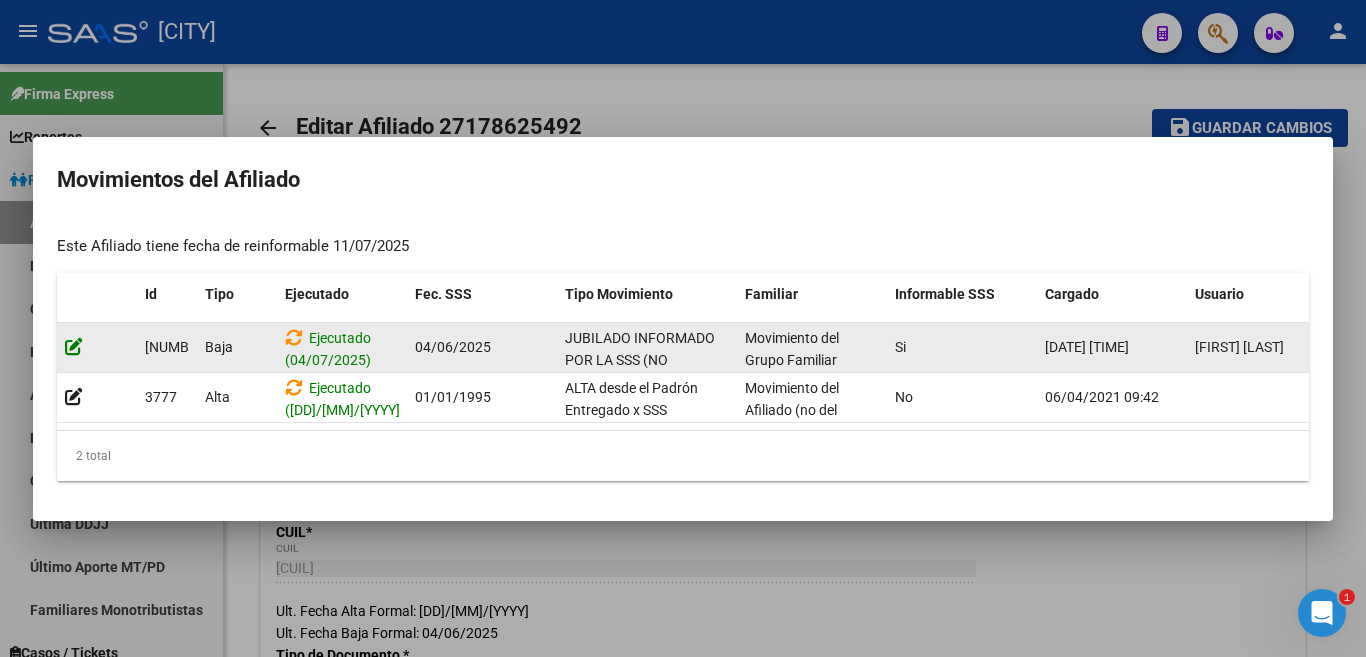 click 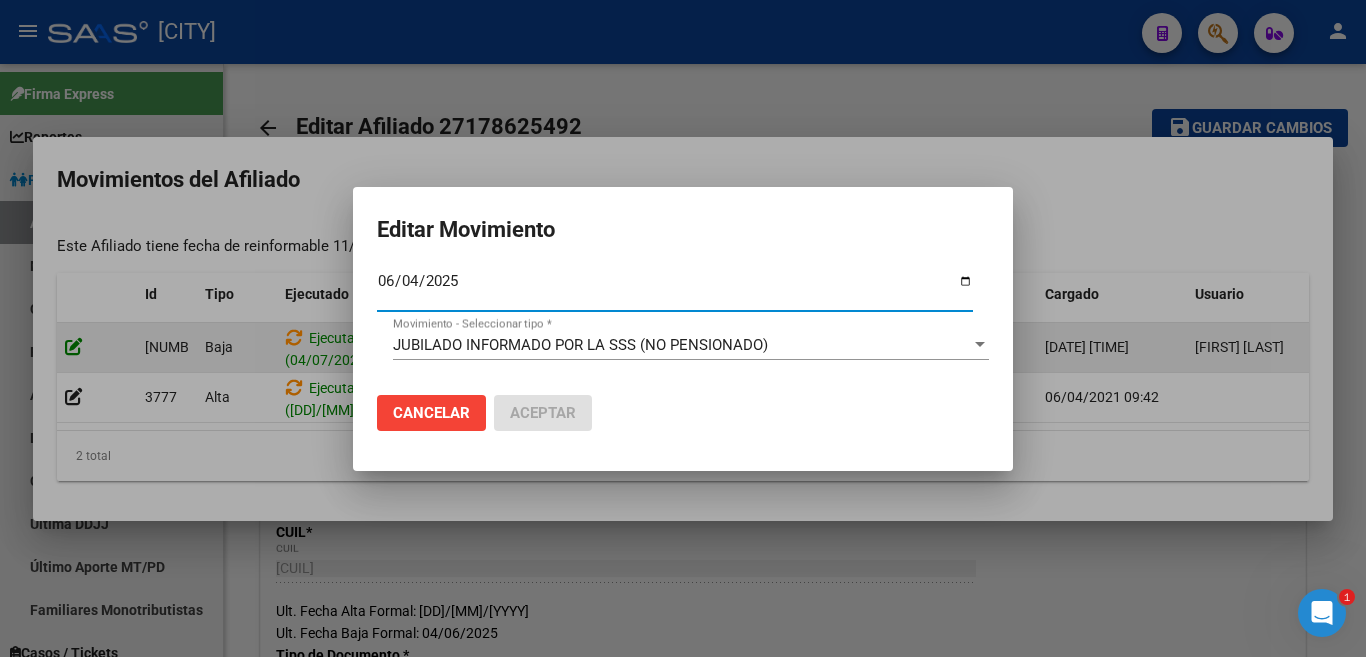 type on "2025-06-03" 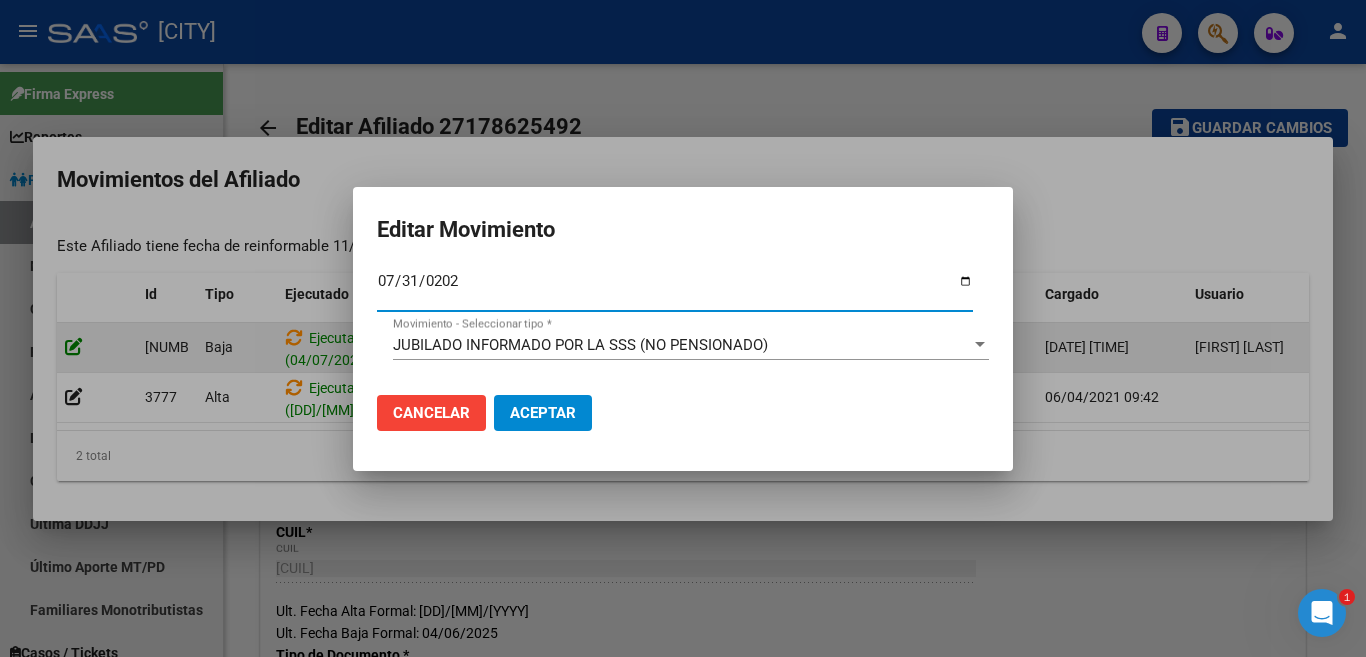 type on "2025-07-31" 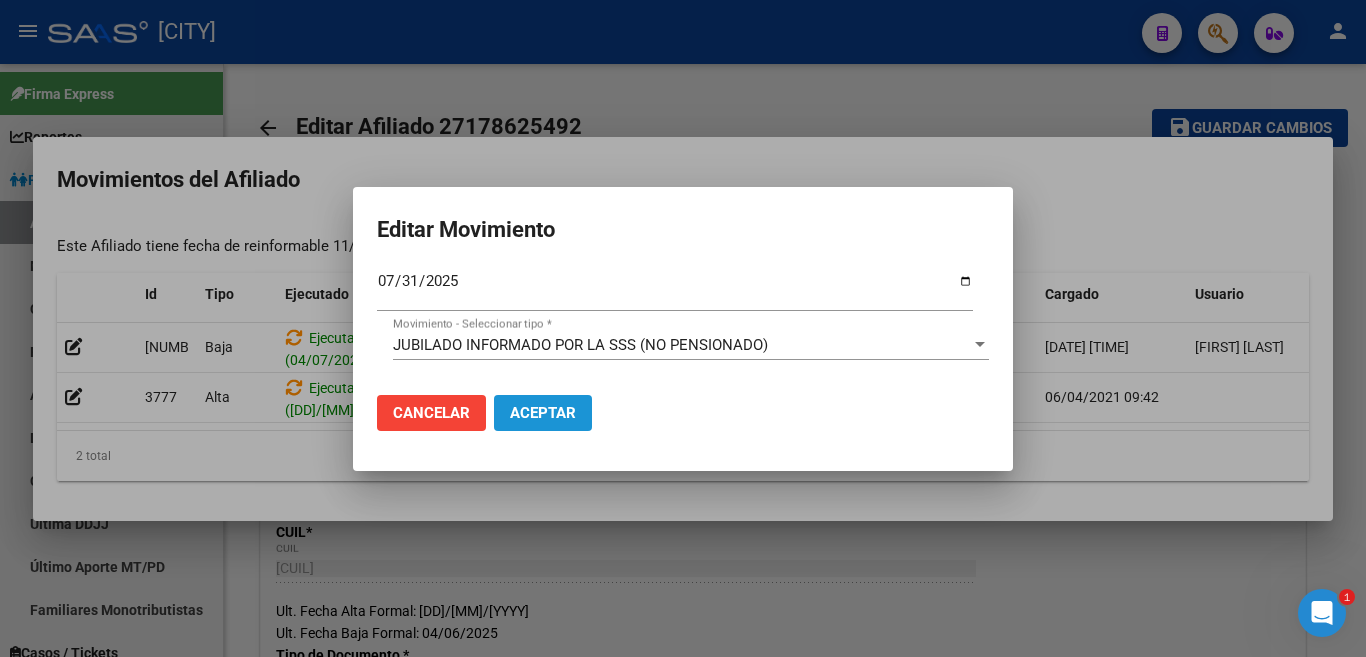 click on "Aceptar" 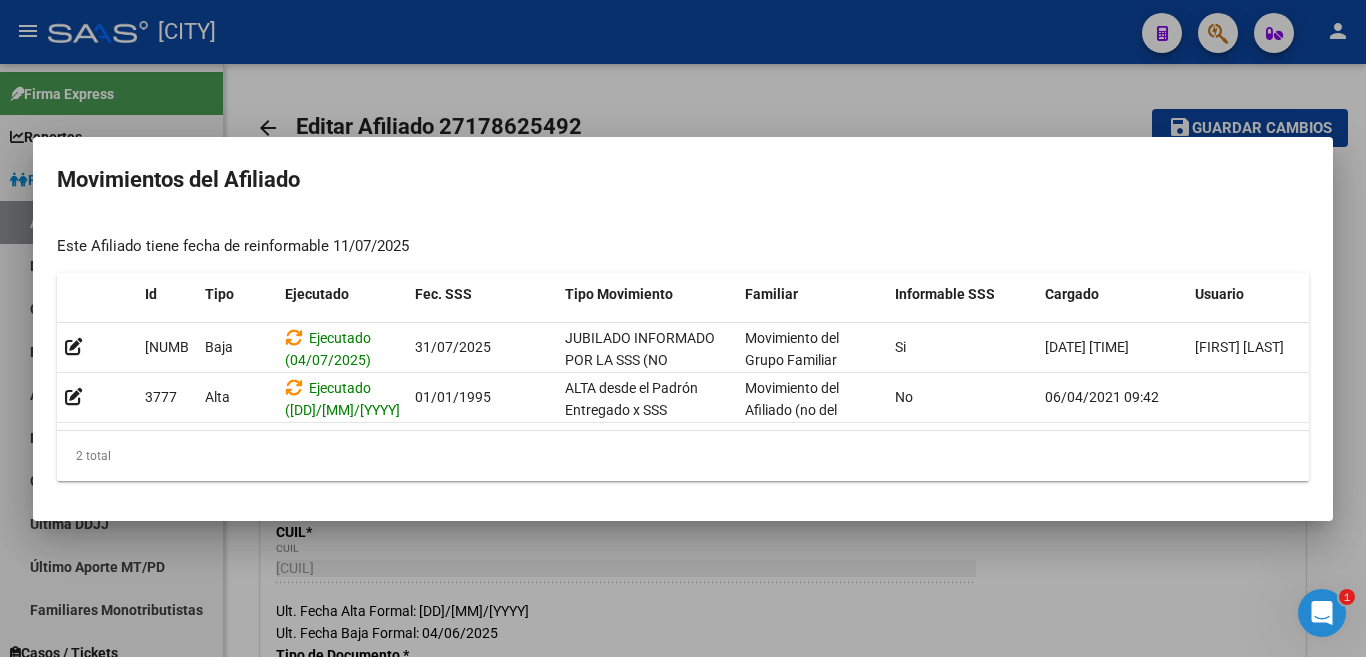 click at bounding box center (683, 328) 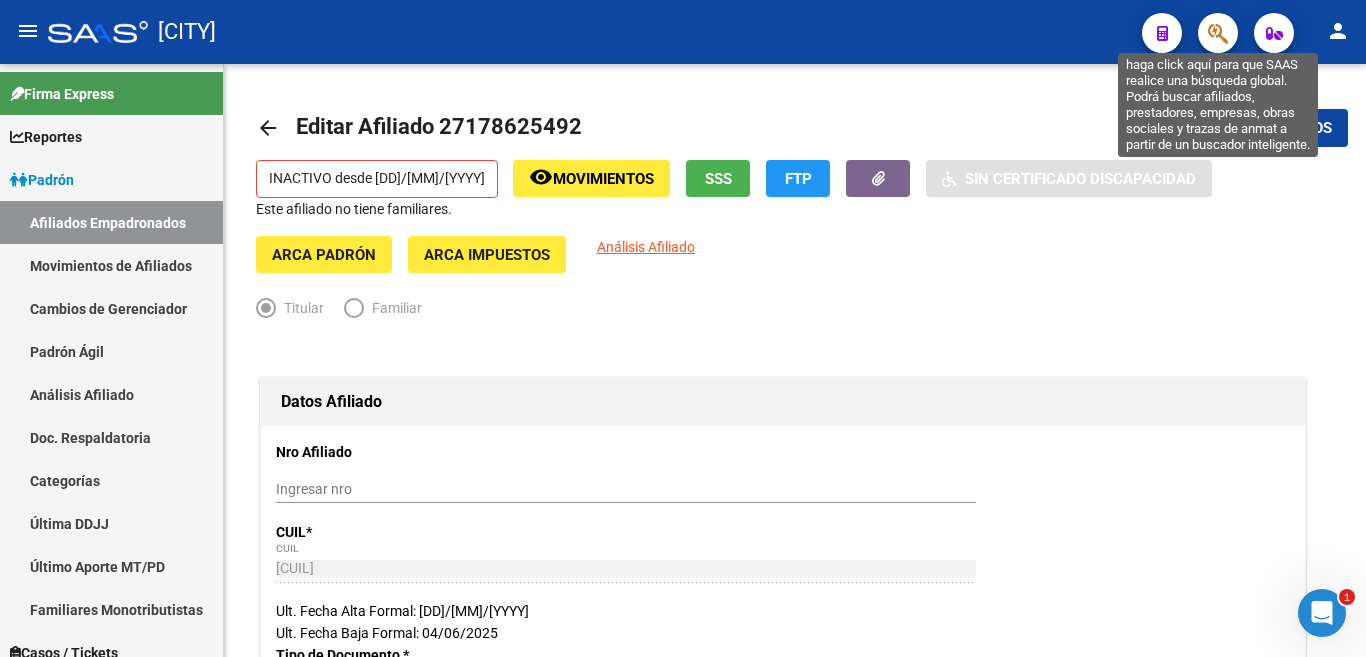 click 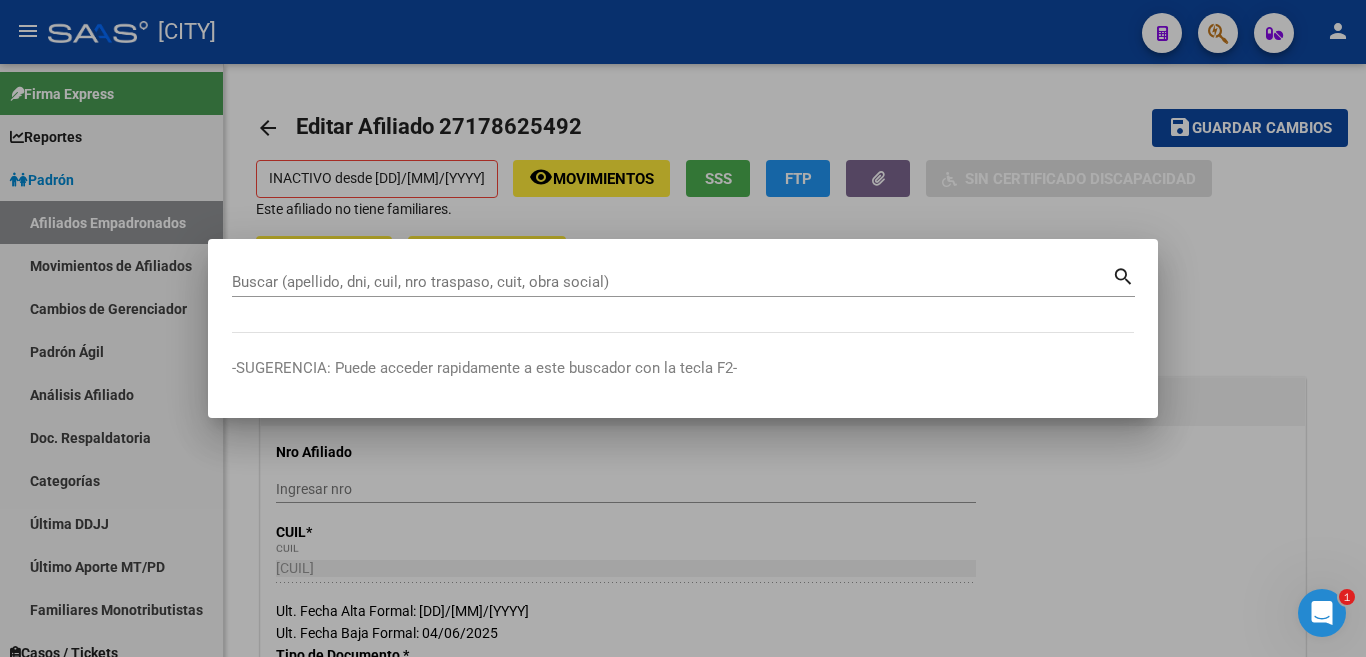 click on "Buscar (apellido, dni, cuil, nro traspaso, cuit, obra social)" at bounding box center (672, 282) 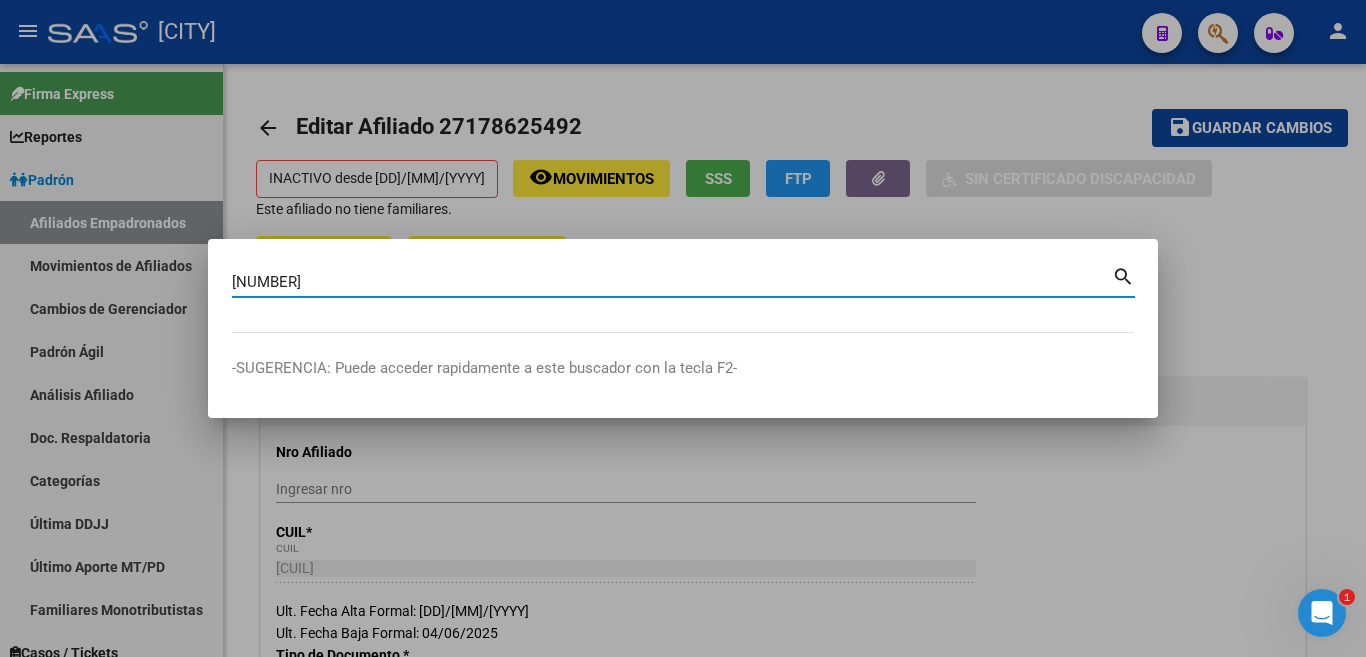 type on "[NUMBER]" 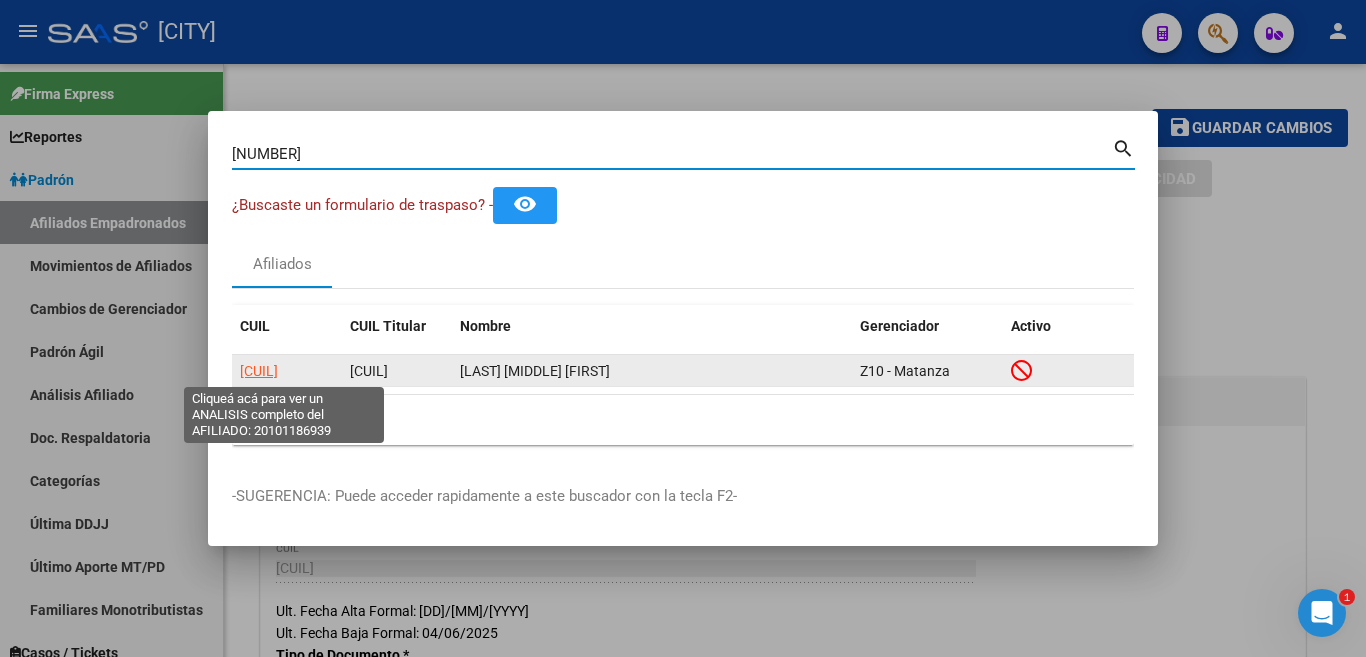 click on "[CUIL]" 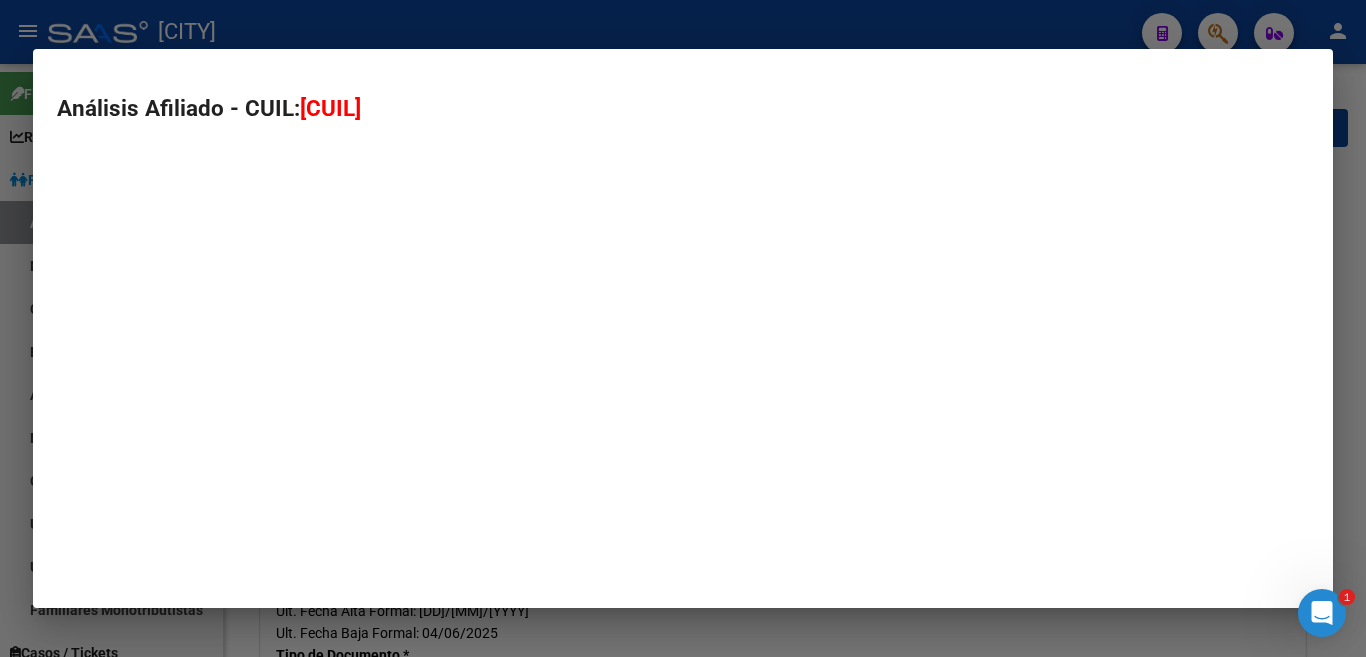 type on "[CUIL]" 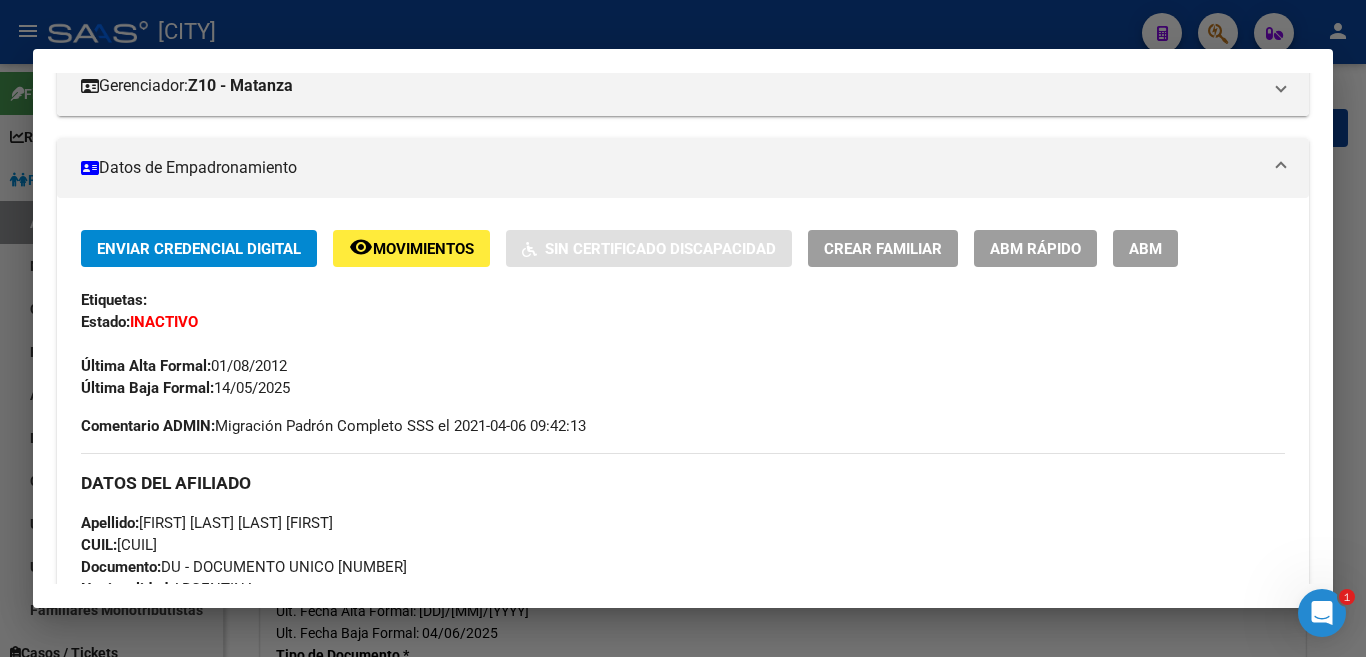 scroll, scrollTop: 300, scrollLeft: 0, axis: vertical 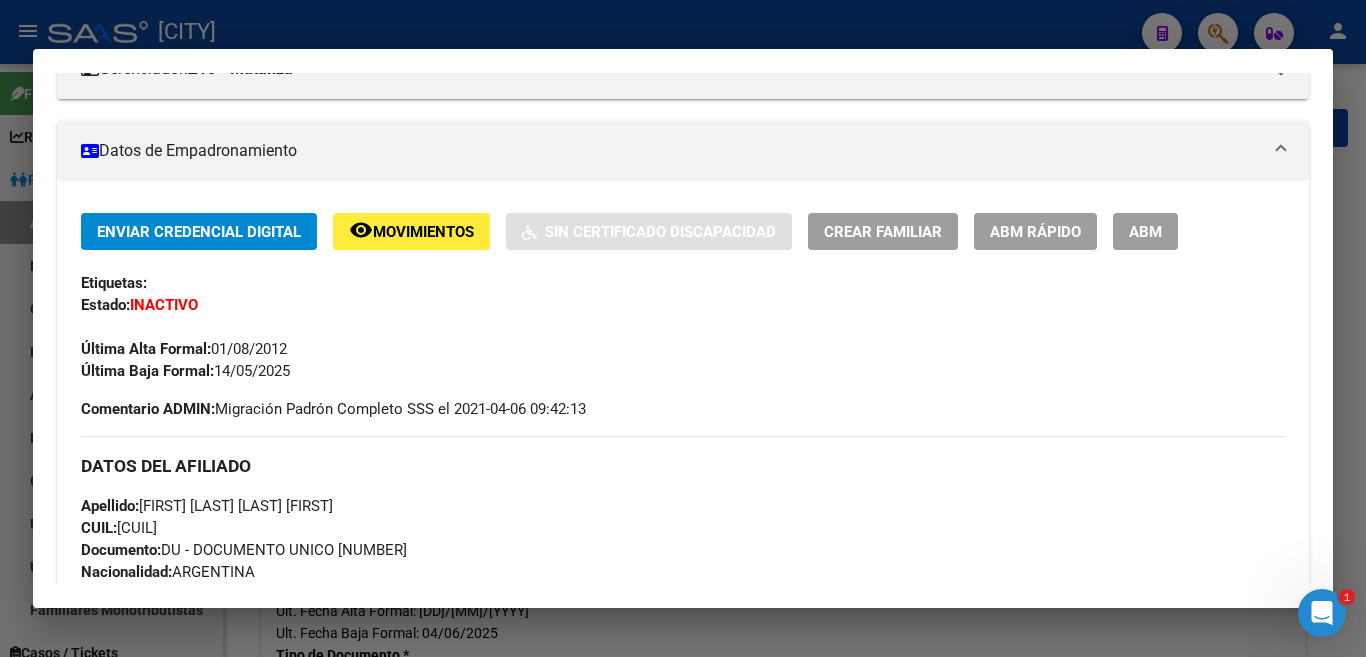 click on "ABM" at bounding box center [1145, 232] 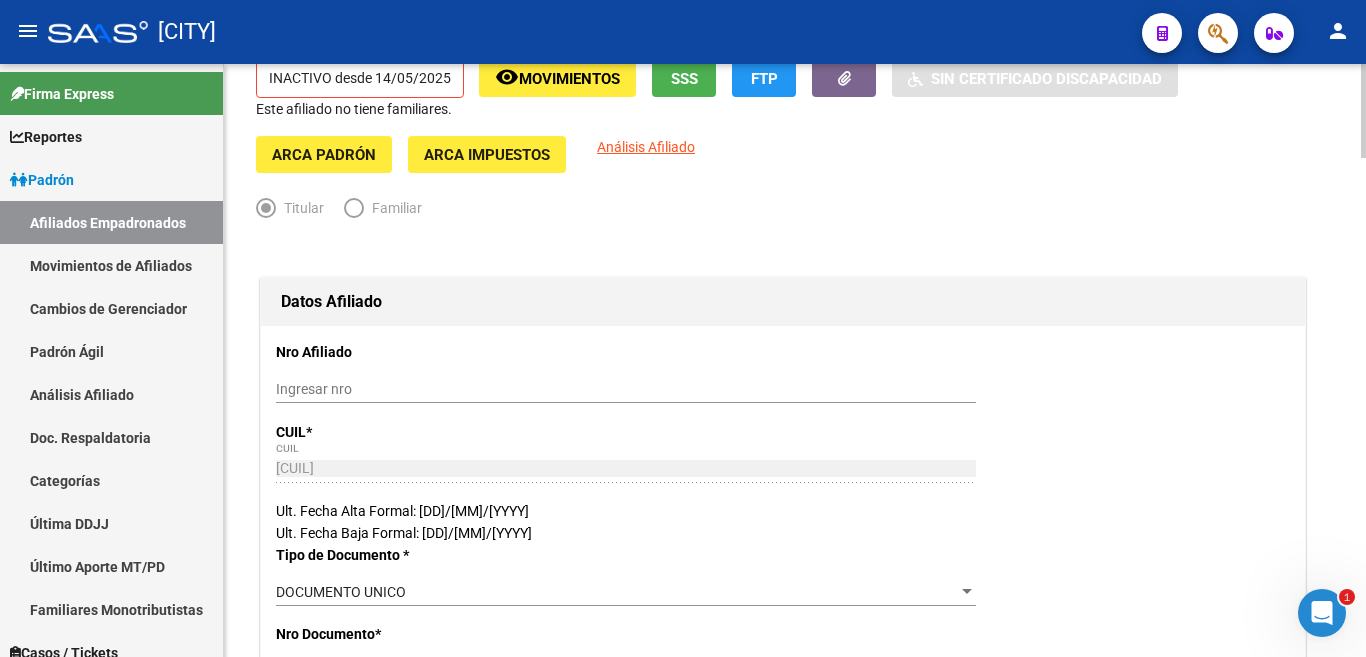 scroll, scrollTop: 0, scrollLeft: 0, axis: both 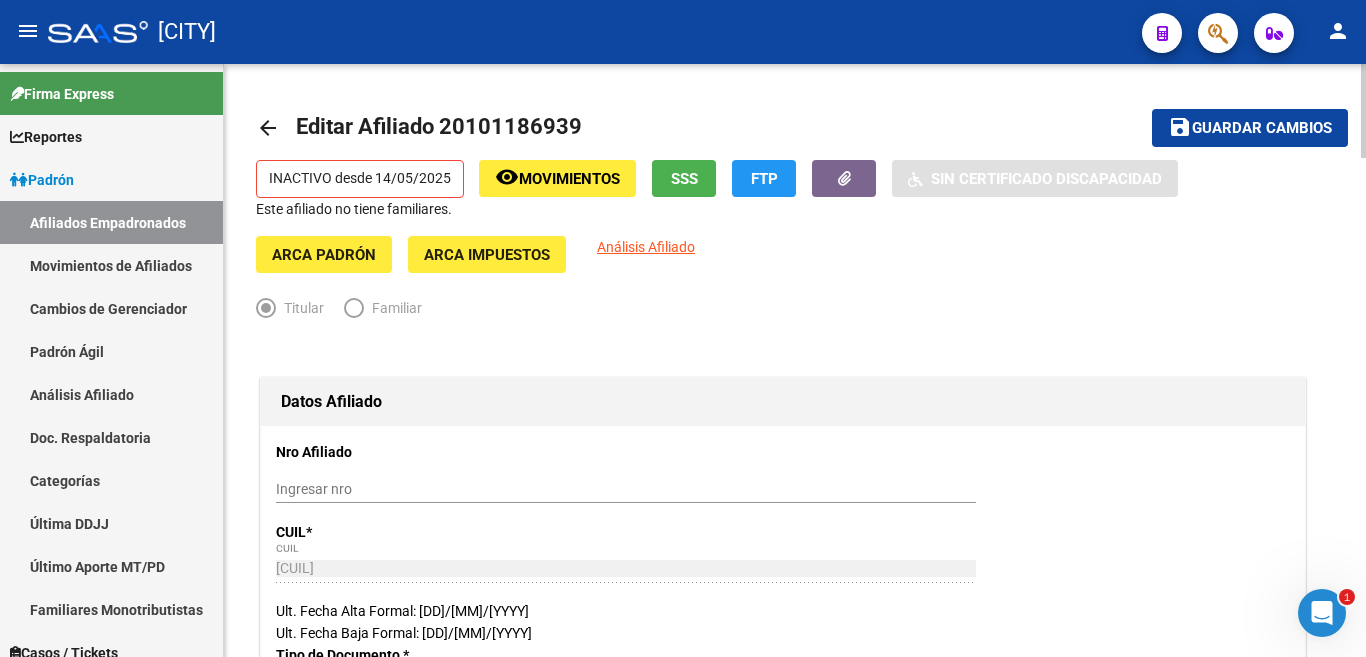 click on "Movimientos" 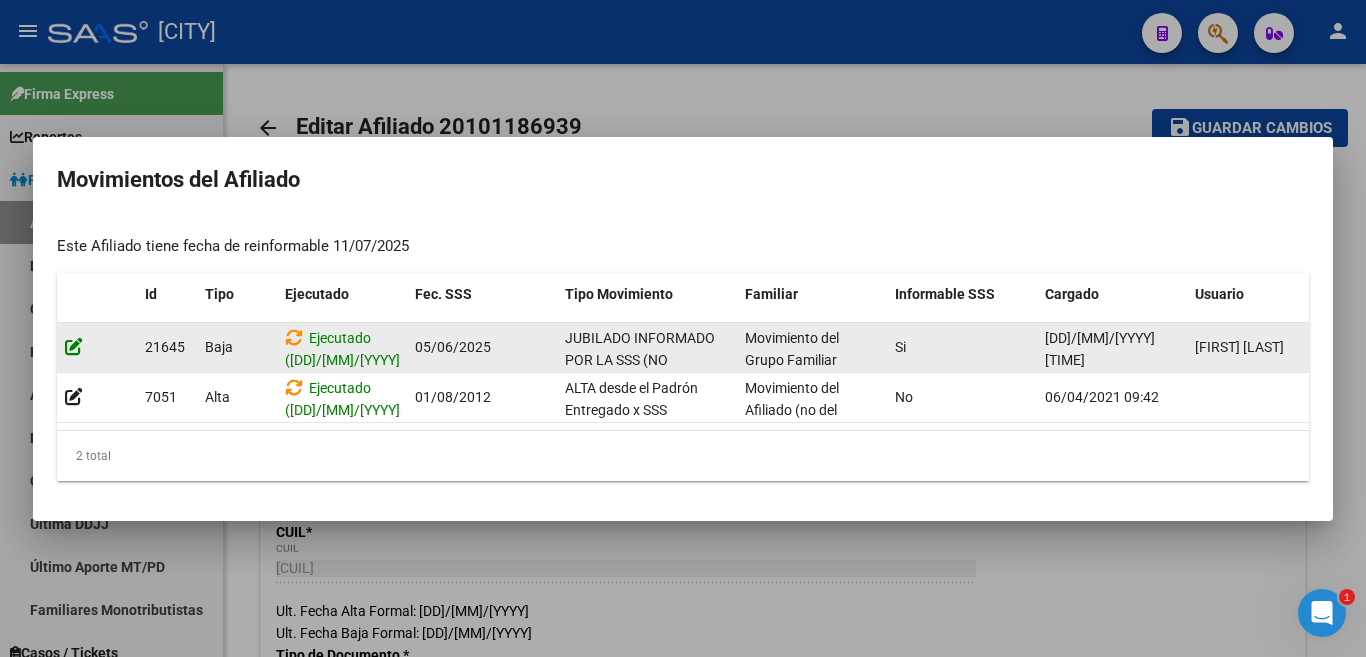 click 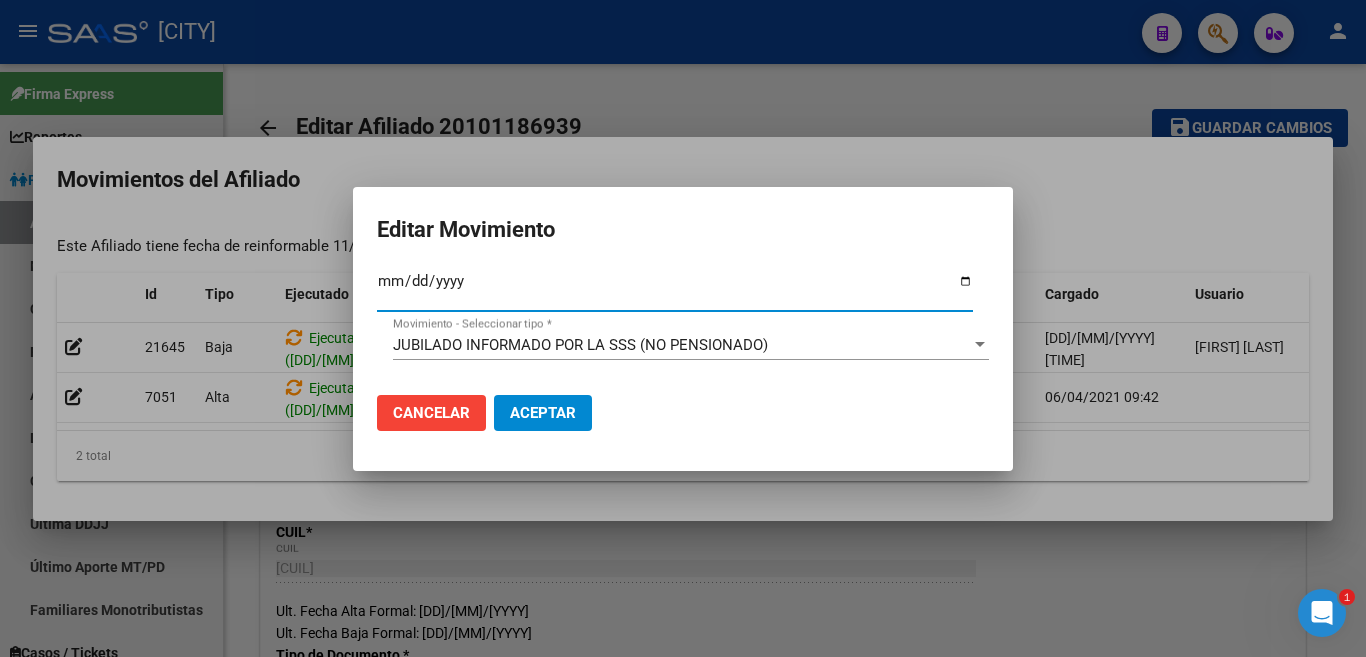 type on "2025-06-03" 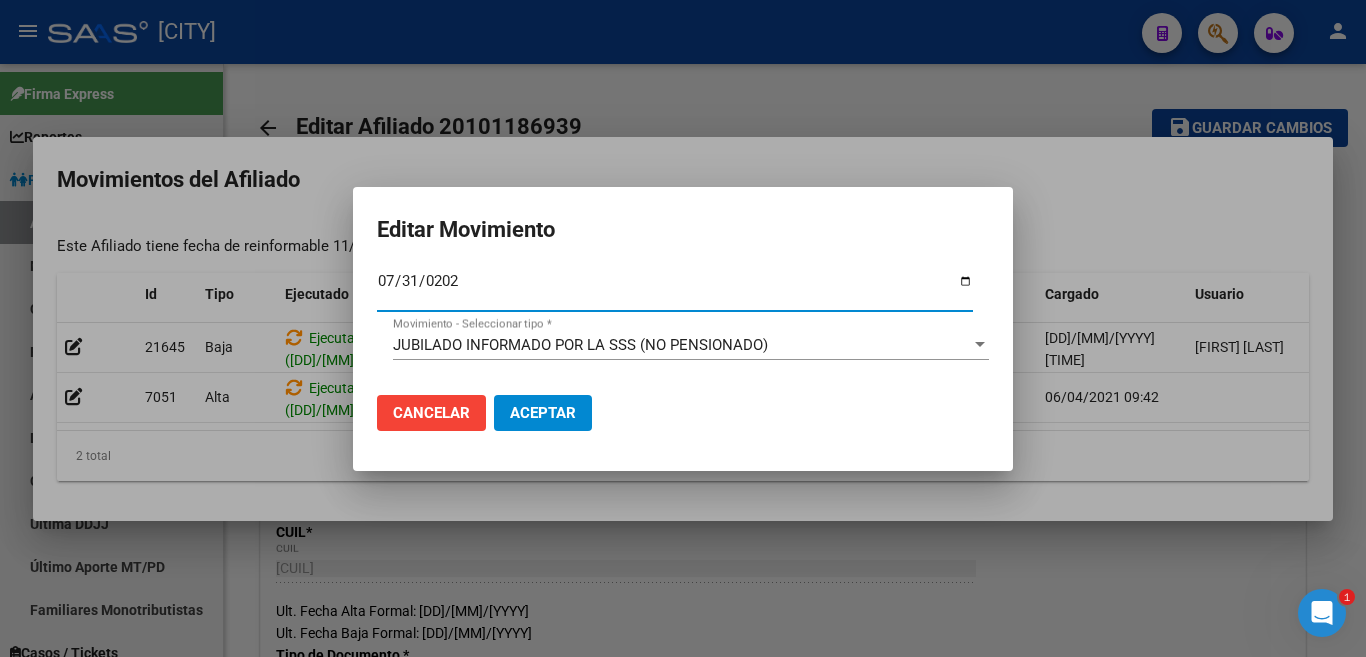 type on "2025-07-31" 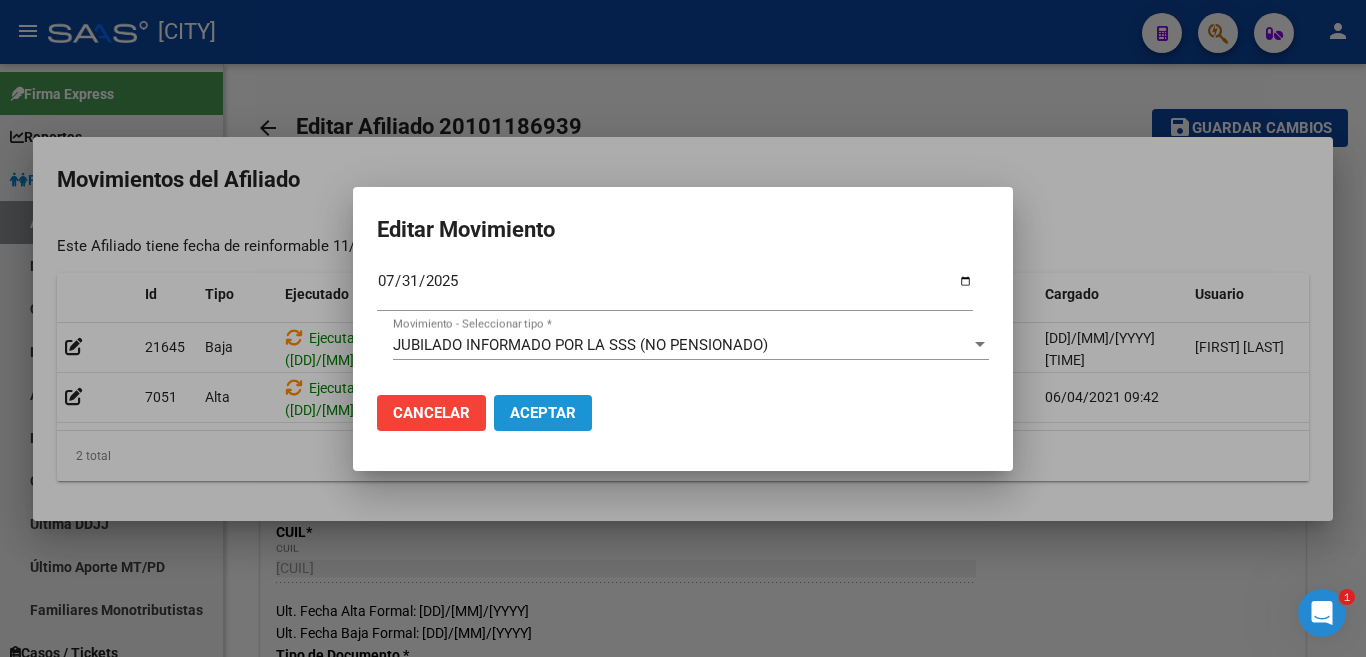 click on "Aceptar" 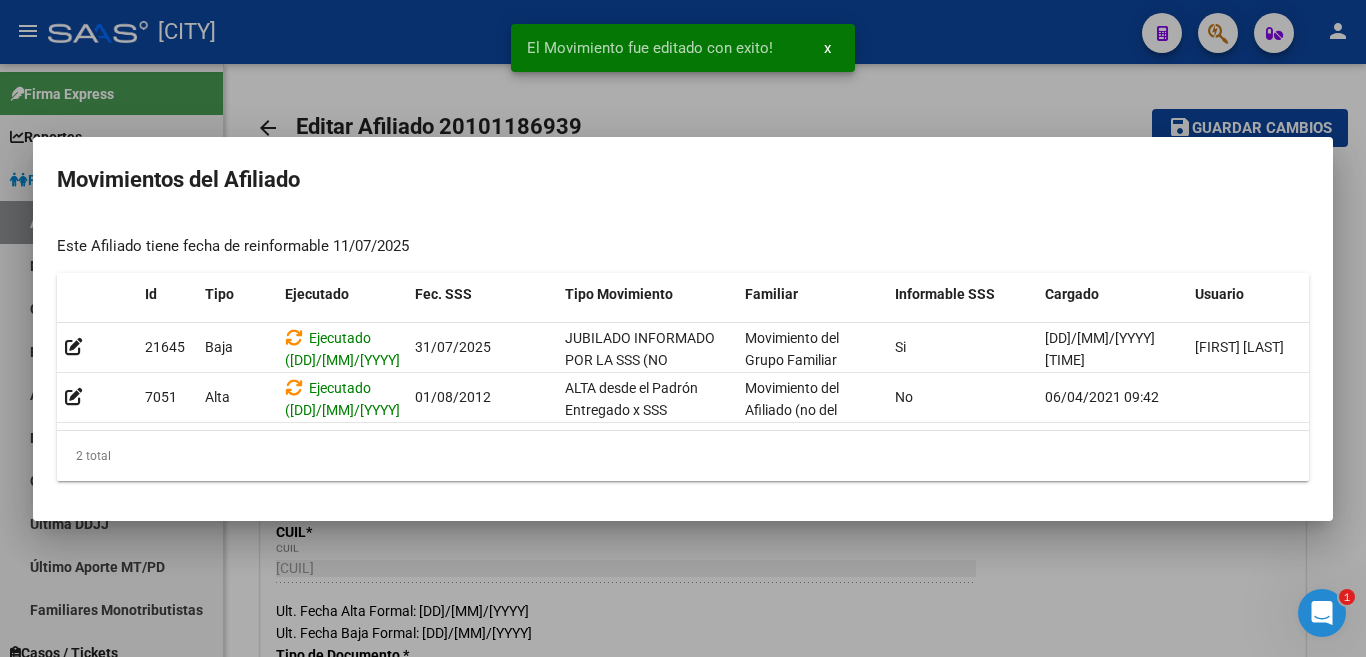 click at bounding box center [683, 328] 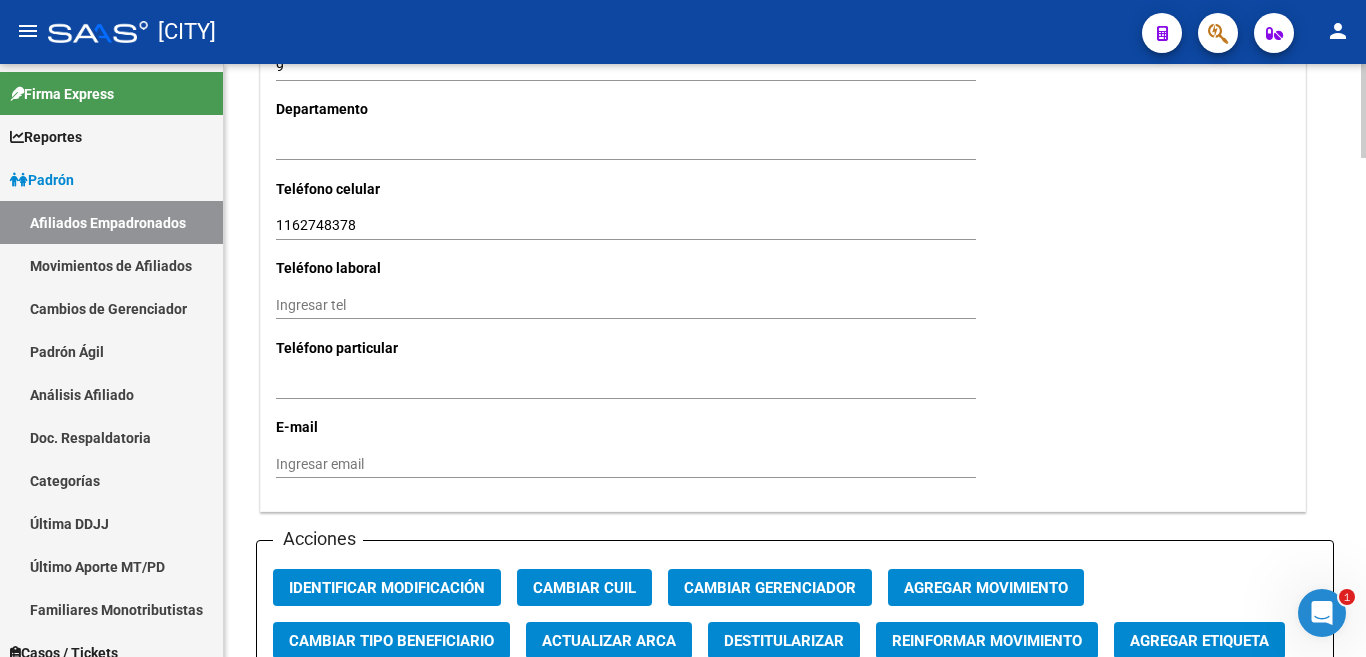 scroll, scrollTop: 2200, scrollLeft: 0, axis: vertical 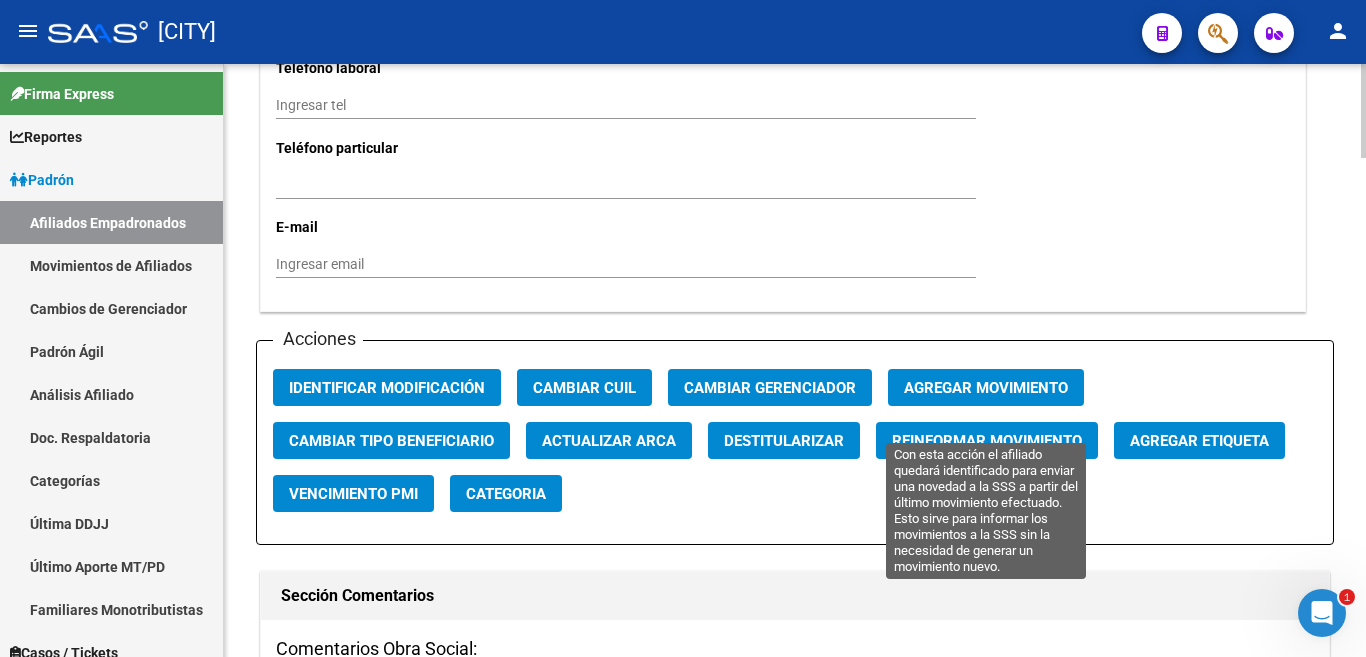 click on "Reinformar Movimiento" 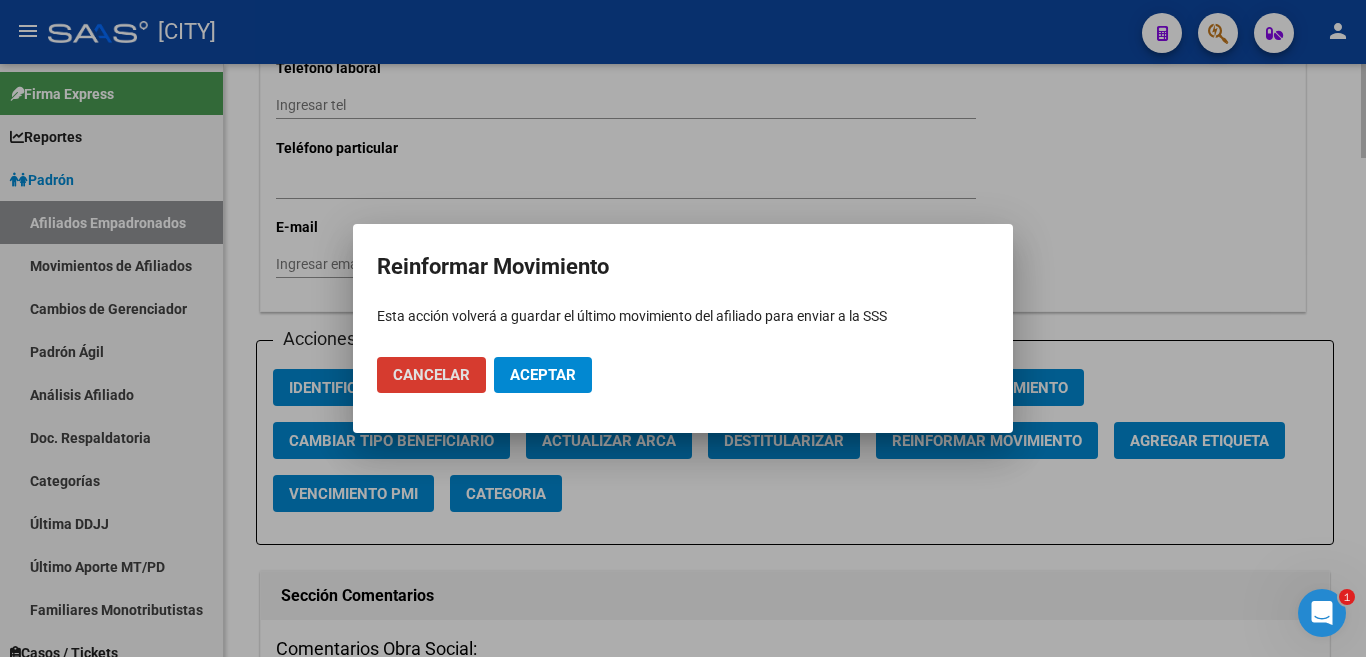 click on "Cancelar" at bounding box center (431, 375) 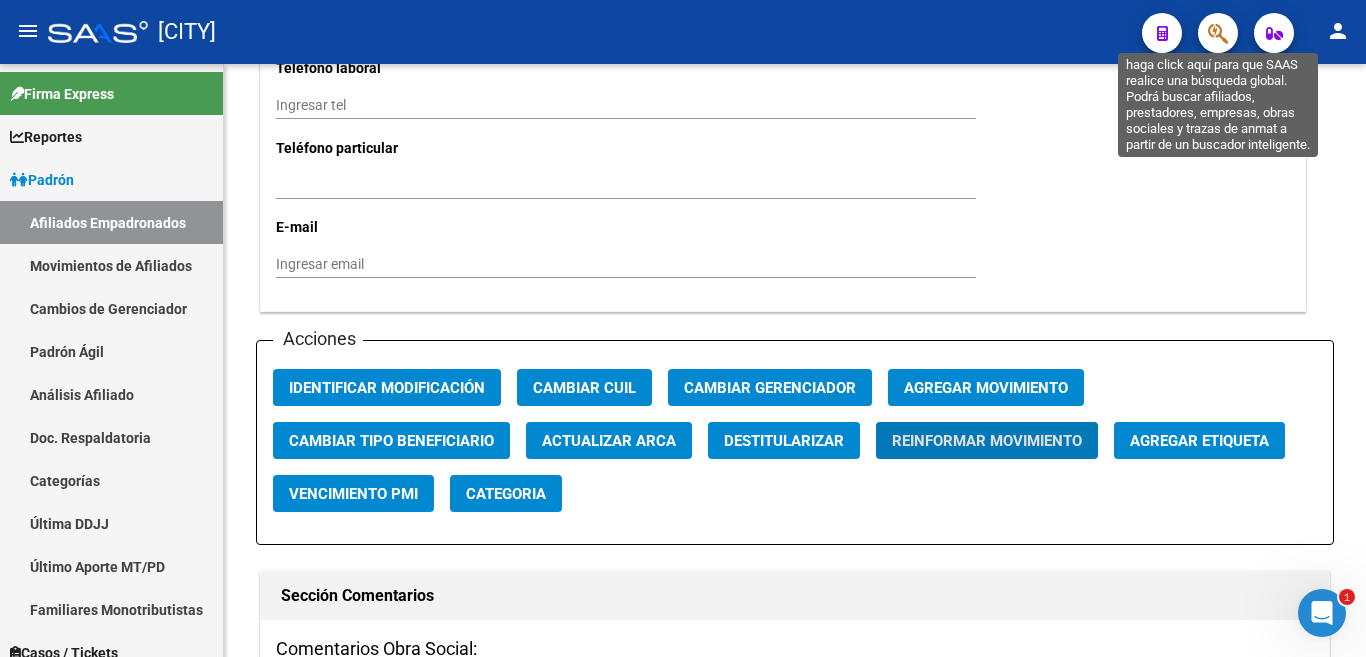 click 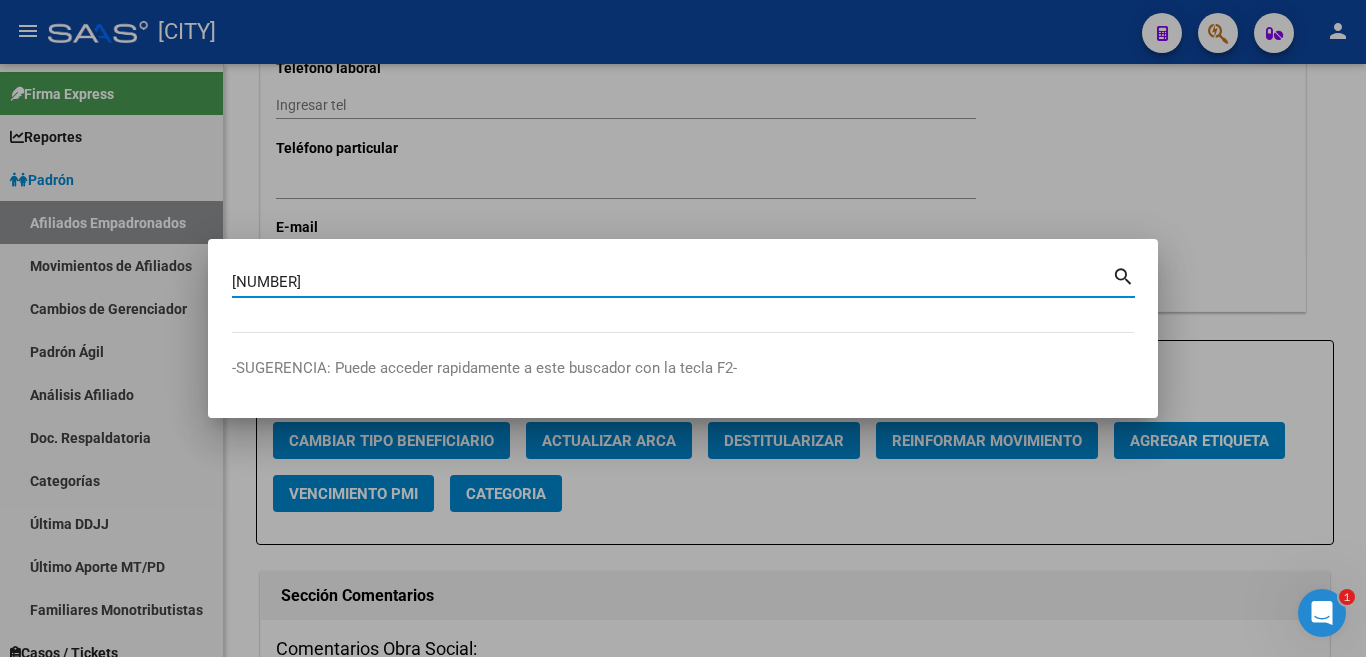 type on "[NUMBER]" 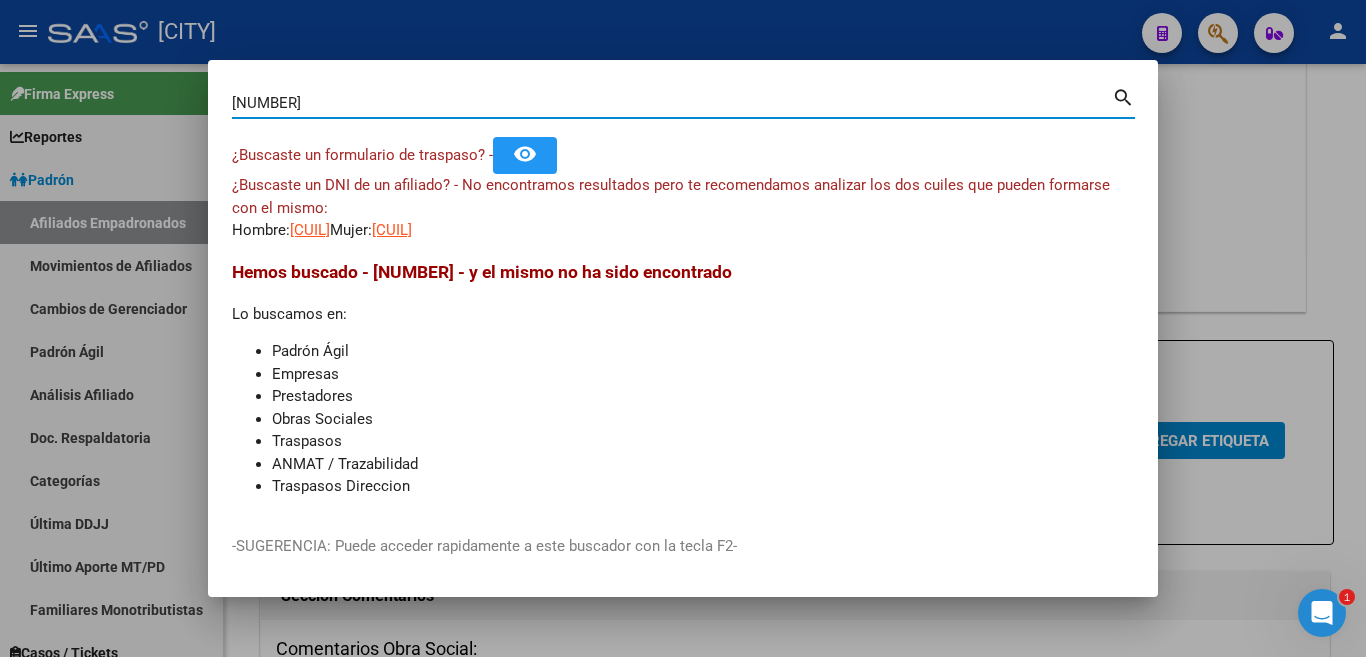click on "[NUMBER]" at bounding box center [672, 103] 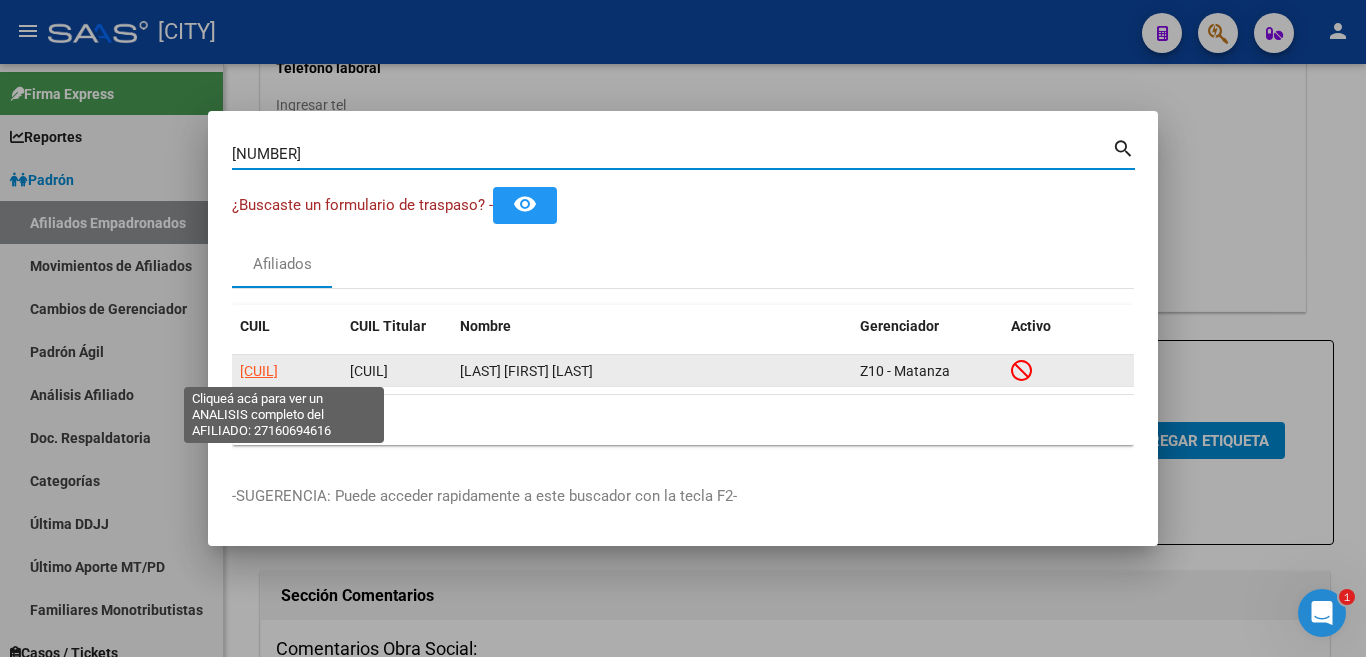 click on "[CUIL]" 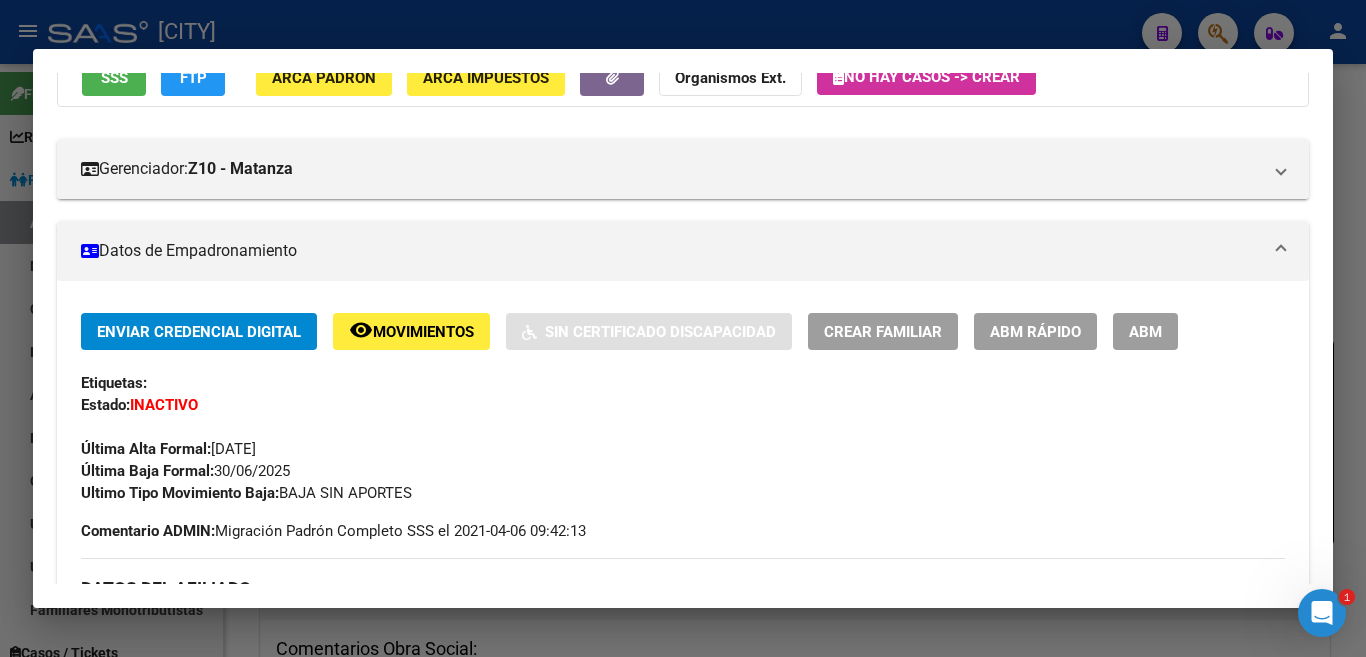 scroll, scrollTop: 100, scrollLeft: 0, axis: vertical 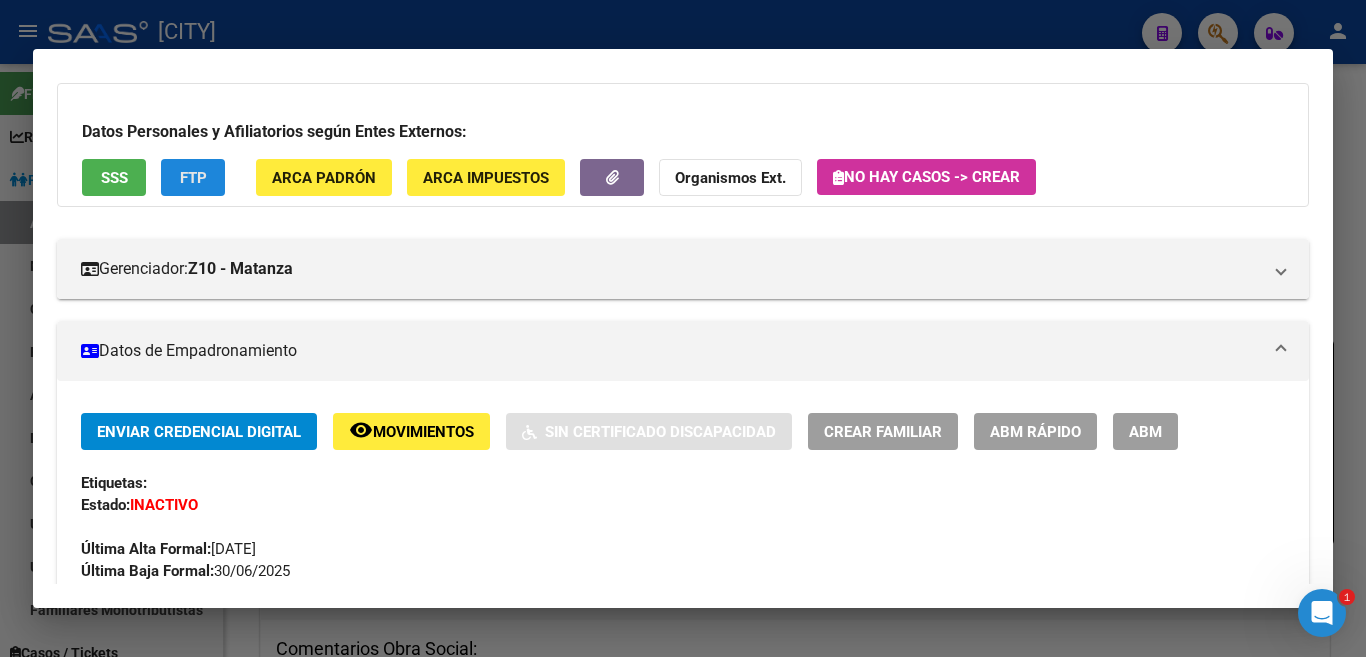 click on "FTP" 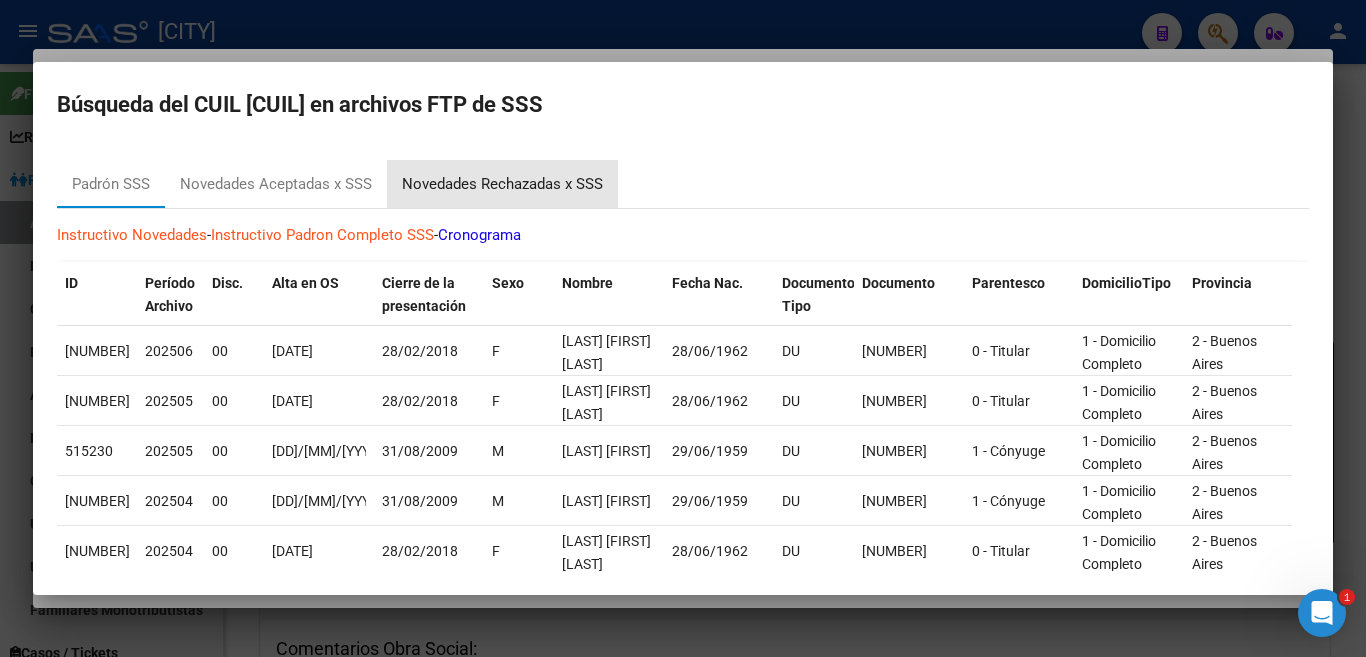 click on "Novedades Rechazadas x SSS" at bounding box center (502, 184) 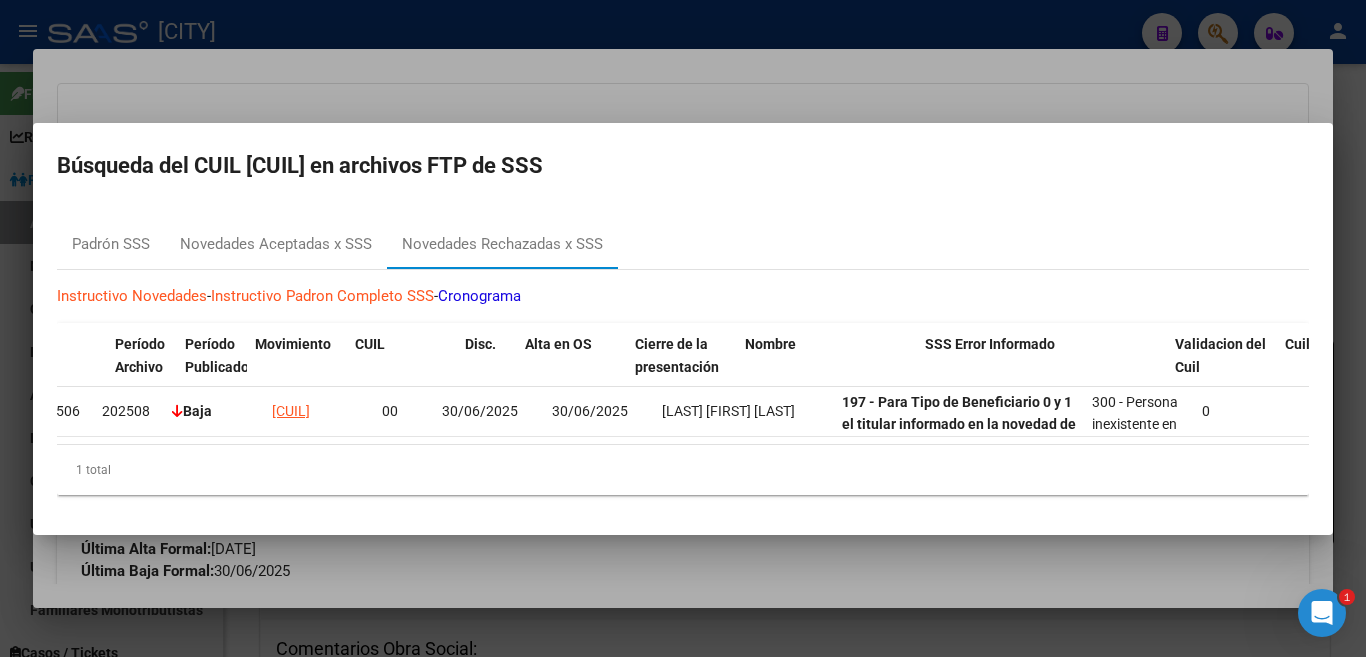 scroll, scrollTop: 0, scrollLeft: 0, axis: both 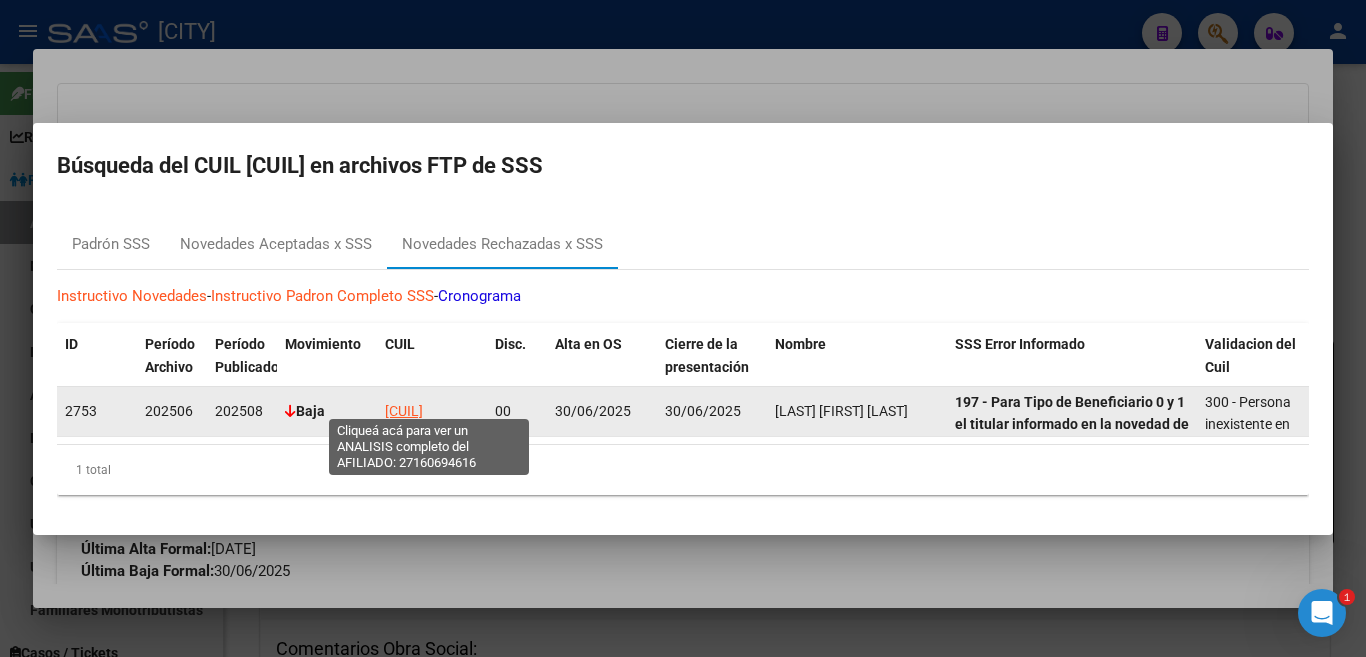 click on "[CUIL]" 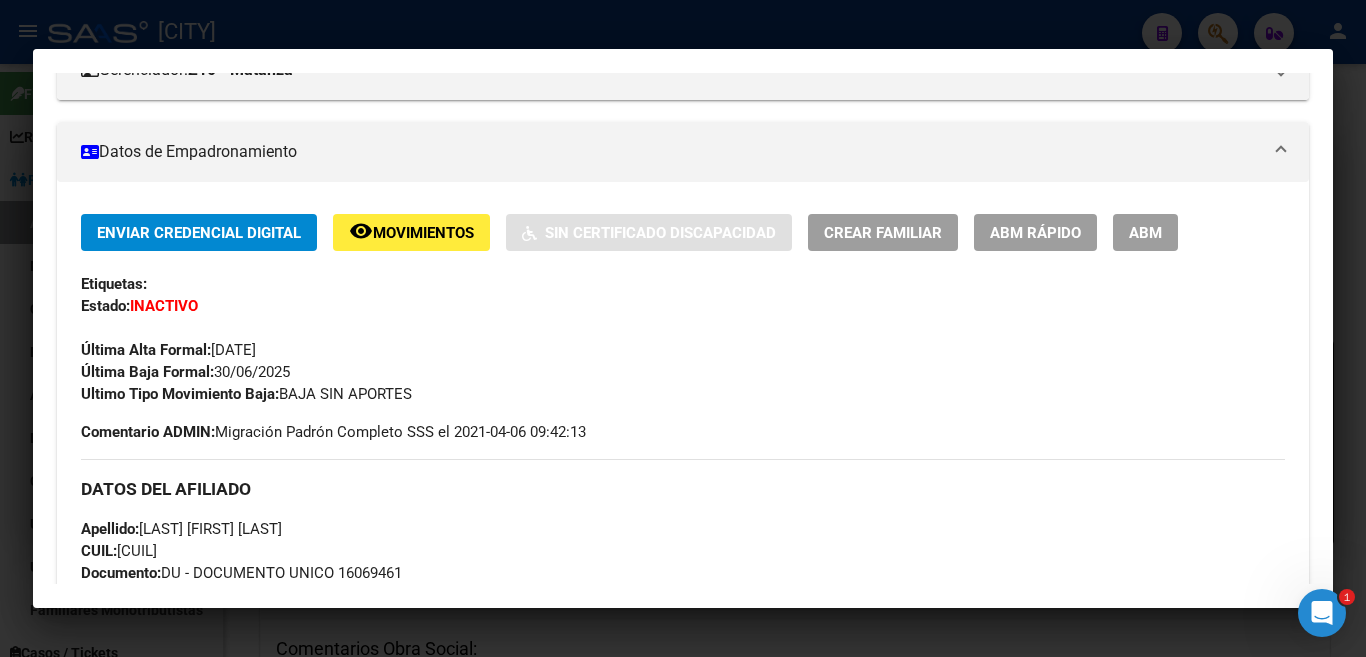scroll, scrollTop: 300, scrollLeft: 0, axis: vertical 